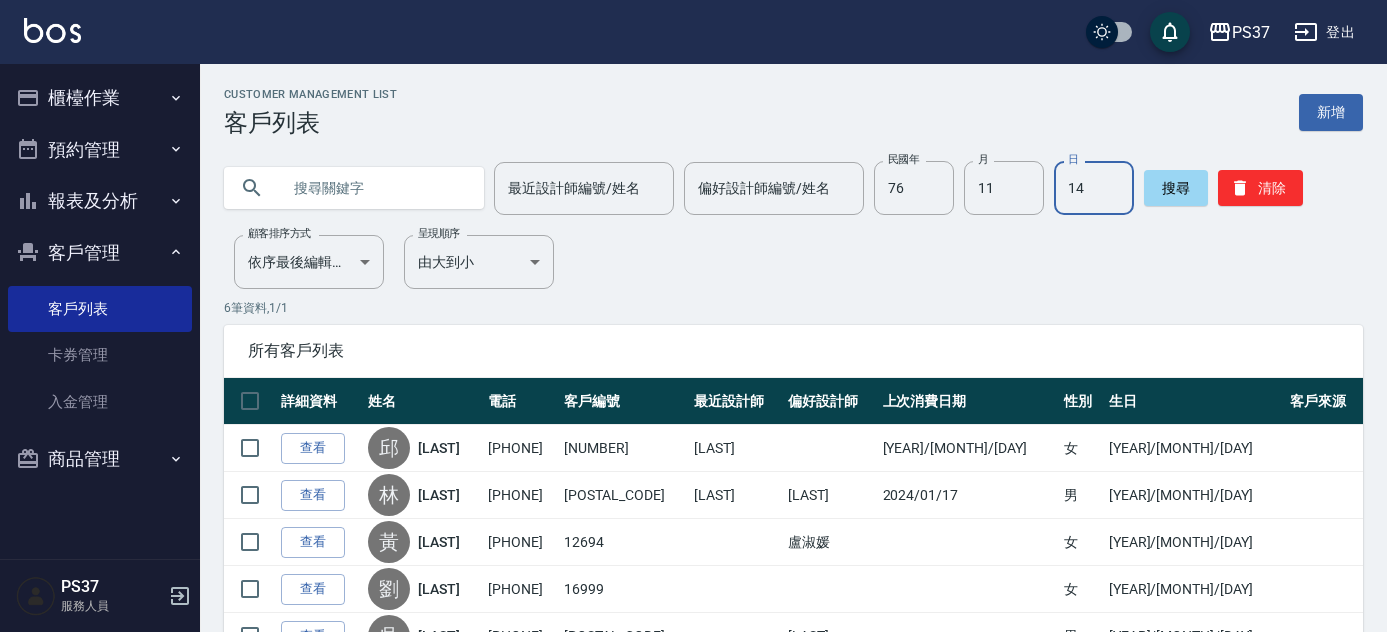 scroll, scrollTop: 0, scrollLeft: 0, axis: both 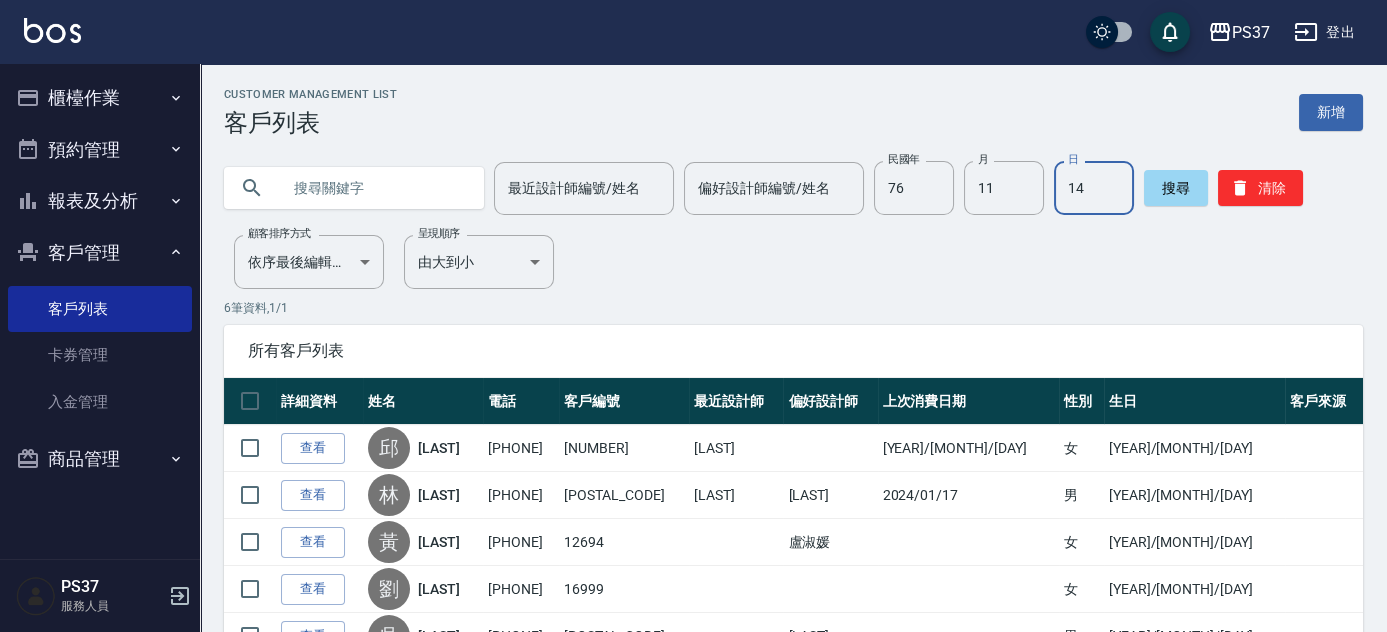 click on "櫃檯作業" at bounding box center (100, 98) 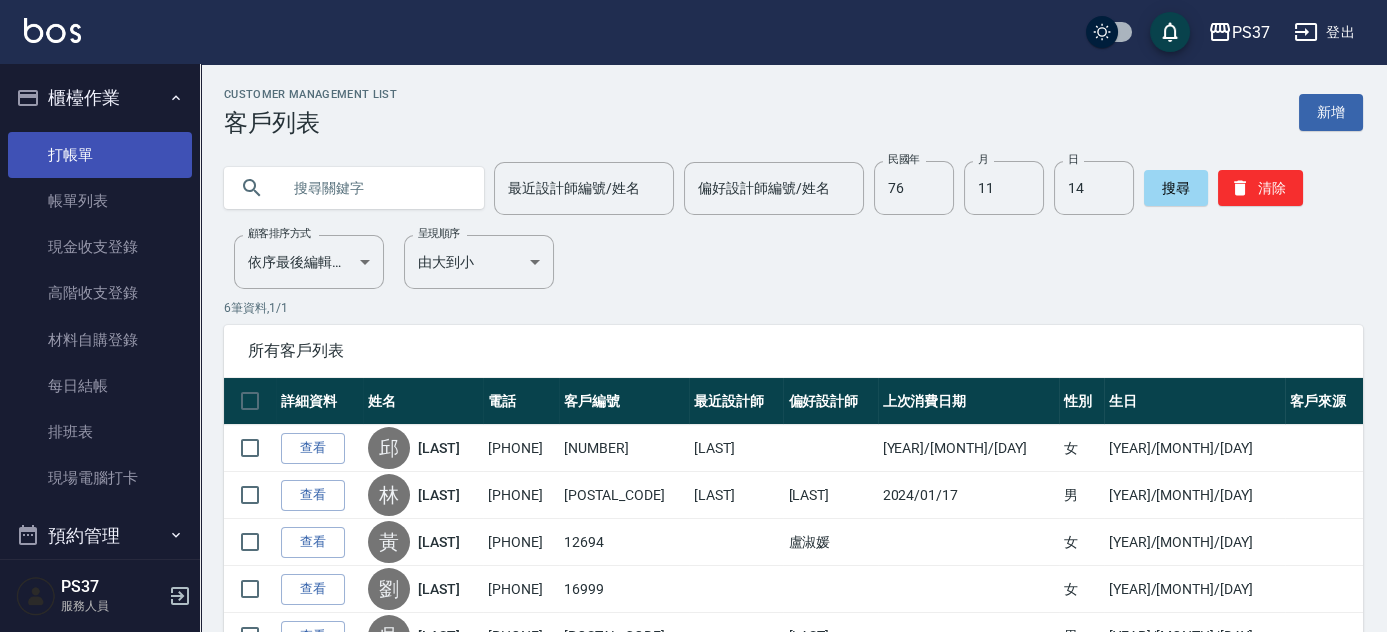 click on "打帳單" at bounding box center (100, 155) 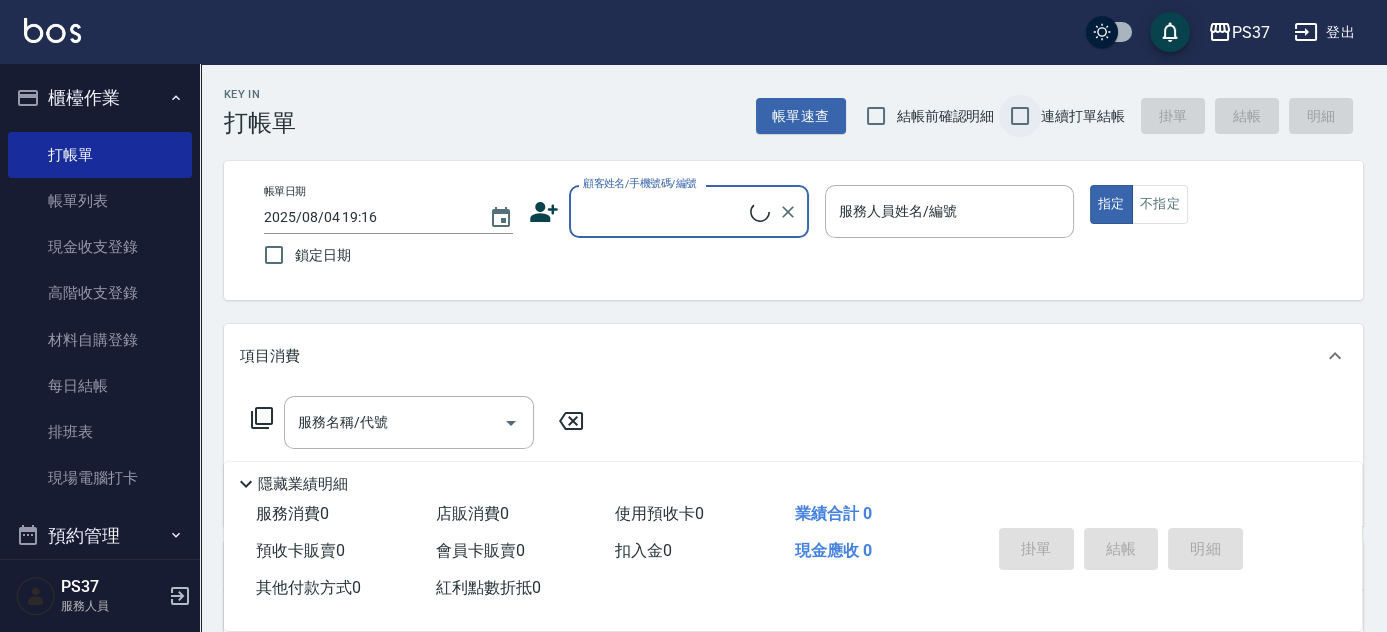 click on "連續打單結帳" at bounding box center [1020, 116] 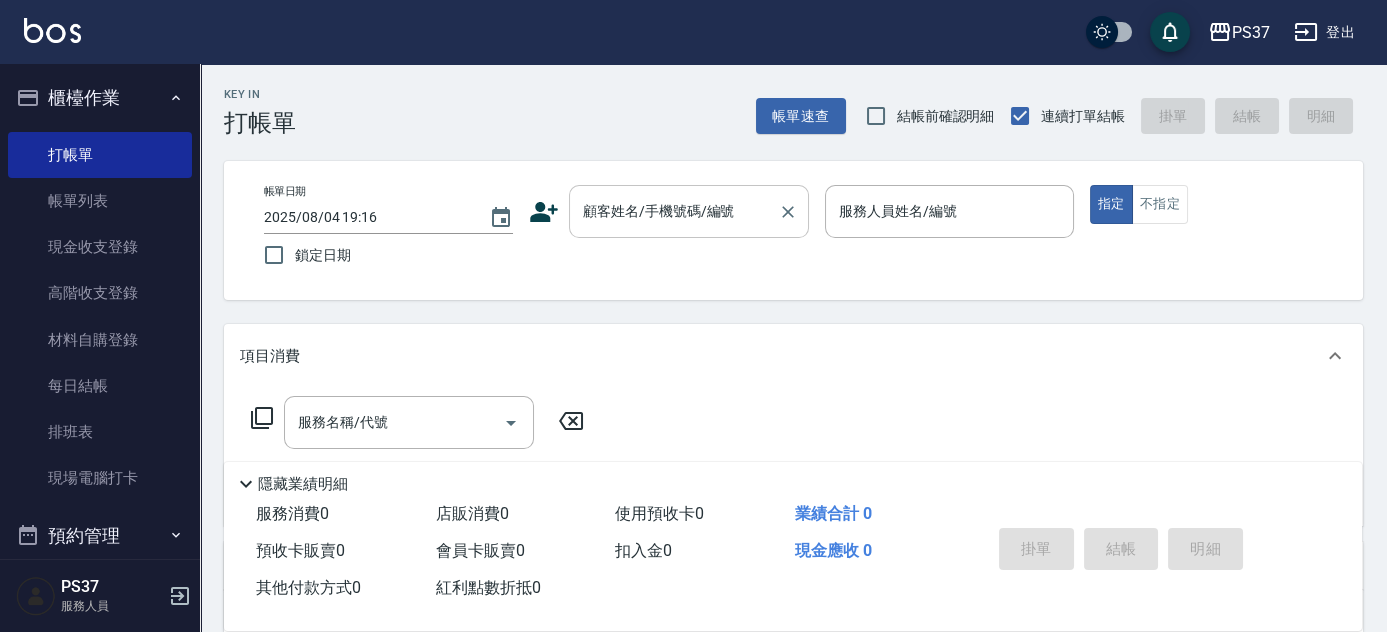 click on "顧客姓名/手機號碼/編號" at bounding box center [674, 211] 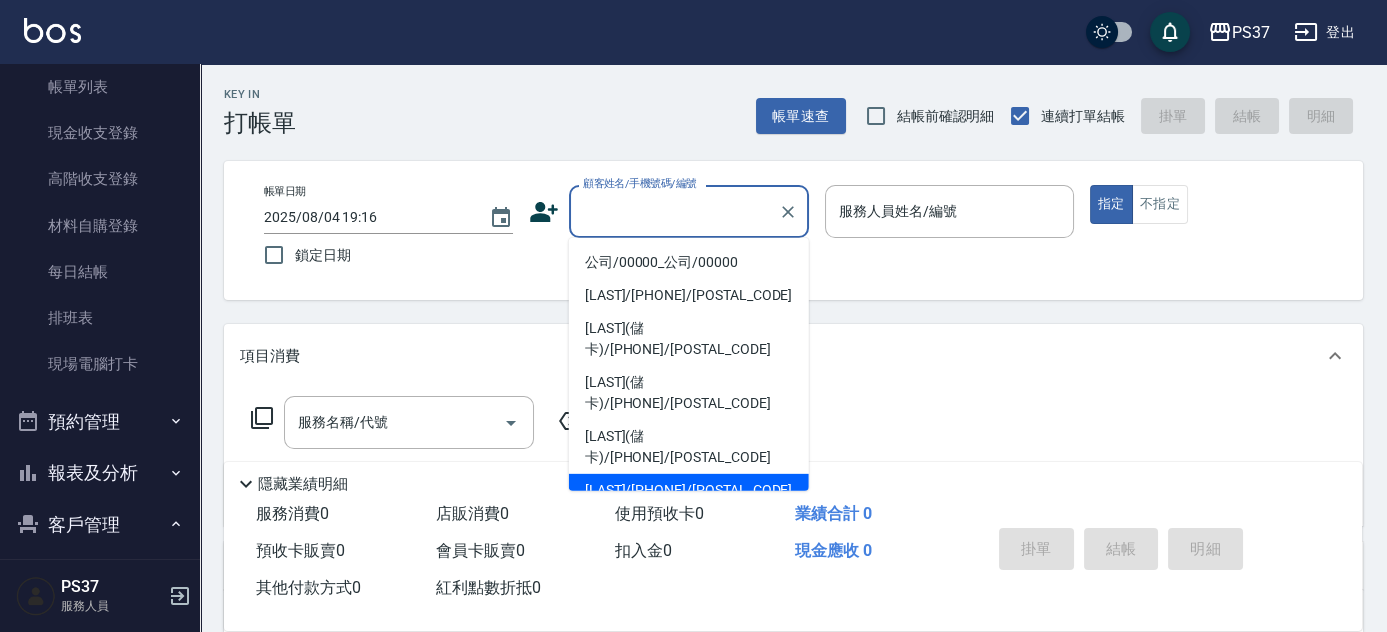 scroll, scrollTop: 181, scrollLeft: 0, axis: vertical 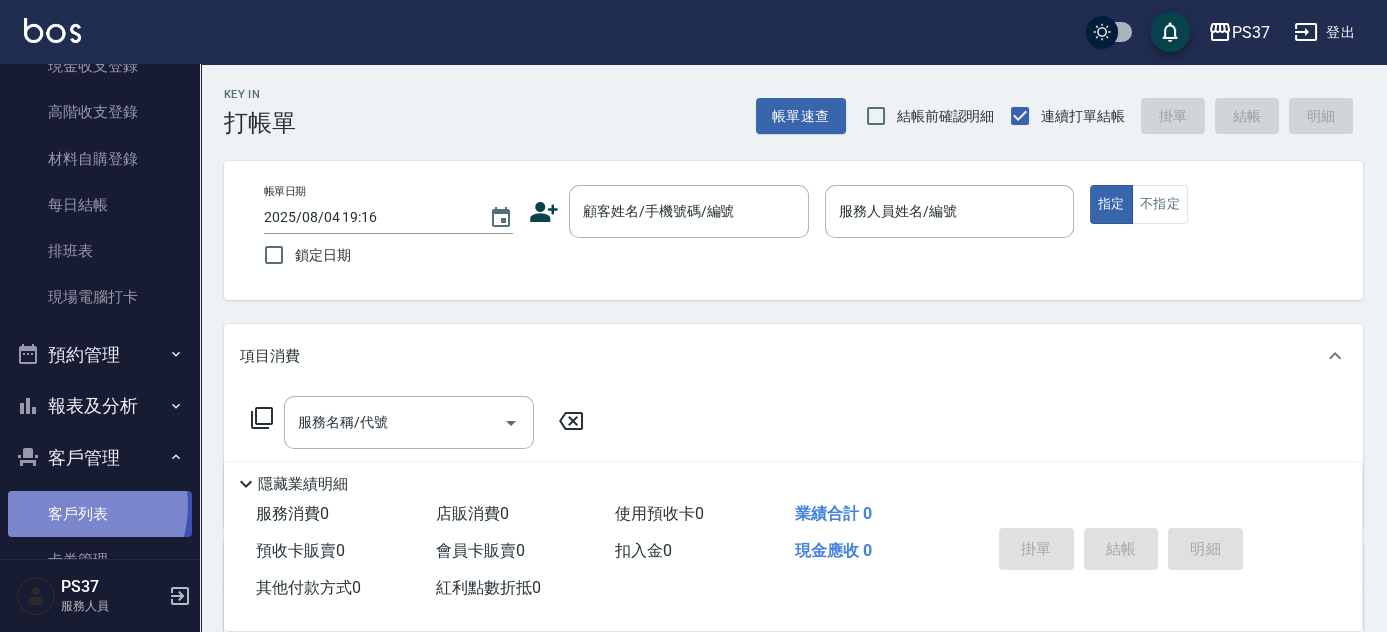 click on "客戶列表" at bounding box center (100, 514) 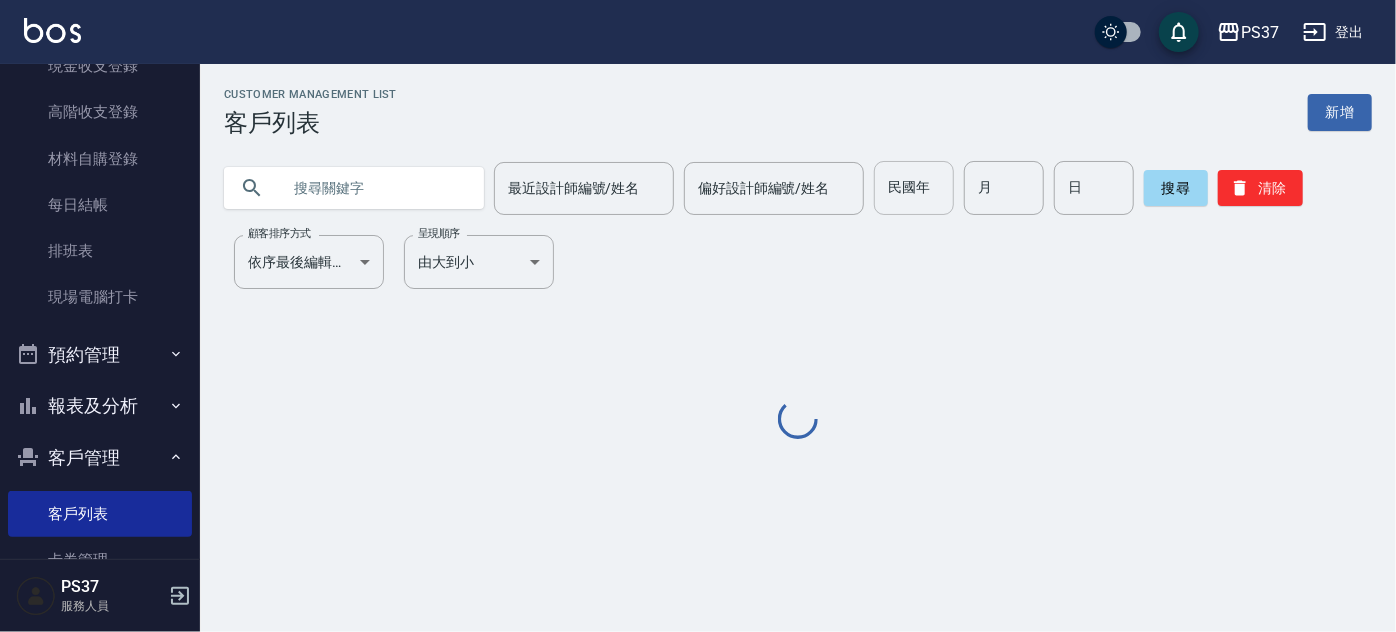 click on "民國年" at bounding box center (914, 188) 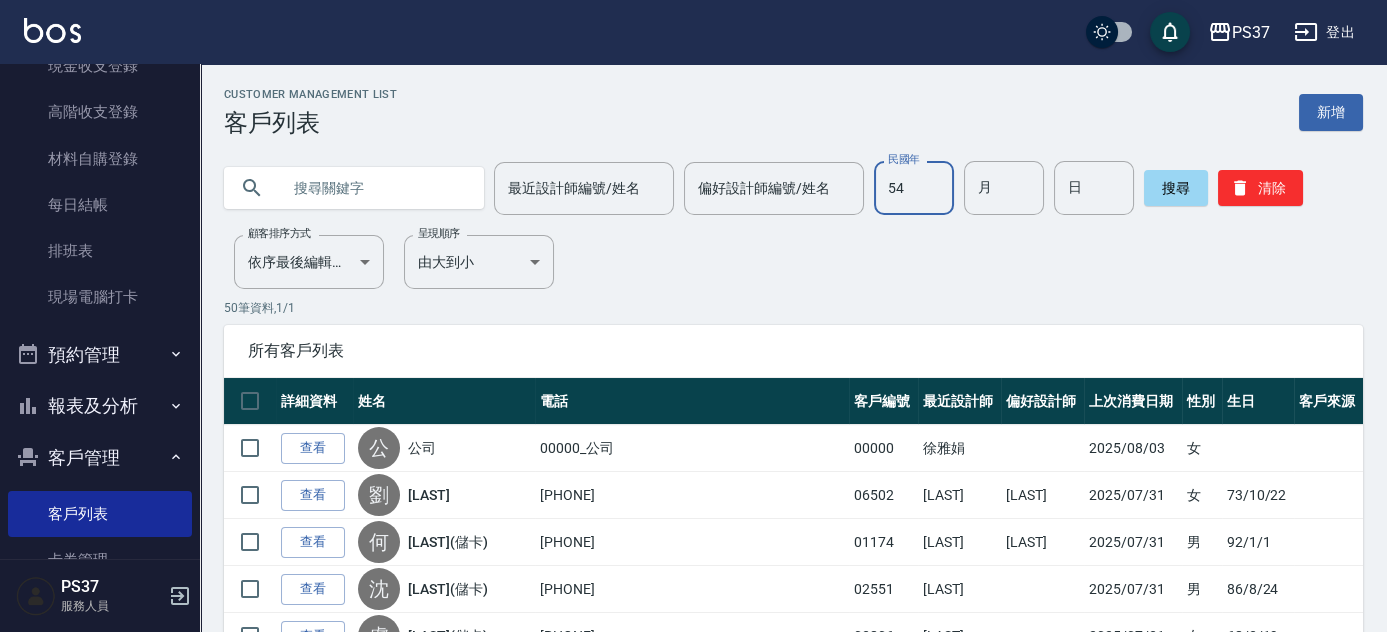 type on "54" 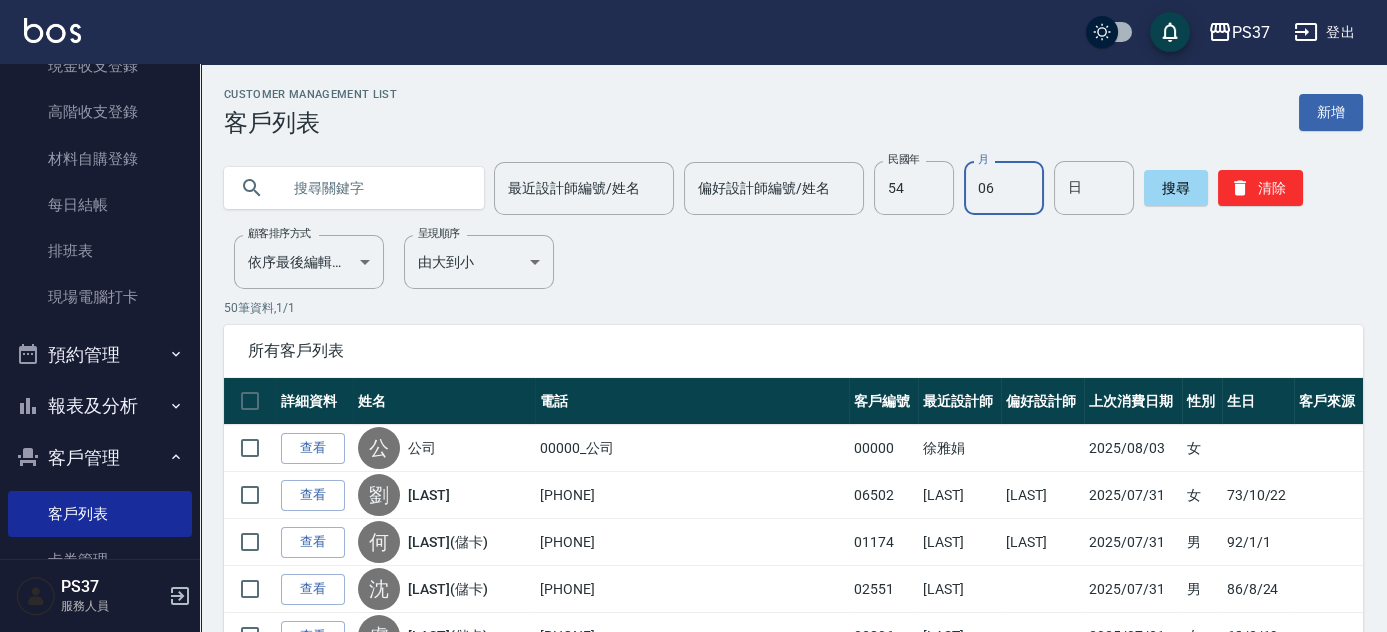 type on "06" 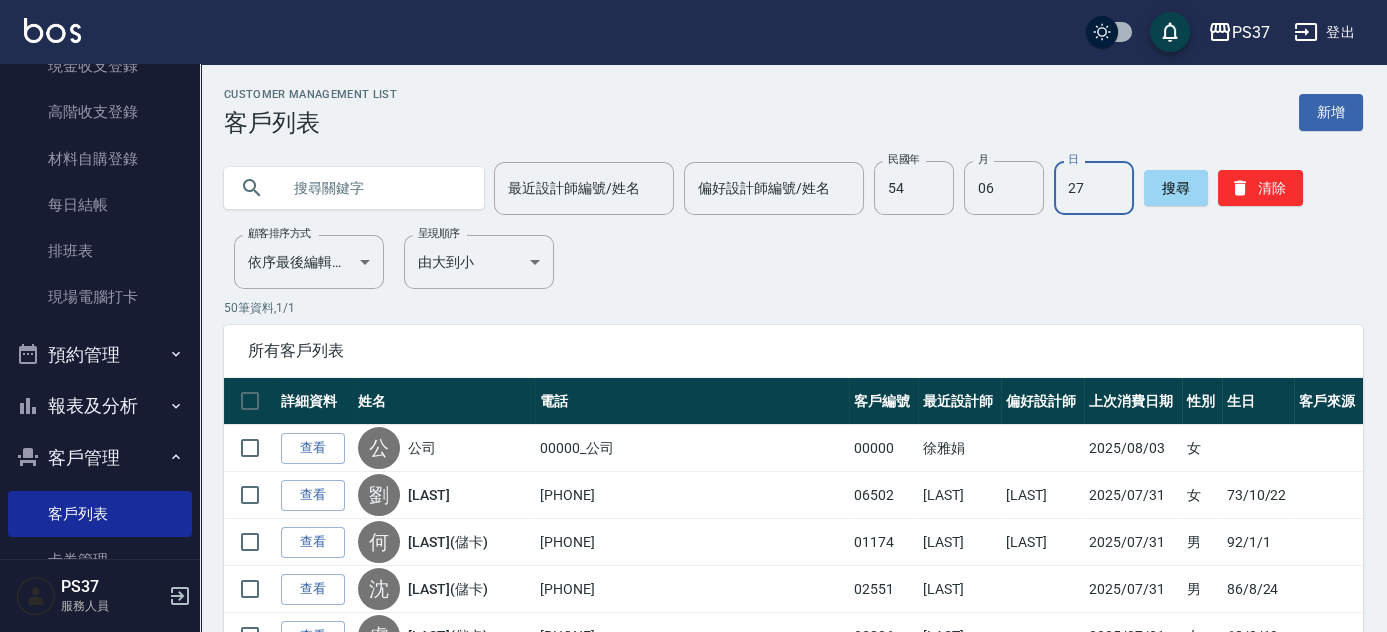 type on "27" 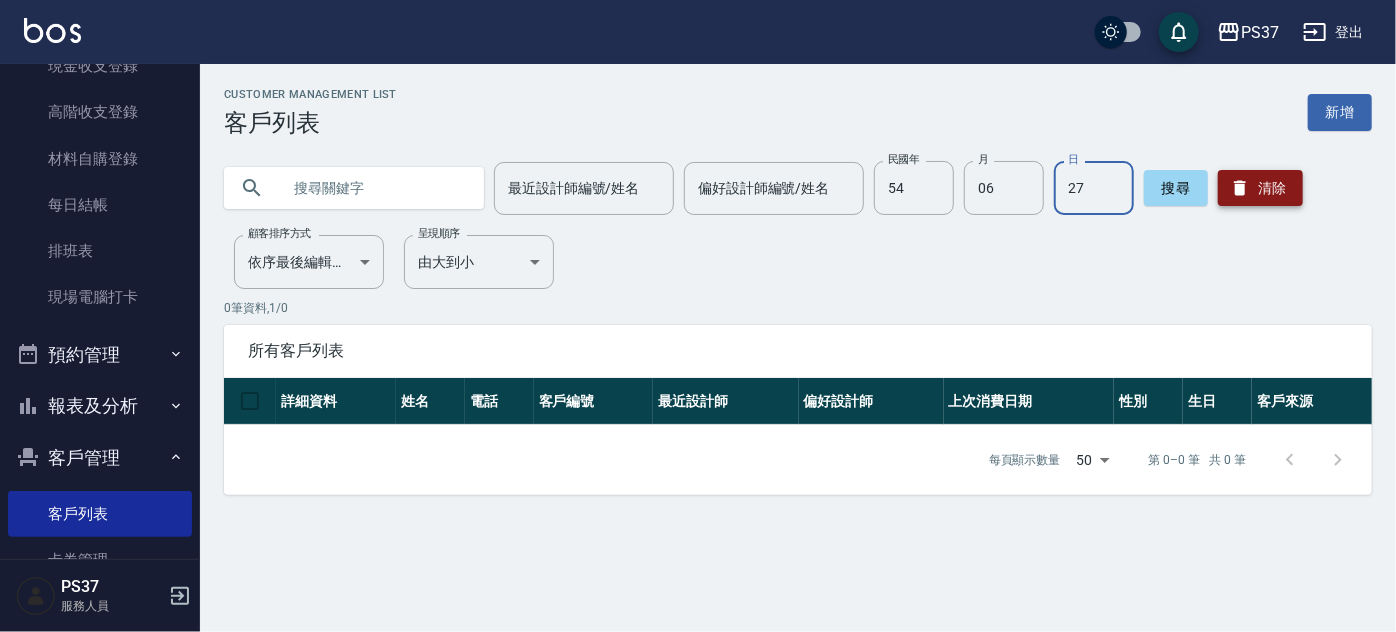 click on "清除" at bounding box center (1260, 188) 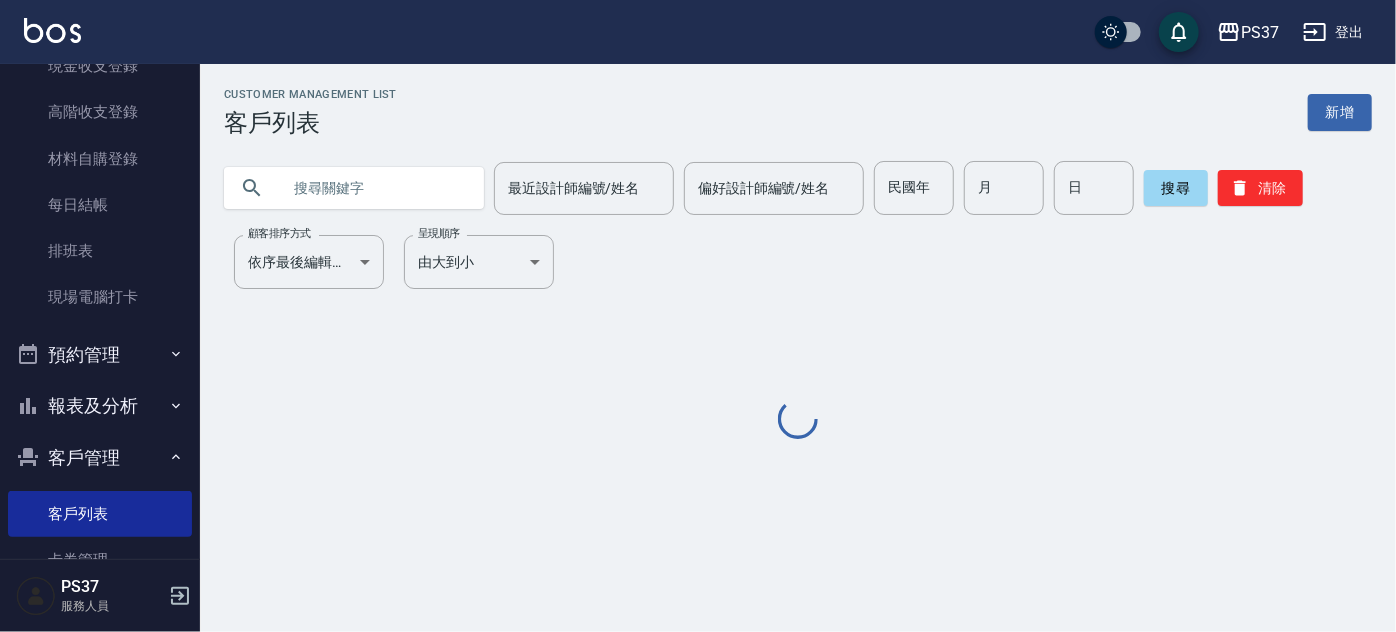 click at bounding box center [374, 188] 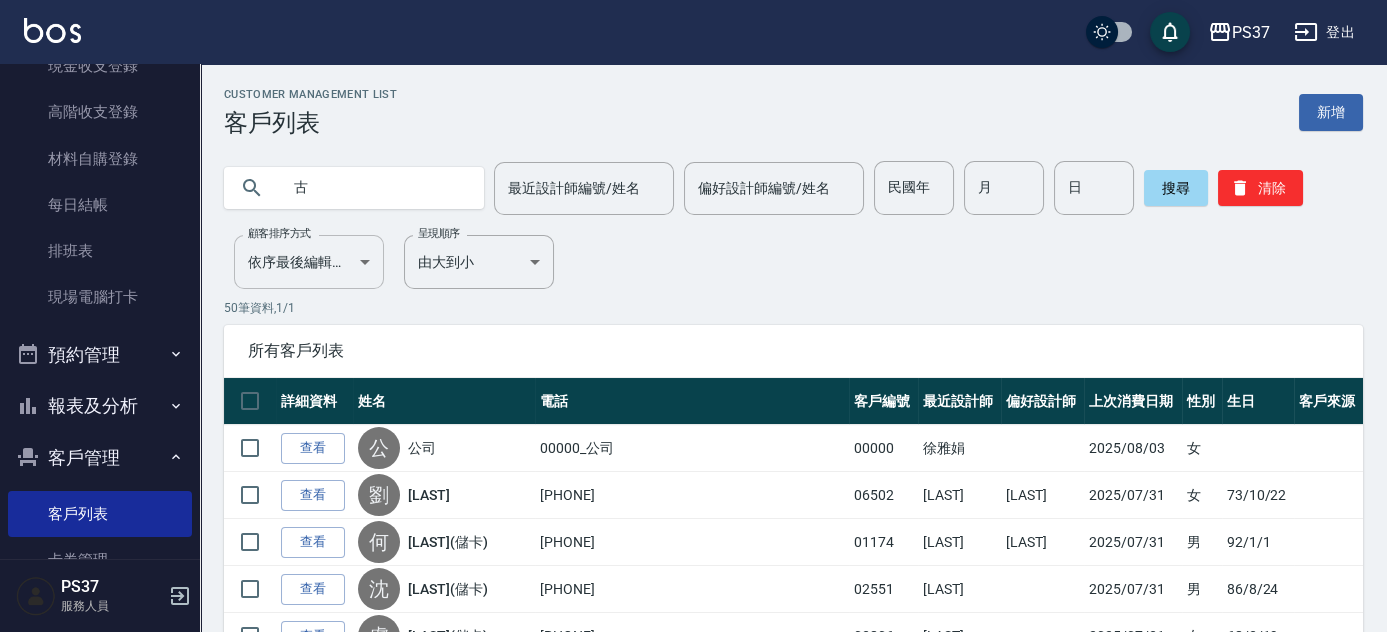 type on "古" 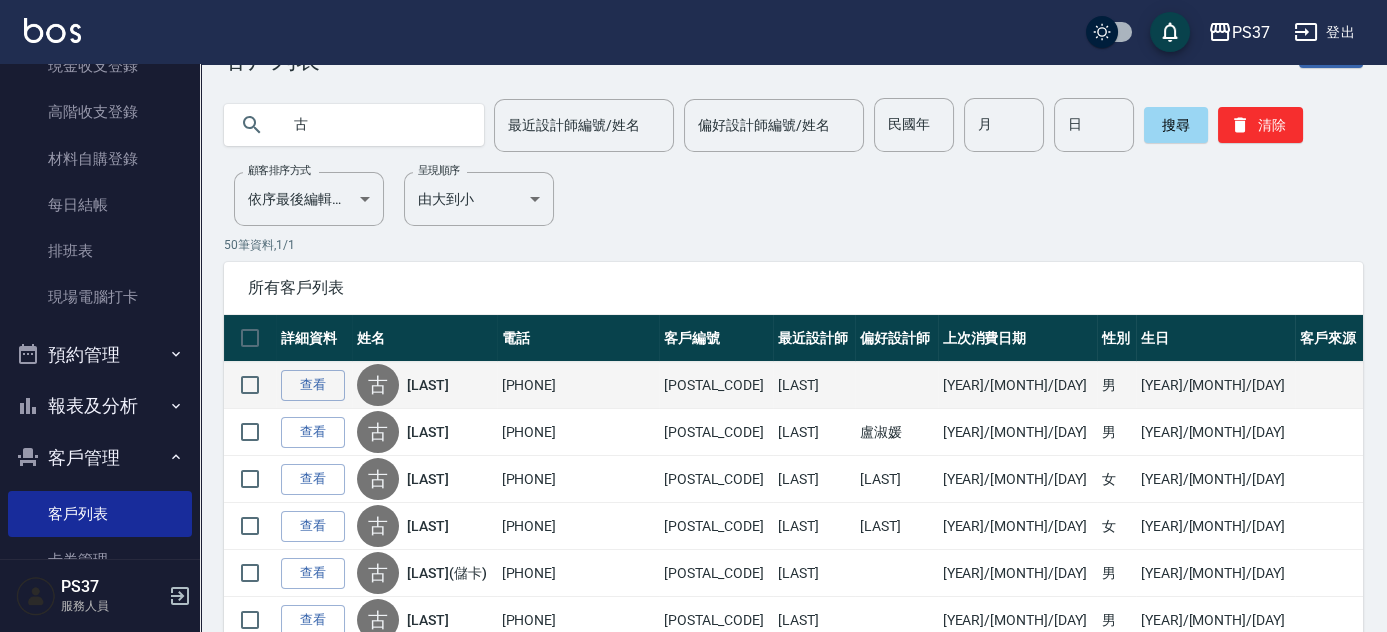 scroll, scrollTop: 0, scrollLeft: 0, axis: both 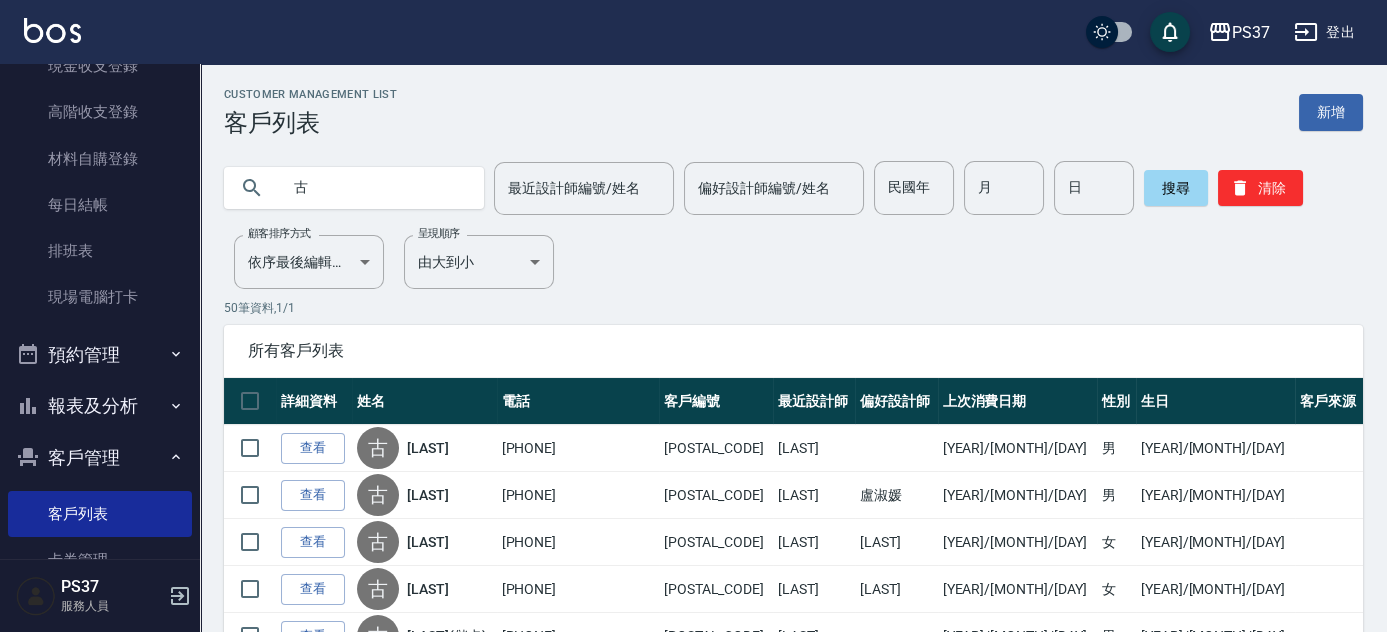 click on "古" at bounding box center [374, 188] 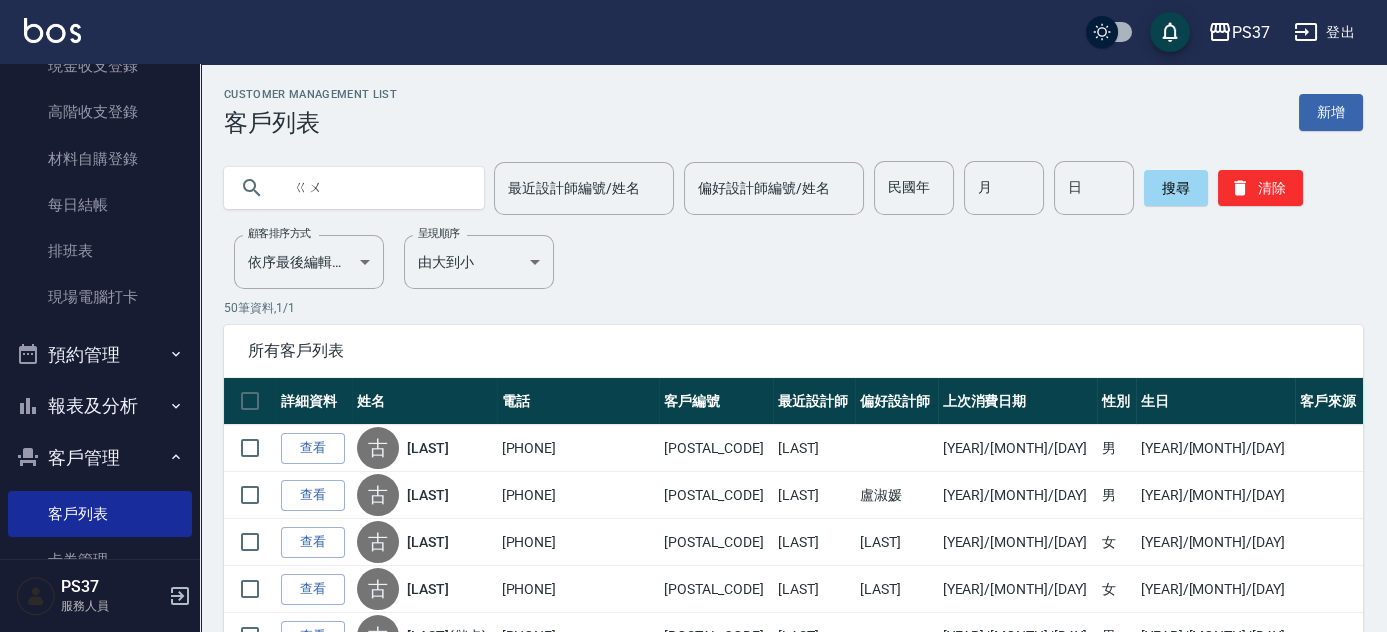 type on "古" 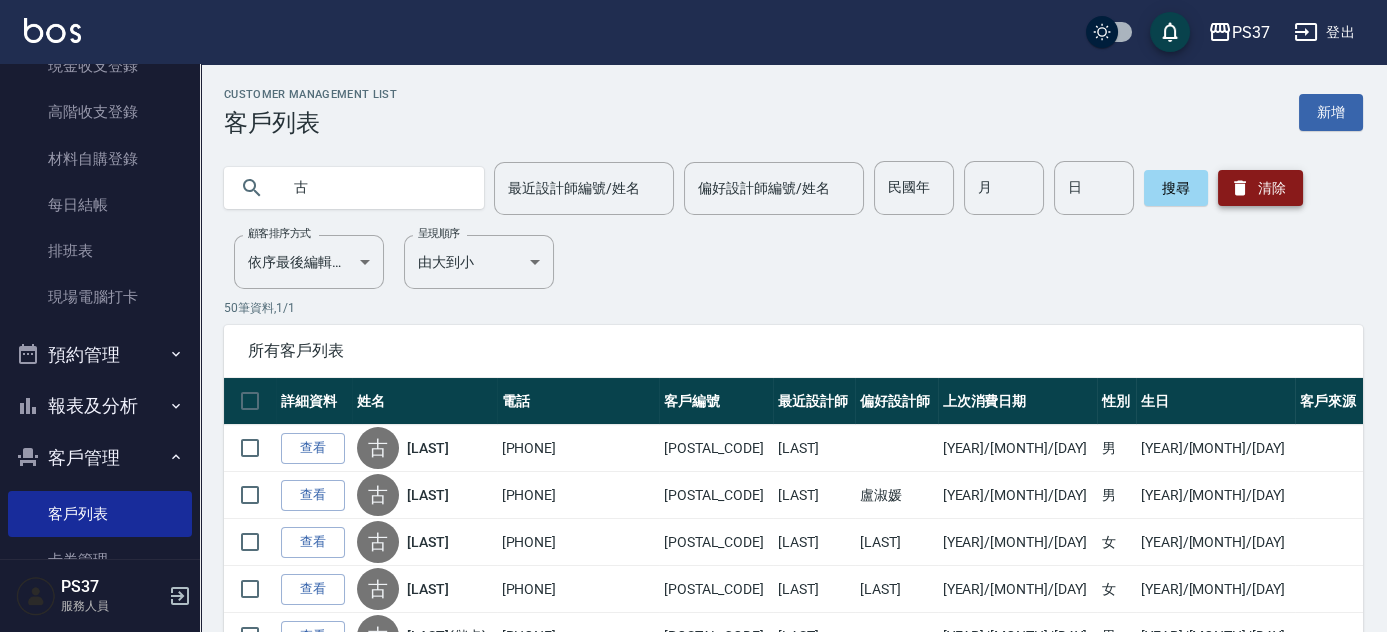 click on "清除" at bounding box center (1260, 188) 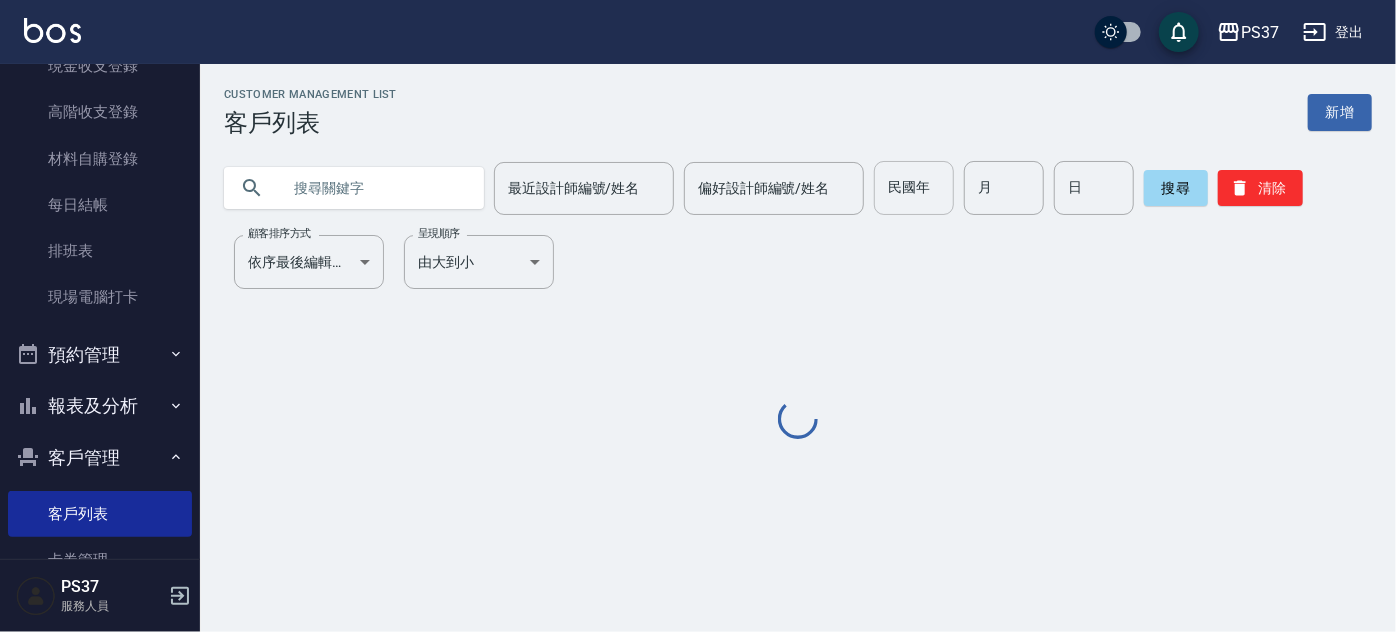 click on "民國年" at bounding box center (914, 188) 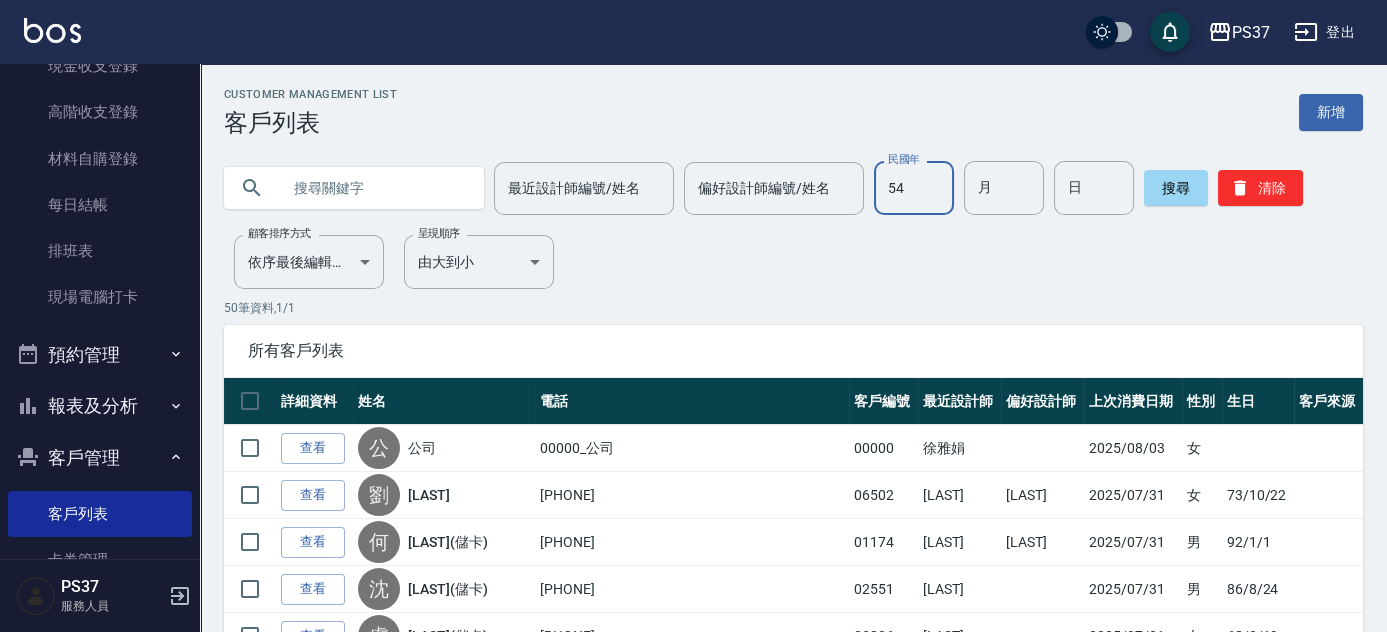 type on "54" 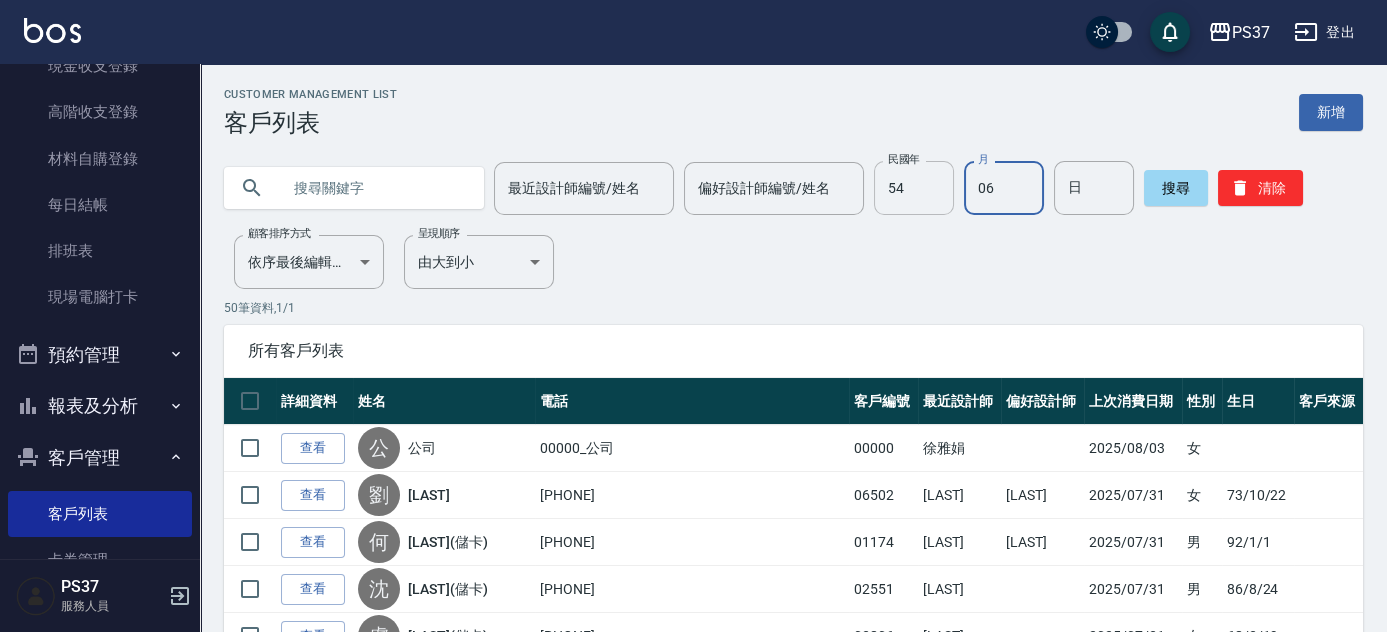 type on "06" 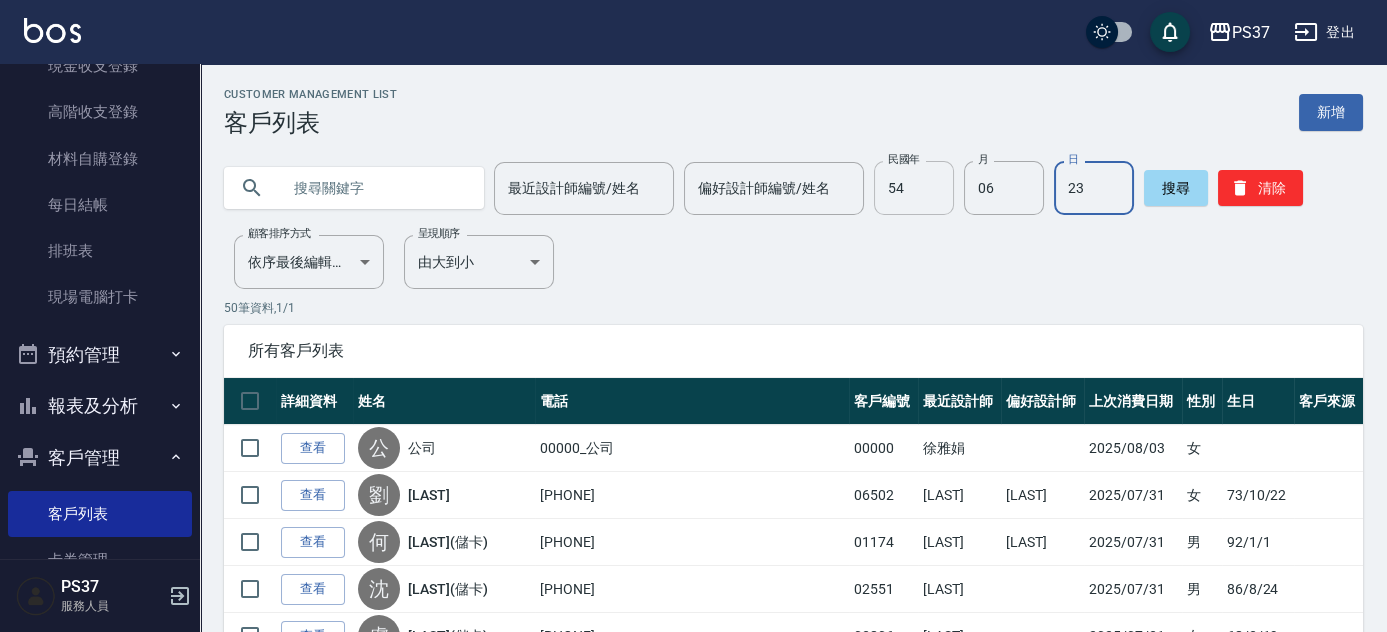 type on "23" 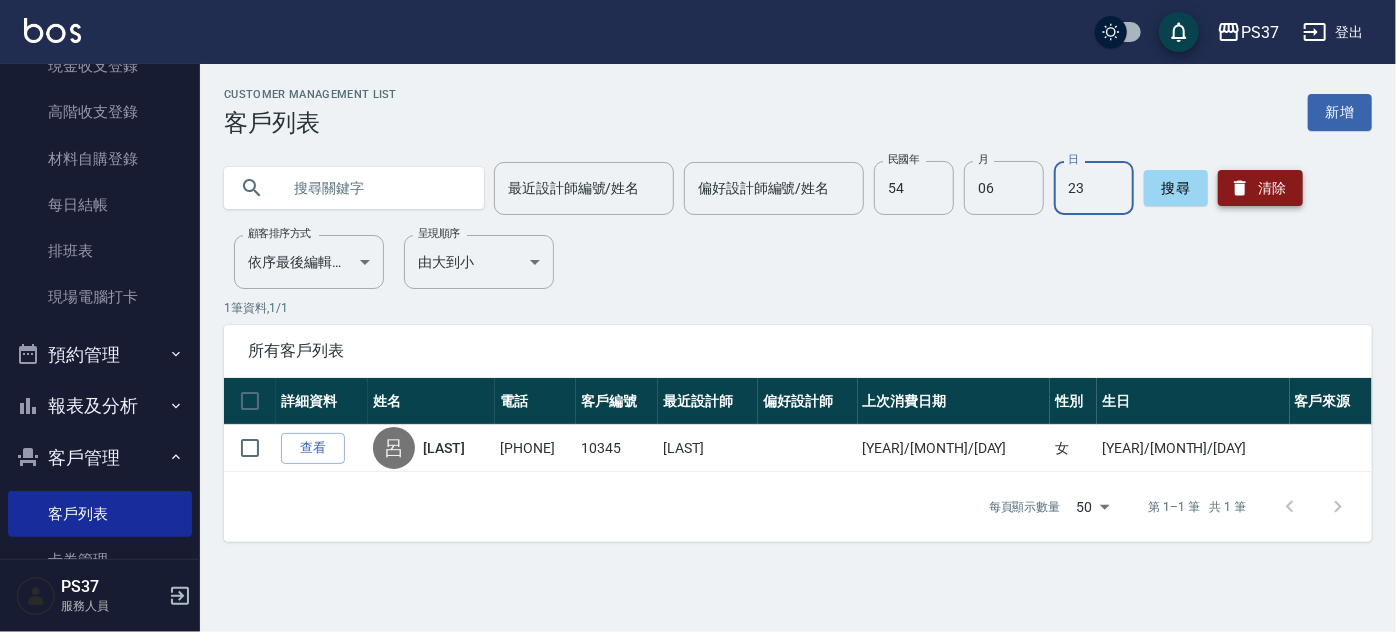 click on "清除" at bounding box center [1260, 188] 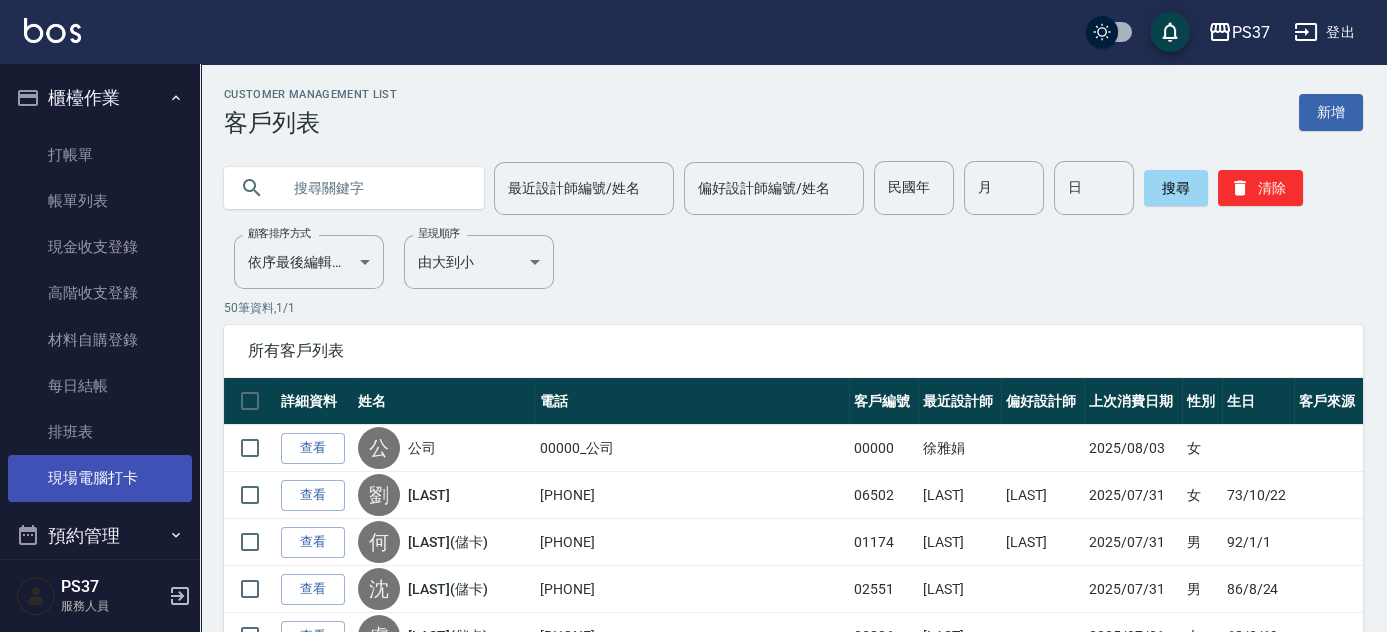 scroll, scrollTop: 335, scrollLeft: 0, axis: vertical 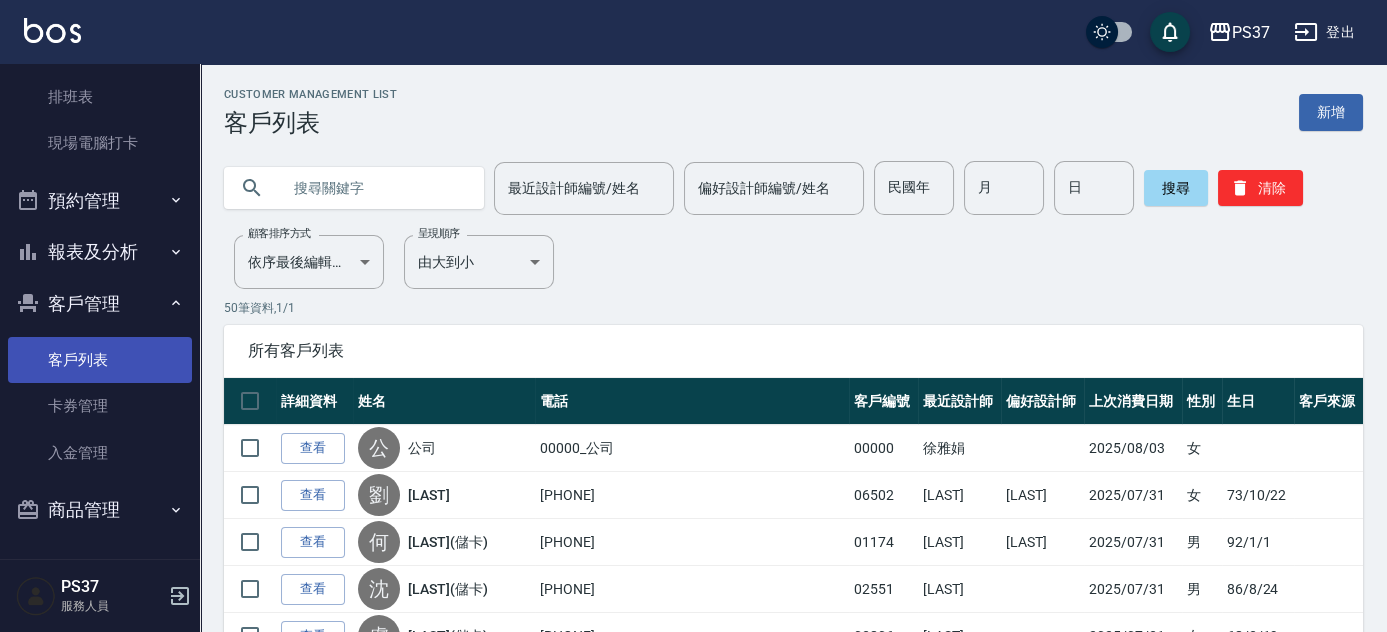 click on "客戶列表" at bounding box center [100, 360] 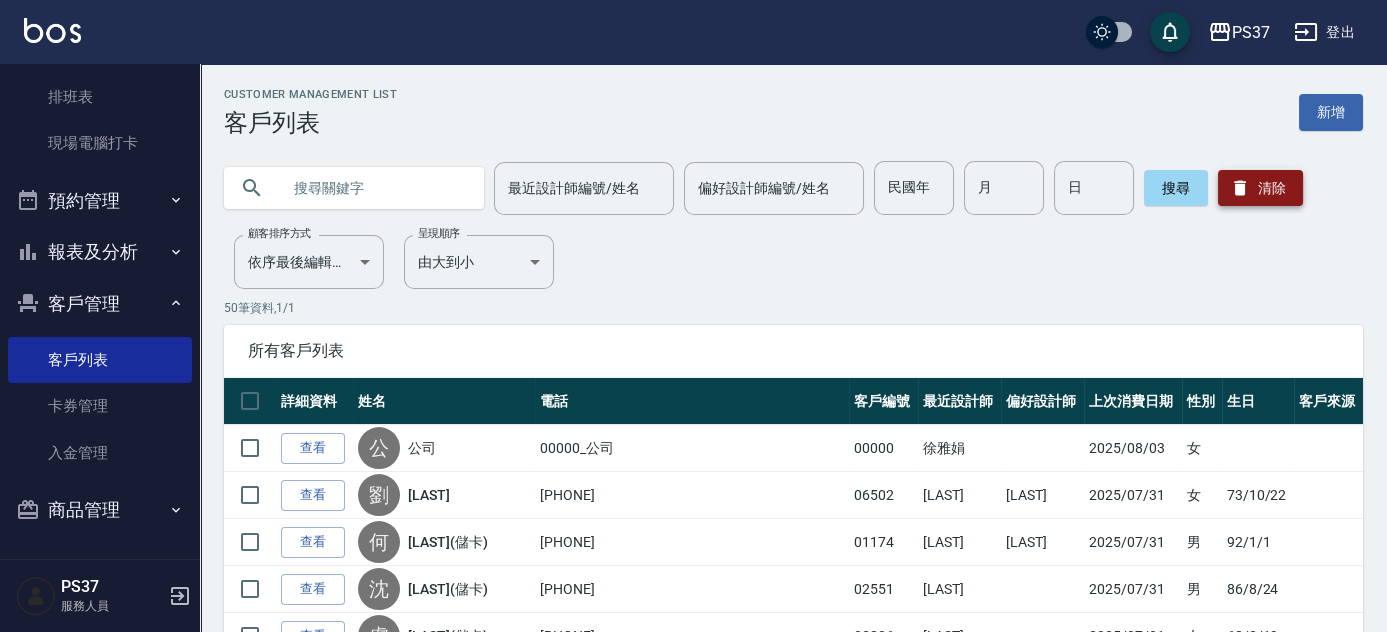 click on "清除" at bounding box center (1260, 188) 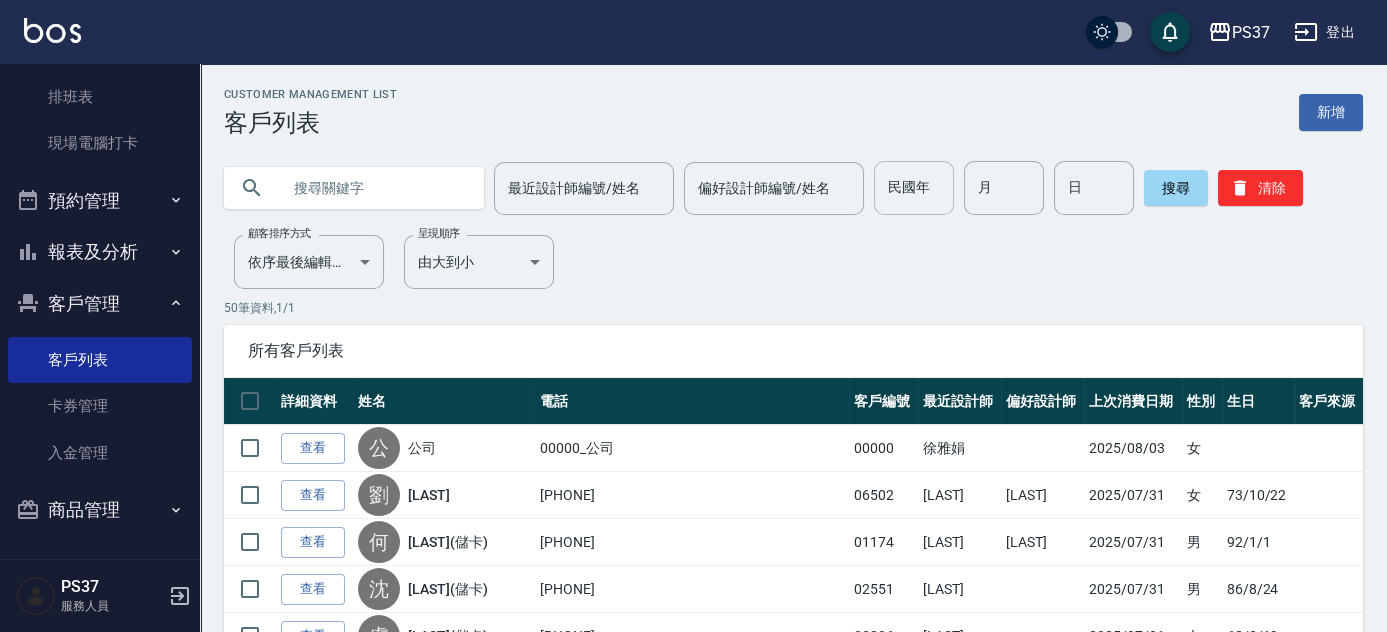 click on "民國年" at bounding box center (914, 188) 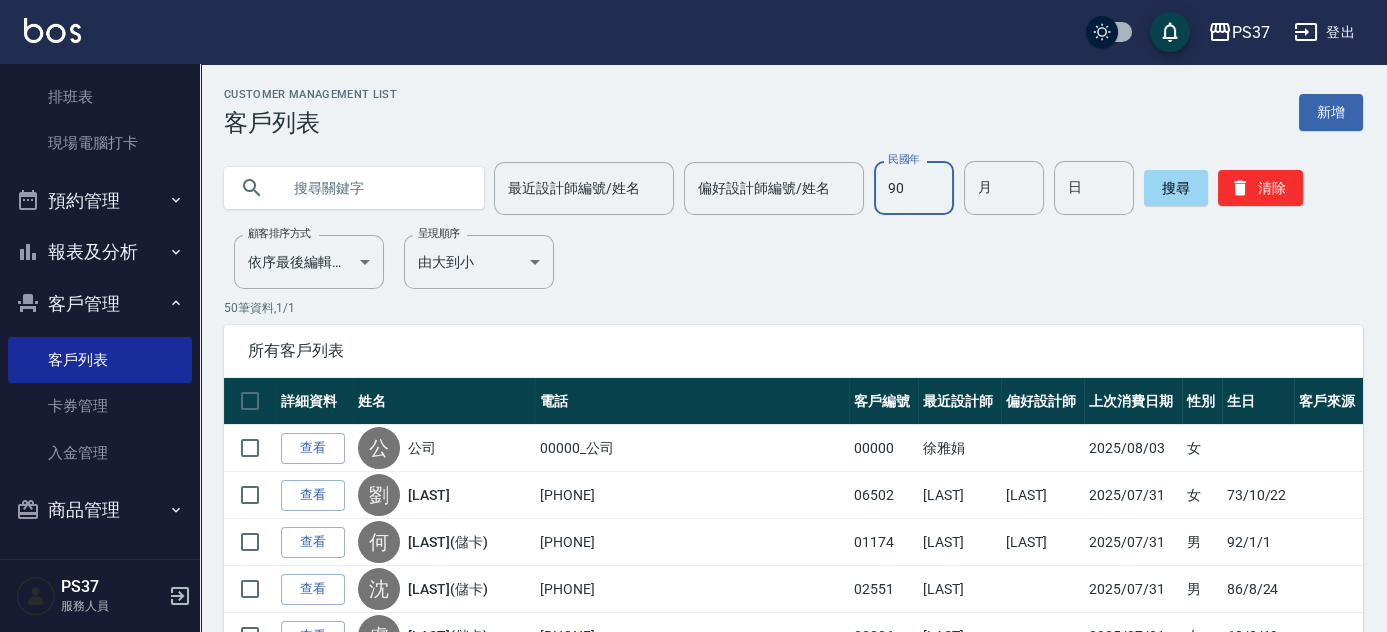 type on "90" 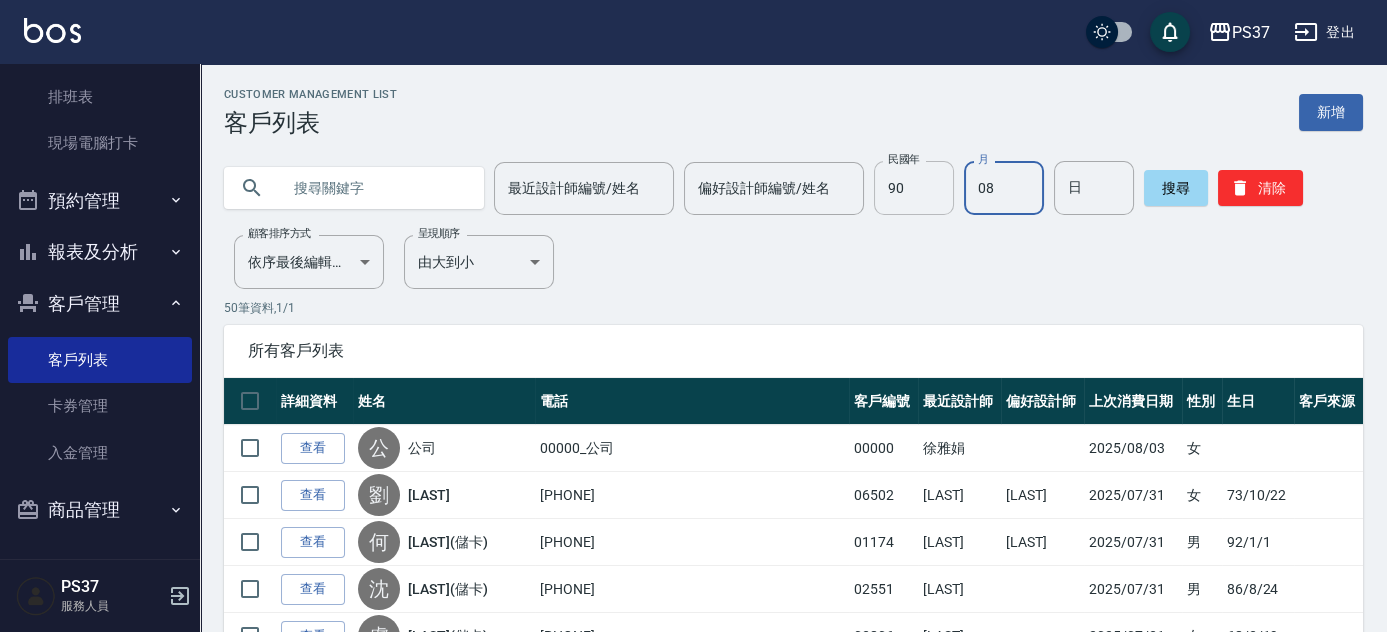 type on "08" 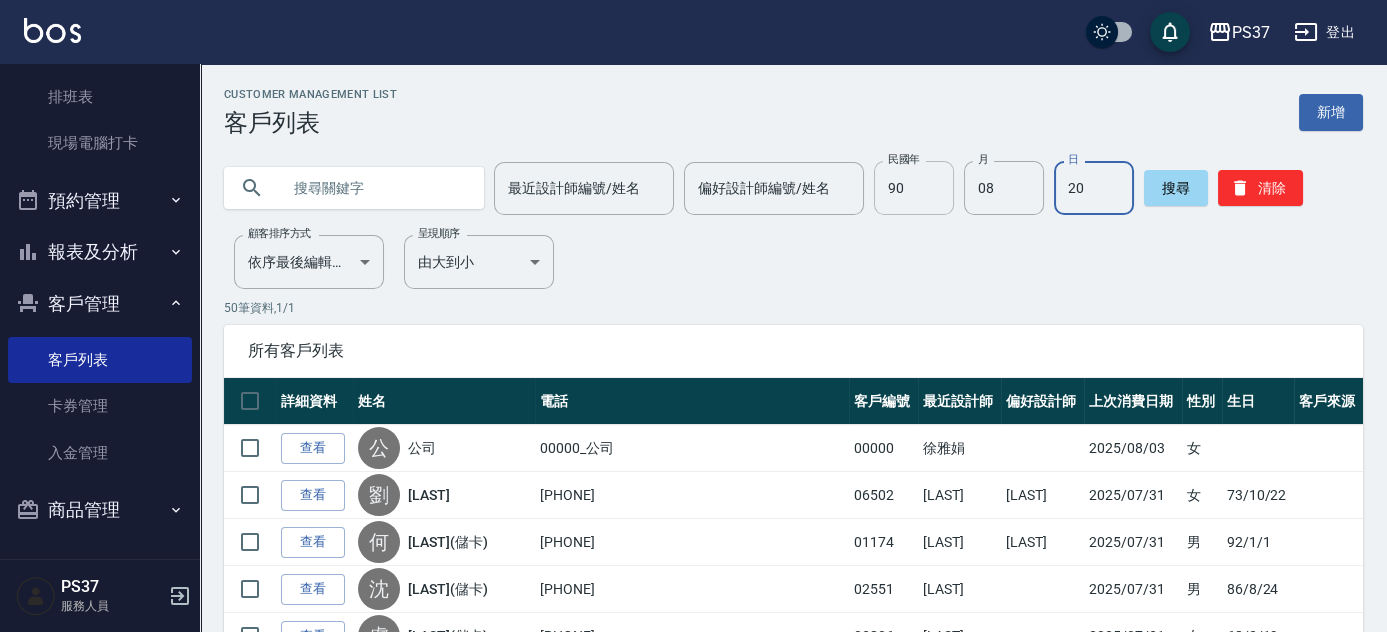 type on "20" 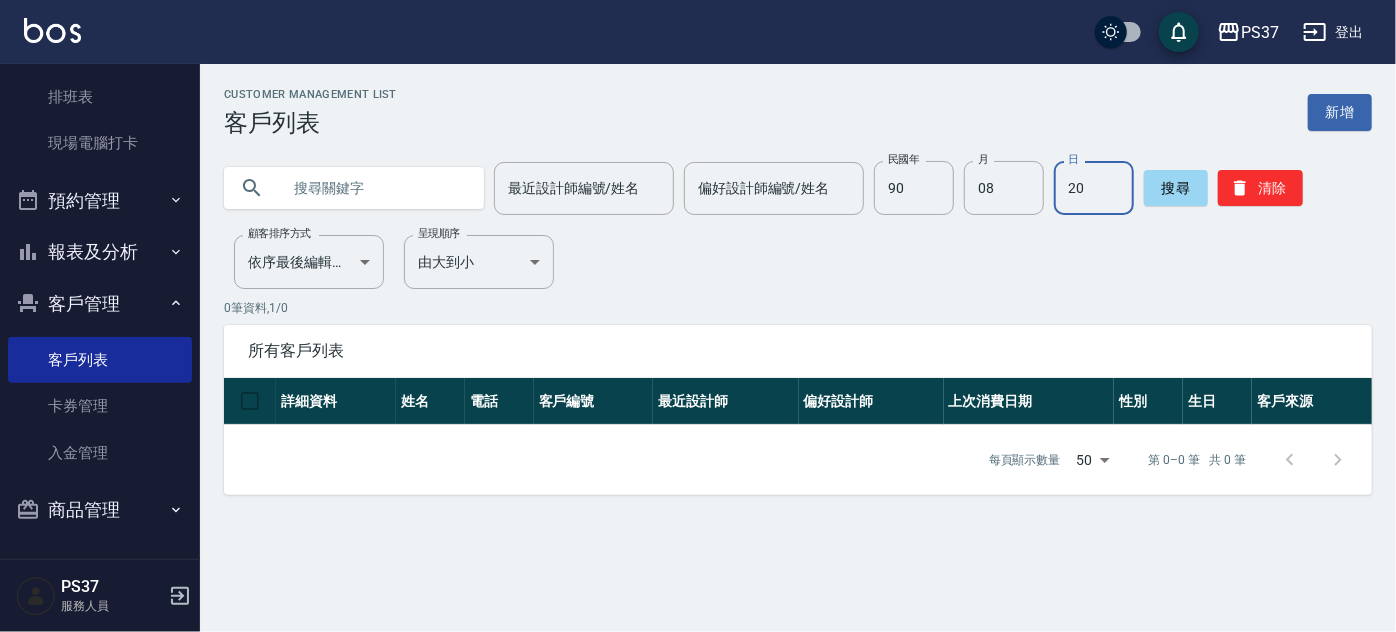 click at bounding box center [374, 188] 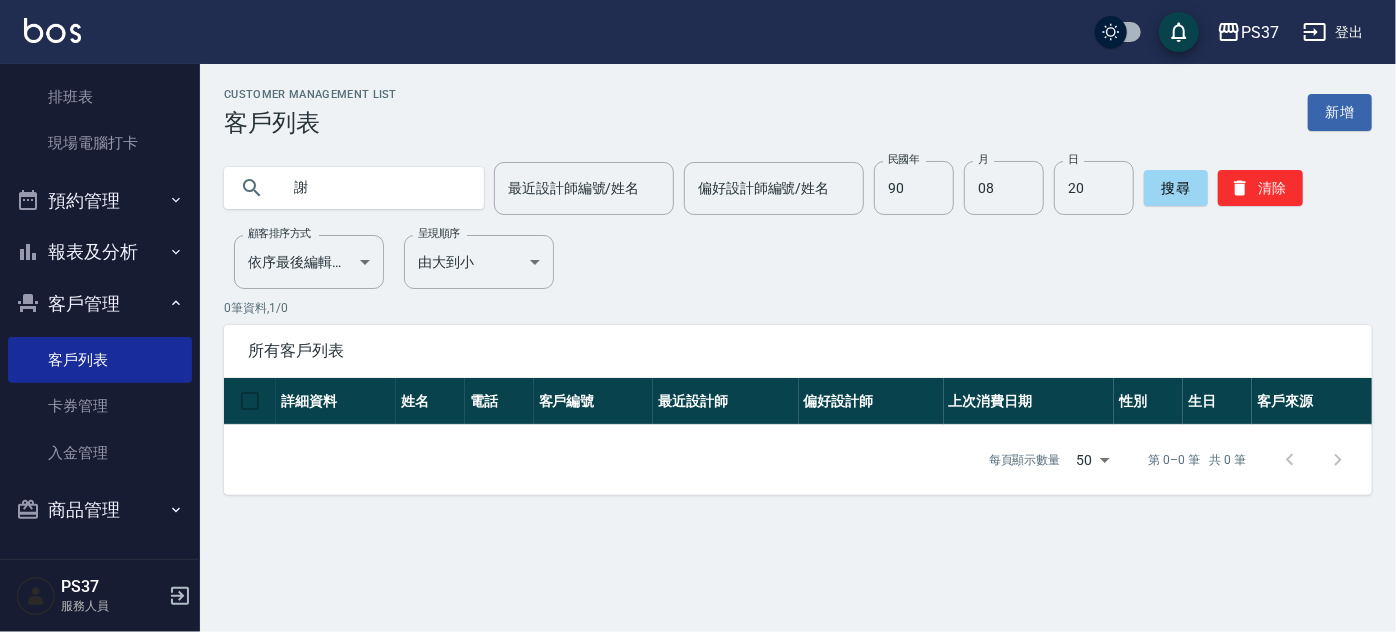 type on "謝" 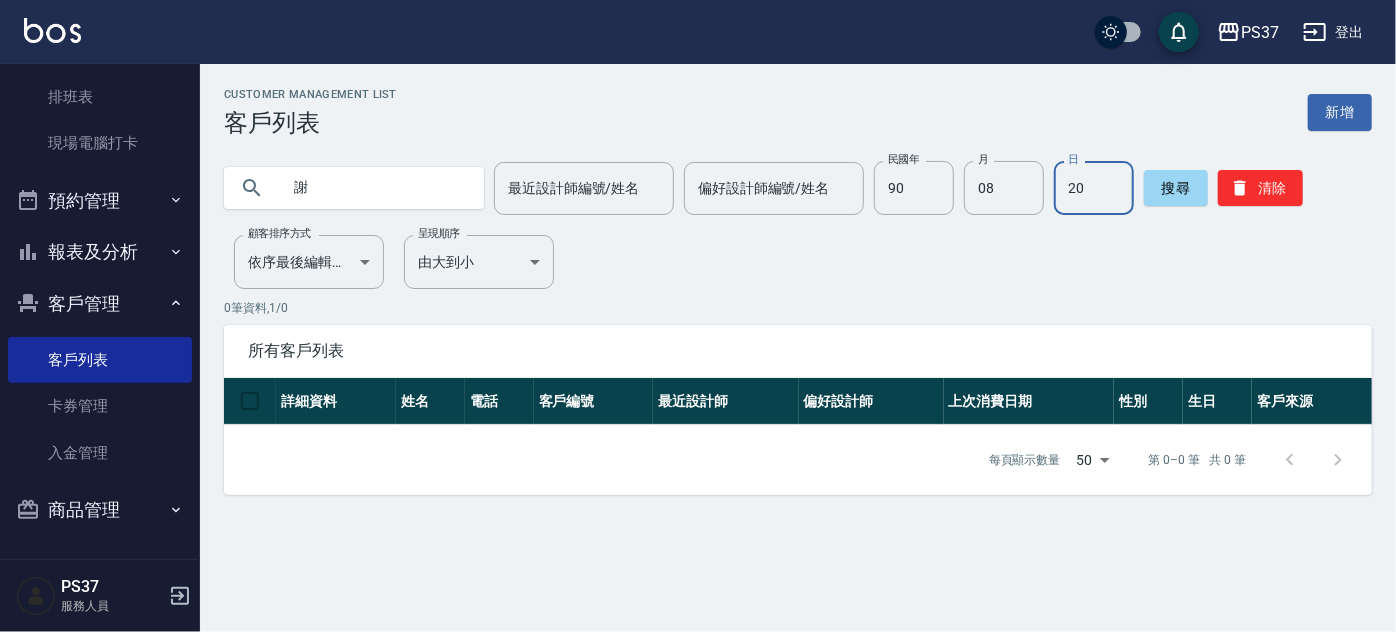 click on "20" at bounding box center [1094, 188] 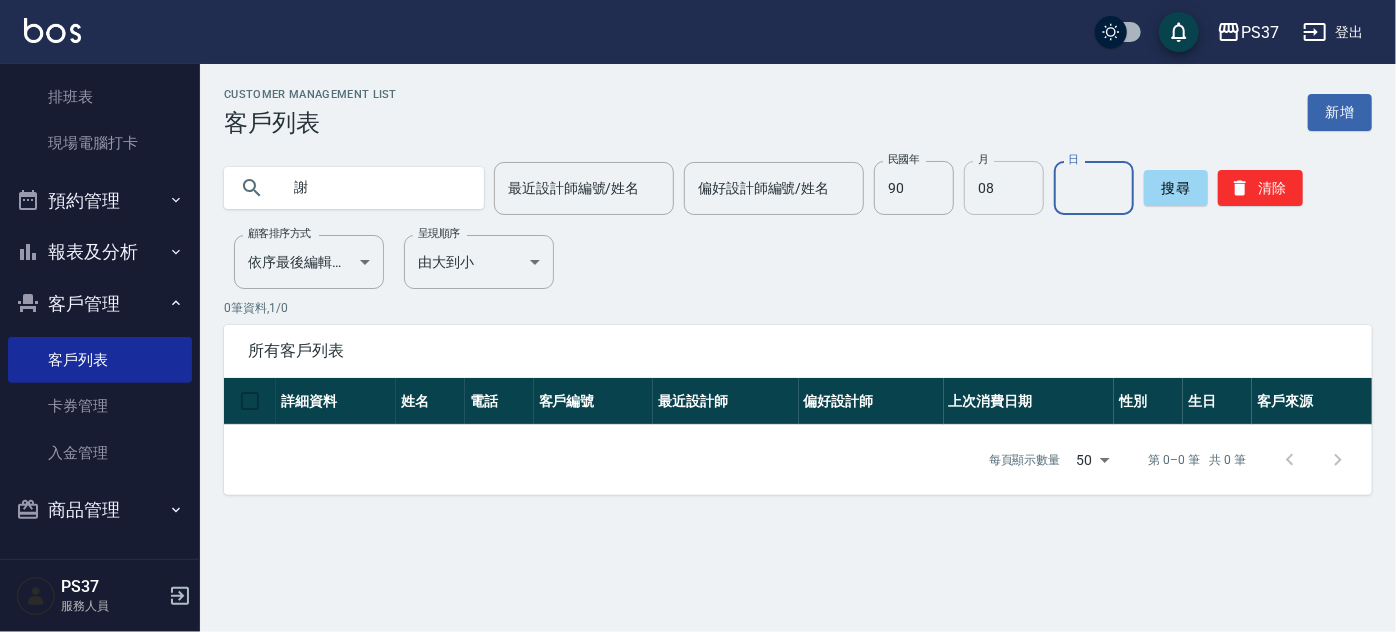 type 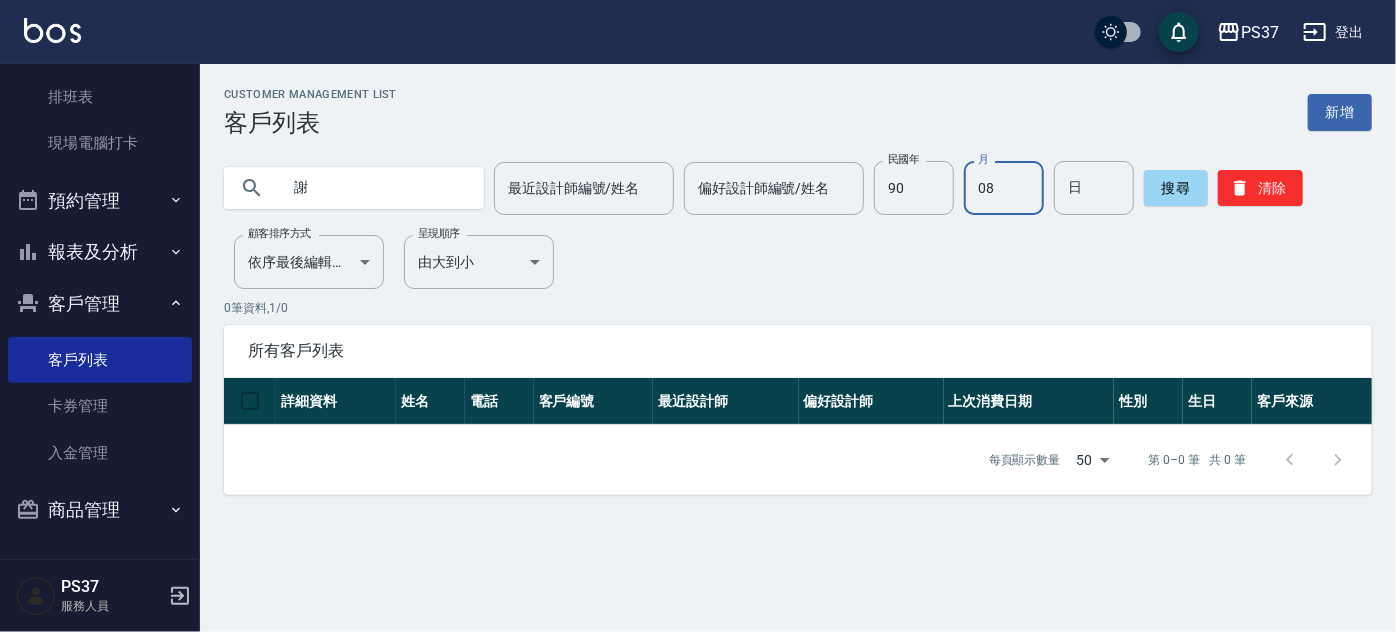 click on "08" at bounding box center (1004, 188) 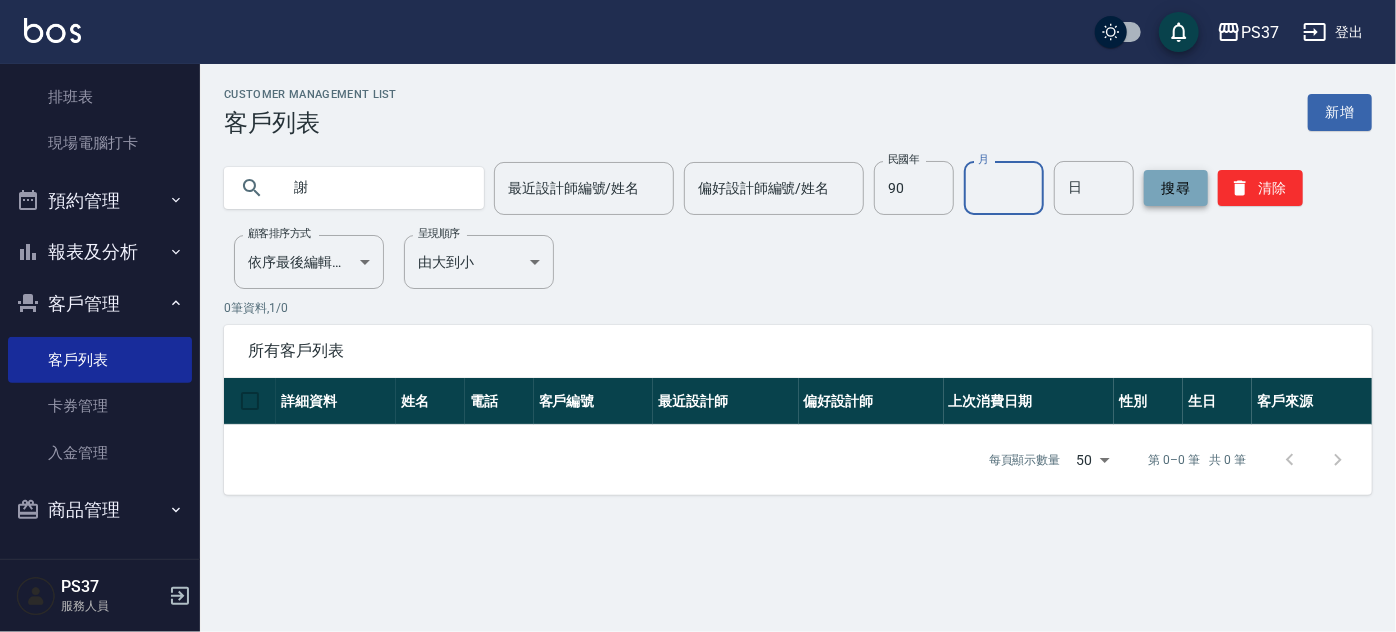 type 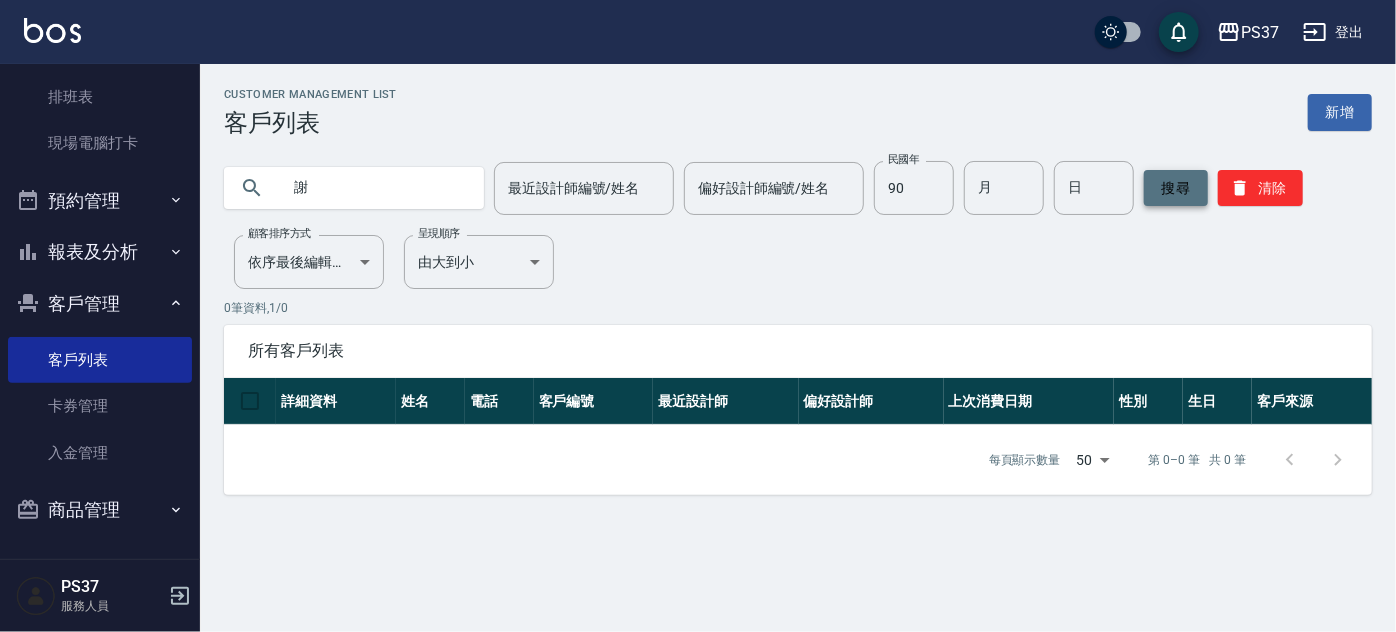 click on "搜尋" at bounding box center [1176, 188] 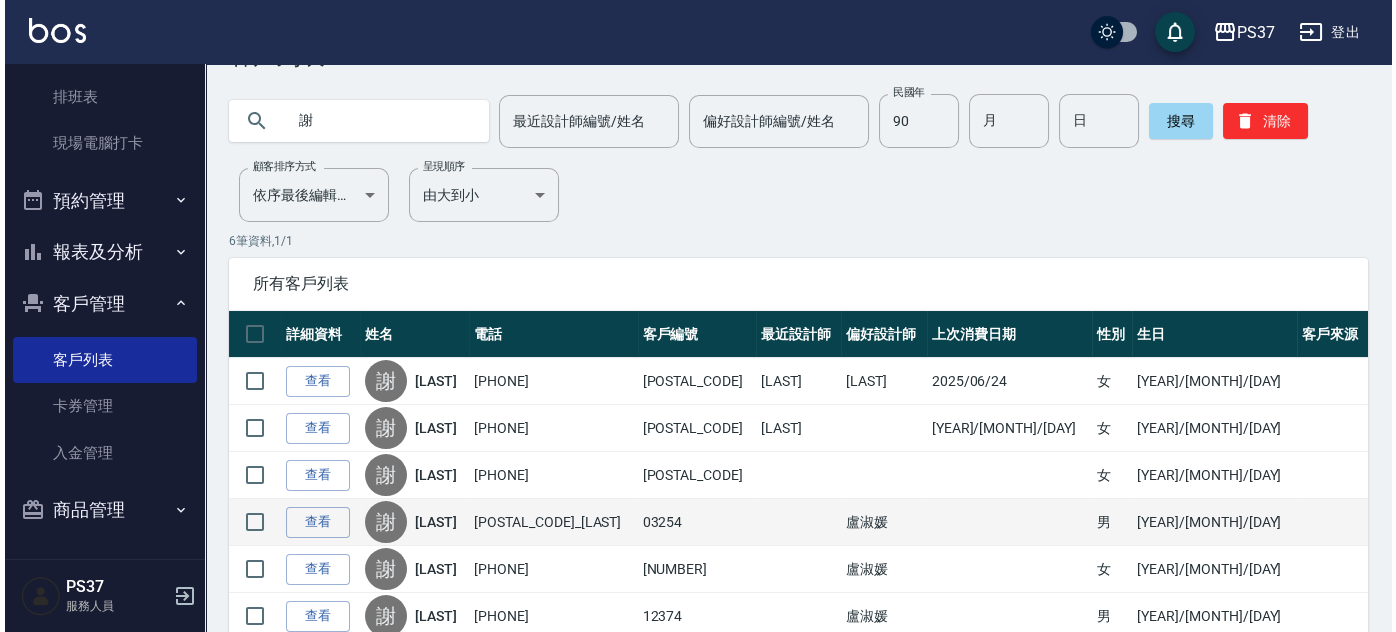 scroll, scrollTop: 0, scrollLeft: 0, axis: both 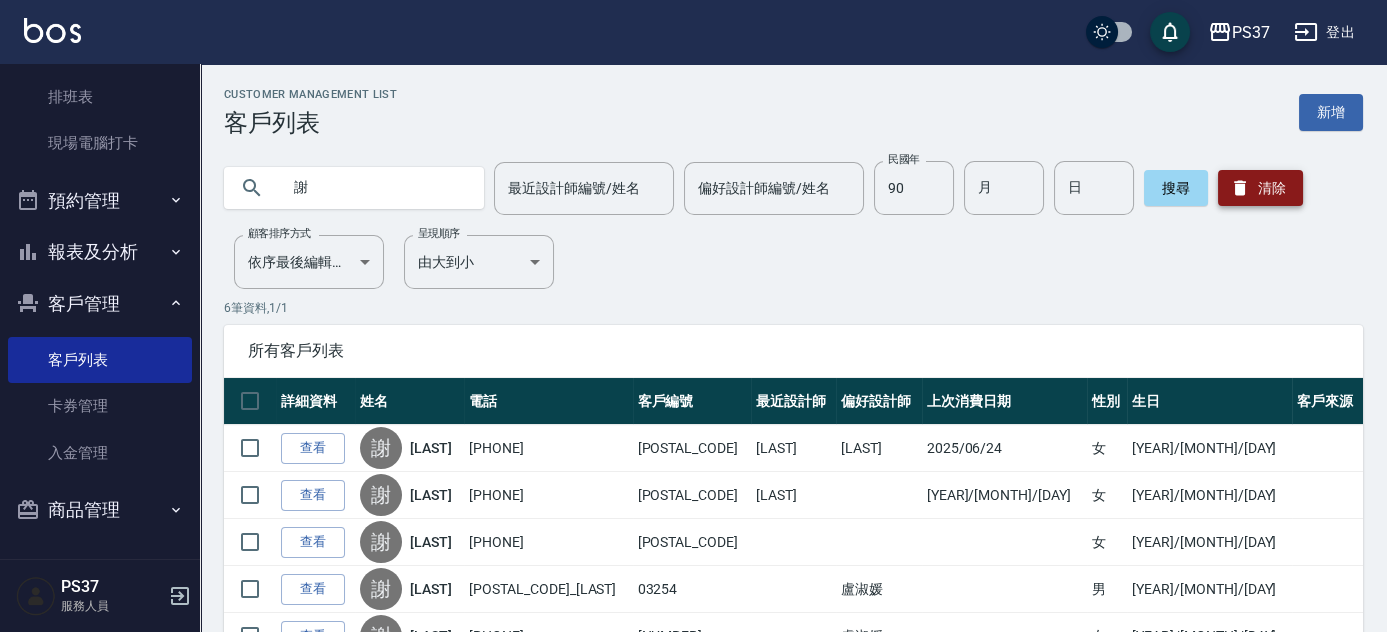 click on "清除" at bounding box center [1260, 188] 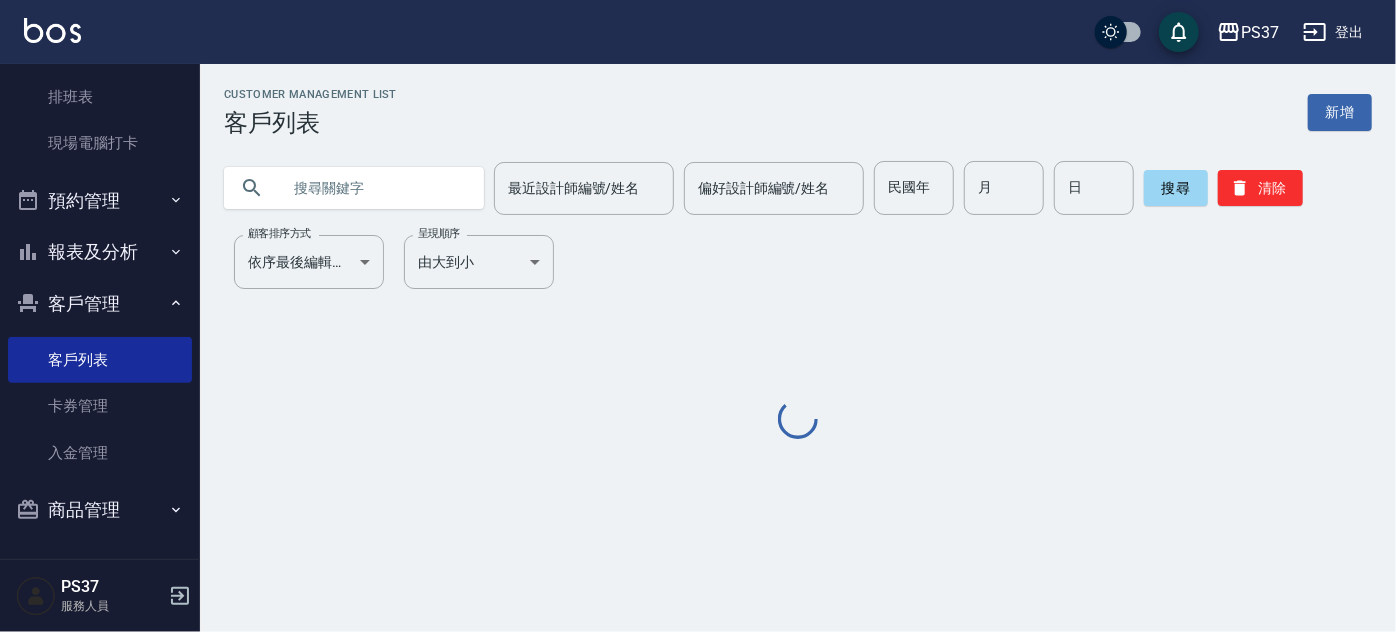 click at bounding box center (374, 188) 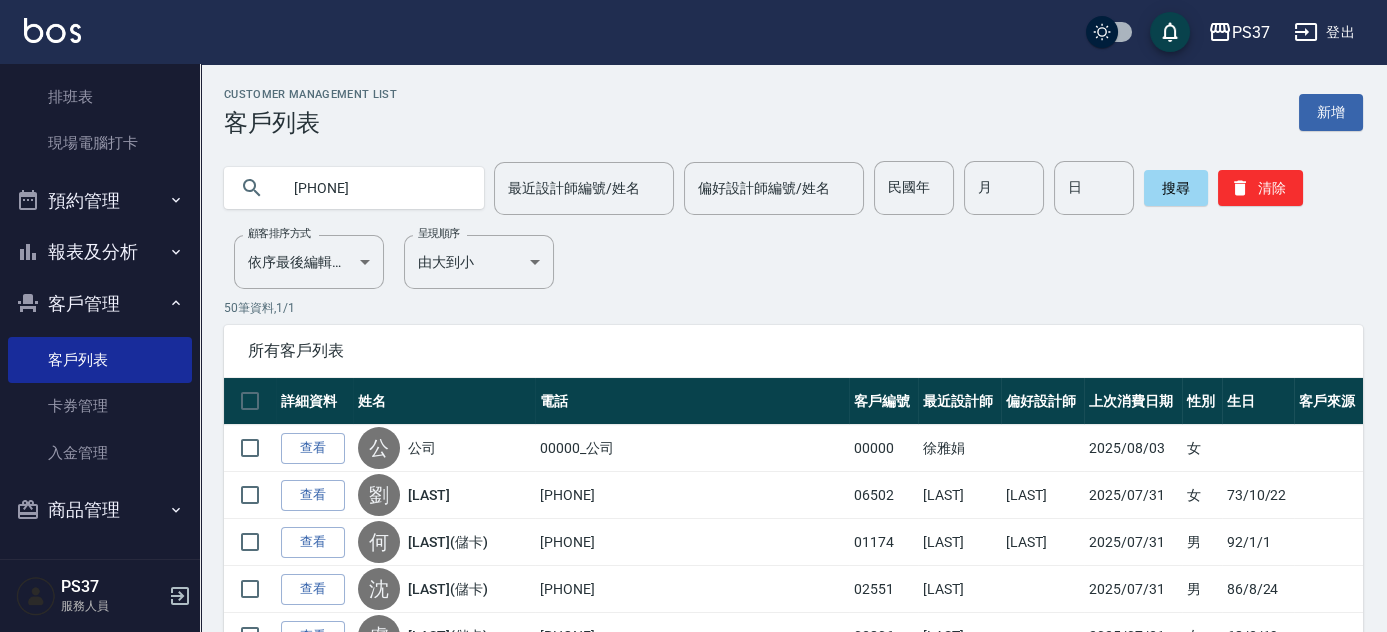 type on "0978277703" 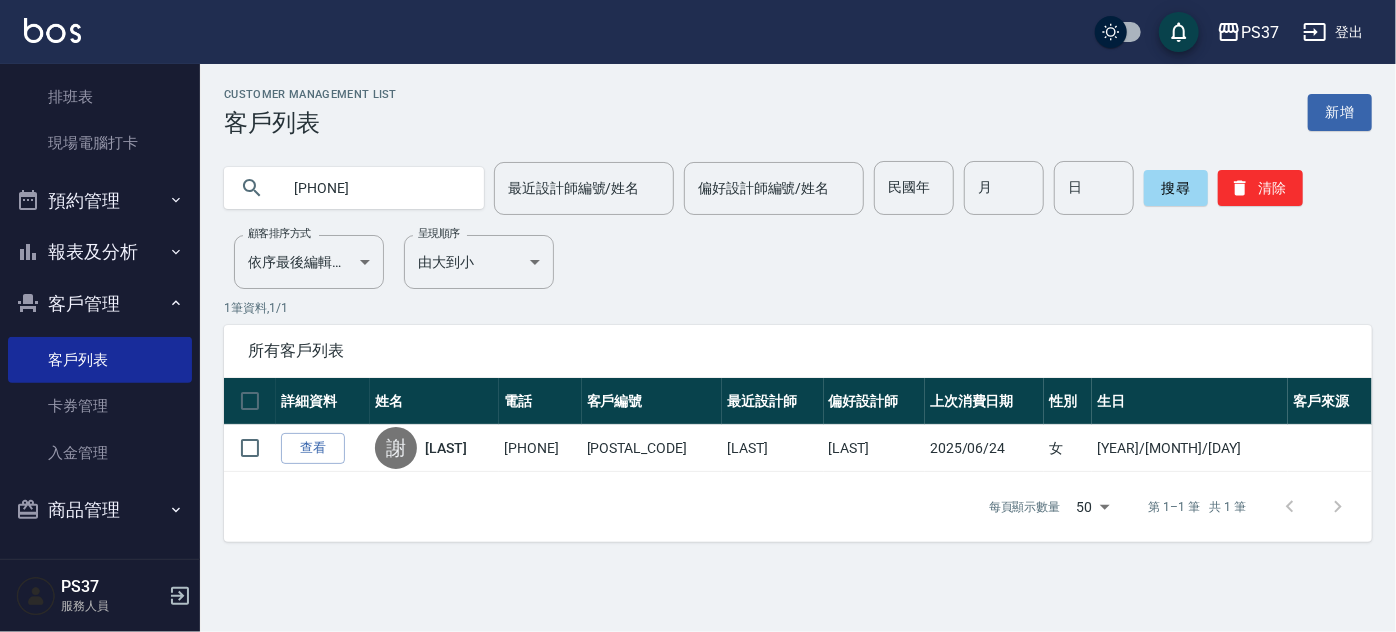 click on "Customer Management List 客戶列表 新增 0978277703 最近設計師編號/姓名 最近設計師編號/姓名 偏好設計師編號/姓名 偏好設計師編號/姓名 民國年 民國年 月 月 日 日 搜尋 清除 顧客排序方式 依序最後編輯時間 UPDATEDAT 顧客排序方式 呈現順序 由大到小 DESC 呈現順序 1  筆資料,  1 / 1 所有客戶列表 詳細資料 姓名 電話 客戶編號 最近設計師 偏好設計師 上次消費日期 性別 生日 客戶來源 查看 謝 謝信祺 0978277703 07263 黎氏萍 鄧卉芸 2025/06/24 女 90/8/25 每頁顯示數量 50 50 第 1–1 筆   共 1 筆 0  selected 刪除客人" at bounding box center (798, 315) 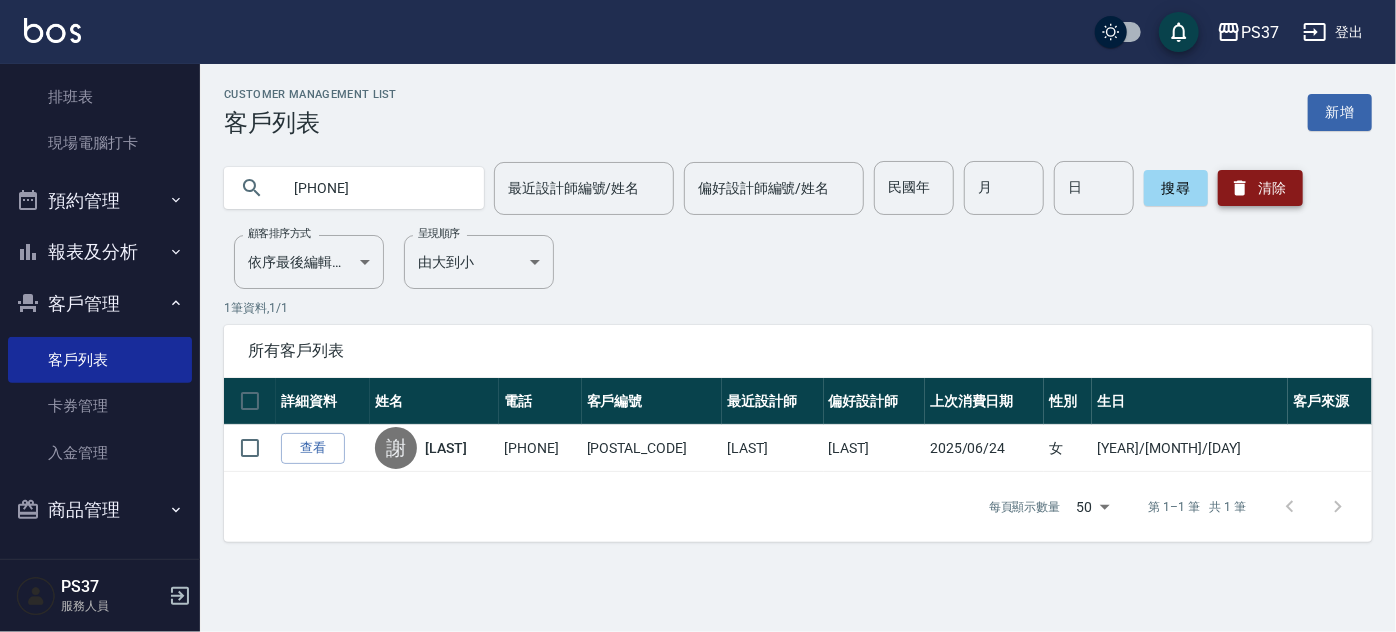 click on "清除" at bounding box center [1260, 188] 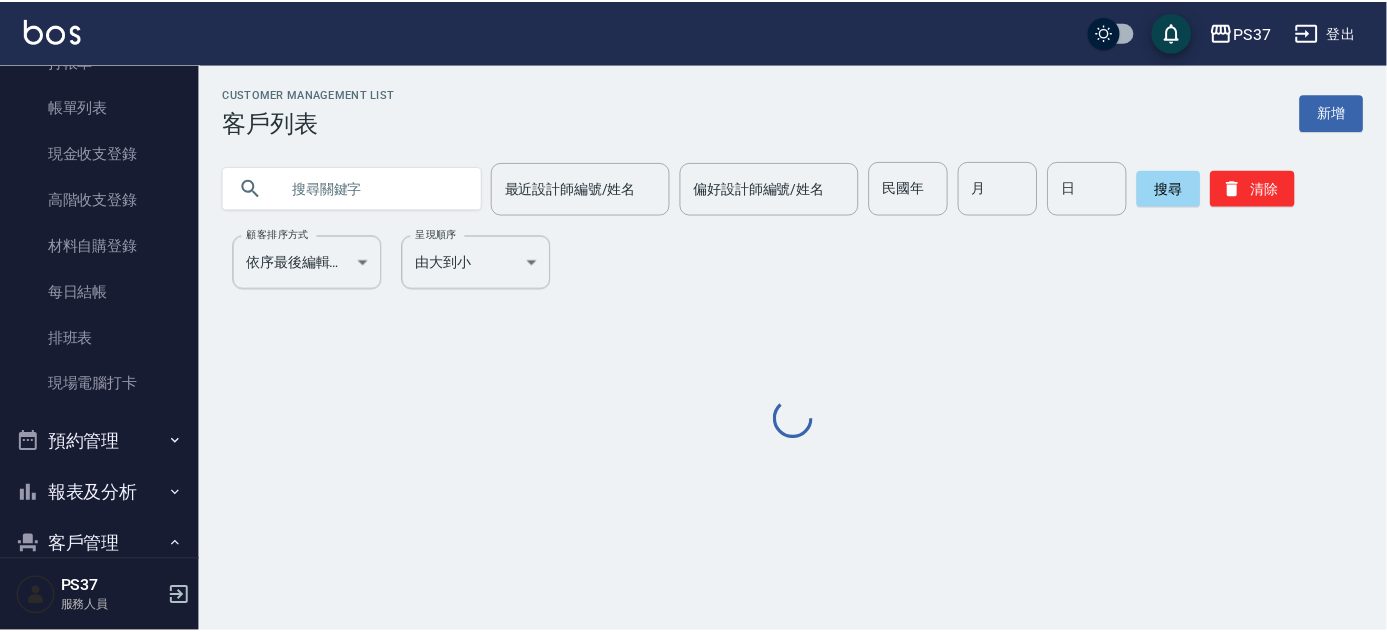 scroll, scrollTop: 0, scrollLeft: 0, axis: both 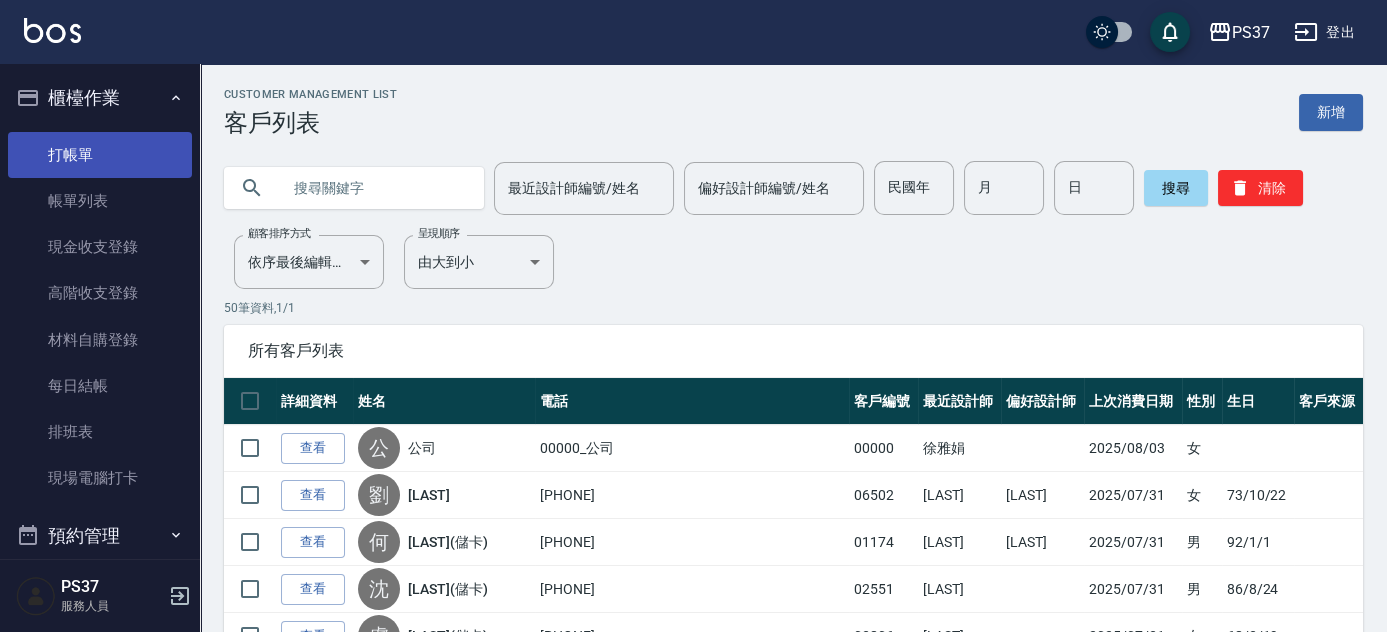 click on "打帳單" at bounding box center [100, 155] 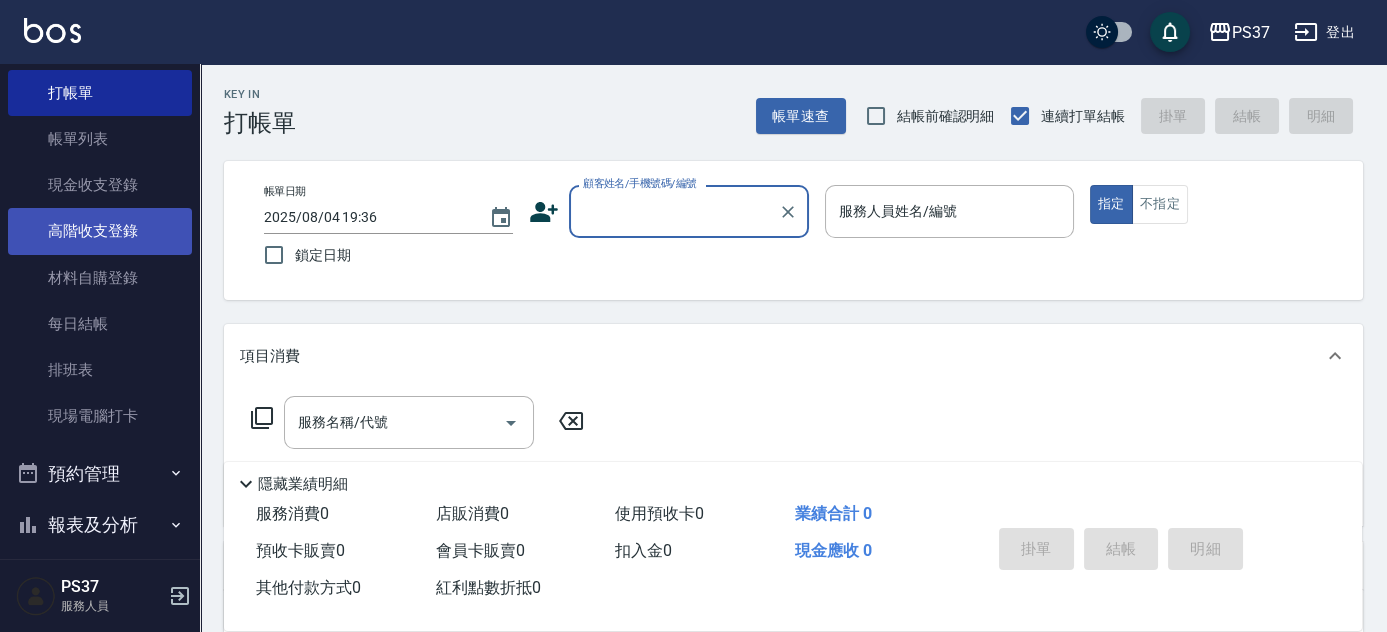 scroll, scrollTop: 335, scrollLeft: 0, axis: vertical 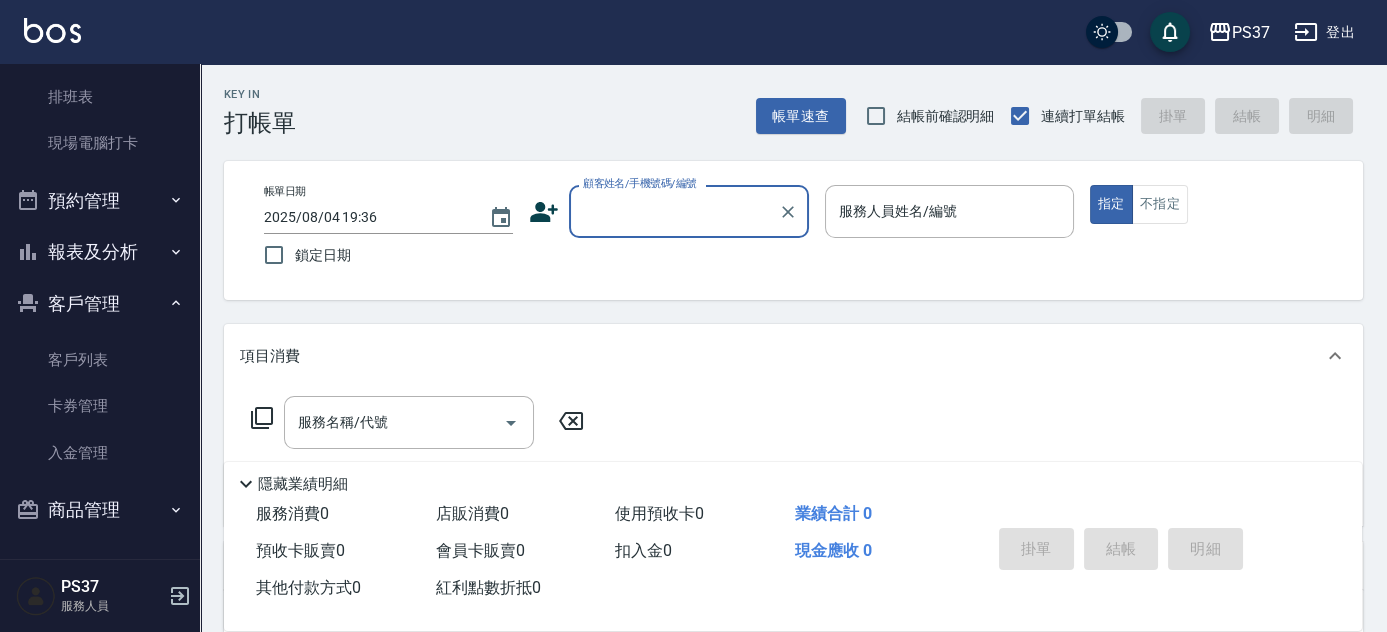 click on "報表及分析" at bounding box center [100, 252] 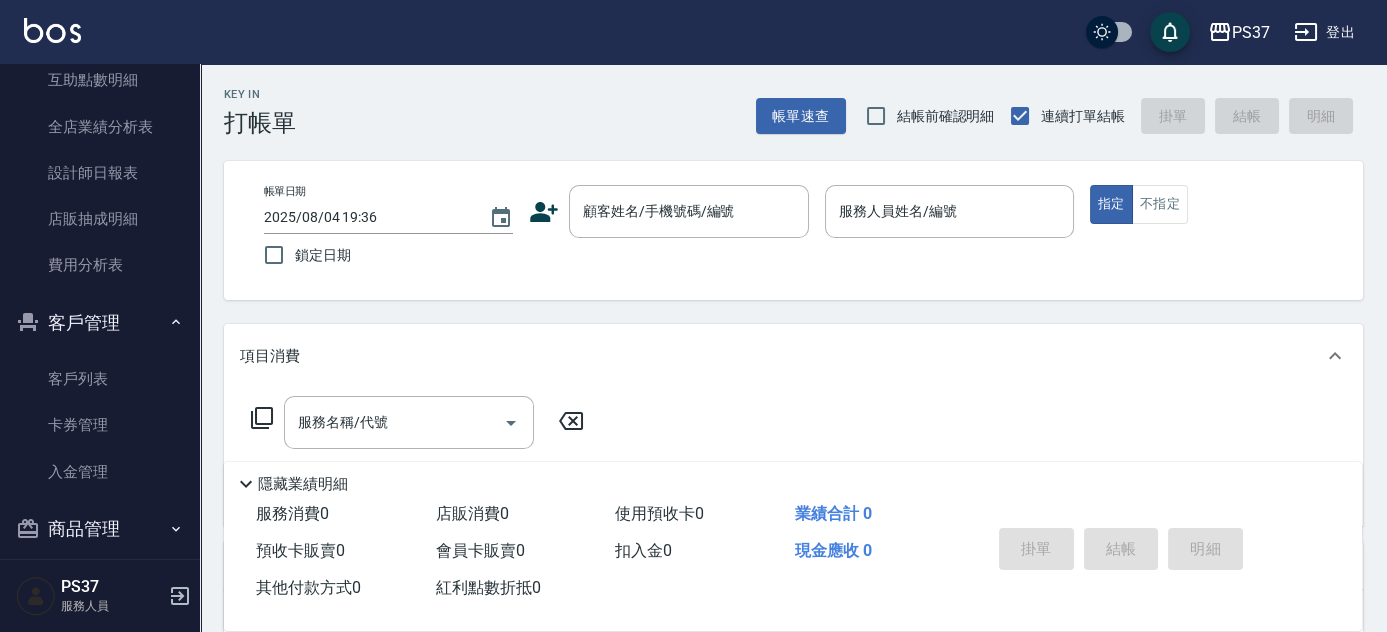 scroll, scrollTop: 720, scrollLeft: 0, axis: vertical 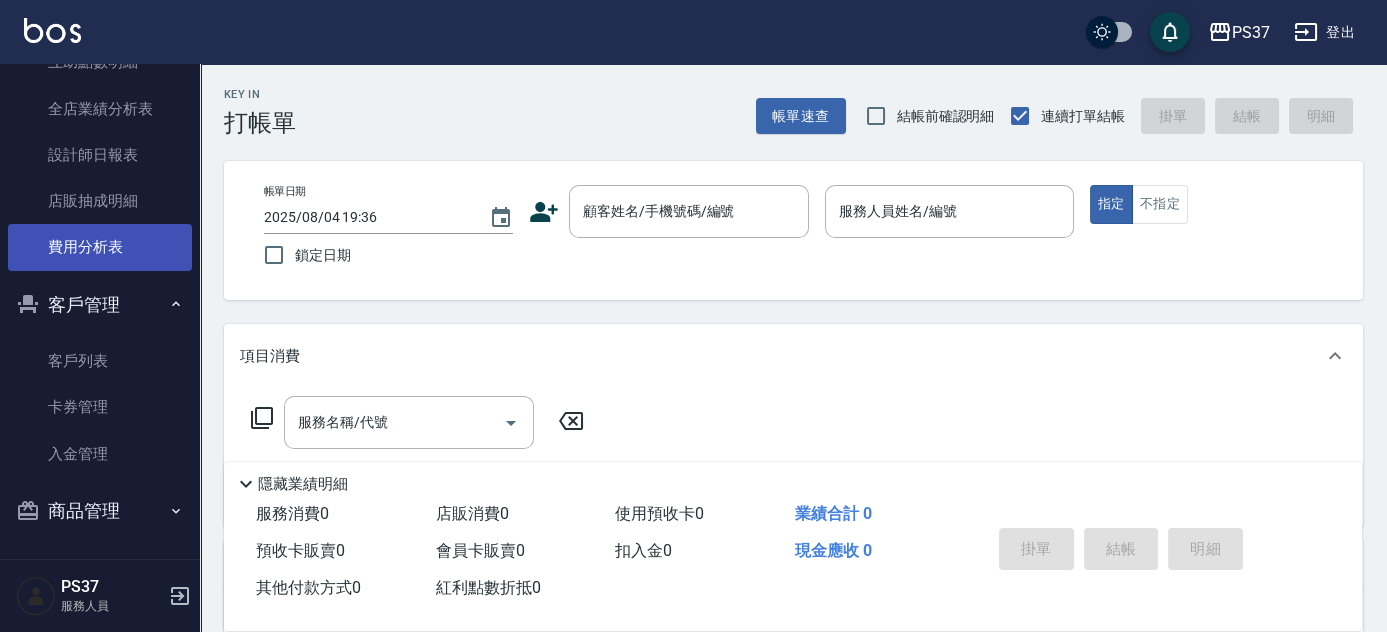 click on "費用分析表" at bounding box center [100, 247] 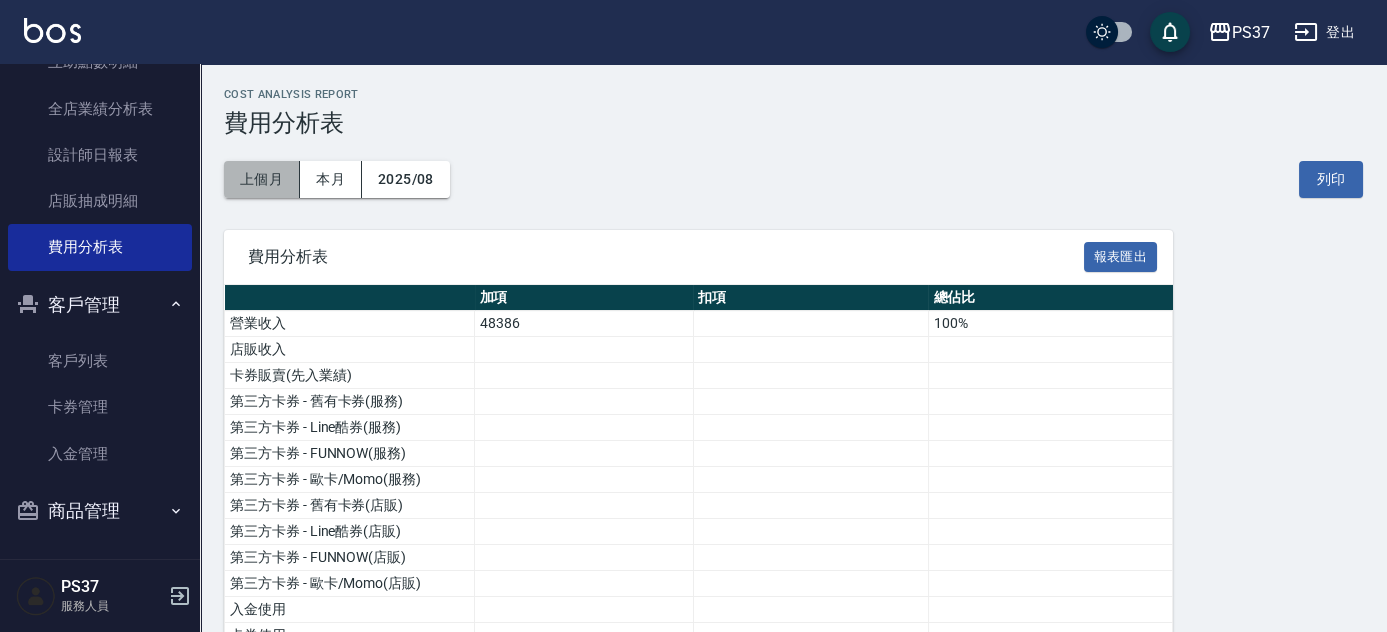 click on "上個月" at bounding box center (262, 179) 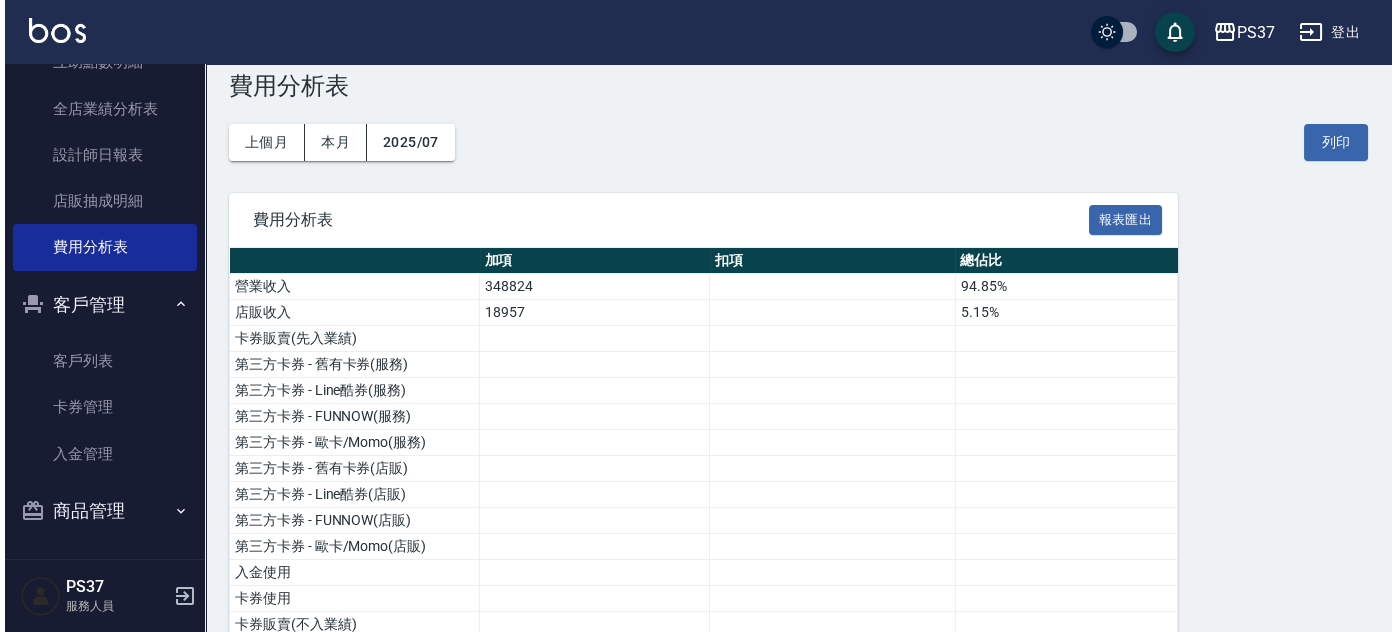 scroll, scrollTop: 0, scrollLeft: 0, axis: both 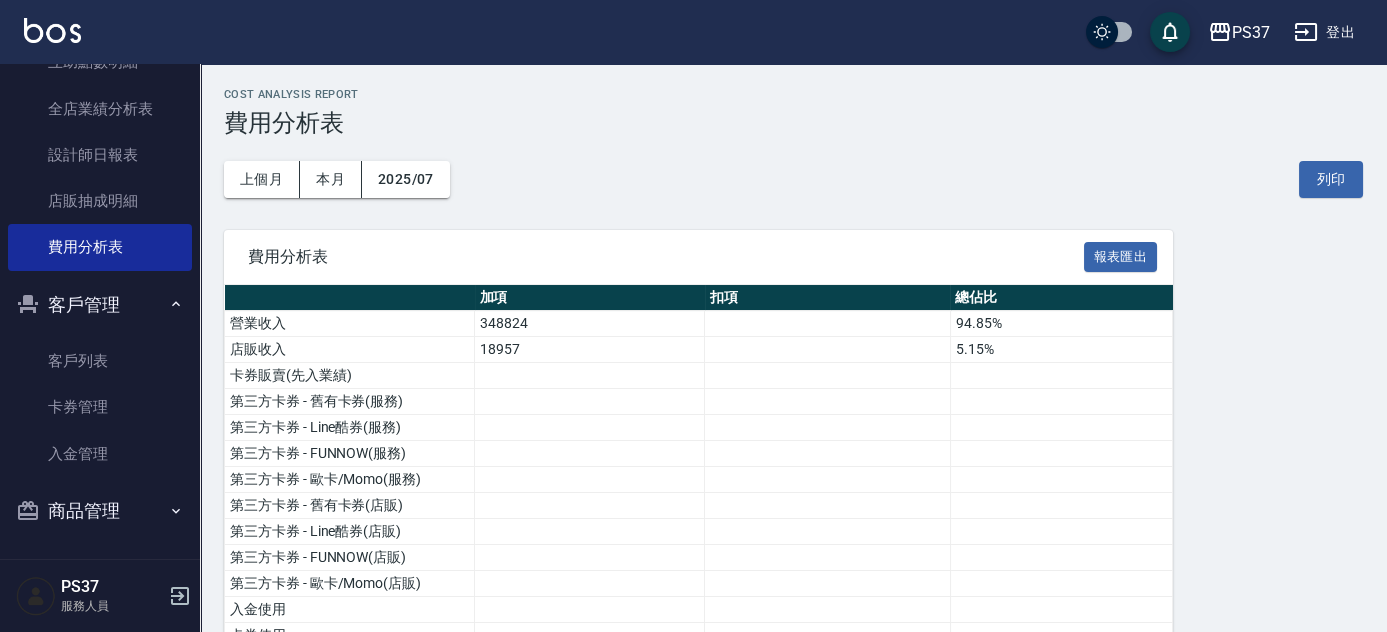click on "登出" at bounding box center [1324, 32] 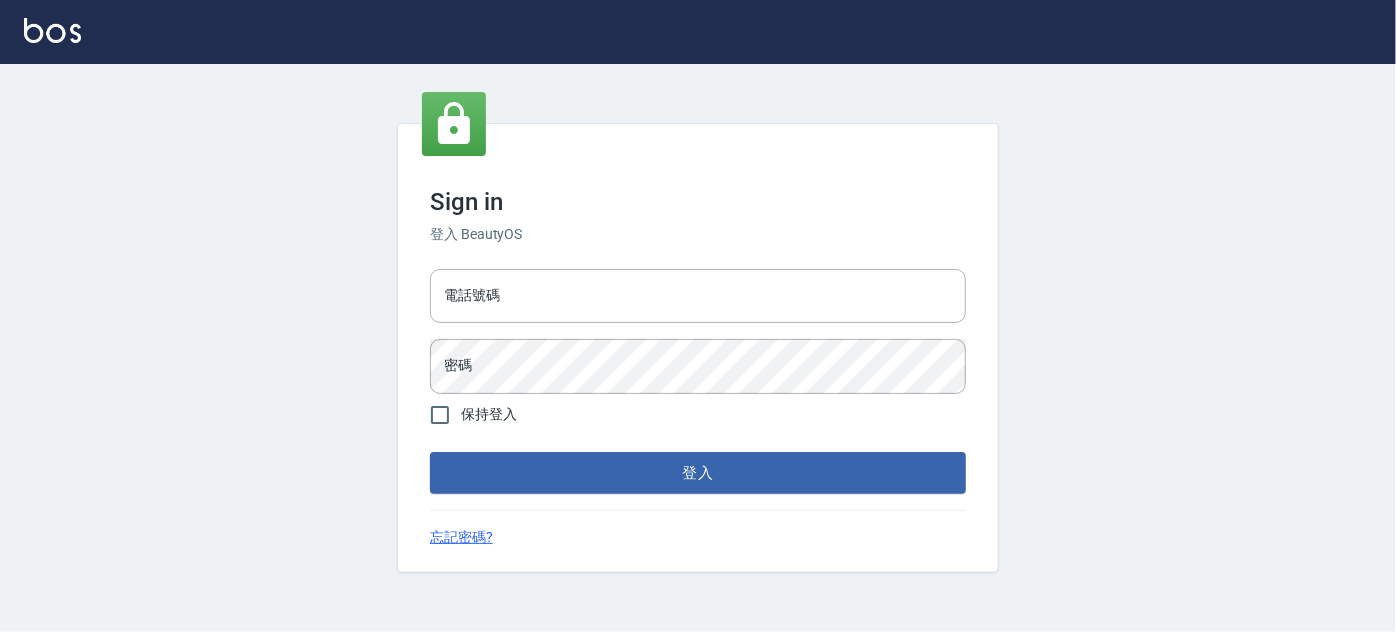 type on "[PHONE]" 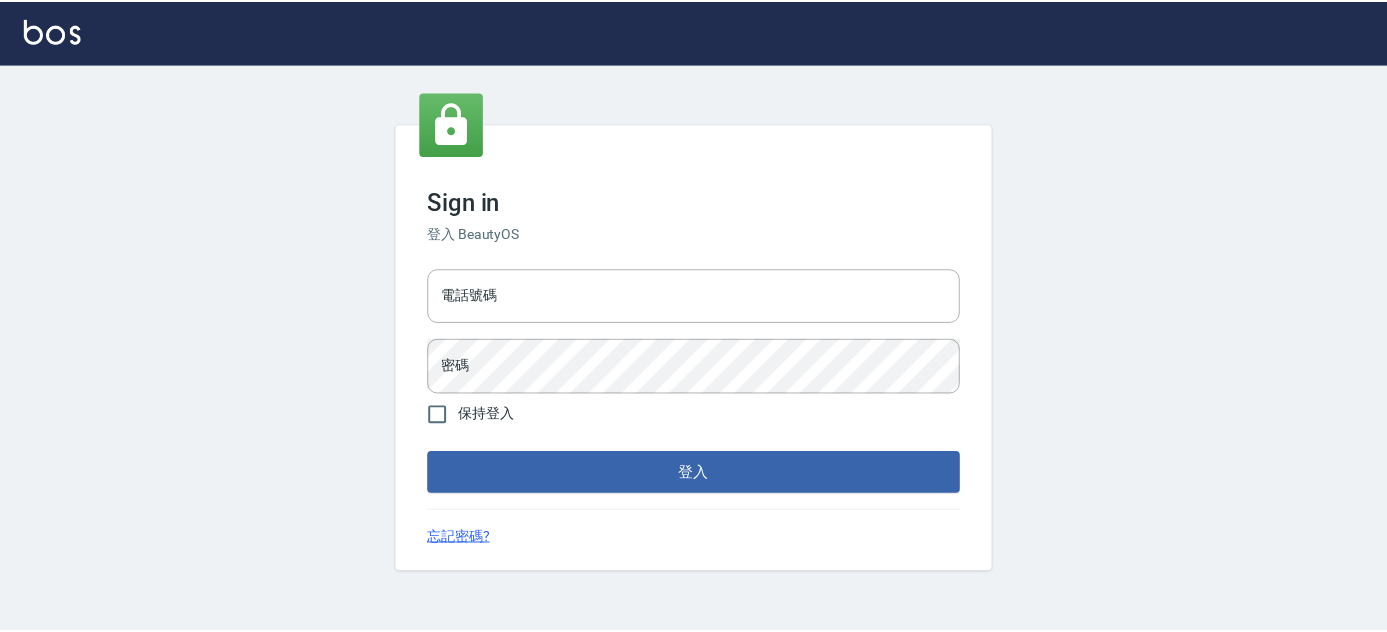 scroll, scrollTop: 0, scrollLeft: 0, axis: both 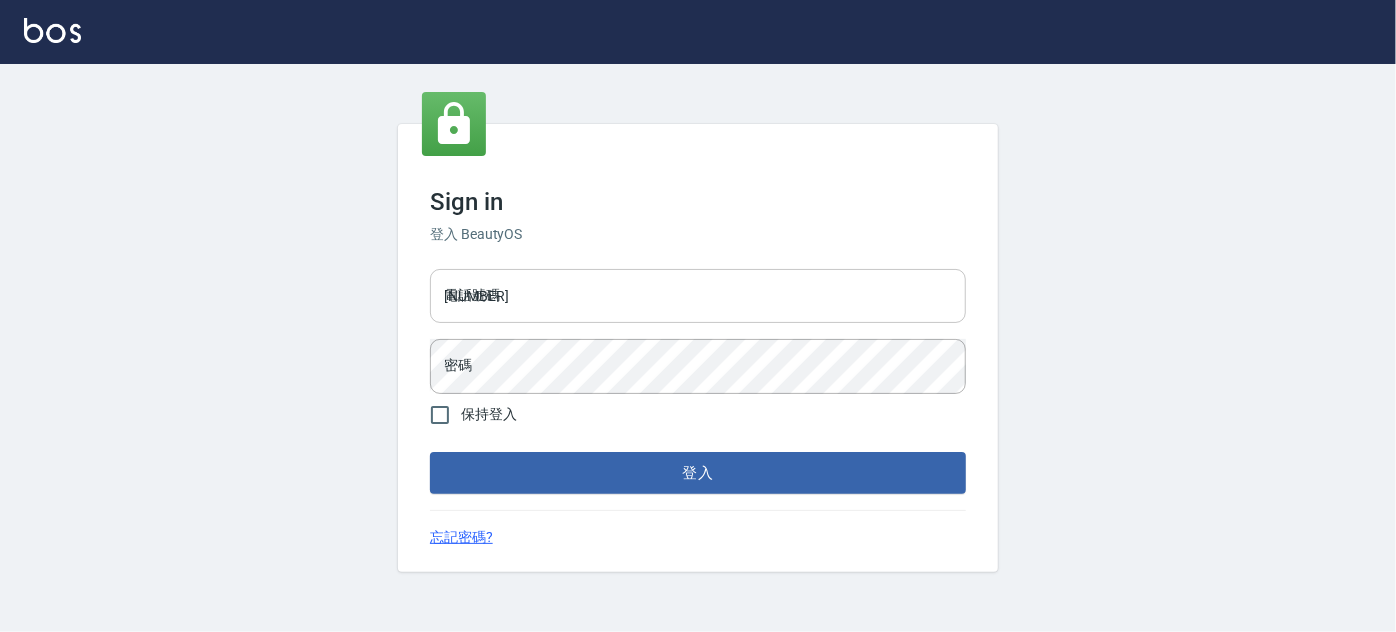 drag, startPoint x: 0, startPoint y: 0, endPoint x: 594, endPoint y: 303, distance: 666.8171 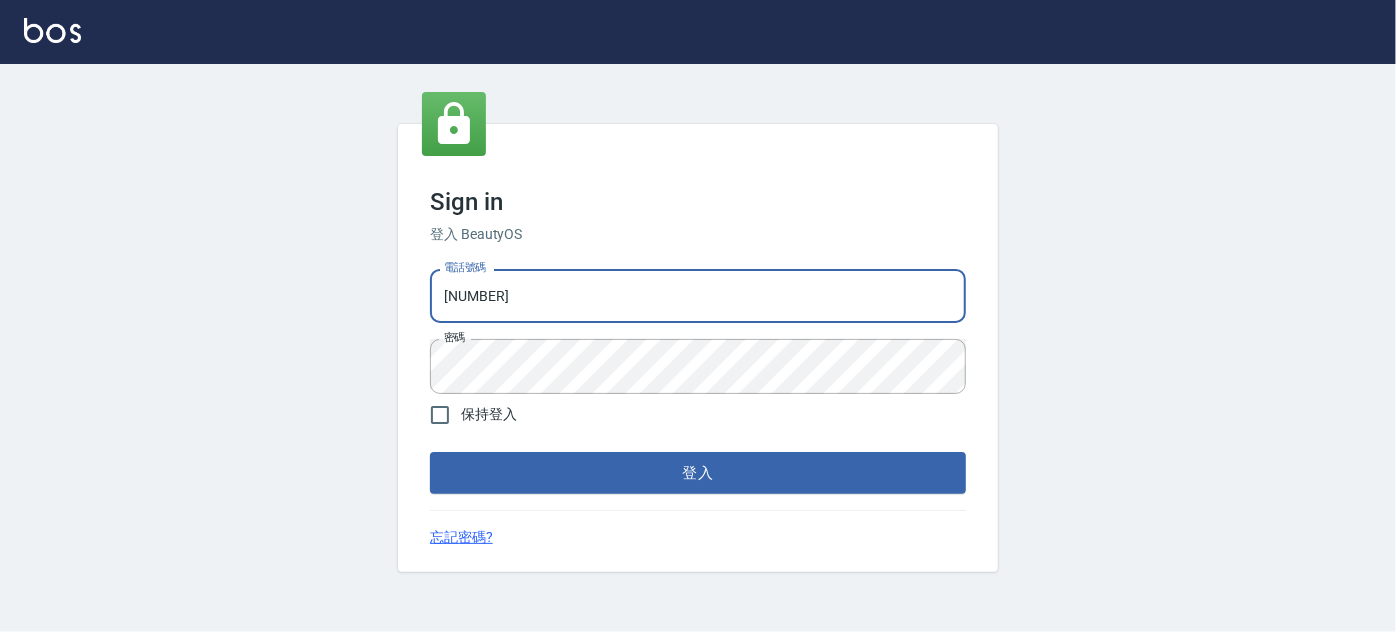 type on "[NUMBER]" 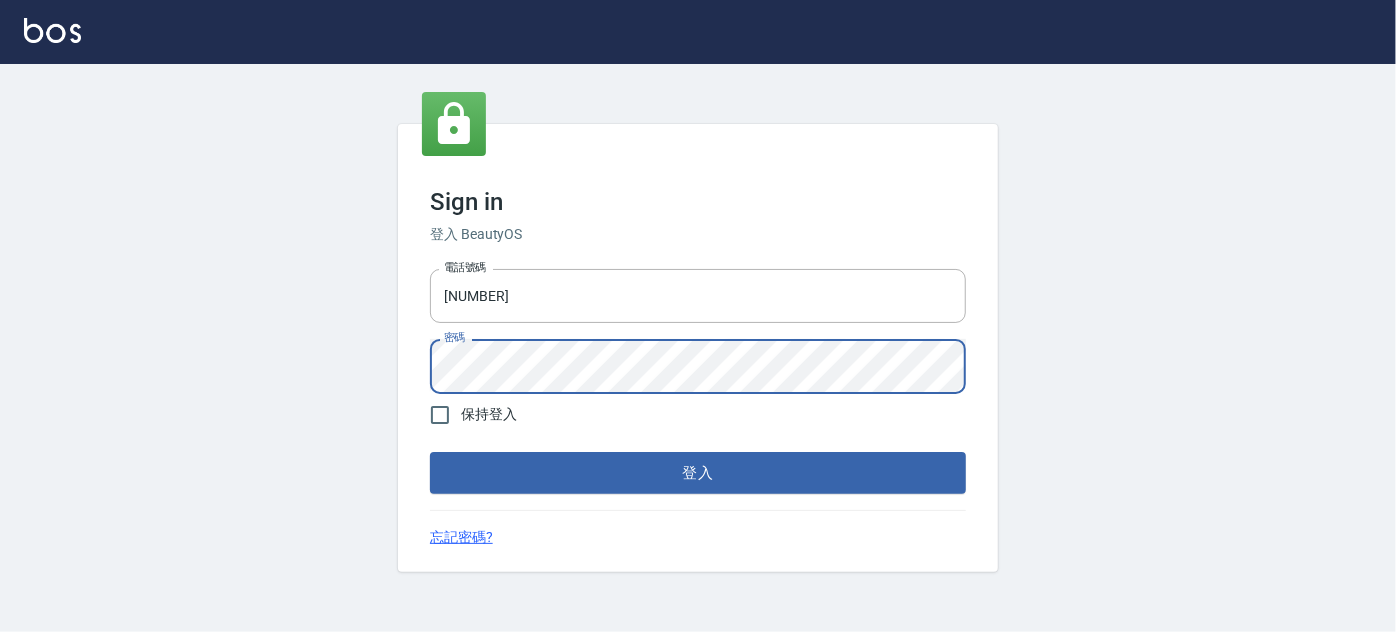 click on "登入" at bounding box center (698, 473) 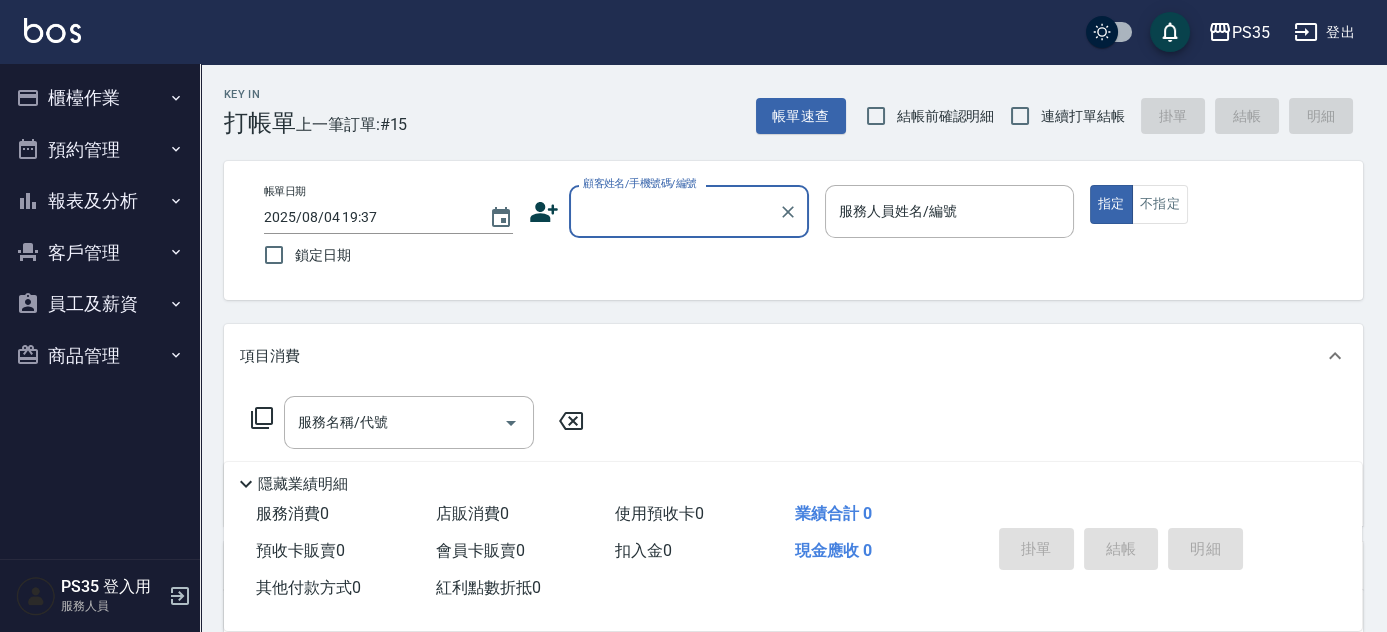 click on "報表及分析" at bounding box center [100, 201] 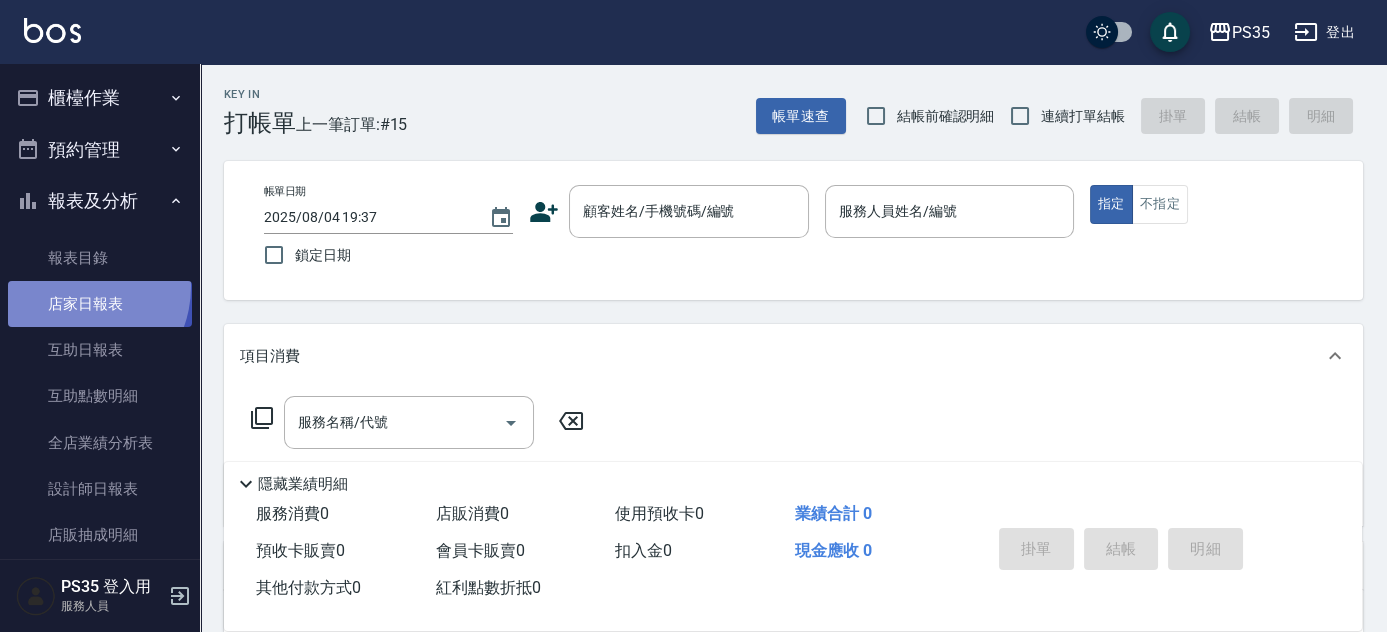 click on "店家日報表" at bounding box center (100, 304) 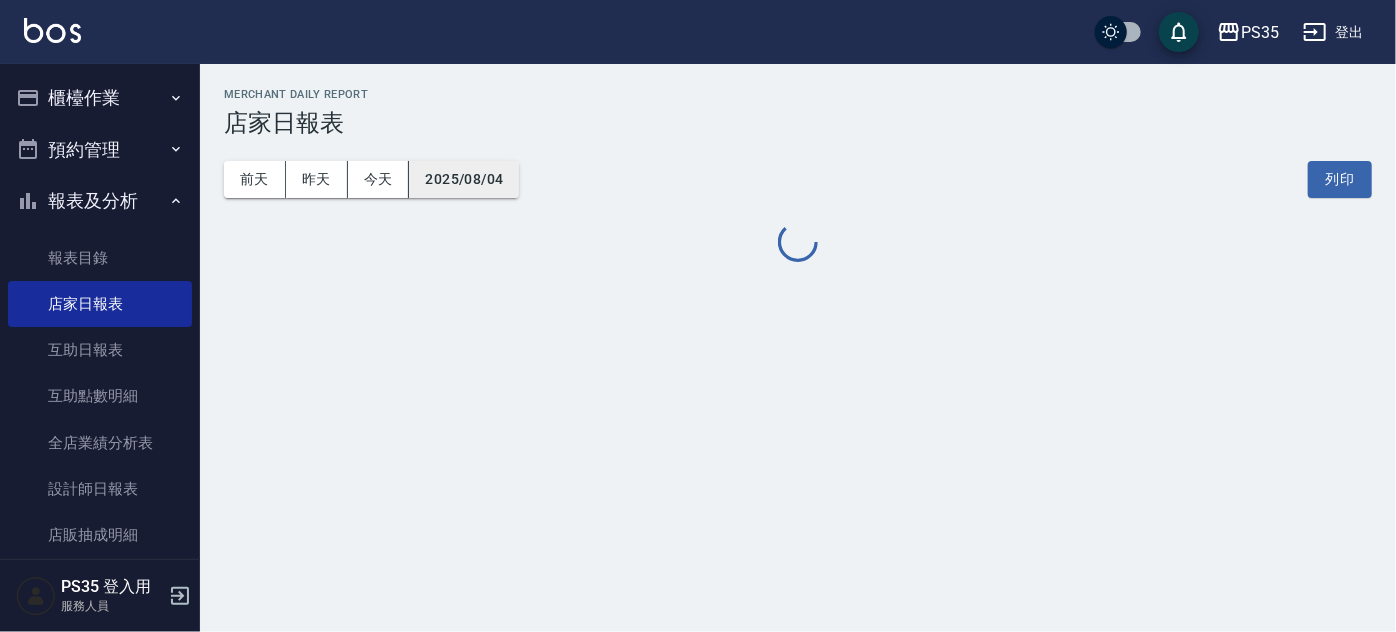 click on "2025/08/04" at bounding box center [464, 179] 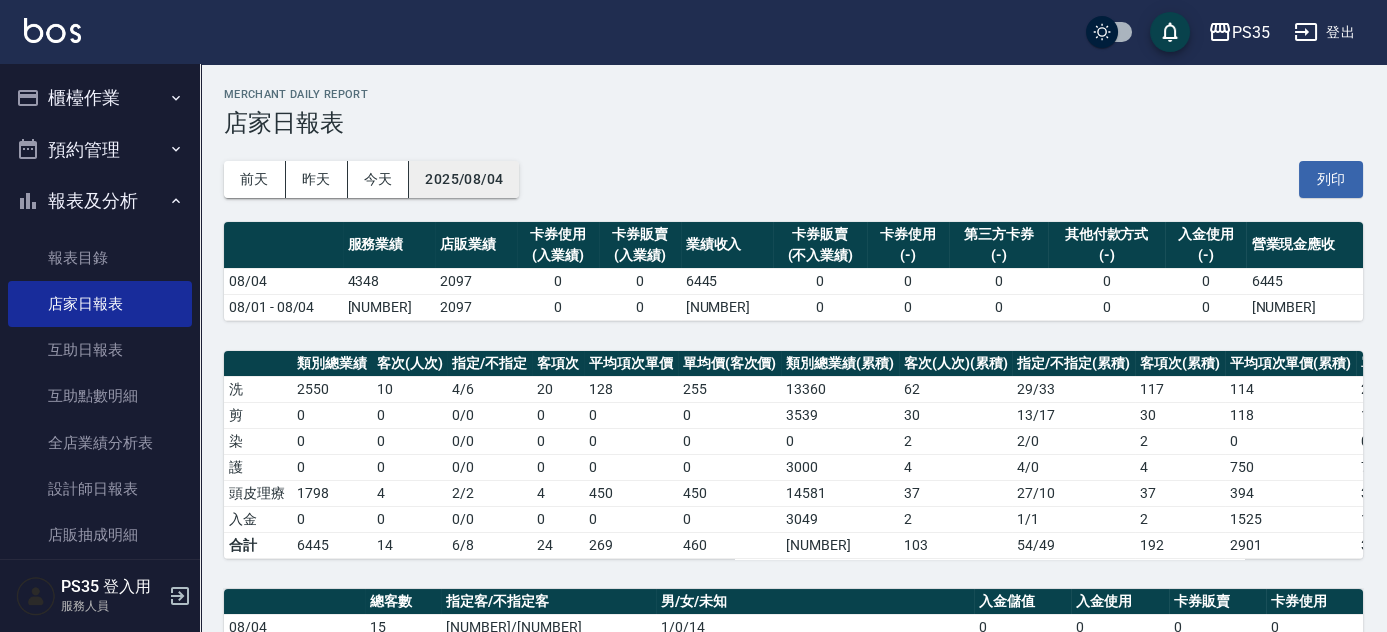 click on "2025/08/04" at bounding box center [464, 179] 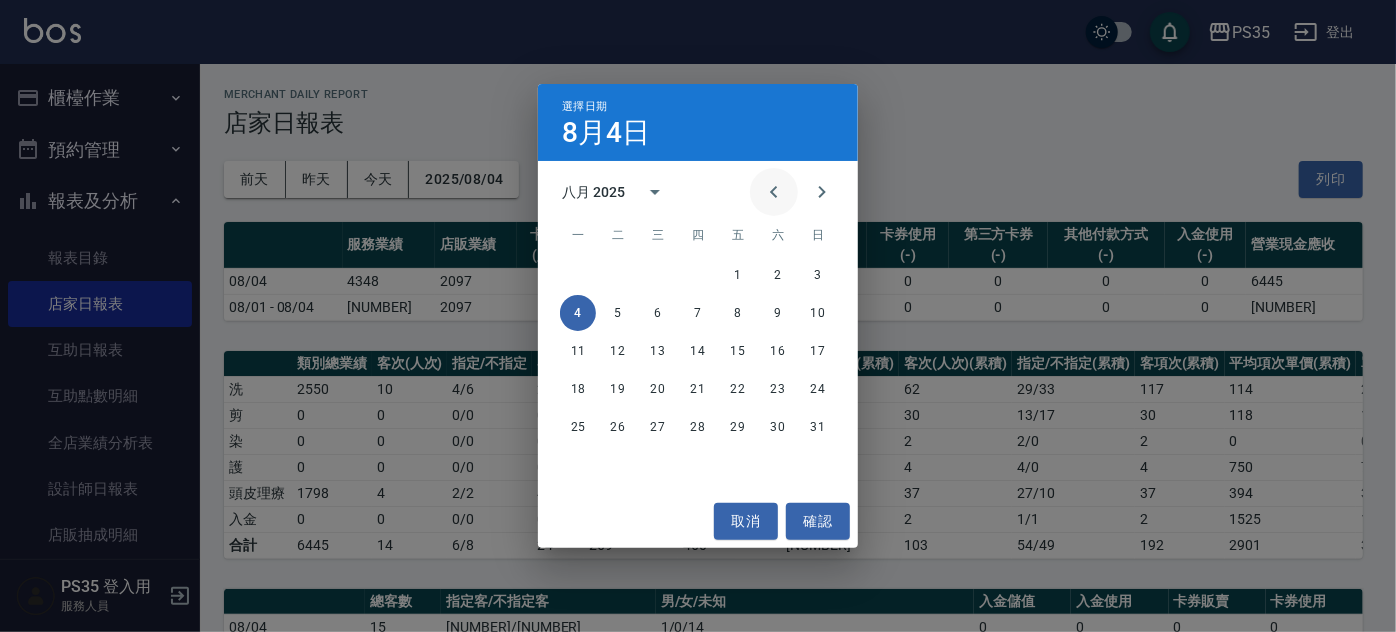 click 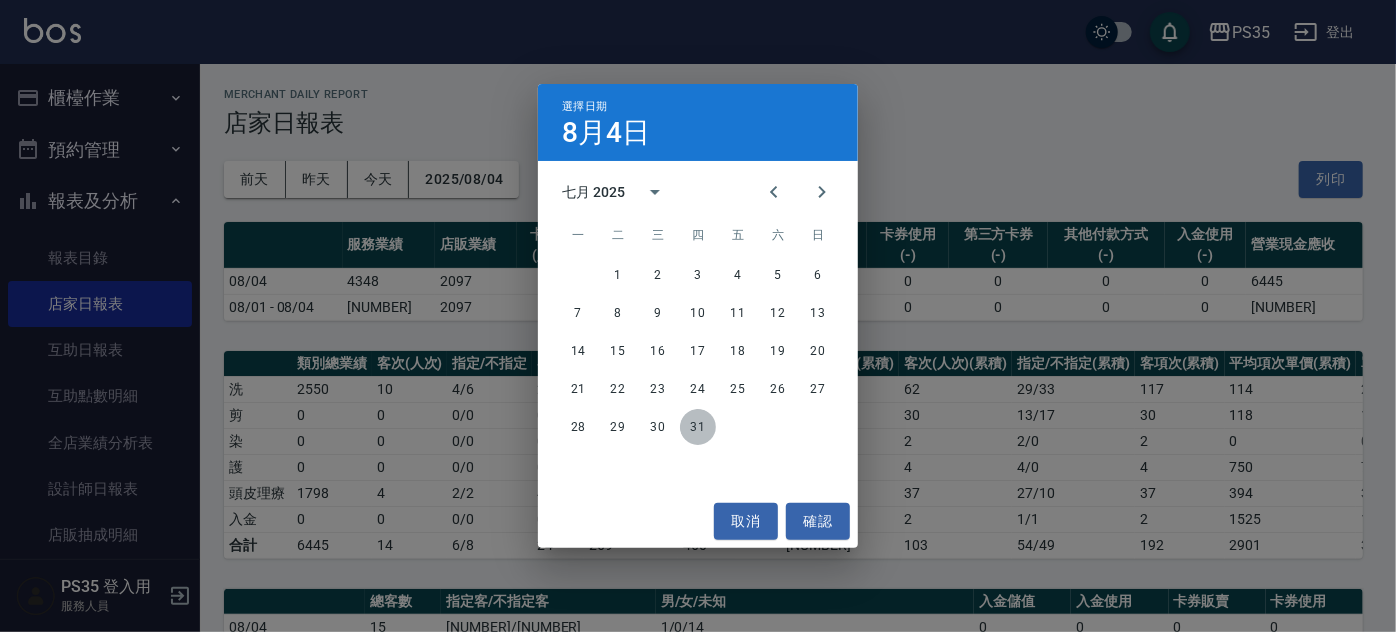 click on "31" at bounding box center [698, 427] 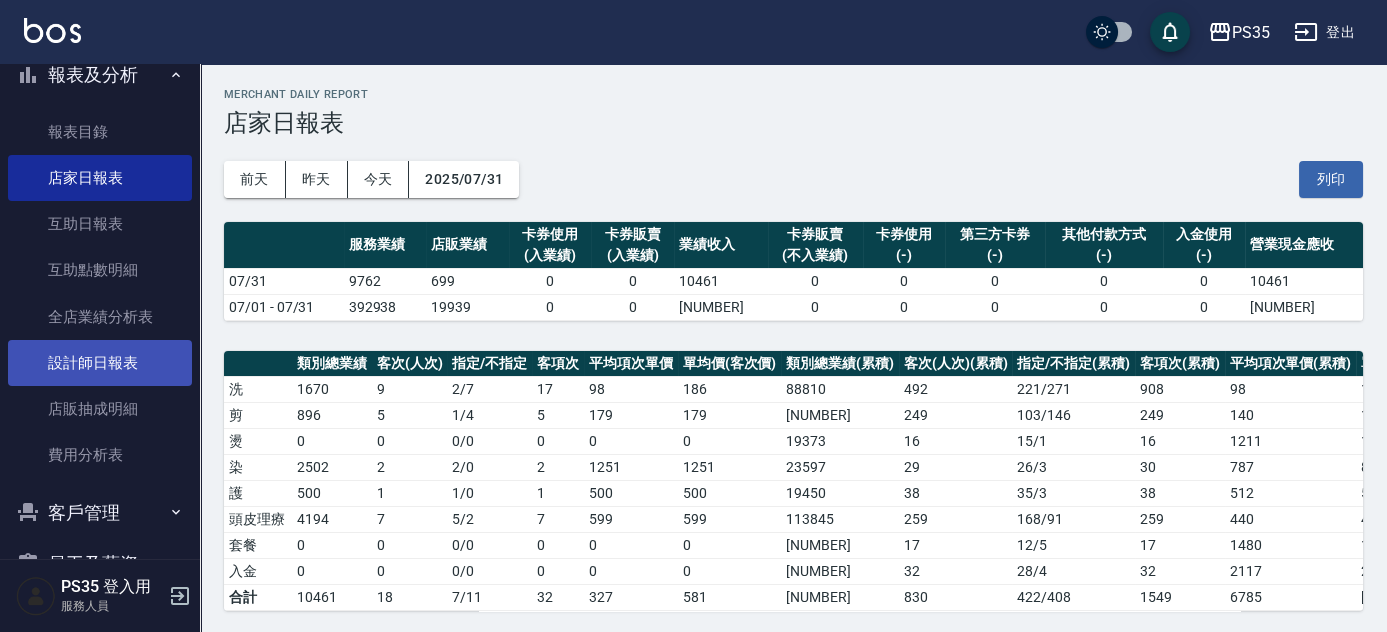 scroll, scrollTop: 232, scrollLeft: 0, axis: vertical 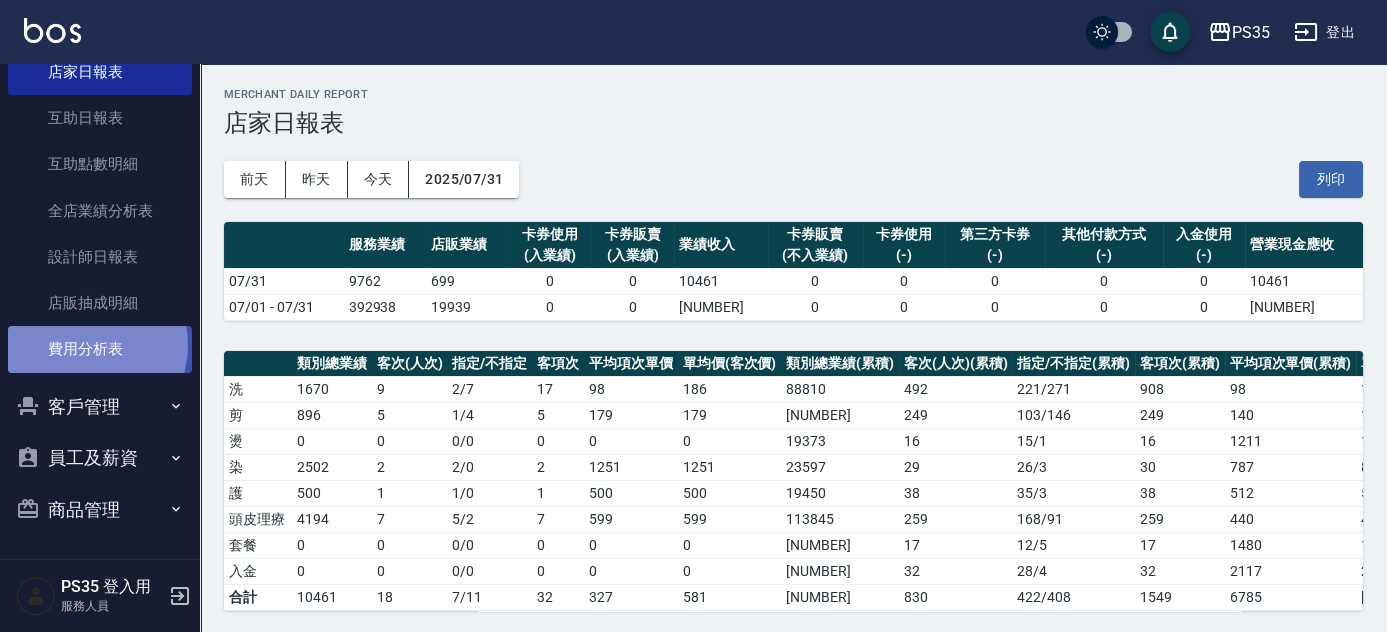 click on "費用分析表" at bounding box center (100, 349) 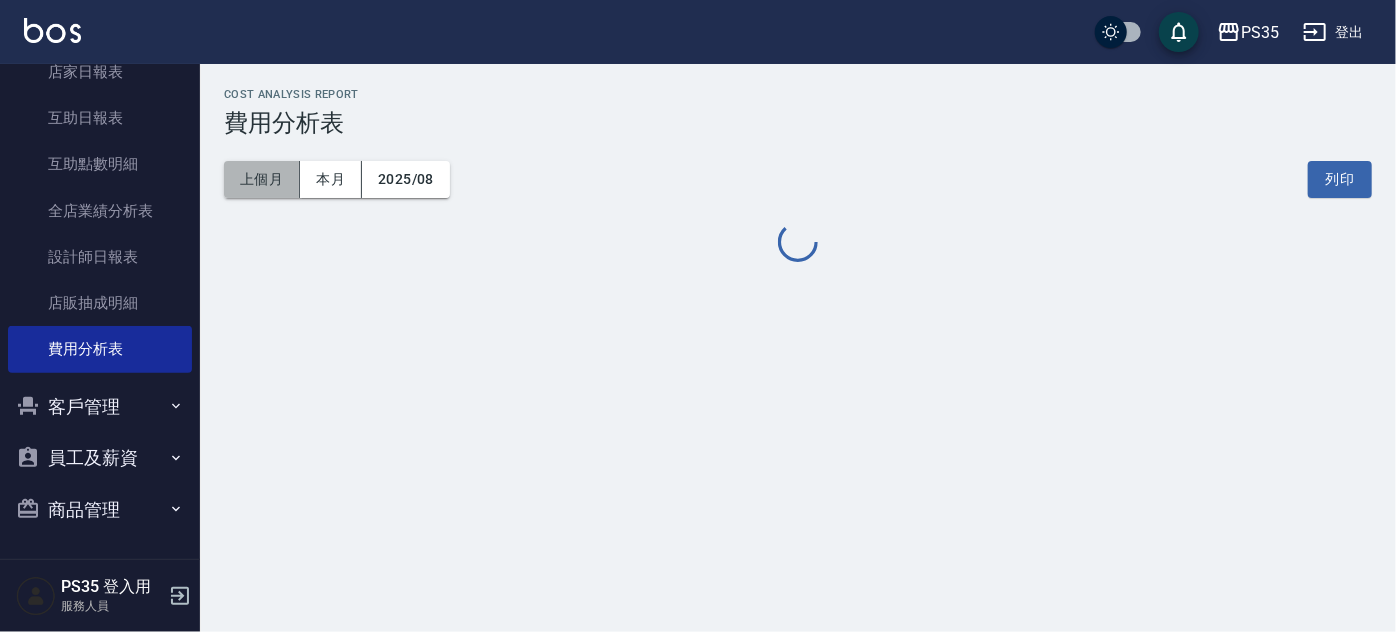 click on "上個月" at bounding box center [262, 179] 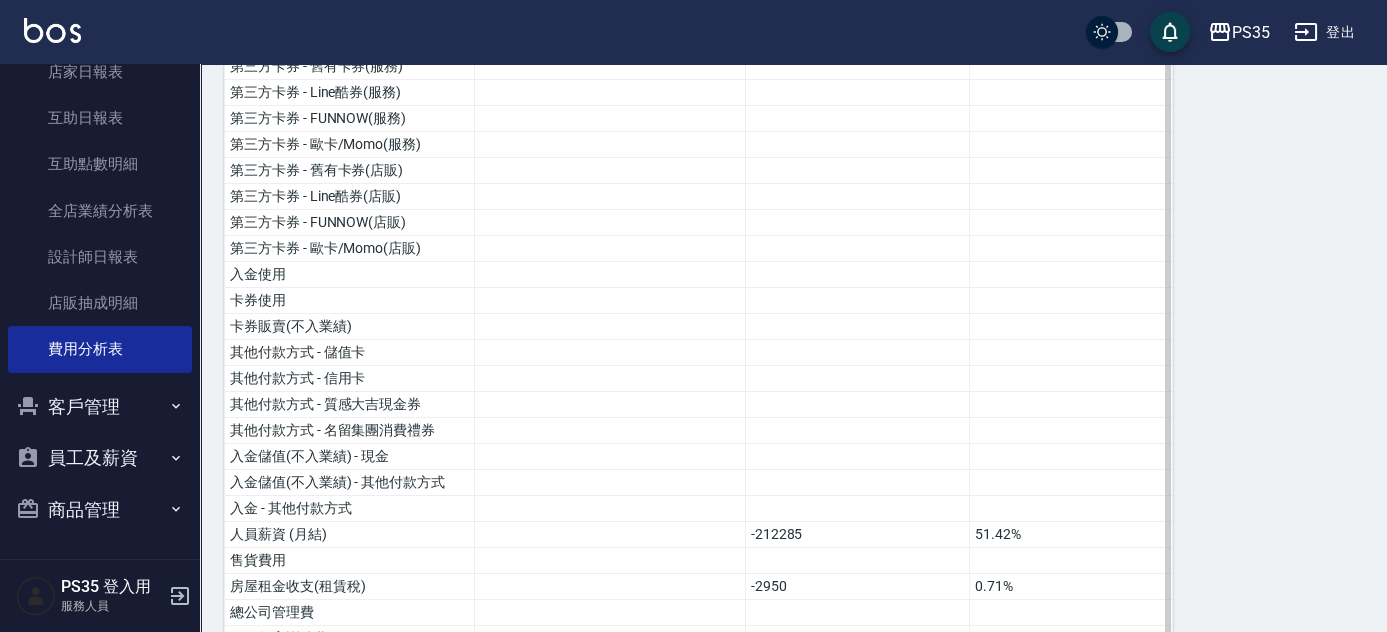 scroll, scrollTop: 0, scrollLeft: 0, axis: both 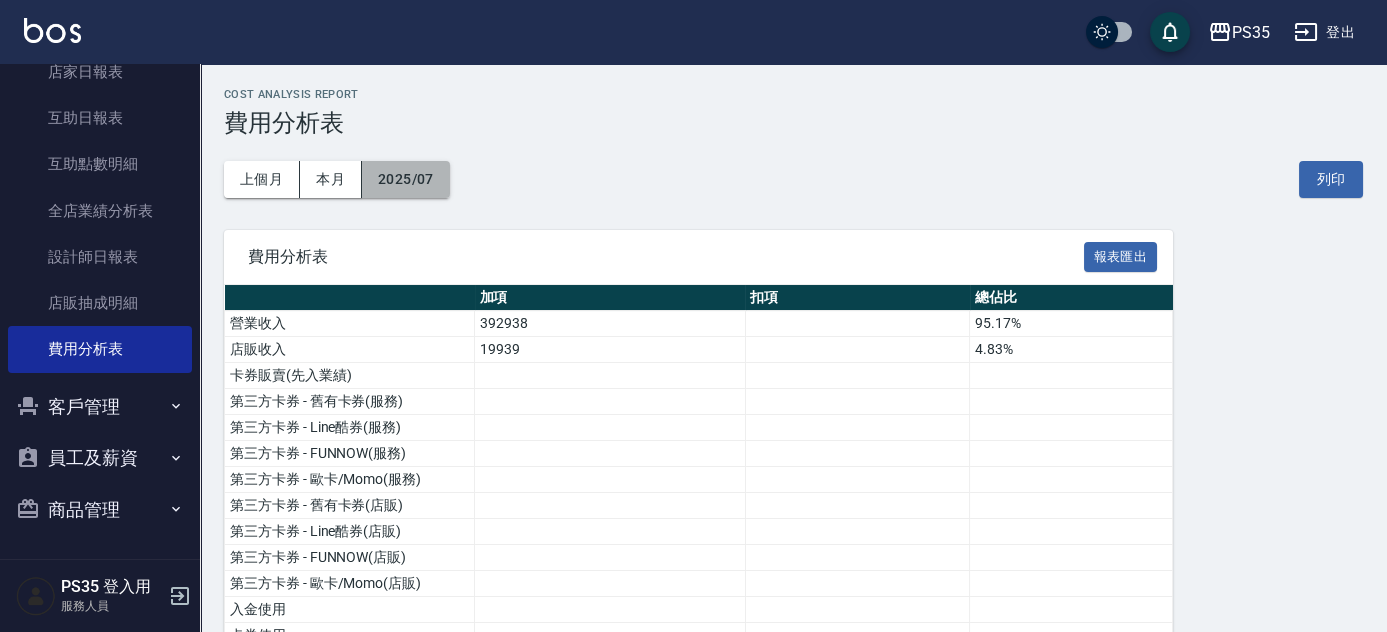 click on "2025/07" at bounding box center [406, 179] 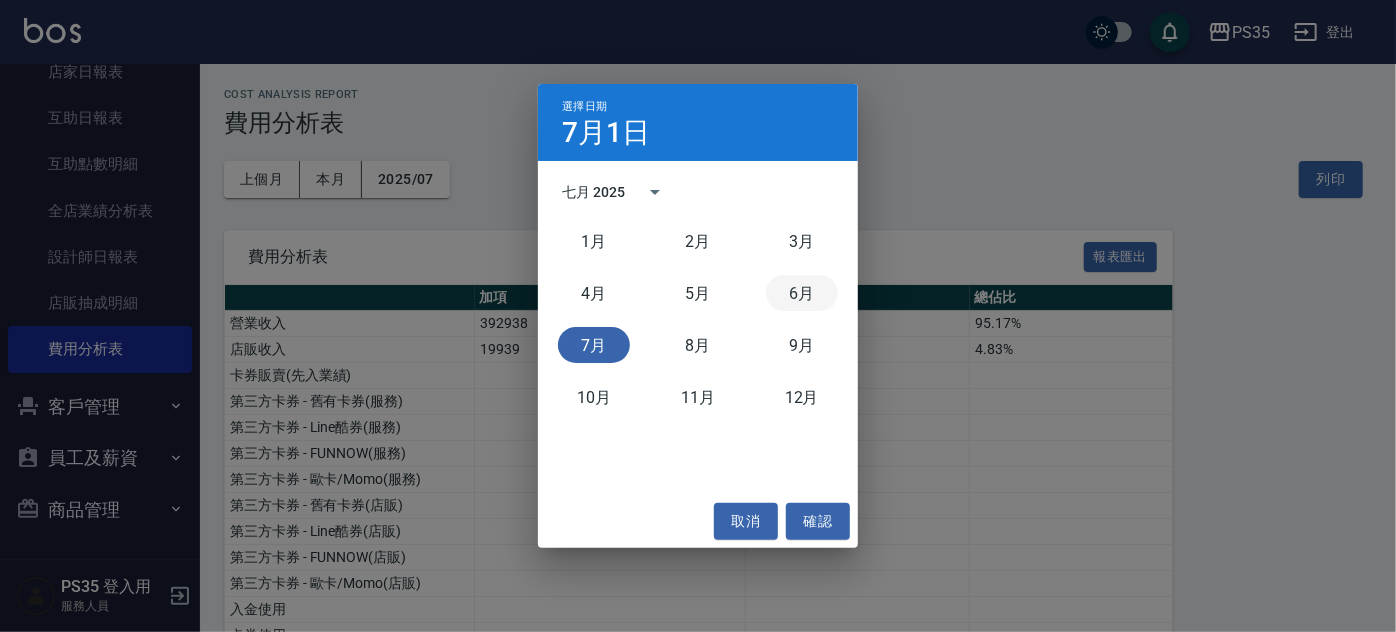 click on "6月" at bounding box center (802, 293) 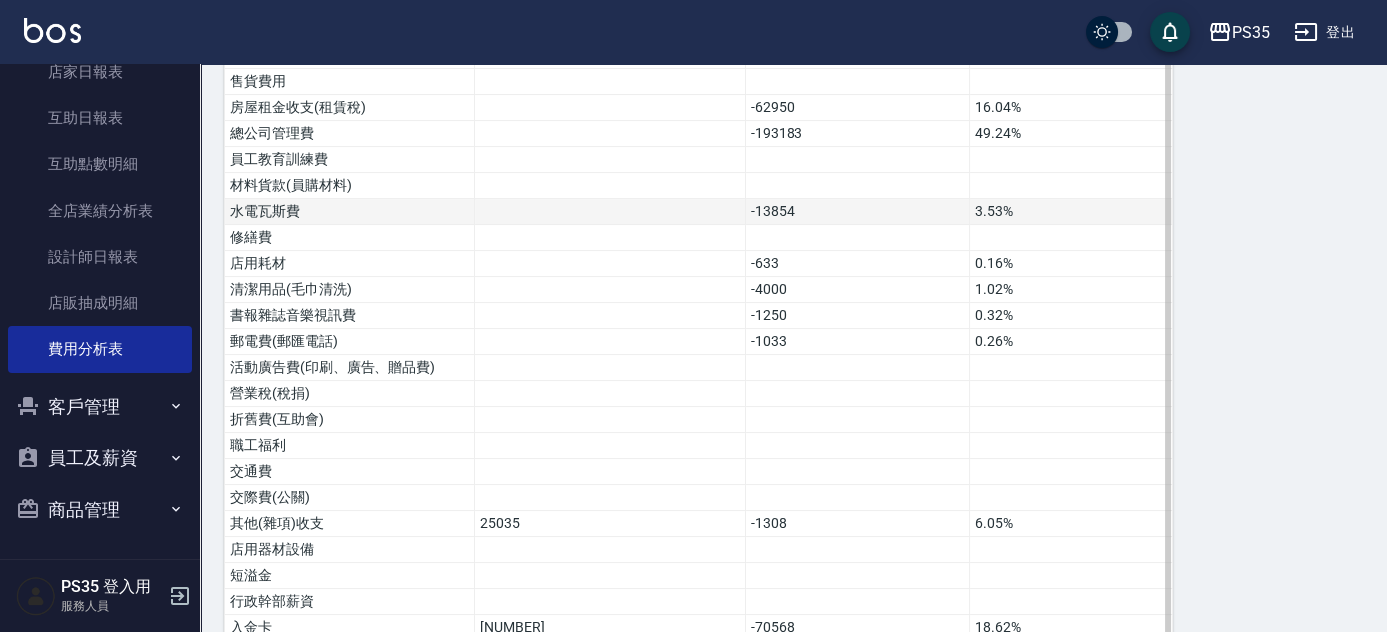 scroll, scrollTop: 818, scrollLeft: 0, axis: vertical 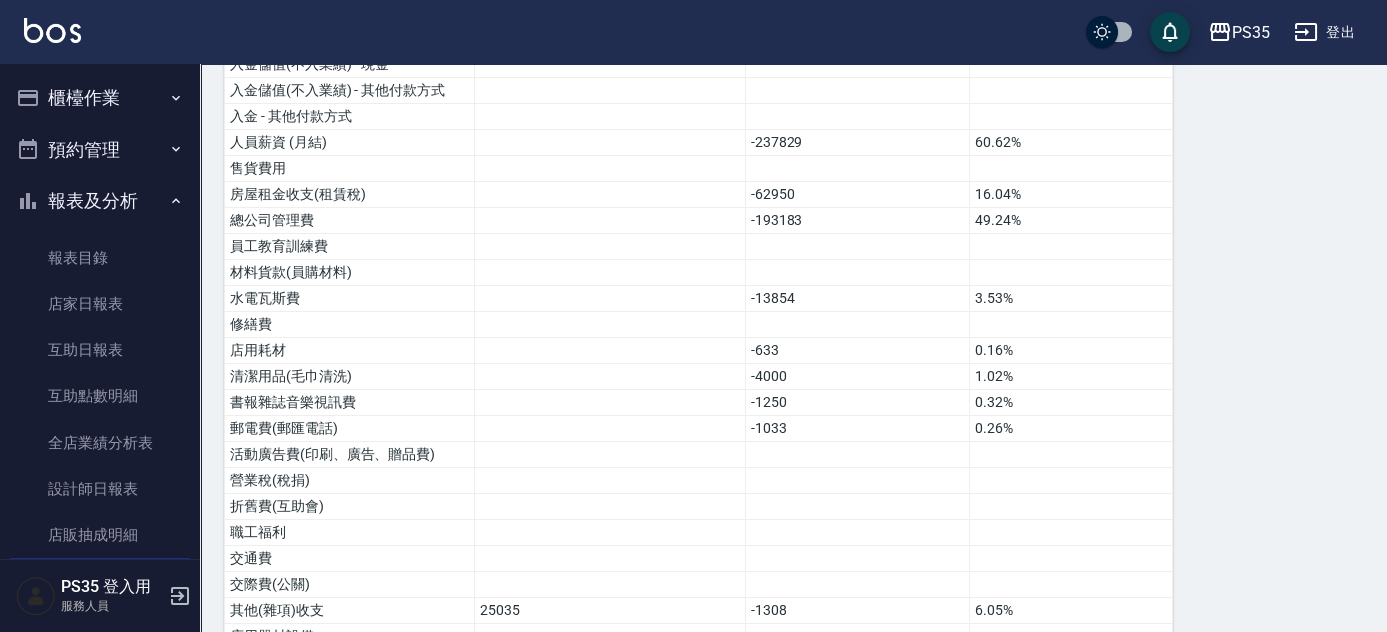 click on "櫃檯作業" at bounding box center (100, 98) 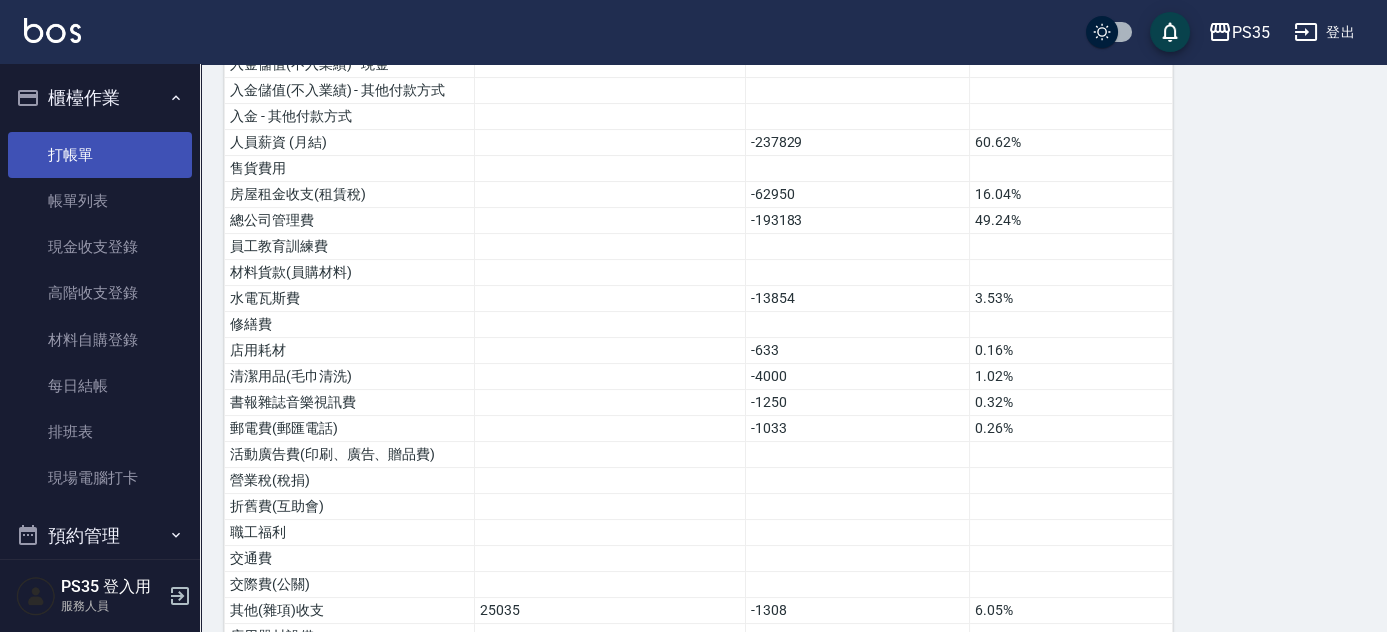 click on "打帳單" at bounding box center [100, 155] 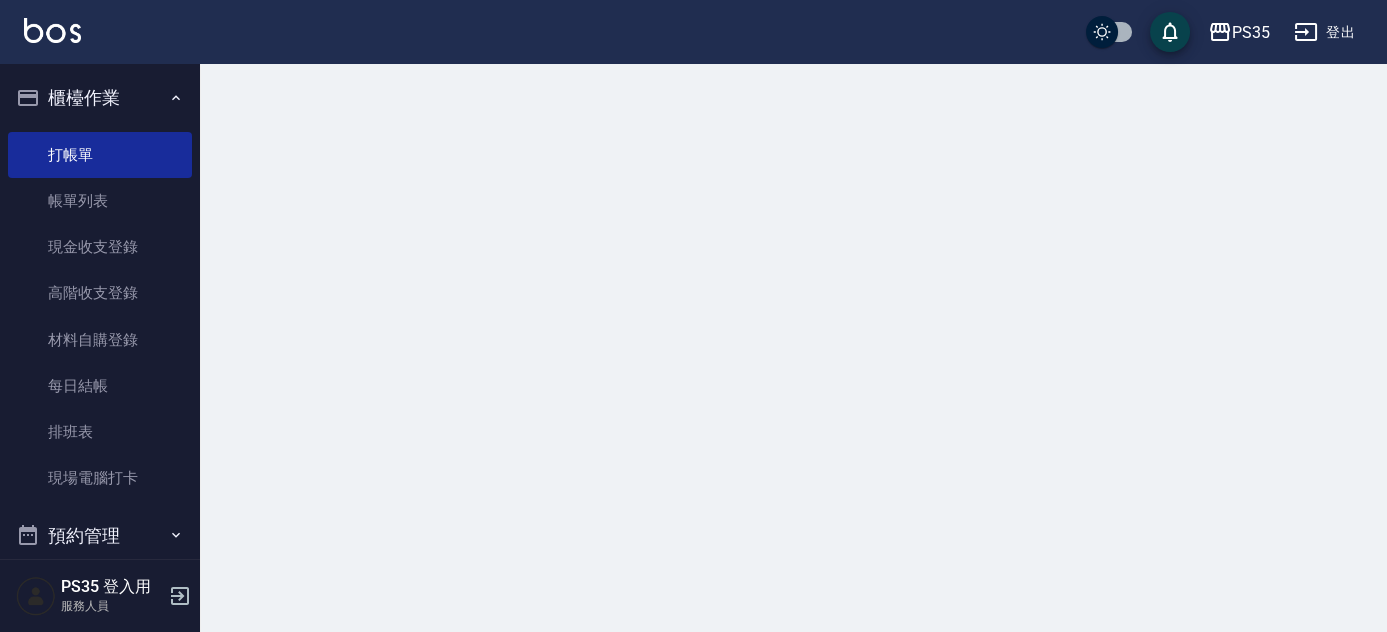 scroll, scrollTop: 0, scrollLeft: 0, axis: both 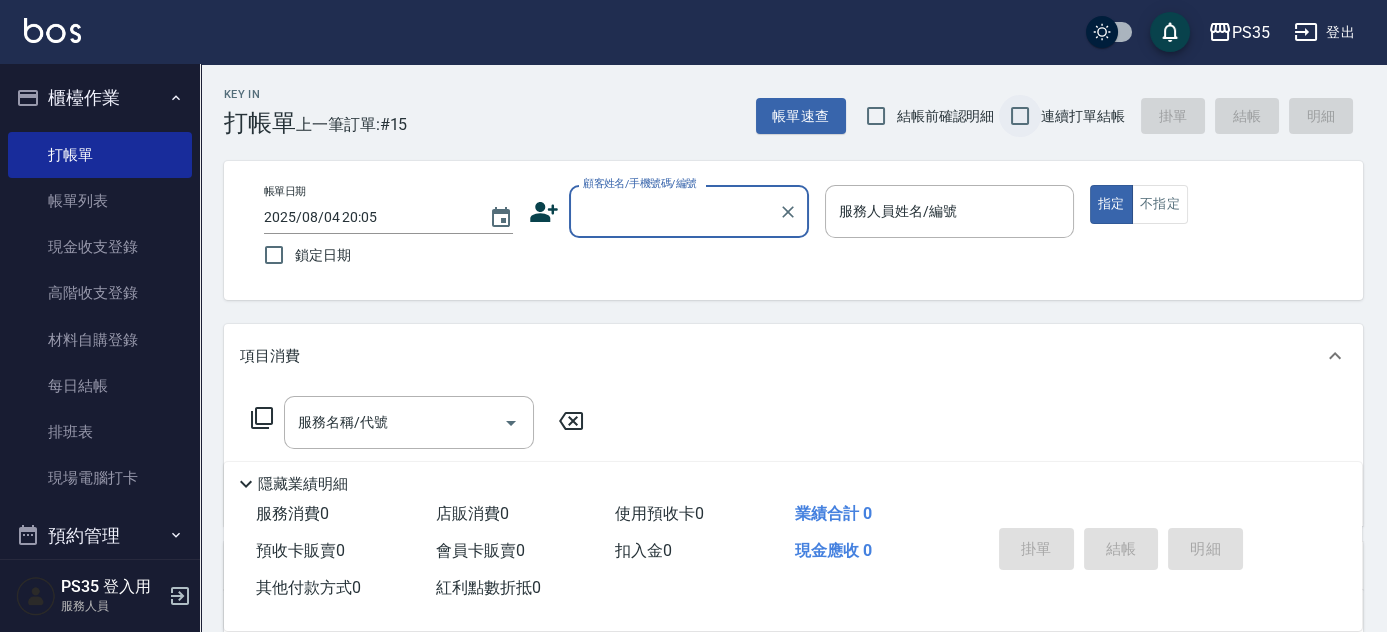 click on "連續打單結帳" at bounding box center [1020, 116] 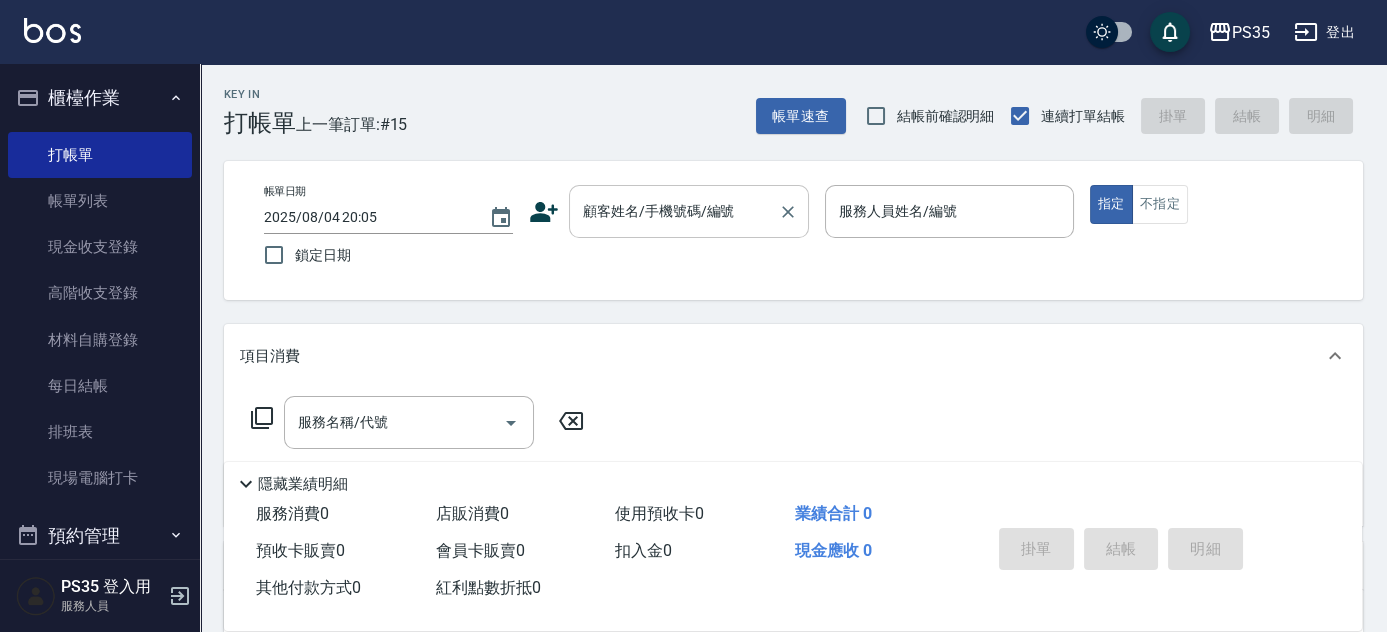 click on "顧客姓名/手機號碼/編號 顧客姓名/手機號碼/編號" at bounding box center (689, 211) 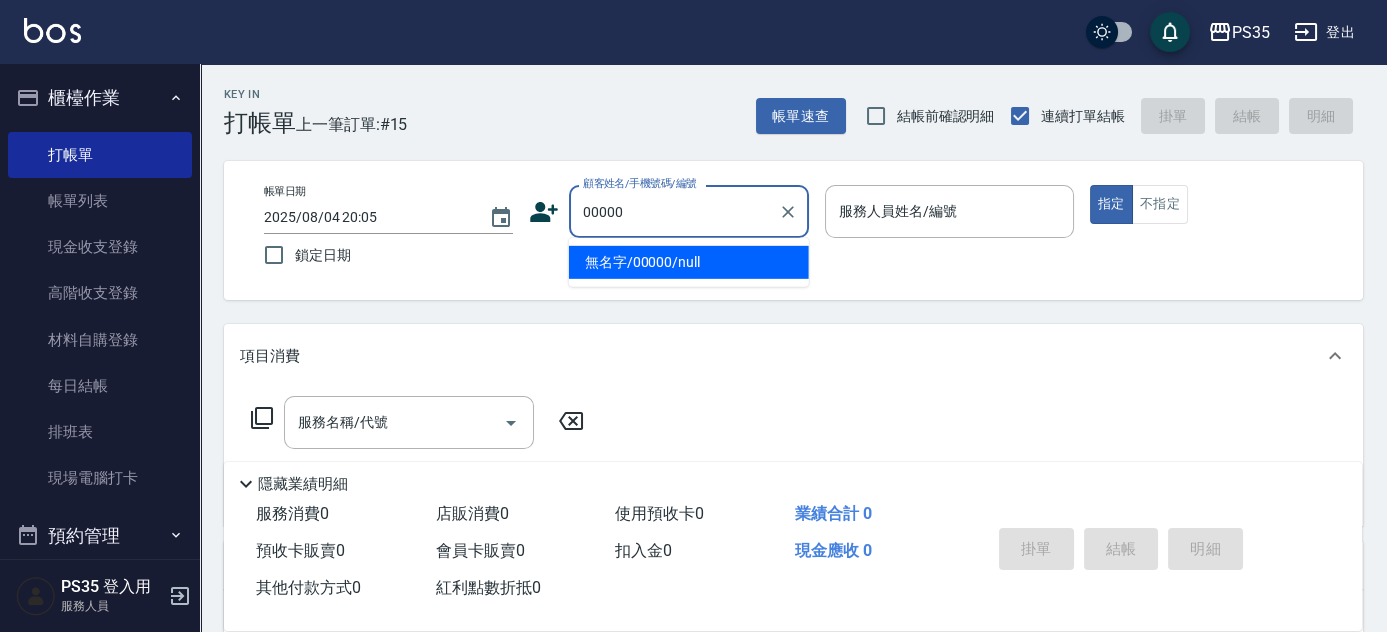 type on "無名字/00000/null" 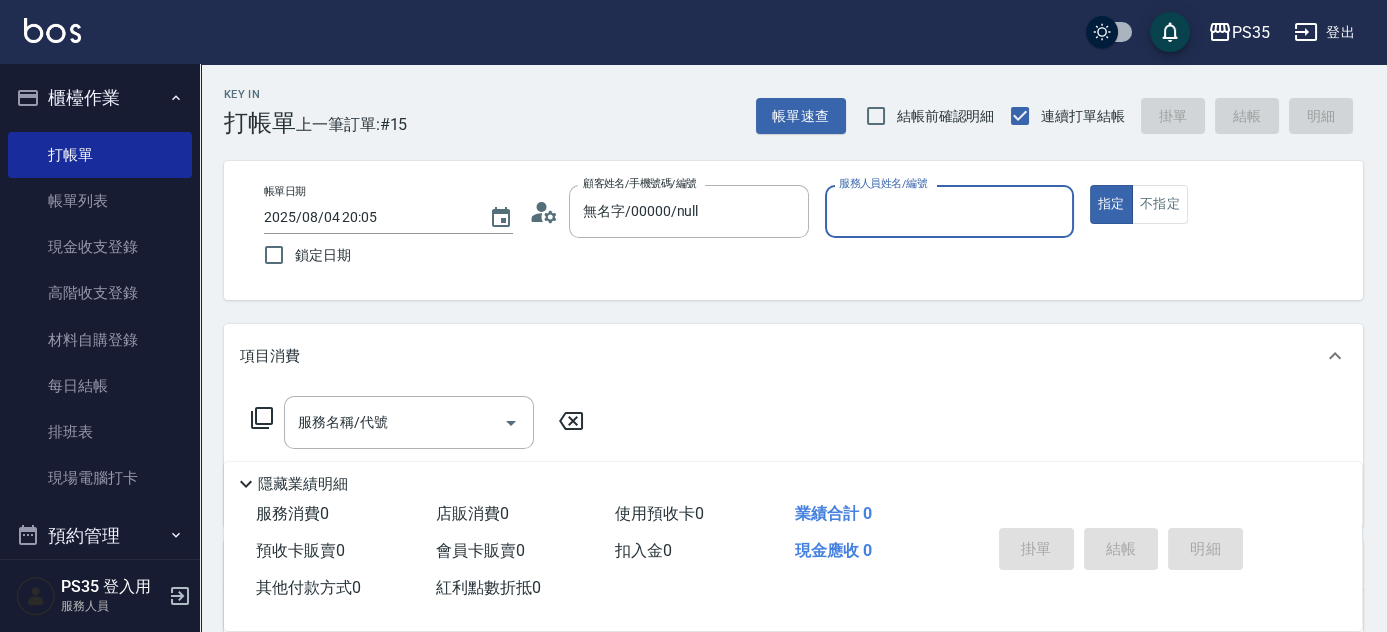 click on "服務人員姓名/編號" at bounding box center [949, 211] 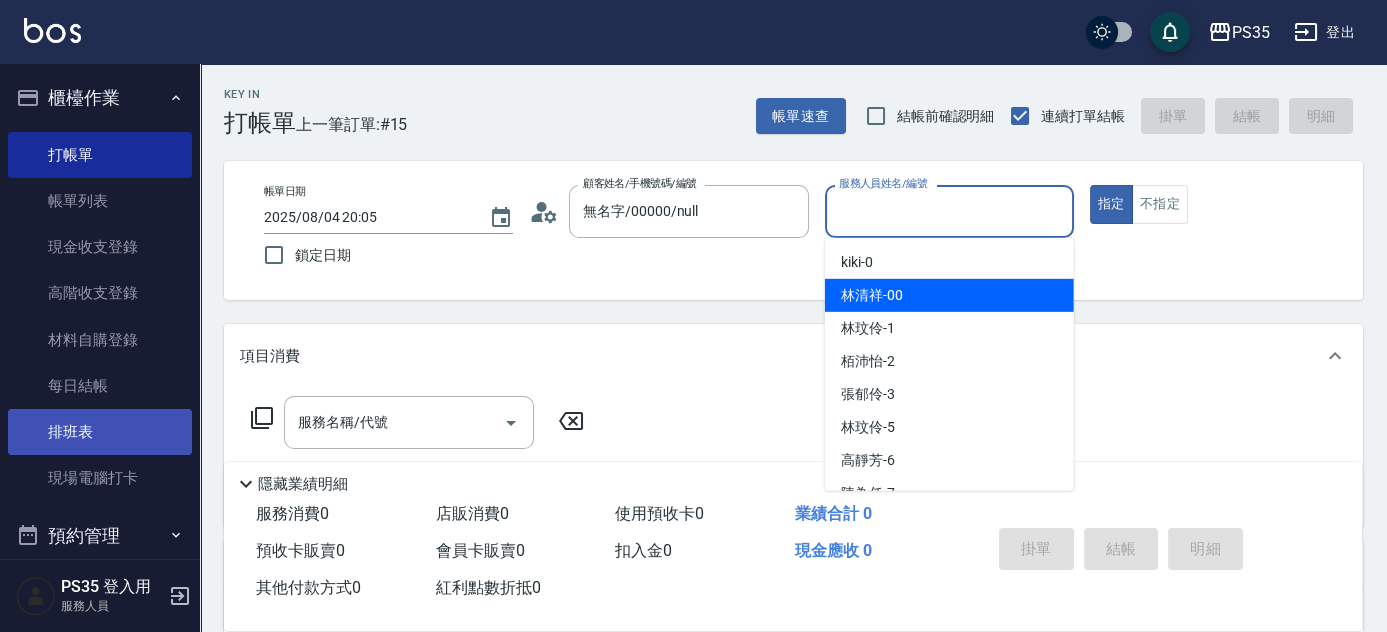 scroll, scrollTop: 454, scrollLeft: 0, axis: vertical 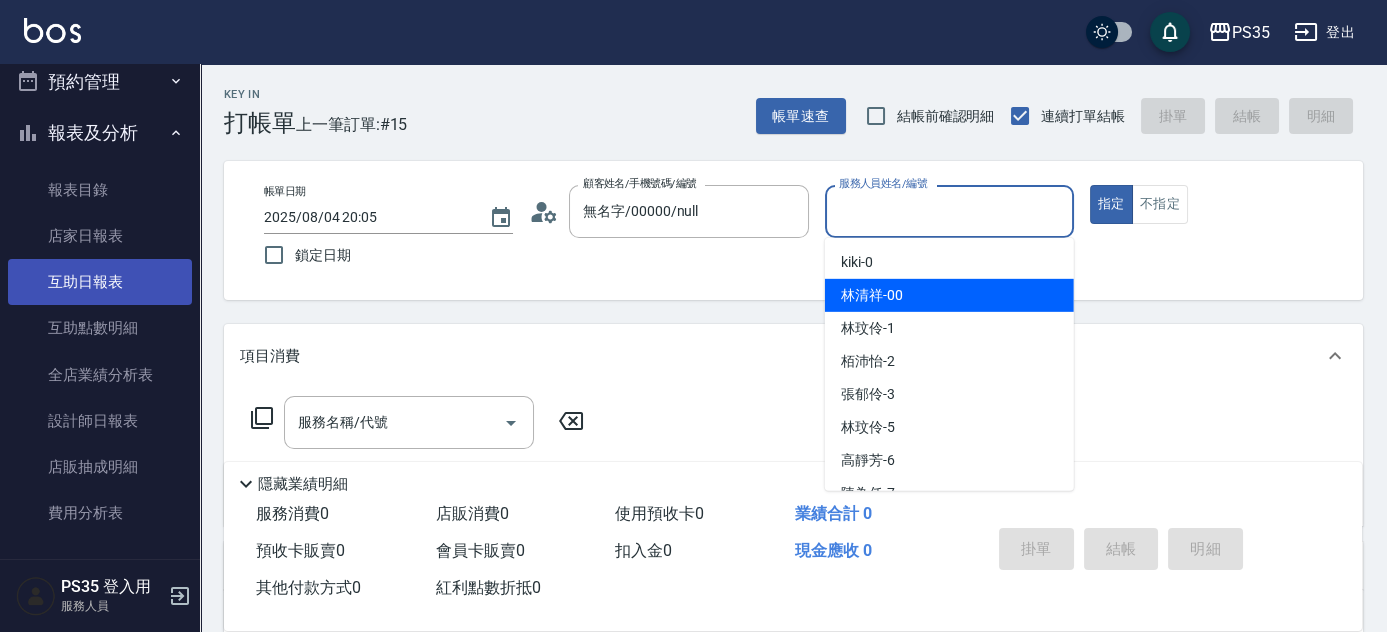 click on "互助日報表" at bounding box center [100, 282] 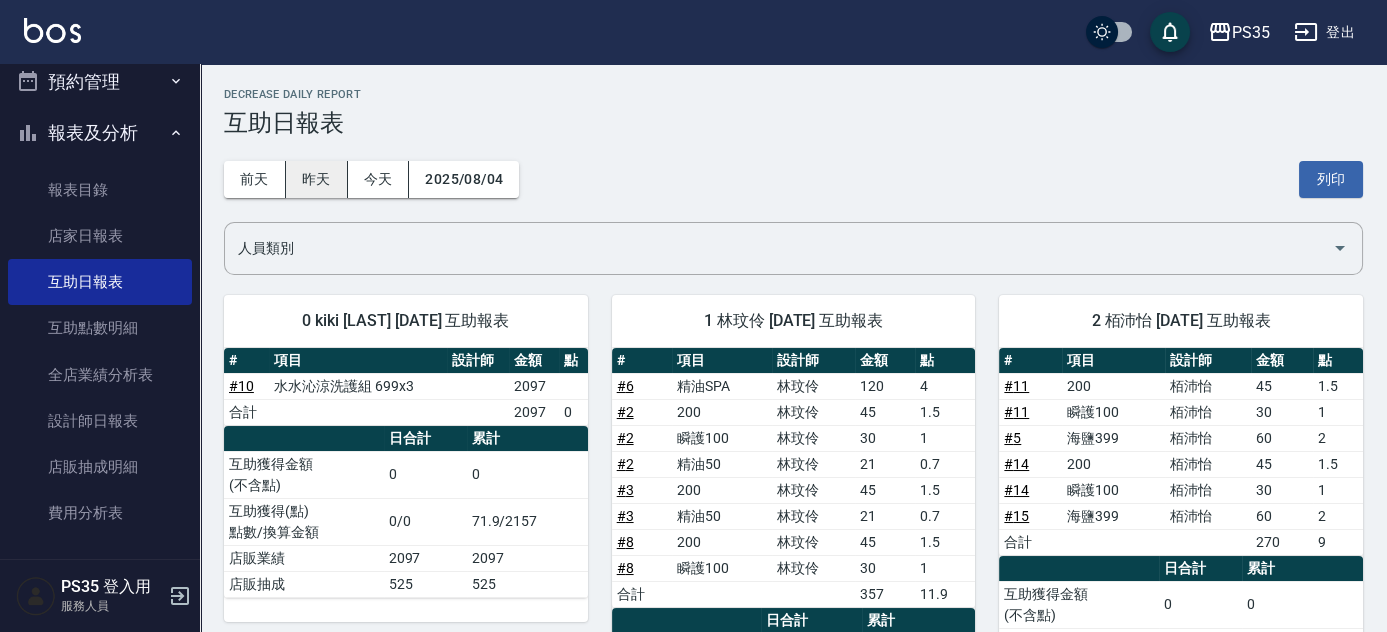 click on "昨天" at bounding box center [317, 179] 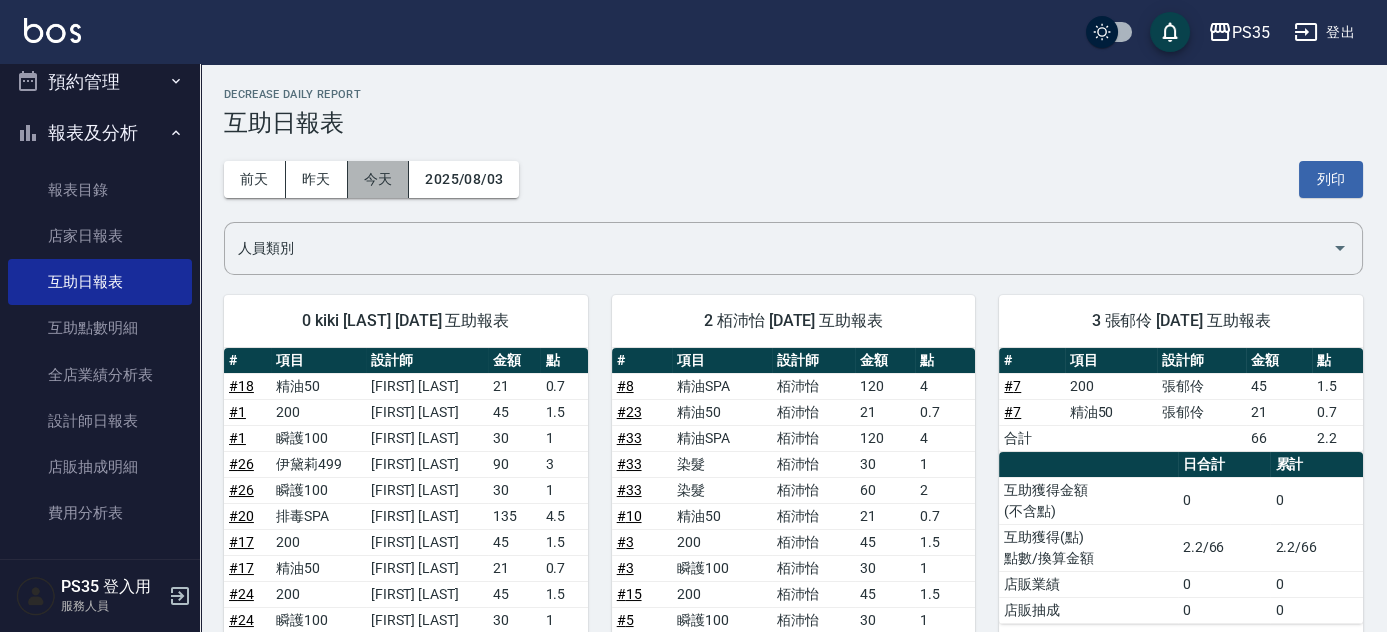 click on "今天" at bounding box center [379, 179] 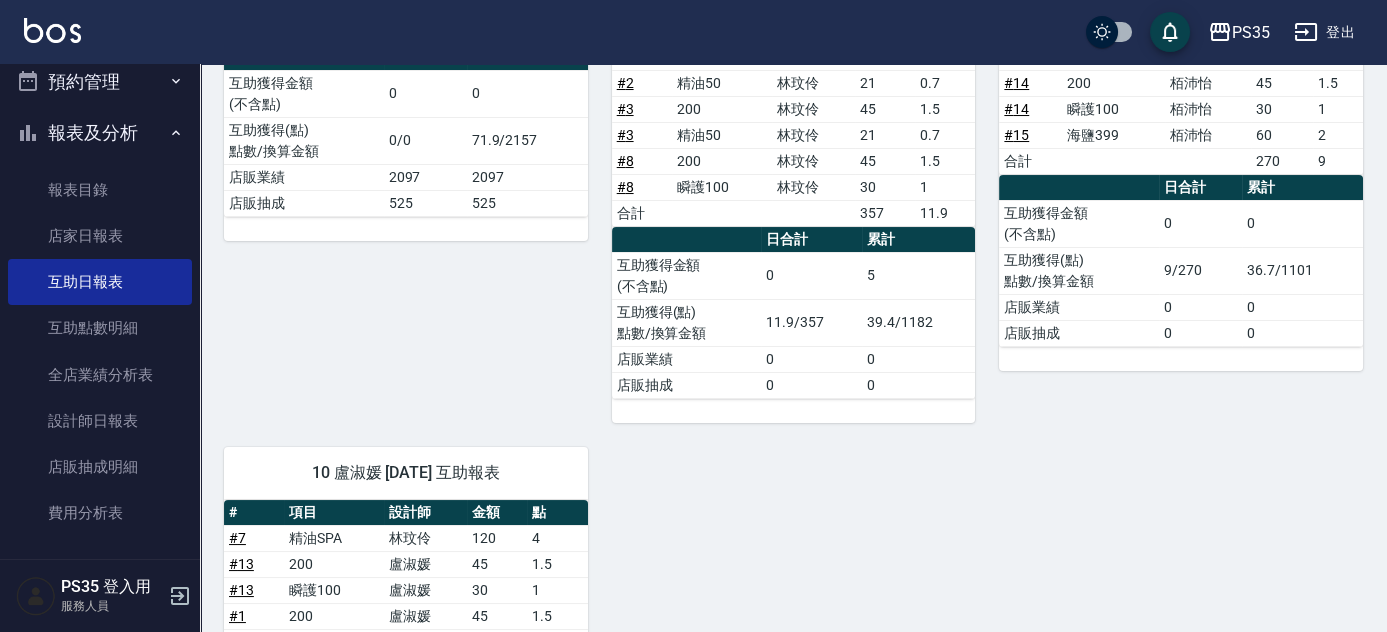 scroll, scrollTop: 44, scrollLeft: 0, axis: vertical 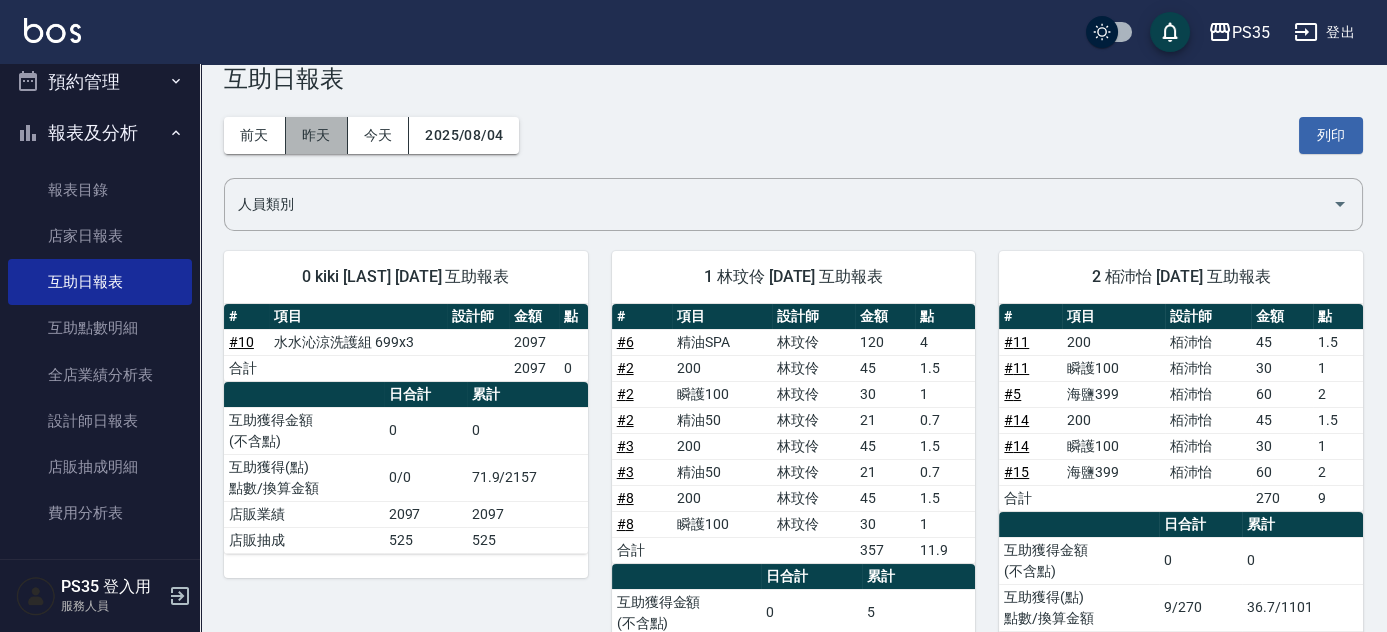 click on "昨天" at bounding box center [317, 135] 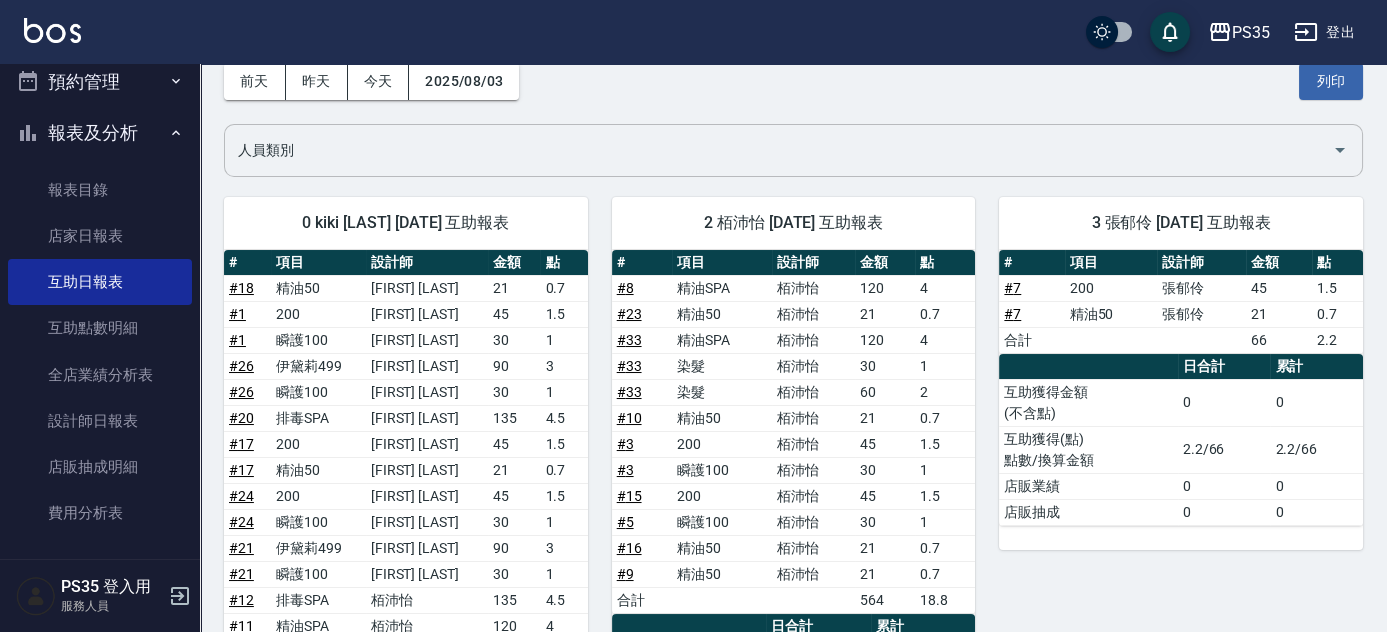 scroll, scrollTop: 90, scrollLeft: 0, axis: vertical 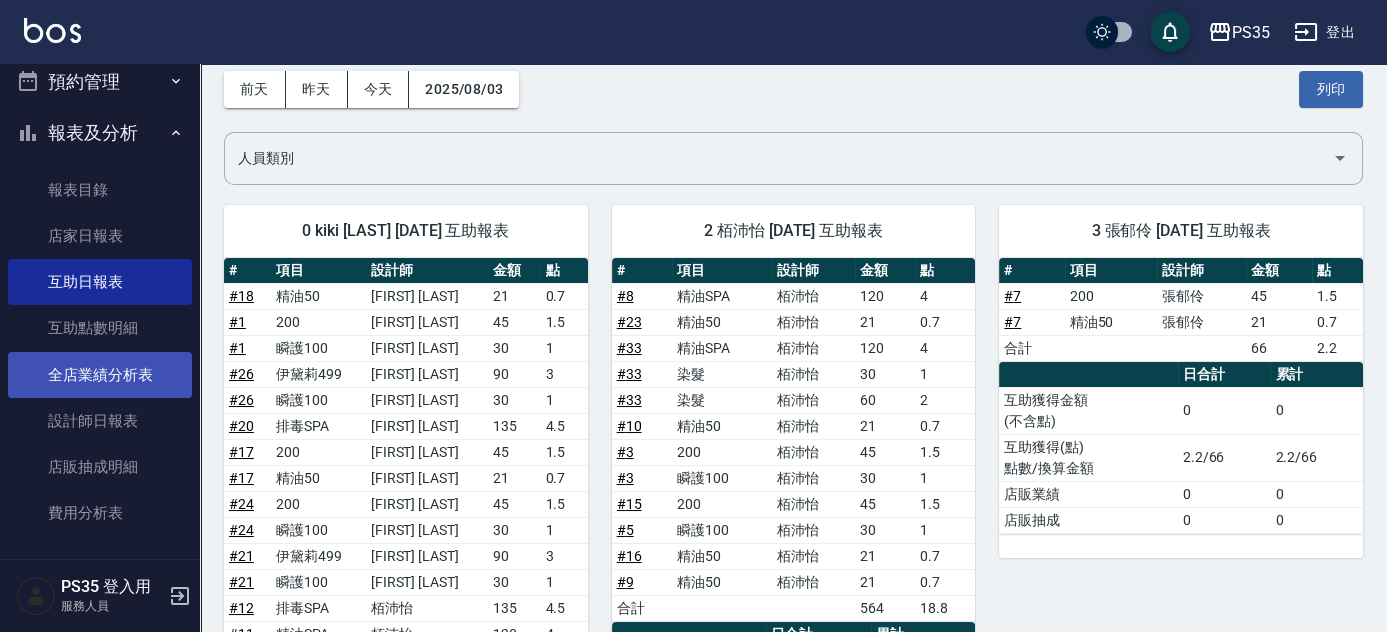 click on "全店業績分析表" at bounding box center [100, 375] 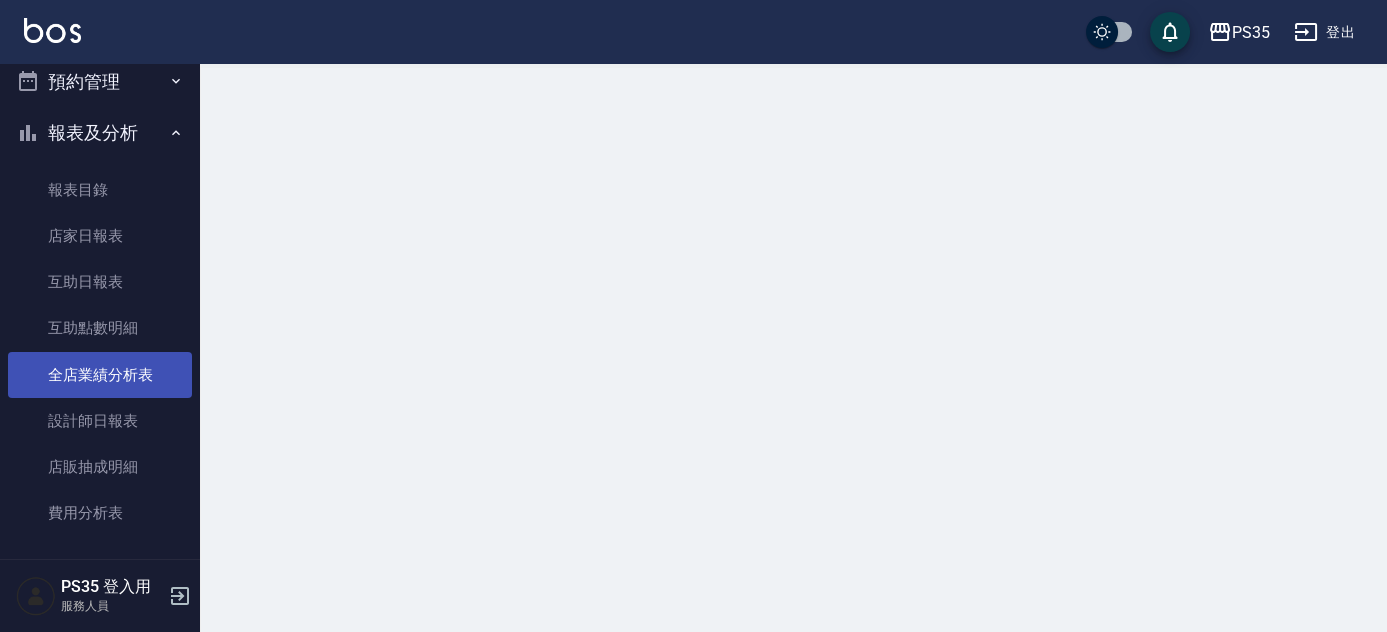 scroll, scrollTop: 0, scrollLeft: 0, axis: both 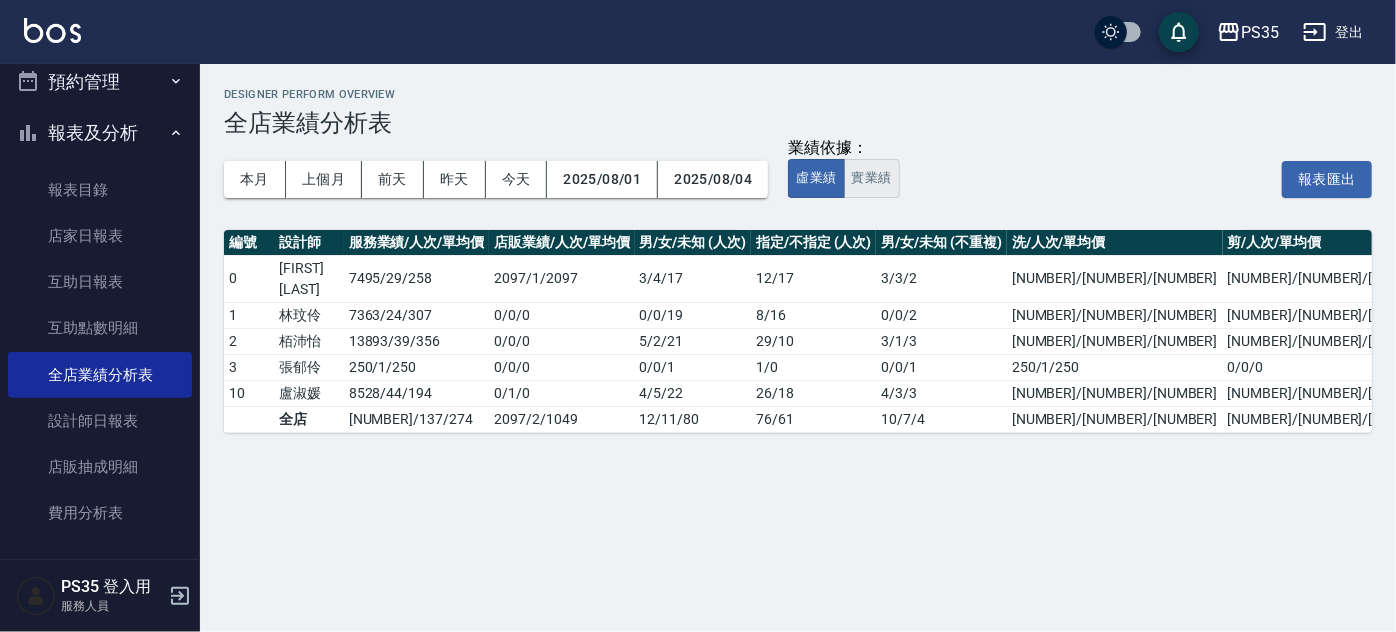 click on "實業績" at bounding box center (872, 178) 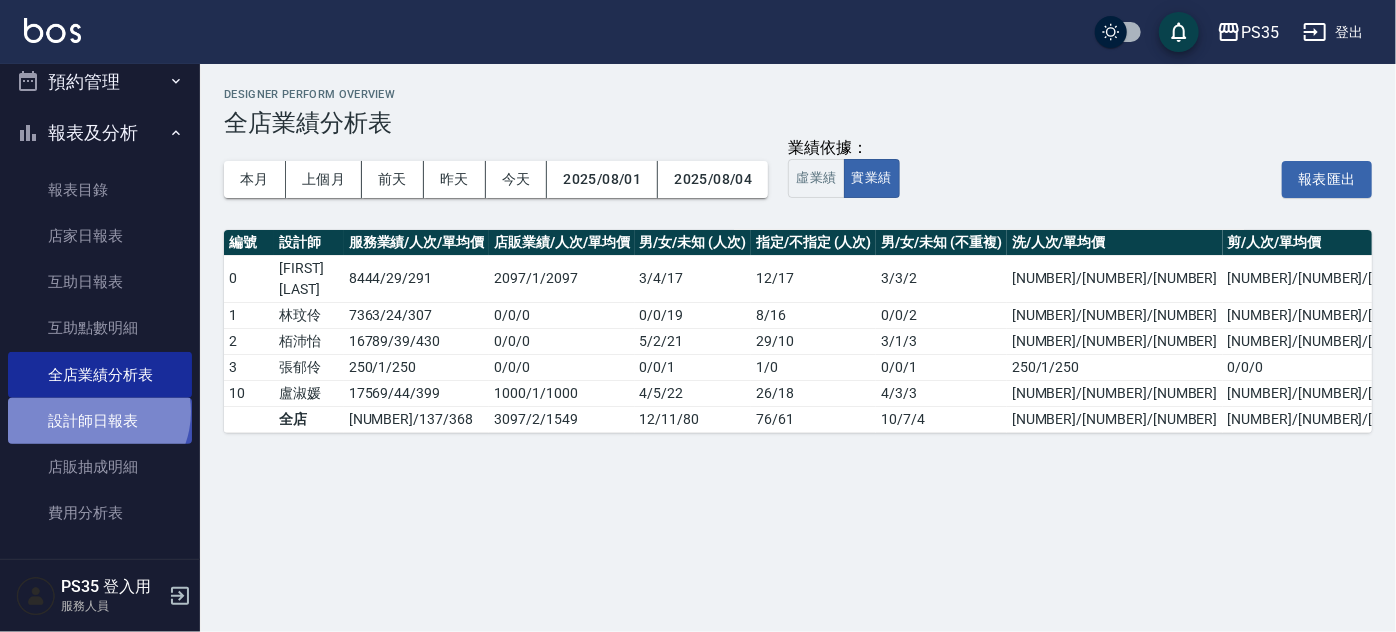 click on "設計師日報表" at bounding box center [100, 421] 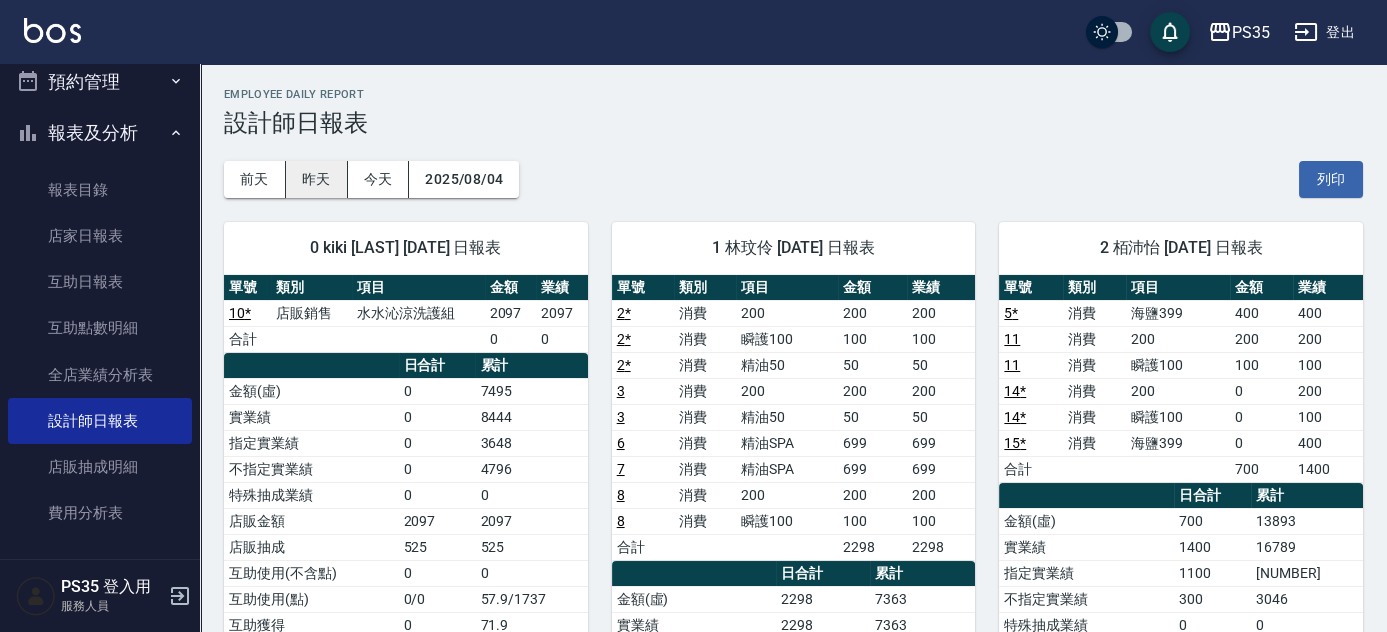 click on "昨天" at bounding box center [317, 179] 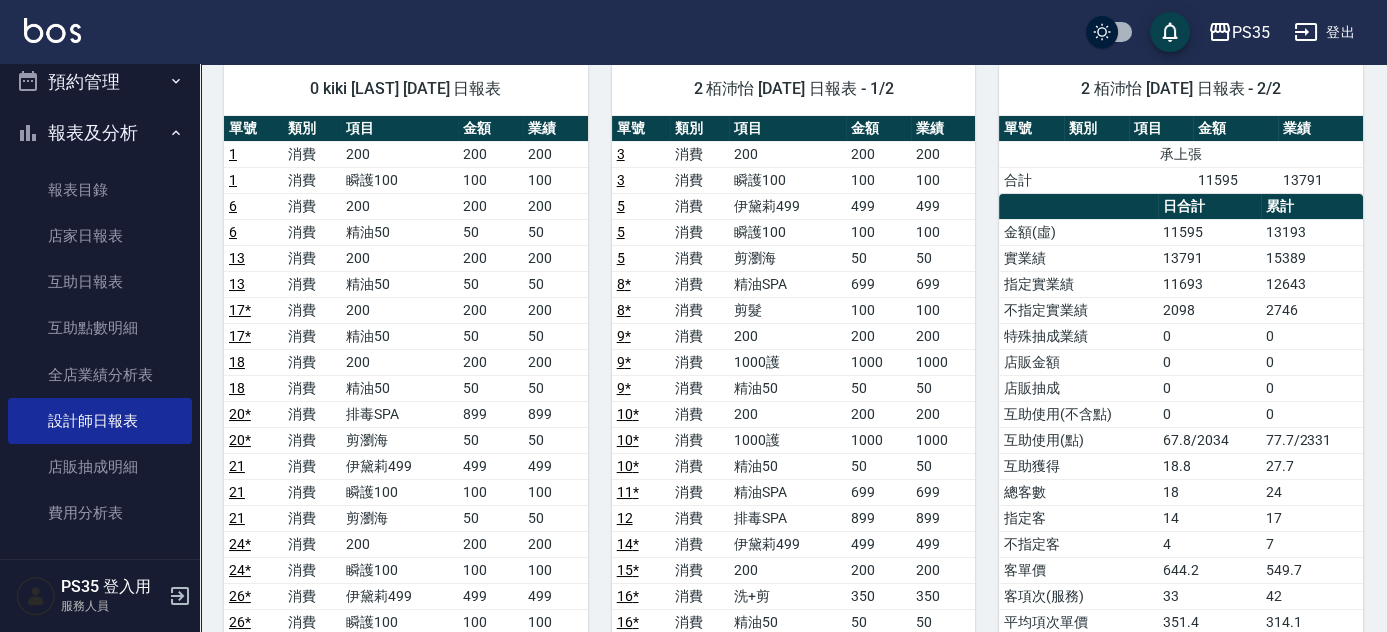 scroll, scrollTop: 0, scrollLeft: 0, axis: both 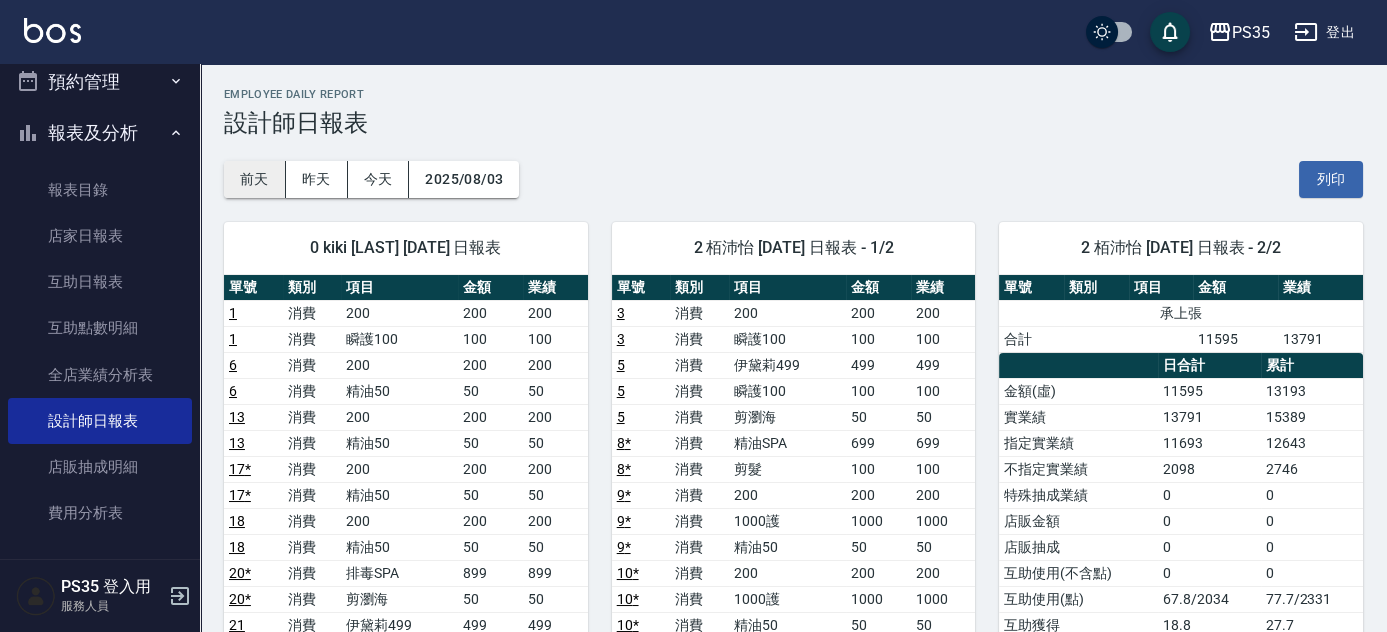 click on "前天" at bounding box center (255, 179) 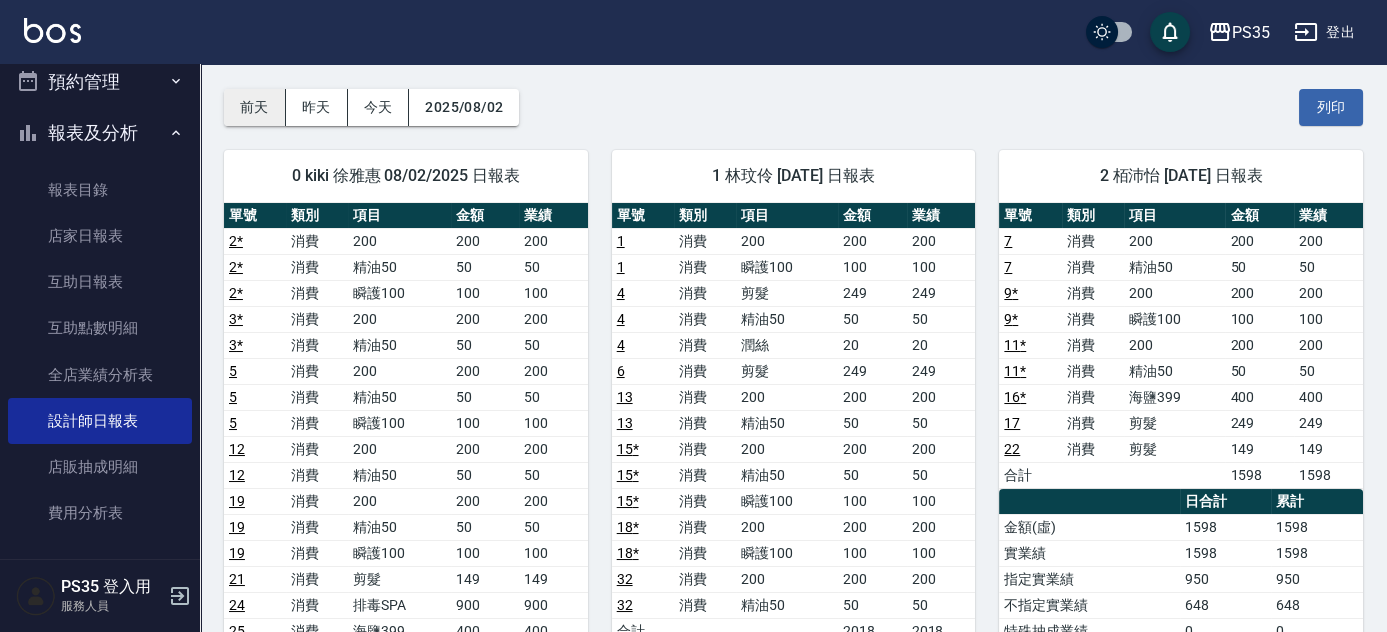 scroll, scrollTop: 0, scrollLeft: 0, axis: both 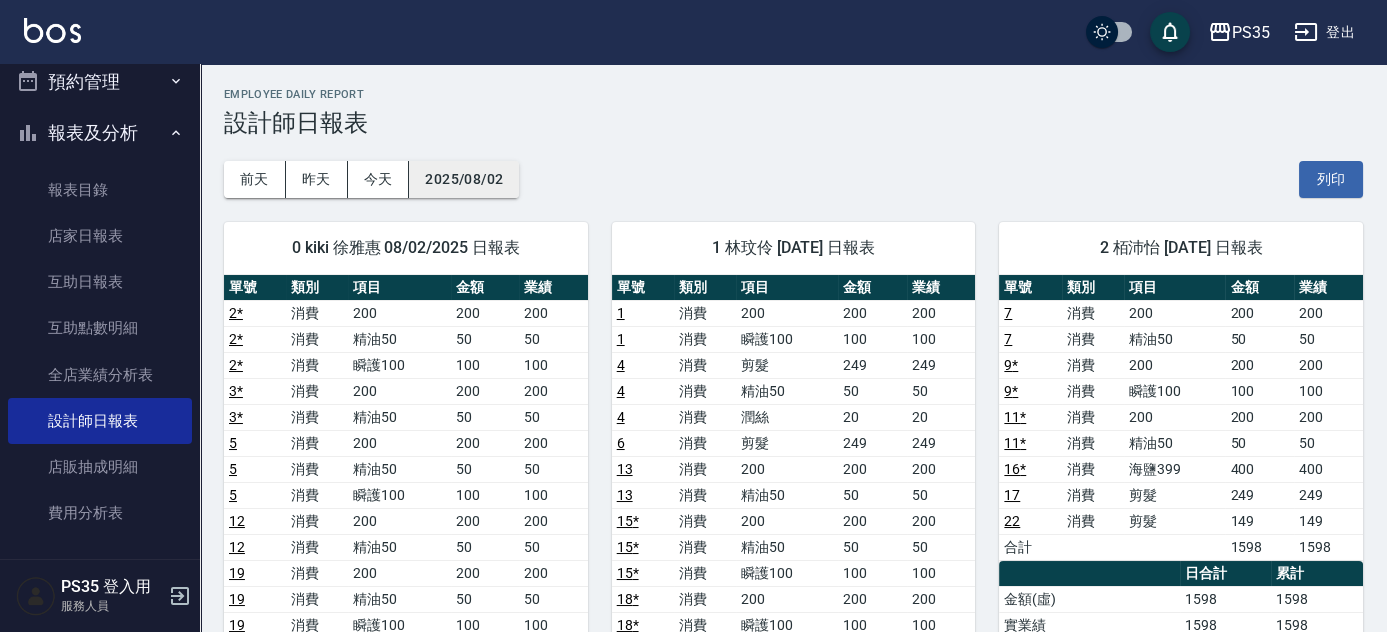 click on "2025/08/02" at bounding box center (464, 179) 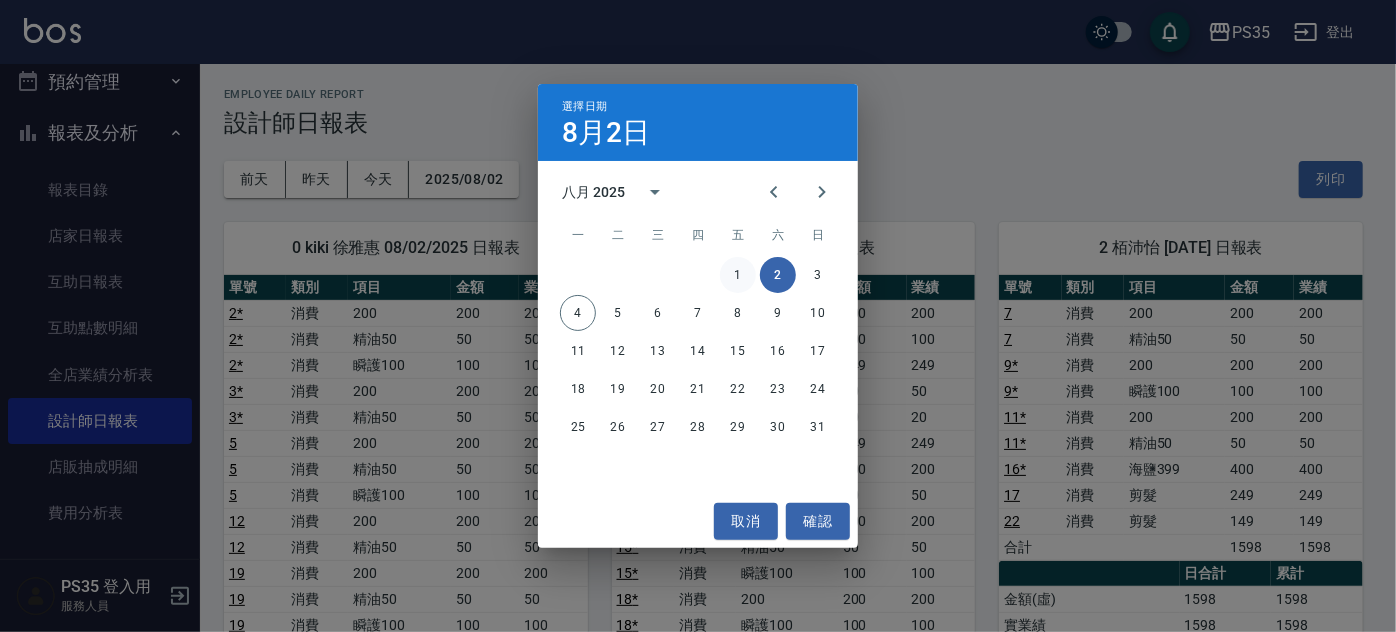 click on "1" at bounding box center (738, 275) 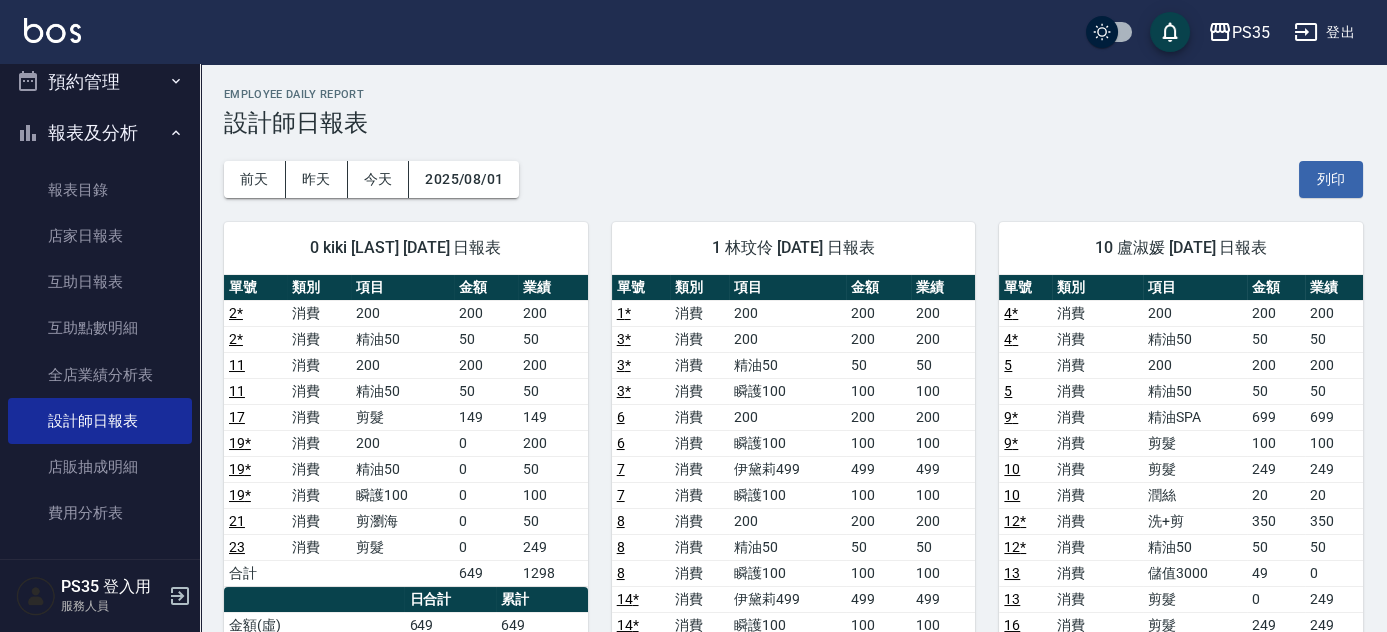 scroll, scrollTop: 0, scrollLeft: 0, axis: both 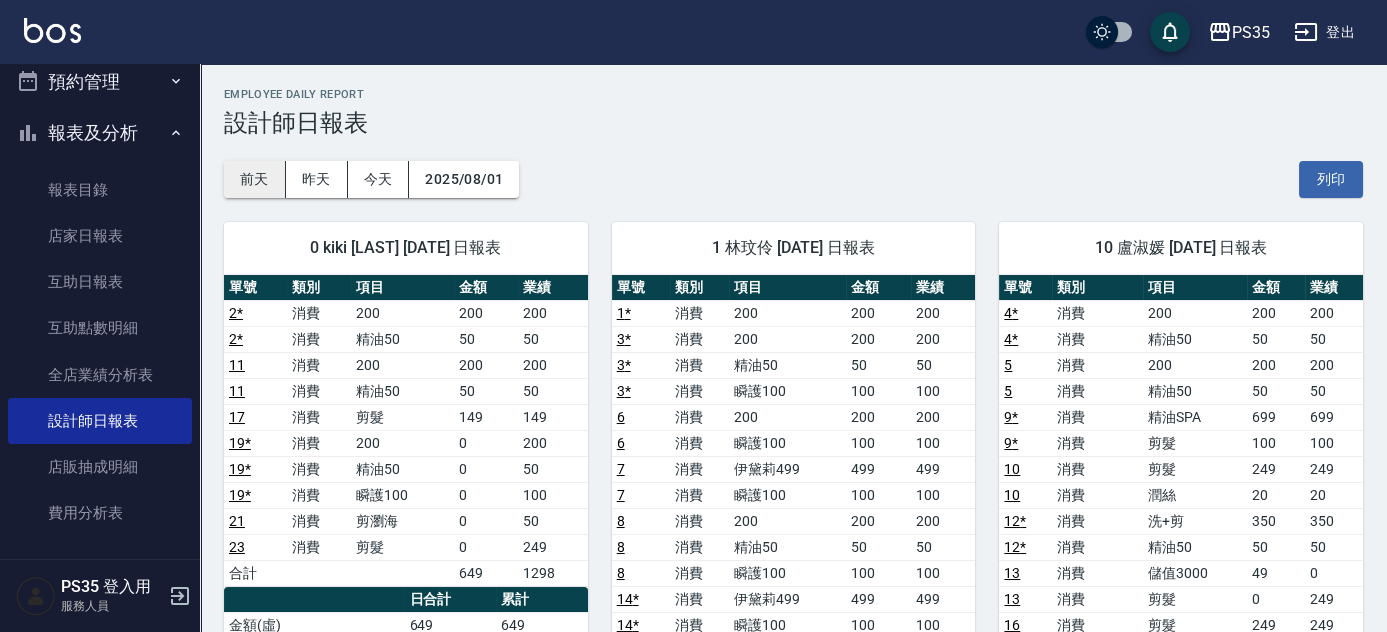 click on "前天" at bounding box center [255, 179] 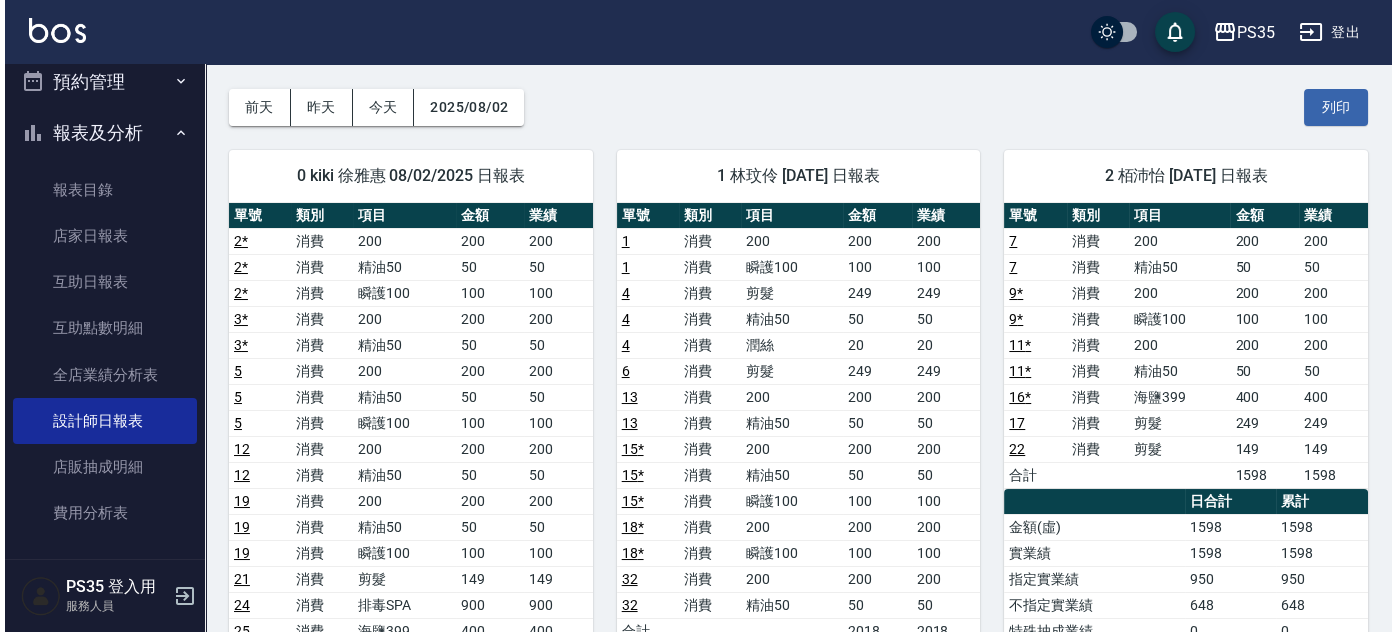 scroll, scrollTop: 0, scrollLeft: 0, axis: both 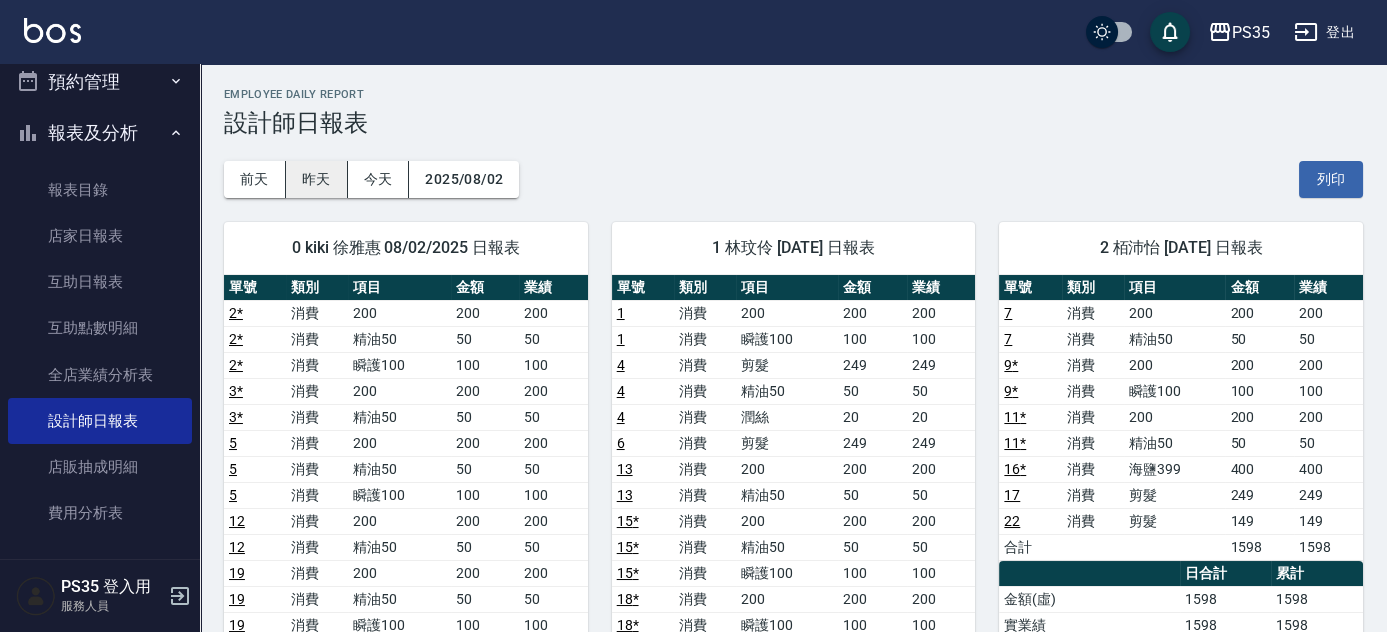 click on "昨天" at bounding box center [317, 179] 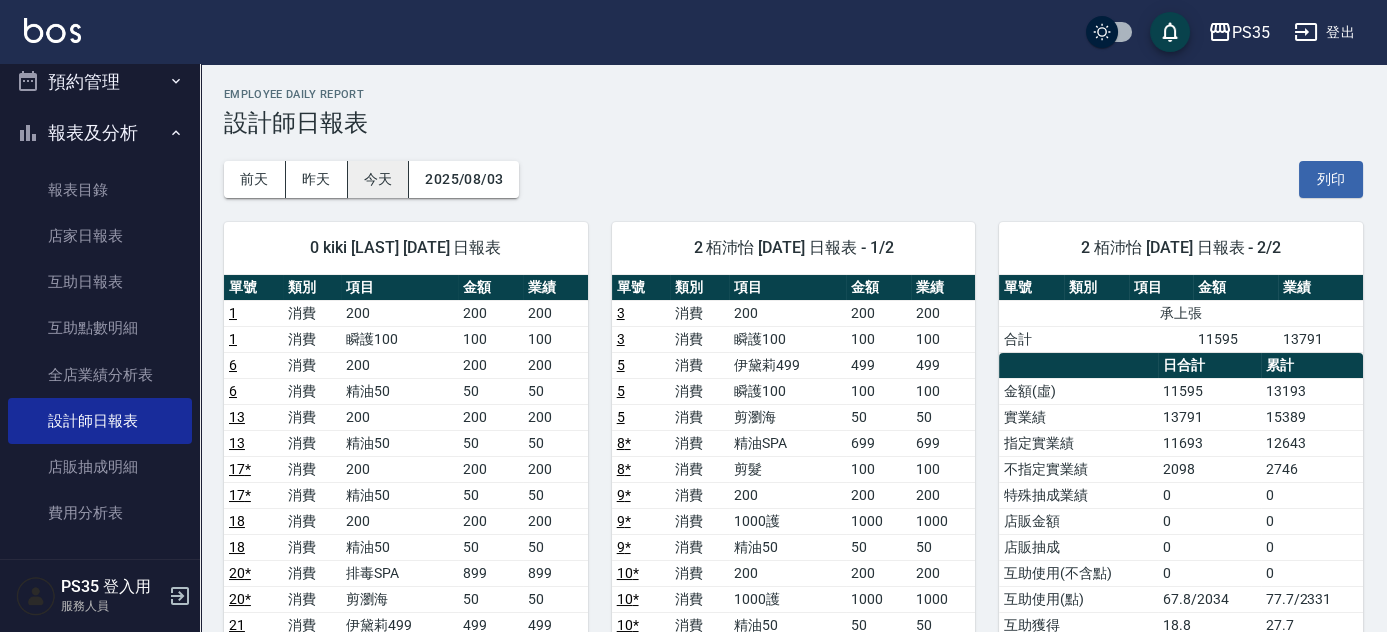 click on "今天" at bounding box center (379, 179) 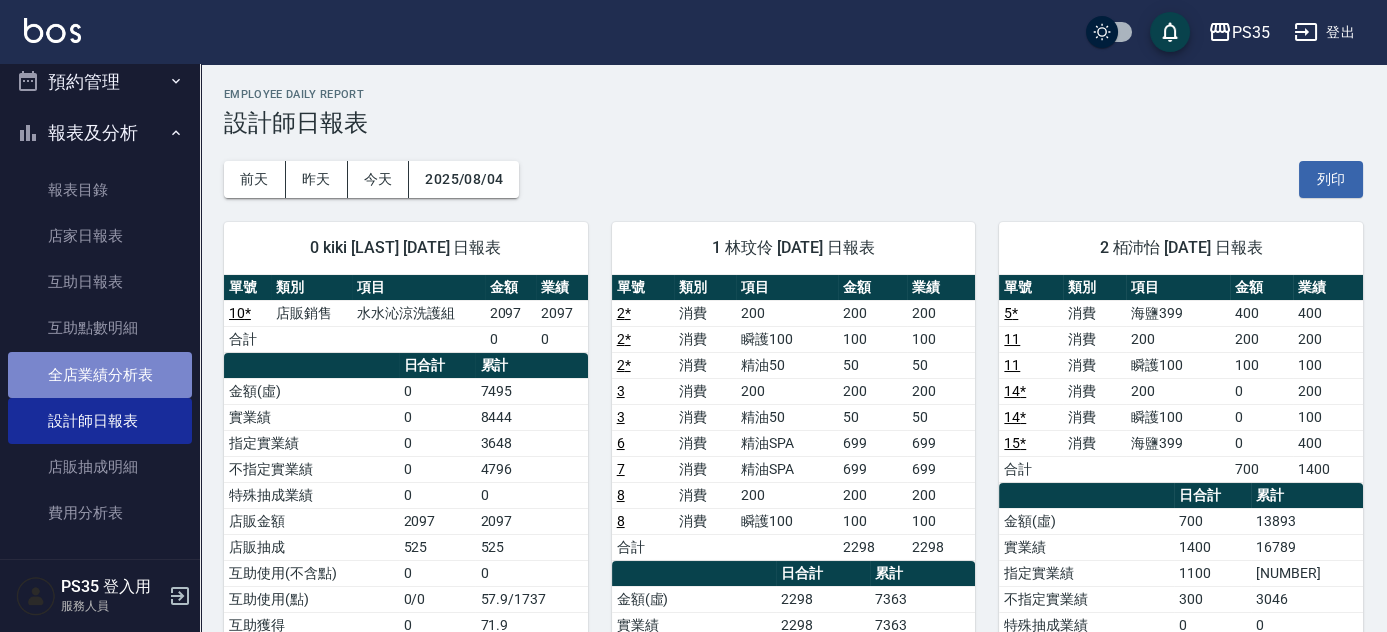 click on "全店業績分析表" at bounding box center [100, 375] 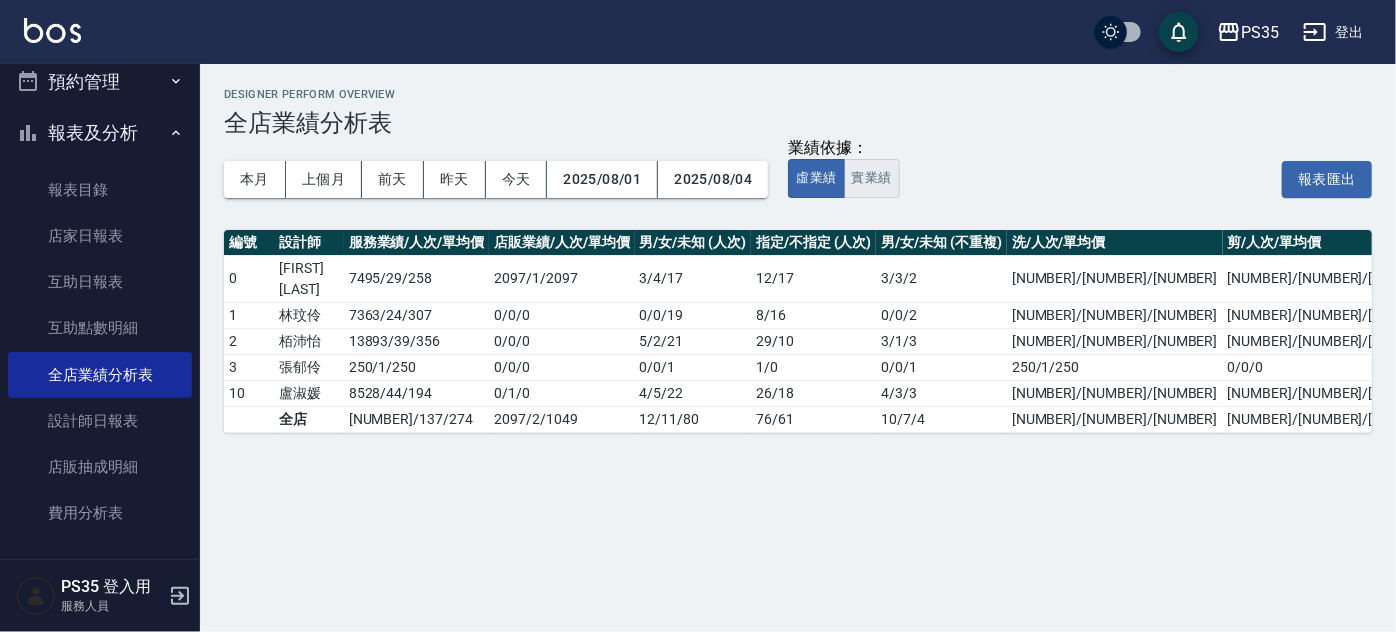 click on "實業績" at bounding box center (872, 178) 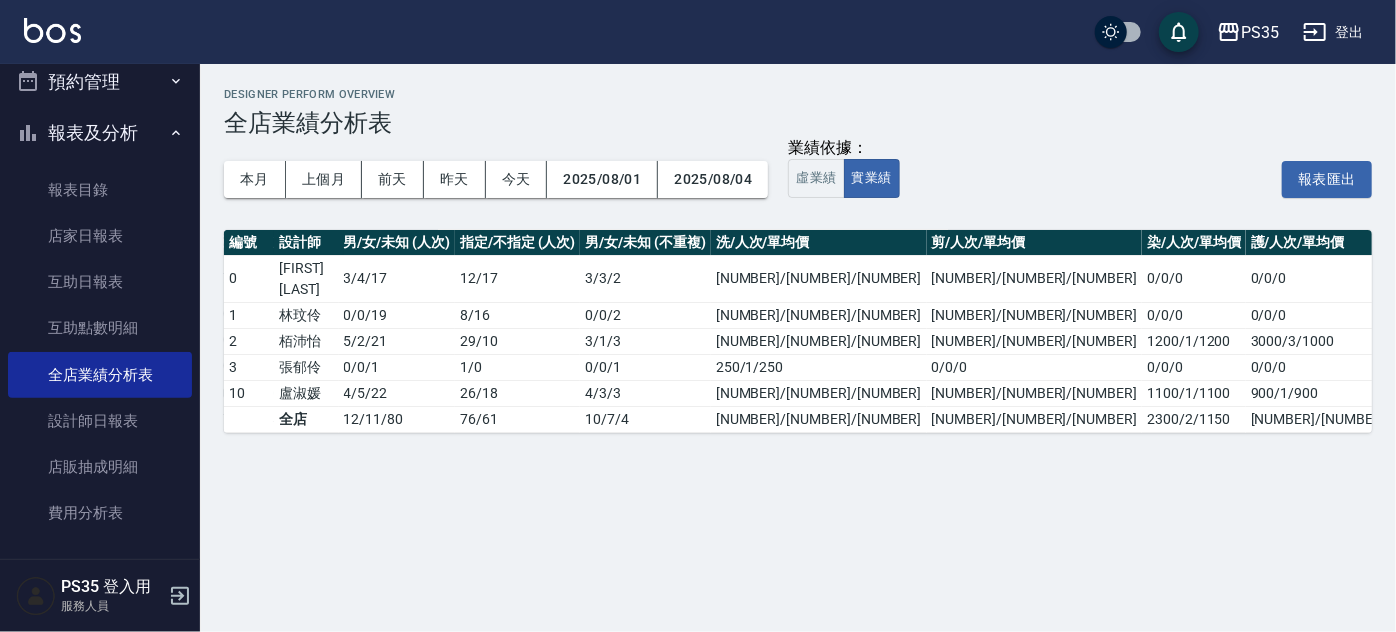 scroll, scrollTop: 0, scrollLeft: 314, axis: horizontal 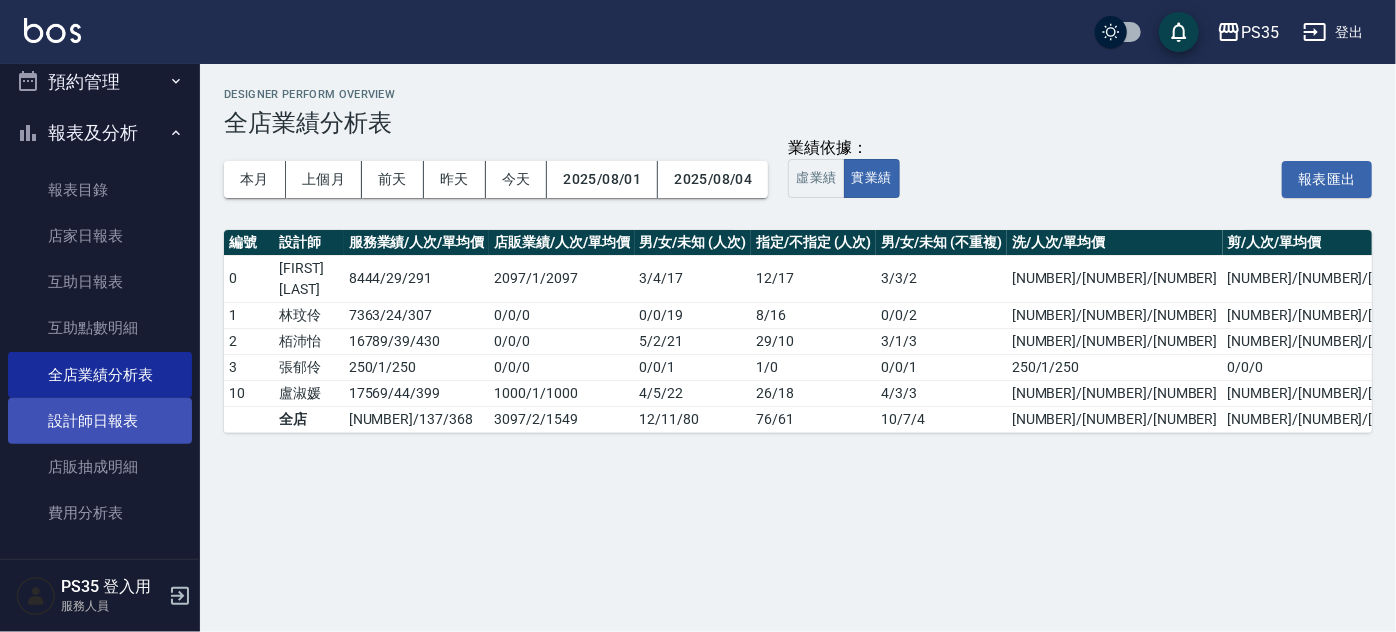 click on "設計師日報表" at bounding box center (100, 421) 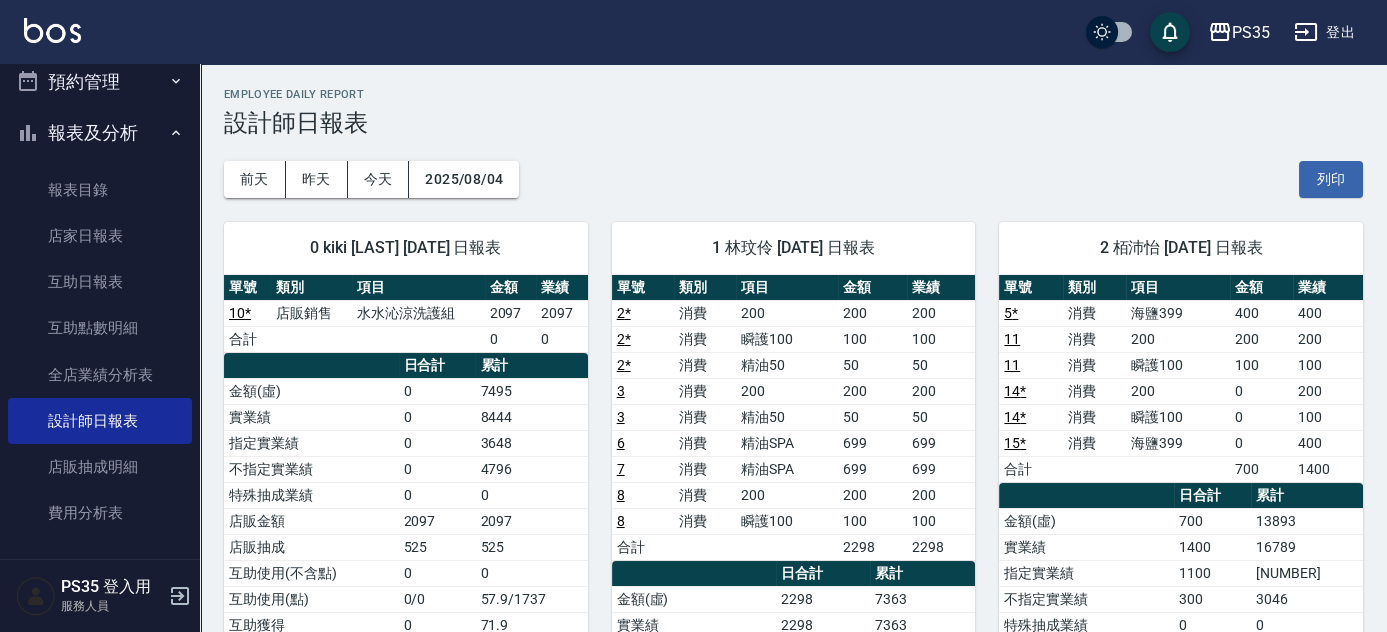 click on "登出" at bounding box center [1324, 32] 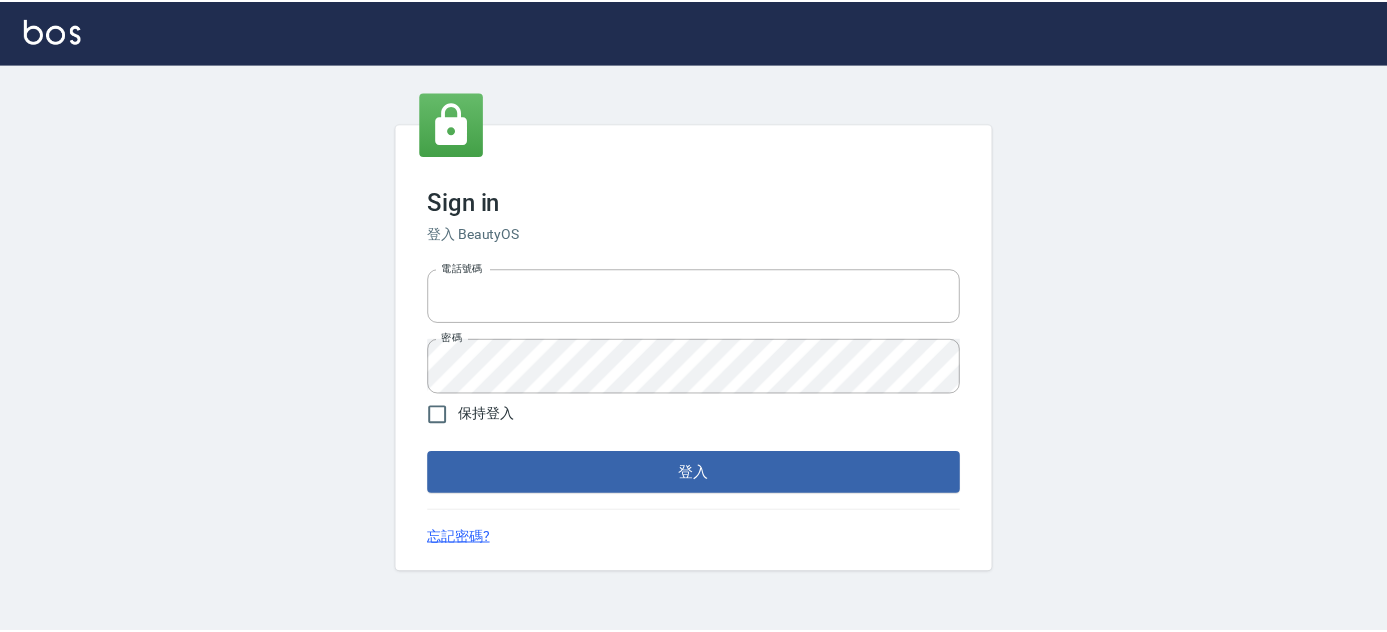 scroll, scrollTop: 0, scrollLeft: 0, axis: both 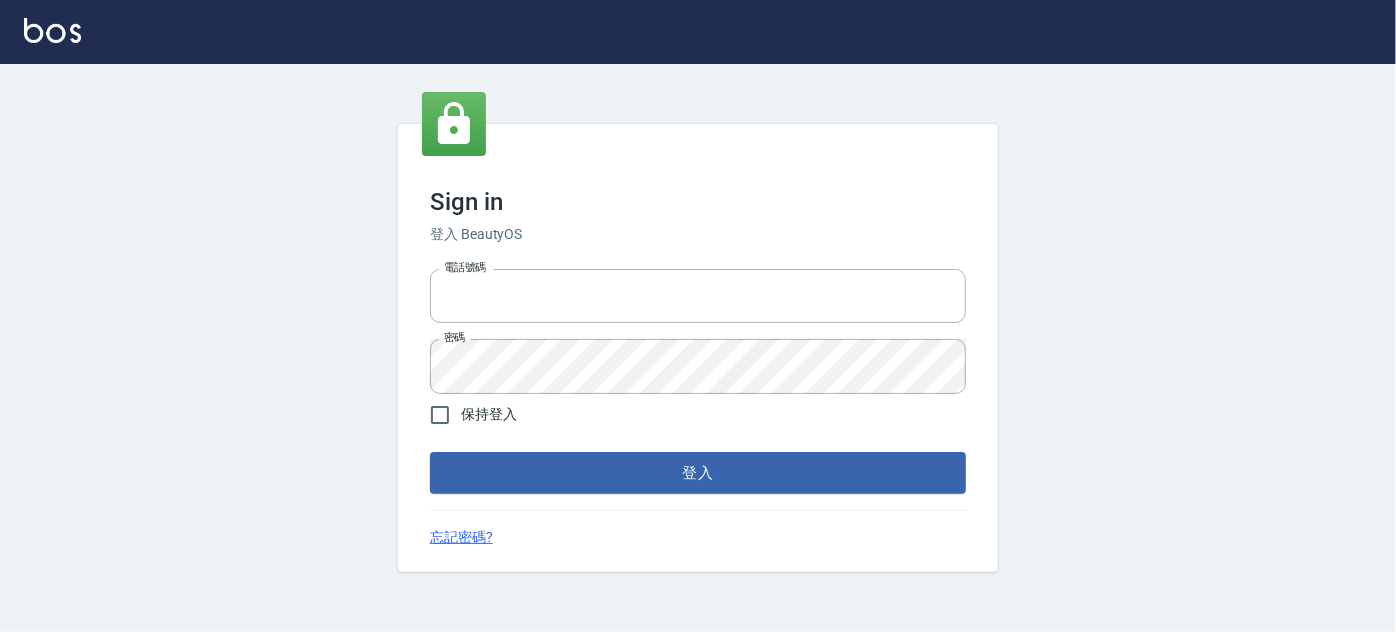 type on "[PHONE]" 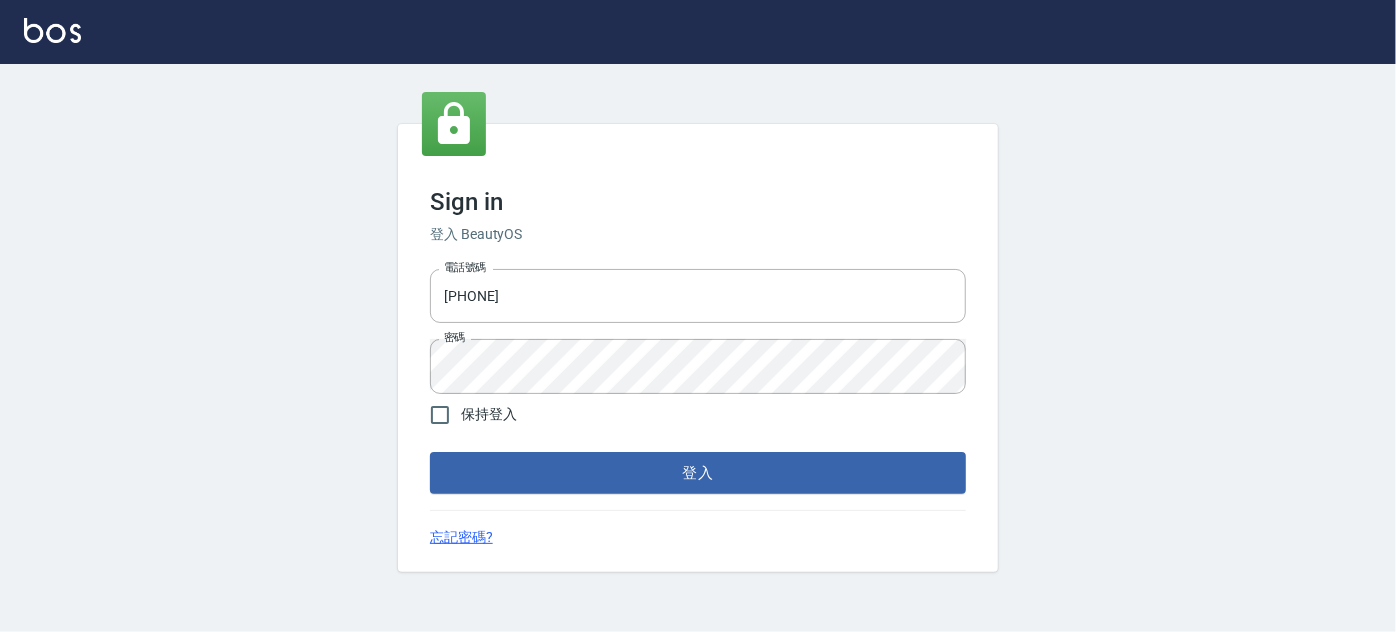 click on "登入" at bounding box center (698, 473) 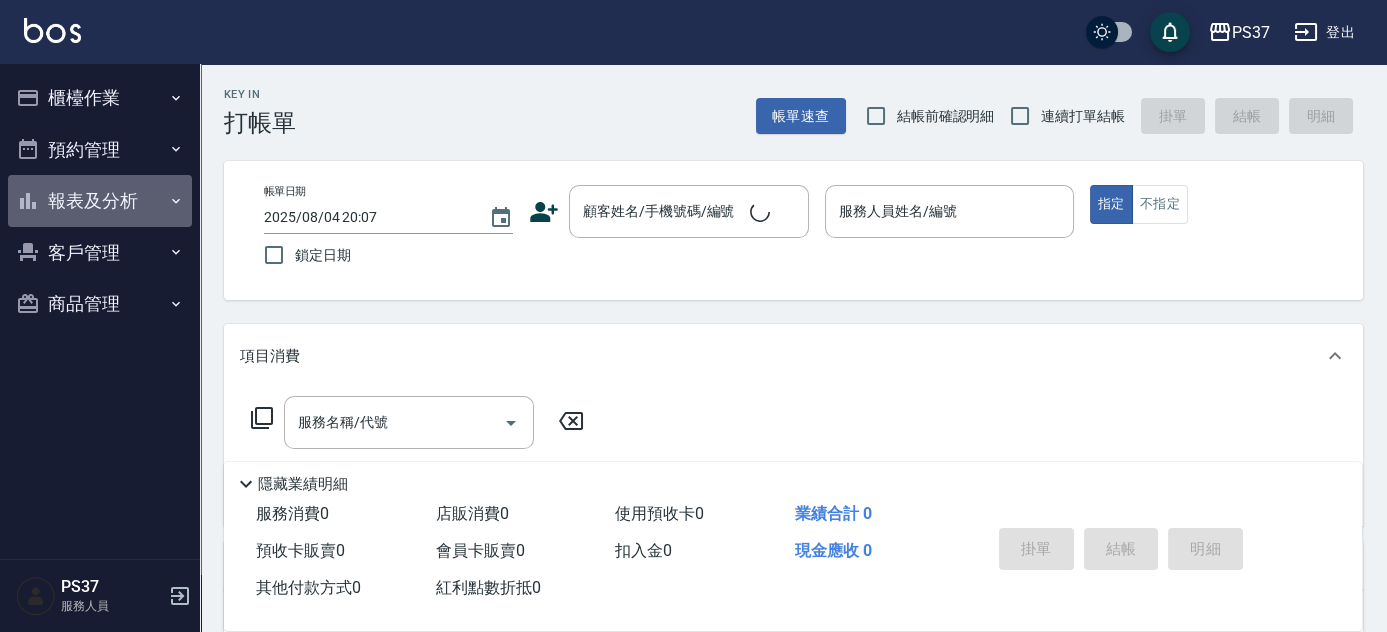 click on "報表及分析" at bounding box center (100, 201) 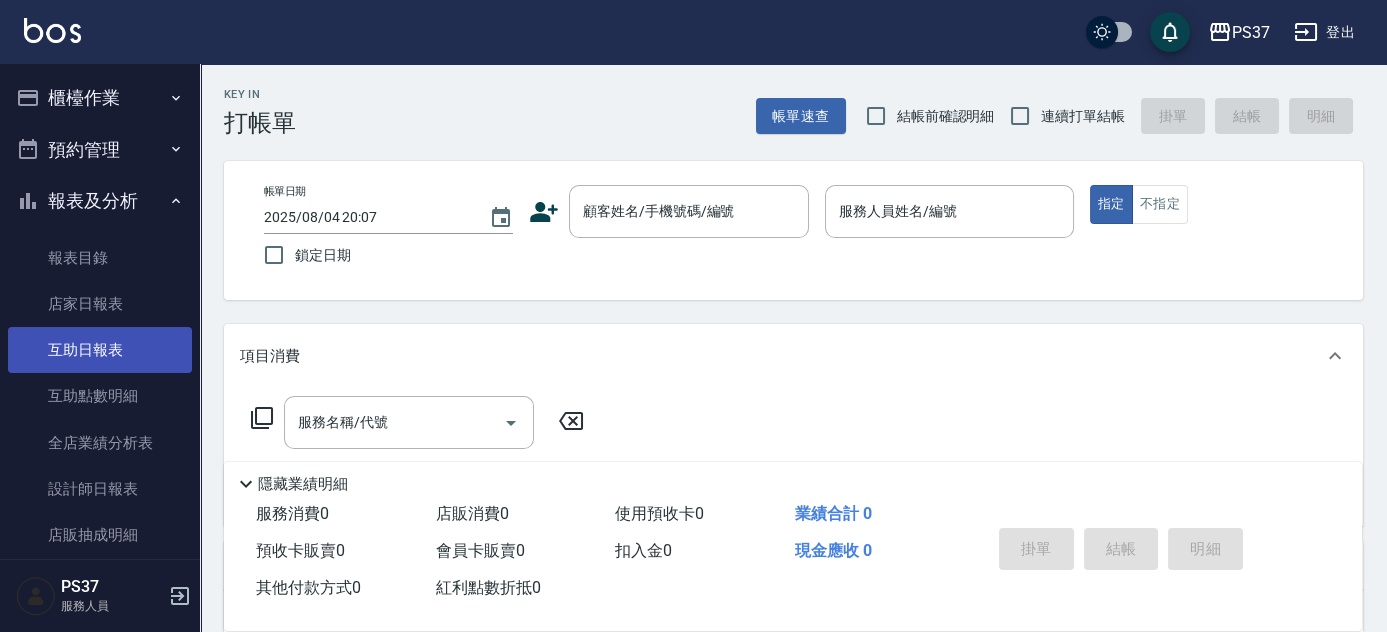 click on "互助日報表" at bounding box center [100, 350] 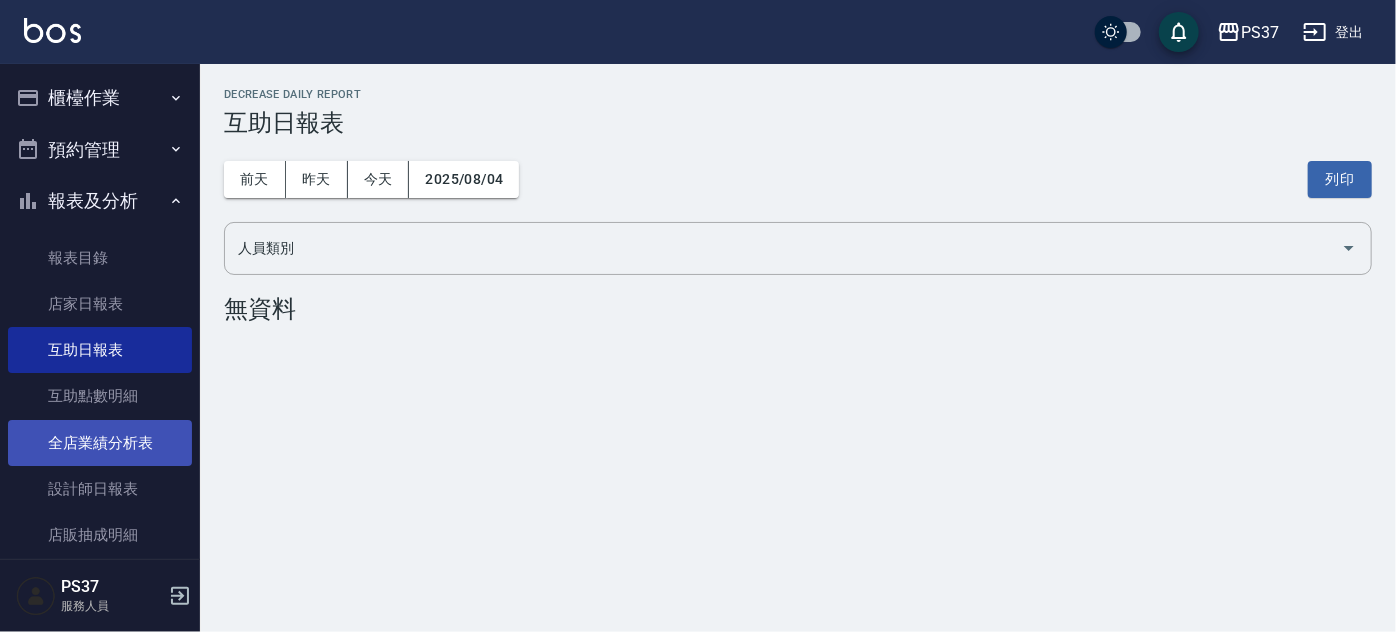 click on "全店業績分析表" at bounding box center [100, 443] 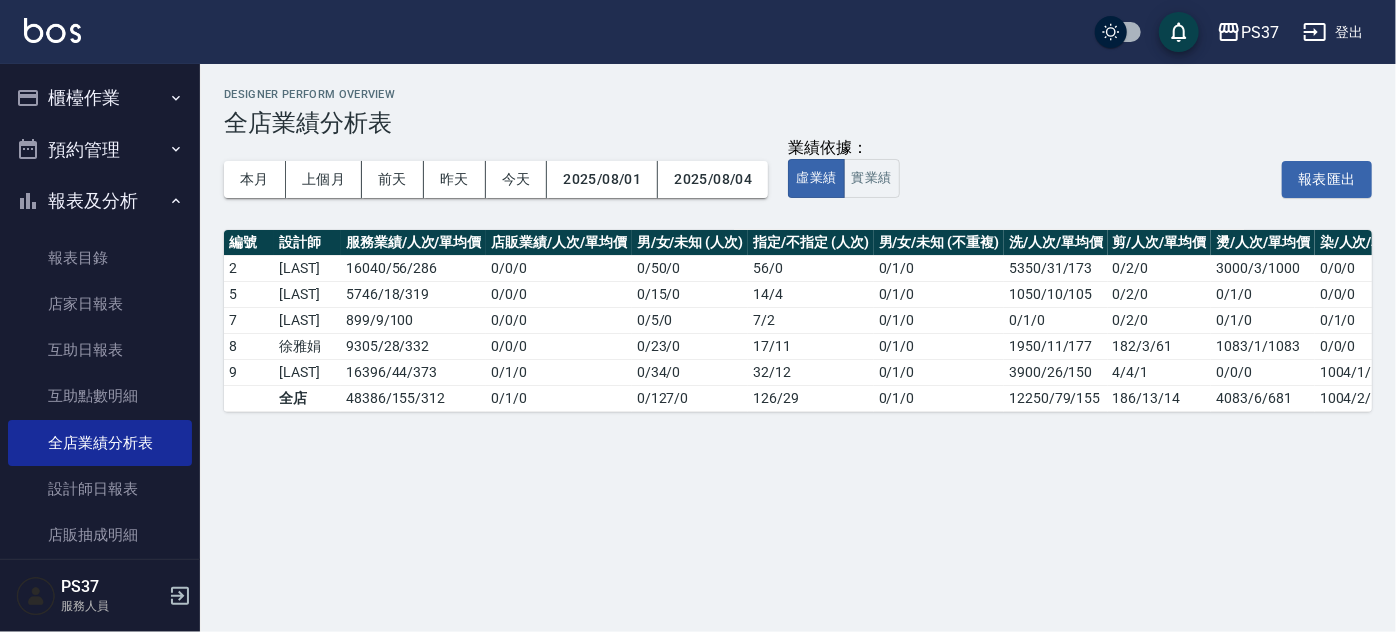 click on "業績依據： 虛業績 實業績 報表匯出" at bounding box center (1080, 179) 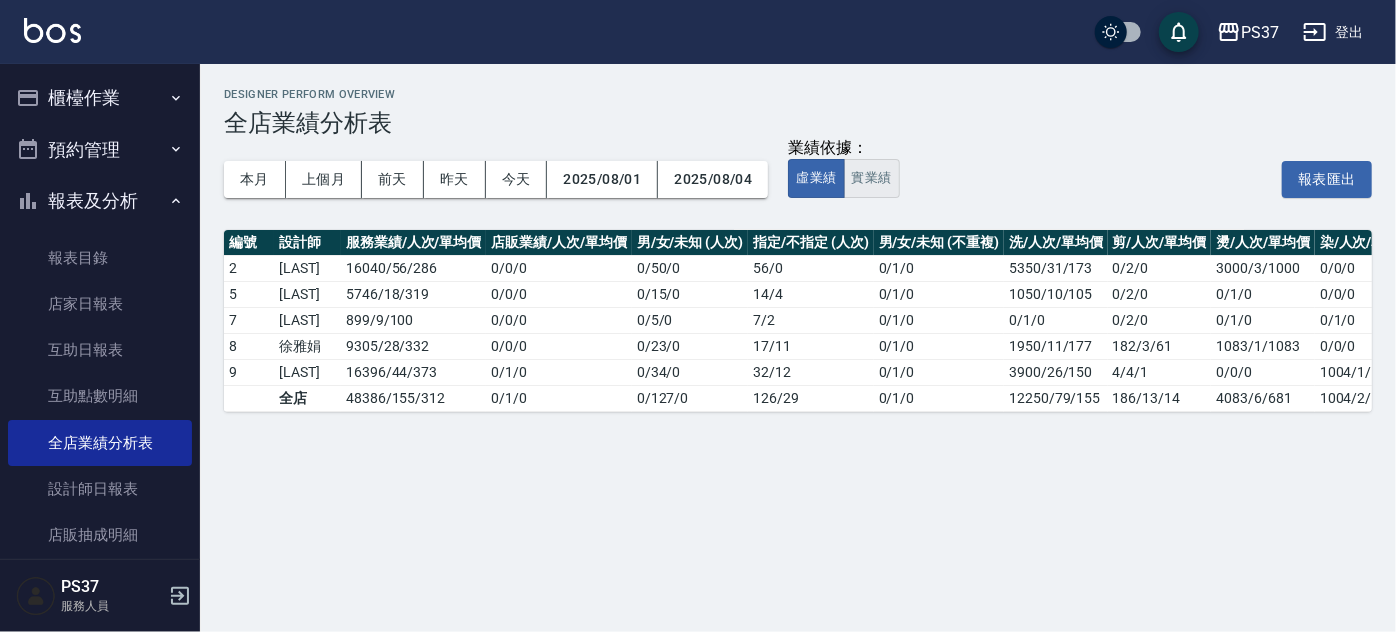 click on "實業績" at bounding box center [872, 178] 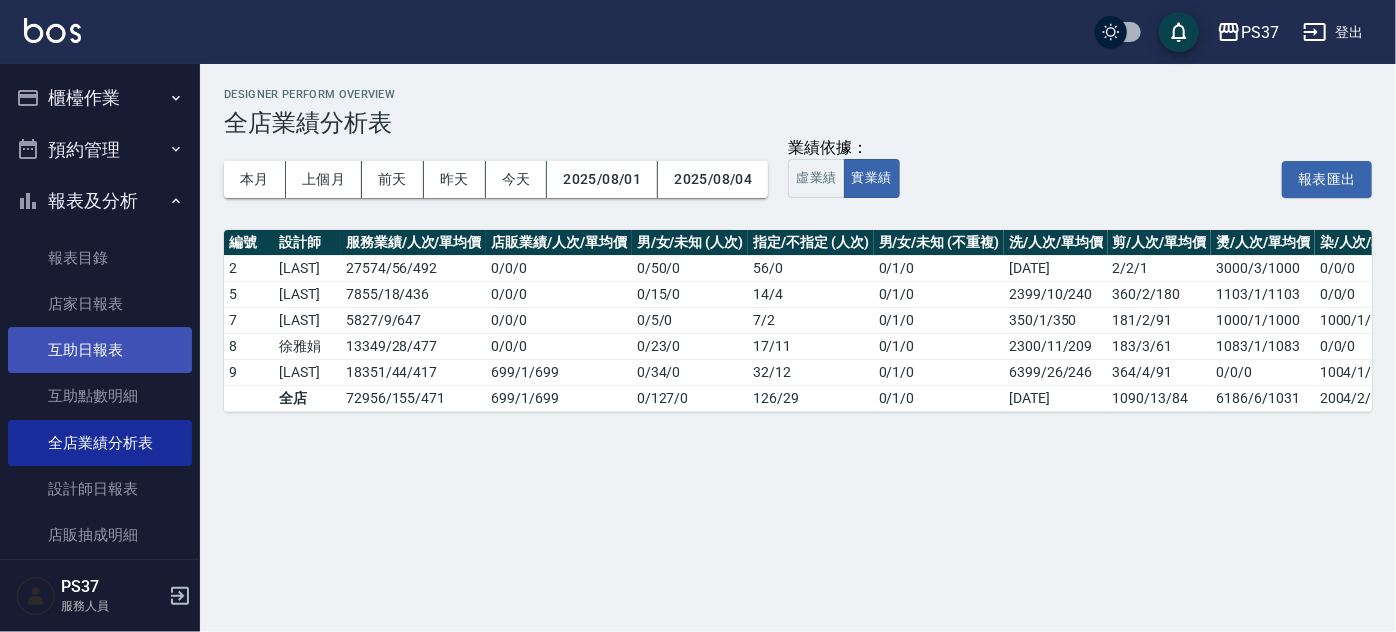 click on "互助日報表" at bounding box center [100, 350] 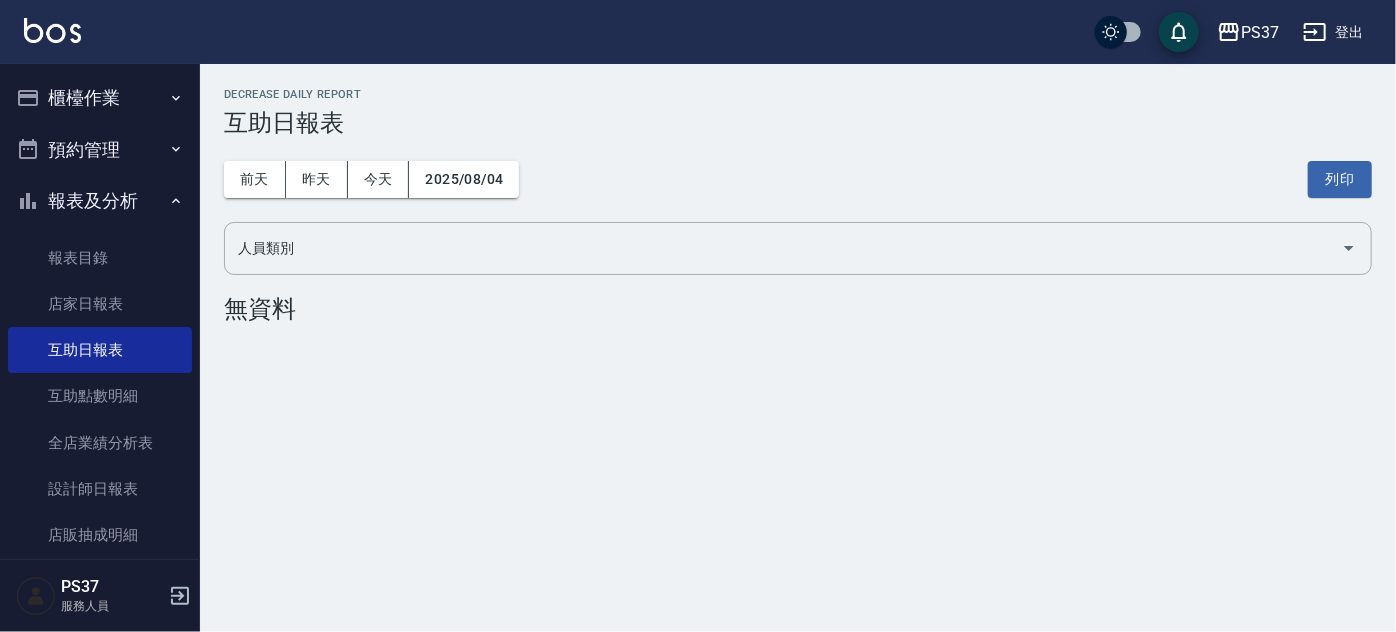 click on "櫃檯作業" at bounding box center (100, 98) 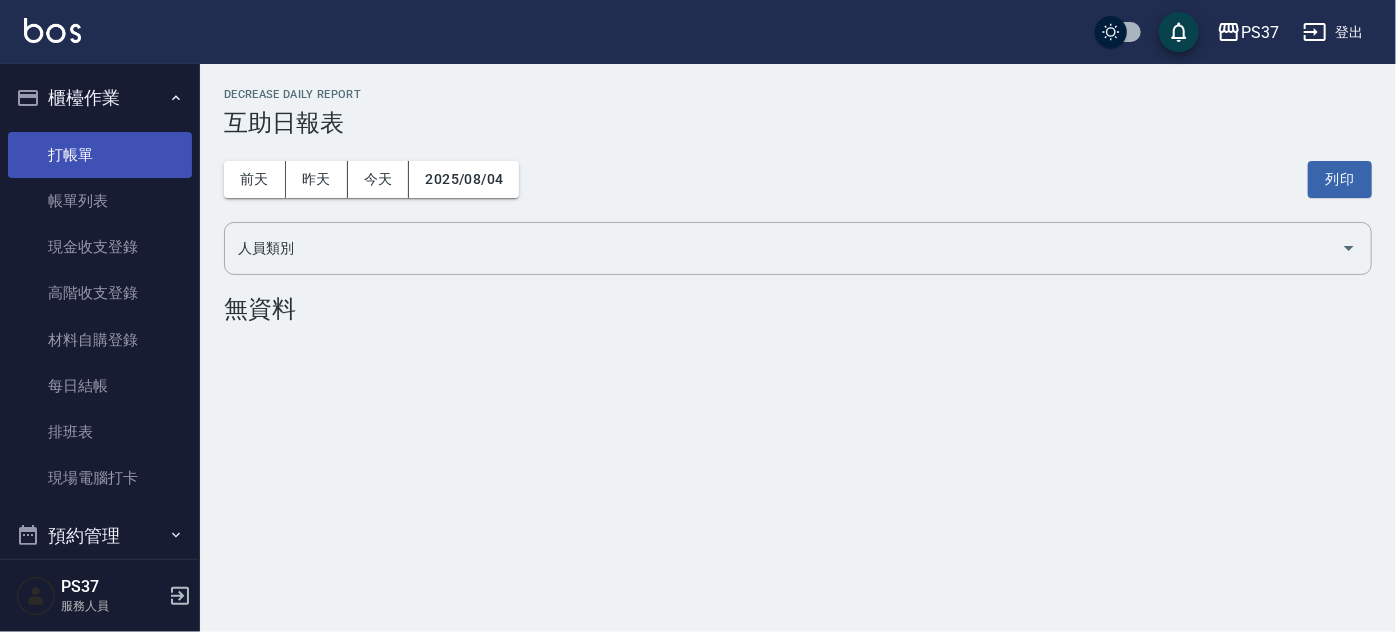 click on "打帳單" at bounding box center [100, 155] 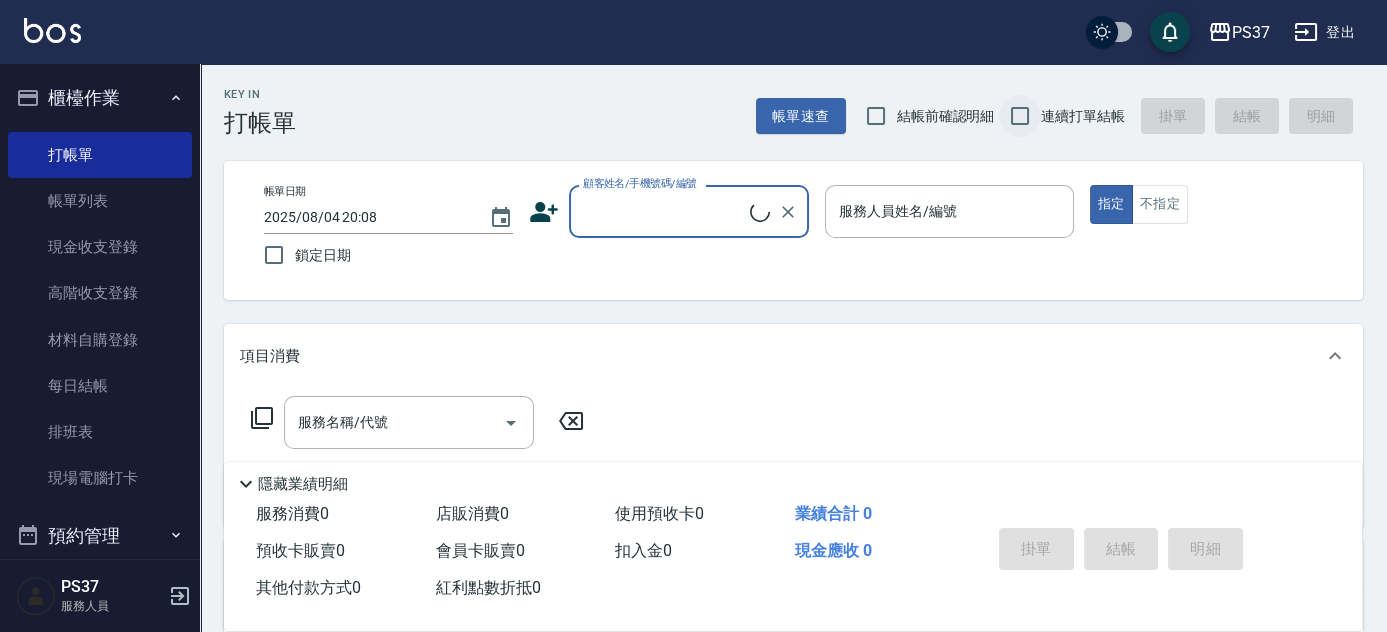 click on "連續打單結帳" at bounding box center (1020, 116) 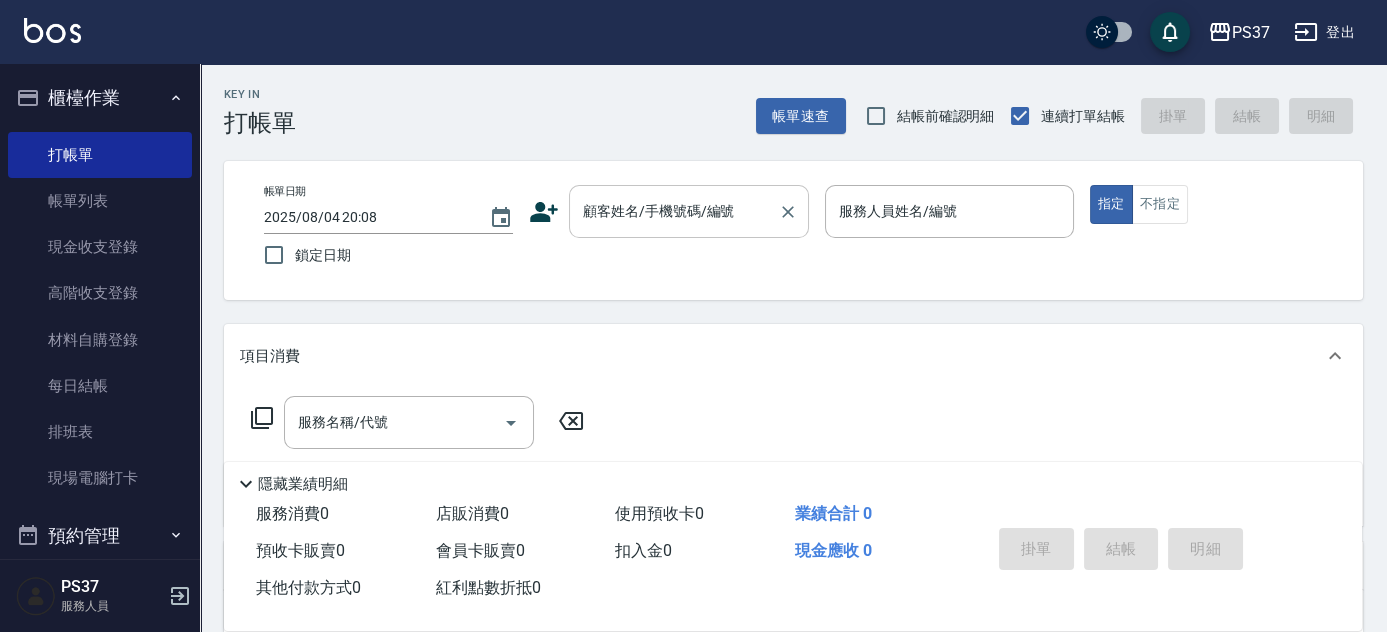 click on "顧客姓名/手機號碼/編號" at bounding box center (674, 211) 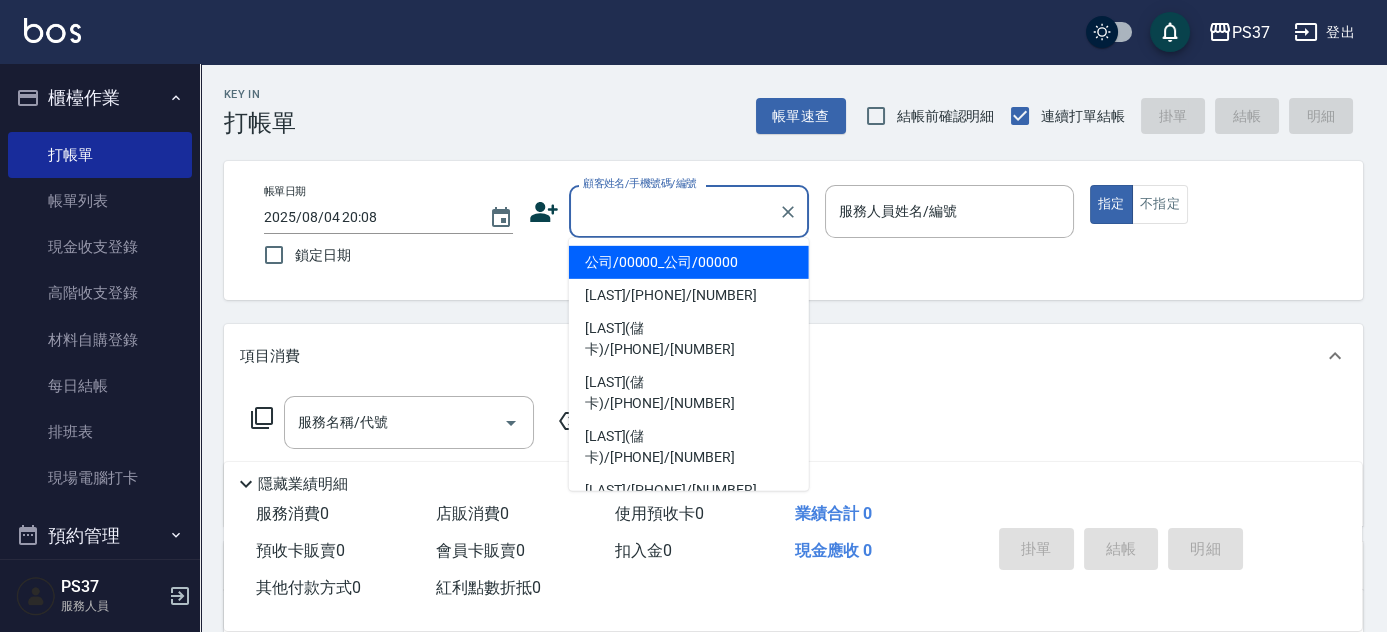 click on "公司/00000_公司/00000" at bounding box center [689, 262] 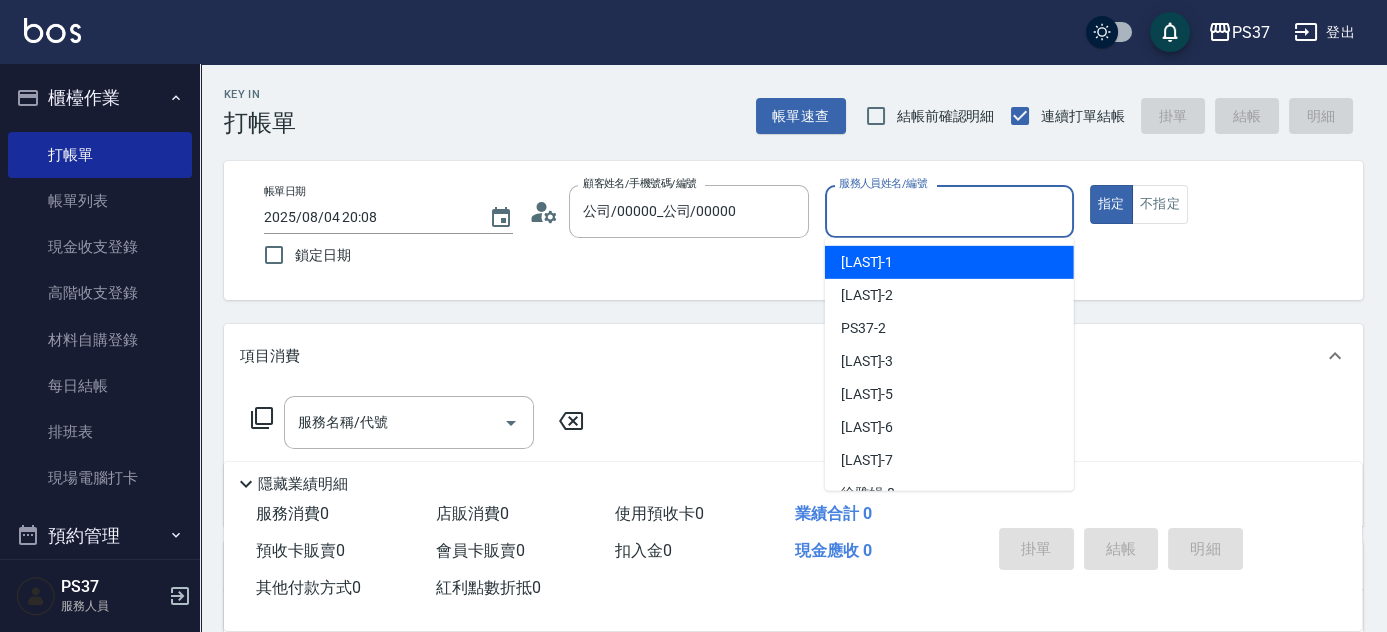 click on "服務人員姓名/編號" at bounding box center [949, 211] 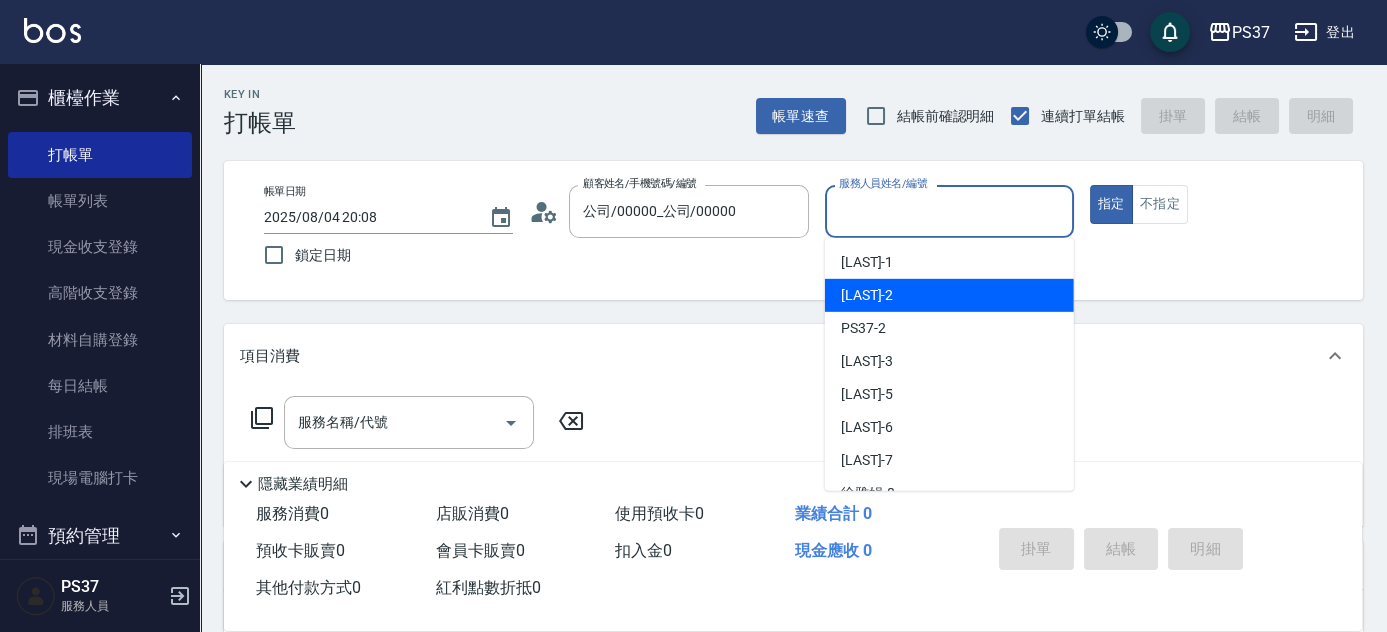 drag, startPoint x: 947, startPoint y: 294, endPoint x: 928, endPoint y: 291, distance: 19.235384 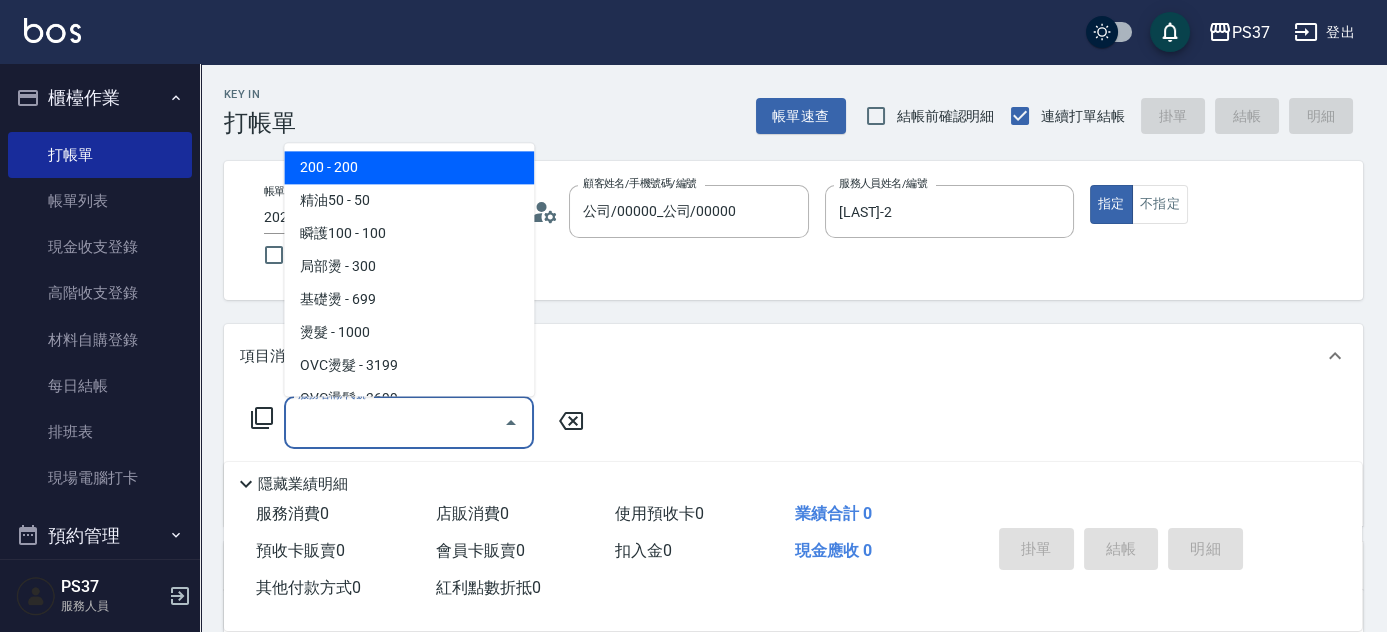 click on "服務名稱/代號" at bounding box center [394, 422] 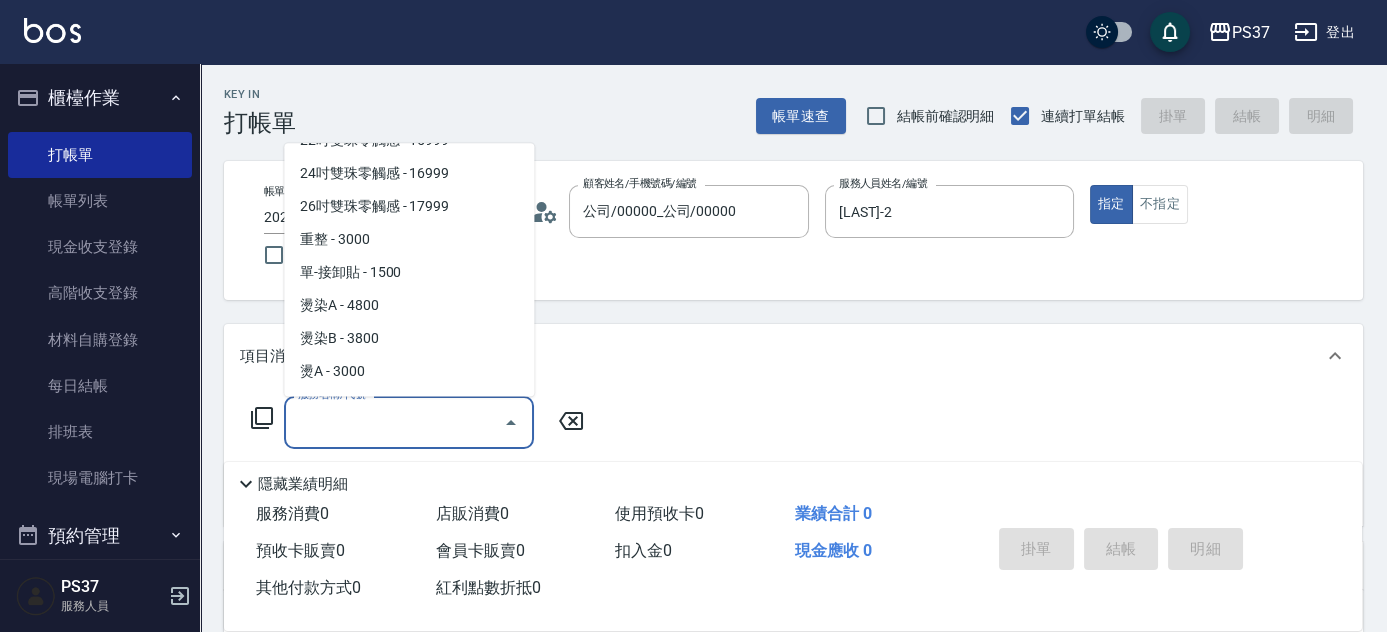 scroll, scrollTop: 2272, scrollLeft: 0, axis: vertical 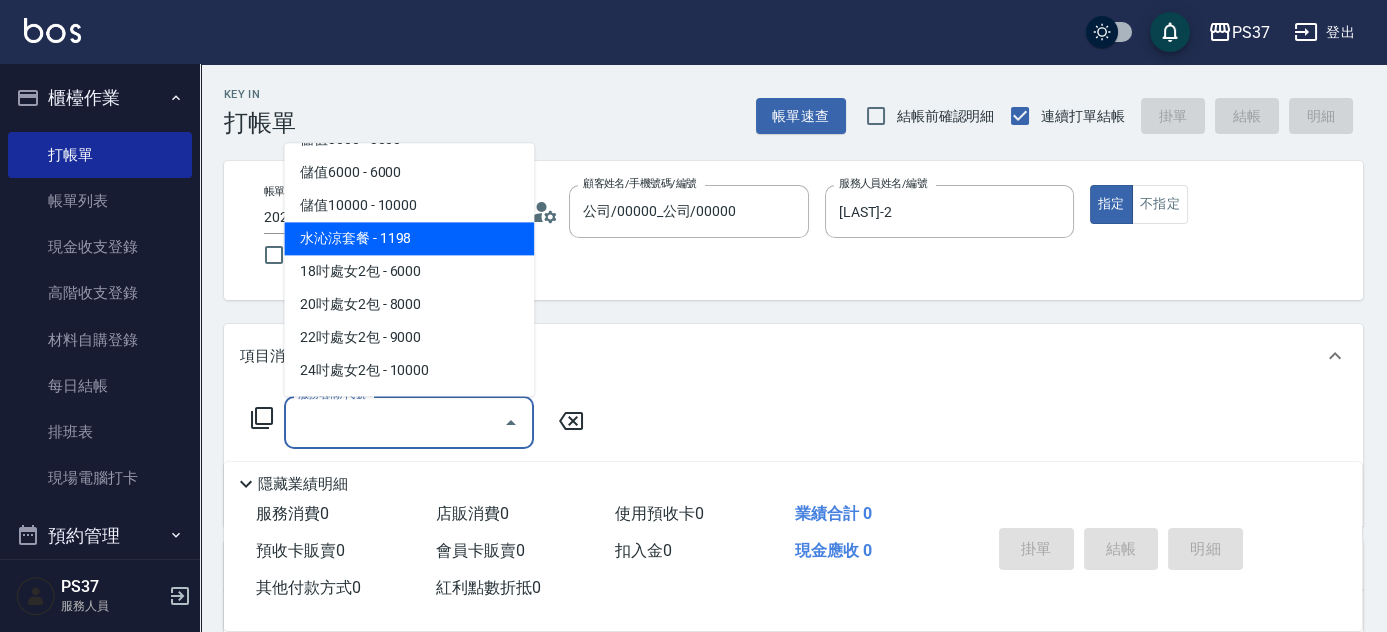 click on "水沁涼套餐 - 1198" at bounding box center [409, 239] 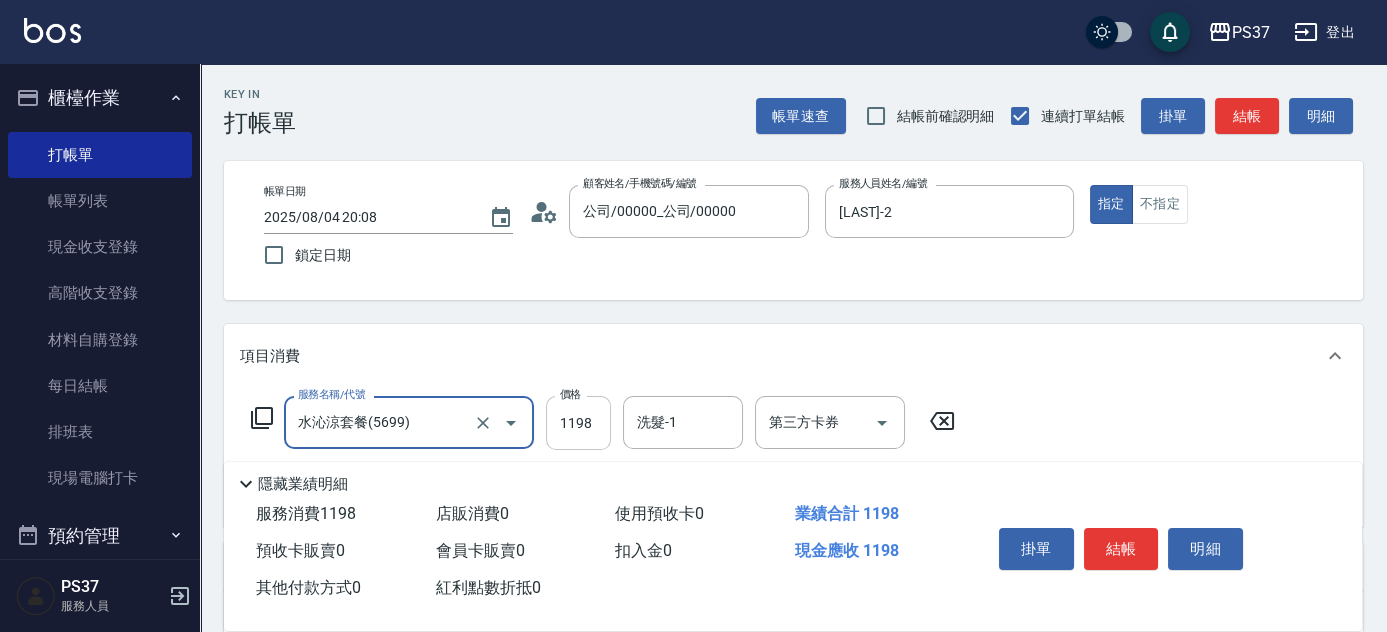 click on "1198" at bounding box center (578, 423) 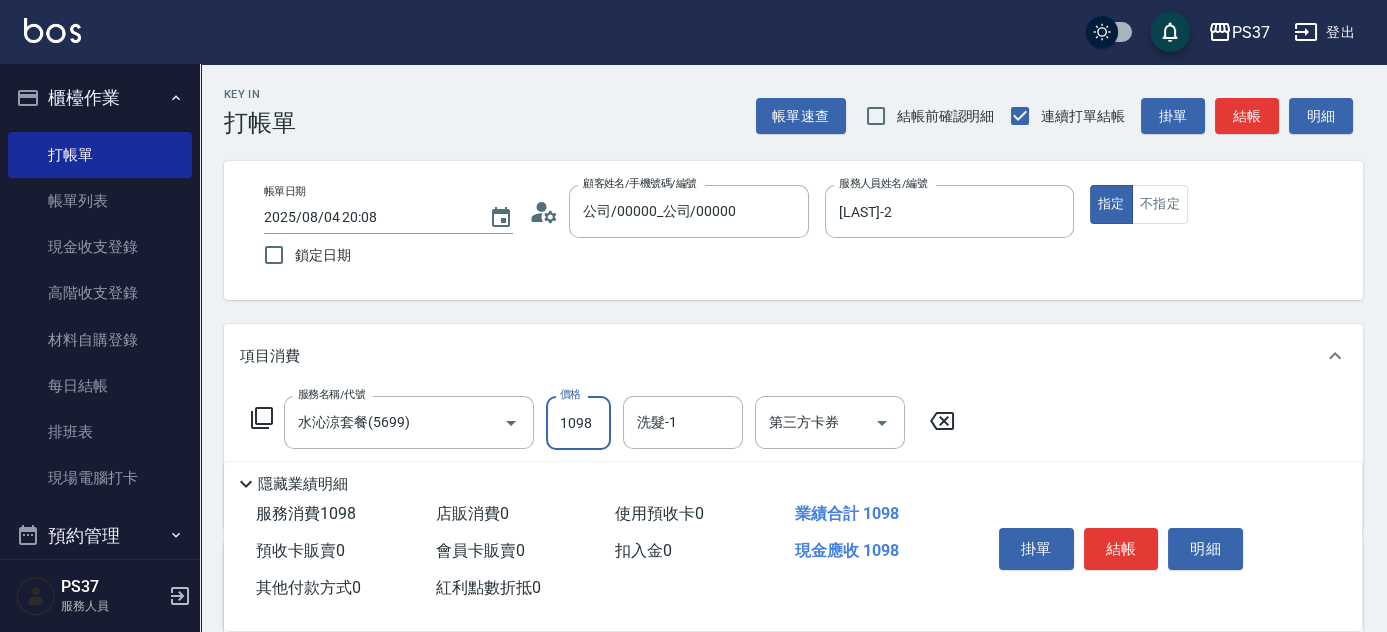 type on "1098" 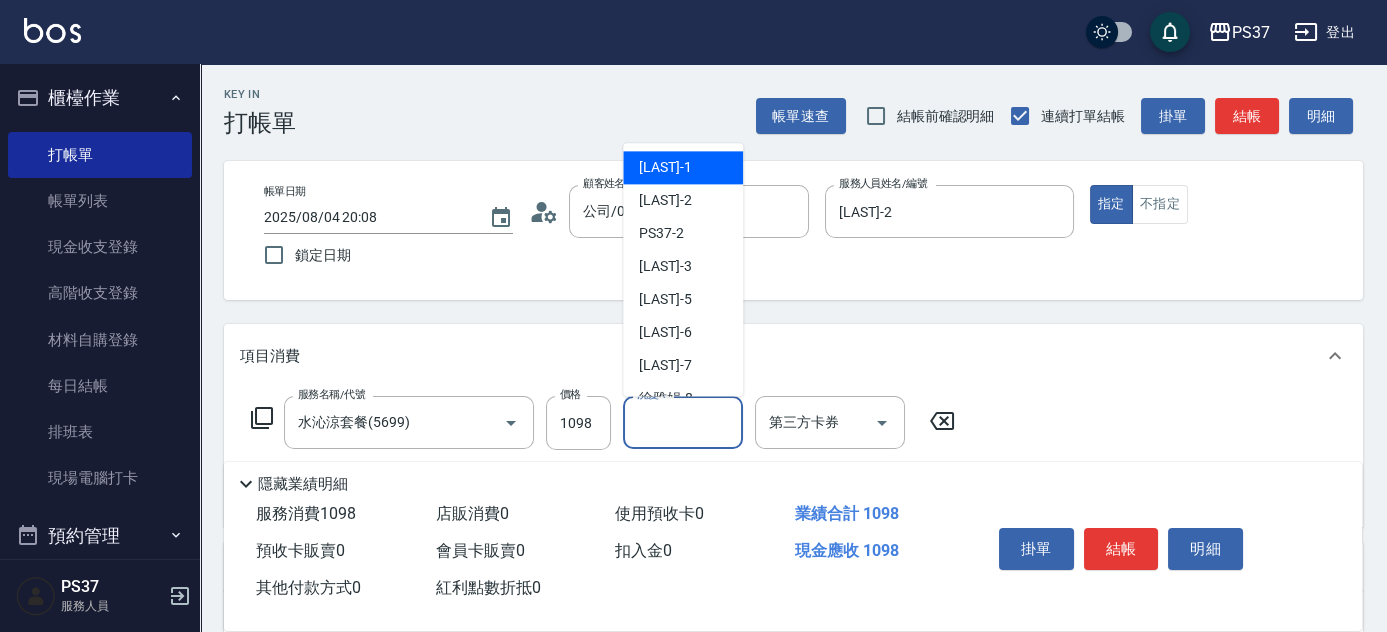 click on "洗髮-1" at bounding box center (683, 422) 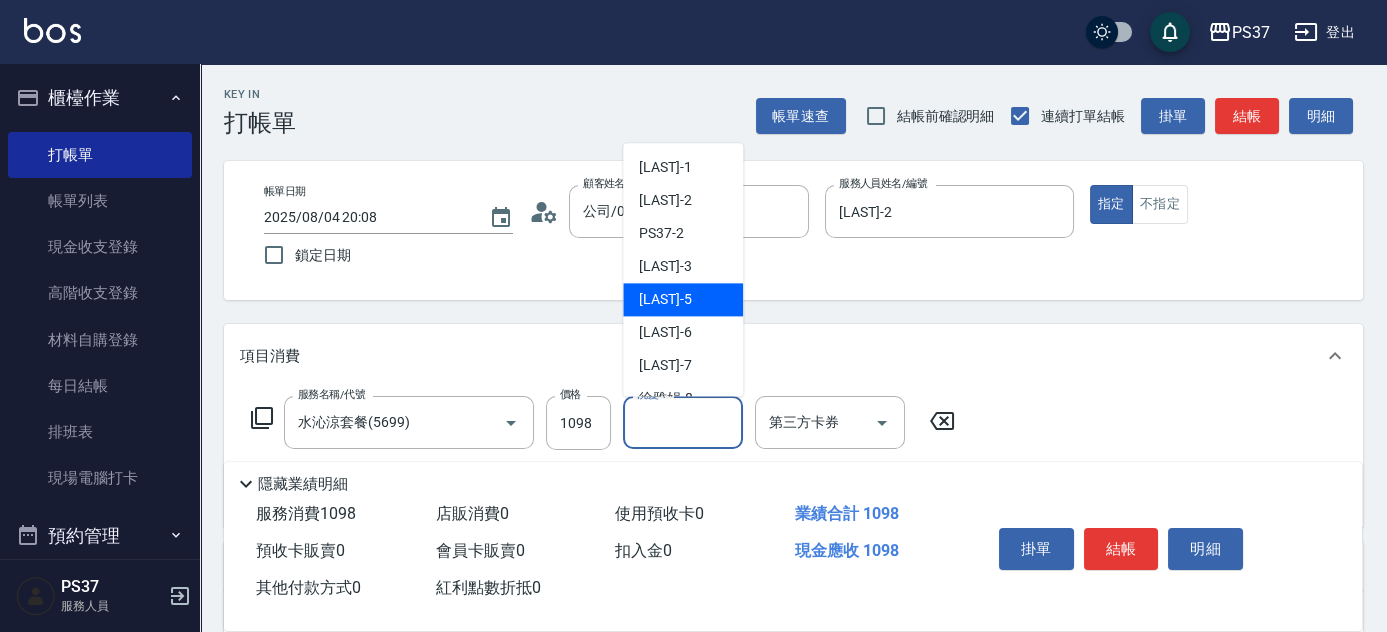 scroll, scrollTop: 323, scrollLeft: 0, axis: vertical 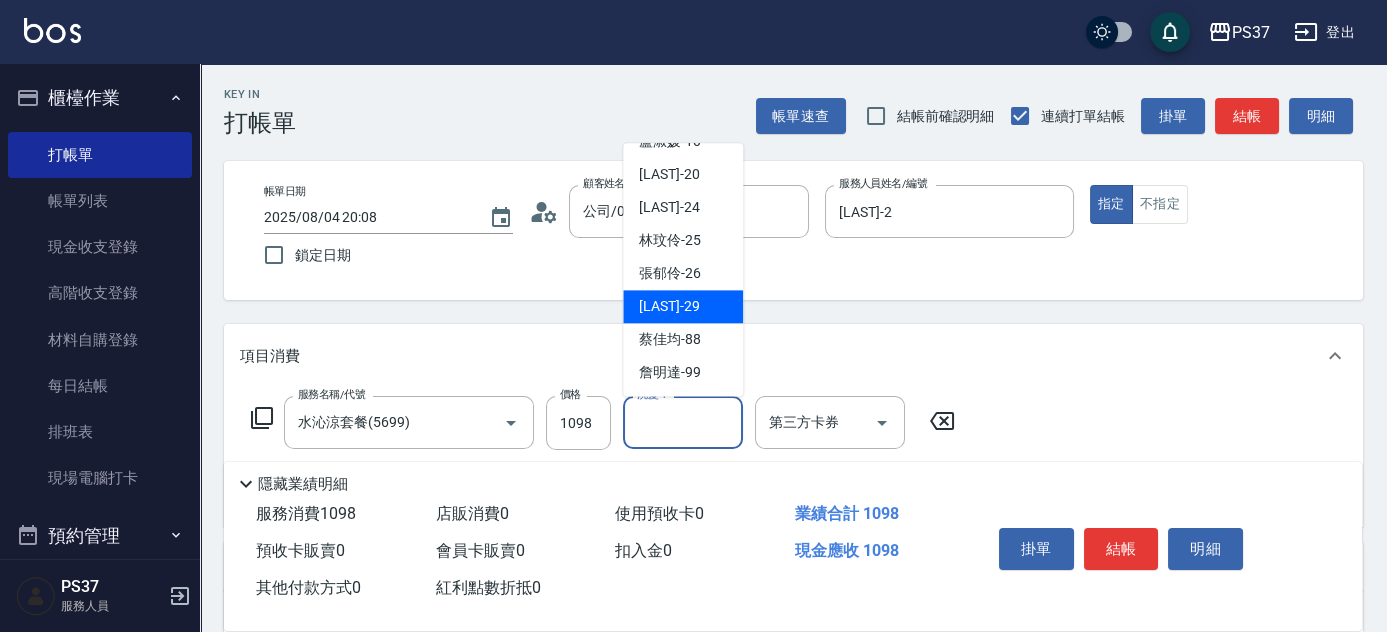 click on "[LAST] -29" at bounding box center (669, 307) 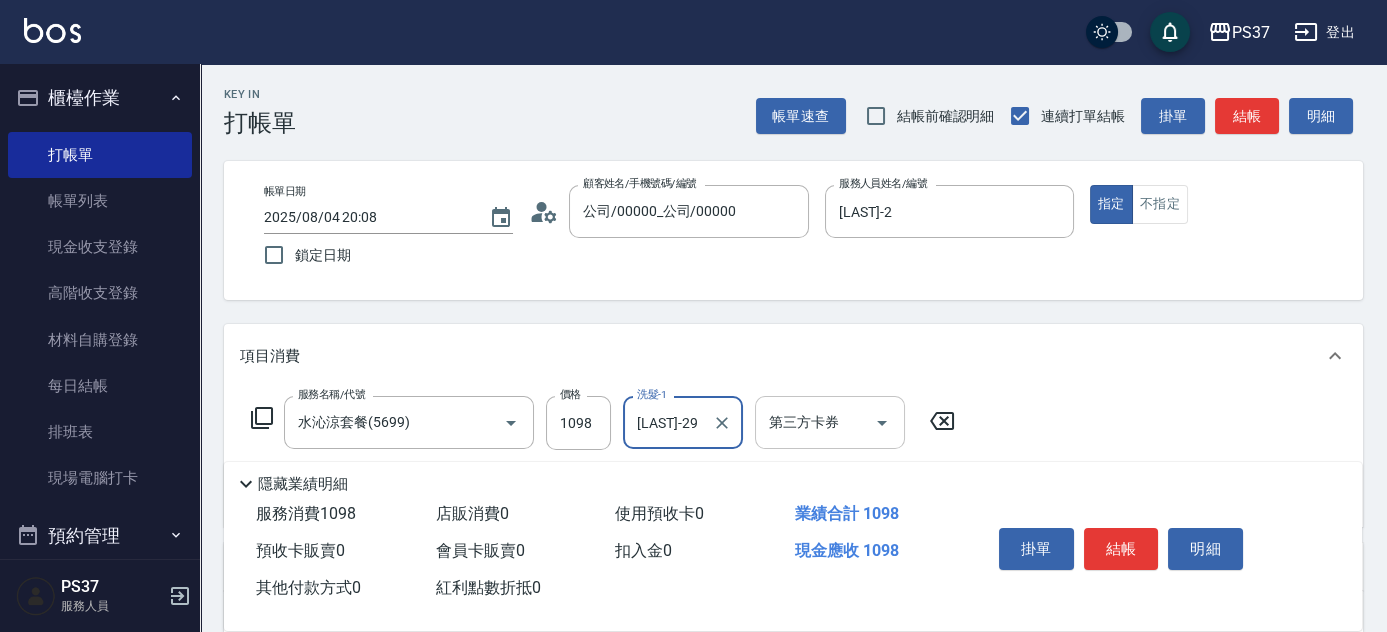 click 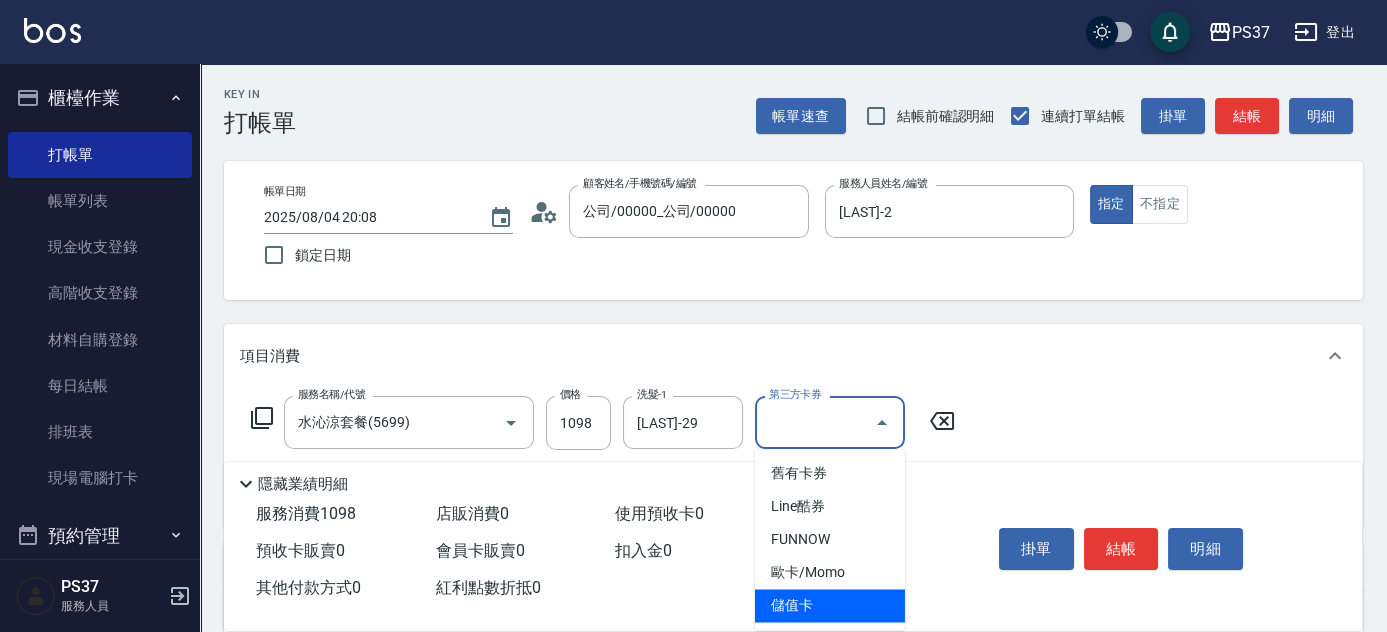 drag, startPoint x: 823, startPoint y: 606, endPoint x: 967, endPoint y: 599, distance: 144.17004 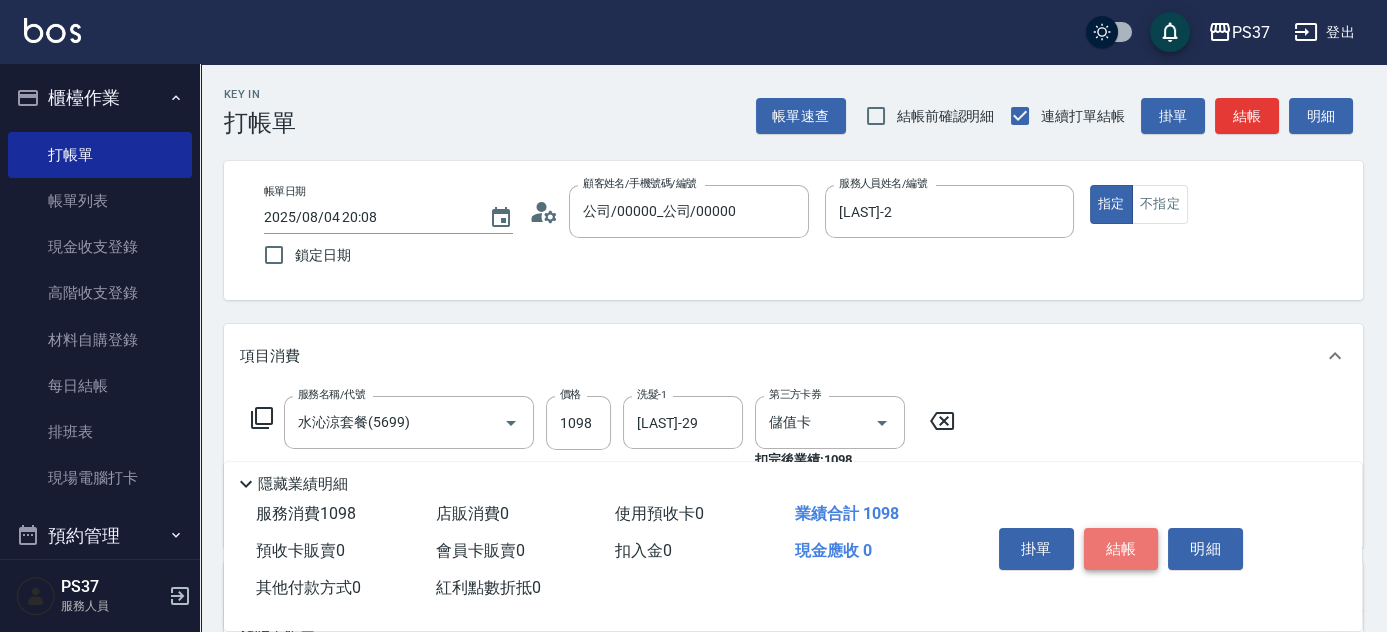click on "結帳" at bounding box center (1121, 549) 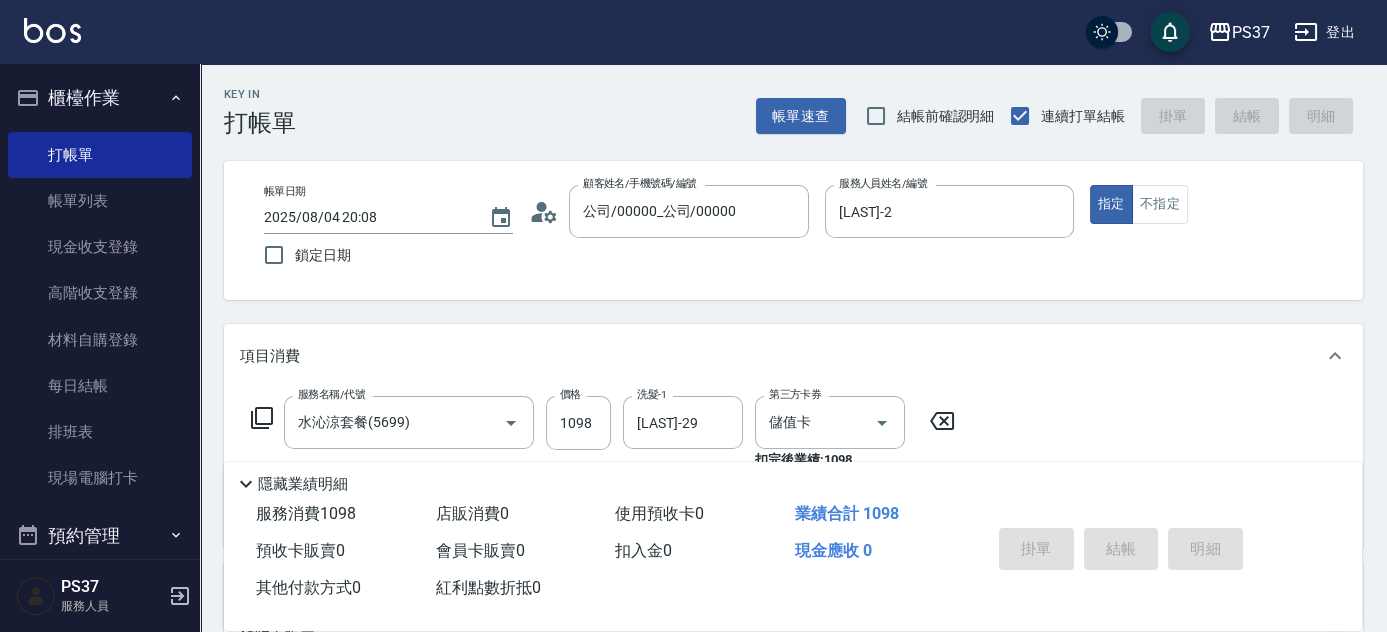 type 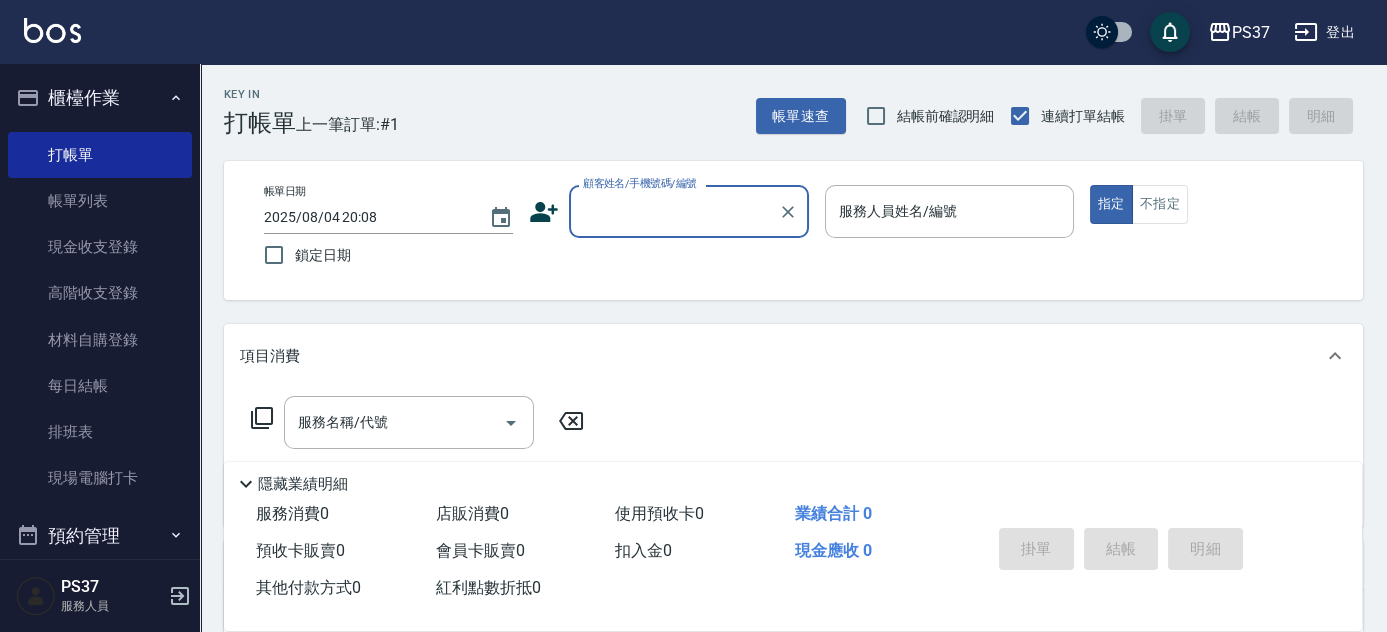 click on "顧客姓名/手機號碼/編號" at bounding box center (674, 211) 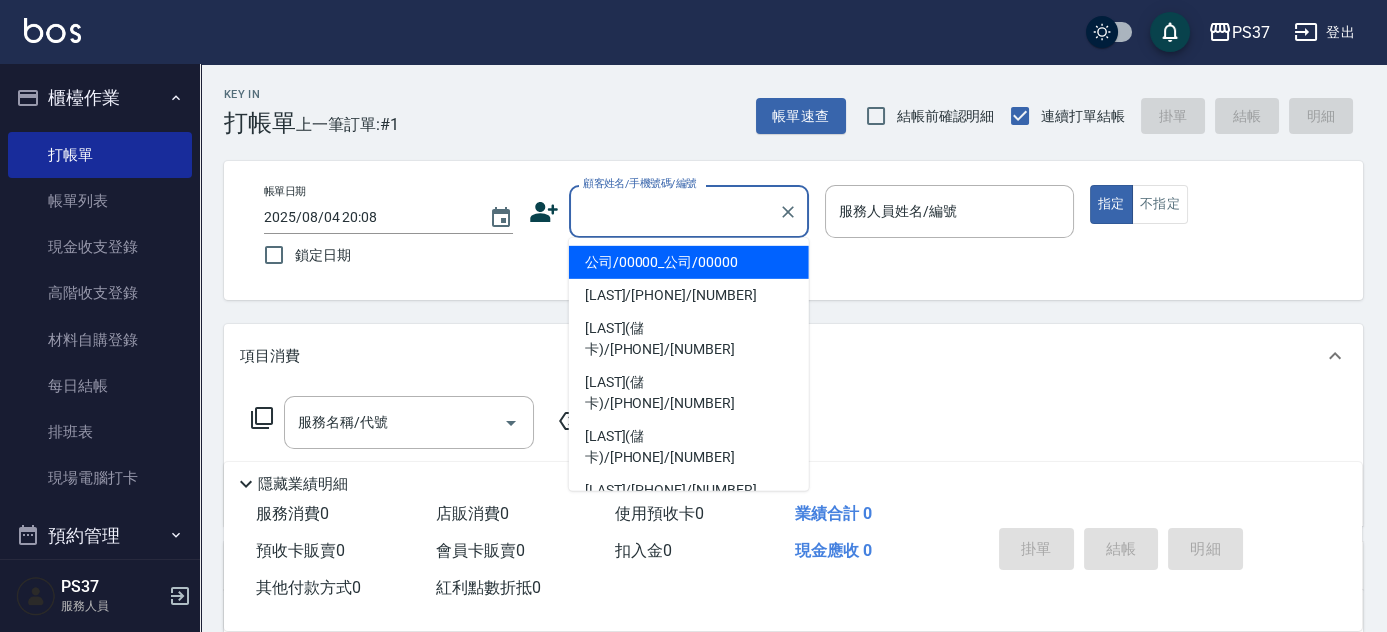 drag, startPoint x: 625, startPoint y: 257, endPoint x: 768, endPoint y: 247, distance: 143.34923 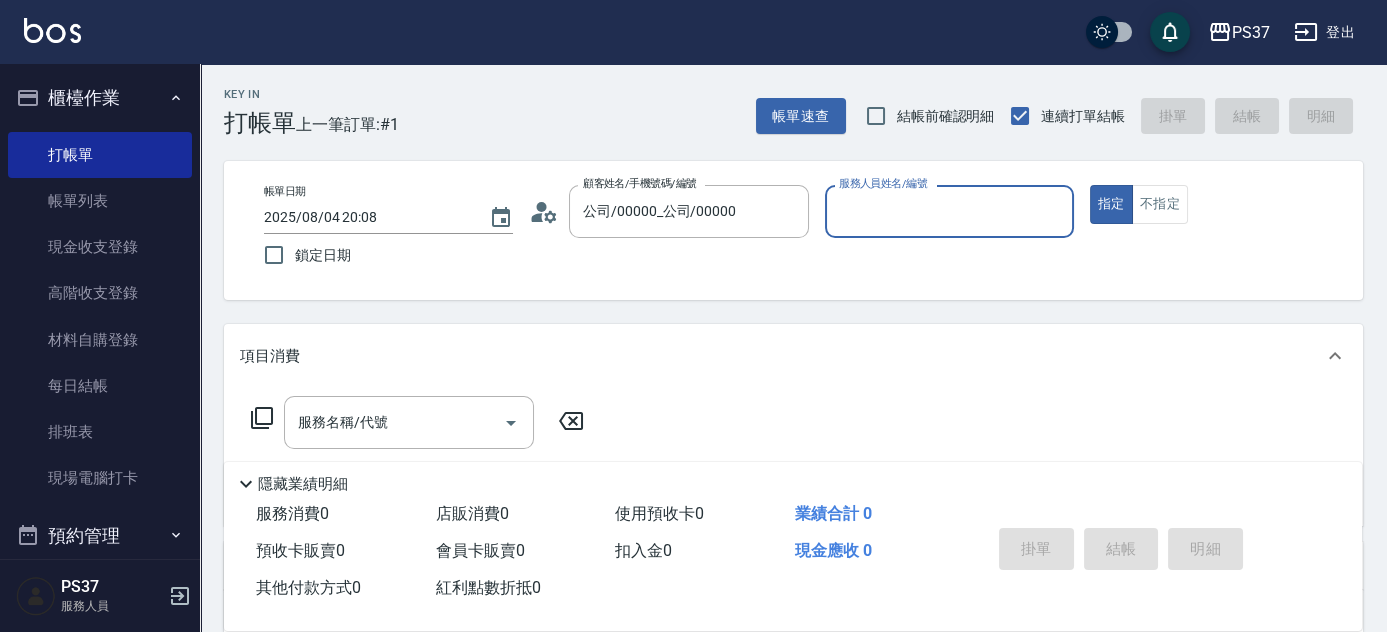 click on "服務人員姓名/編號" at bounding box center [949, 211] 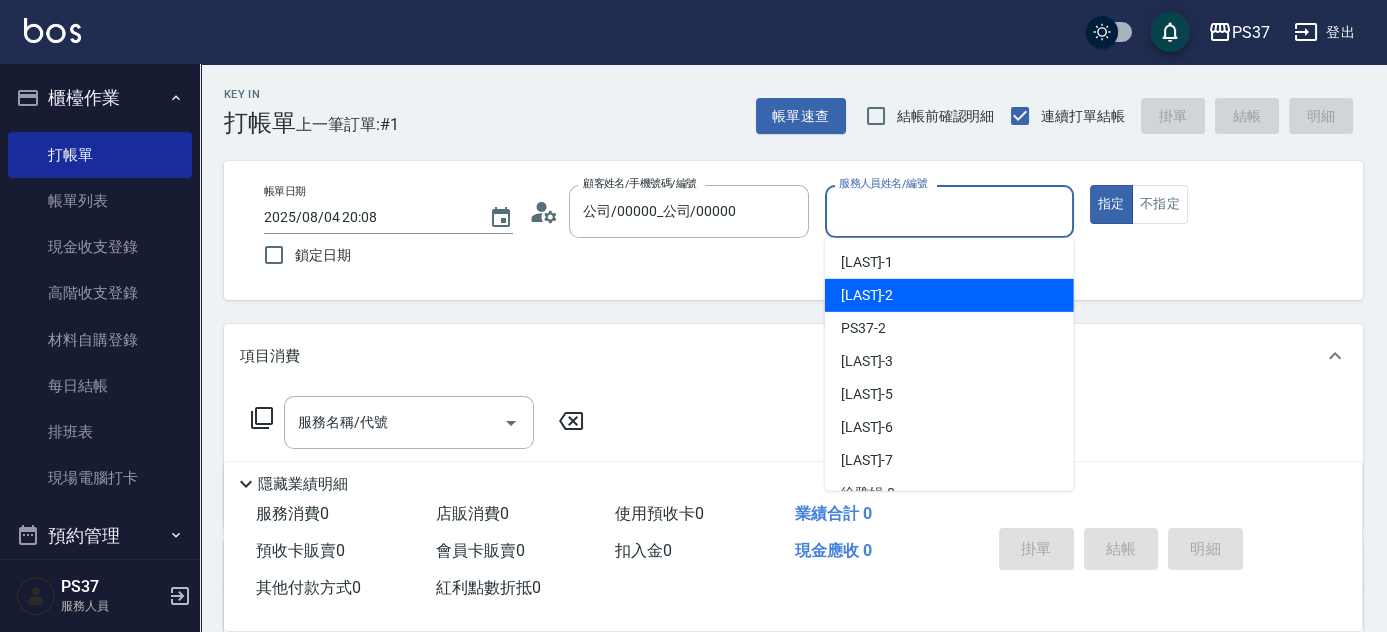 click on "[LAST] -2" at bounding box center [949, 295] 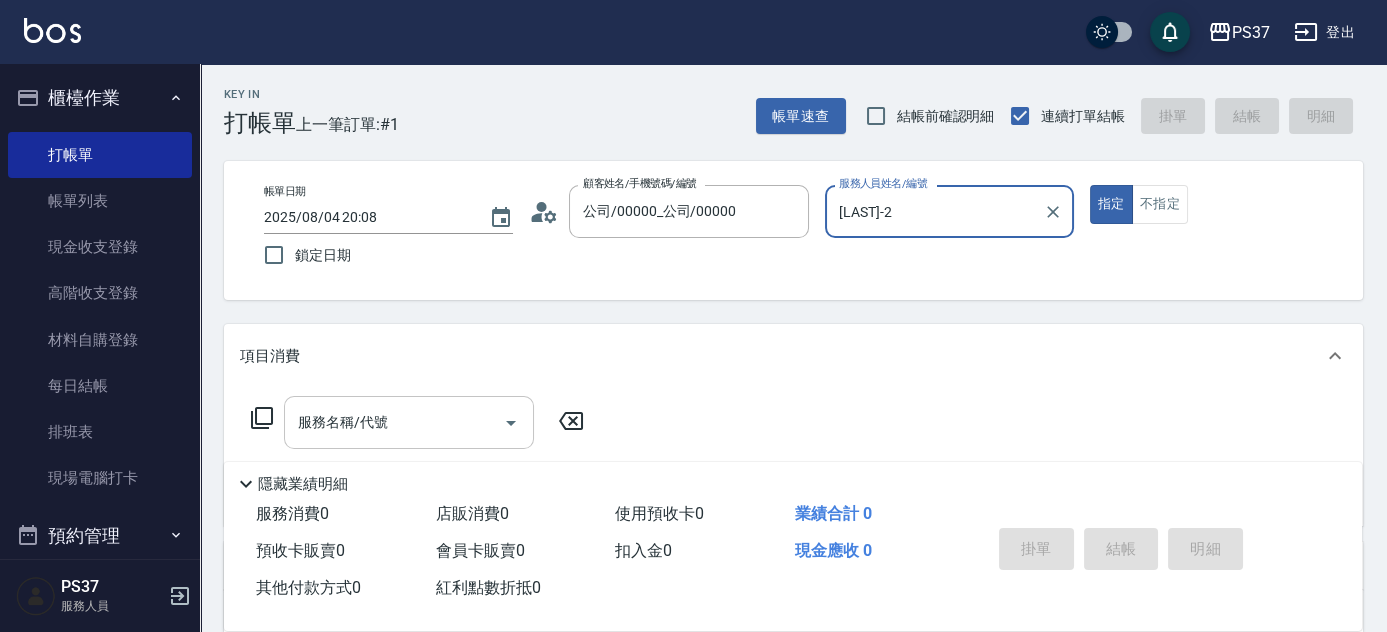 click on "服務名稱/代號" at bounding box center (394, 422) 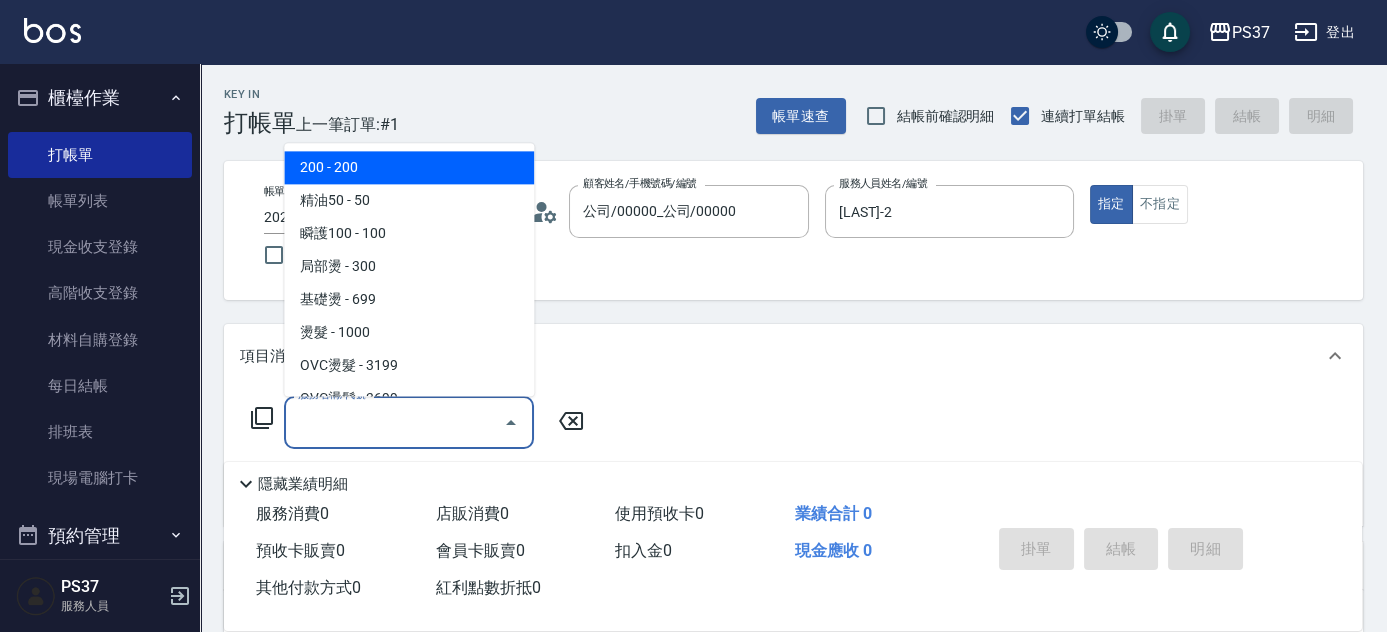 click on "200 - 200" at bounding box center (409, 168) 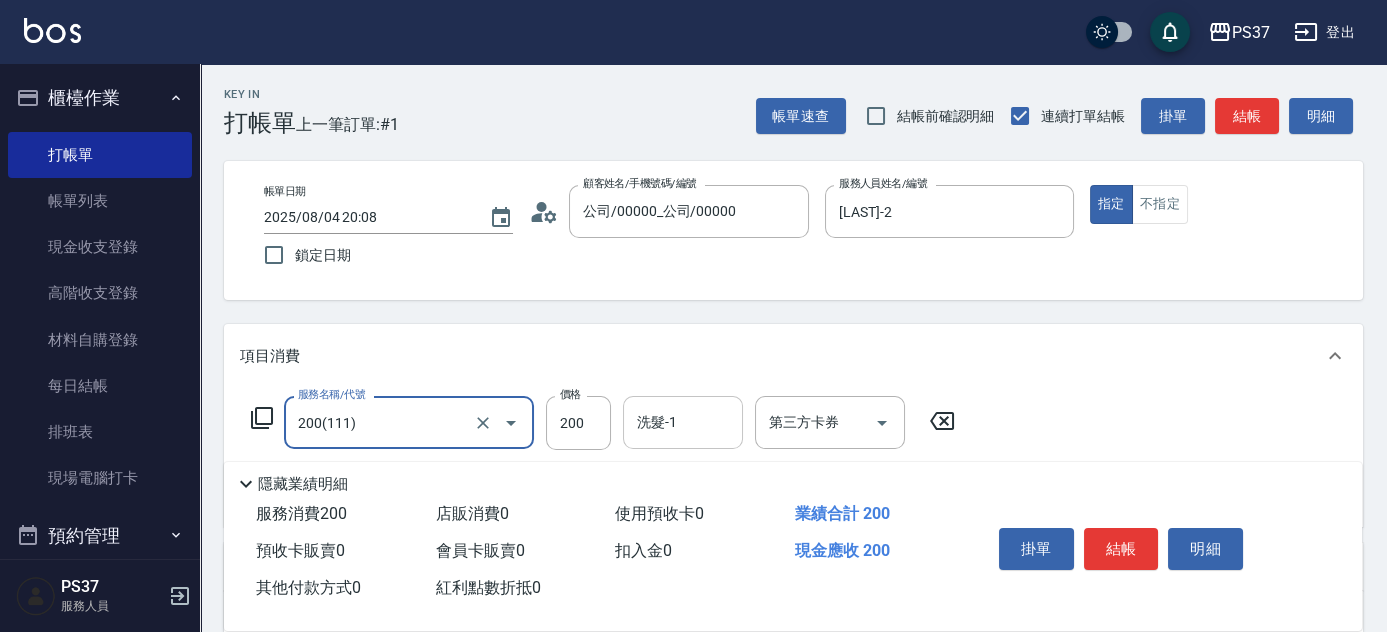 click on "洗髮-1" at bounding box center [683, 422] 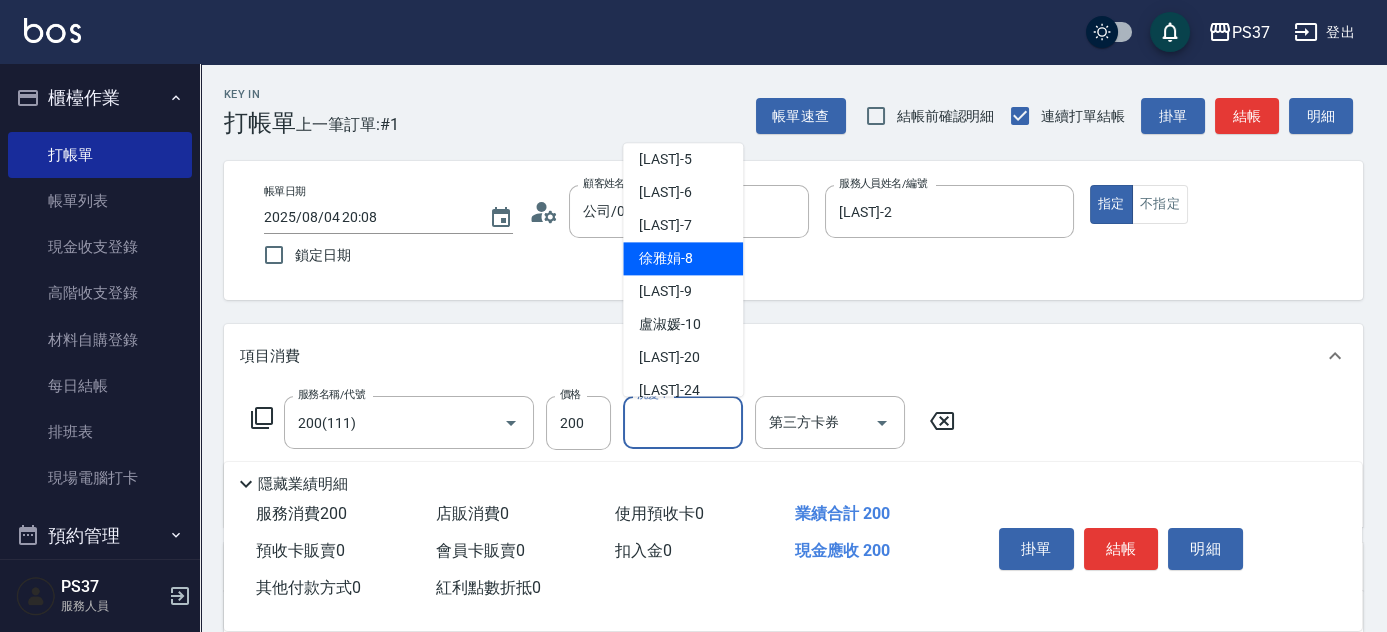 scroll, scrollTop: 272, scrollLeft: 0, axis: vertical 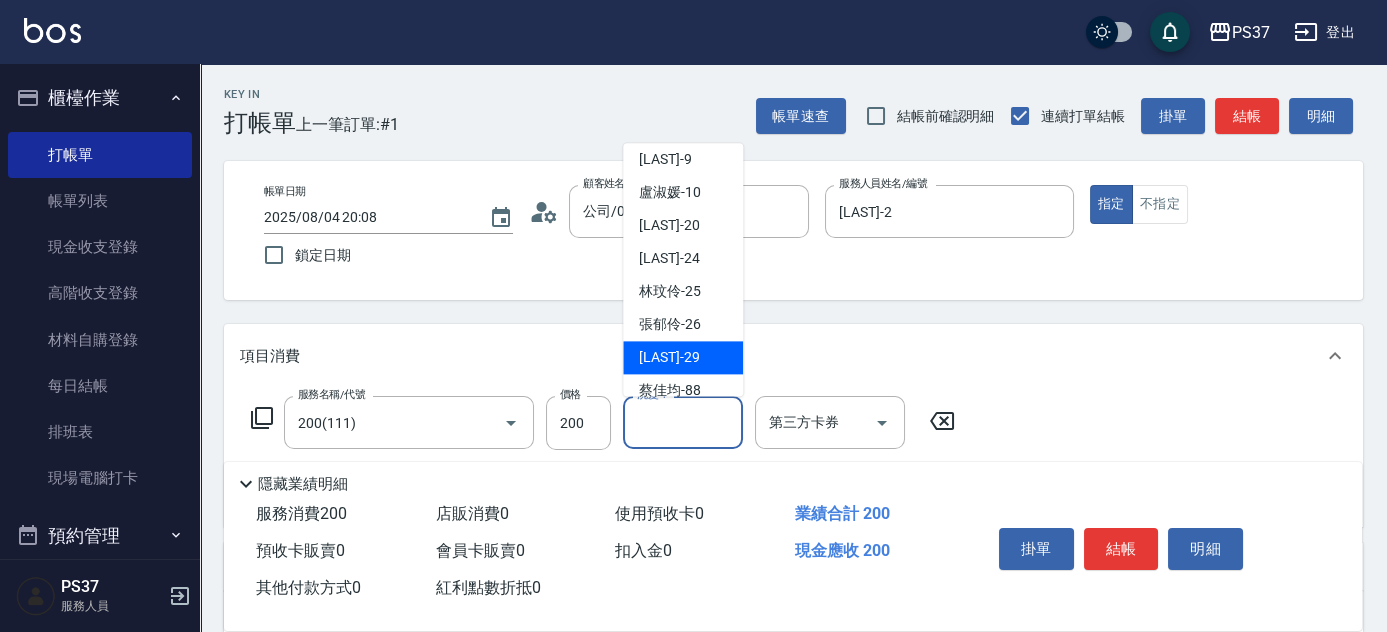 click on "[LAST] -29" at bounding box center [669, 358] 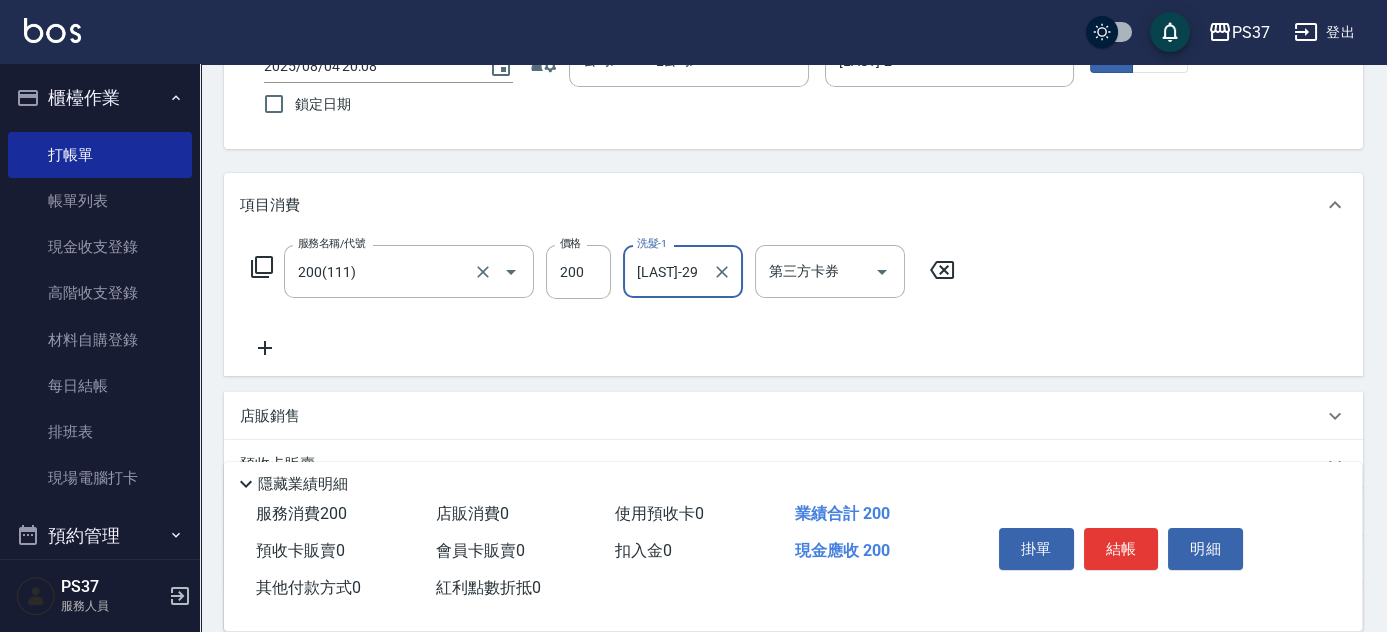 scroll, scrollTop: 181, scrollLeft: 0, axis: vertical 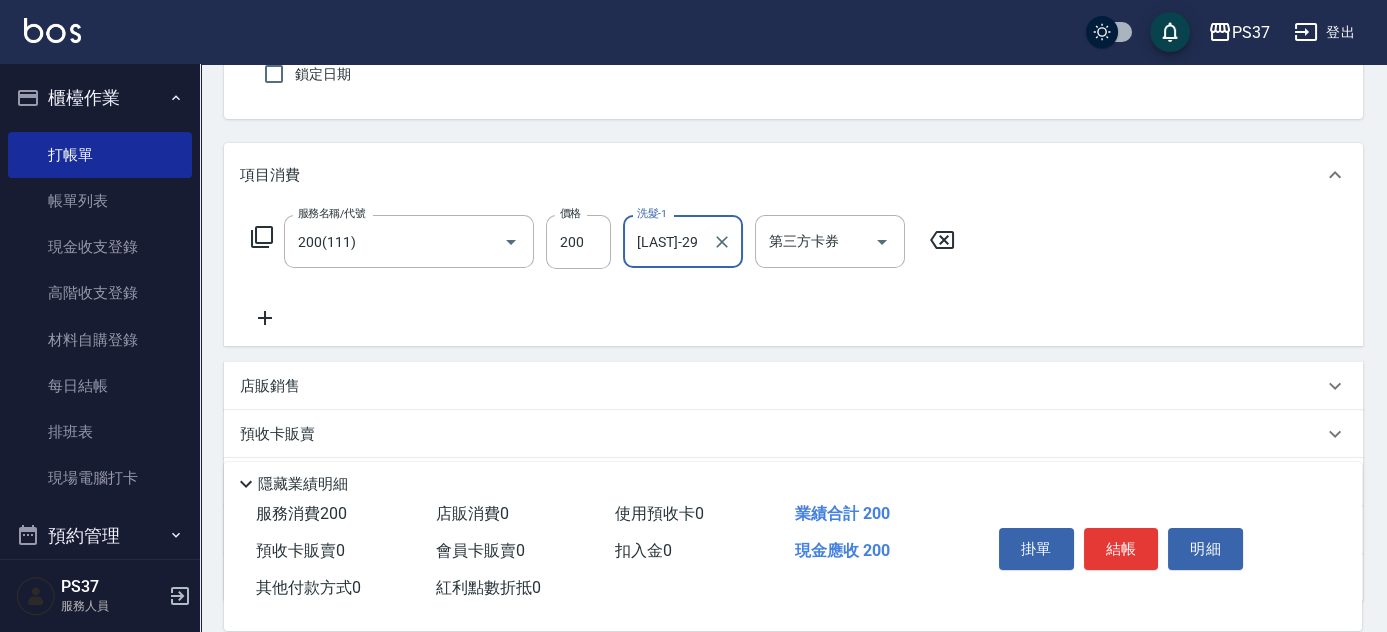 click on "服務名稱/代號 200(111) 服務名稱/代號 價格 200 價格 洗髮-1 [LAST]-29 洗髮-1 第三方卡券 第三方卡券" at bounding box center [793, 276] 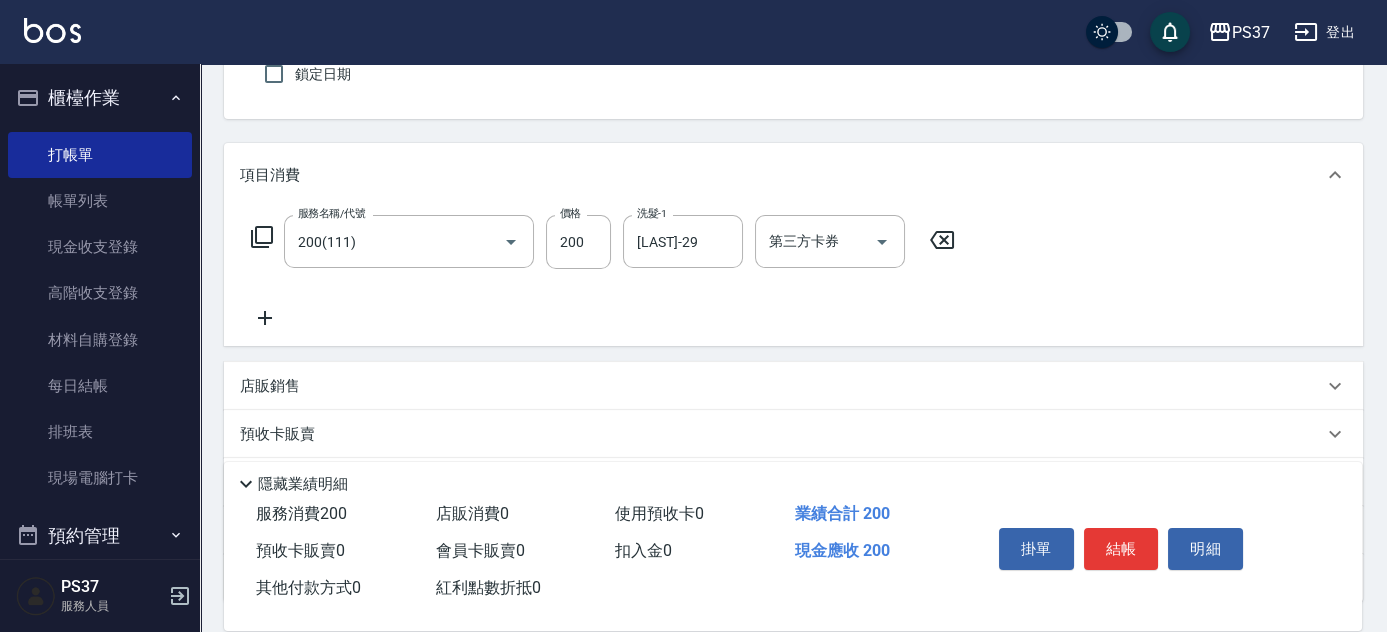 click 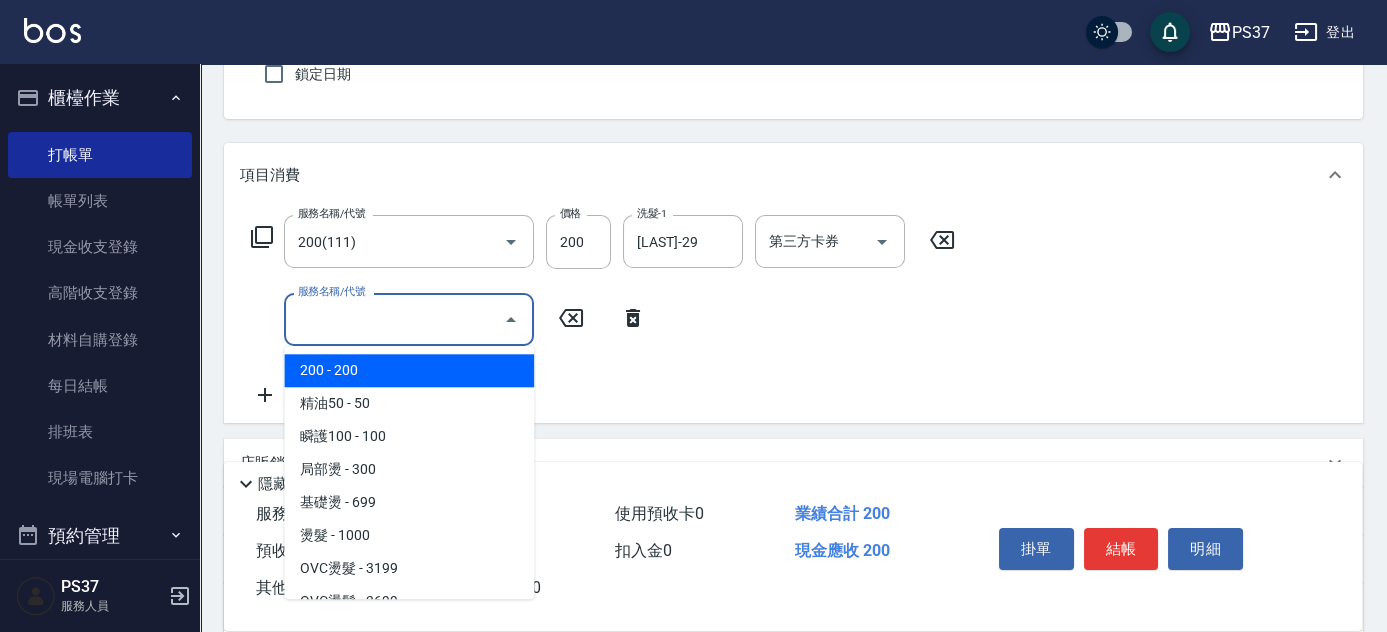 click on "服務名稱/代號" at bounding box center [394, 319] 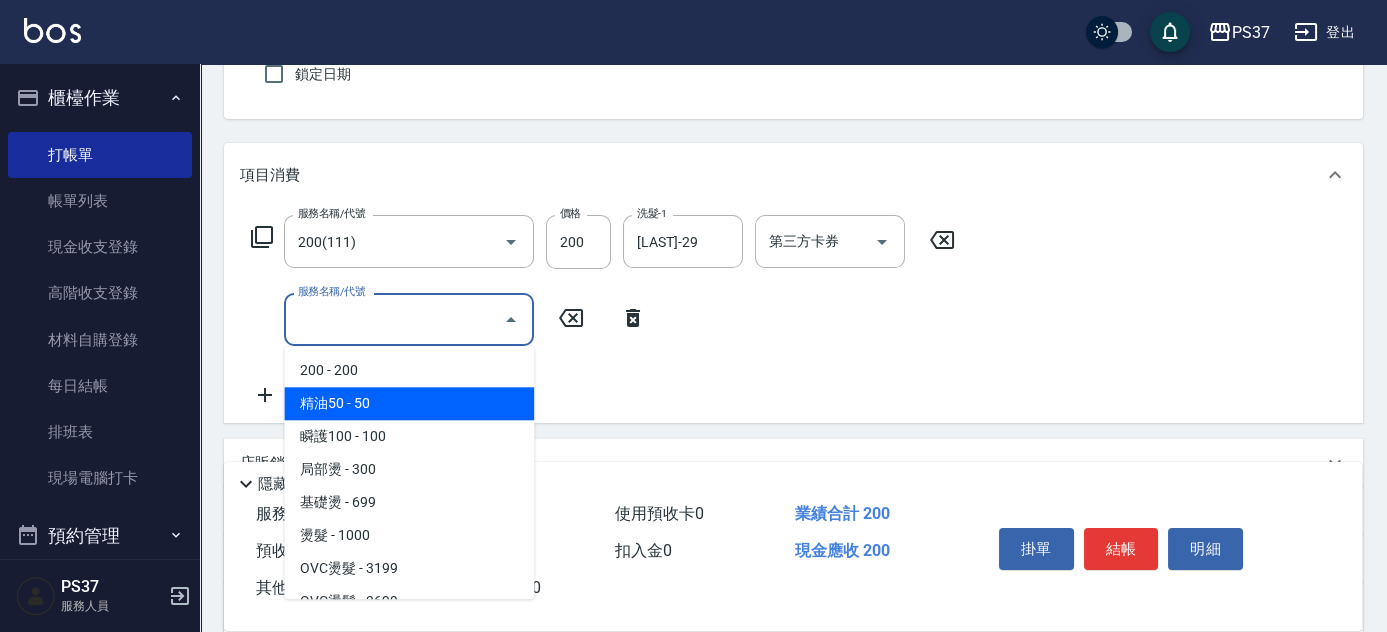 click on "精油50 - 50" at bounding box center [409, 403] 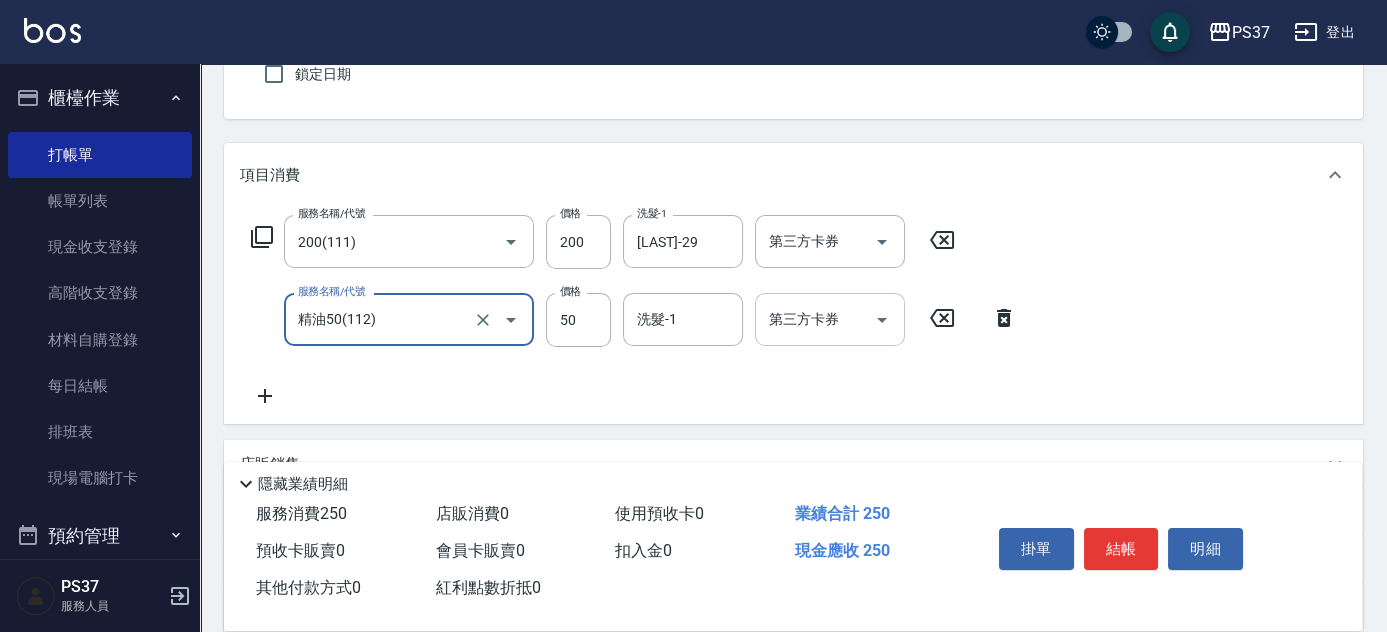 click on "洗髮-1" at bounding box center [683, 319] 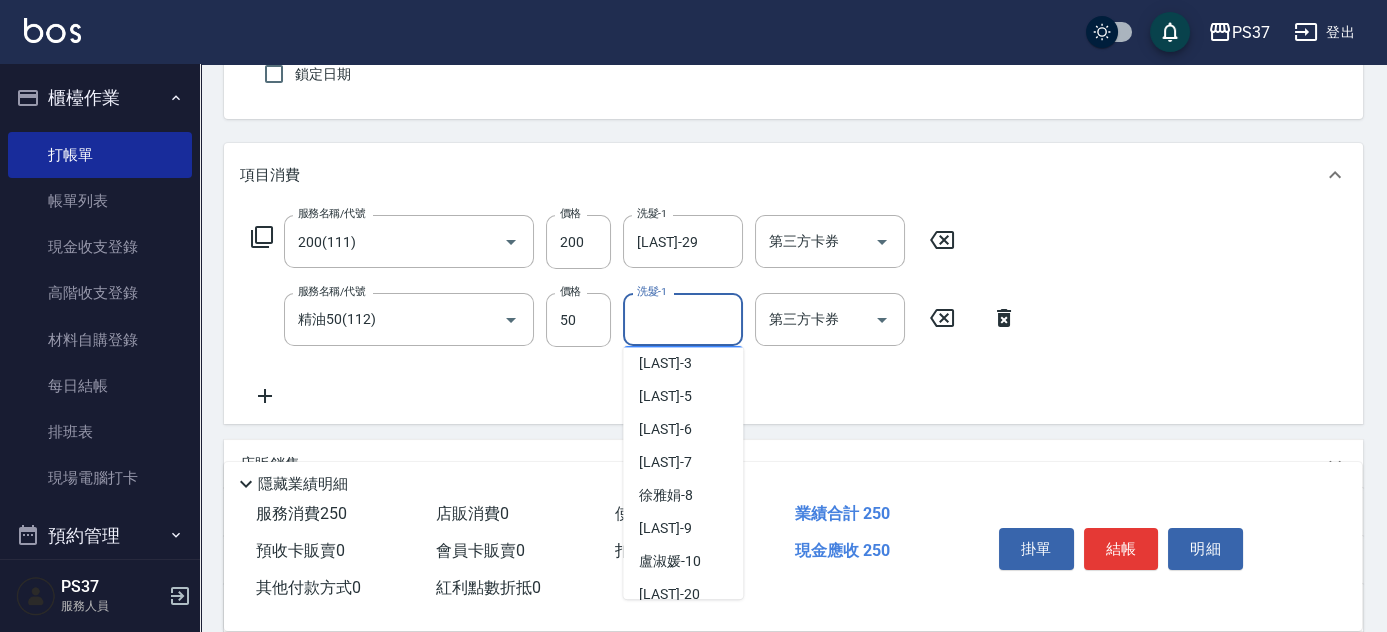 scroll, scrollTop: 272, scrollLeft: 0, axis: vertical 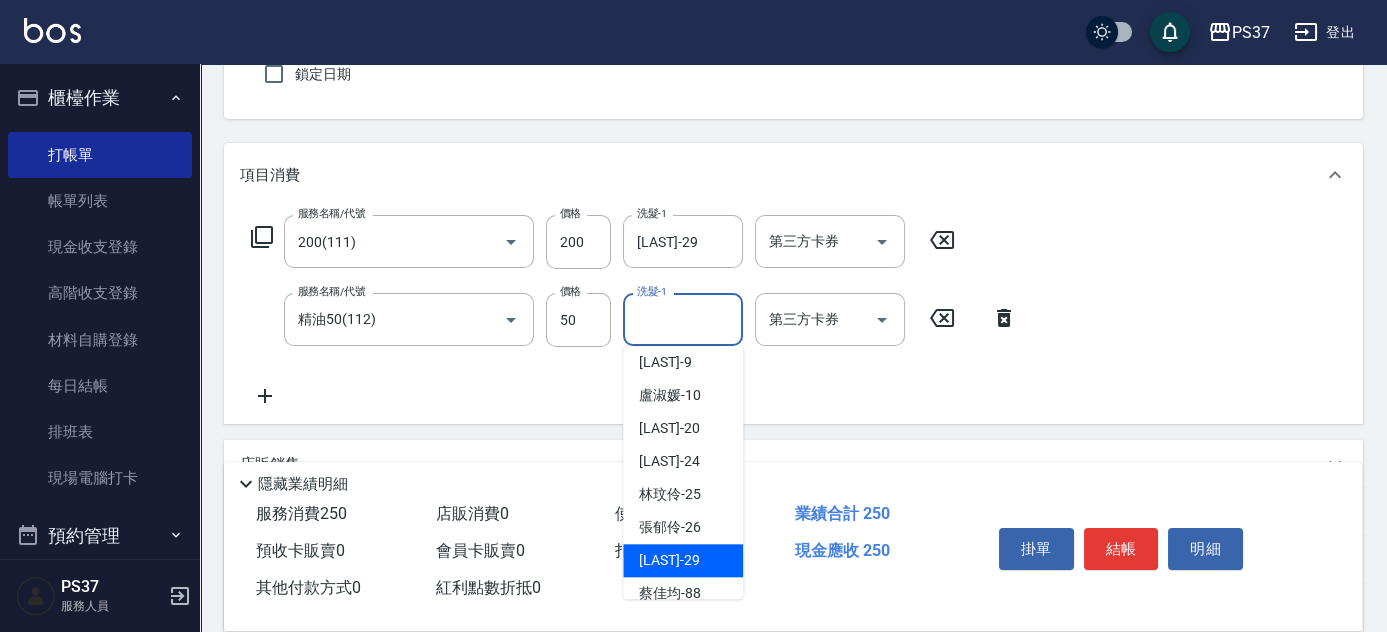 click on "[LAST] -29" at bounding box center [669, 560] 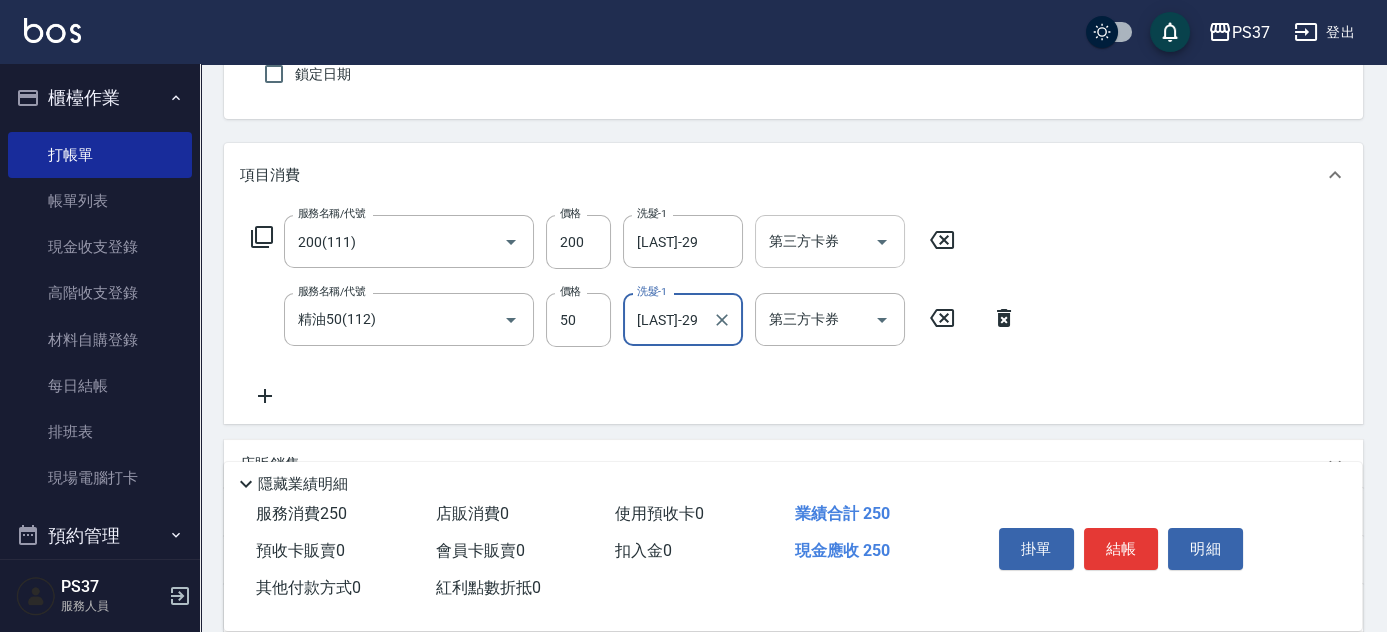click 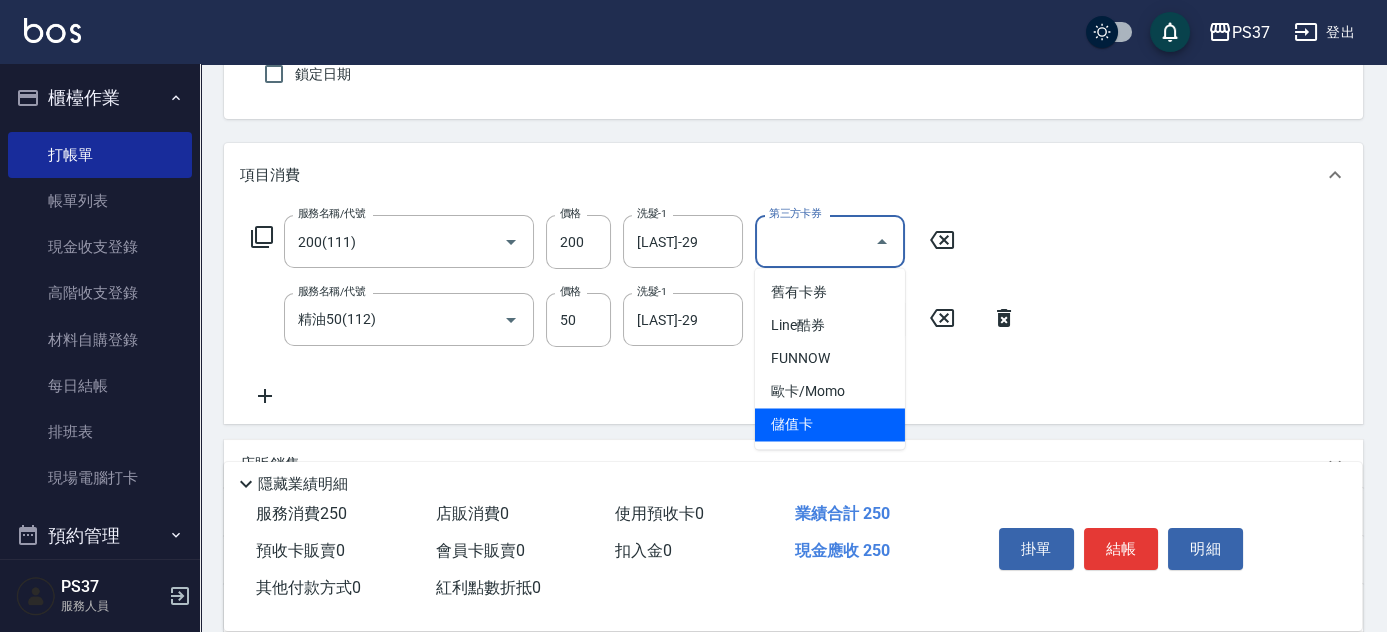 click on "儲值卡" at bounding box center (830, 424) 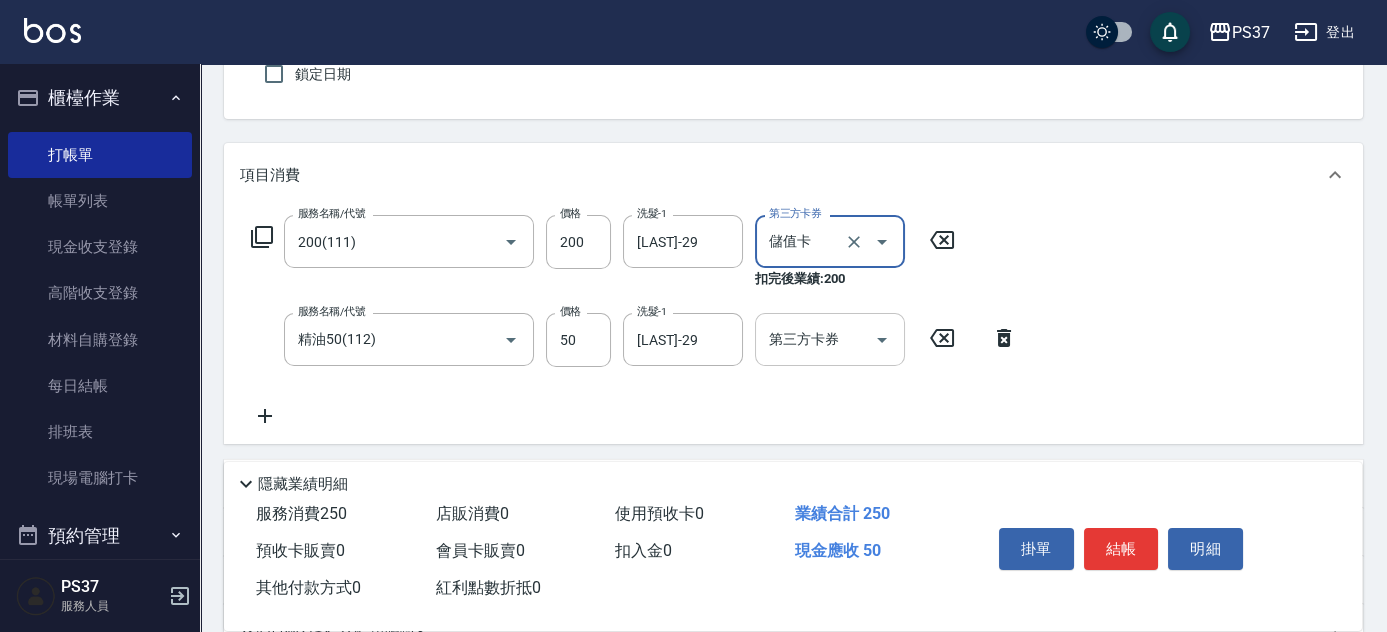 click 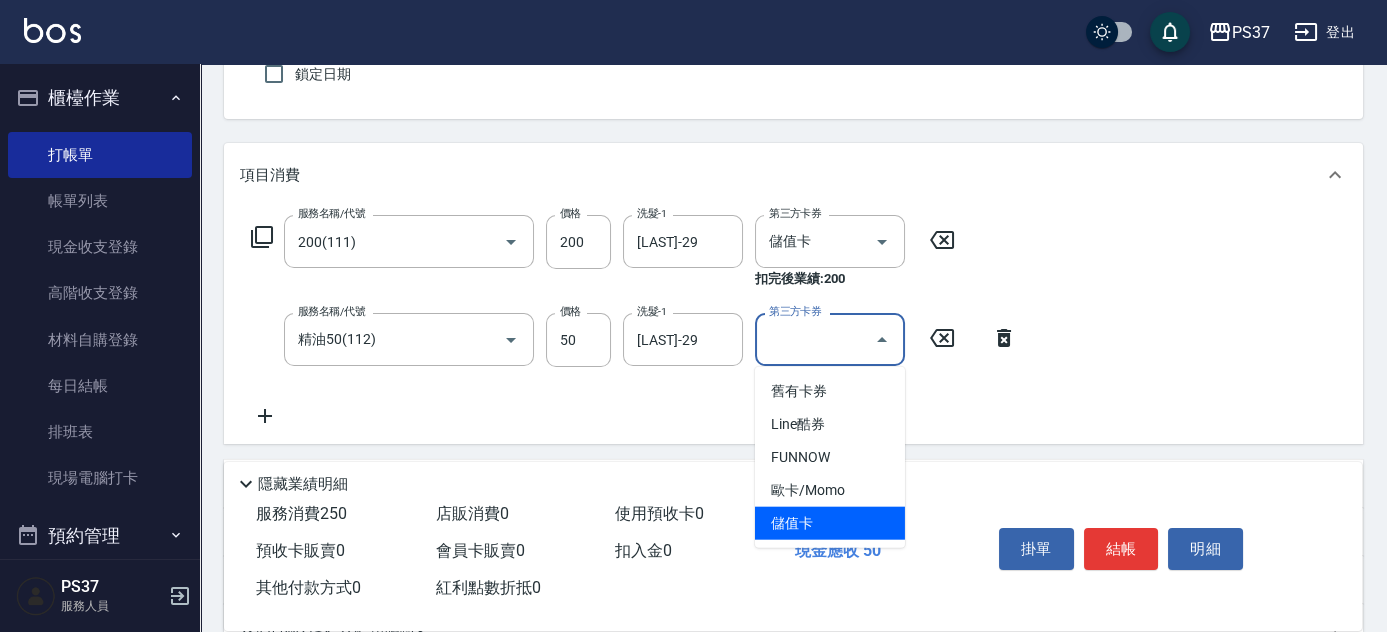 click on "儲值卡" at bounding box center [830, 523] 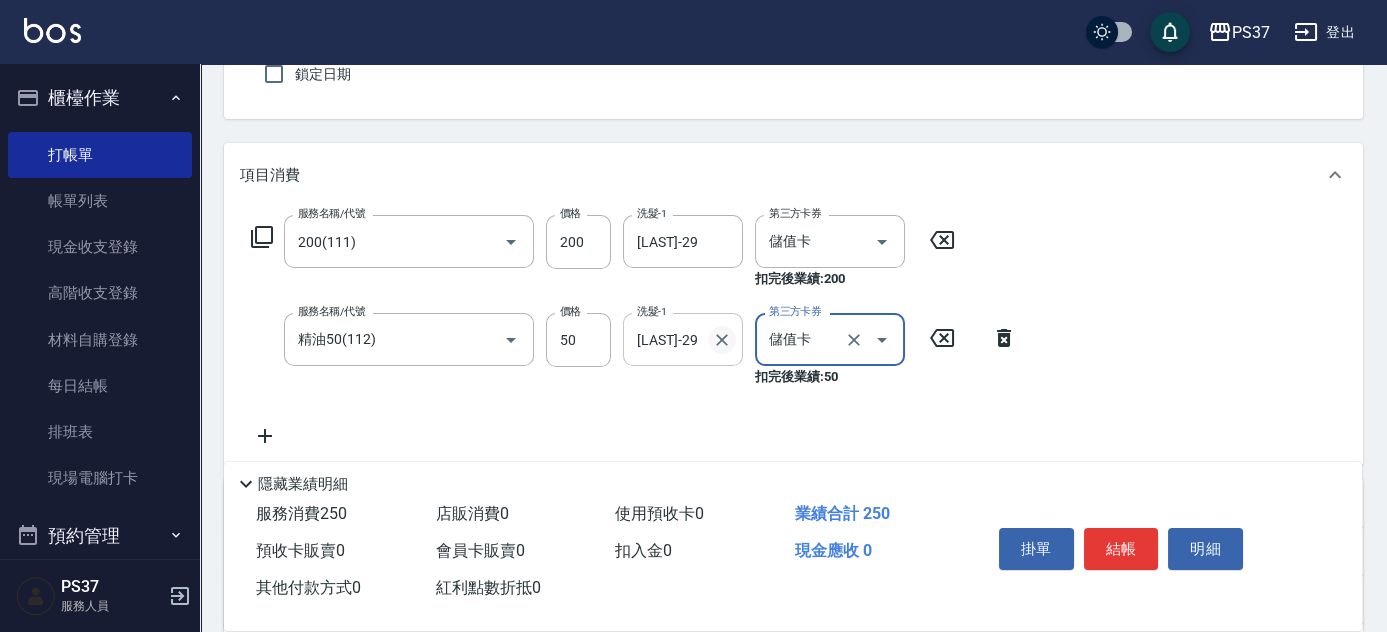 click 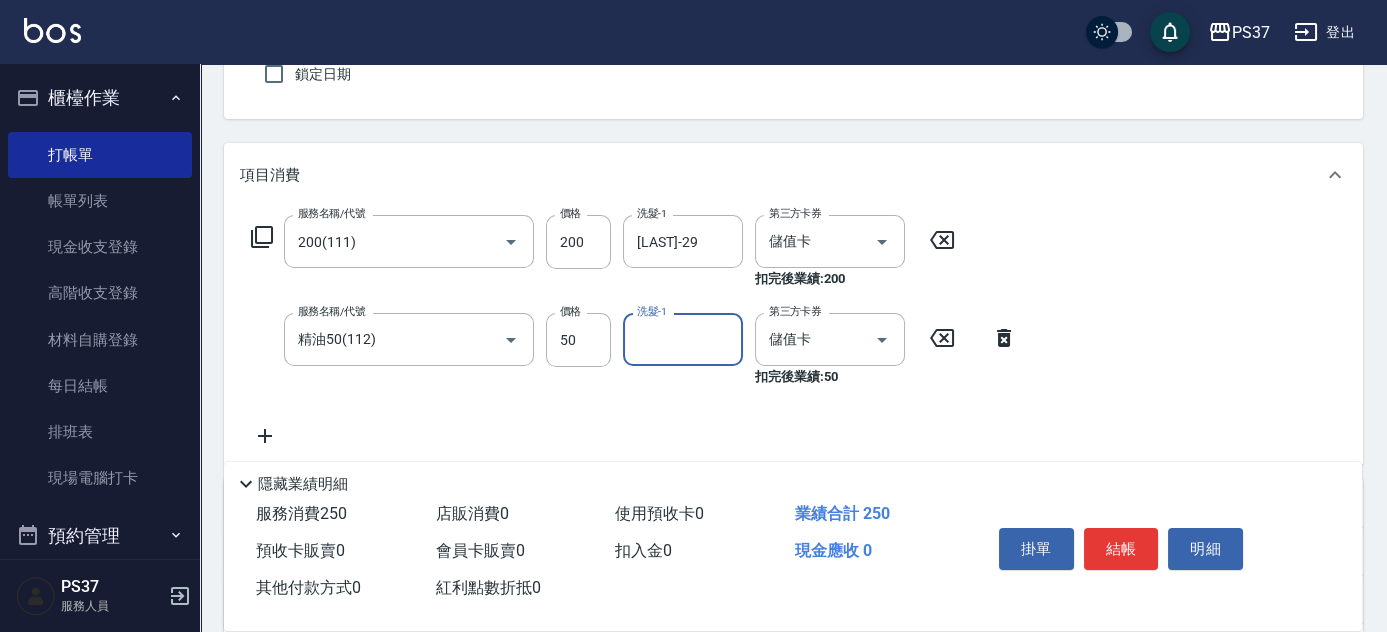 click on "洗髮-1" at bounding box center [683, 339] 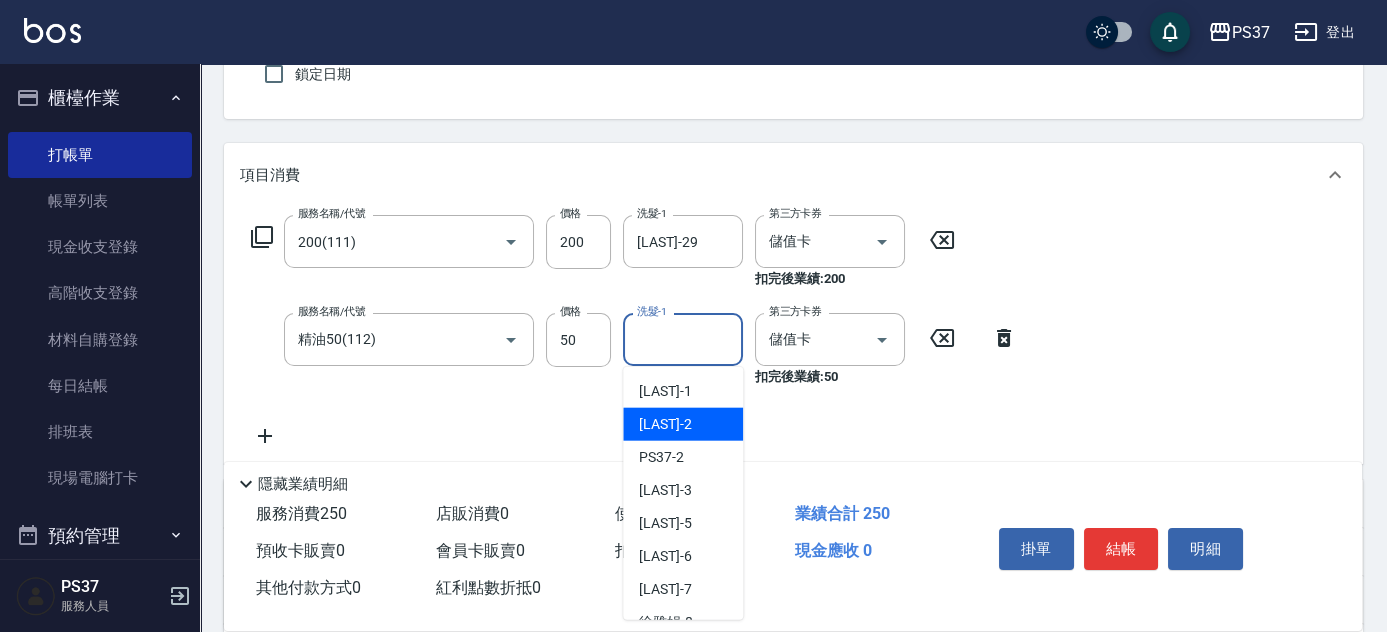 click on "[LAST] -2" at bounding box center [665, 424] 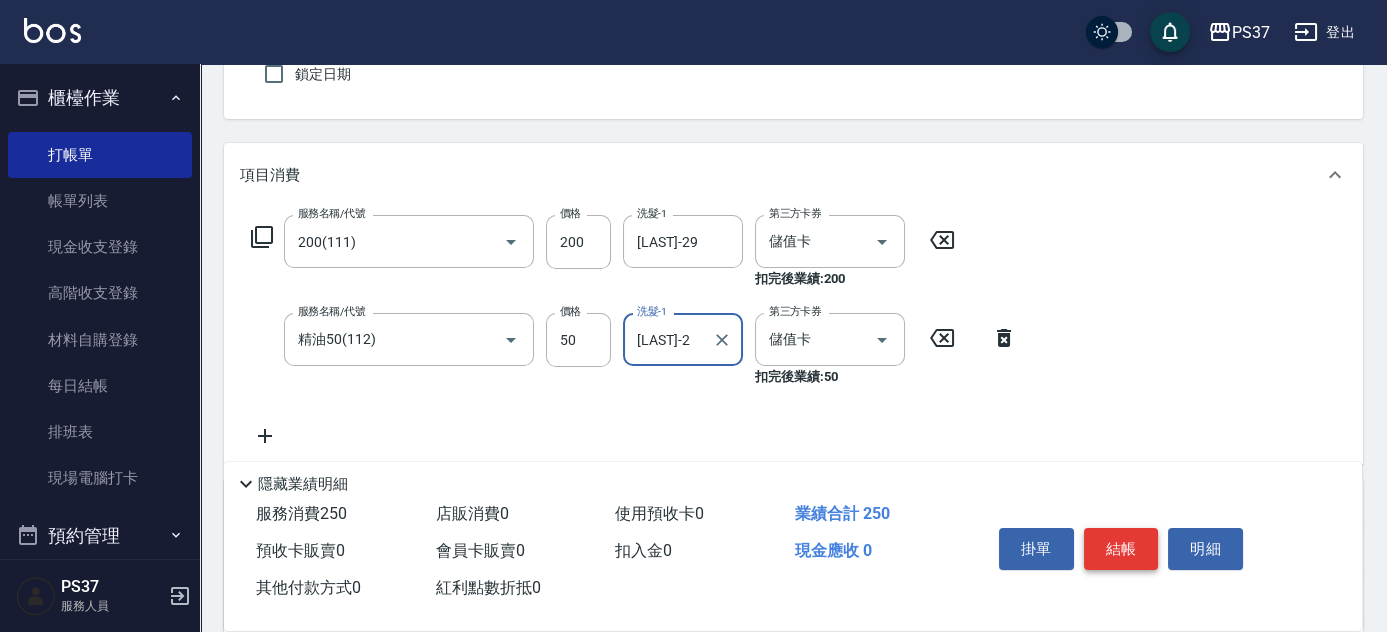 click on "結帳" at bounding box center [1121, 549] 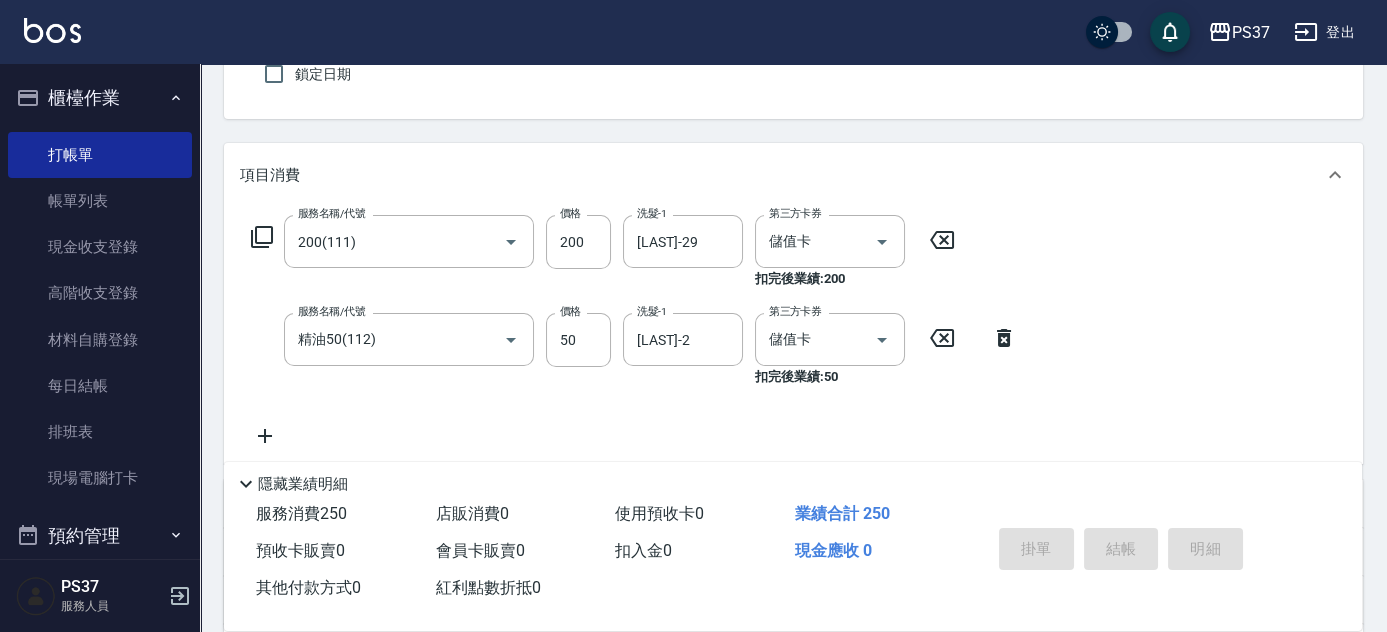 type on "[DATE] [TIME]" 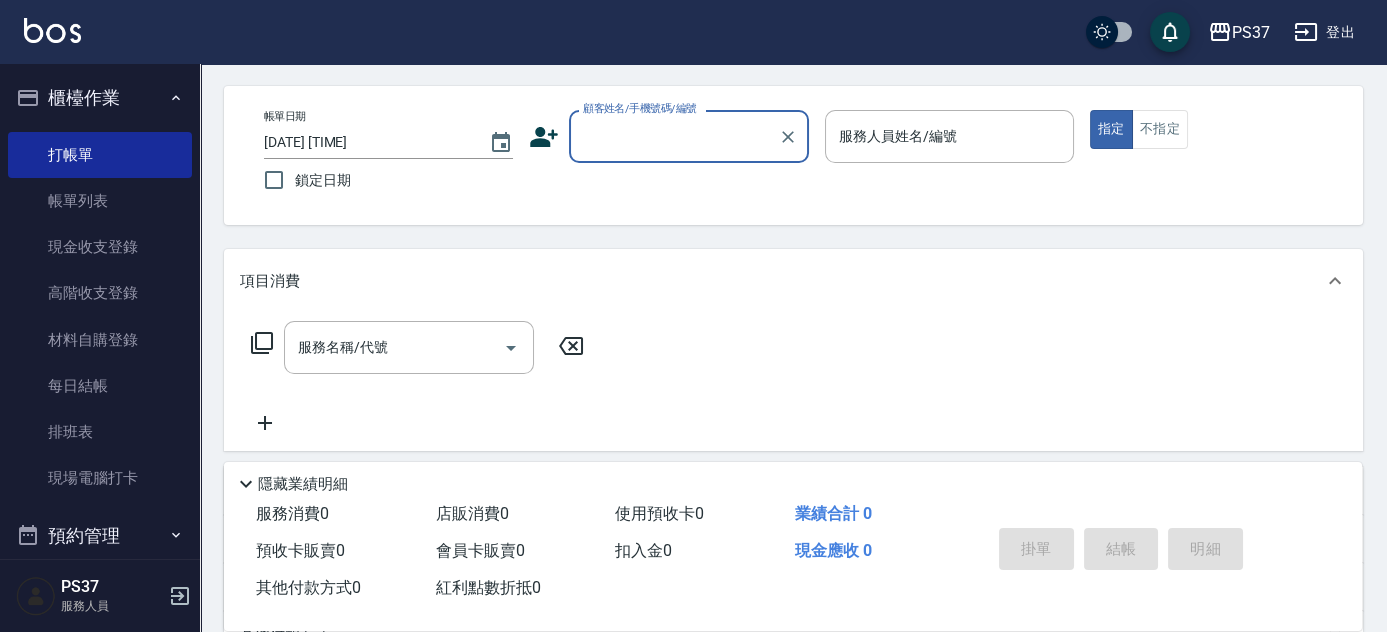 scroll, scrollTop: 0, scrollLeft: 0, axis: both 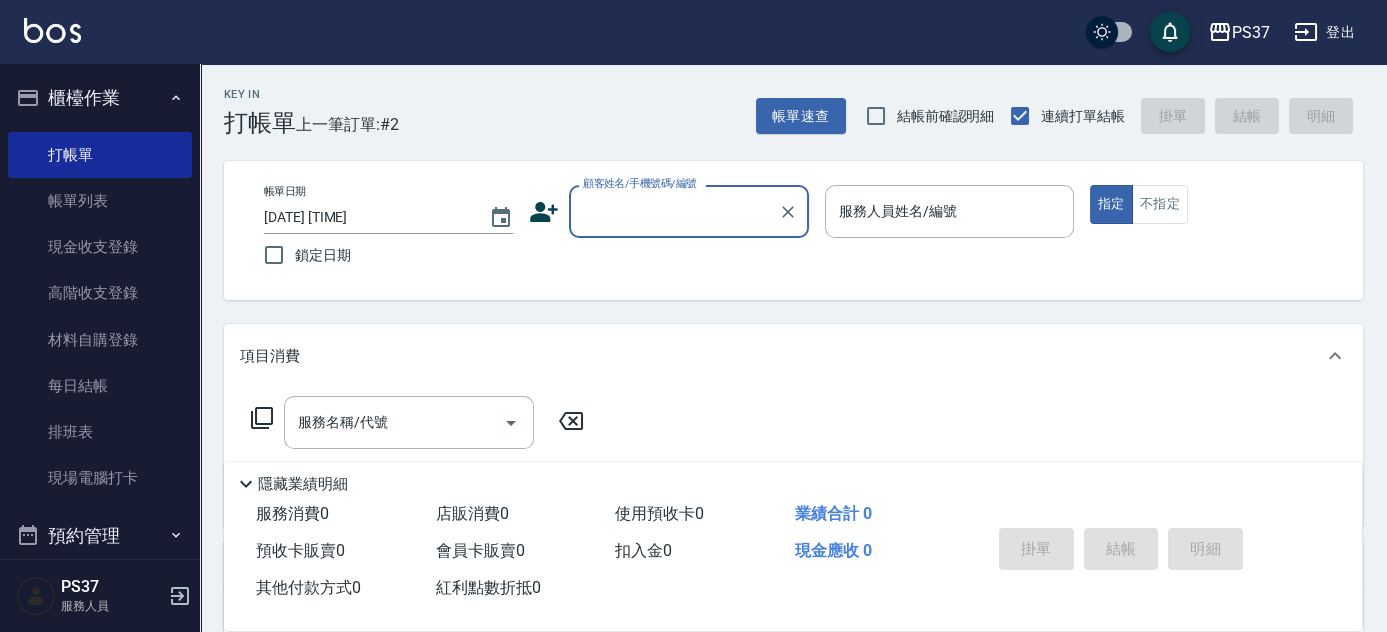click on "顧客姓名/手機號碼/編號" at bounding box center [674, 211] 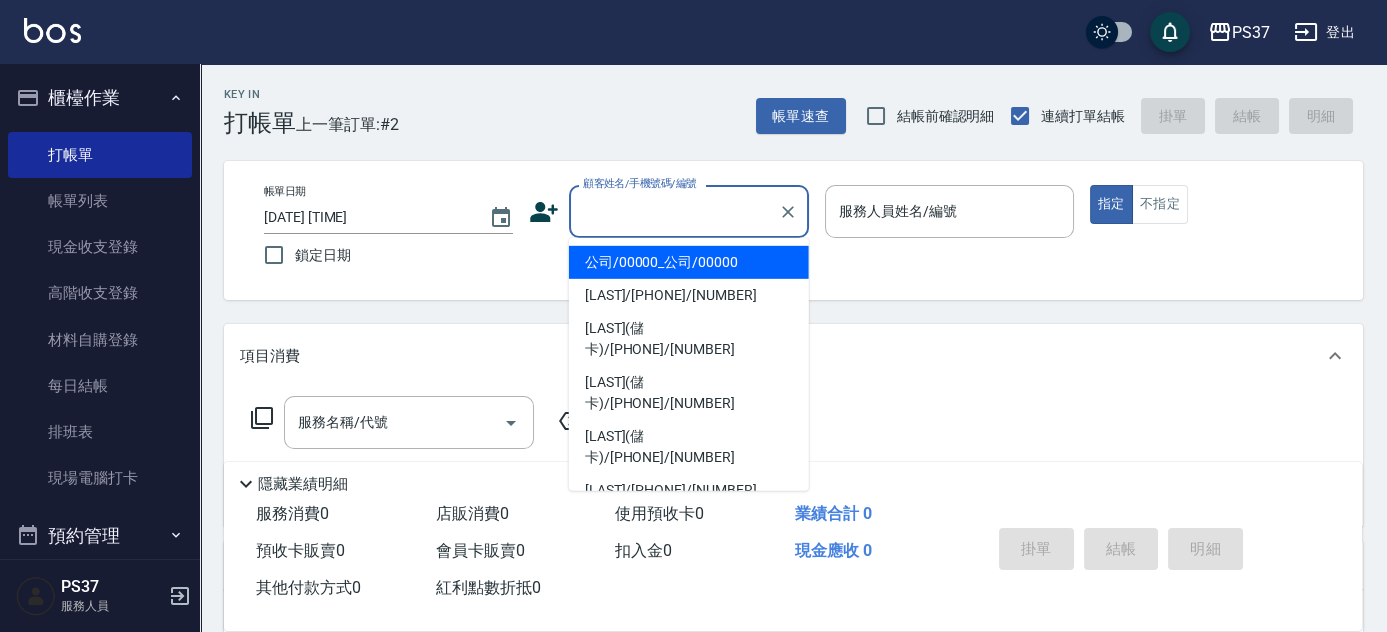 click on "公司/00000_公司/00000" at bounding box center (689, 262) 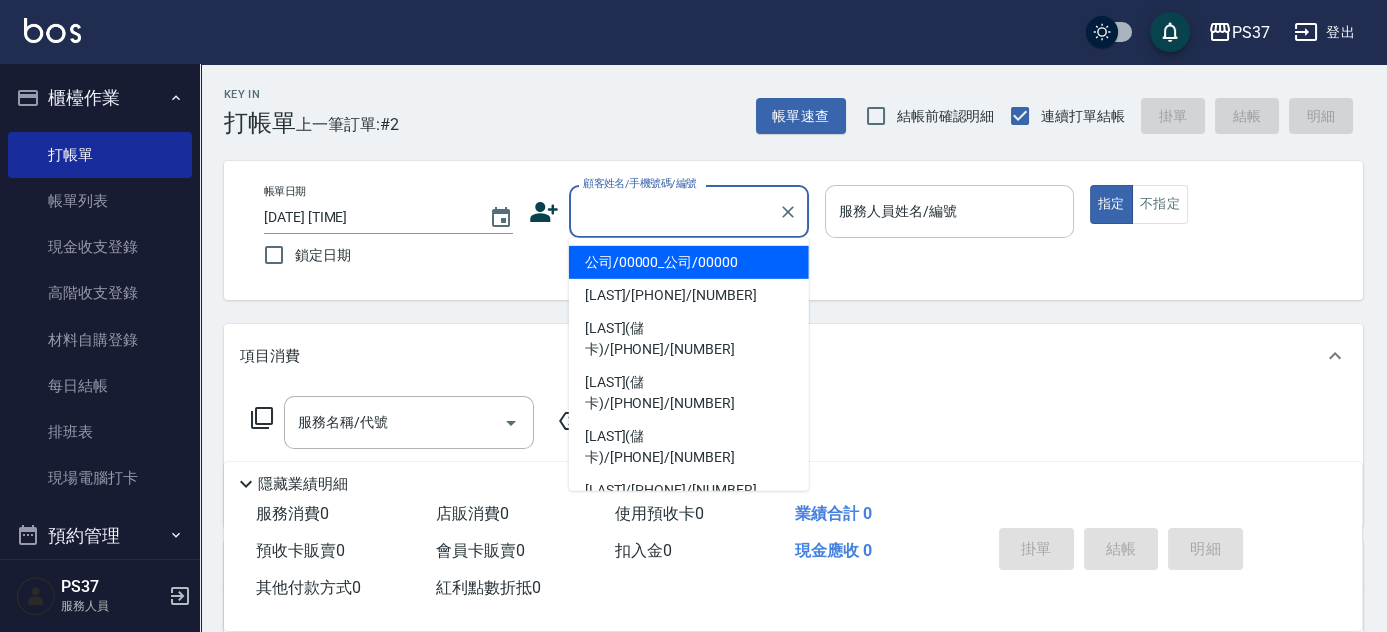 type on "公司/00000_公司/00000" 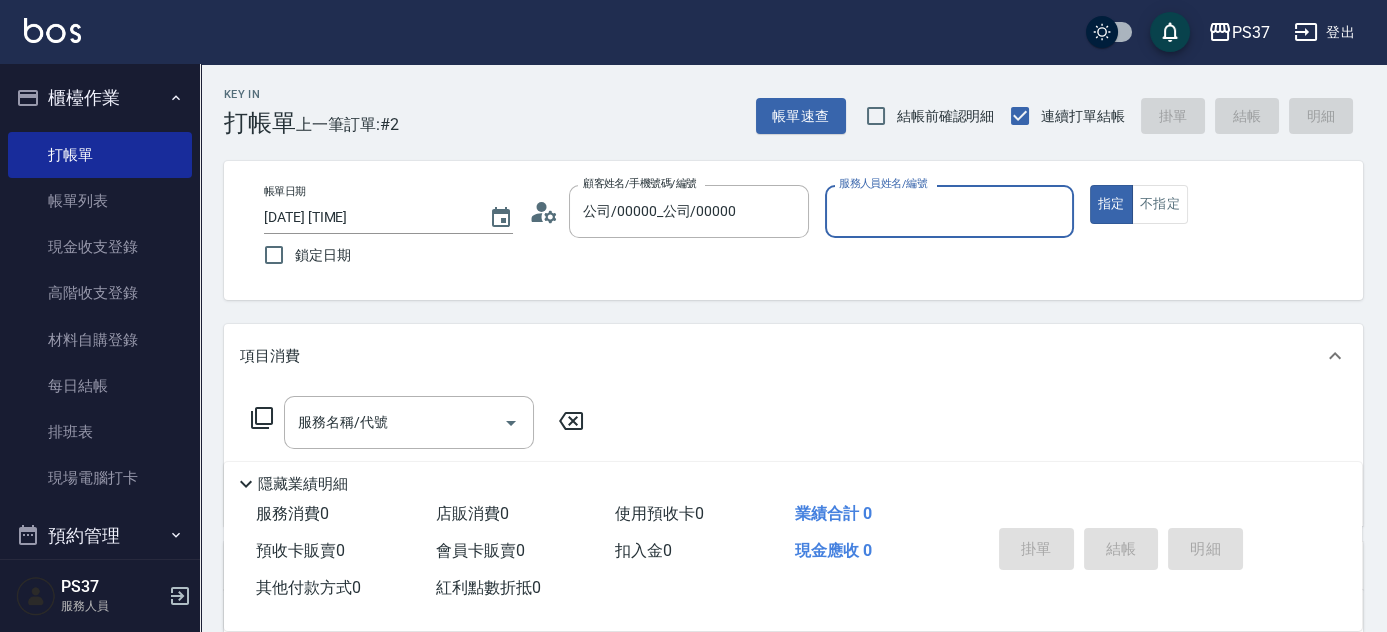 click on "服務人員姓名/編號" at bounding box center [949, 211] 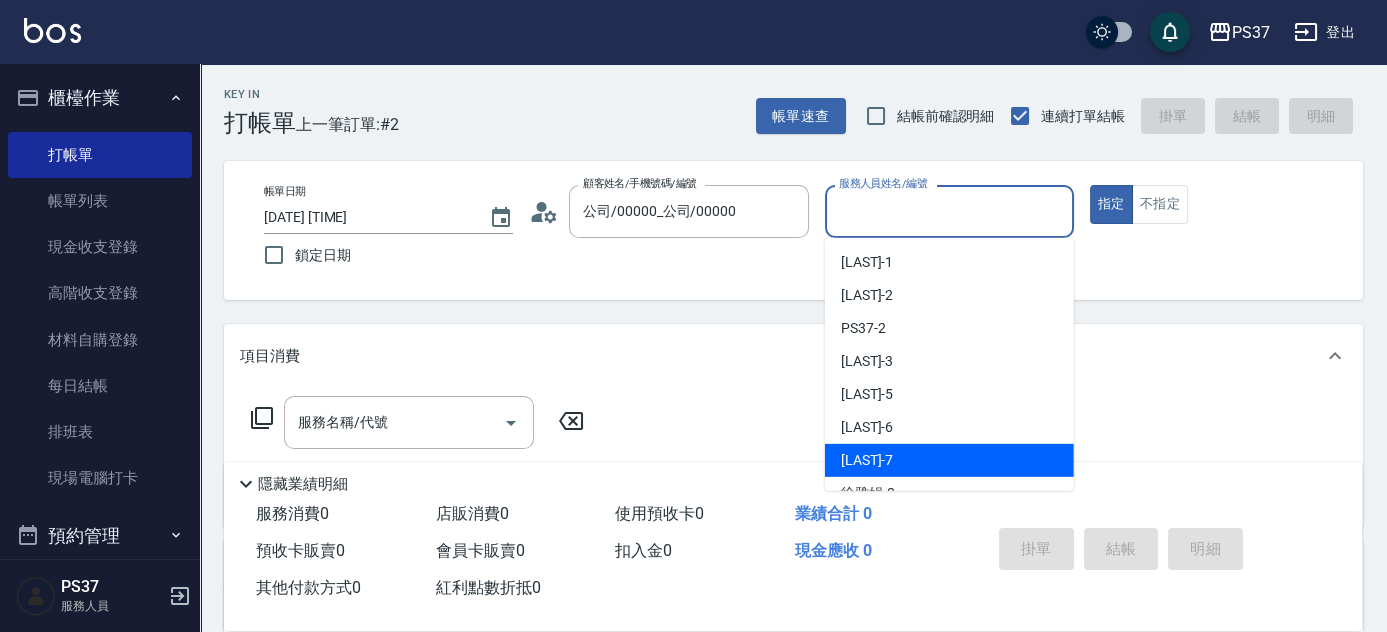 click on "黎氏萍 -7" at bounding box center [949, 460] 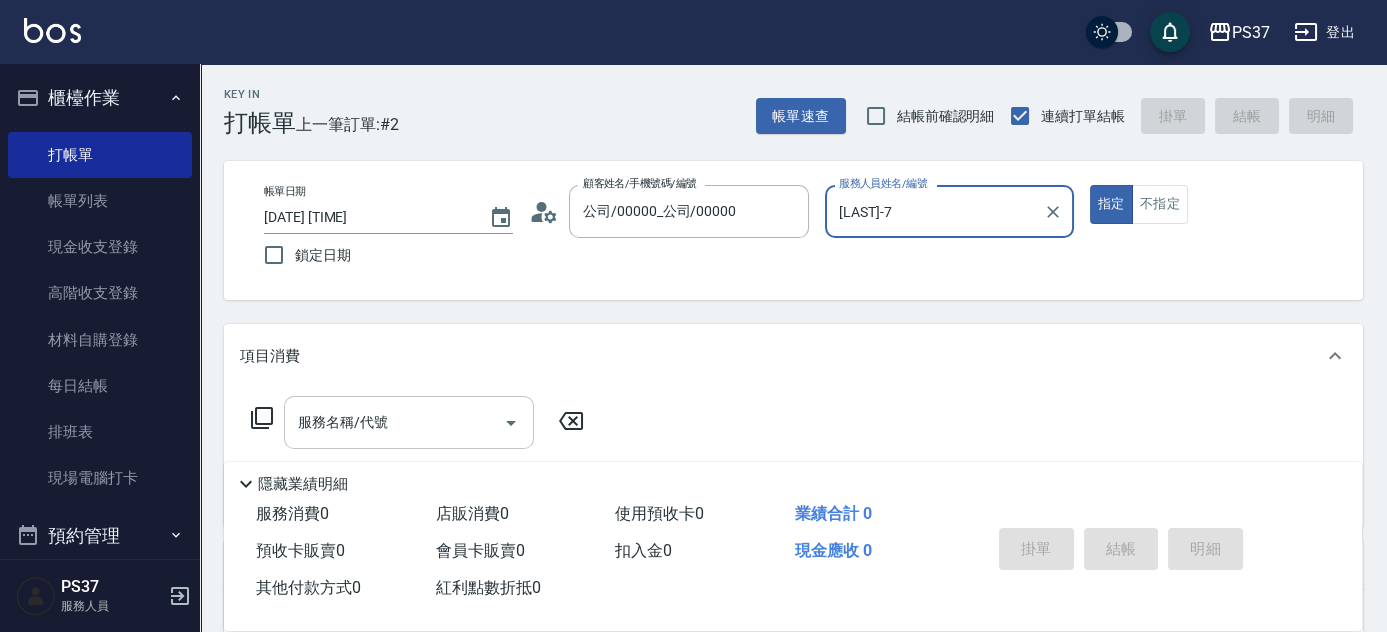 click on "服務名稱/代號" at bounding box center [394, 422] 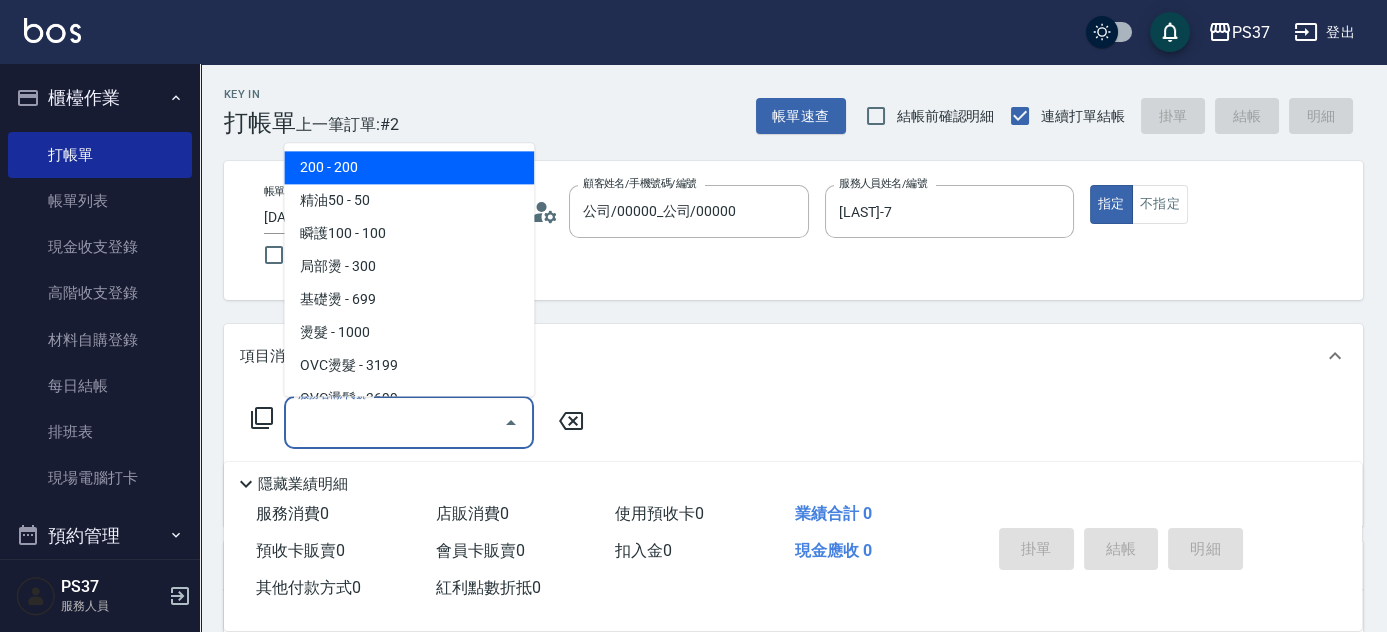 click on "200 - 200" at bounding box center (409, 168) 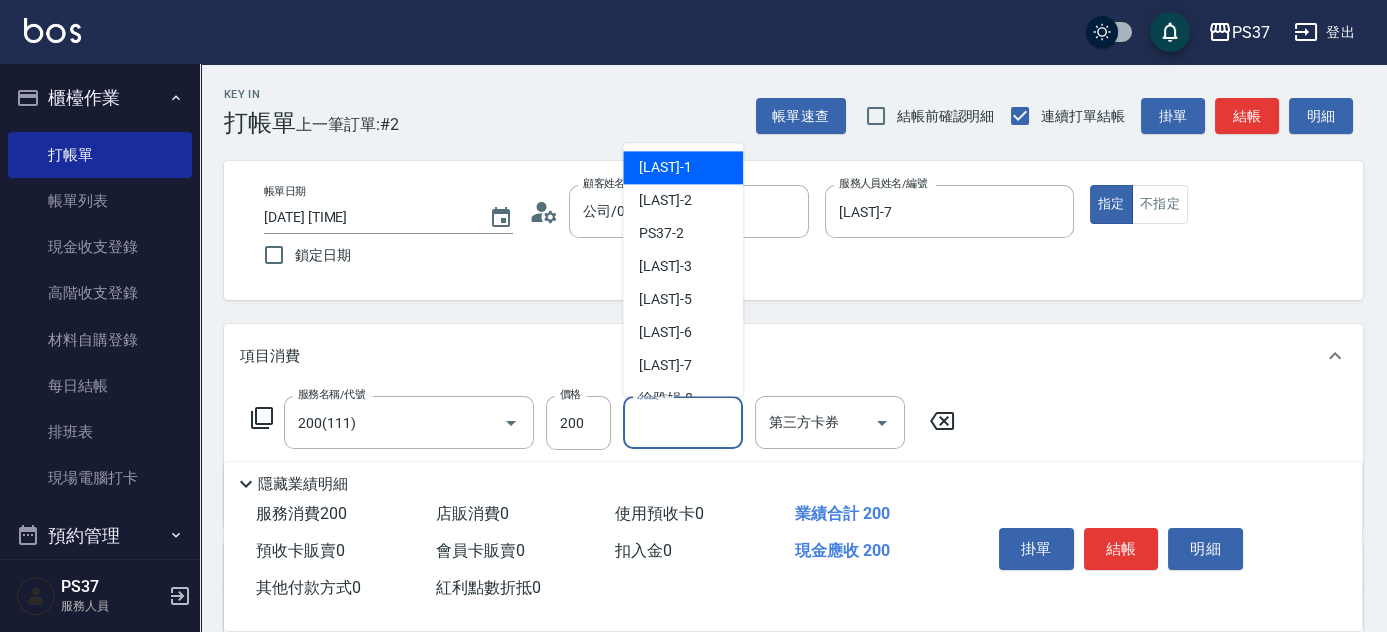 click on "洗髮-1" at bounding box center [683, 422] 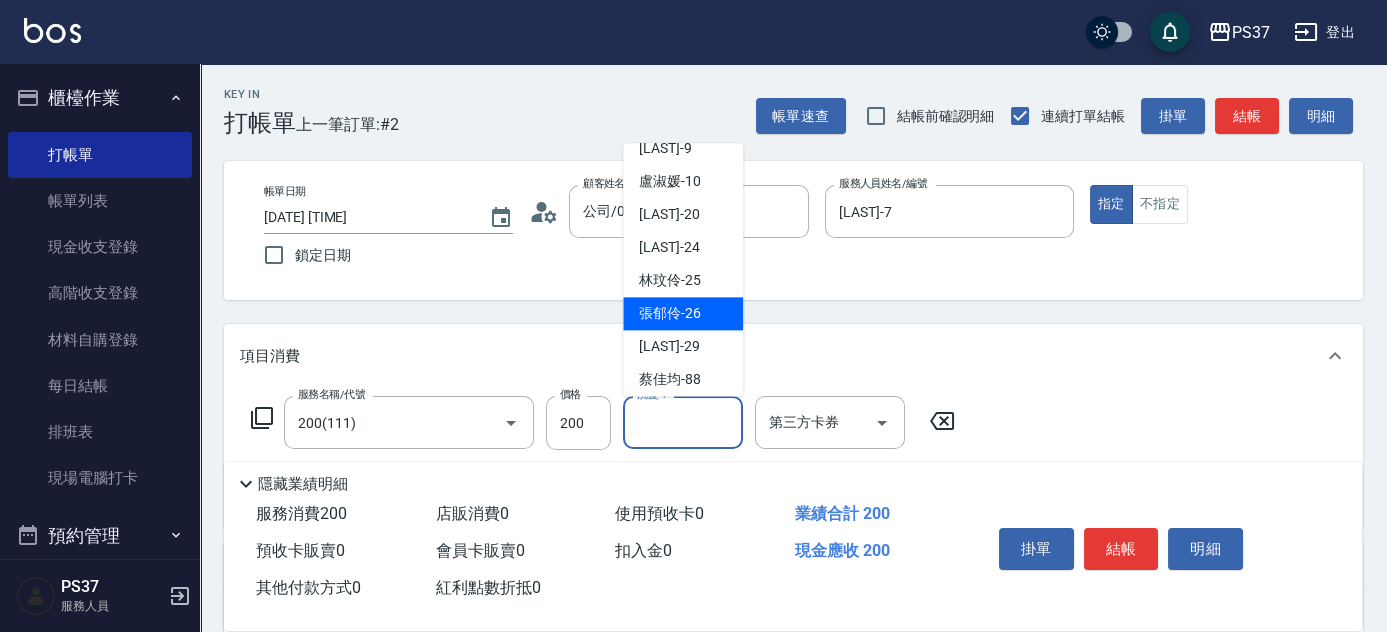 scroll, scrollTop: 323, scrollLeft: 0, axis: vertical 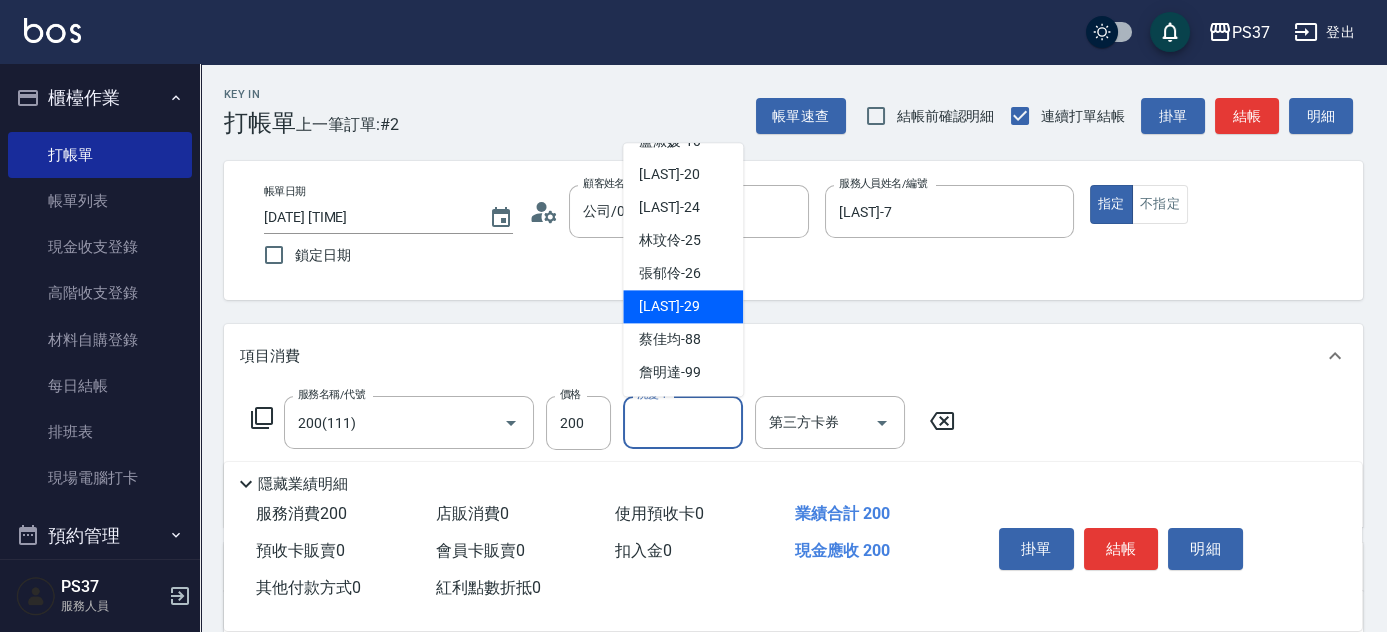 click on "林琇琪 -29" at bounding box center [669, 307] 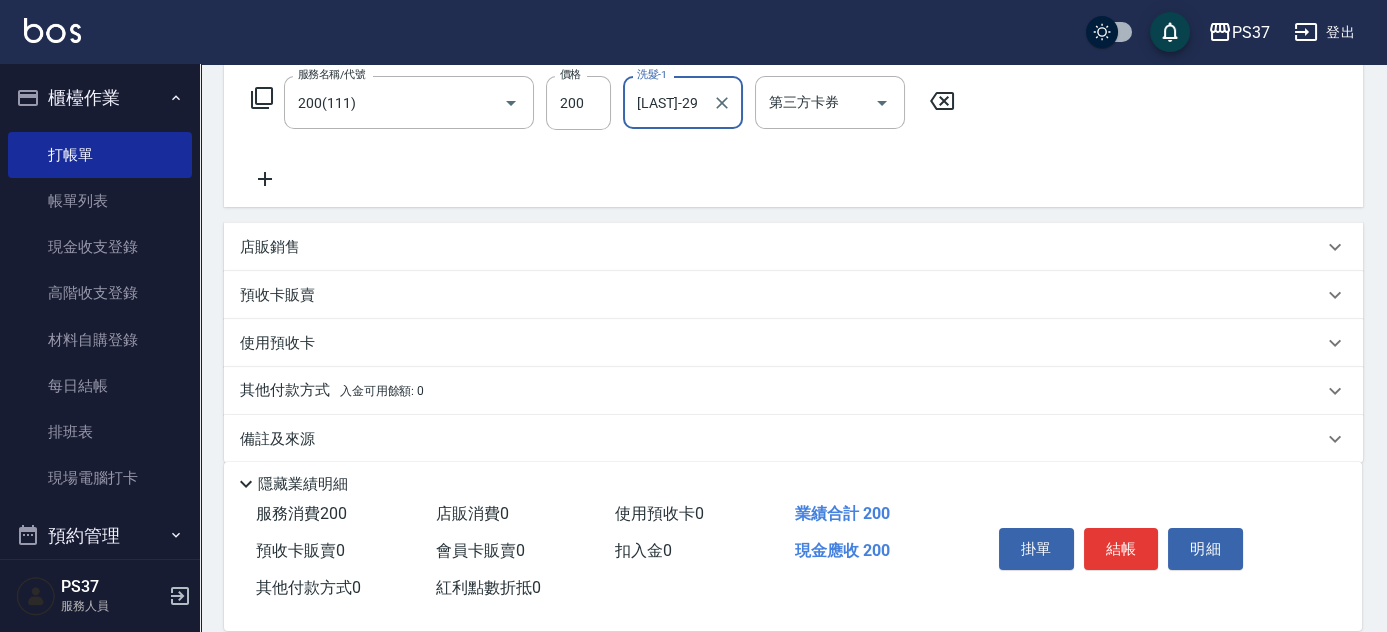 scroll, scrollTop: 341, scrollLeft: 0, axis: vertical 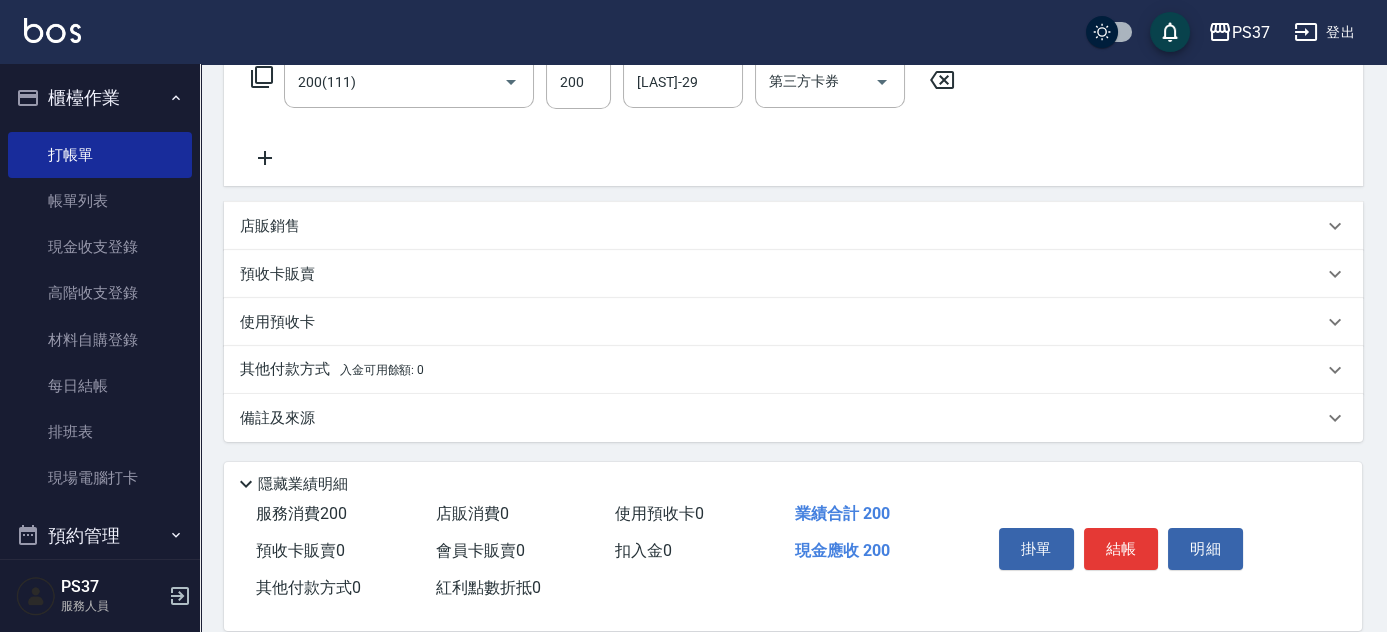 click 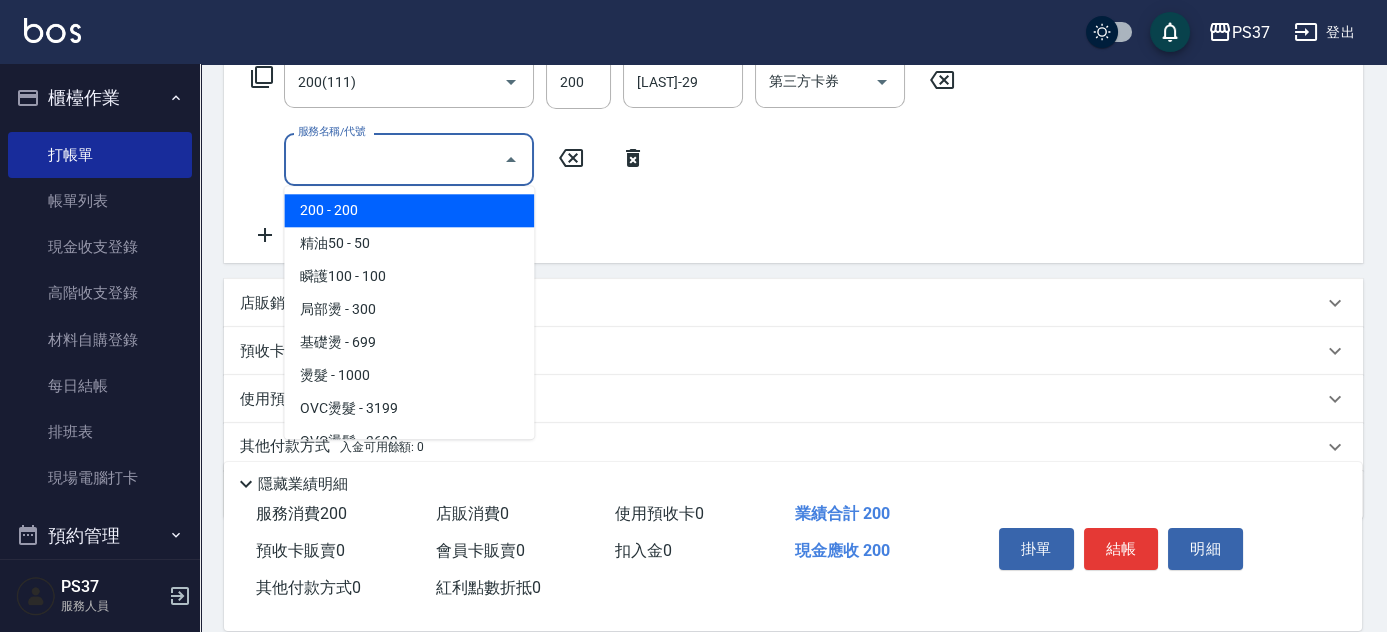 click on "服務名稱/代號" at bounding box center [394, 159] 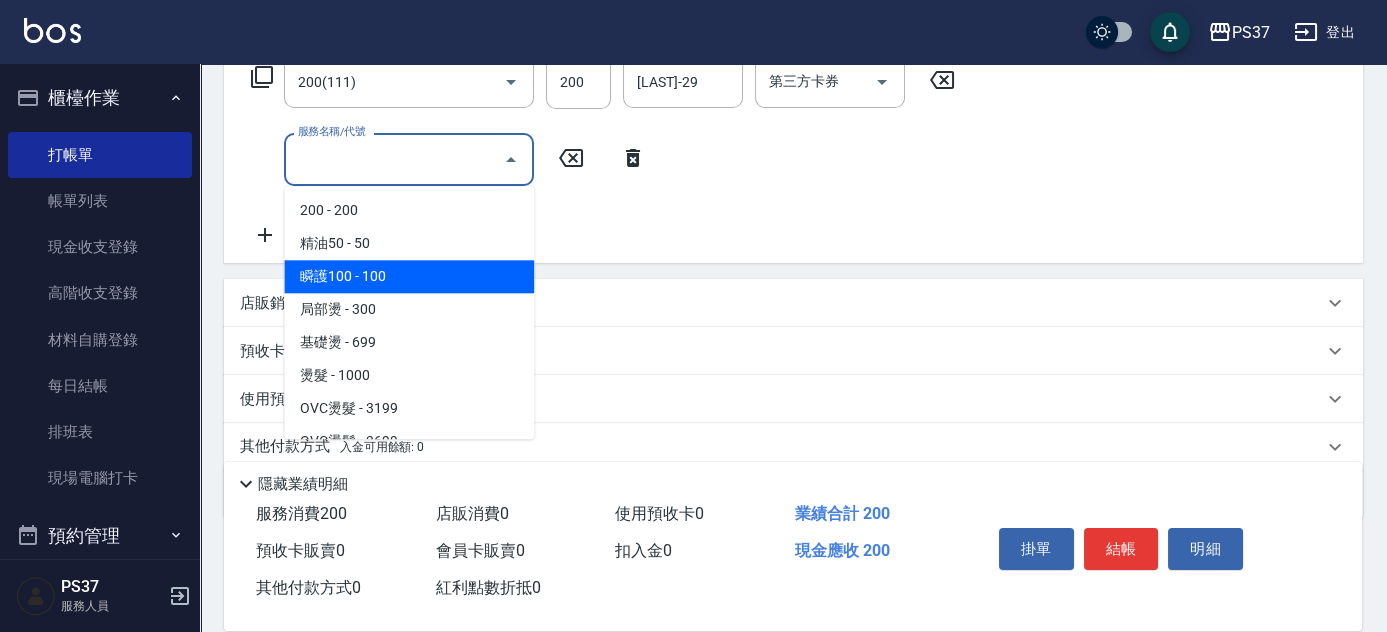 click on "瞬護100 - 100" at bounding box center [409, 276] 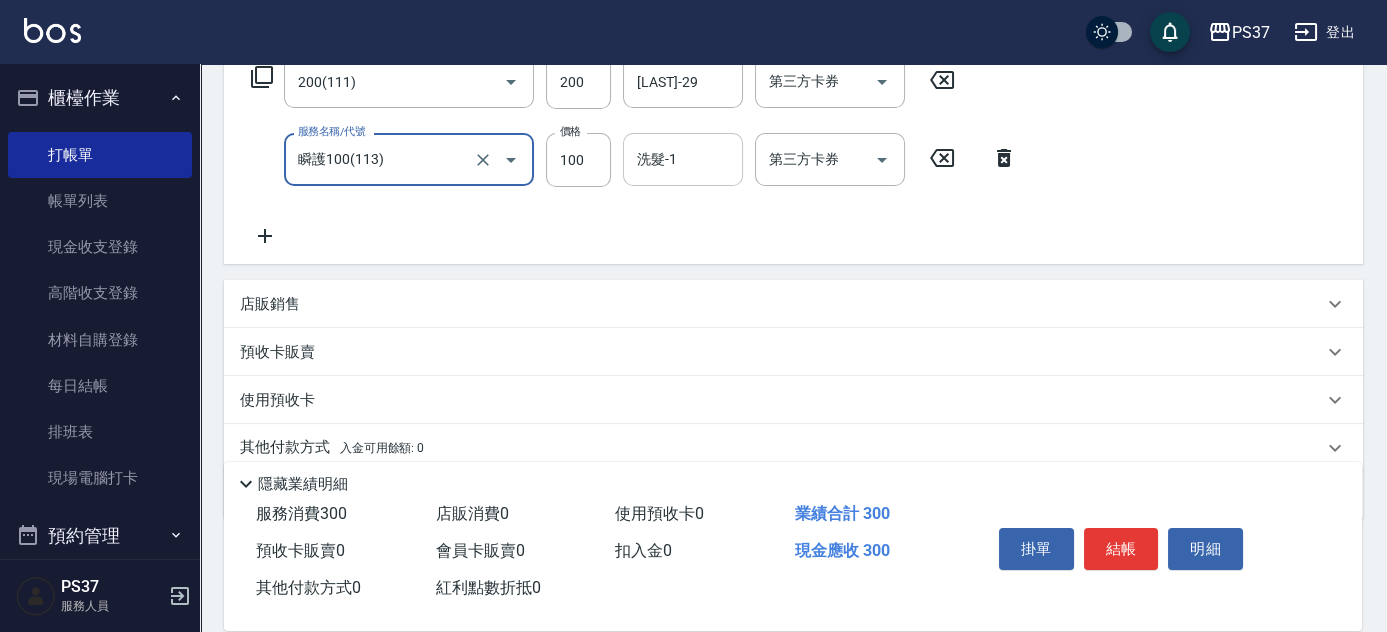 click on "洗髮-1" at bounding box center [683, 159] 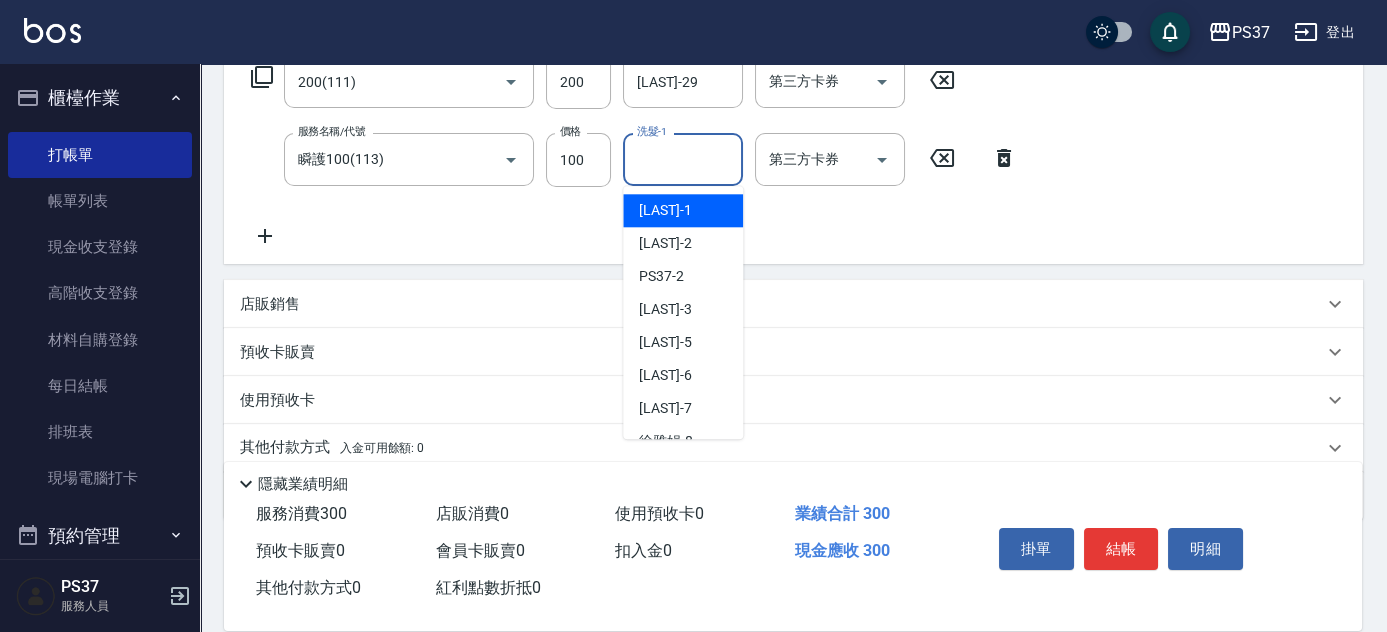 scroll, scrollTop: 323, scrollLeft: 0, axis: vertical 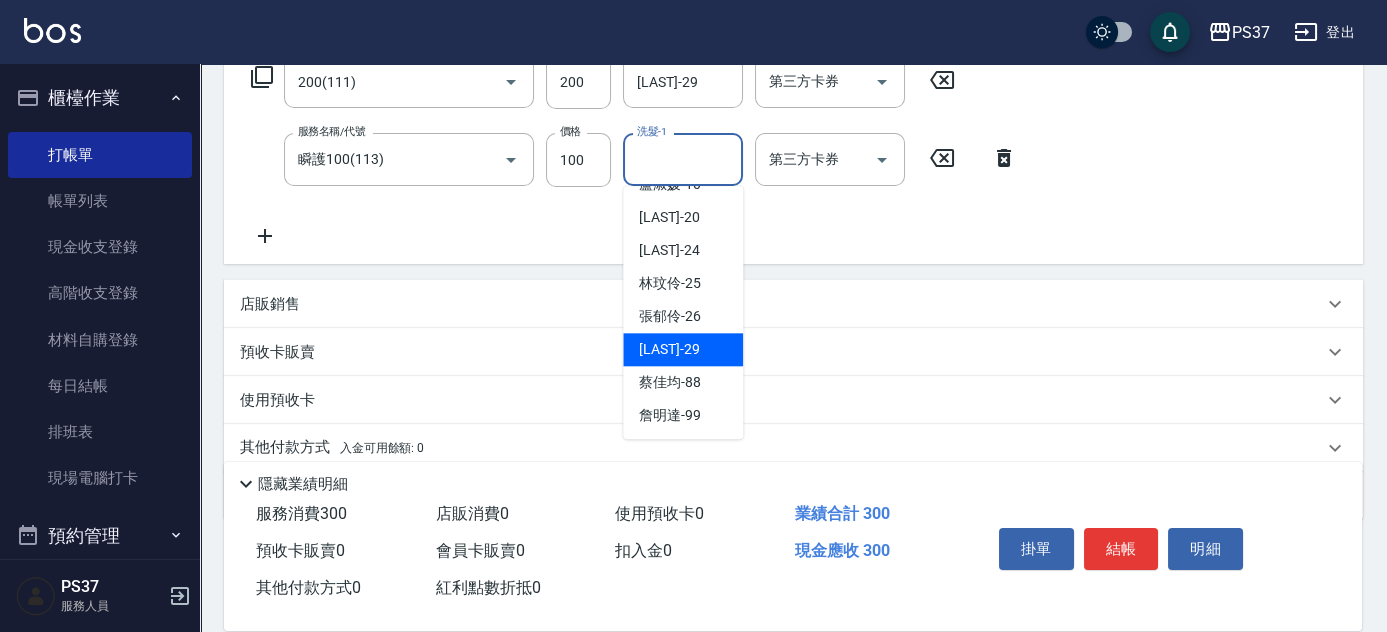 click on "林琇琪 -29" at bounding box center (669, 349) 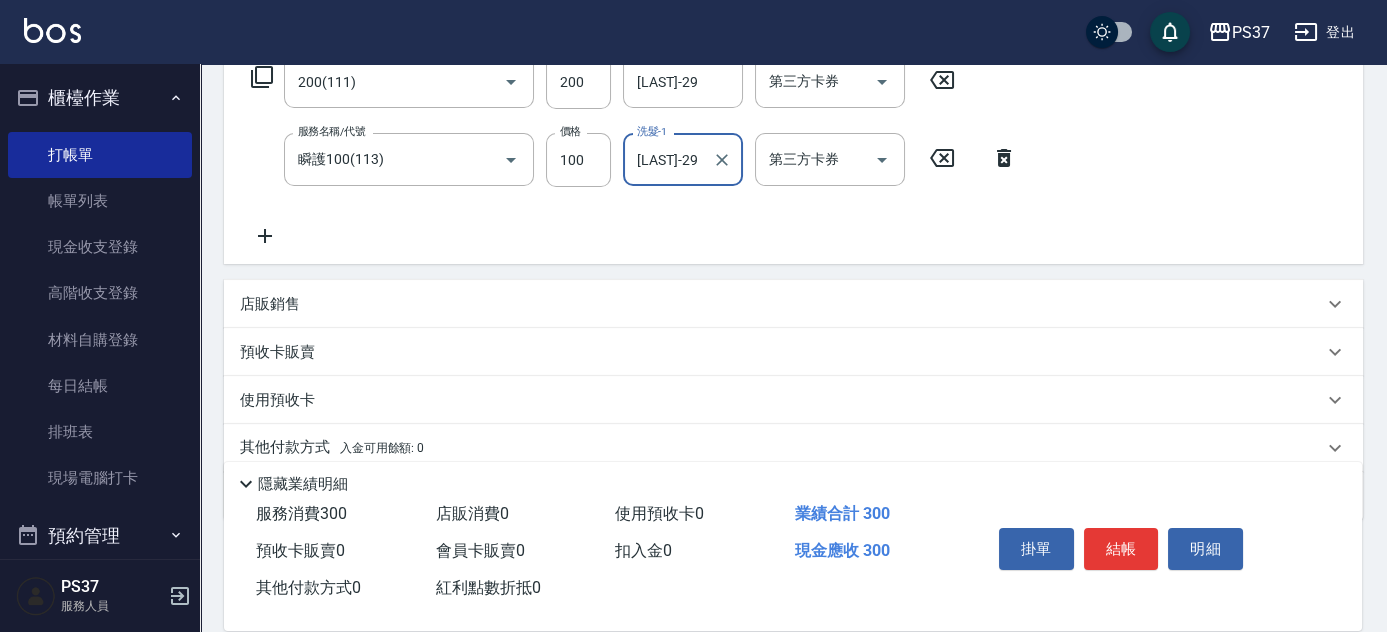 type on "[LAST_NAME]-[AGE]" 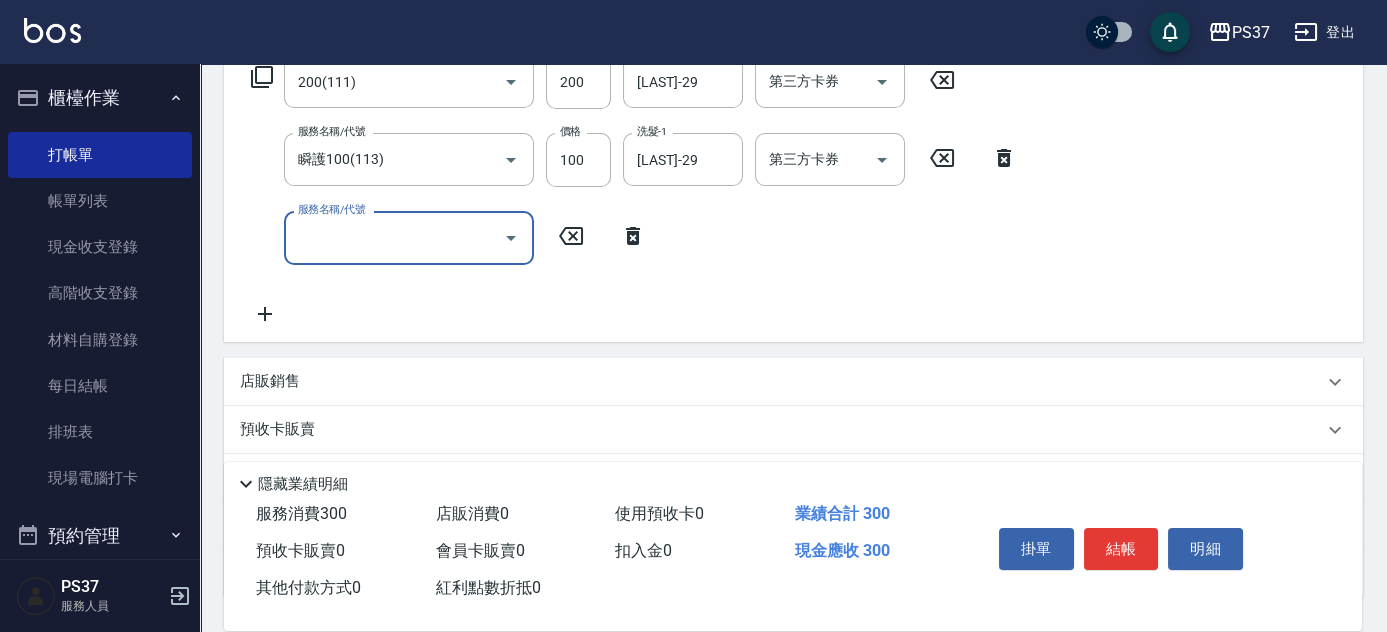 click on "服務名稱/代號" at bounding box center [394, 237] 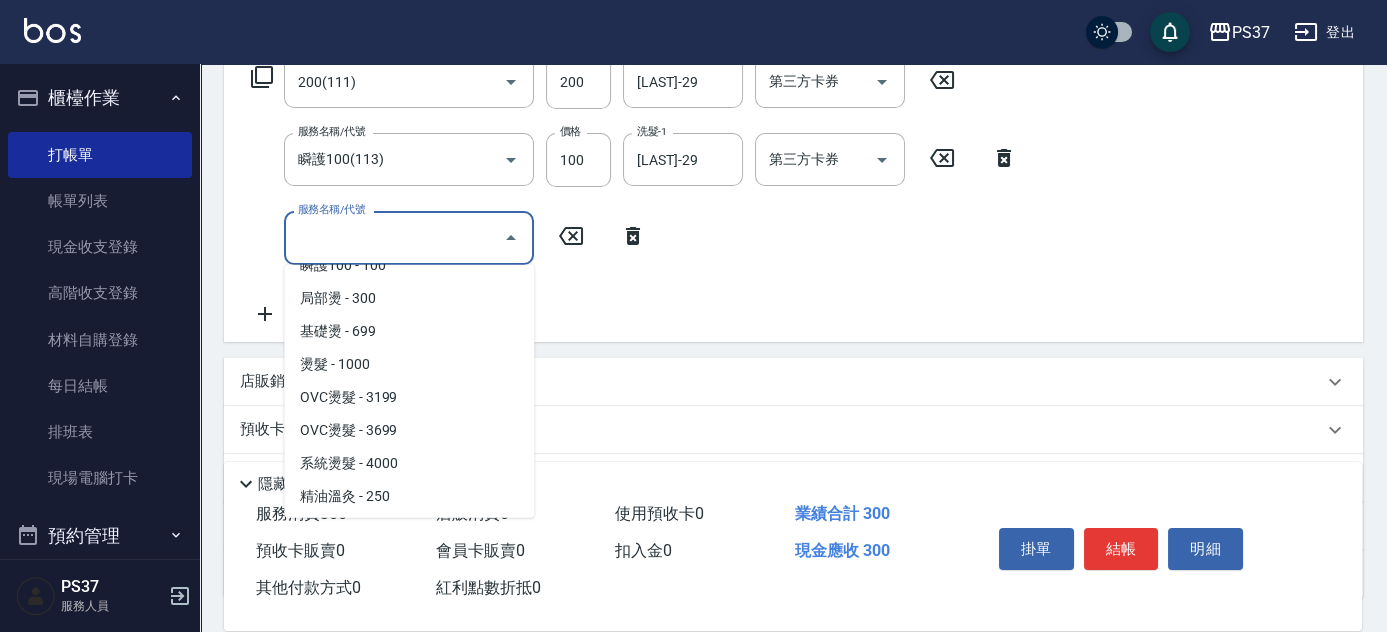 scroll, scrollTop: 0, scrollLeft: 0, axis: both 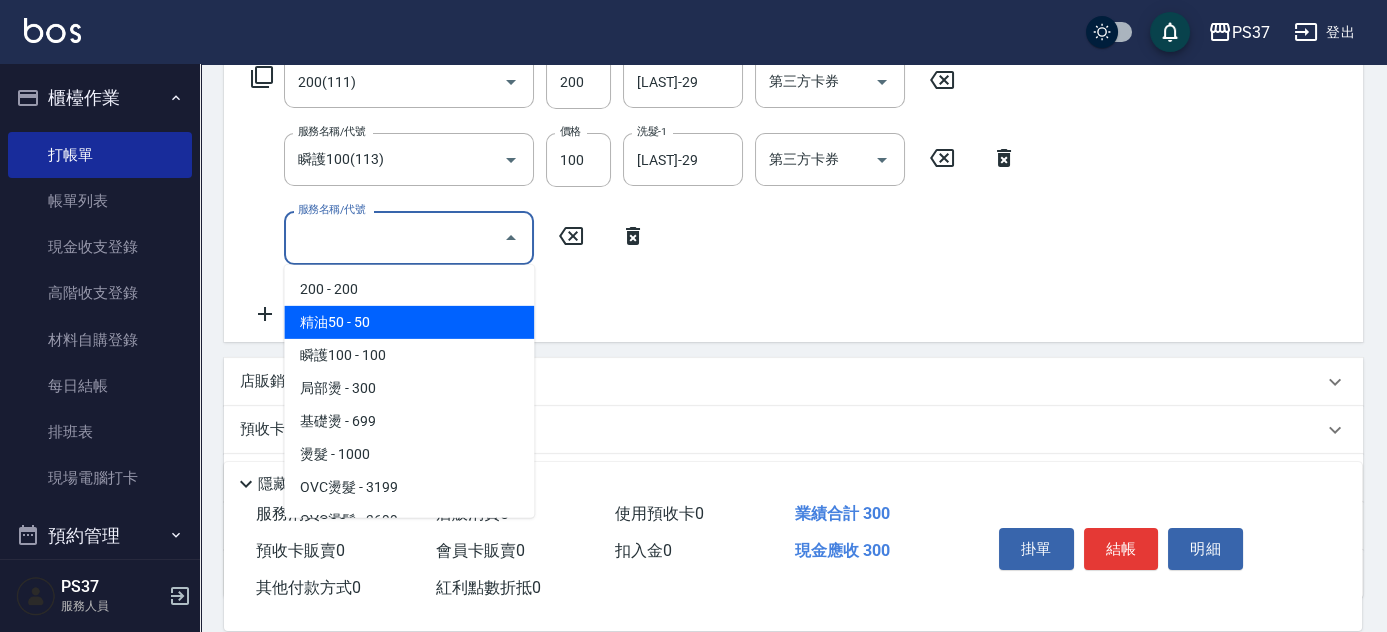 click on "精油50 - 50" at bounding box center (409, 322) 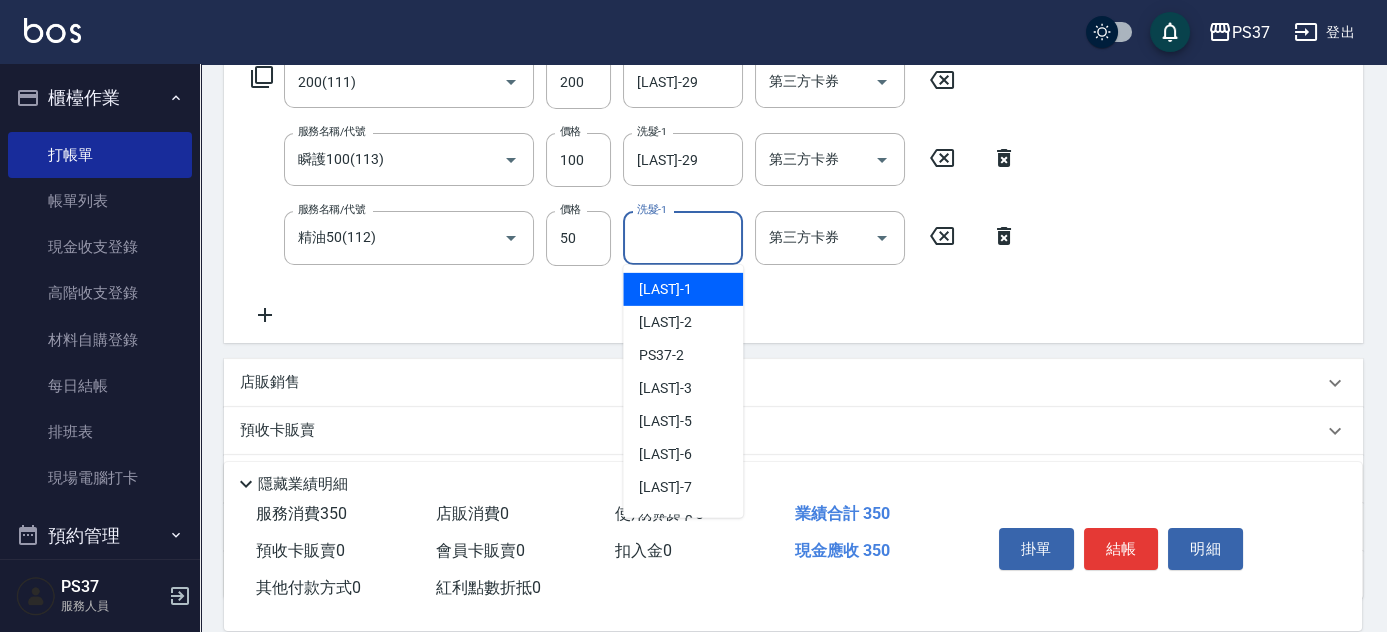 click on "洗髮-1" at bounding box center [683, 237] 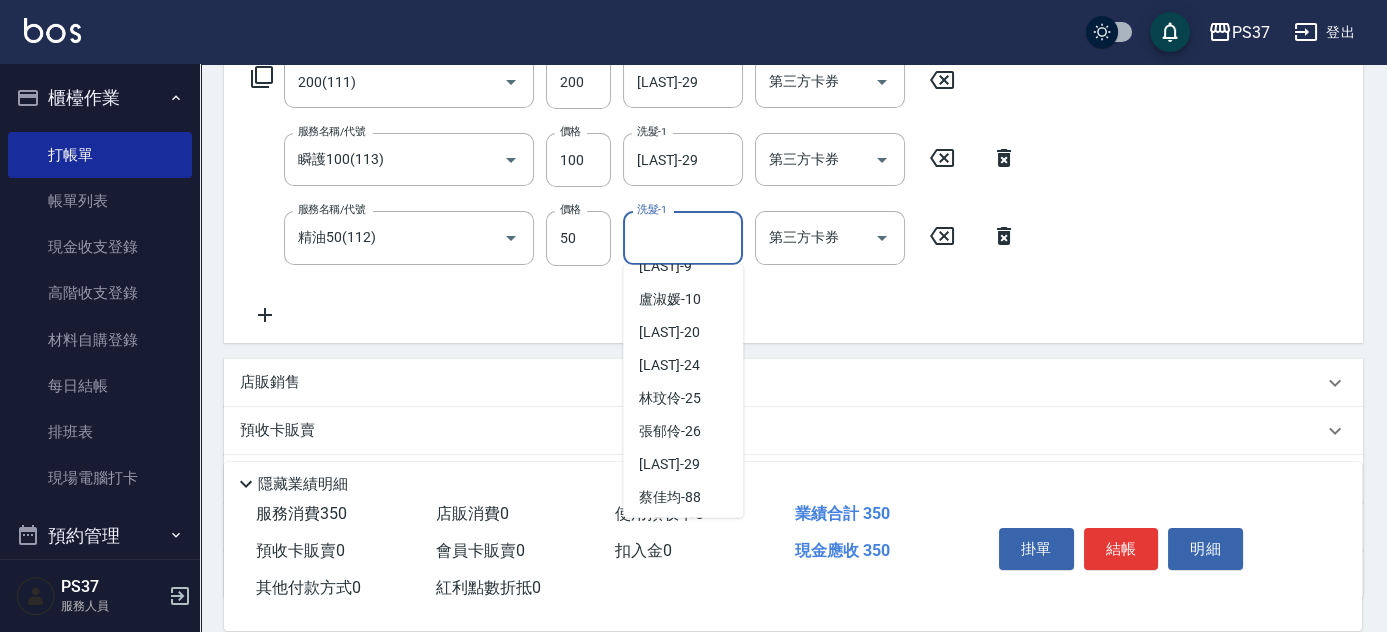 scroll, scrollTop: 323, scrollLeft: 0, axis: vertical 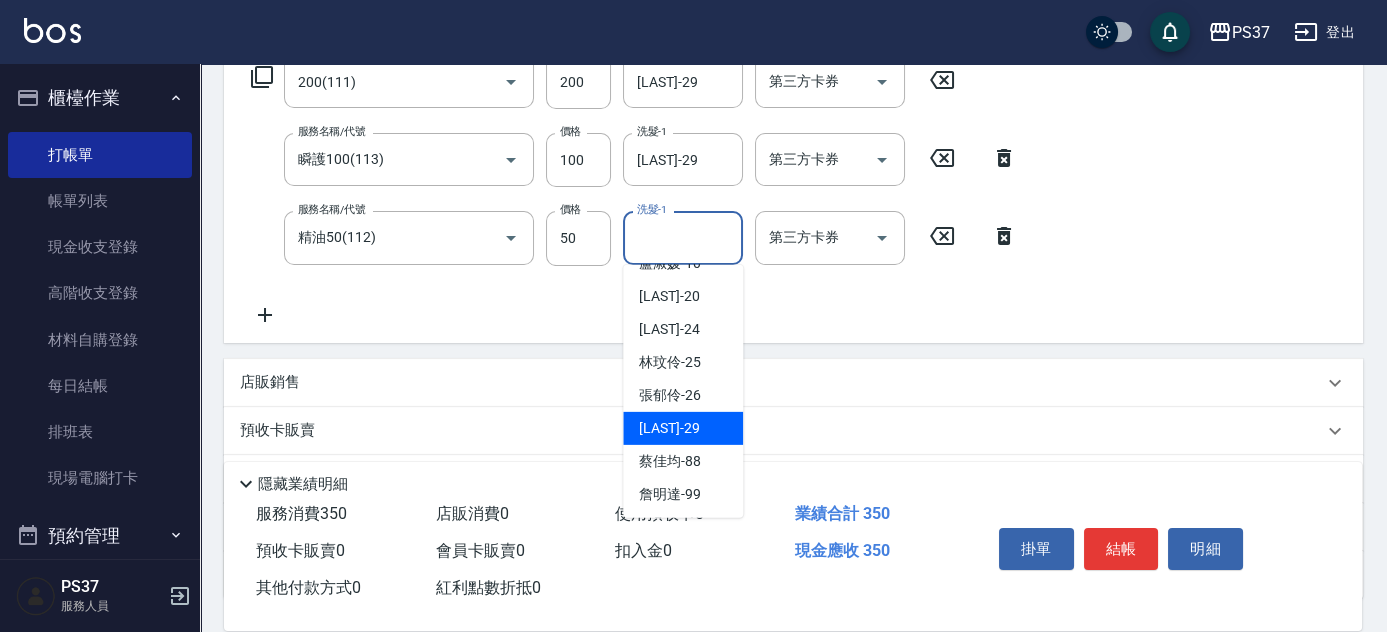 drag, startPoint x: 670, startPoint y: 434, endPoint x: 674, endPoint y: 424, distance: 10.770329 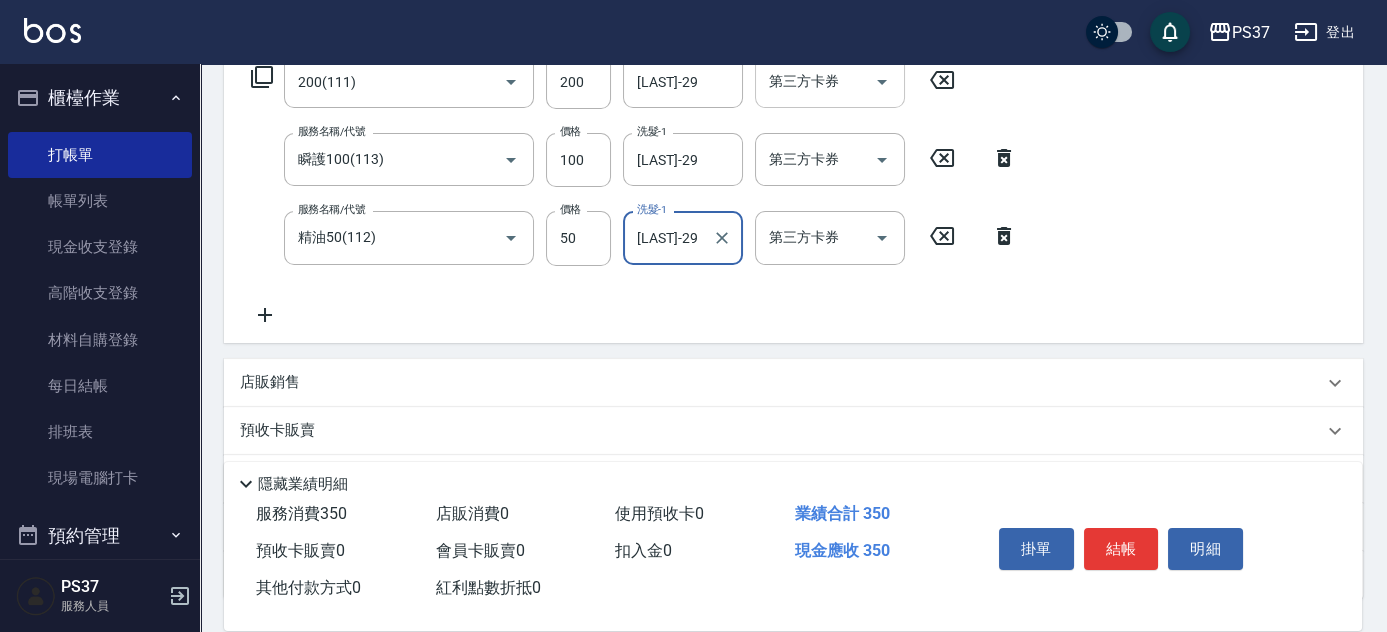 click 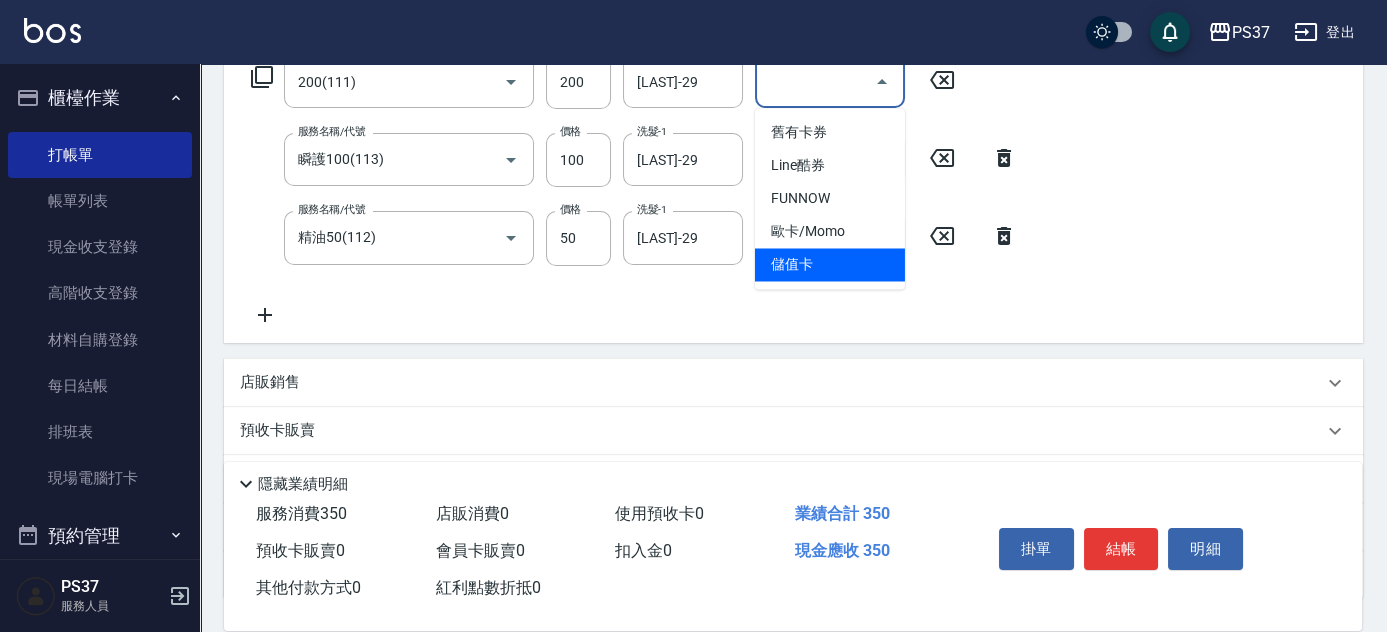 click on "儲值卡" at bounding box center [830, 264] 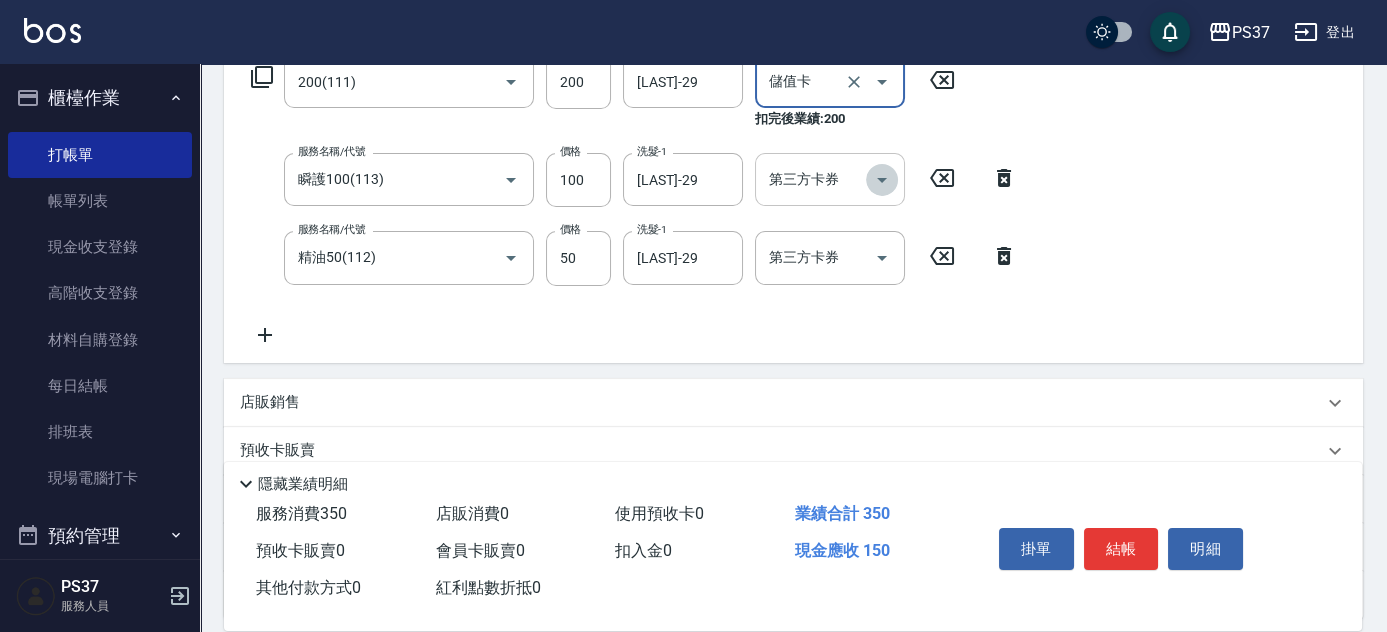 click 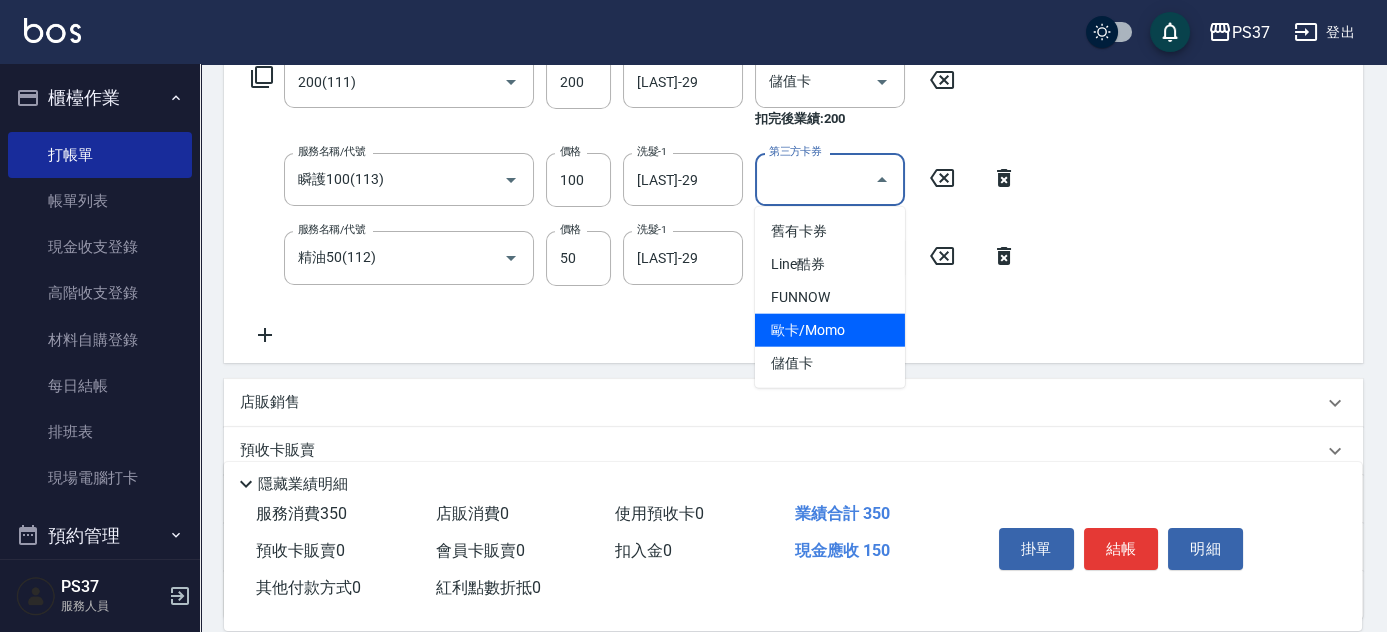 drag, startPoint x: 829, startPoint y: 342, endPoint x: 828, endPoint y: 360, distance: 18.027756 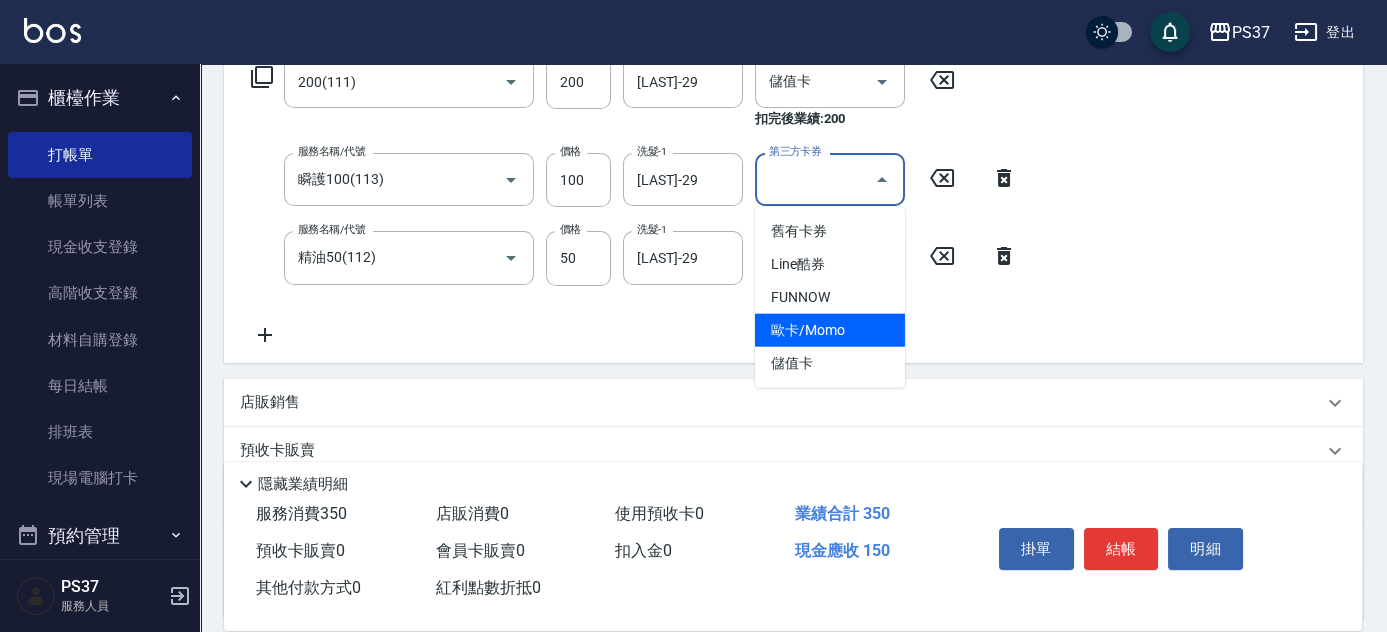 click on "舊有卡券 Line酷券 FUNNOW 歐卡/Momo 儲值卡" at bounding box center [830, 297] 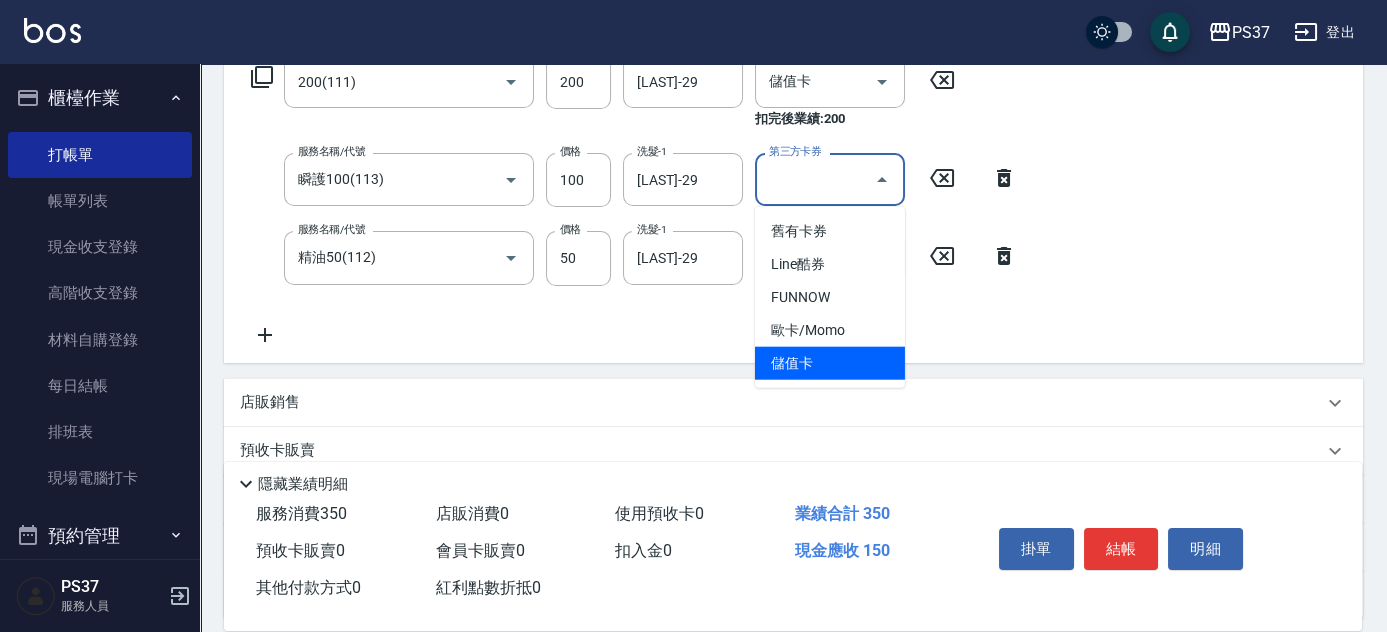 click on "儲值卡" at bounding box center [830, 363] 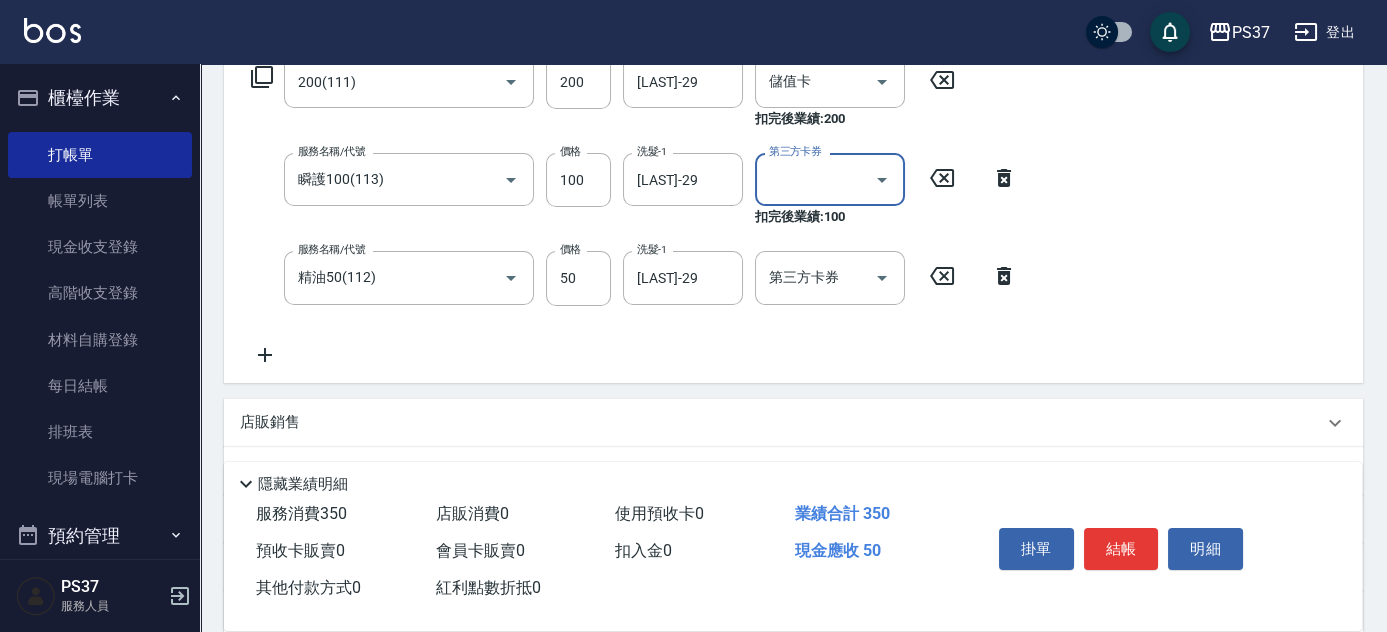 type on "儲值卡" 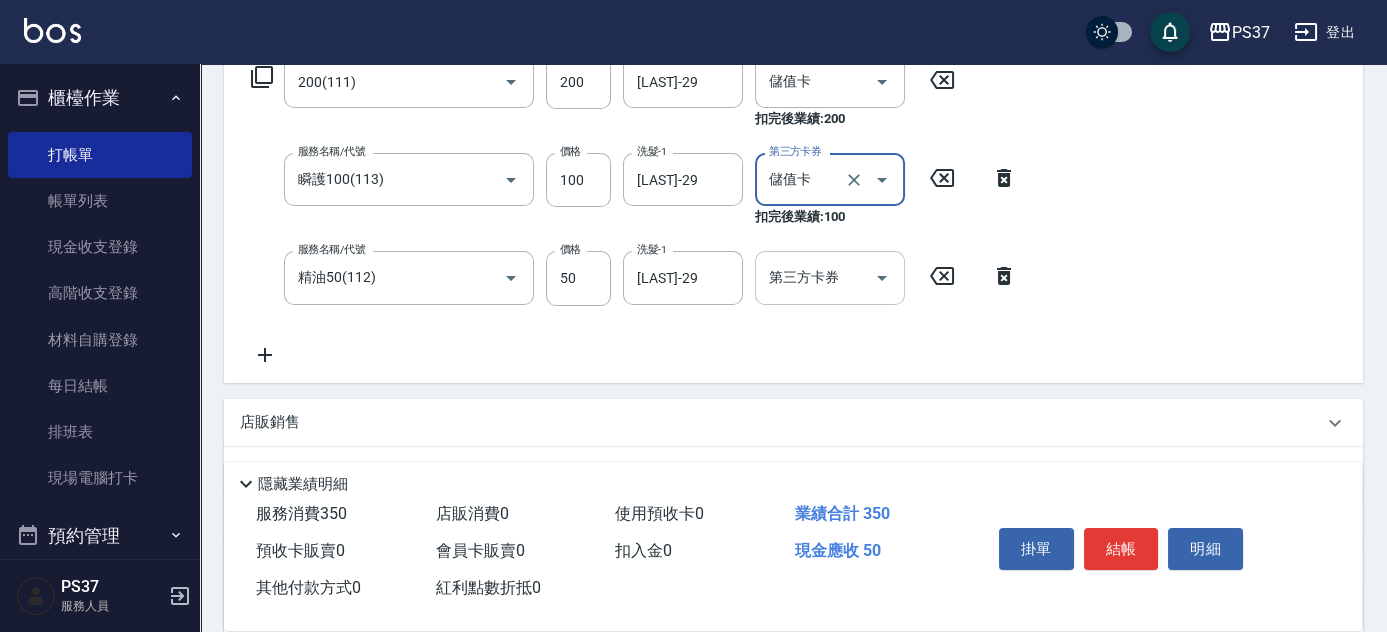 click on "第三方卡券" at bounding box center [830, 277] 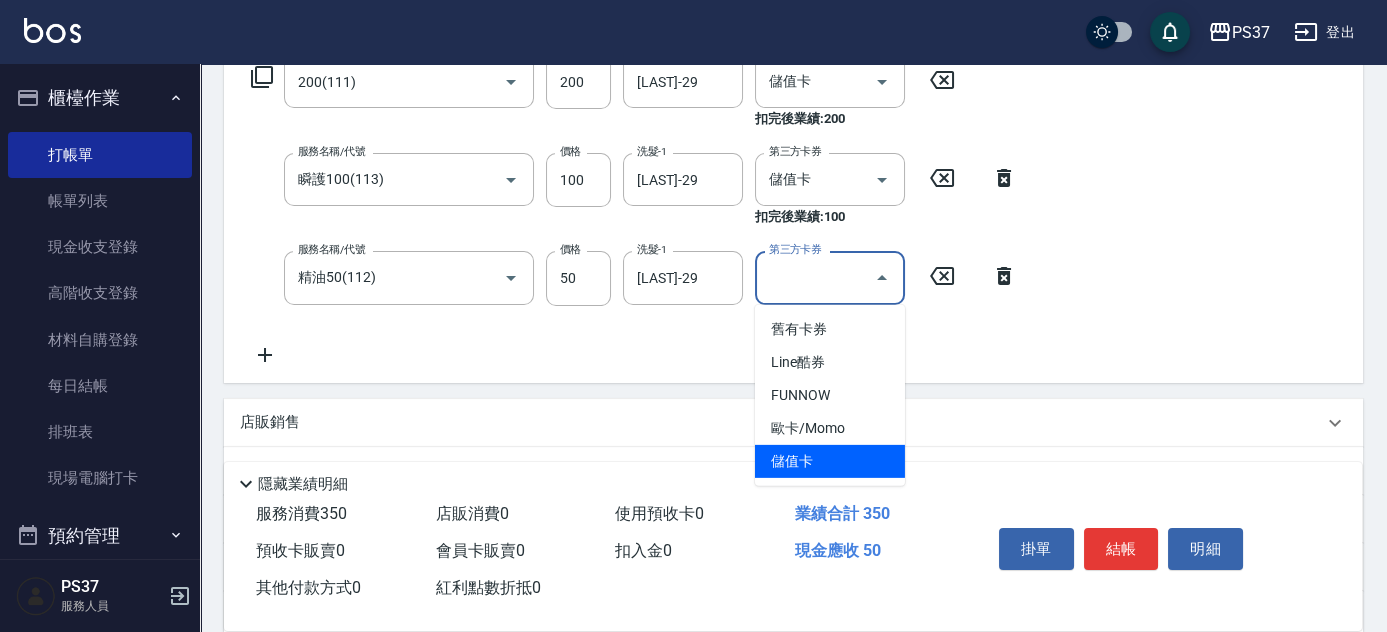 click on "儲值卡" at bounding box center [830, 461] 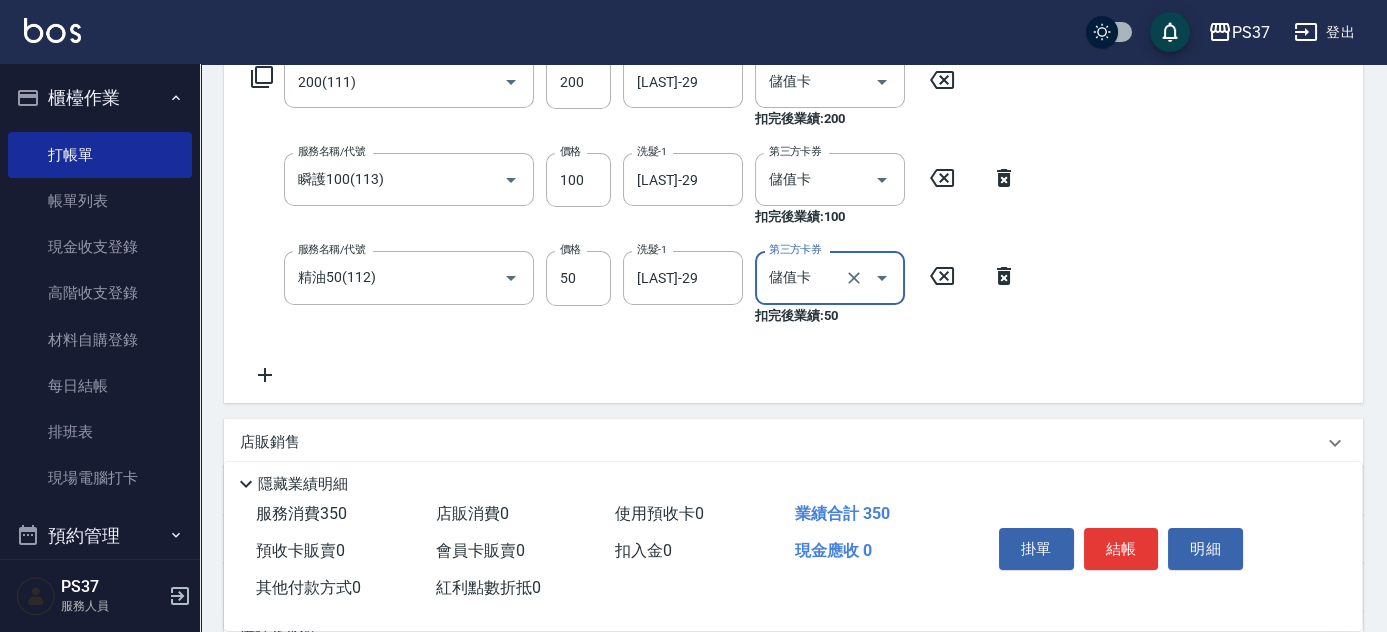 type on "儲值卡" 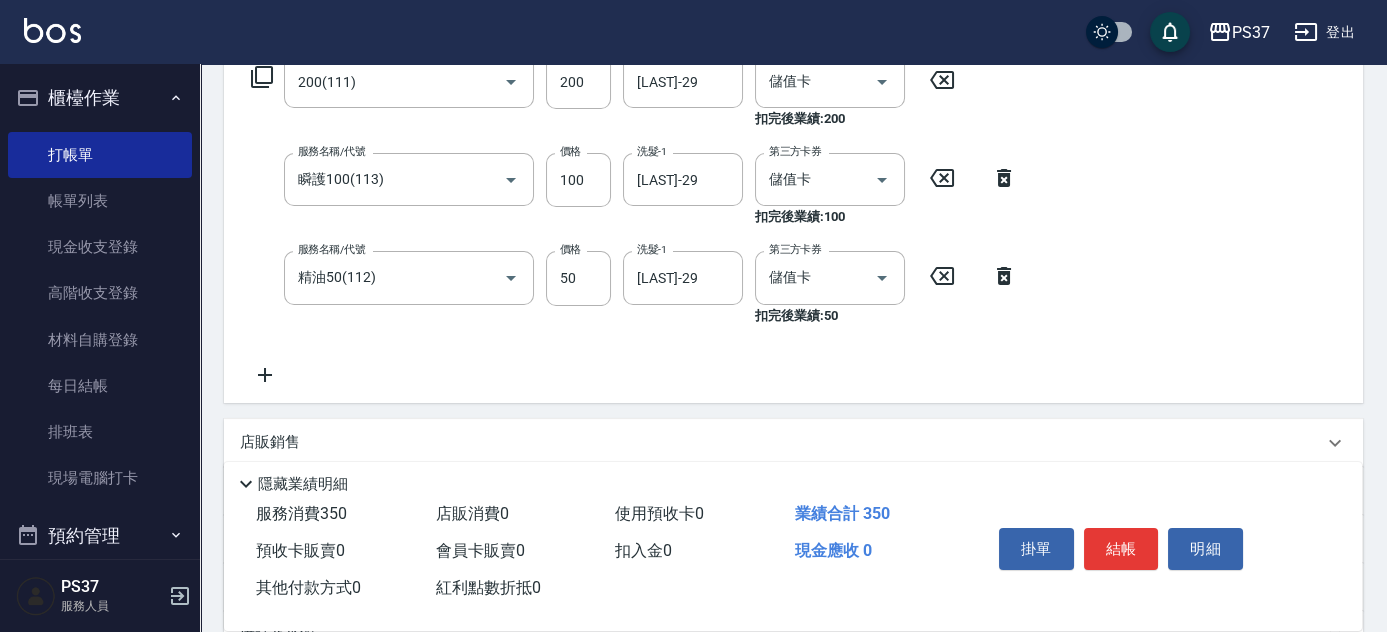 click 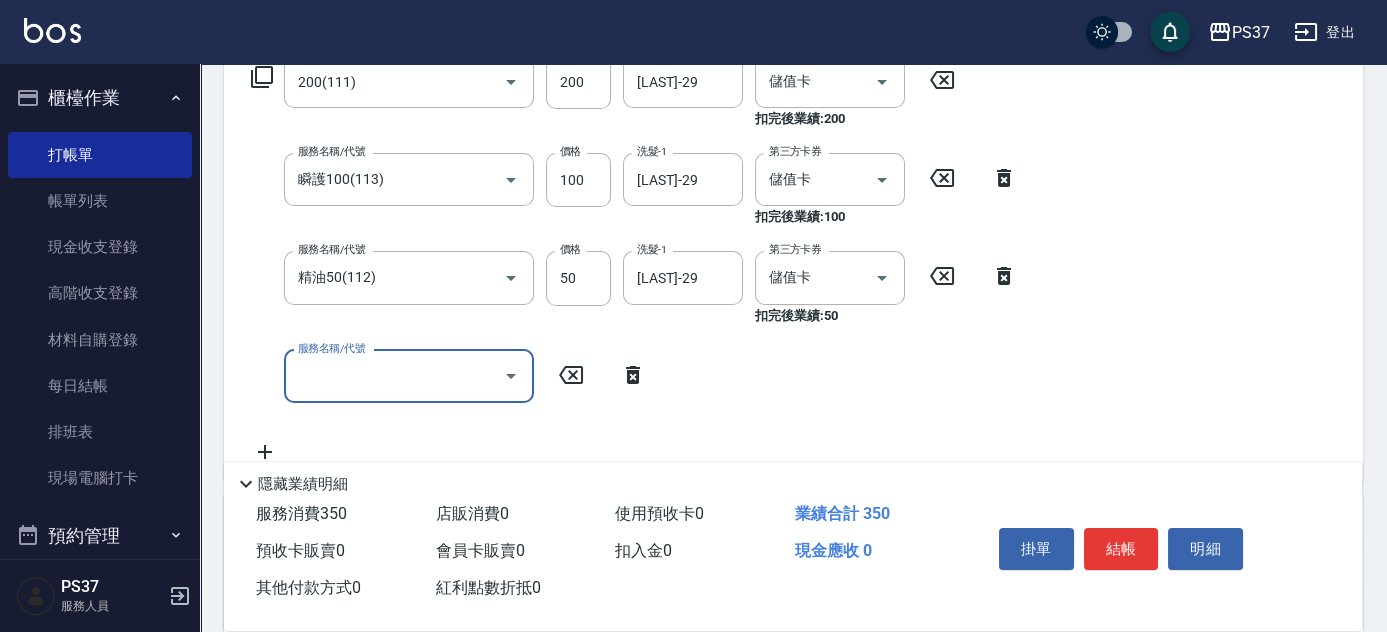 click on "服務名稱/代號" at bounding box center [394, 376] 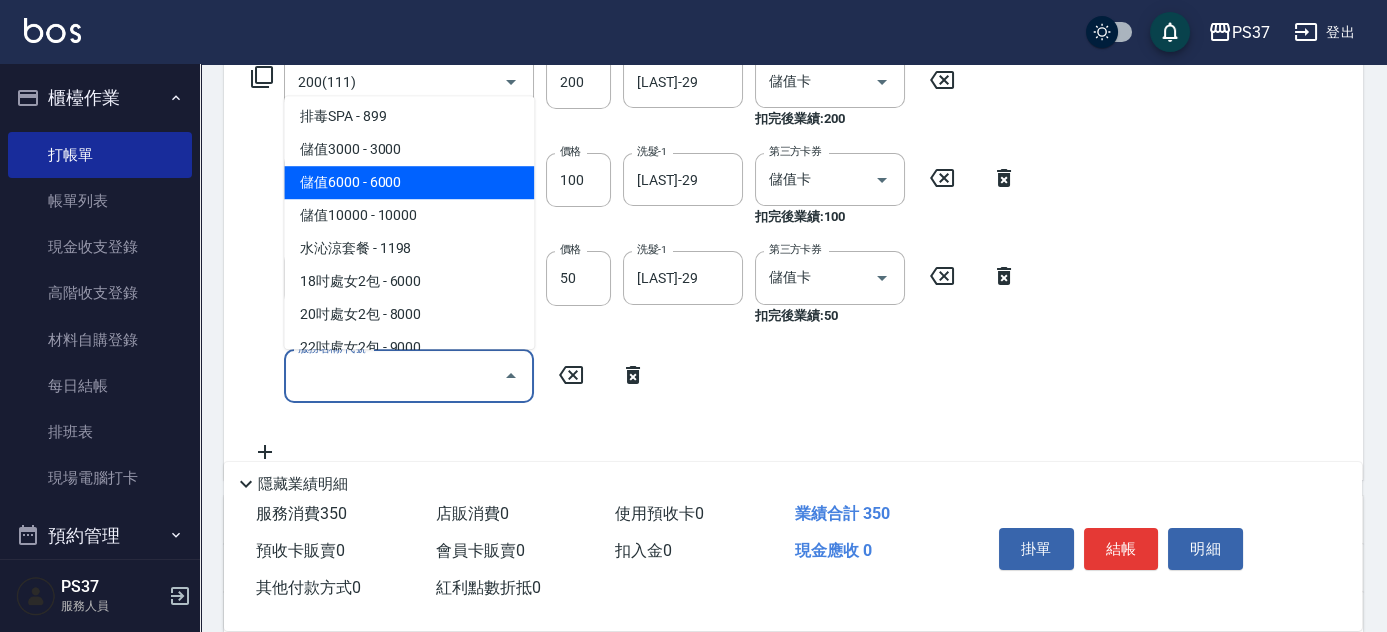 scroll, scrollTop: 2188, scrollLeft: 0, axis: vertical 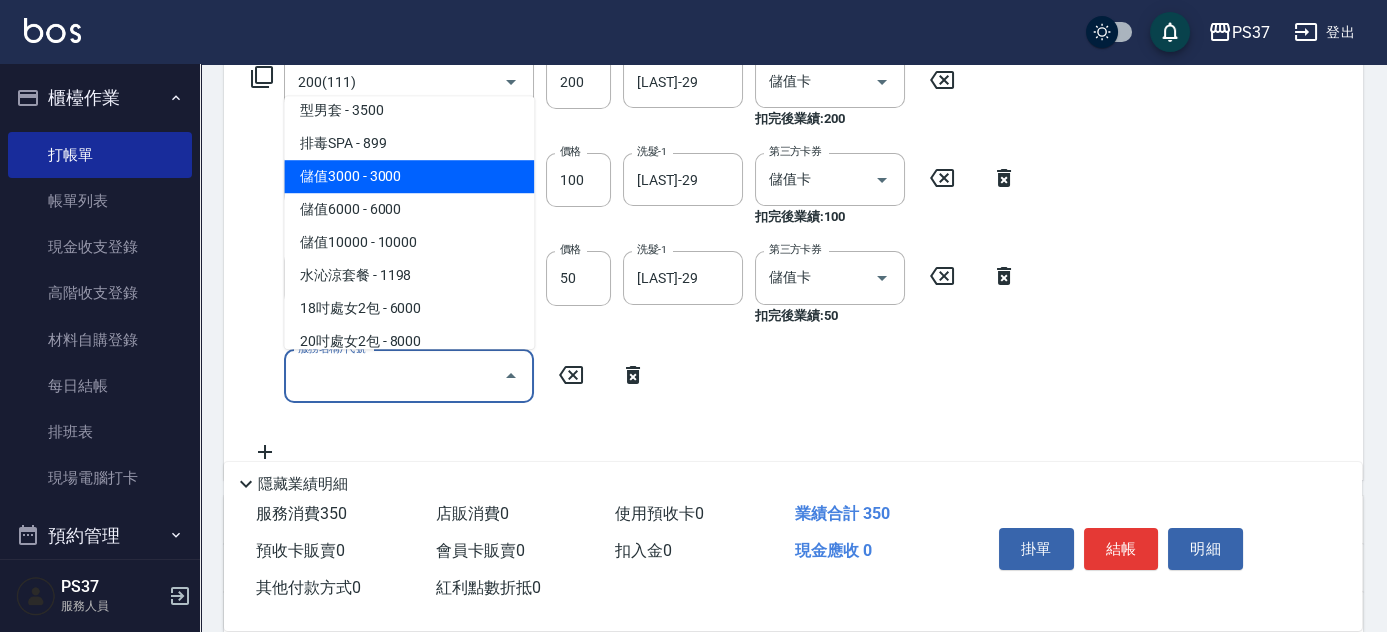 click on "儲值3000 - 3000" at bounding box center [409, 176] 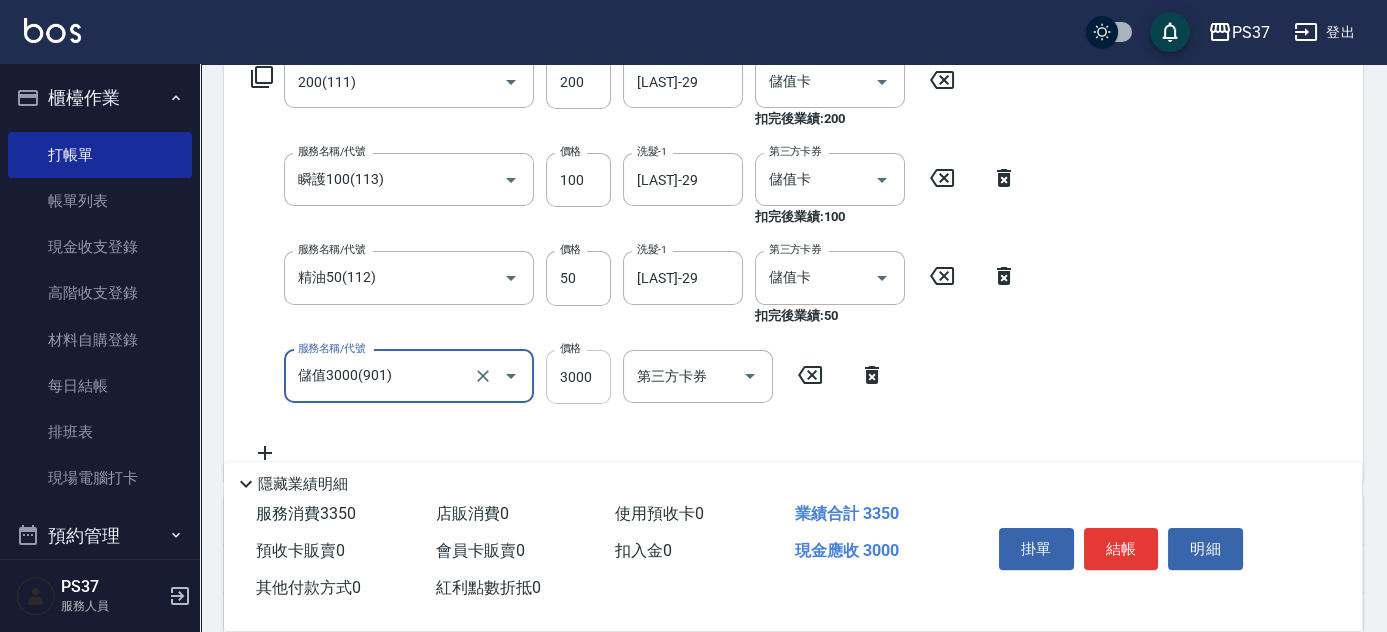 click on "3000" at bounding box center (578, 377) 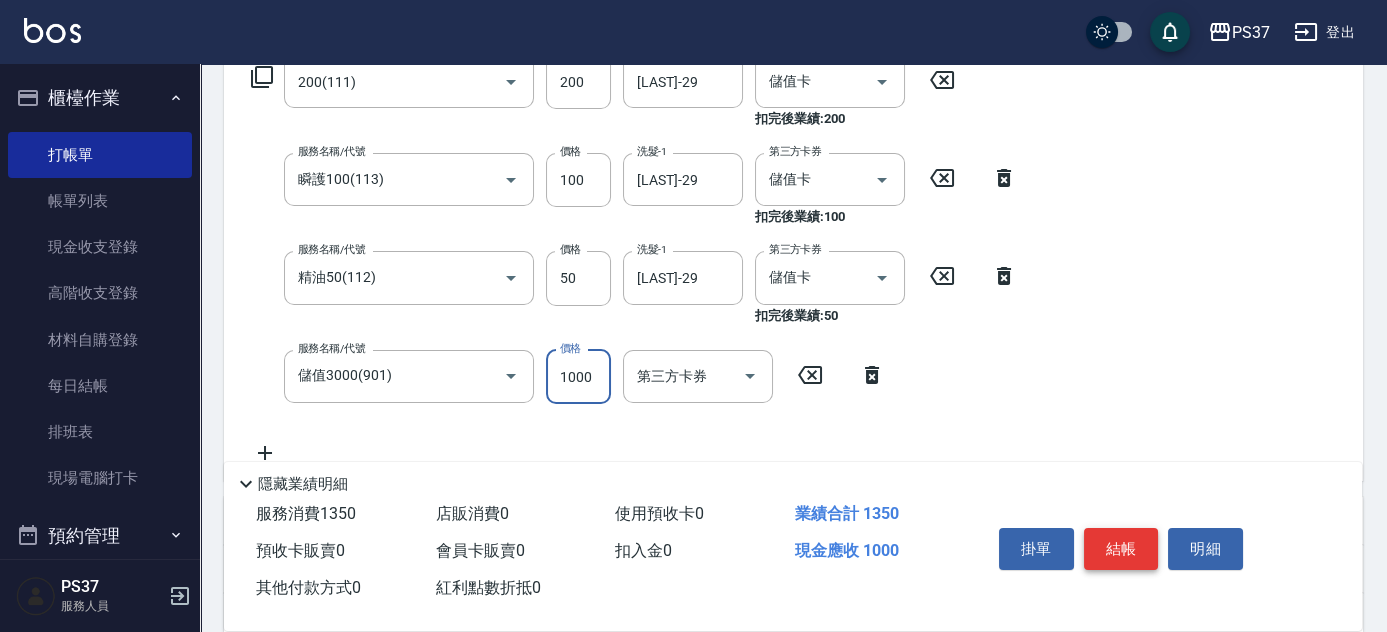 type on "1000" 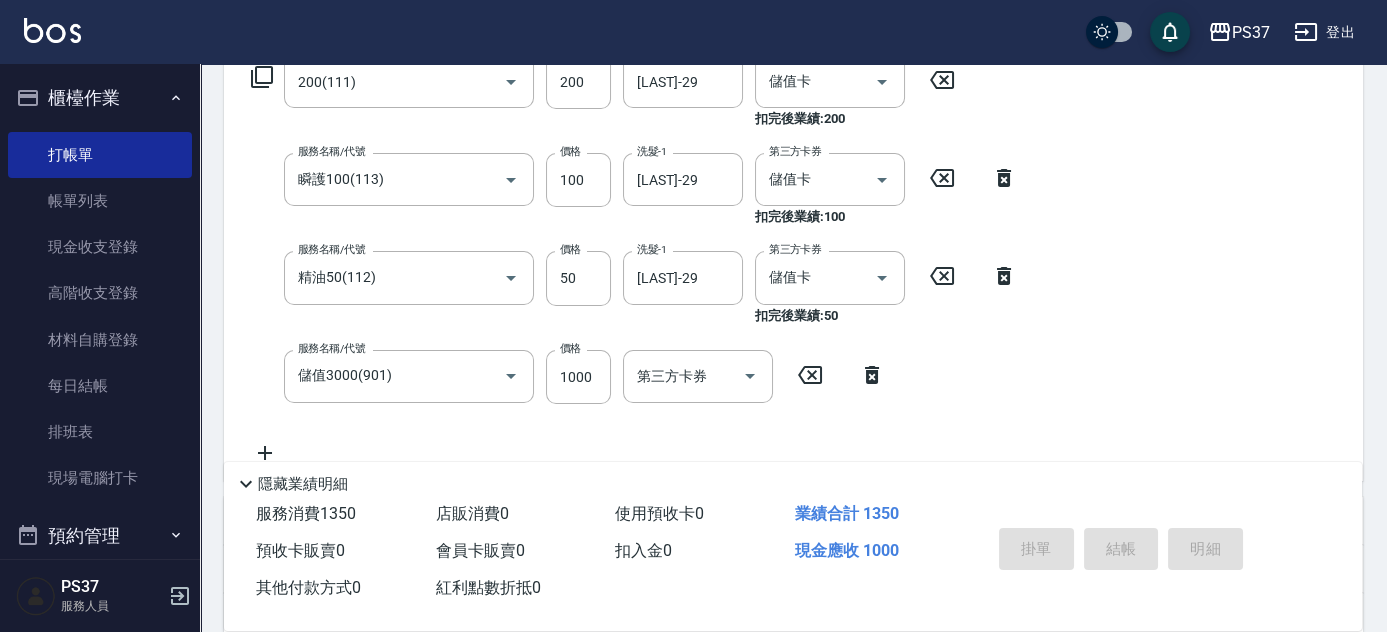 type 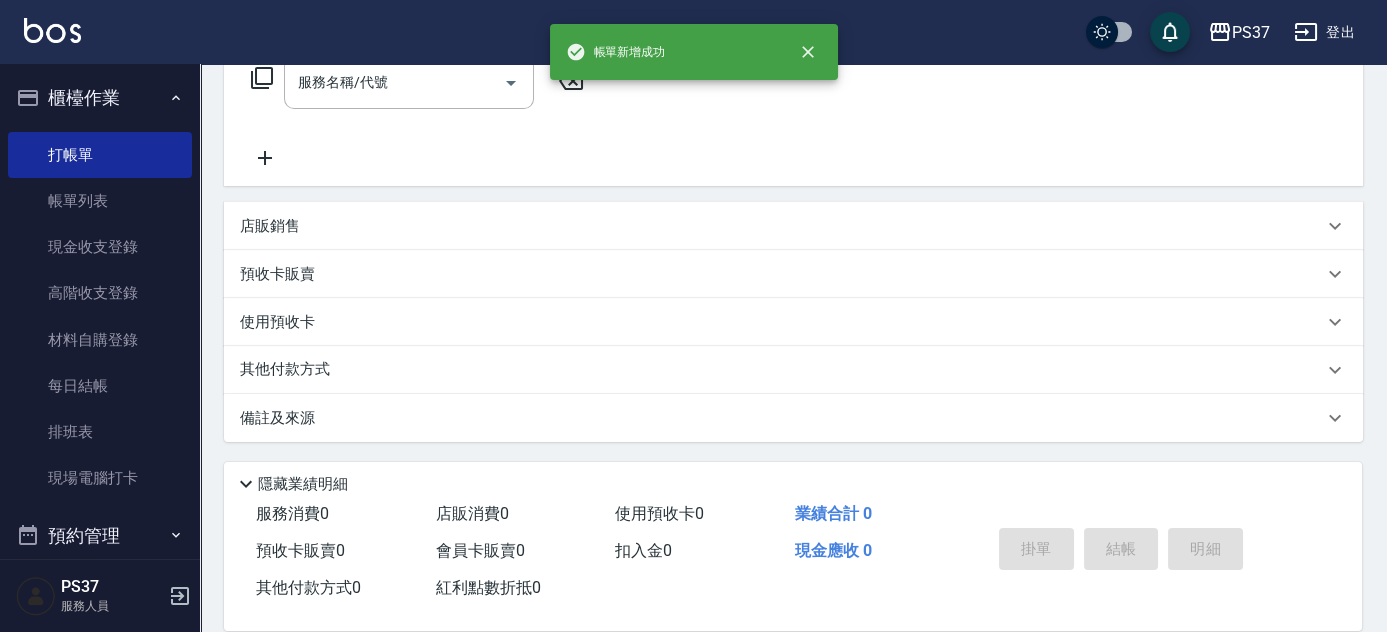 scroll, scrollTop: 0, scrollLeft: 0, axis: both 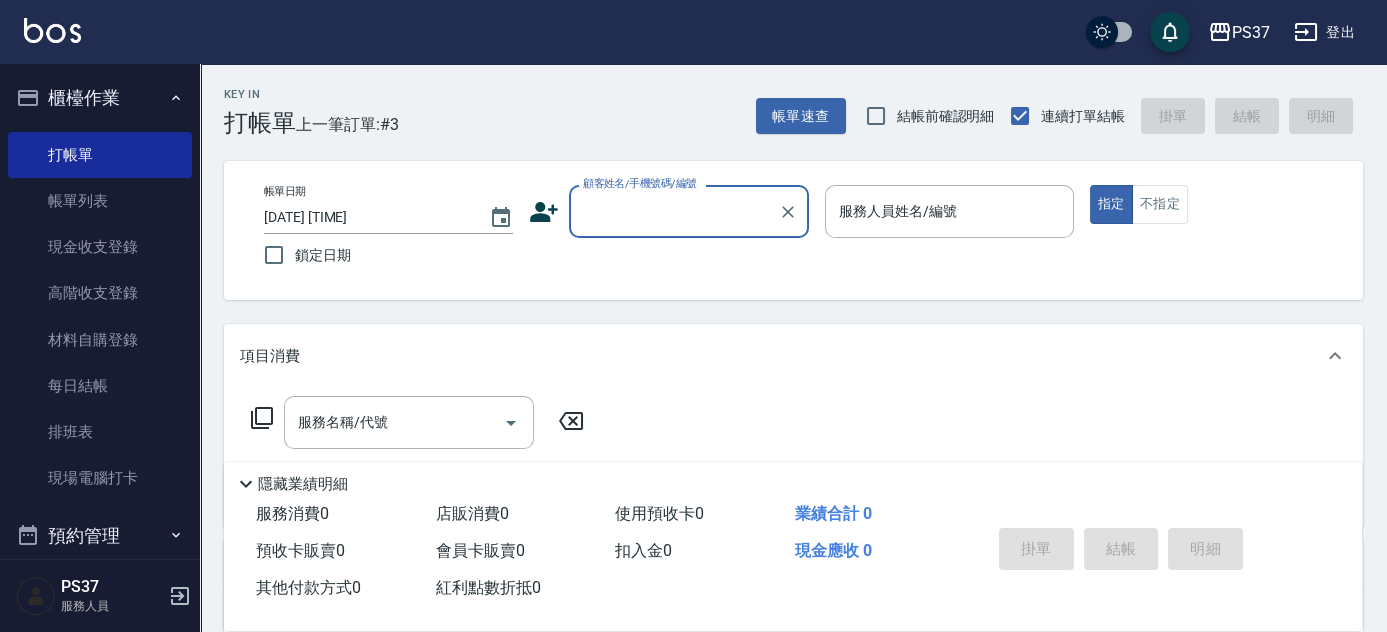 click on "顧客姓名/手機號碼/編號" at bounding box center [674, 211] 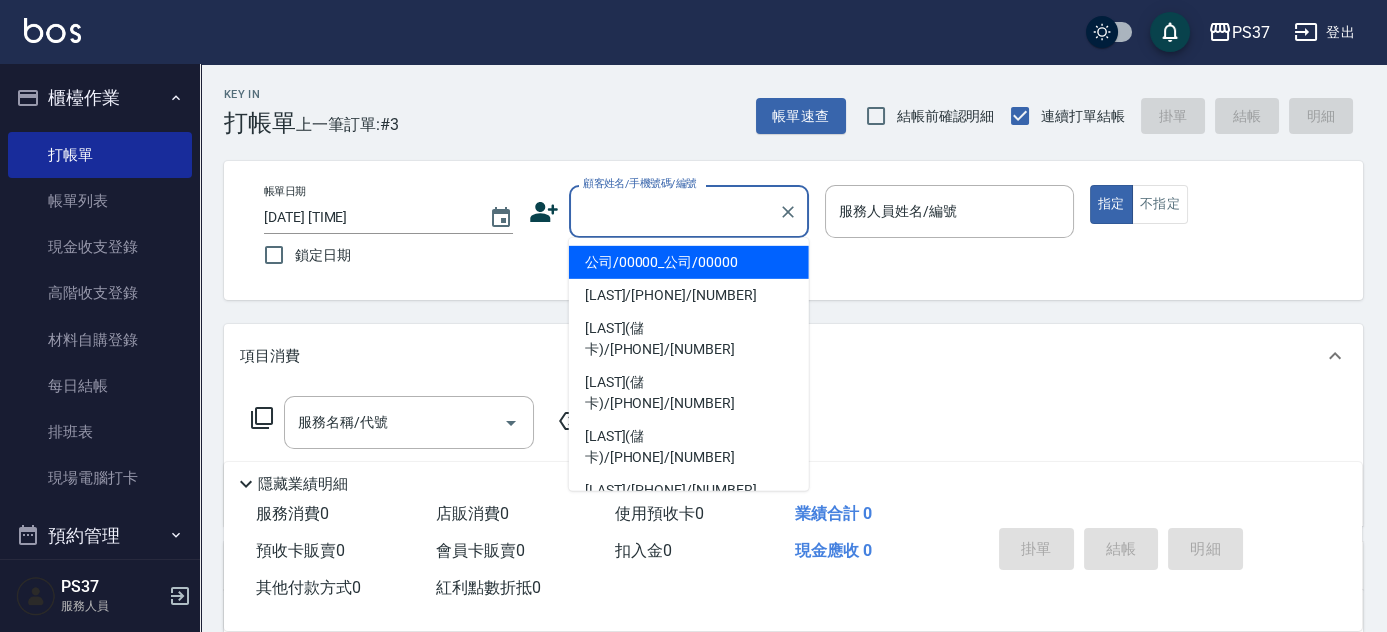 click on "公司/00000_公司/00000" at bounding box center (689, 262) 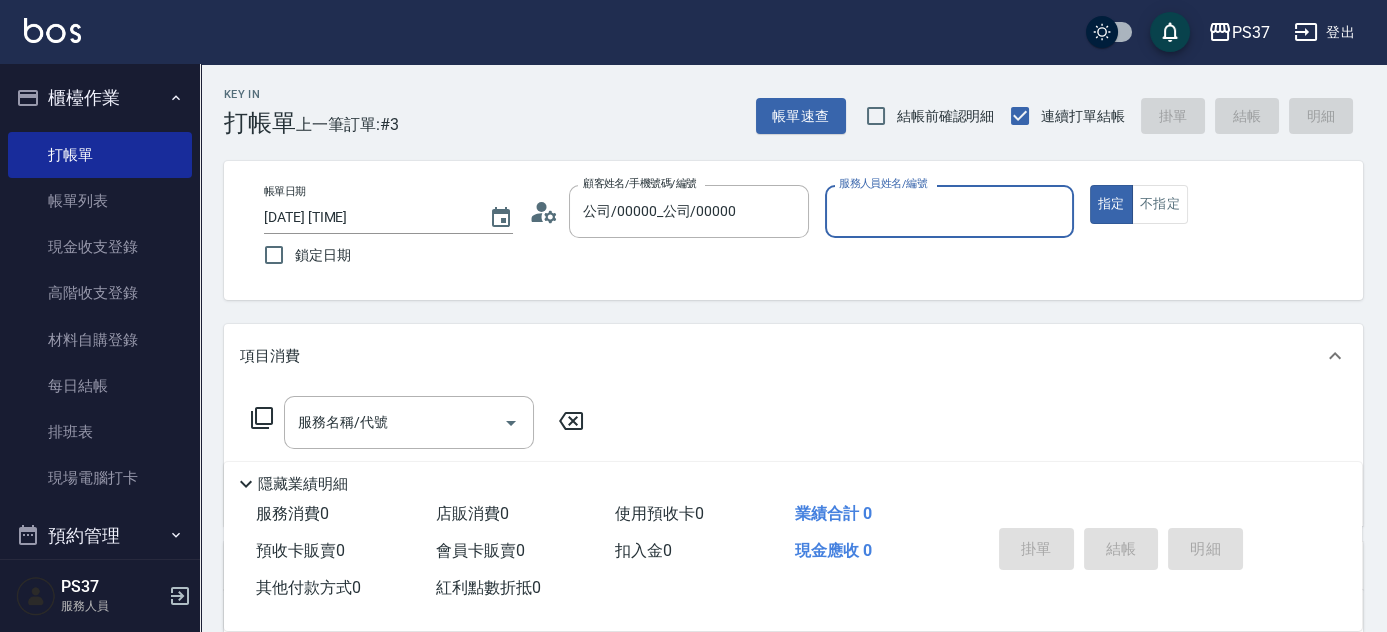 click on "服務人員姓名/編號" at bounding box center [949, 211] 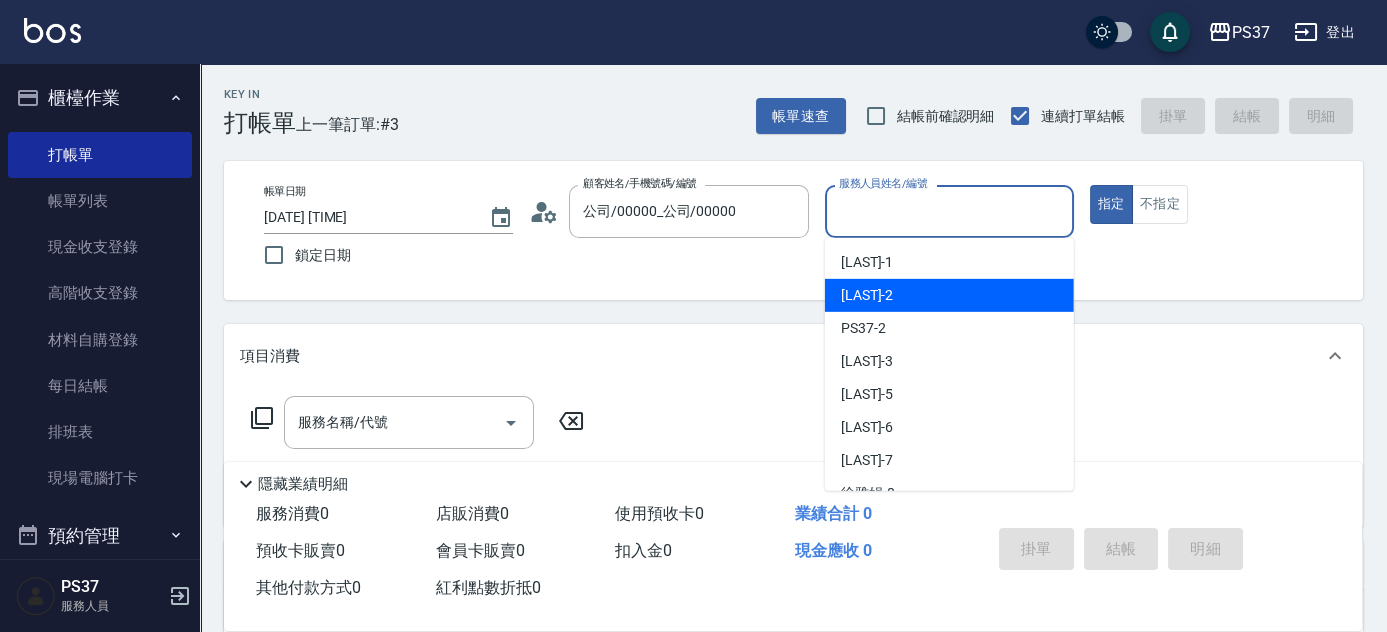 drag, startPoint x: 908, startPoint y: 307, endPoint x: 843, endPoint y: 304, distance: 65.06919 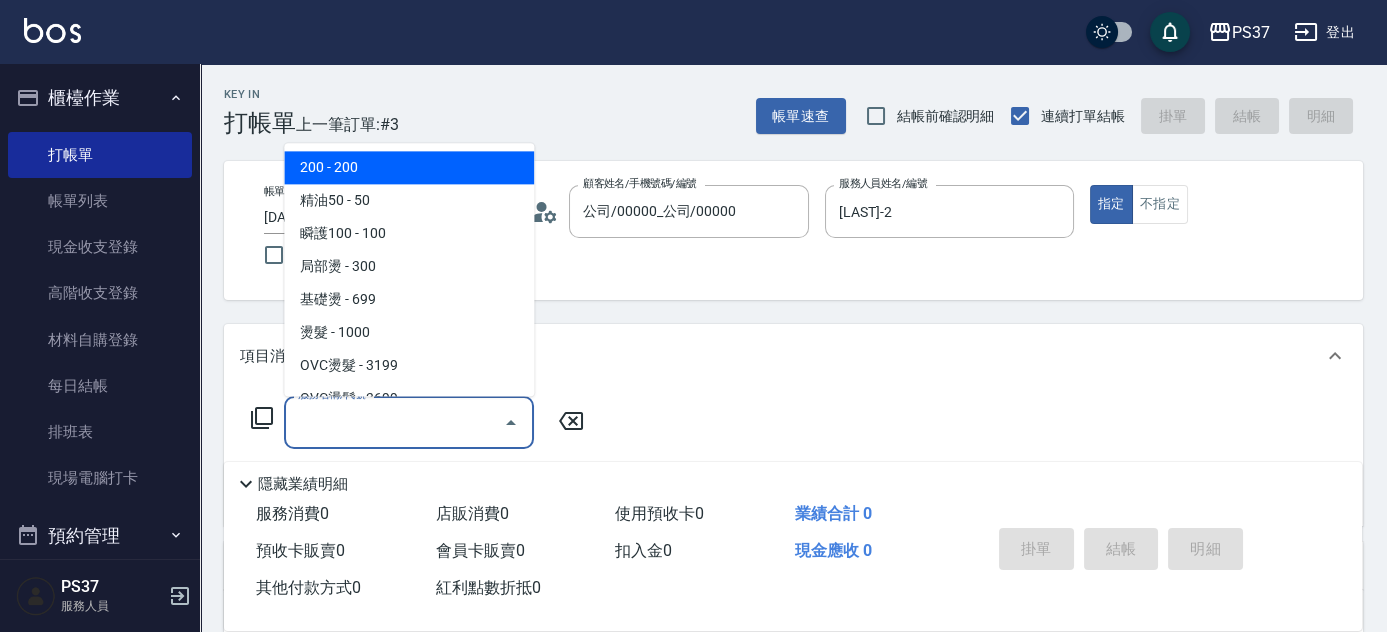 click on "服務名稱/代號" at bounding box center (394, 422) 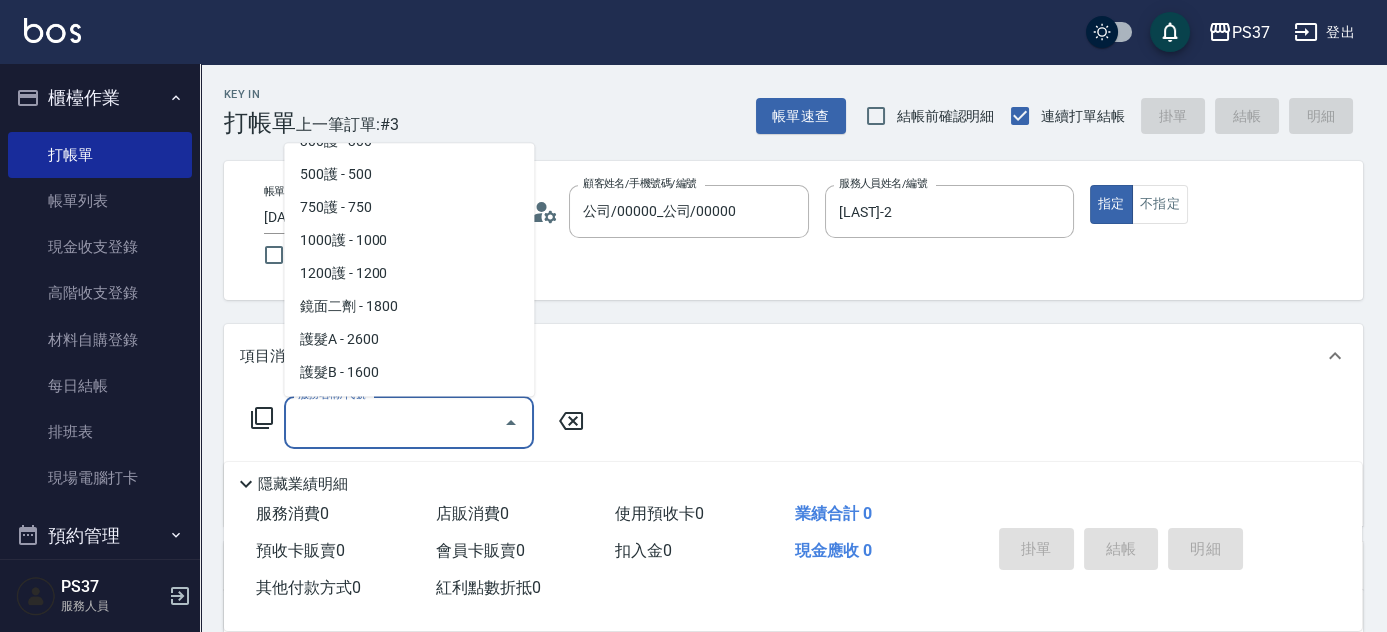 scroll, scrollTop: 1090, scrollLeft: 0, axis: vertical 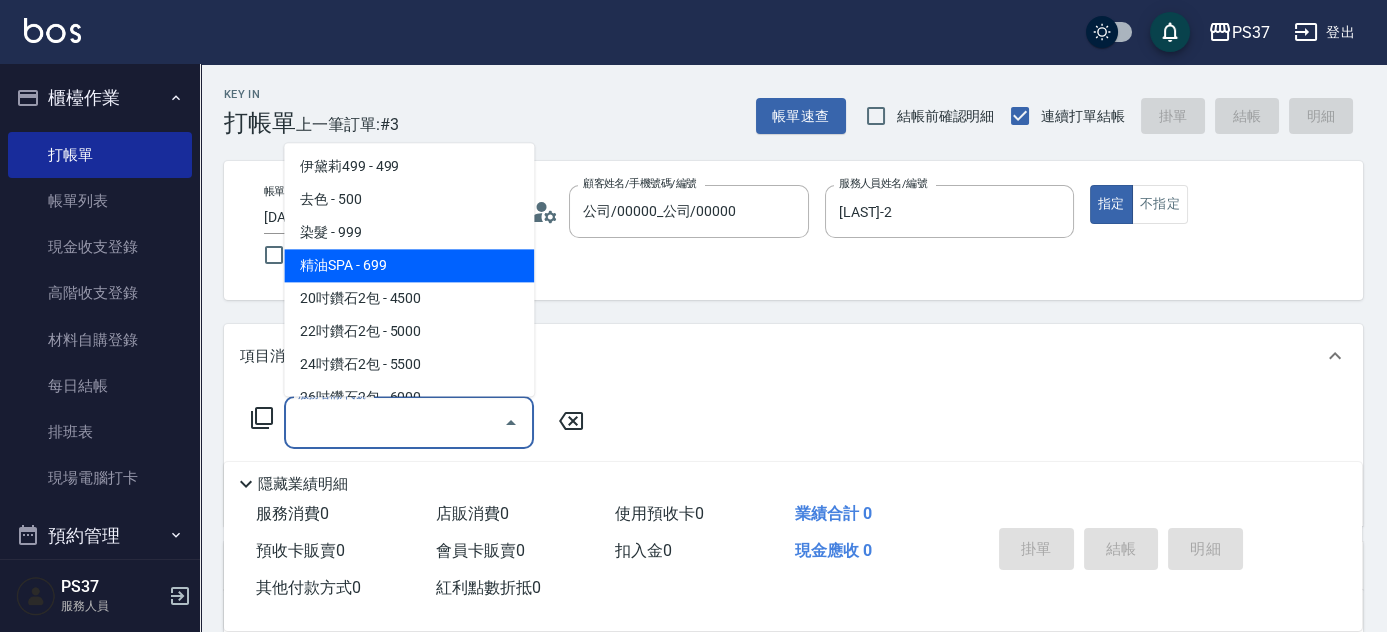 click on "精油SPA - 699" at bounding box center (409, 266) 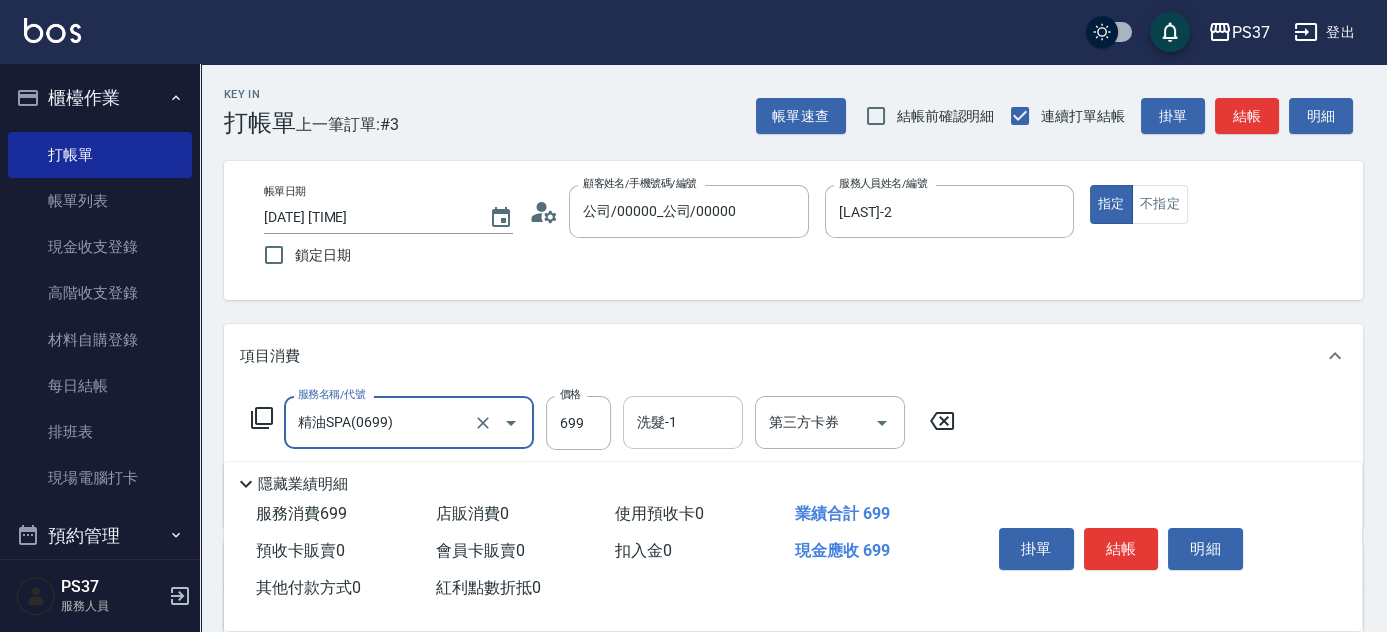 click on "洗髮-1" at bounding box center (683, 422) 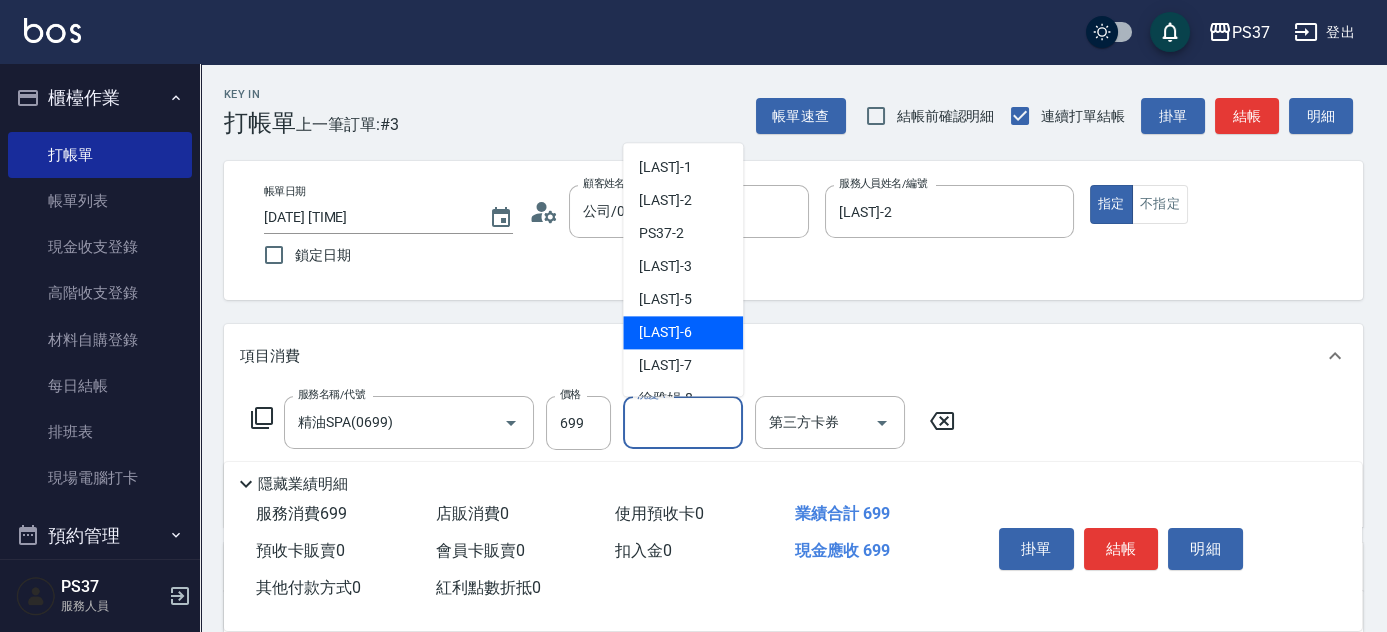 scroll, scrollTop: 323, scrollLeft: 0, axis: vertical 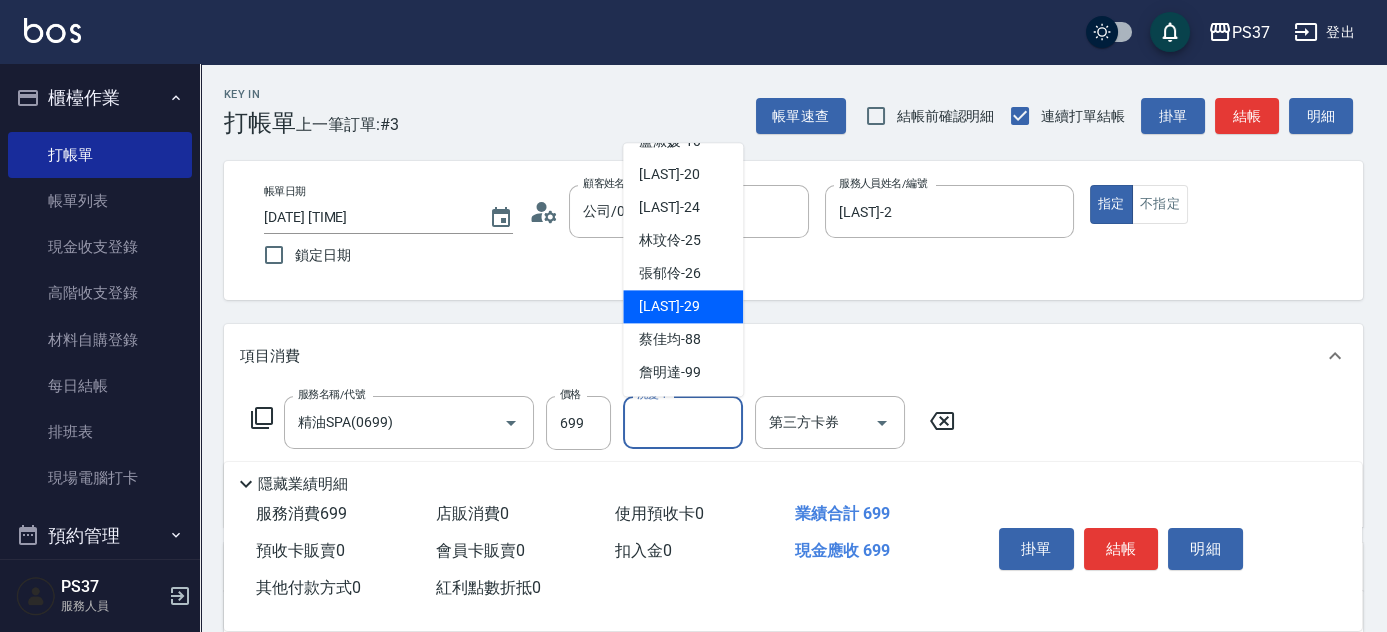 click on "林琇琪 -29" at bounding box center [669, 307] 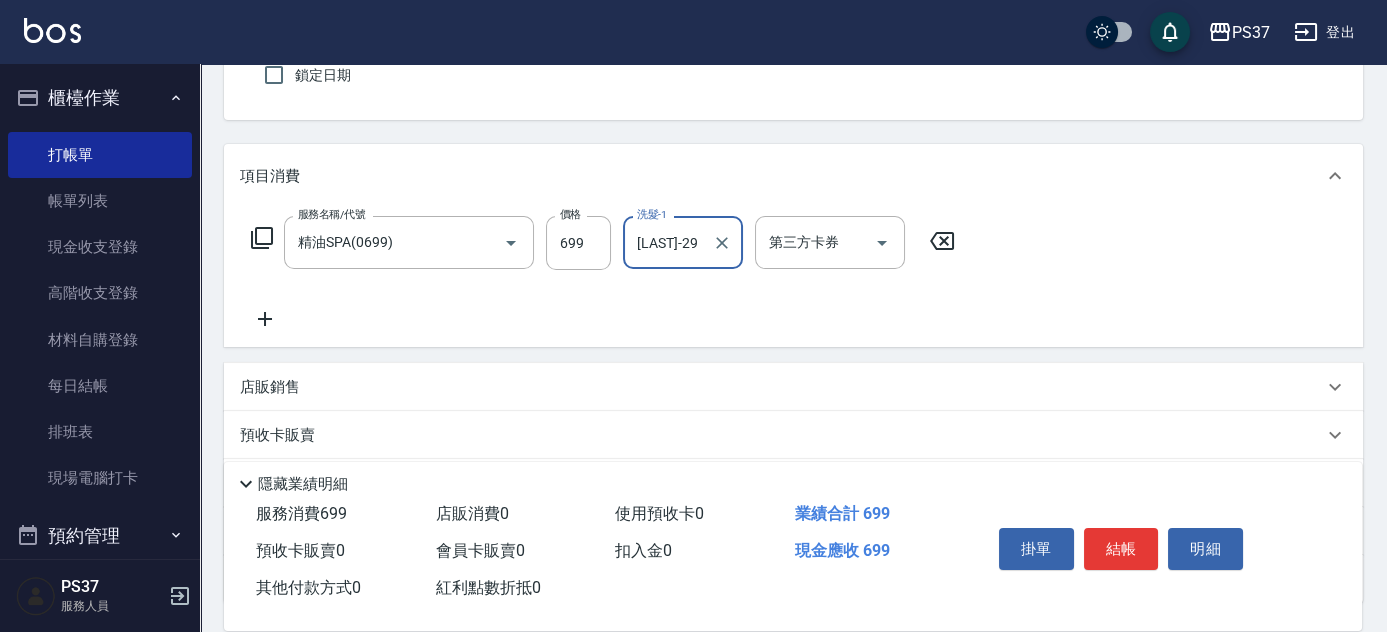 scroll, scrollTop: 272, scrollLeft: 0, axis: vertical 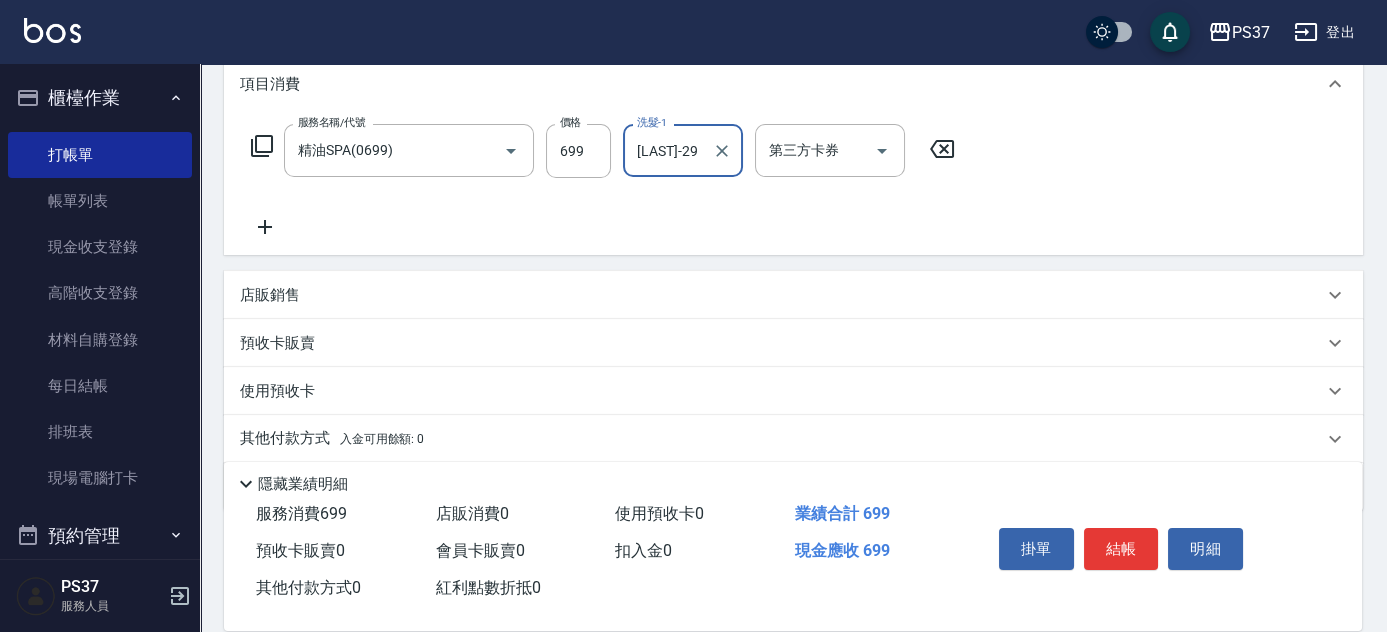 click 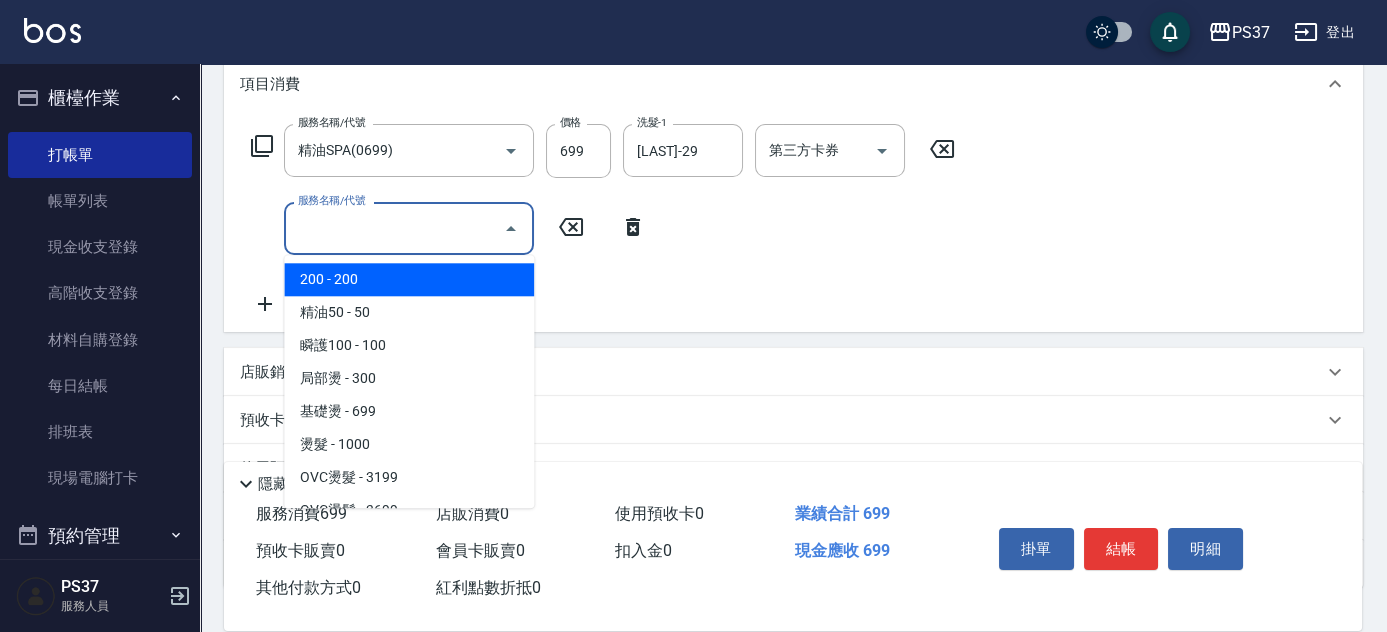 click on "服務名稱/代號" at bounding box center [394, 228] 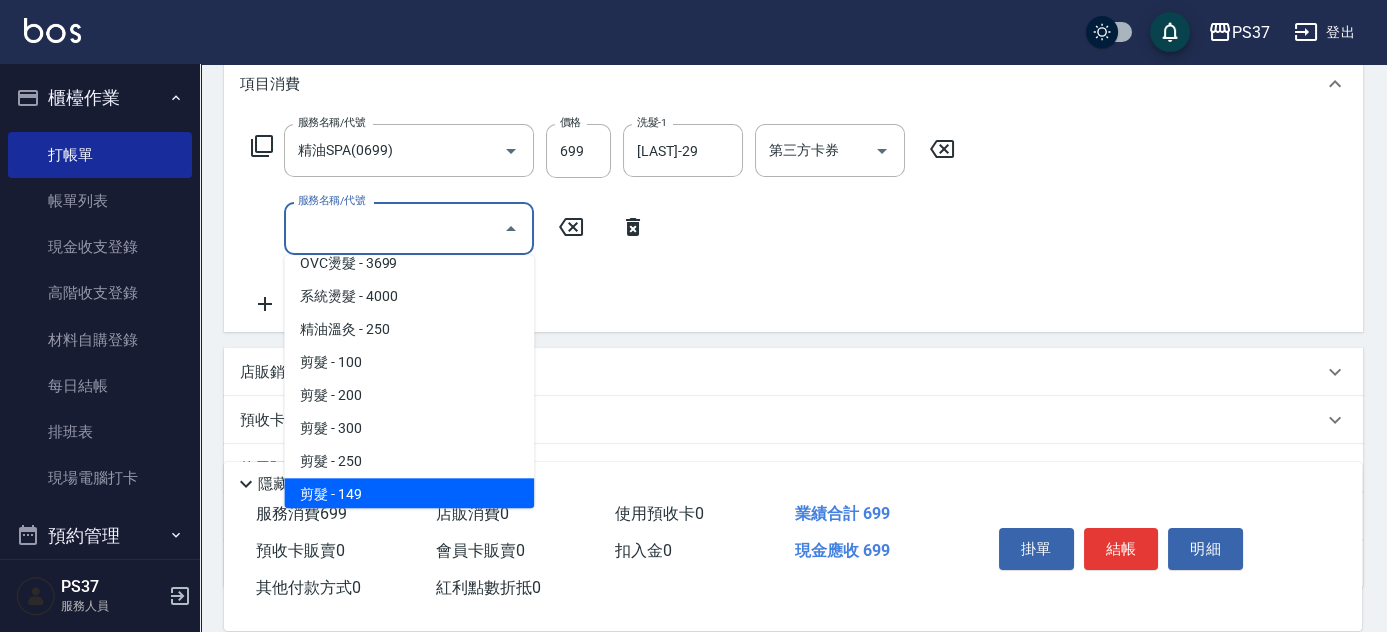 scroll, scrollTop: 181, scrollLeft: 0, axis: vertical 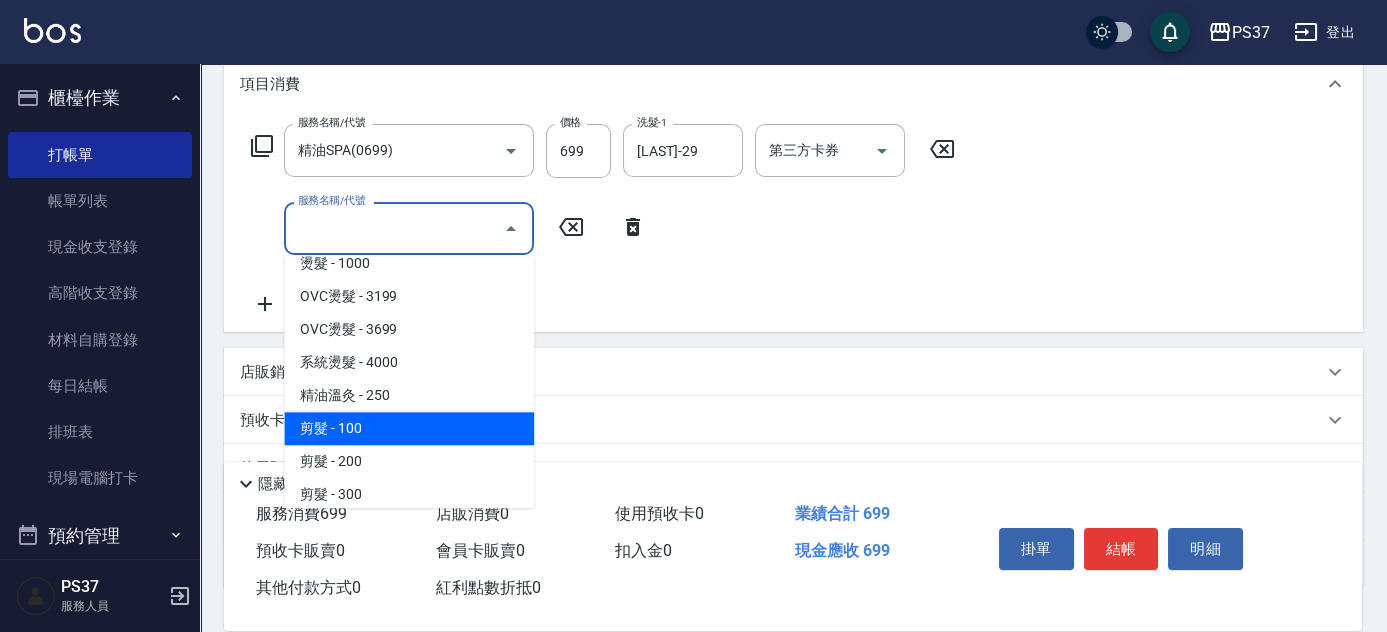 click on "剪髮 - 100" at bounding box center (409, 428) 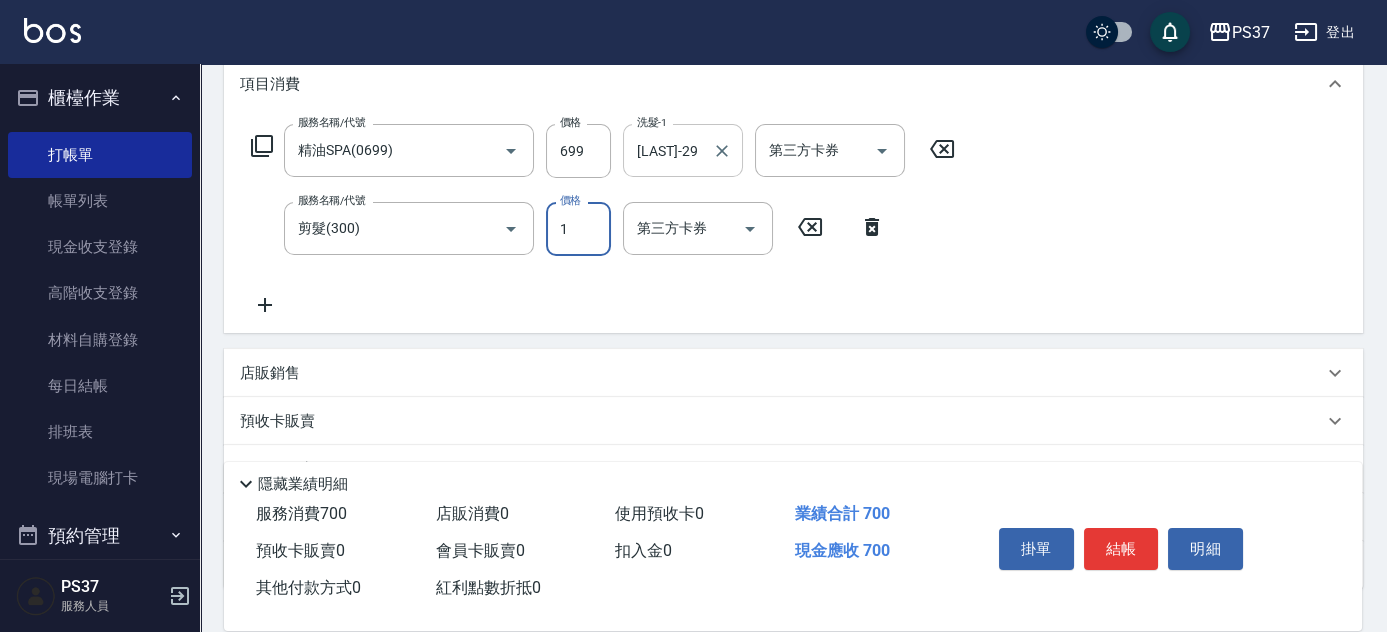 type on "1" 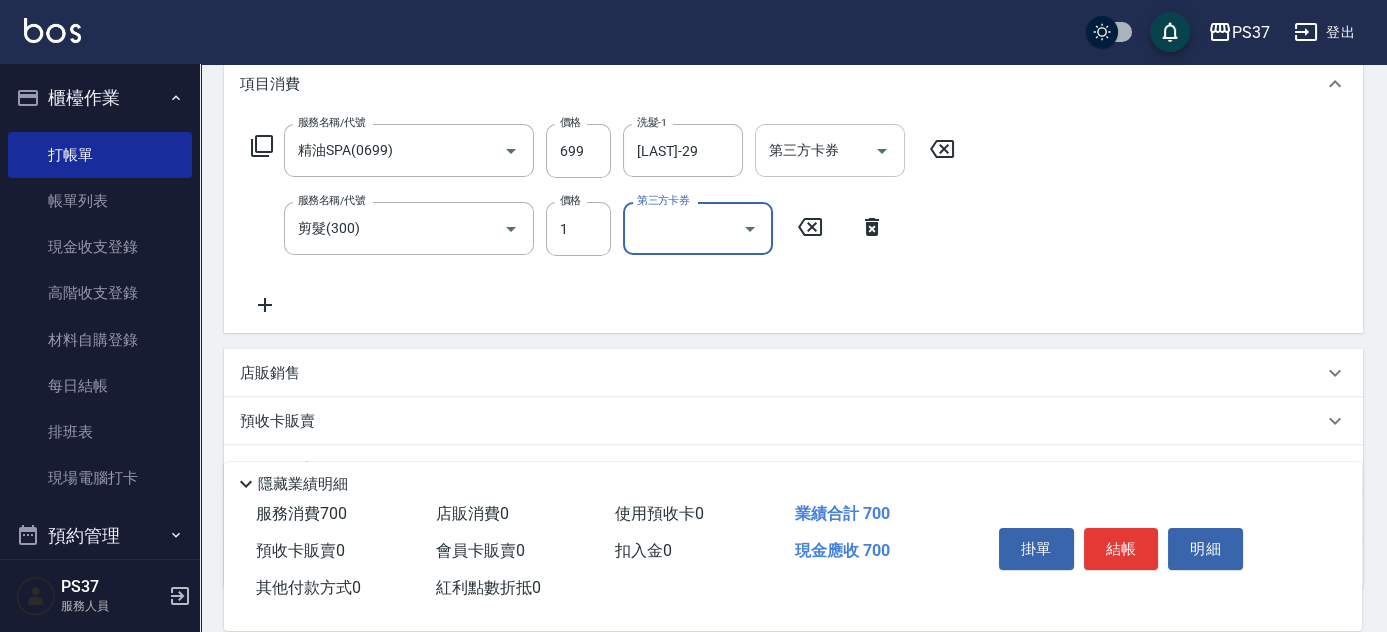 click 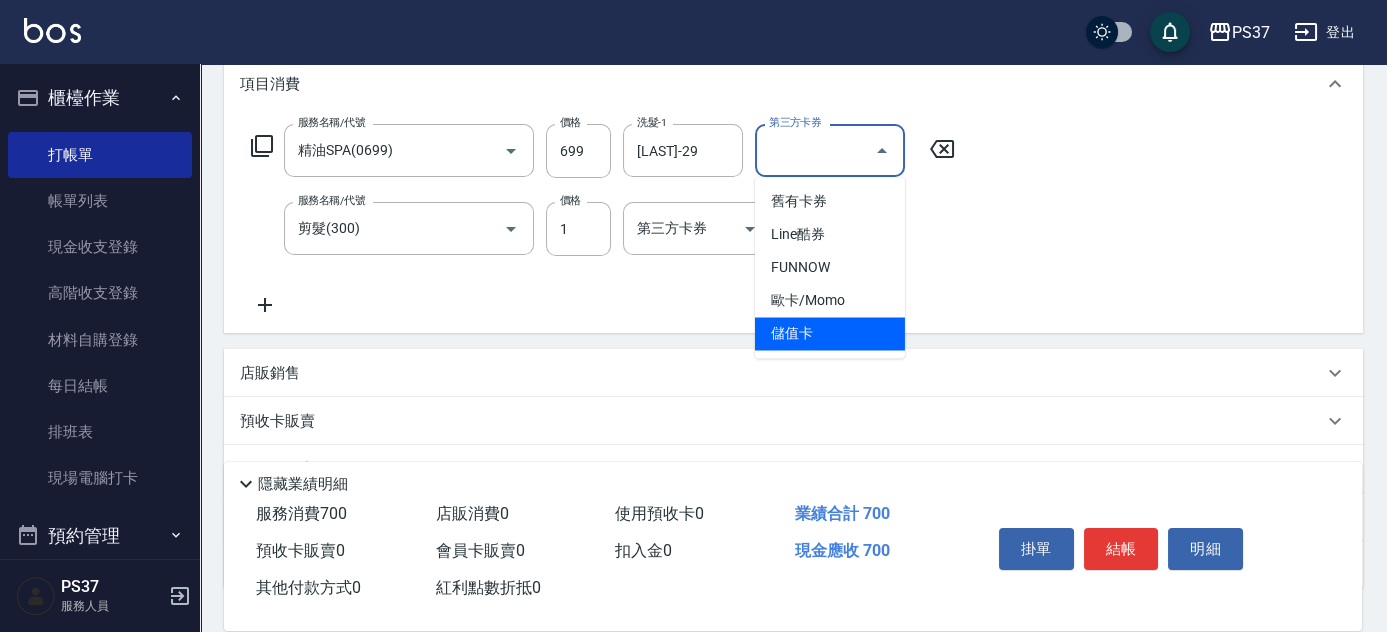 click on "儲值卡" at bounding box center (830, 333) 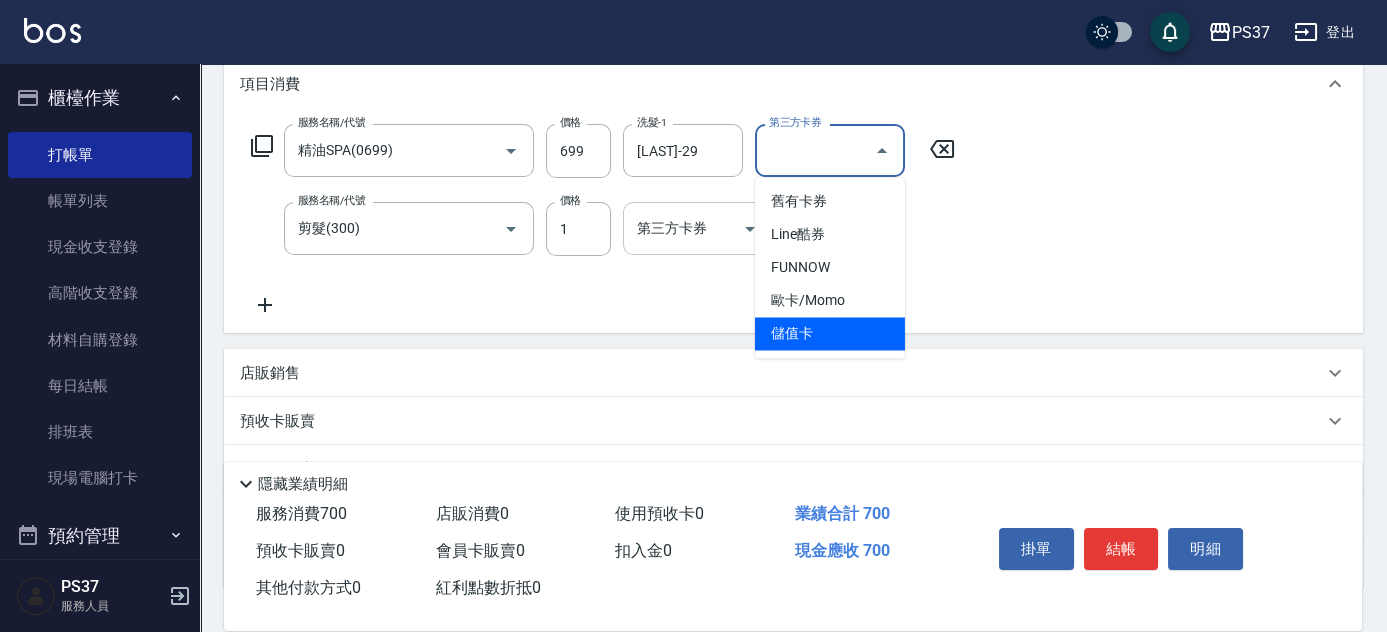 type on "儲值卡" 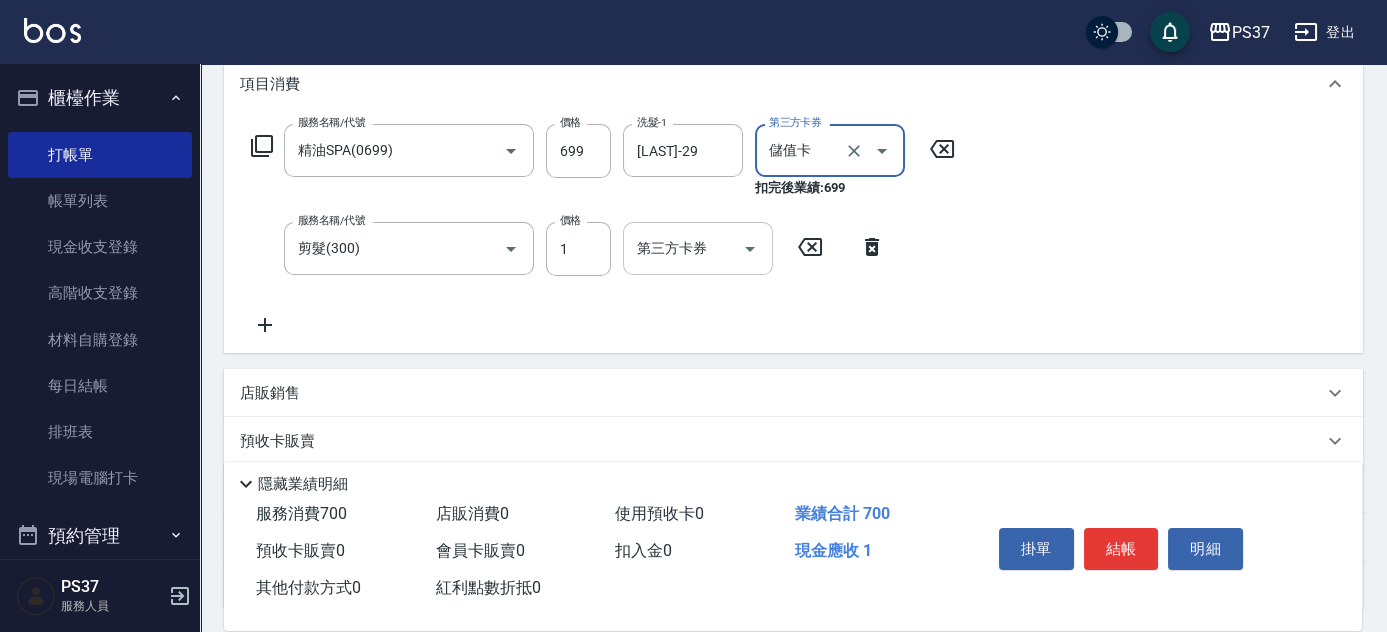 click 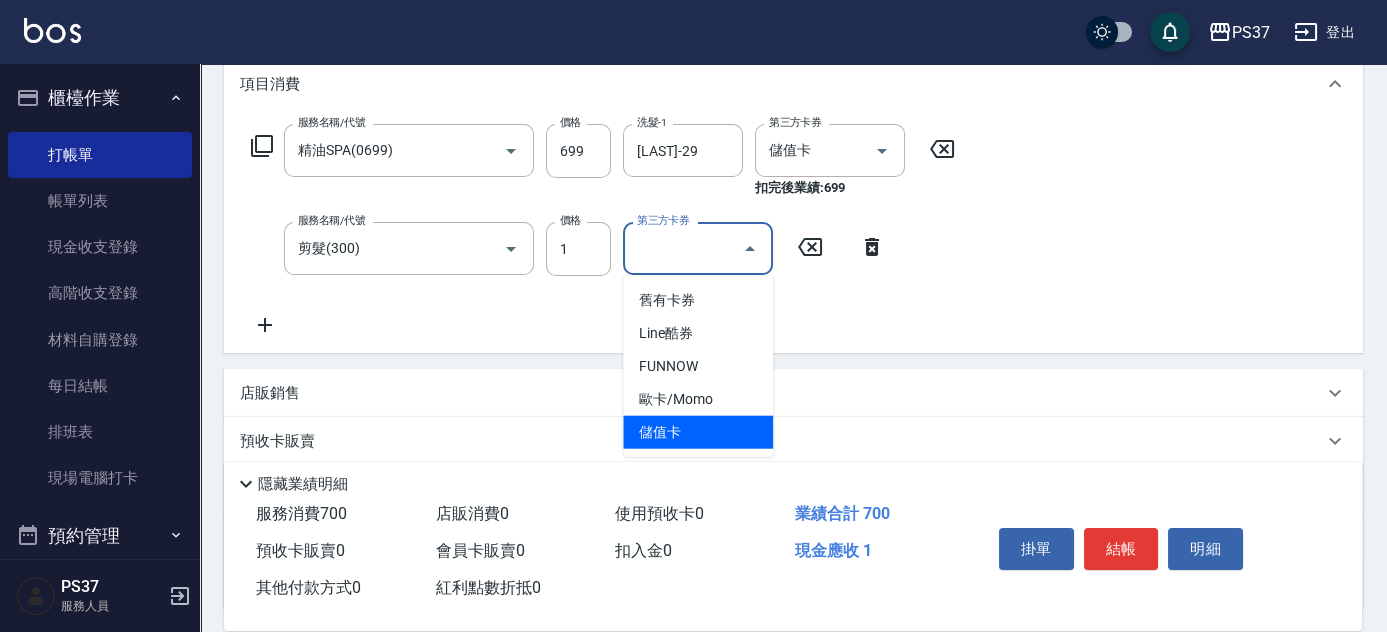 click on "儲值卡" at bounding box center [698, 432] 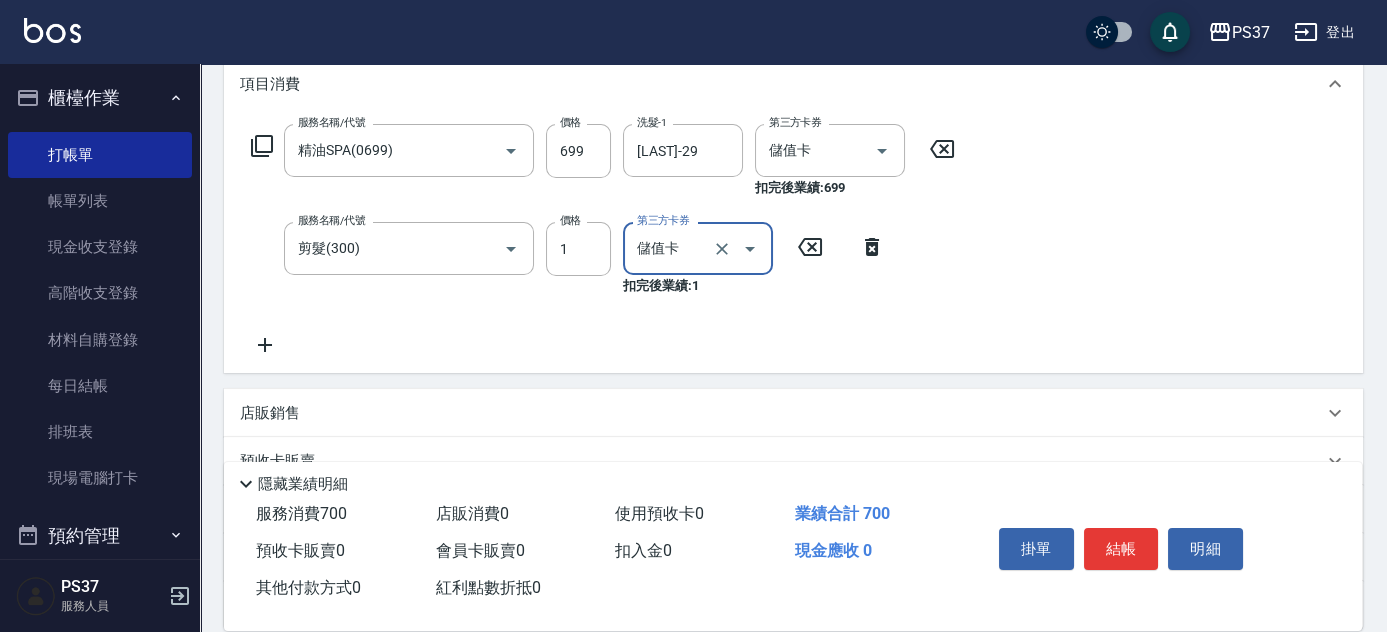 click on "結帳" at bounding box center [1121, 549] 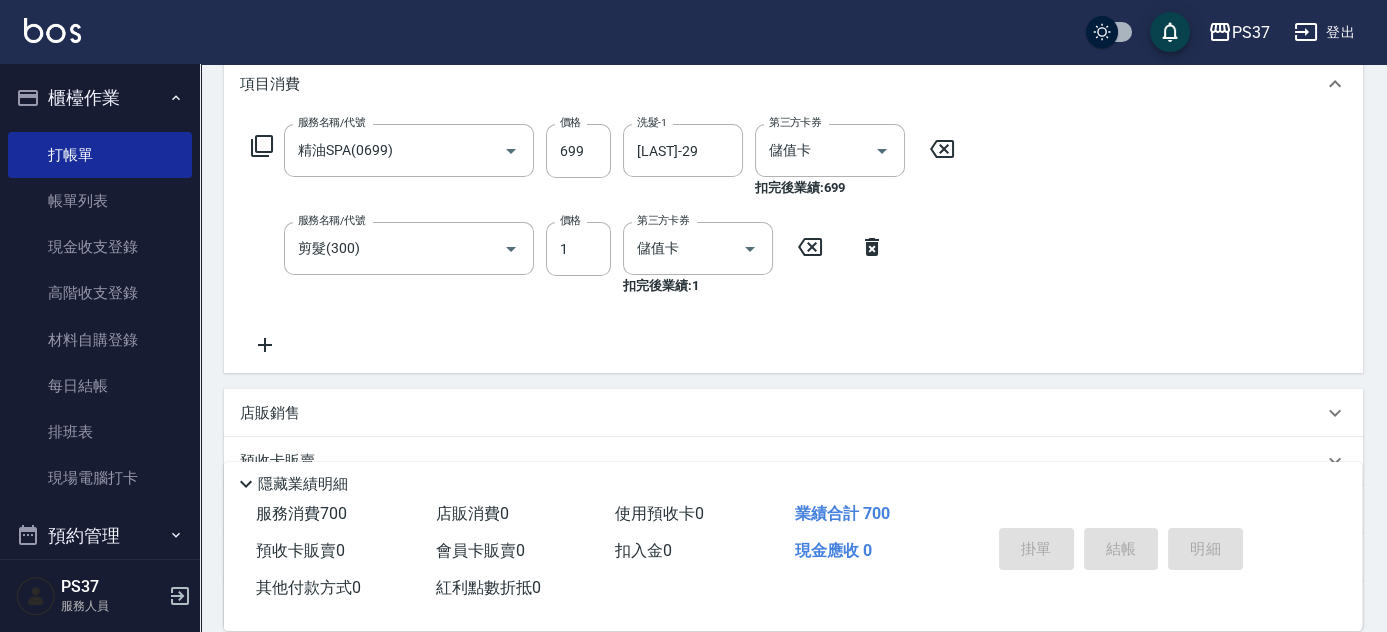 type on "2025/08/04 20:10" 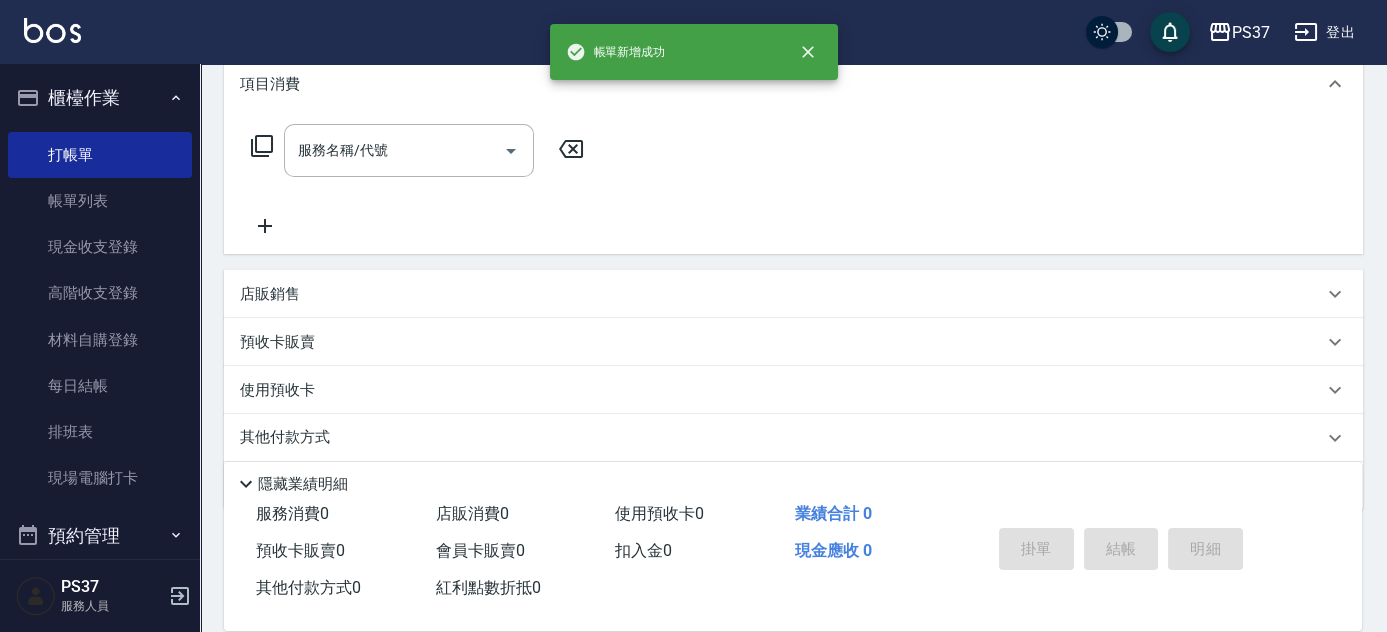 scroll, scrollTop: 0, scrollLeft: 0, axis: both 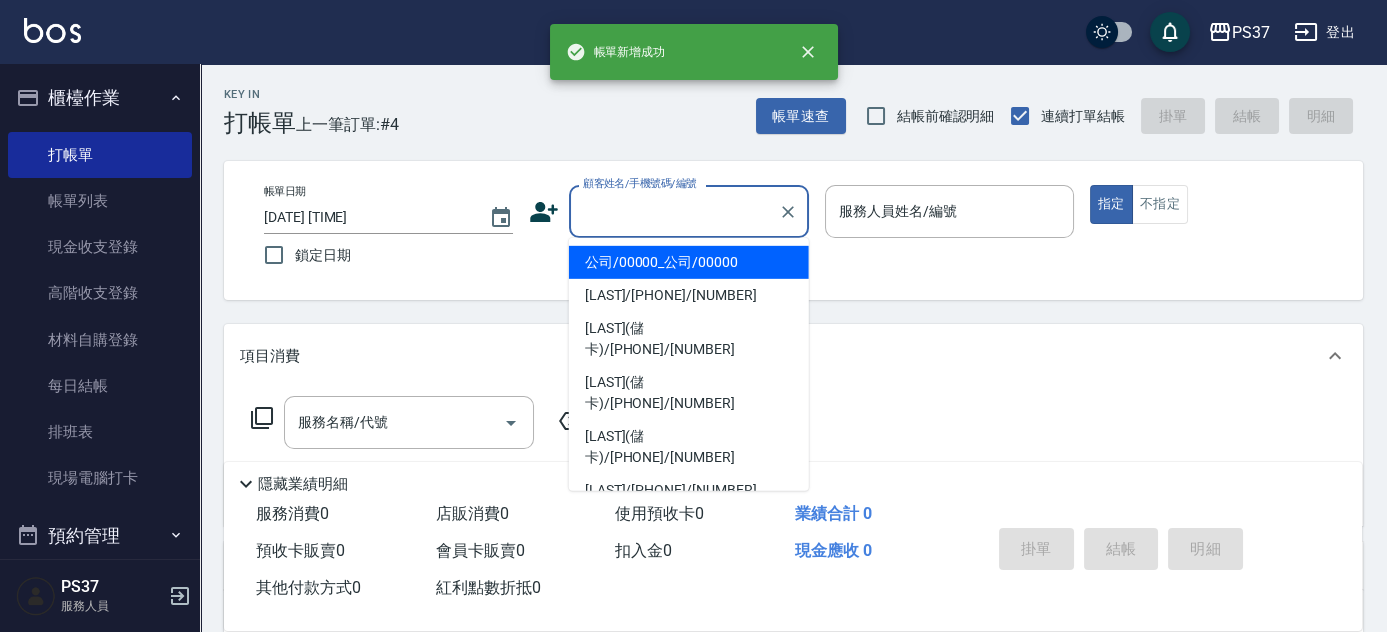 click on "顧客姓名/手機號碼/編號" at bounding box center [674, 211] 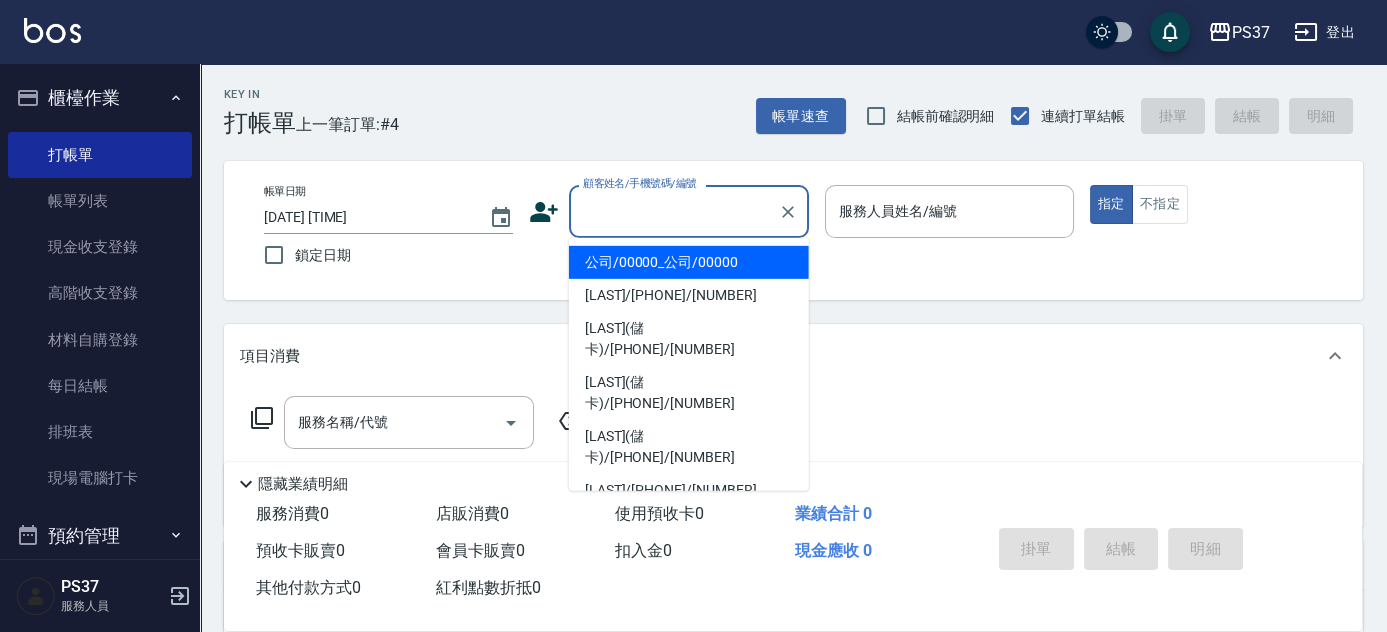 click on "公司/00000_公司/00000" at bounding box center (689, 262) 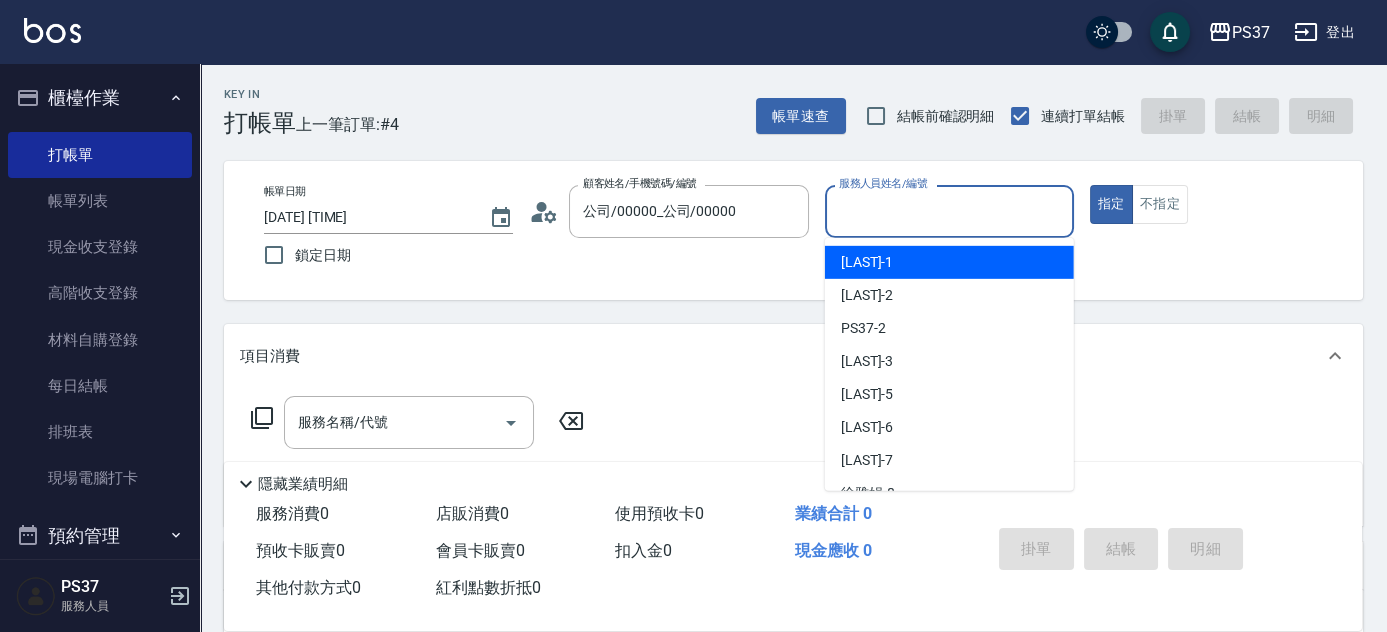 click on "服務人員姓名/編號" at bounding box center (949, 211) 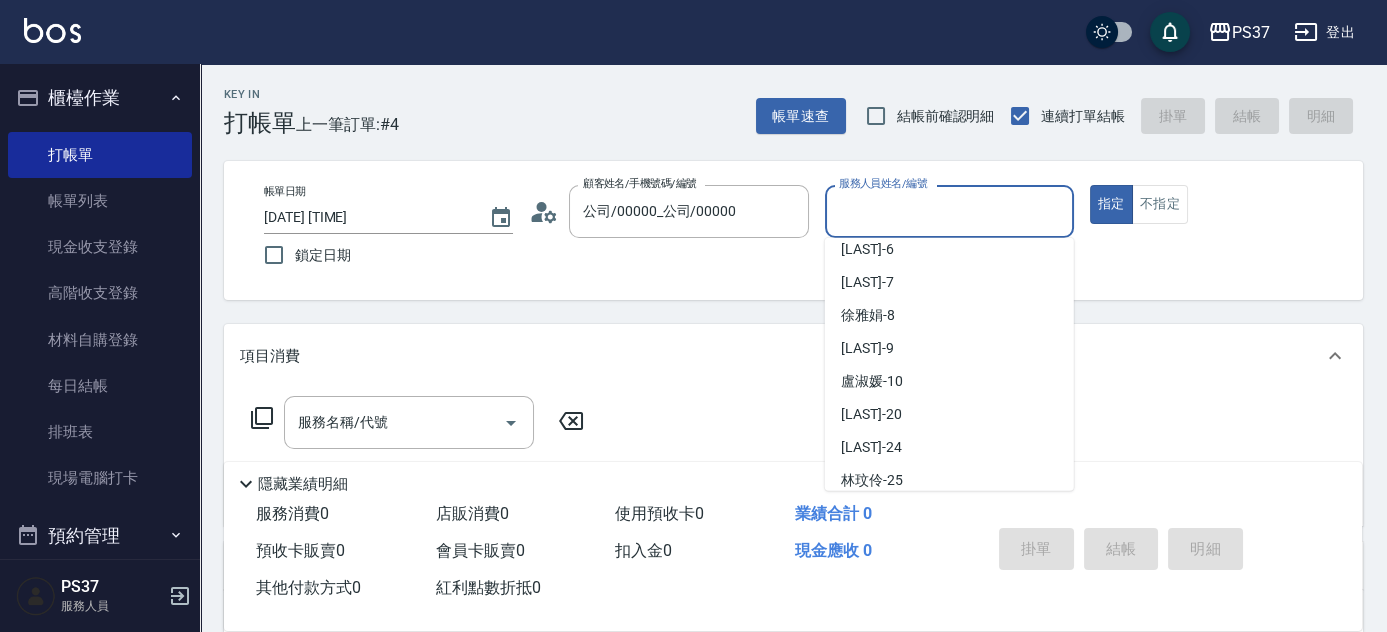 scroll, scrollTop: 181, scrollLeft: 0, axis: vertical 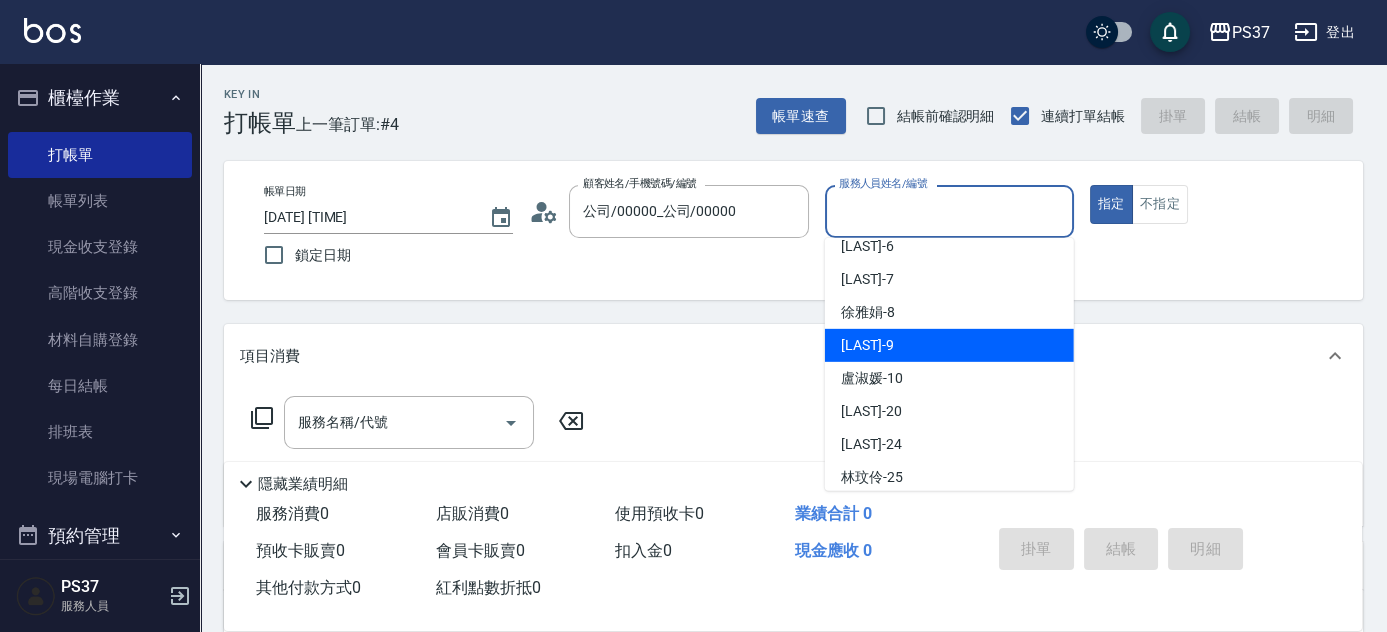 click on "溫惠婷 -9" at bounding box center [949, 345] 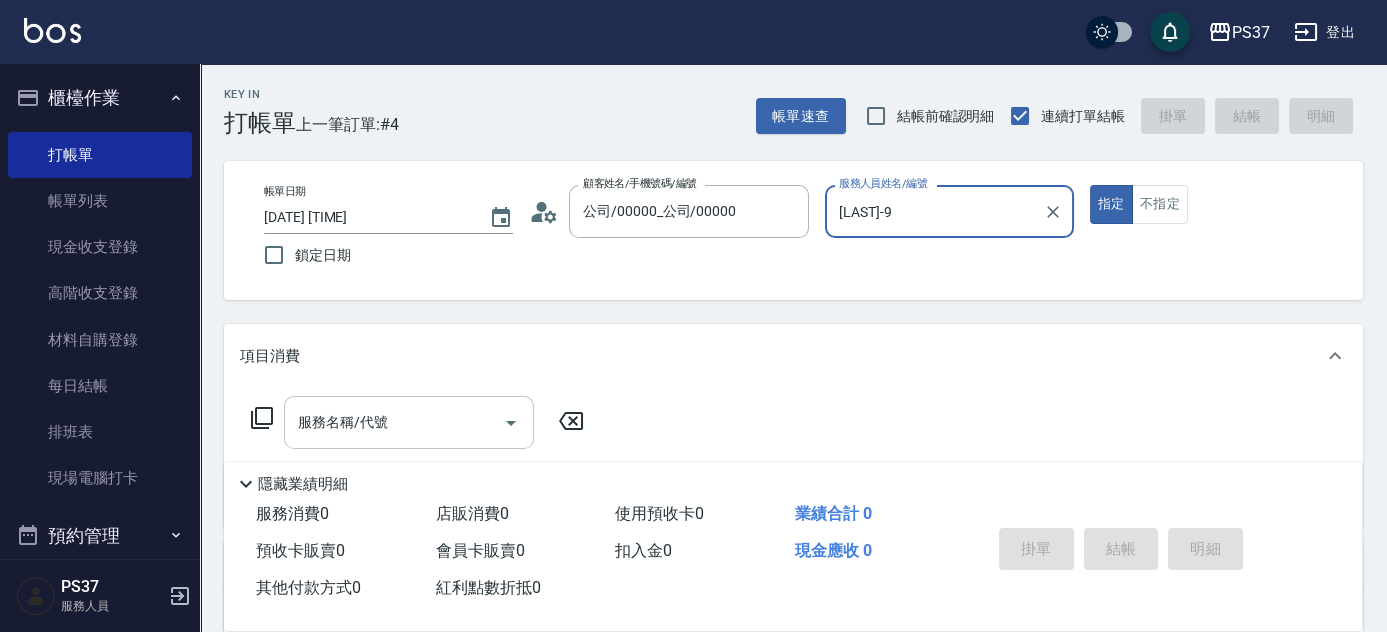 click on "服務名稱/代號" at bounding box center [394, 422] 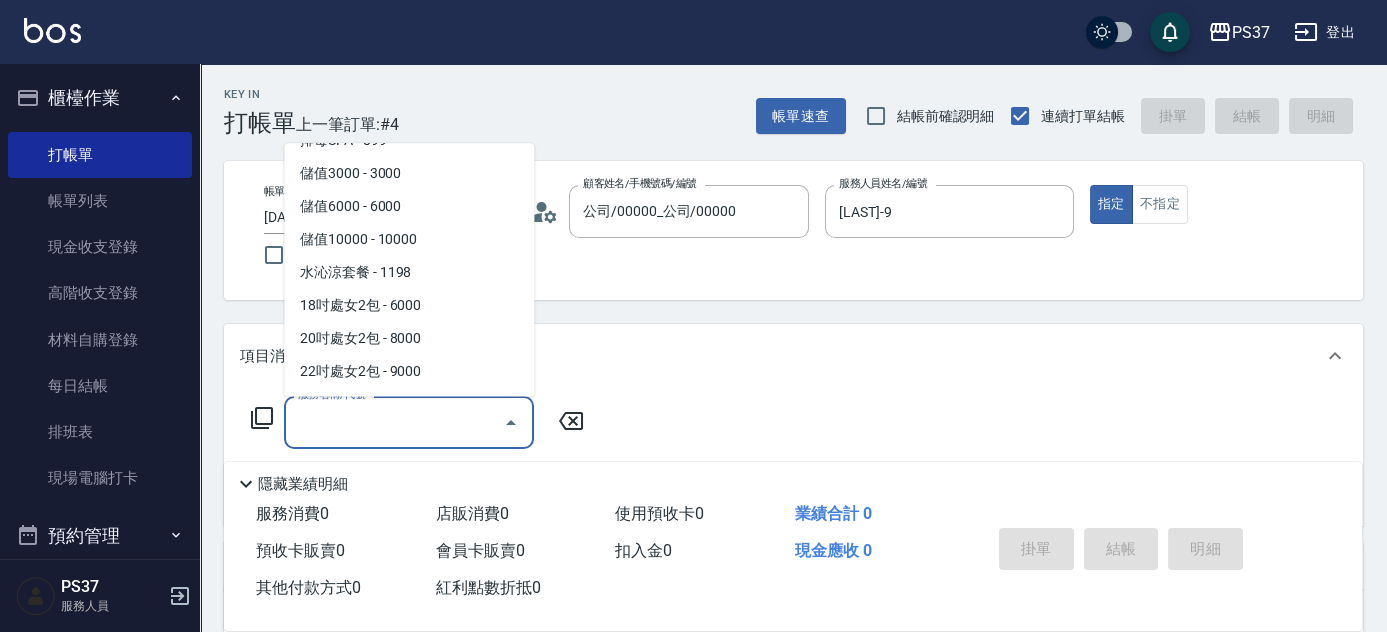 scroll, scrollTop: 2272, scrollLeft: 0, axis: vertical 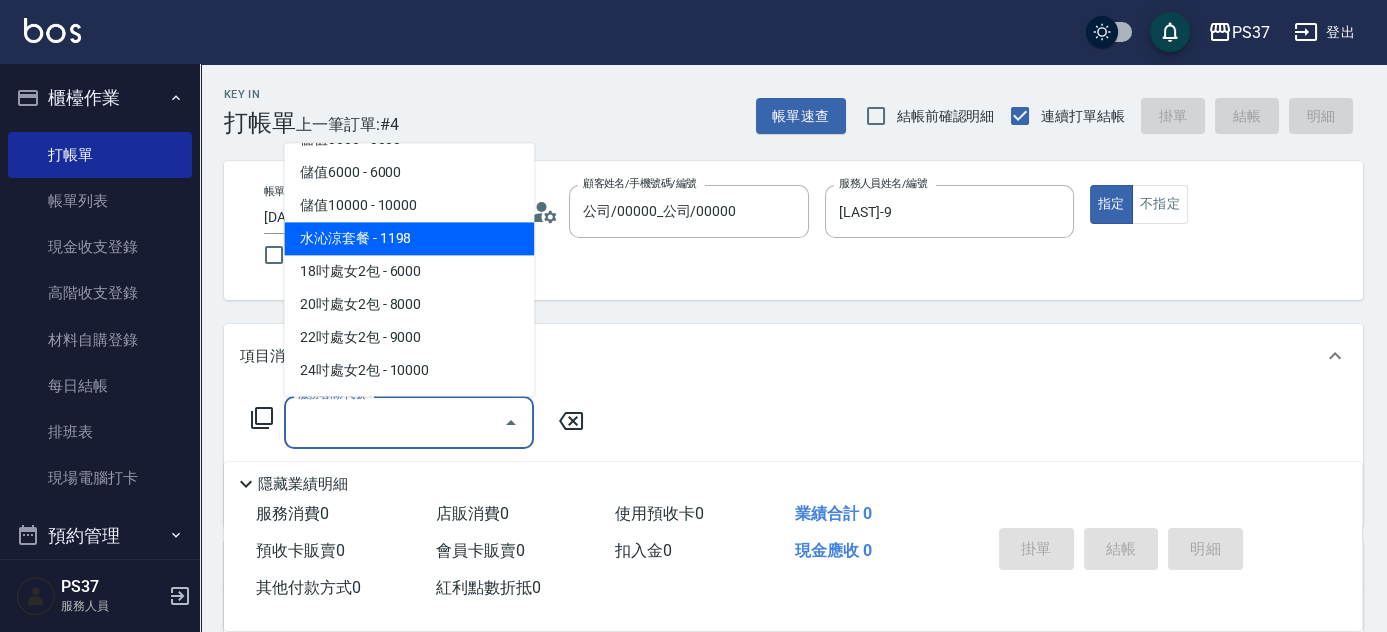 click on "水沁涼套餐 - 1198" at bounding box center (409, 239) 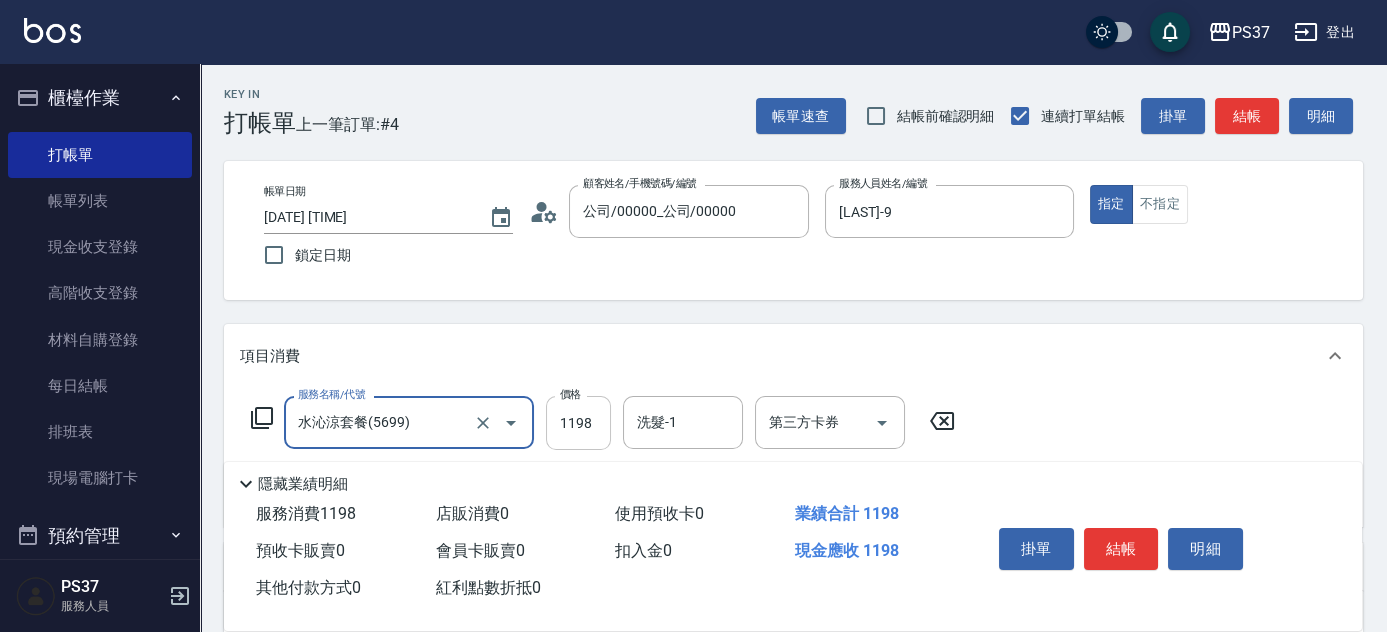 click on "1198" at bounding box center (578, 423) 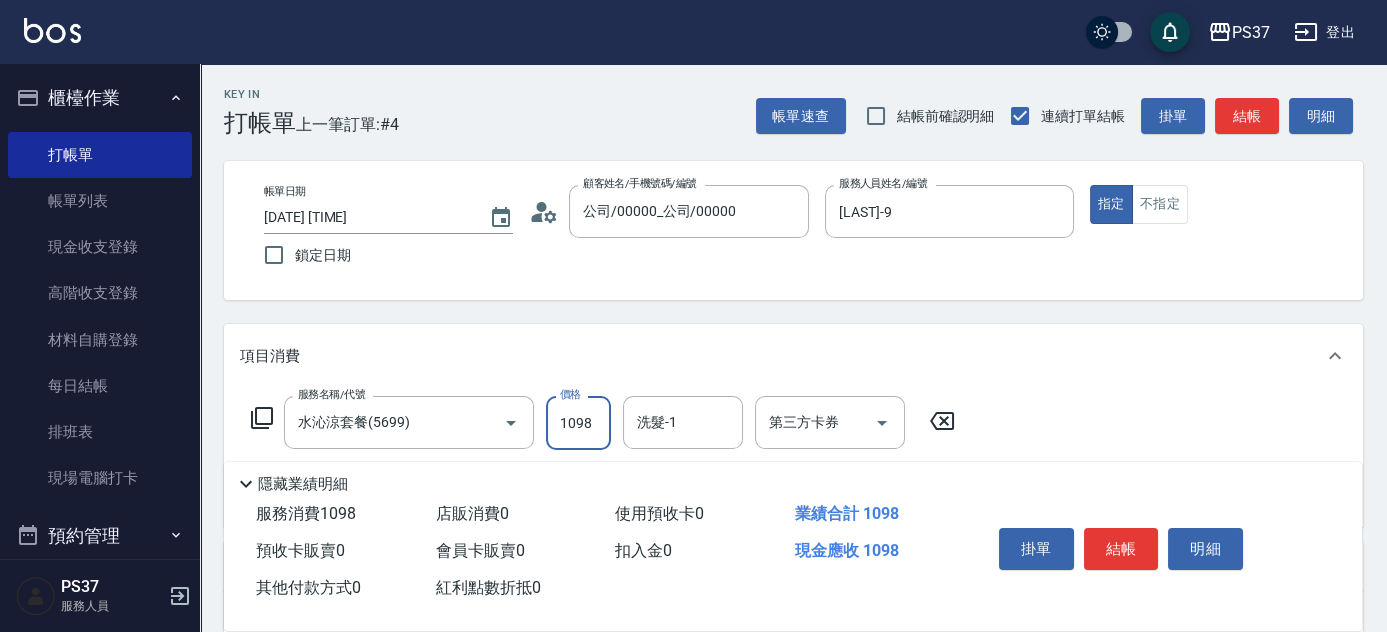 type on "1098" 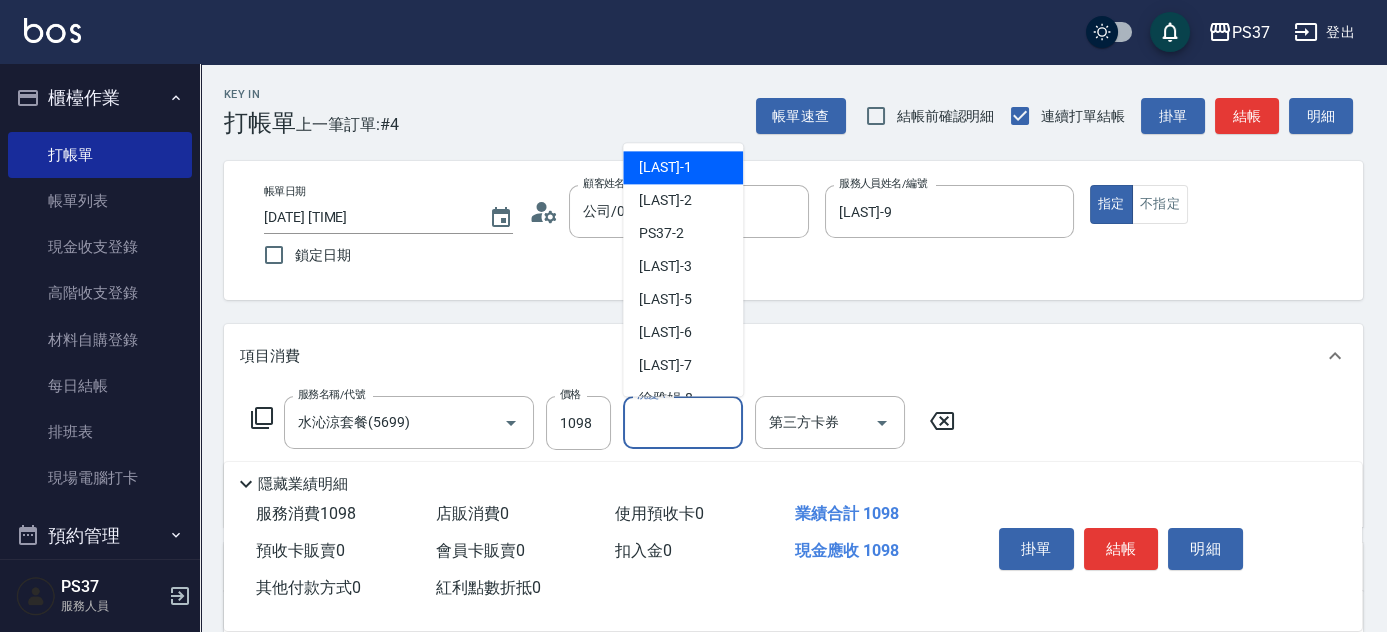 click on "洗髮-1" at bounding box center (683, 422) 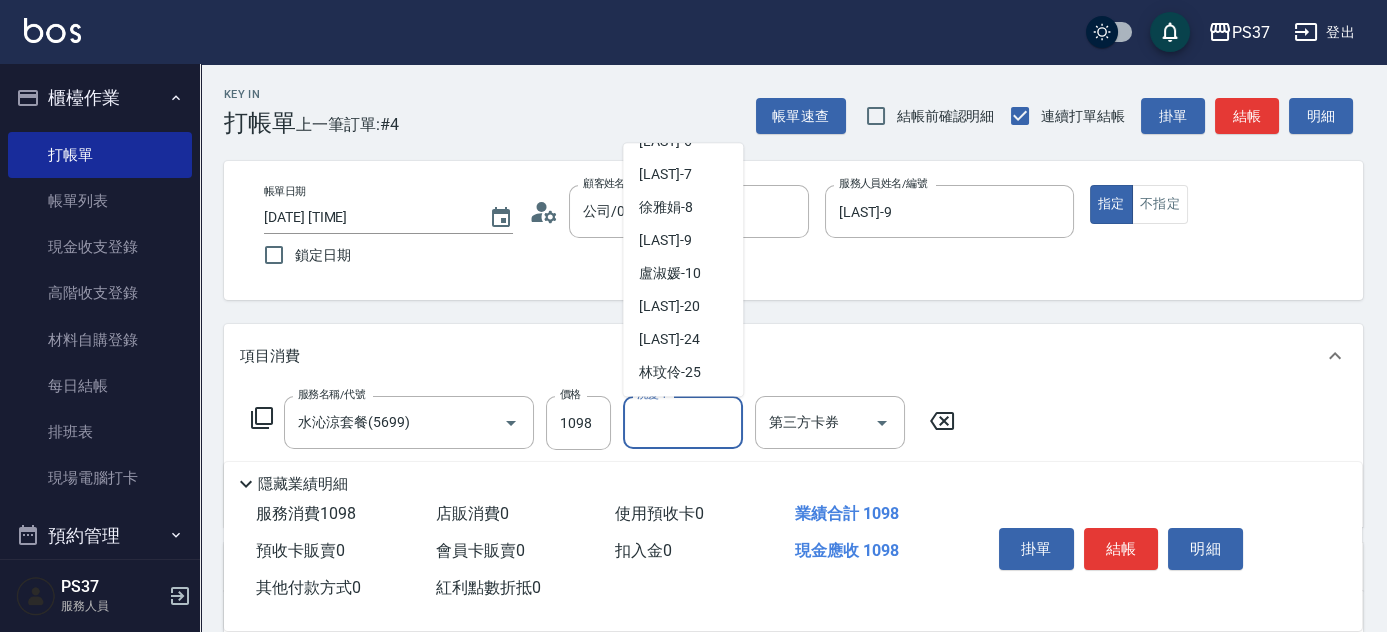 scroll, scrollTop: 323, scrollLeft: 0, axis: vertical 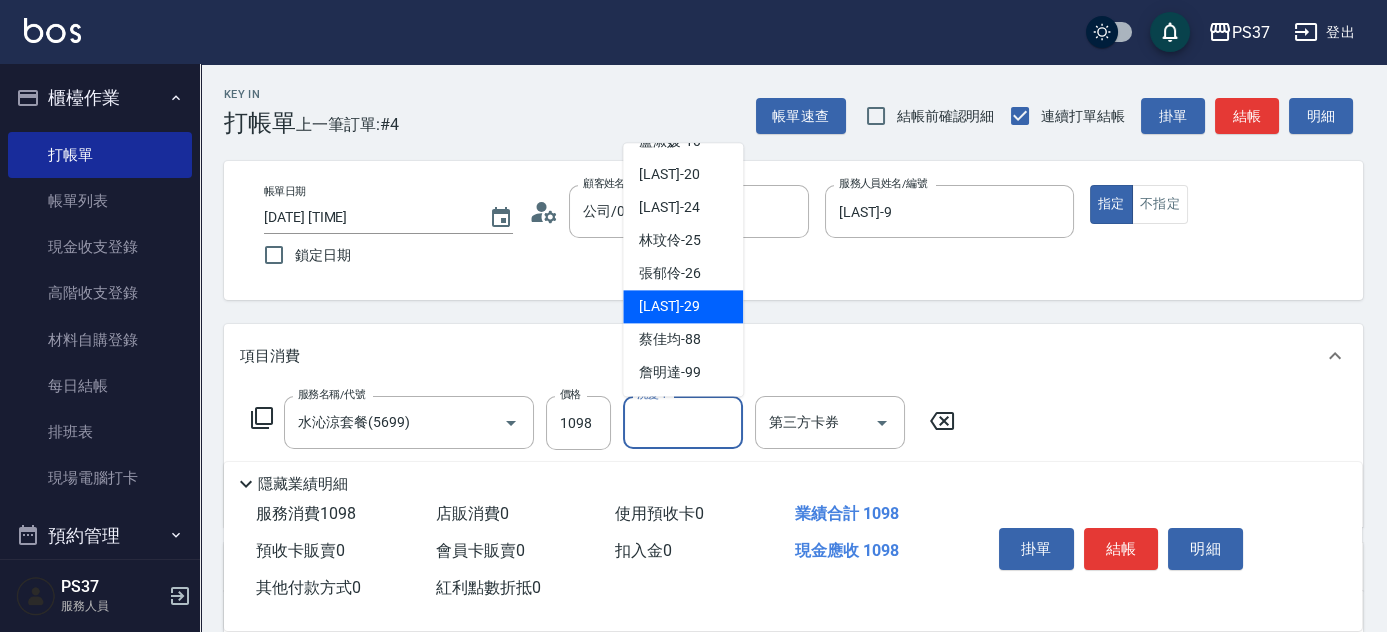 click on "林琇琪 -29" at bounding box center (669, 307) 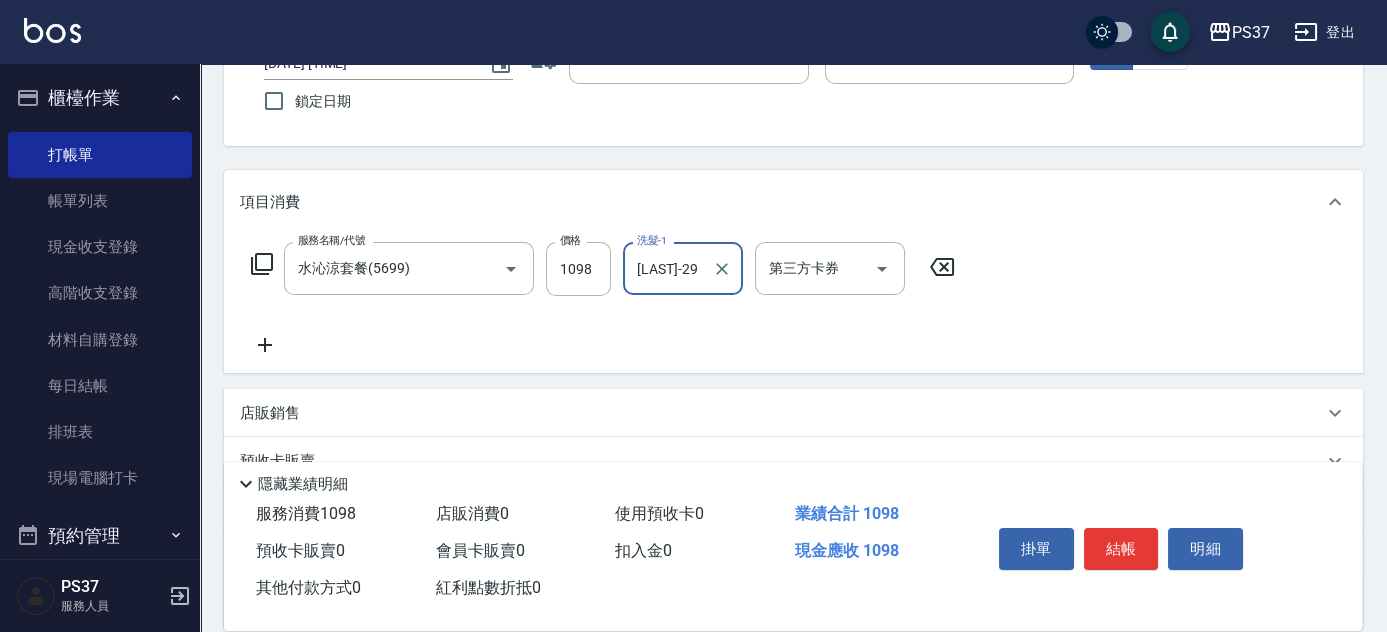 scroll, scrollTop: 181, scrollLeft: 0, axis: vertical 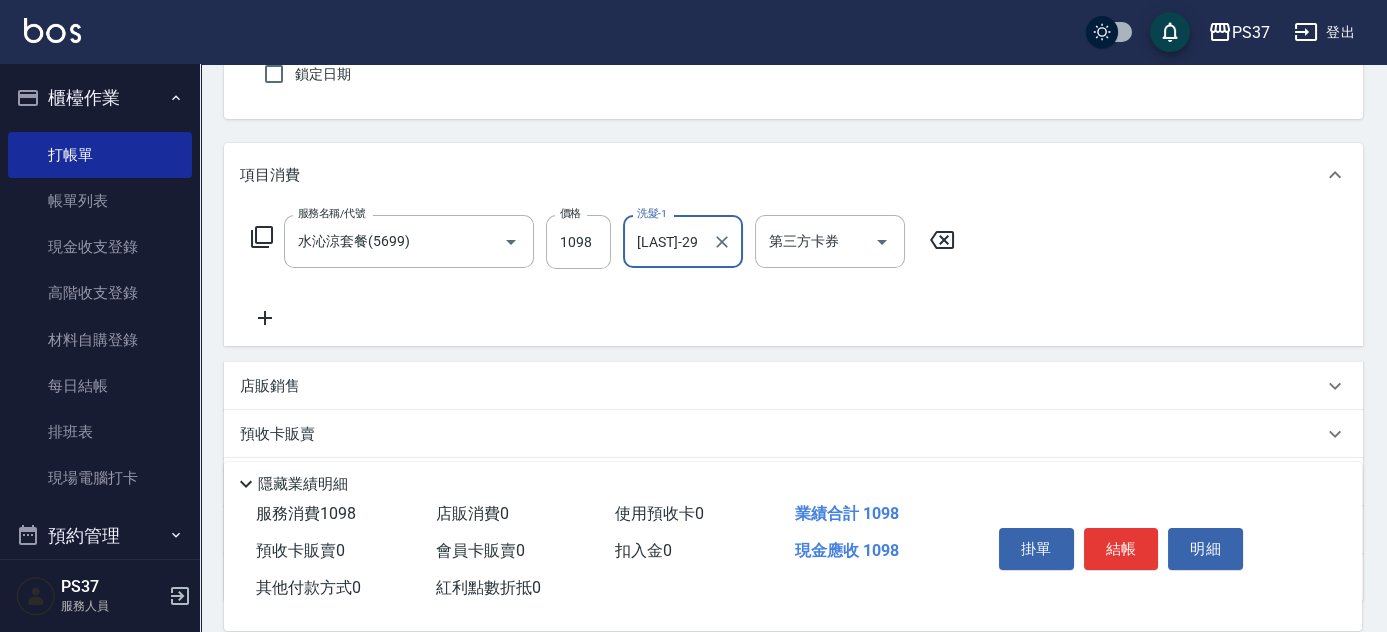 click 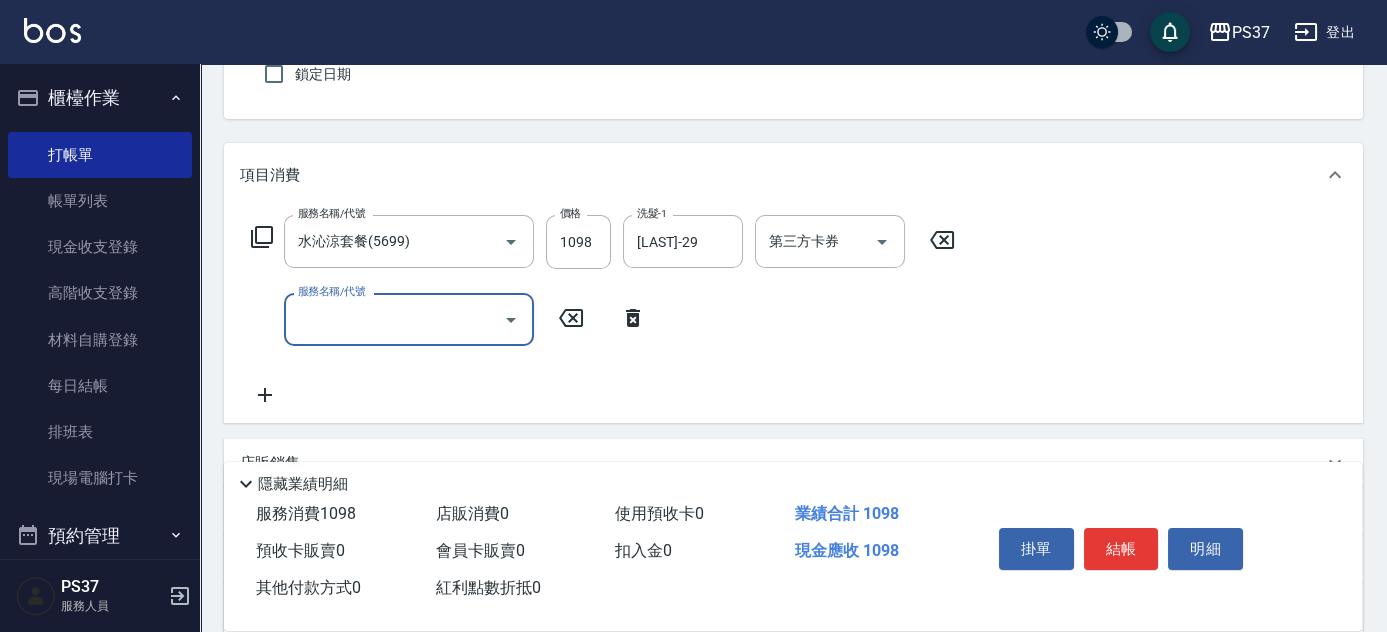 click on "服務名稱/代號" at bounding box center (394, 319) 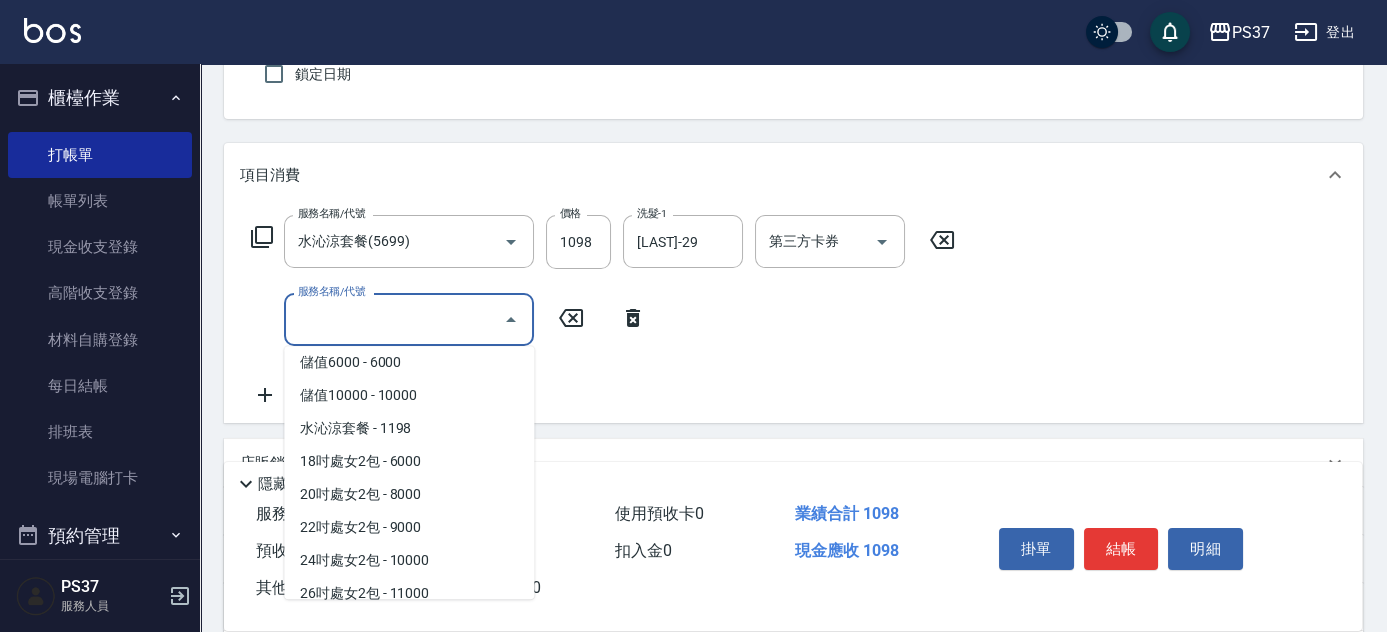 scroll, scrollTop: 2188, scrollLeft: 0, axis: vertical 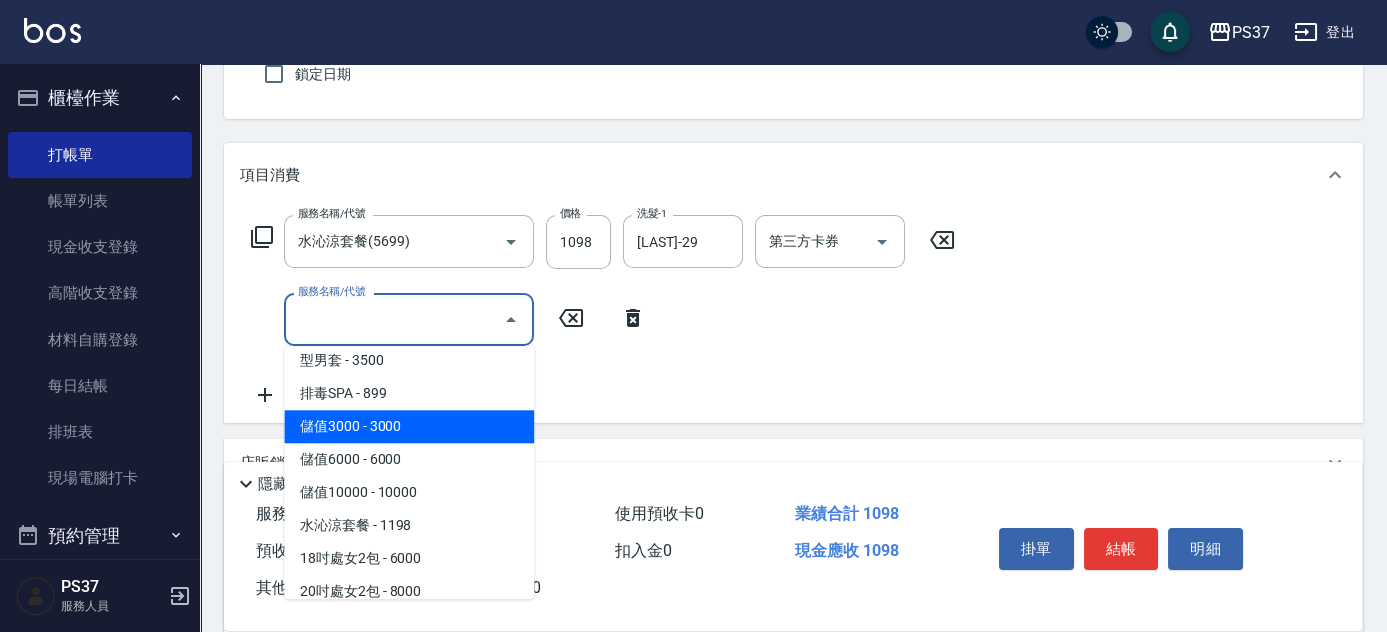 click on "儲值3000 - 3000" at bounding box center [409, 426] 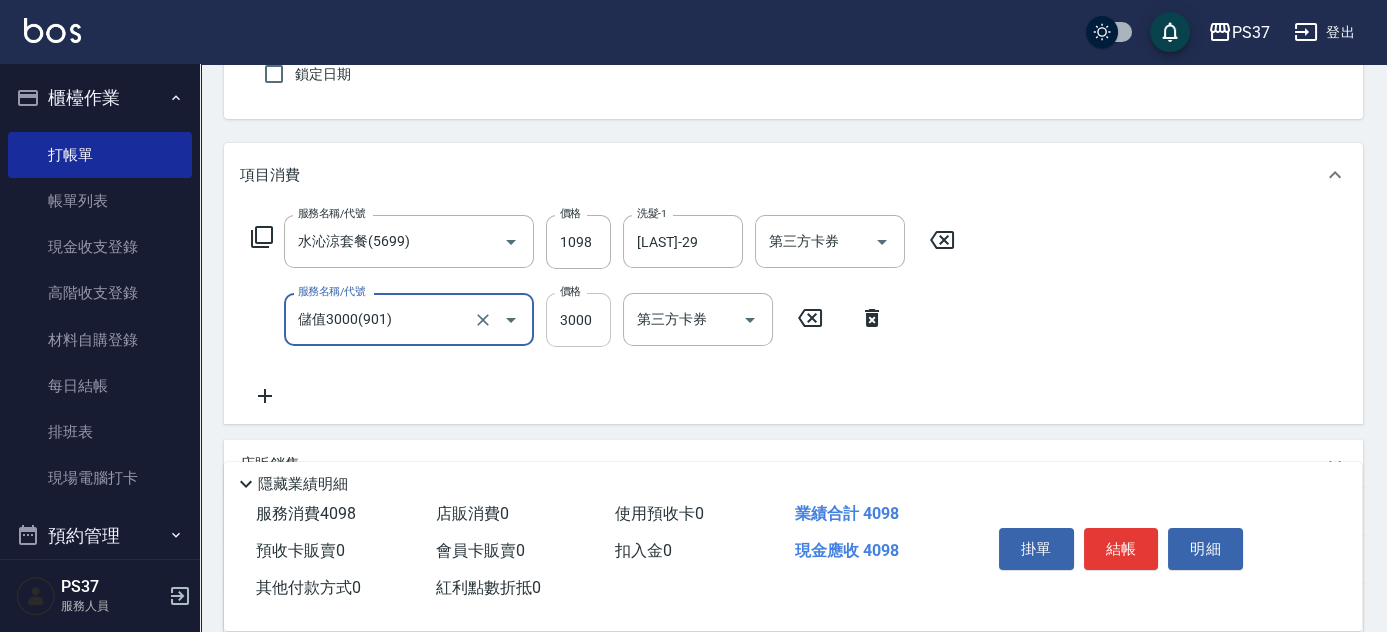 click on "3000" at bounding box center (578, 320) 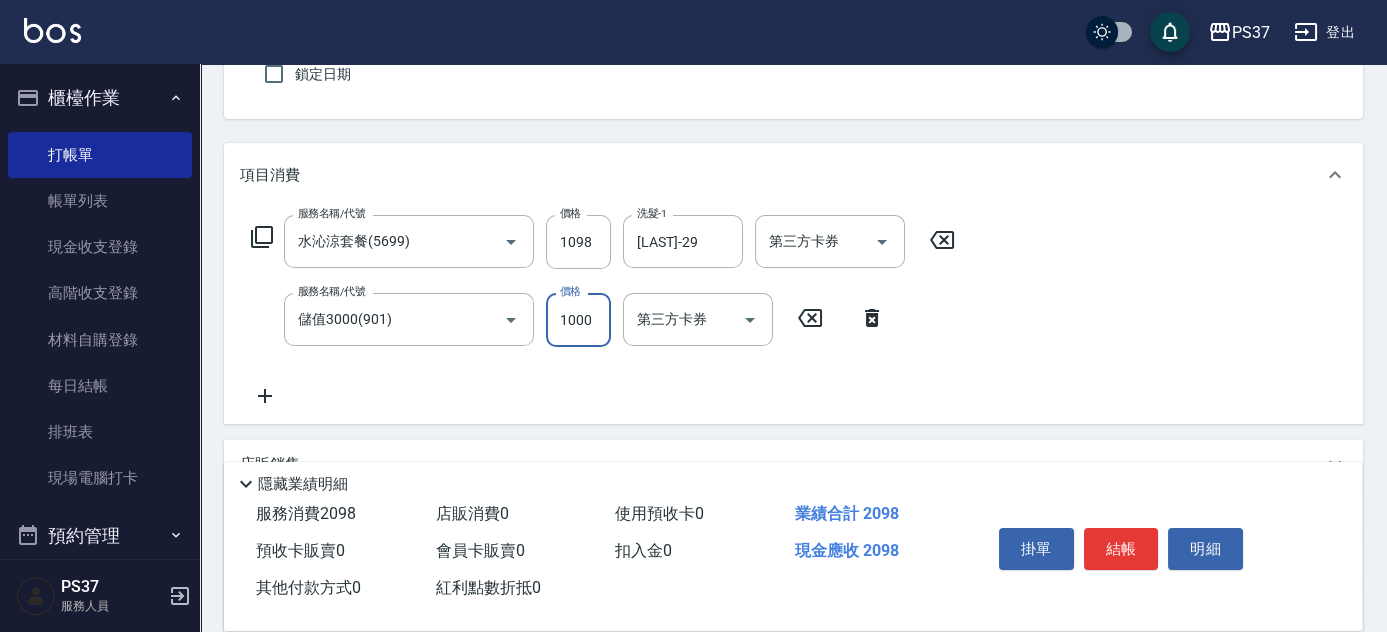 type on "1000" 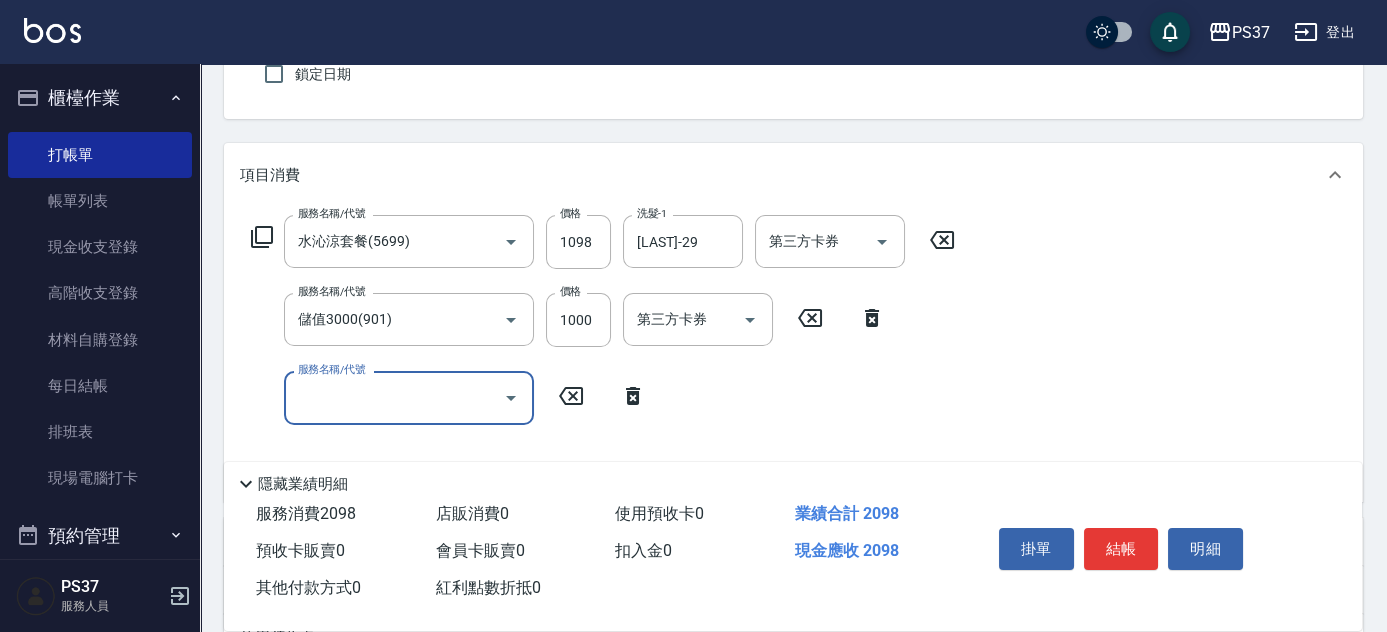 click 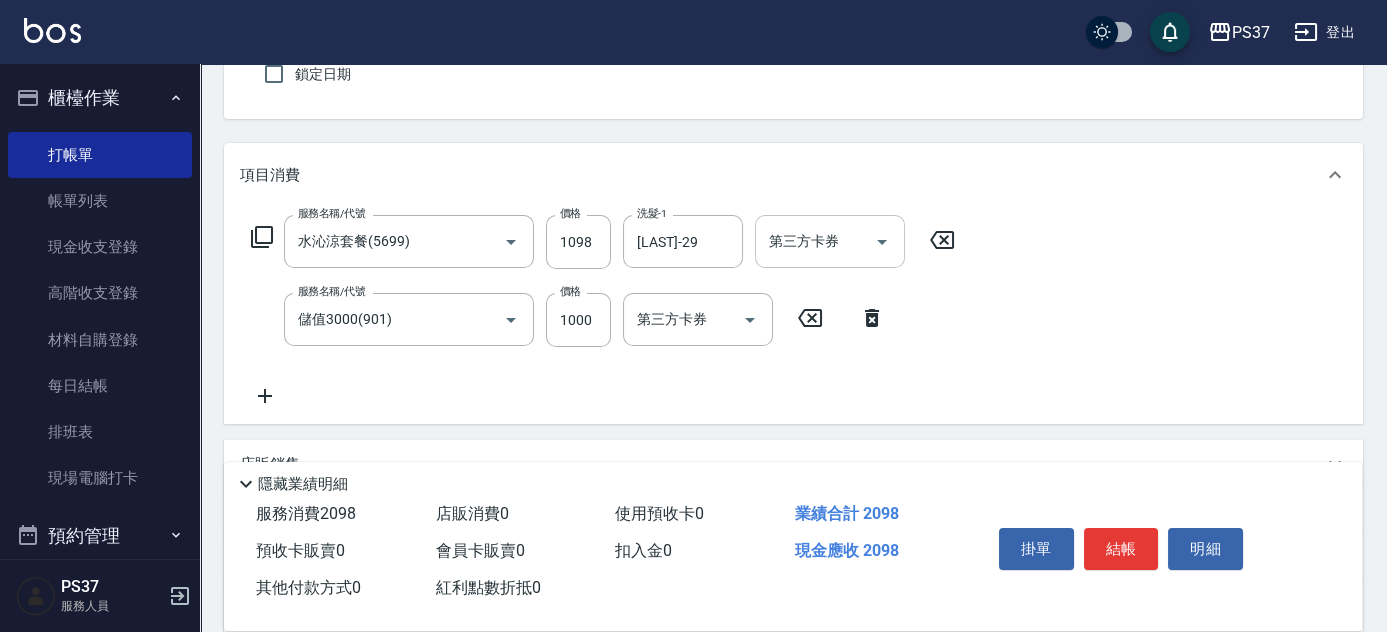 click 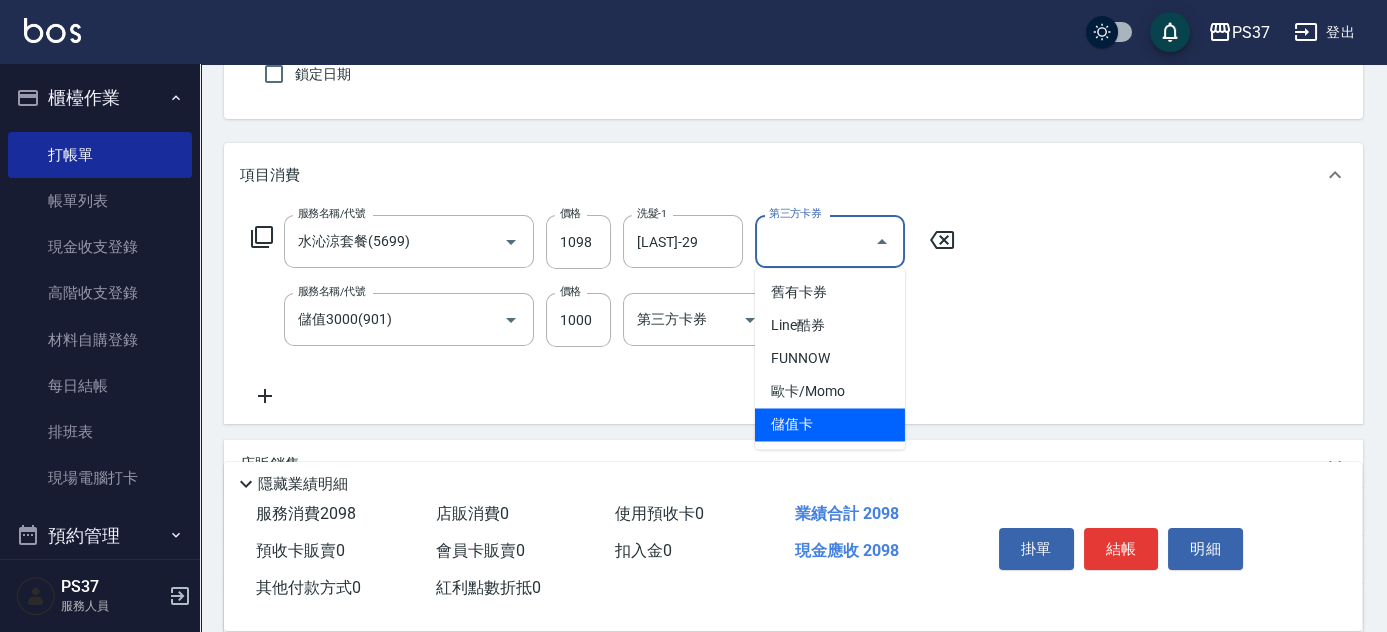 click on "儲值卡" at bounding box center (830, 424) 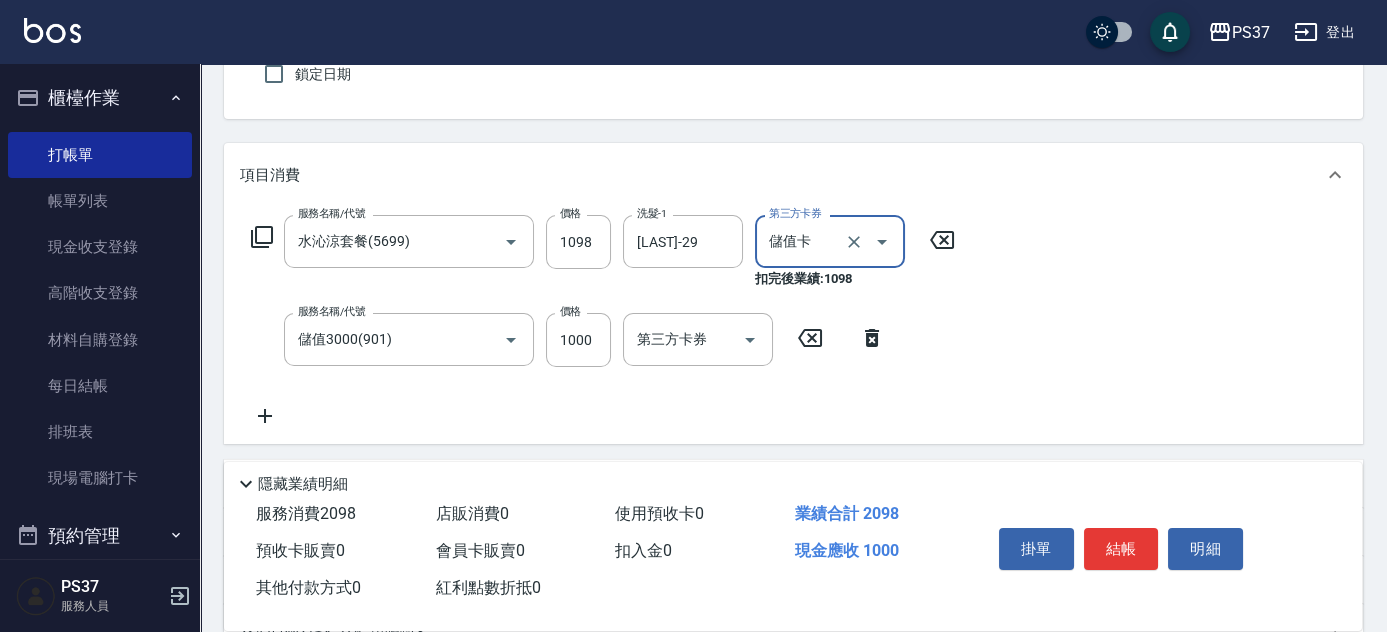 click on "結帳" at bounding box center [1121, 549] 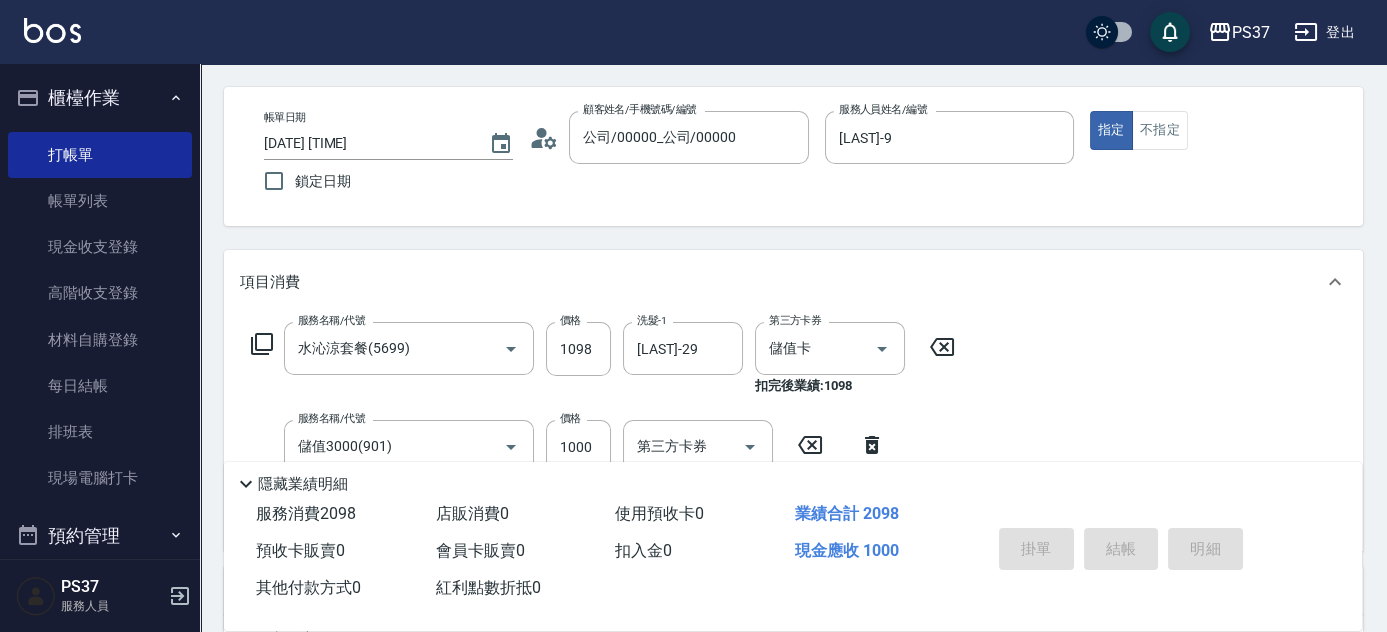 scroll, scrollTop: 0, scrollLeft: 0, axis: both 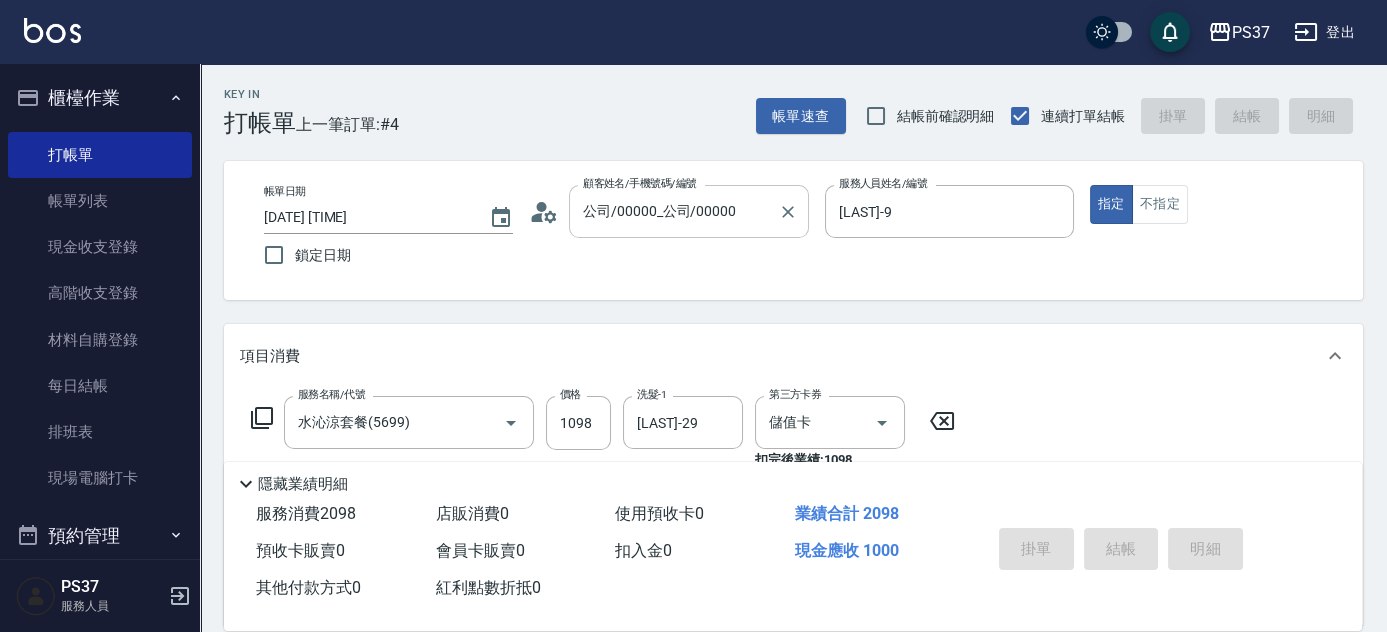 type on "2025/08/04 20:11" 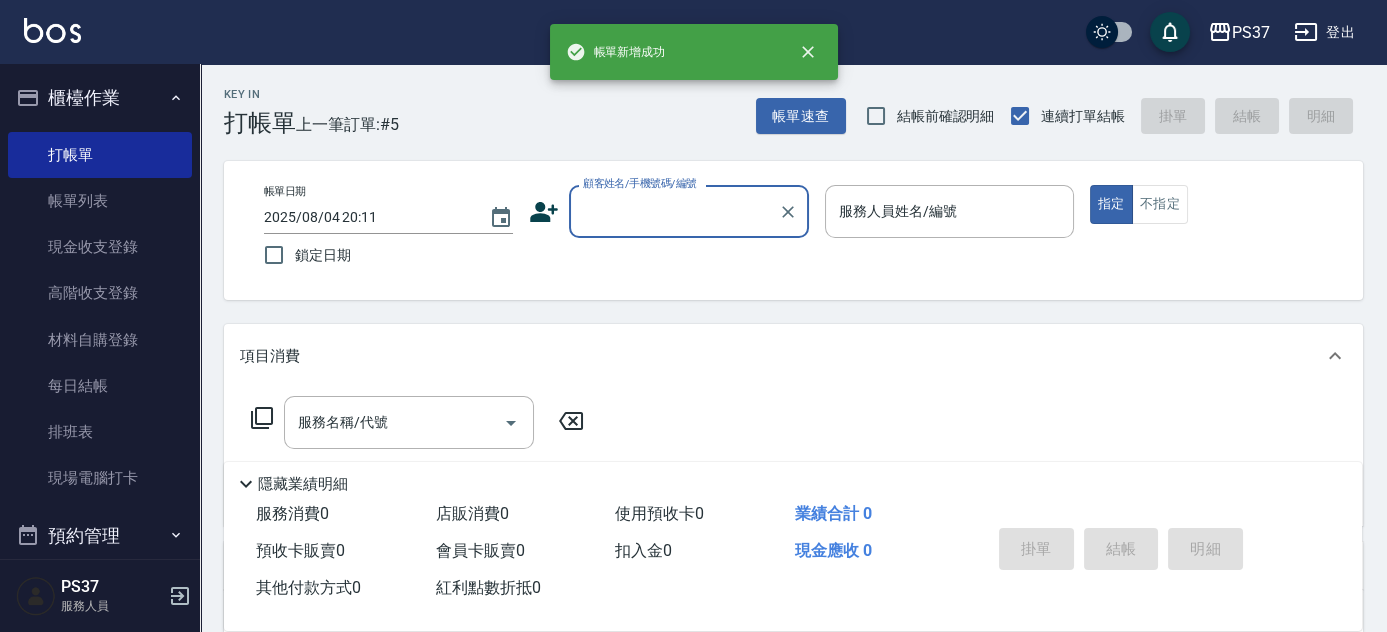 click on "顧客姓名/手機號碼/編號" at bounding box center [674, 211] 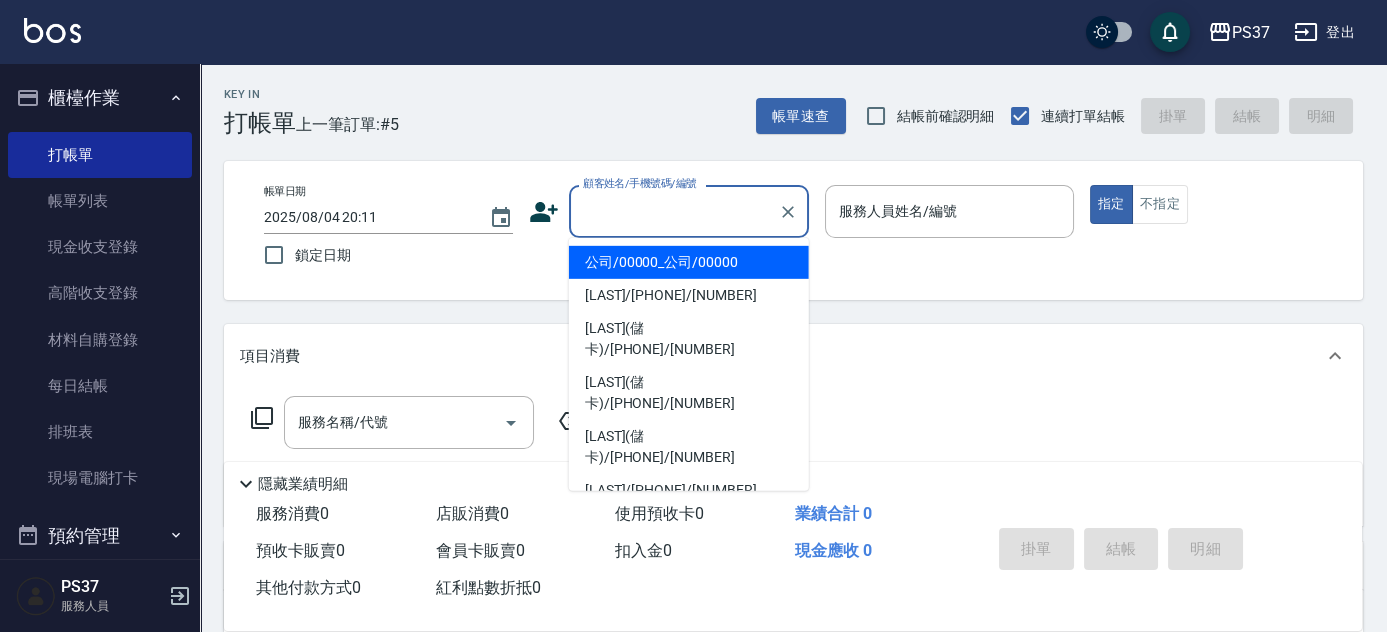 drag, startPoint x: 675, startPoint y: 255, endPoint x: 798, endPoint y: 237, distance: 124.3101 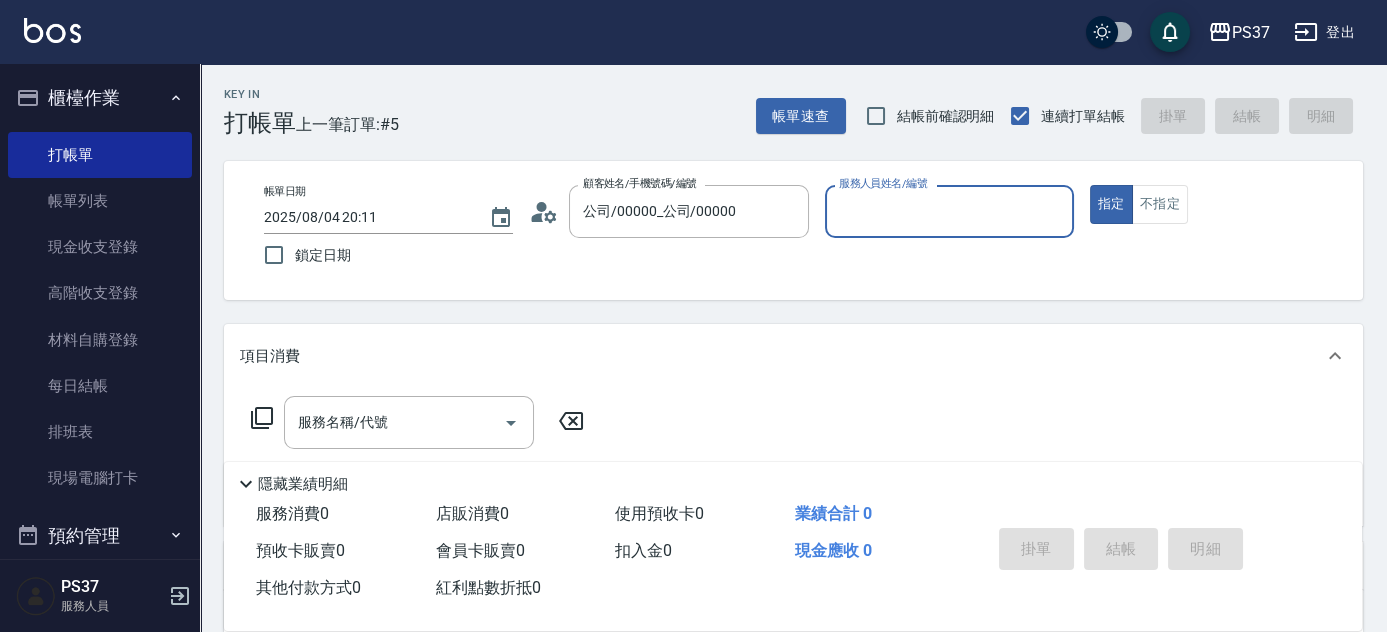 click on "服務人員姓名/編號" at bounding box center [949, 211] 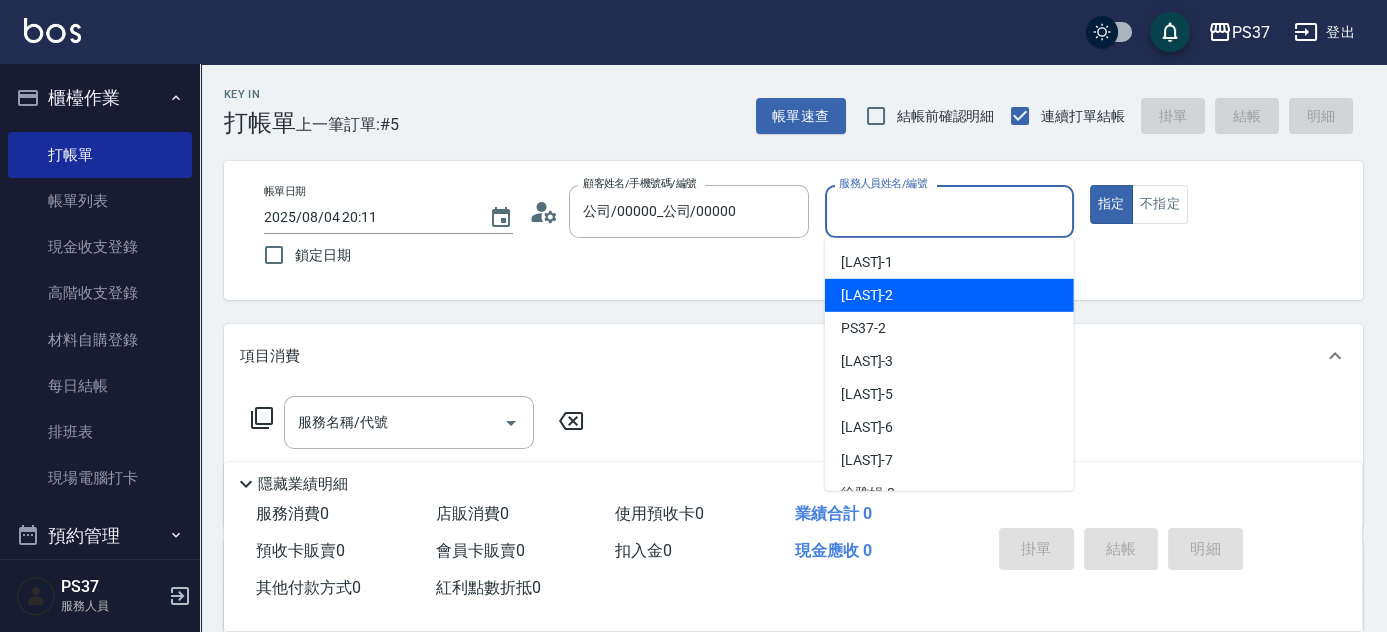 click on "劉晨志 -2" at bounding box center [949, 295] 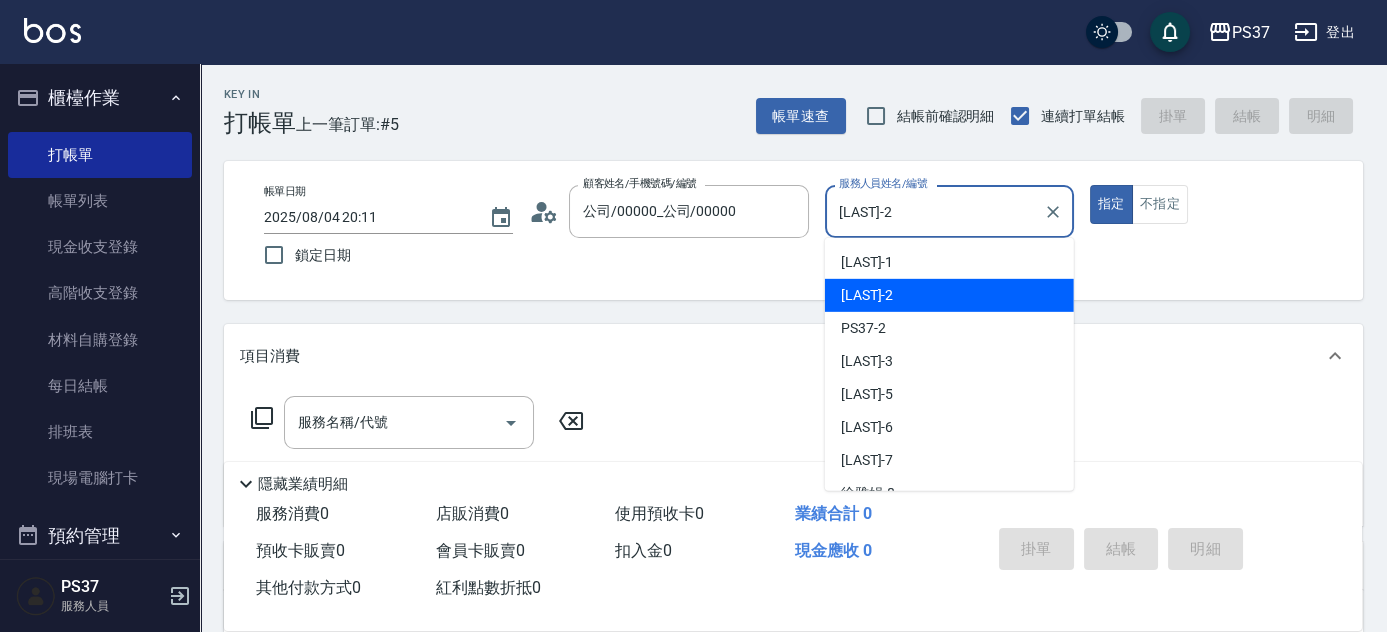 click on "劉晨志-2" at bounding box center (934, 211) 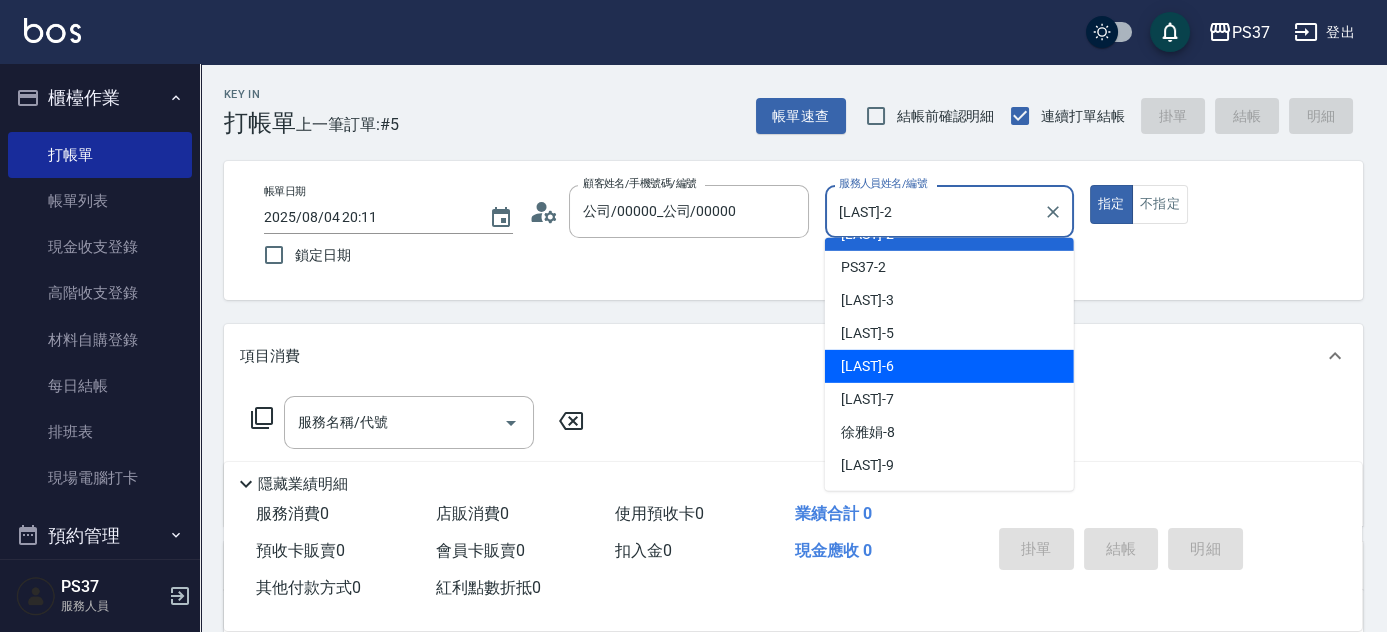 scroll, scrollTop: 90, scrollLeft: 0, axis: vertical 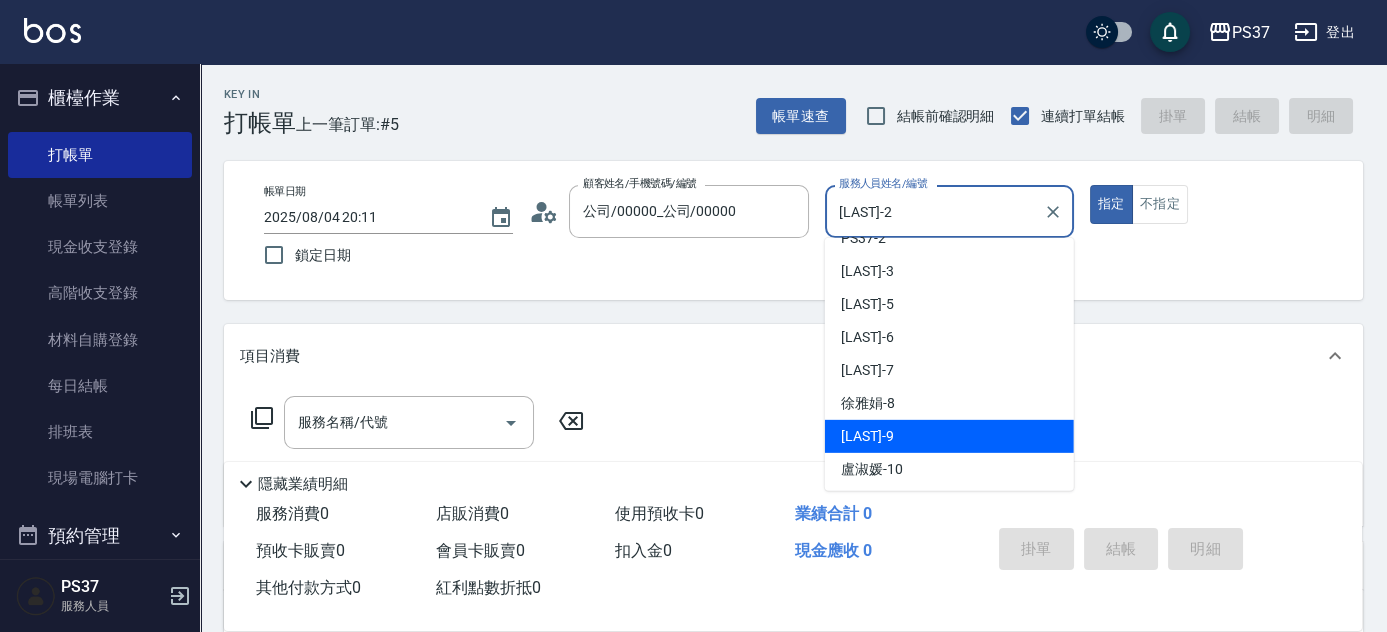 click on "溫惠婷 -9" at bounding box center [949, 436] 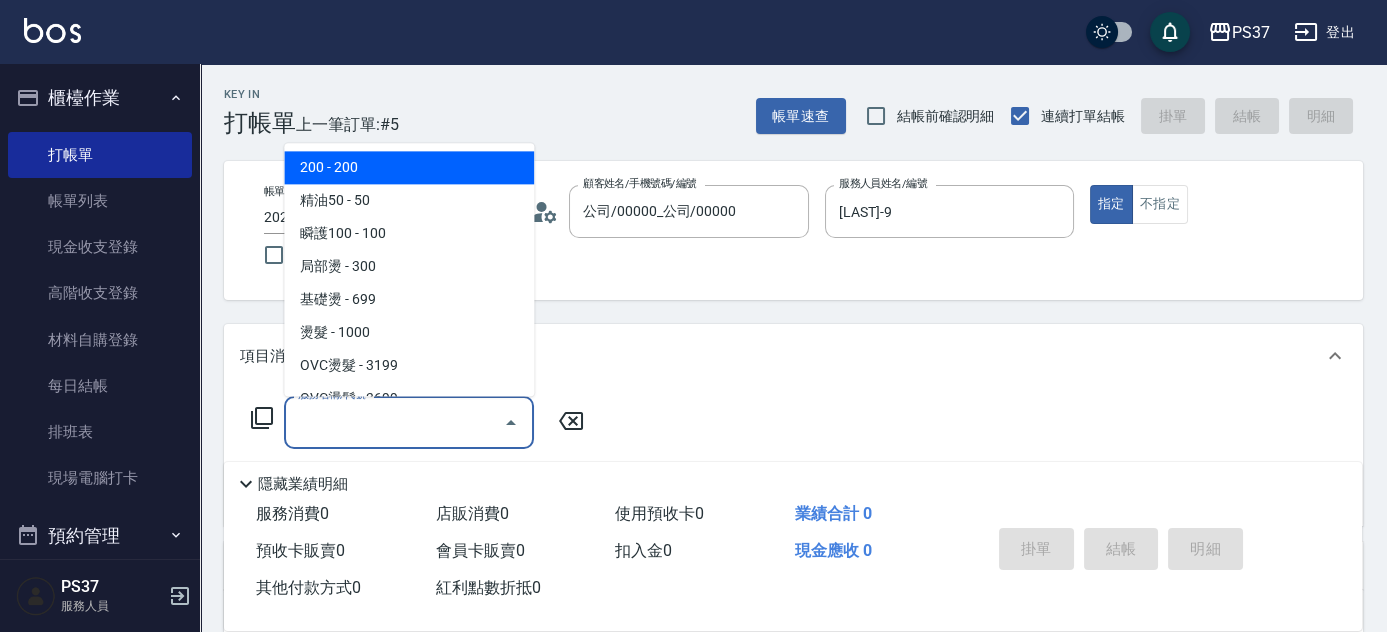 drag, startPoint x: 367, startPoint y: 421, endPoint x: 358, endPoint y: 298, distance: 123.32883 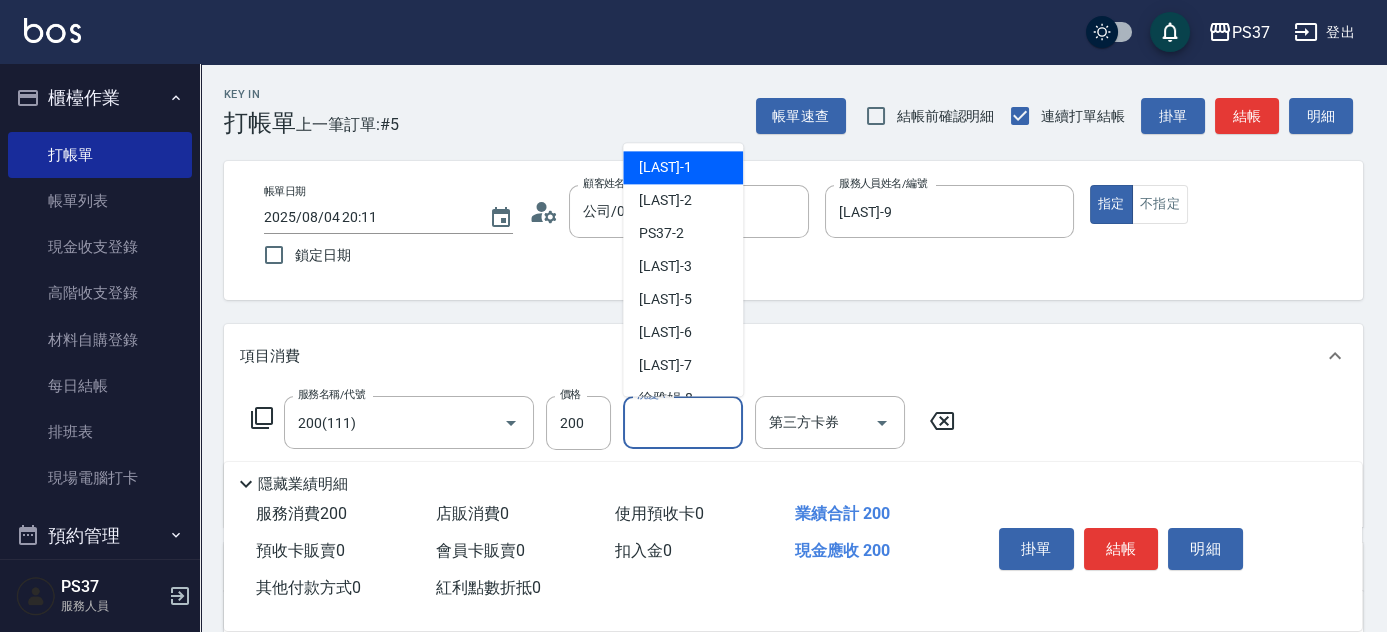 click on "洗髮-1" at bounding box center [683, 422] 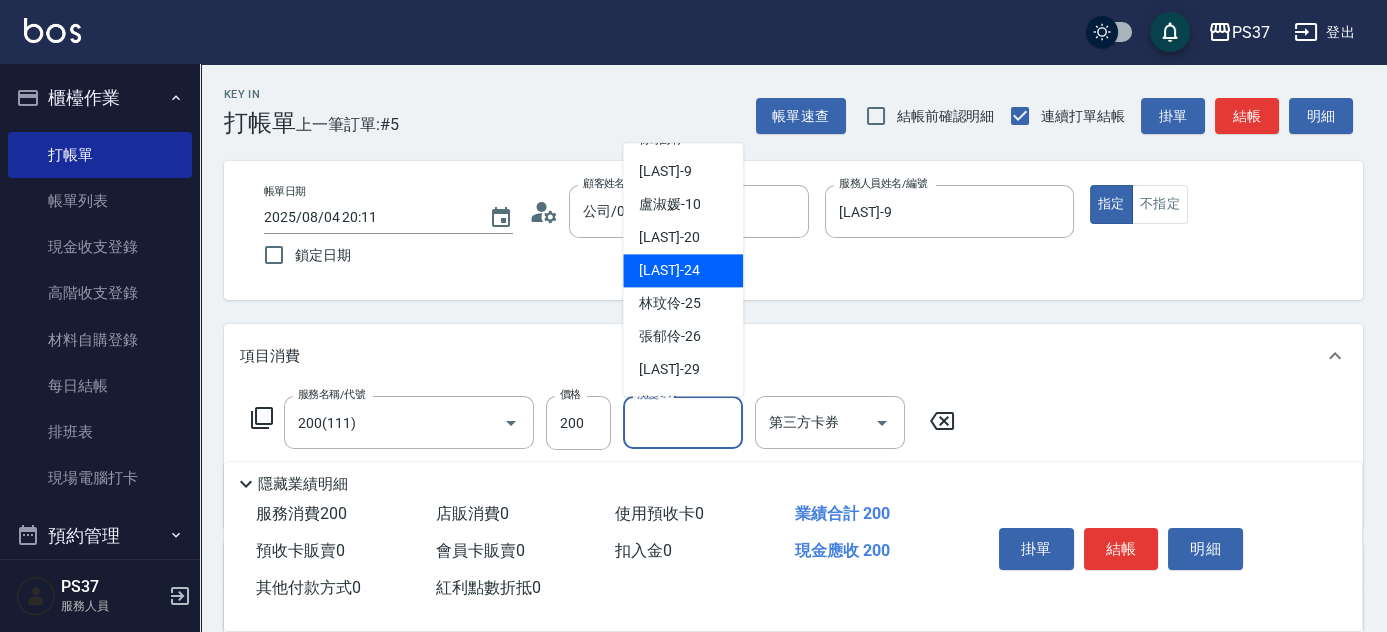 scroll, scrollTop: 323, scrollLeft: 0, axis: vertical 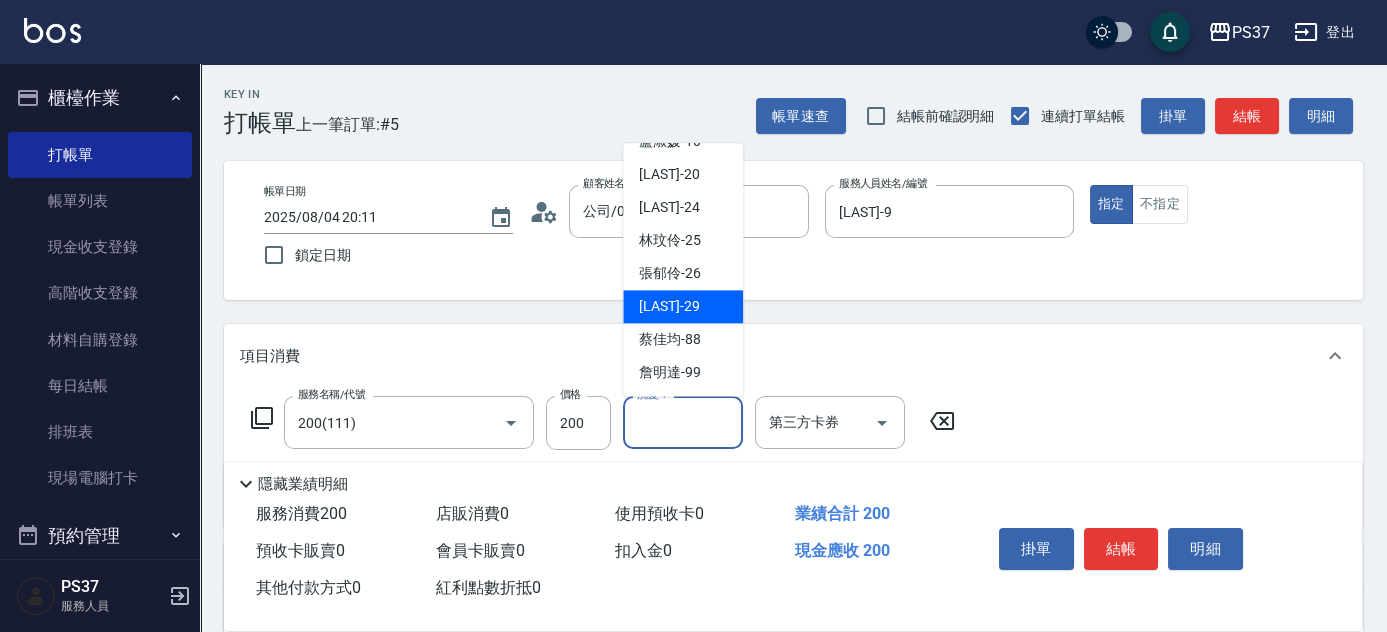 click on "林琇琪 -29" at bounding box center [669, 307] 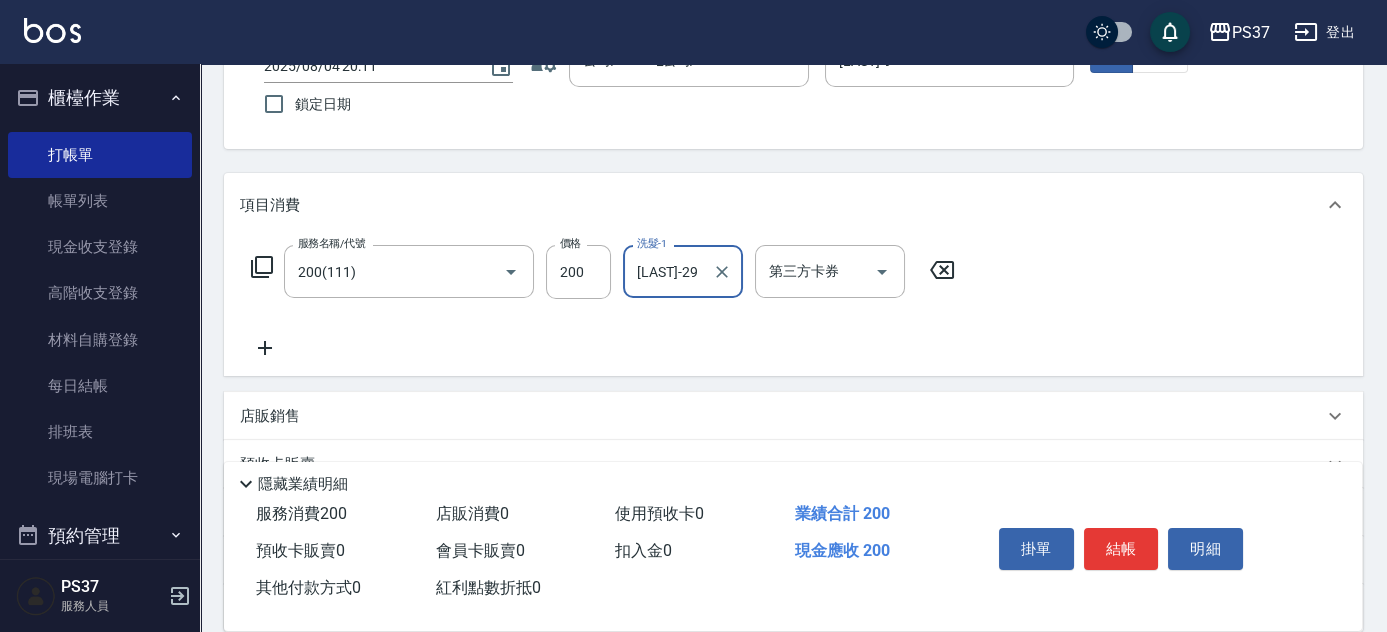 scroll, scrollTop: 181, scrollLeft: 0, axis: vertical 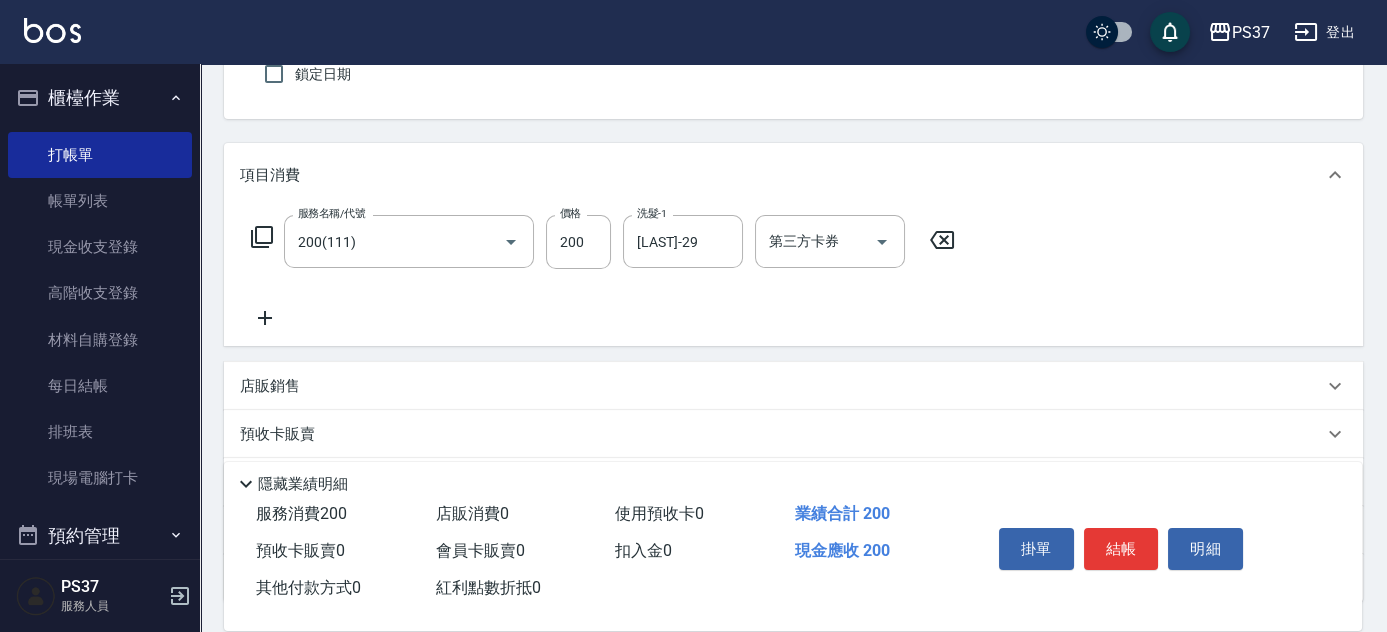 click 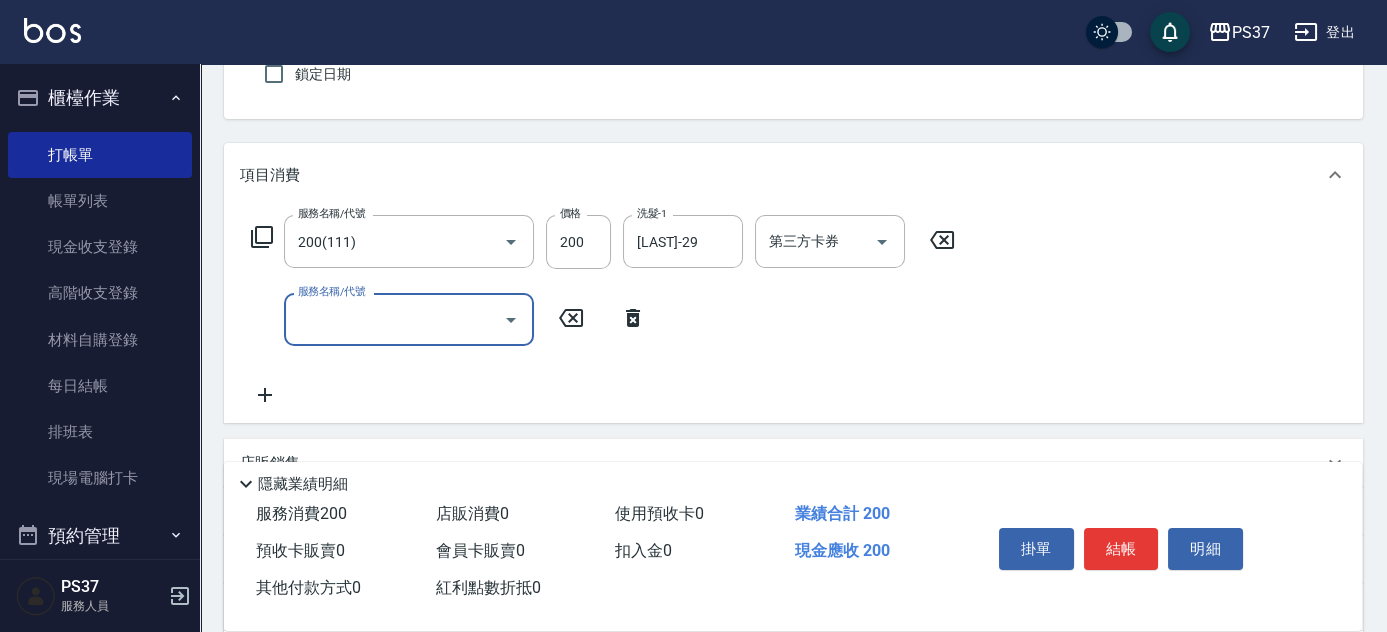 click on "服務名稱/代號" at bounding box center [394, 319] 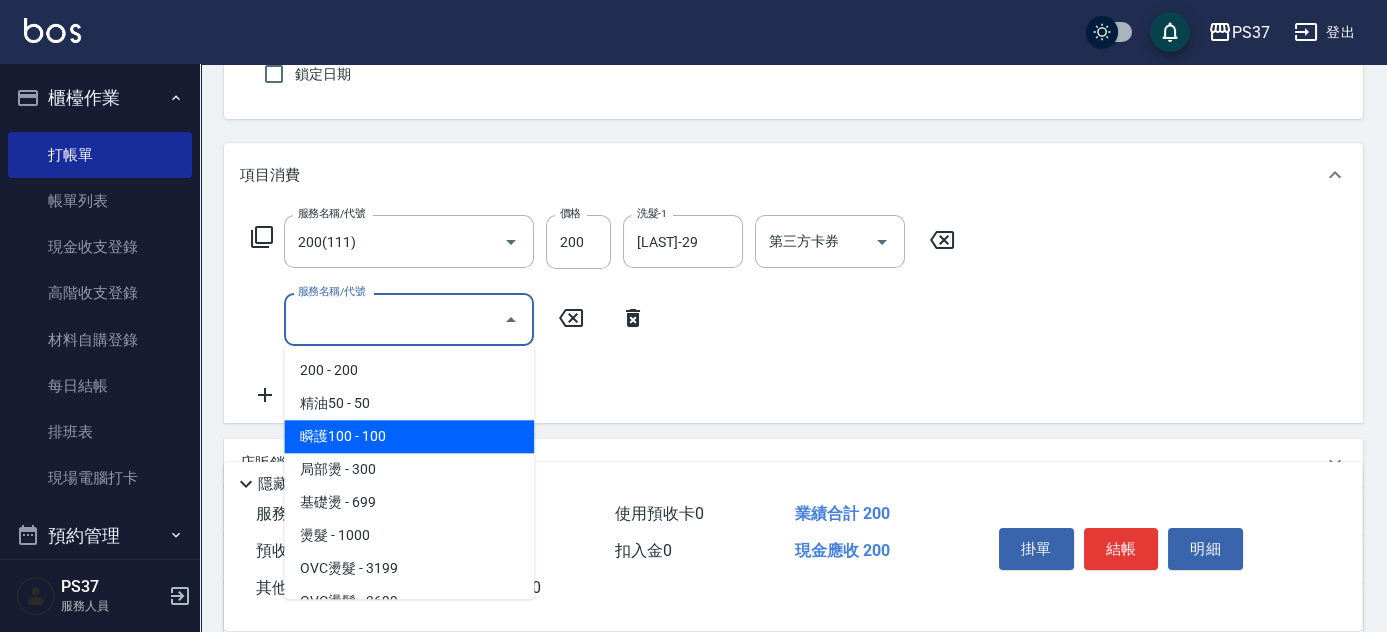 drag, startPoint x: 442, startPoint y: 437, endPoint x: 471, endPoint y: 425, distance: 31.38471 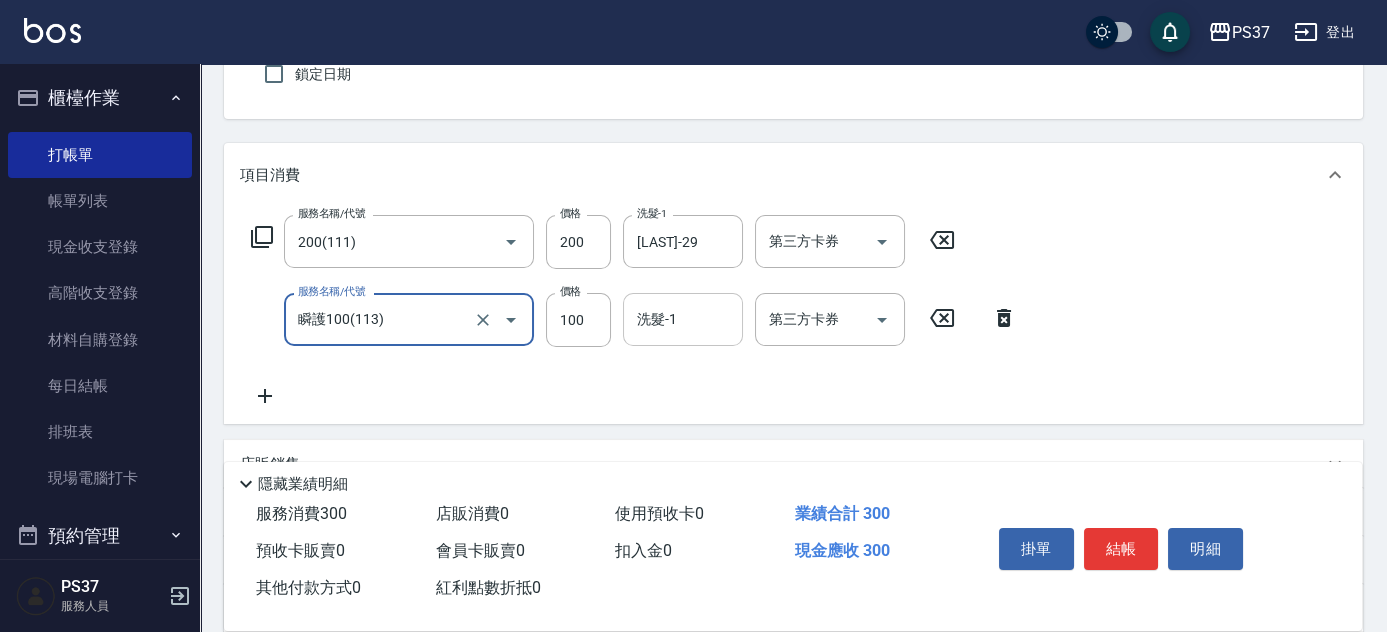 click on "洗髮-1 洗髮-1" at bounding box center (683, 319) 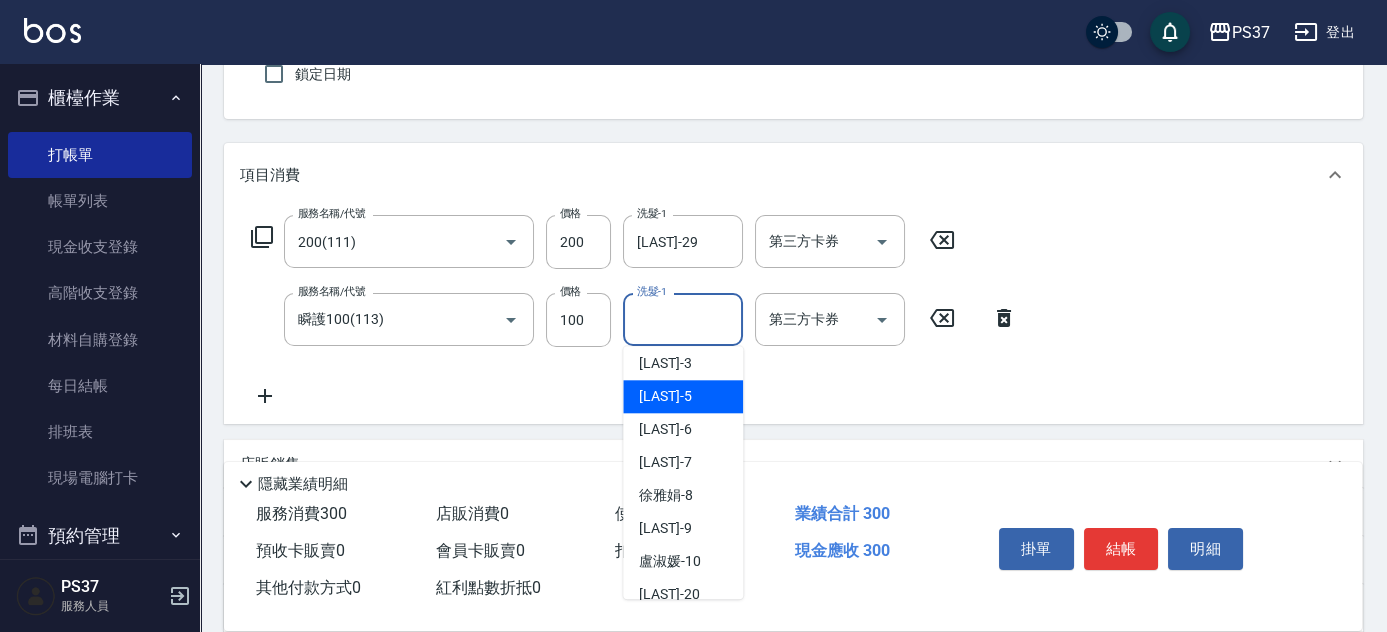 scroll, scrollTop: 181, scrollLeft: 0, axis: vertical 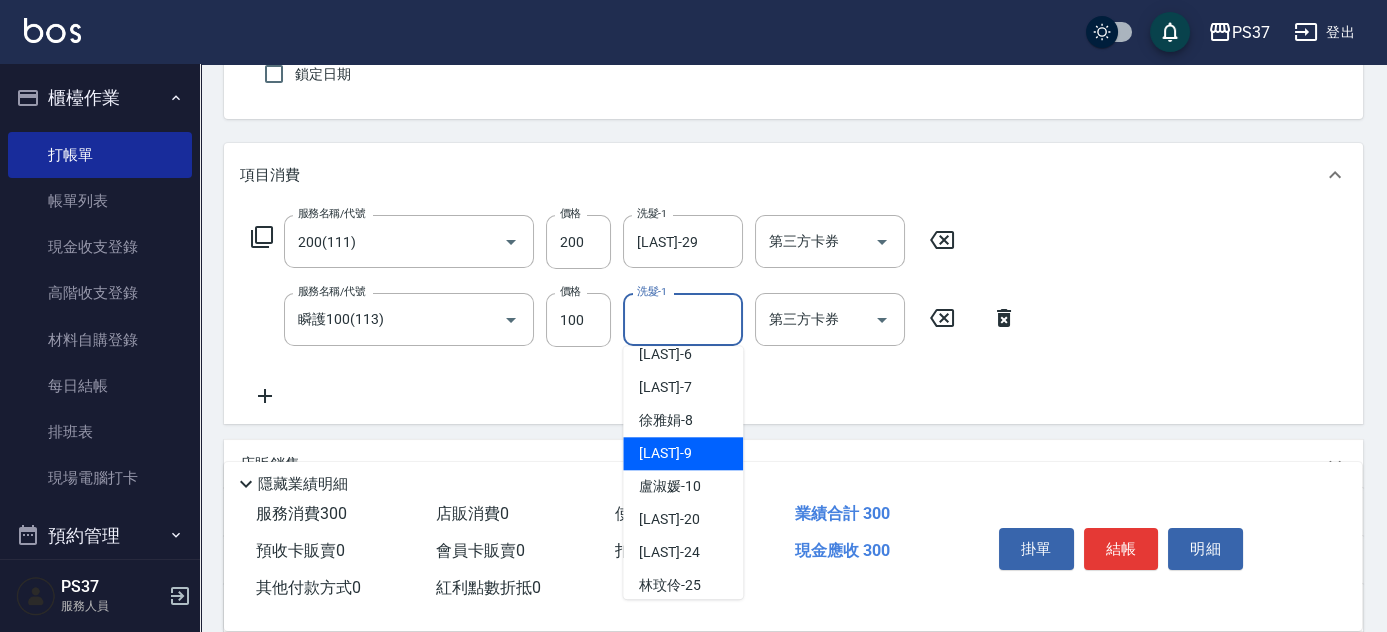 click on "溫惠婷 -9" at bounding box center [665, 453] 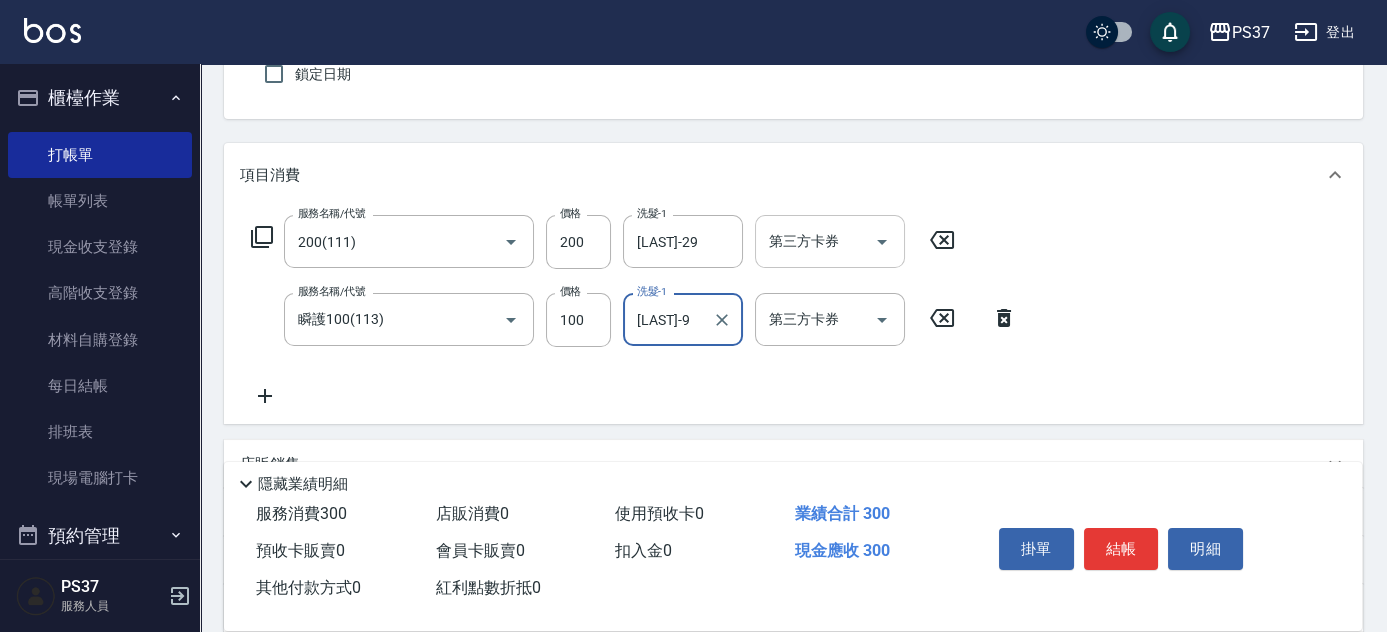 click 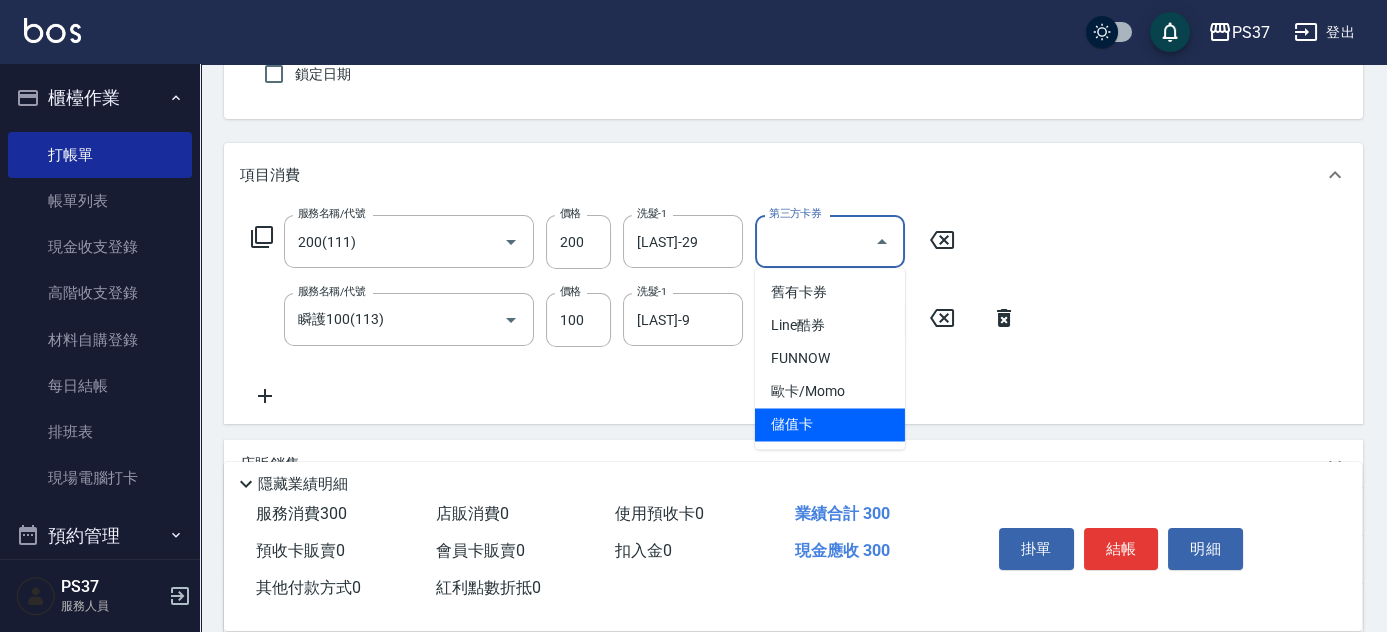 click on "儲值卡" at bounding box center (830, 424) 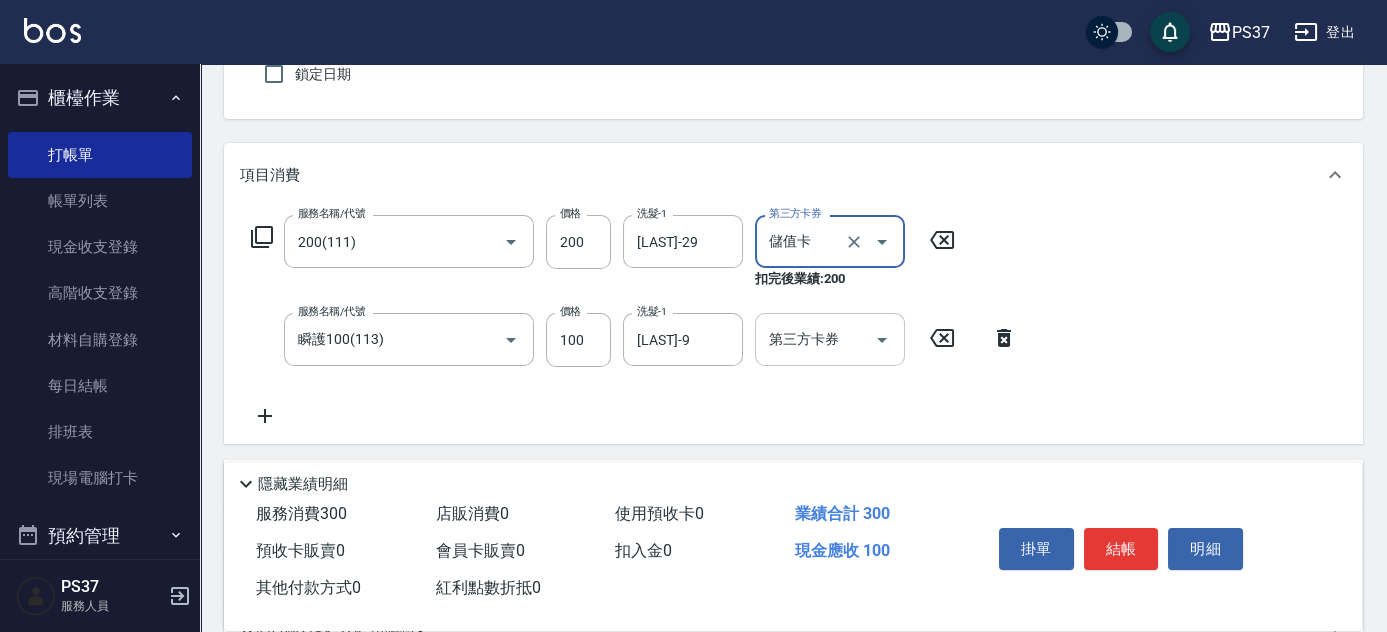 click 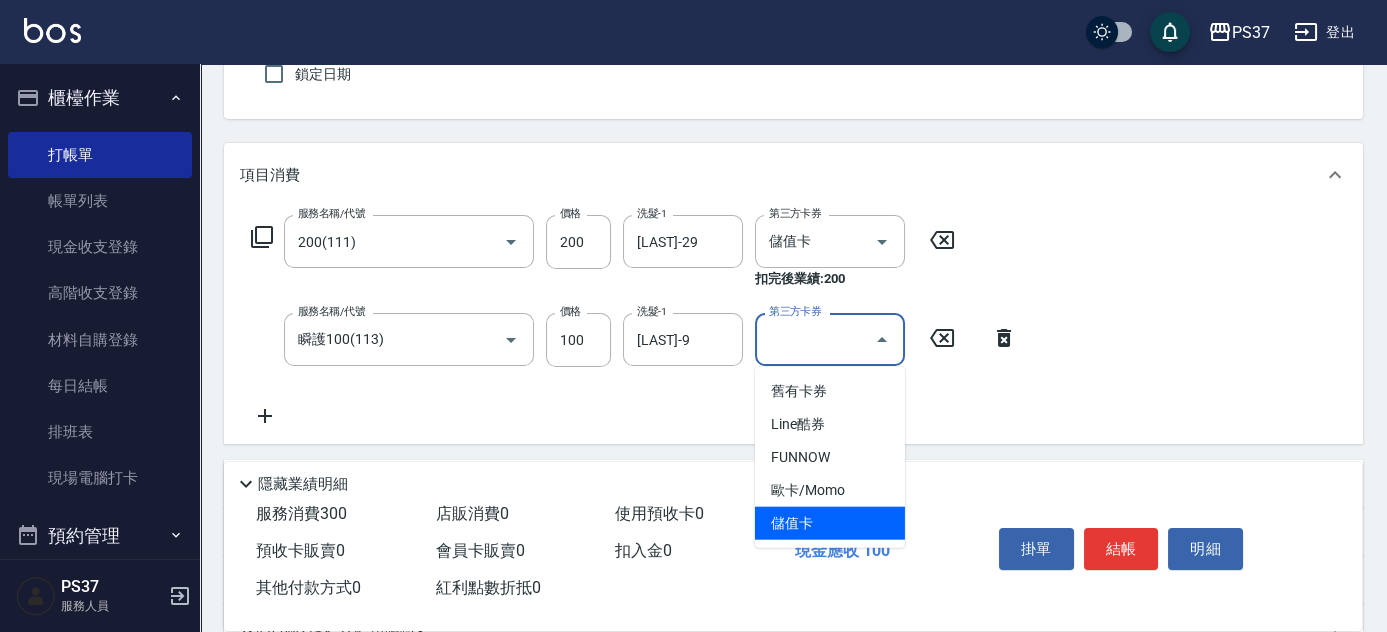 click on "儲值卡" at bounding box center (830, 523) 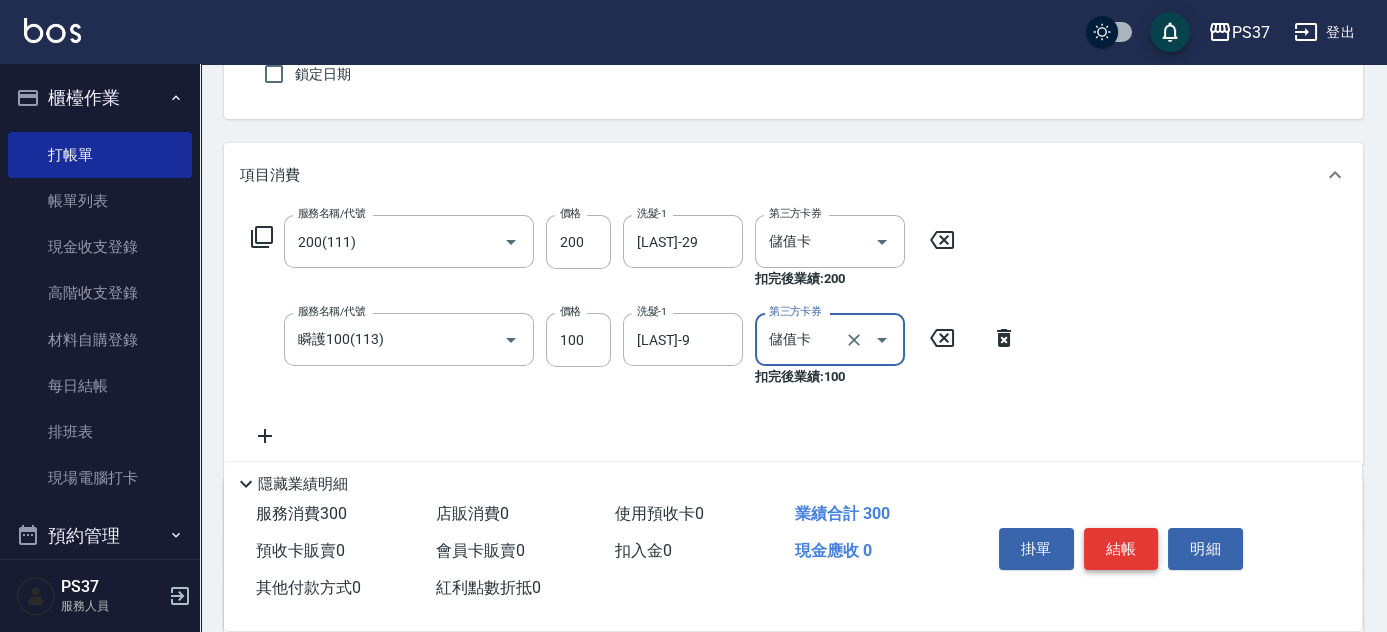 click on "結帳" at bounding box center [1121, 549] 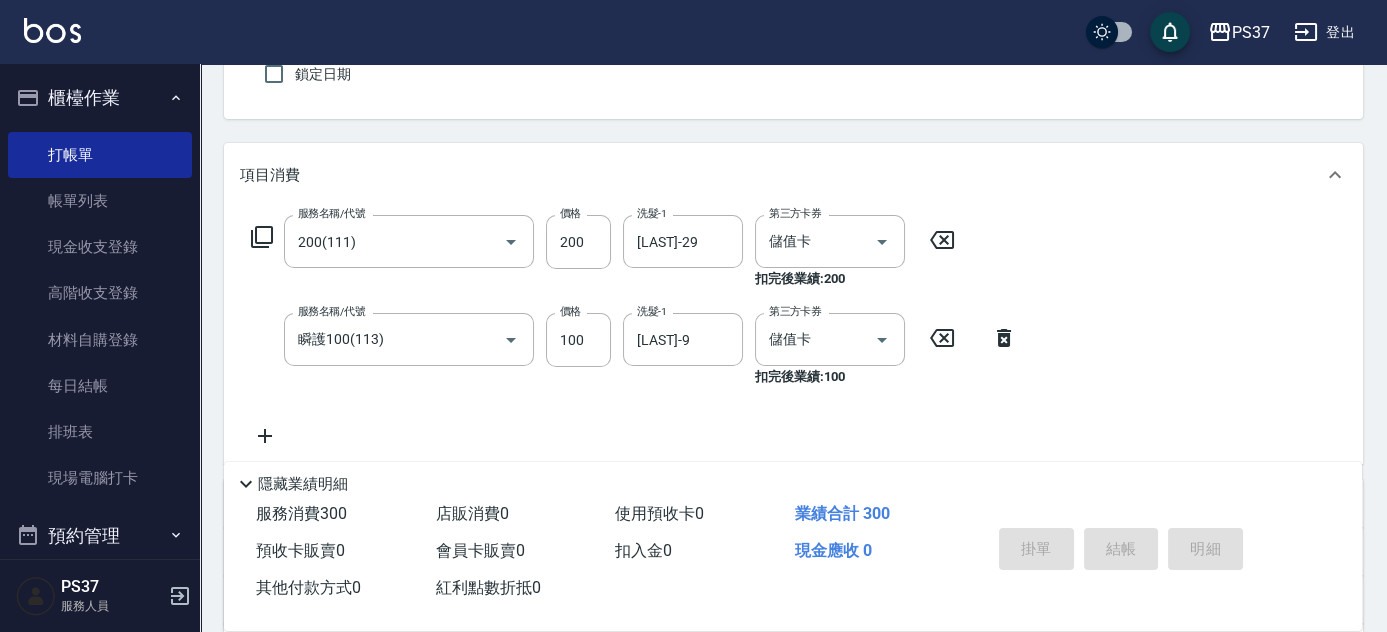 type 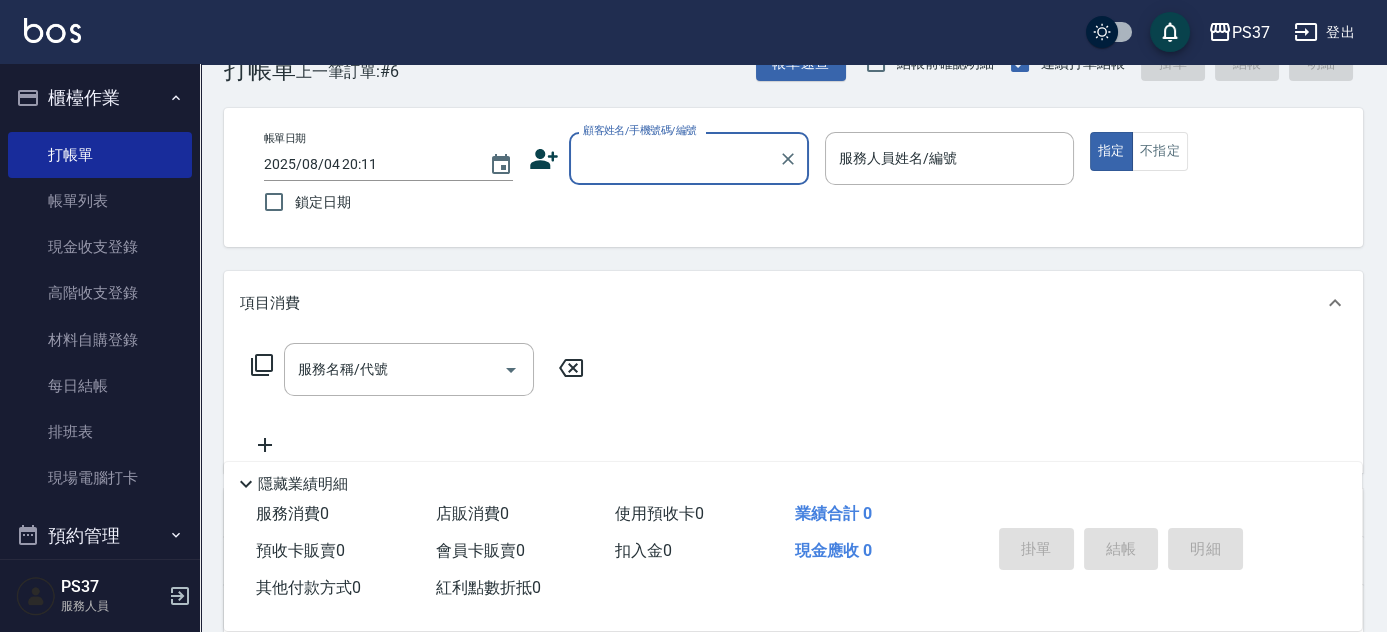scroll, scrollTop: 0, scrollLeft: 0, axis: both 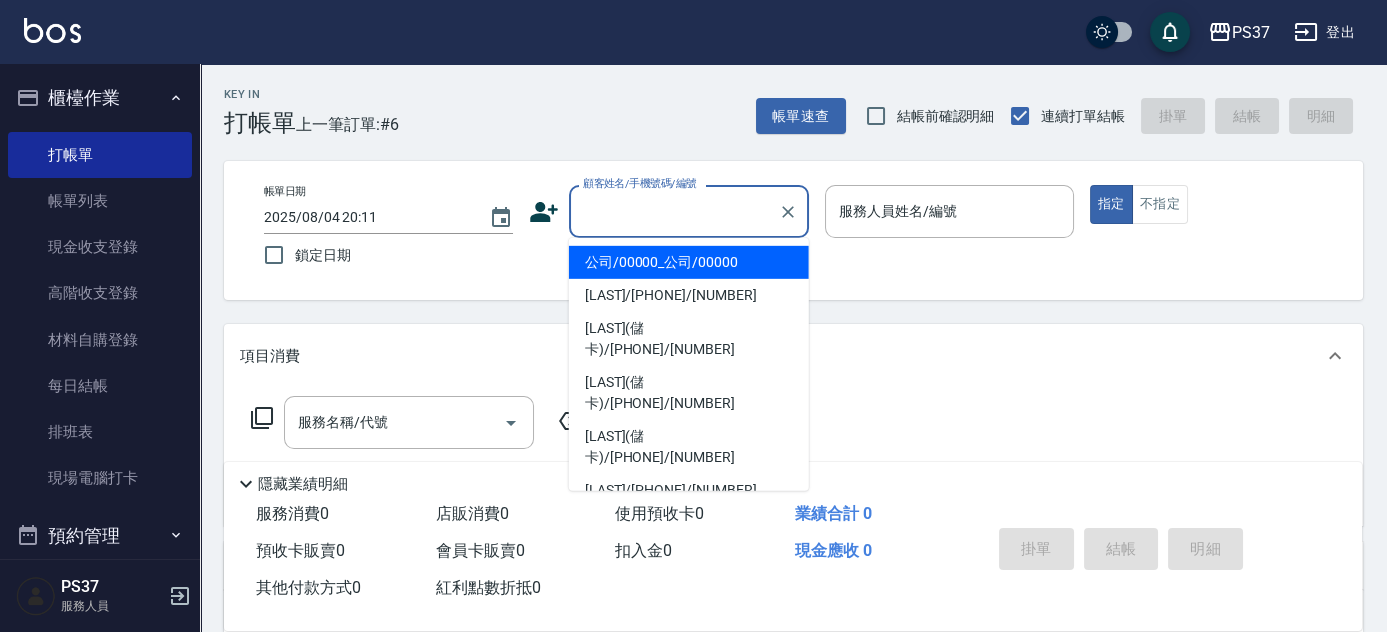 click on "顧客姓名/手機號碼/編號" at bounding box center (674, 211) 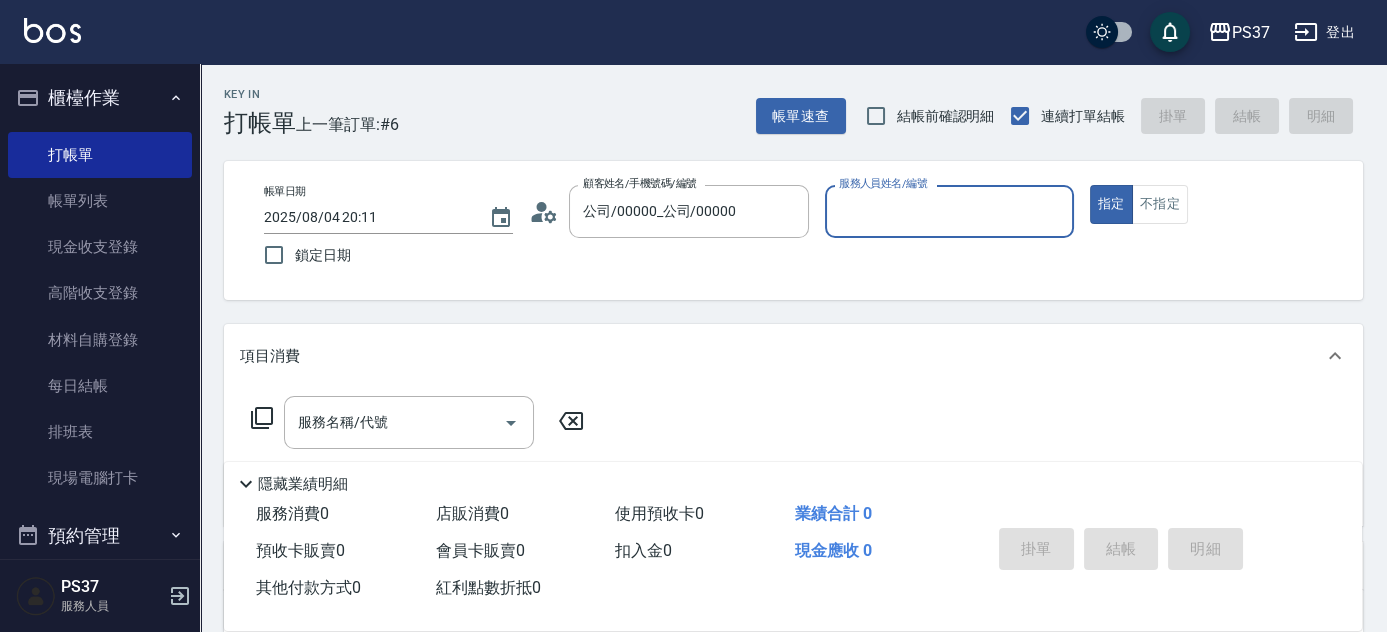 click on "服務人員姓名/編號" at bounding box center (949, 211) 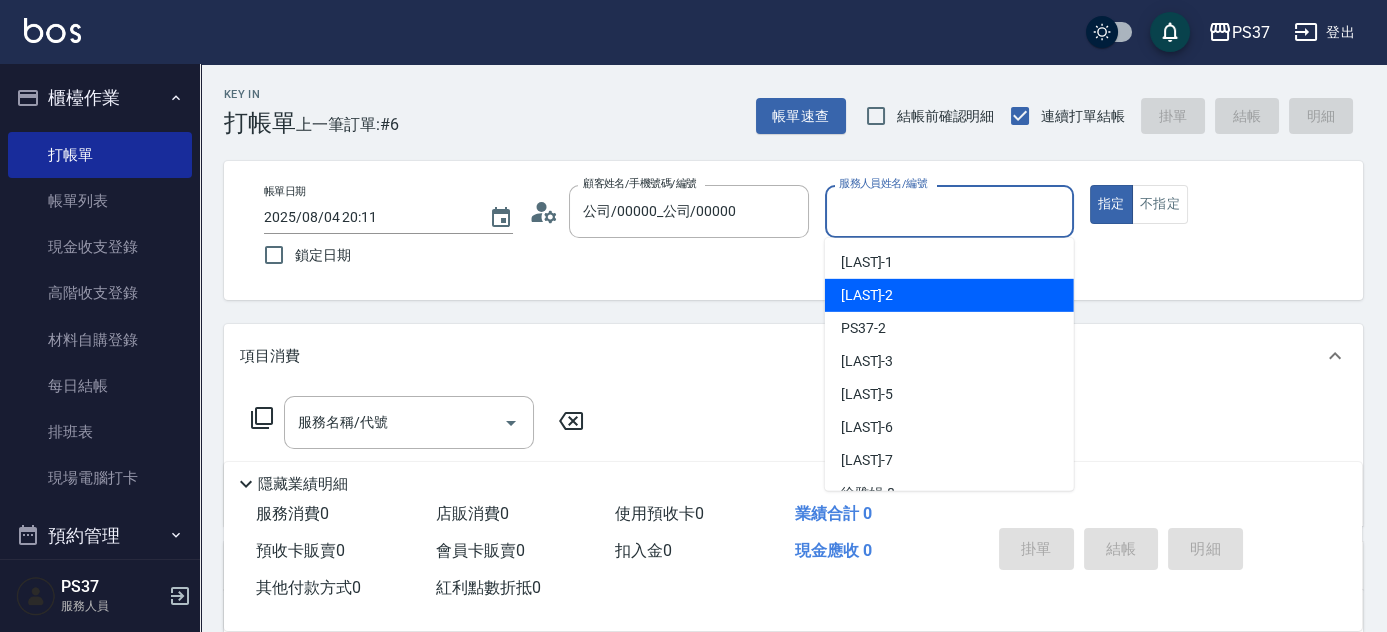 click on "劉晨志 -2" at bounding box center (949, 295) 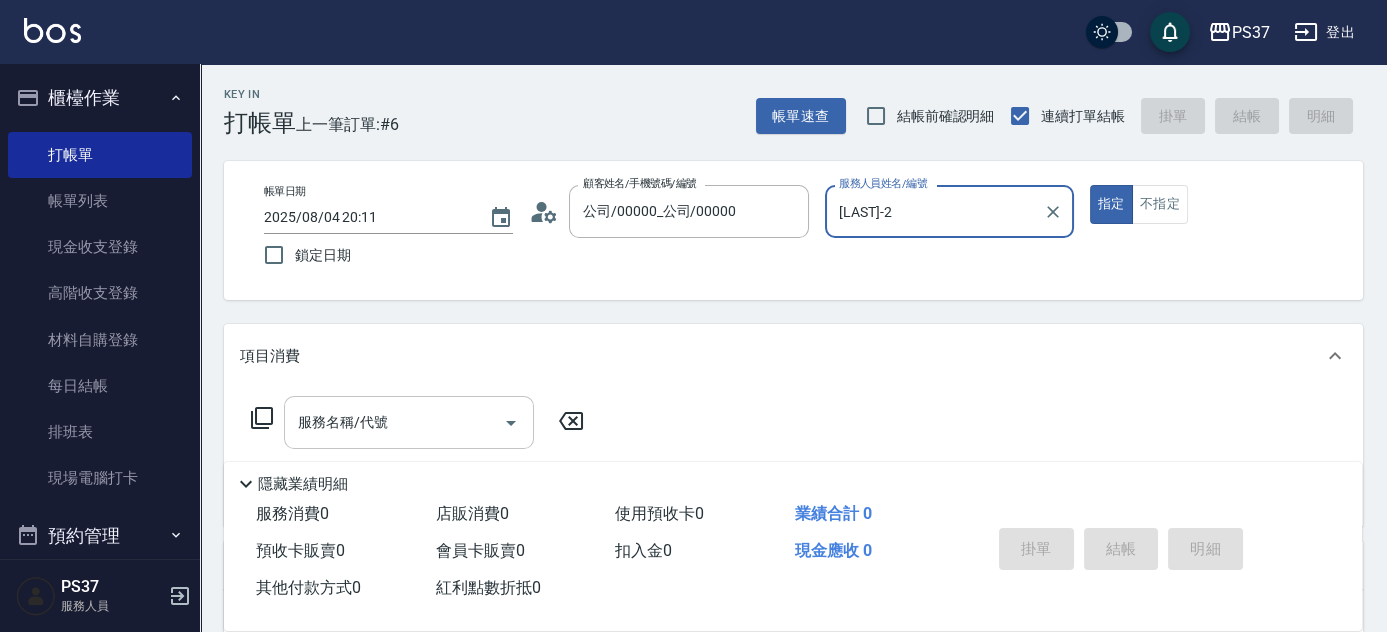 click on "服務名稱/代號" at bounding box center [394, 422] 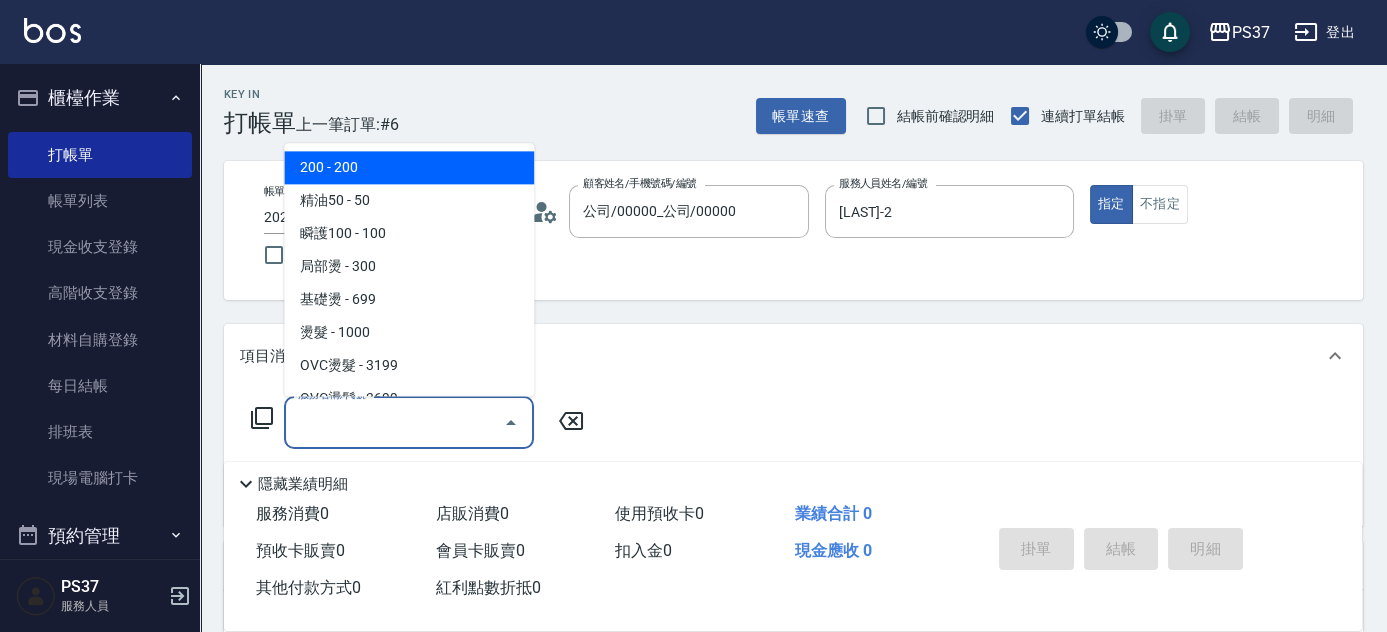 click on "200 - 200" at bounding box center (409, 168) 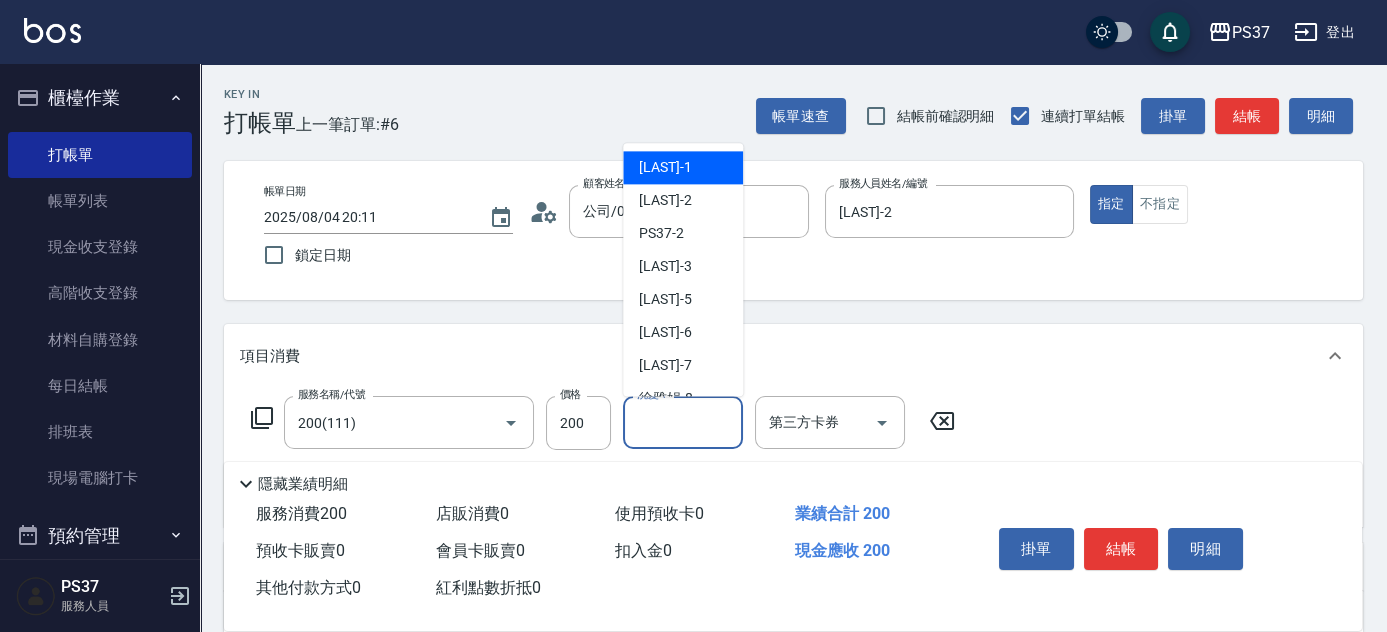 click on "洗髮-1" at bounding box center (683, 422) 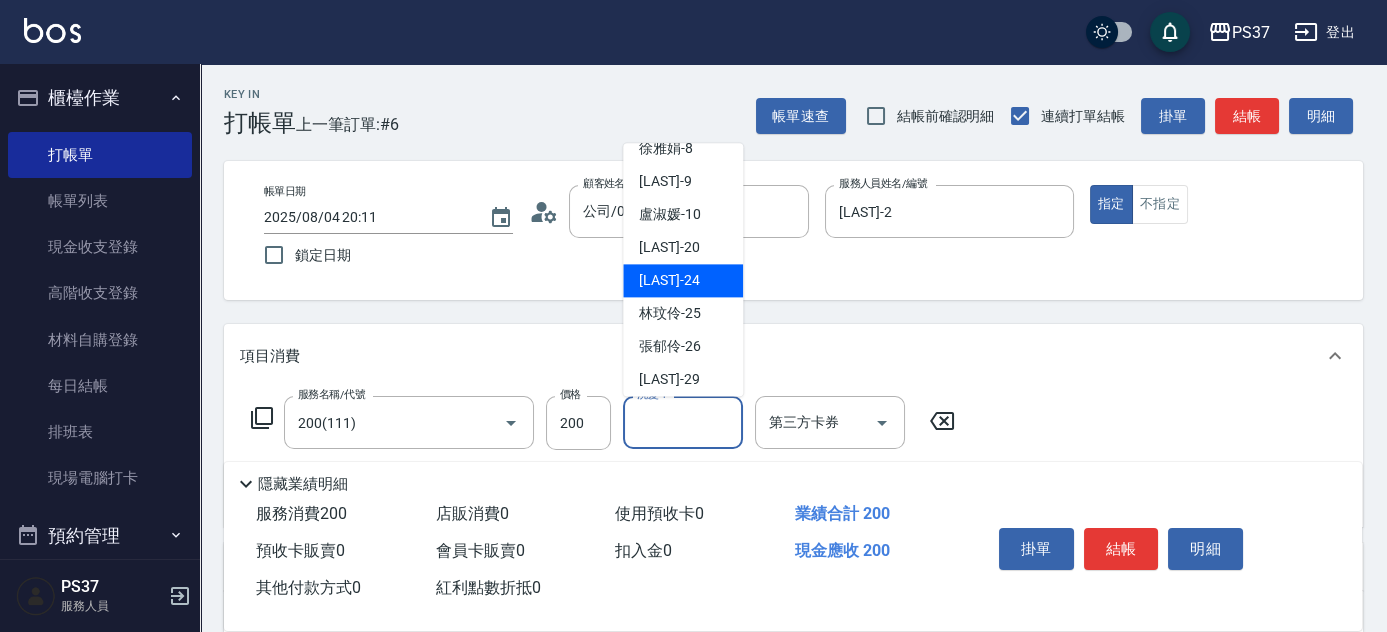scroll, scrollTop: 323, scrollLeft: 0, axis: vertical 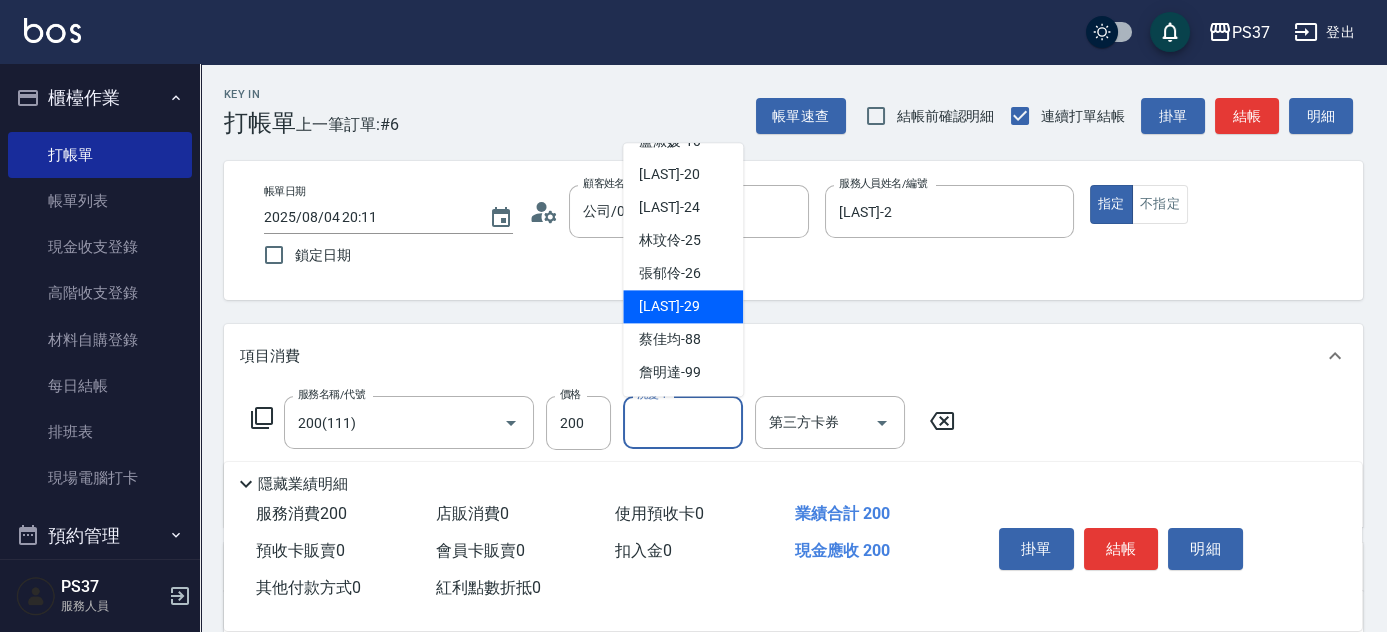 click on "林琇琪 -29" at bounding box center [669, 307] 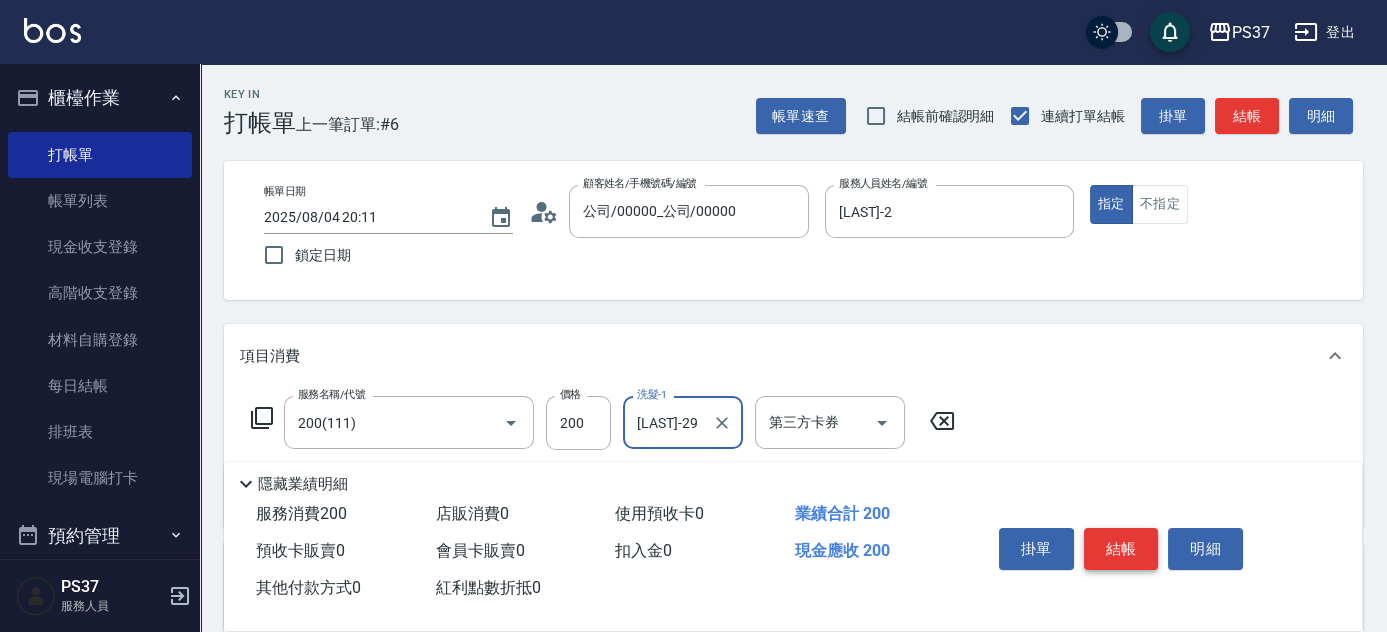 click on "結帳" at bounding box center (1121, 549) 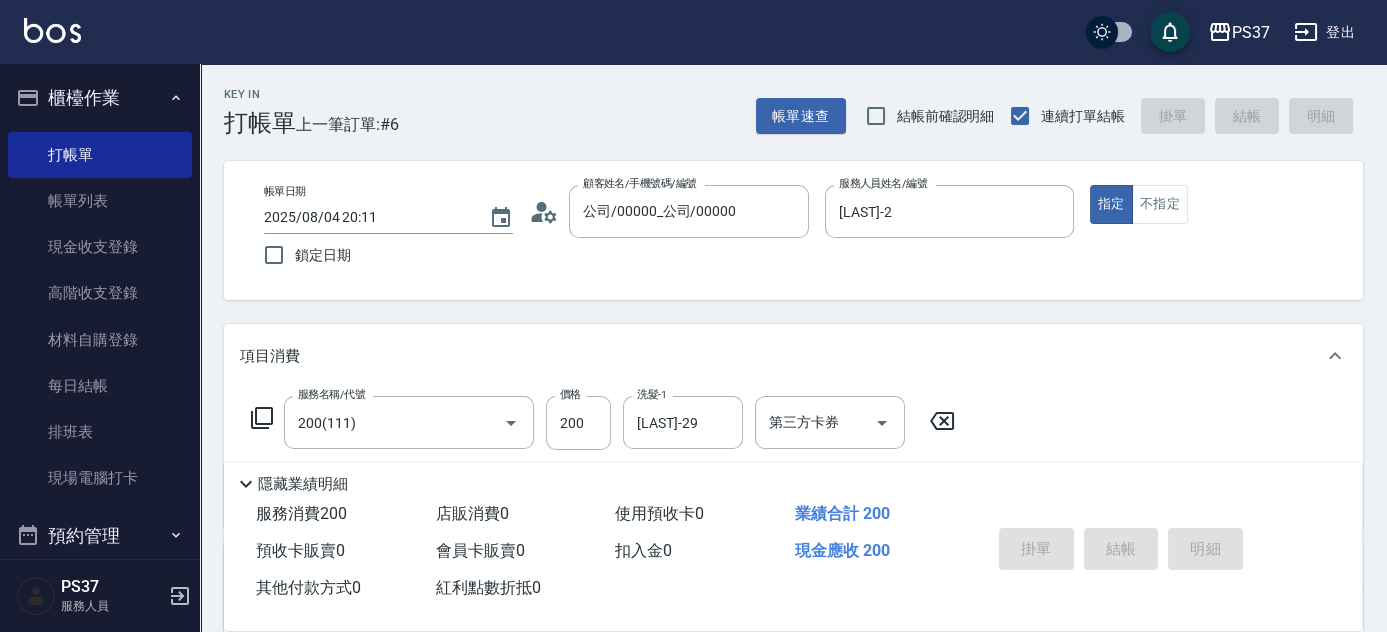 type on "2025/08/04 20:24" 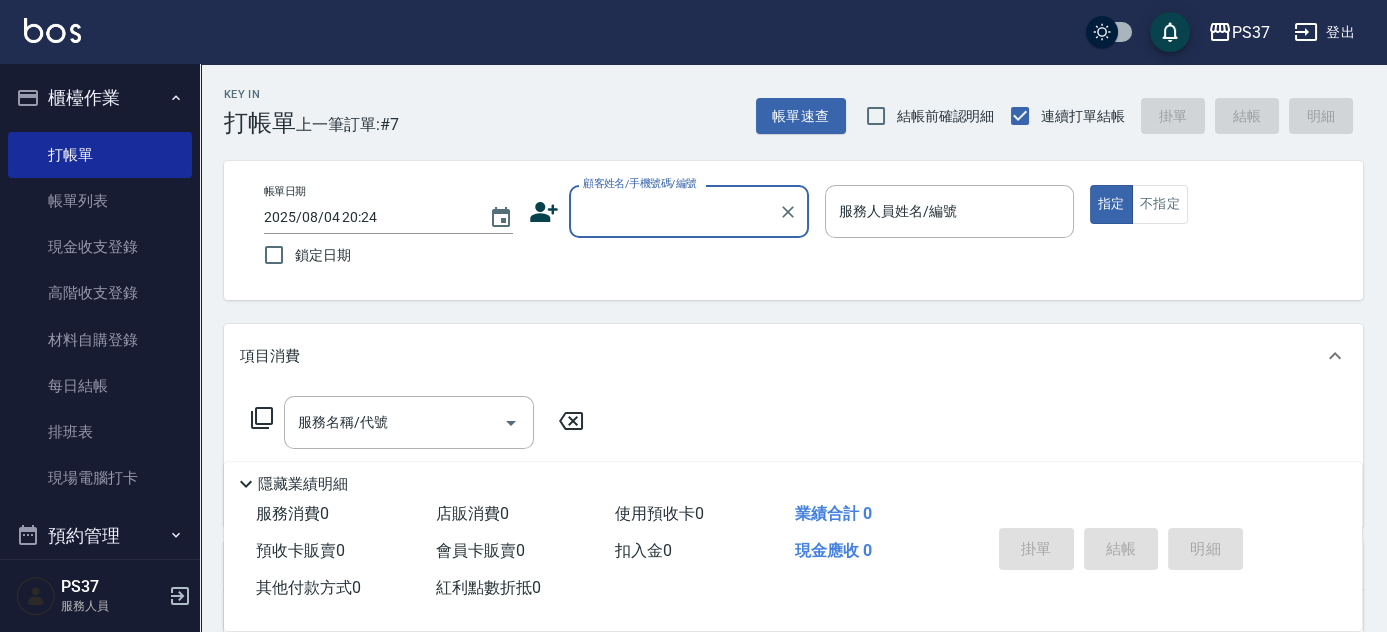 click on "顧客姓名/手機號碼/編號" at bounding box center (674, 211) 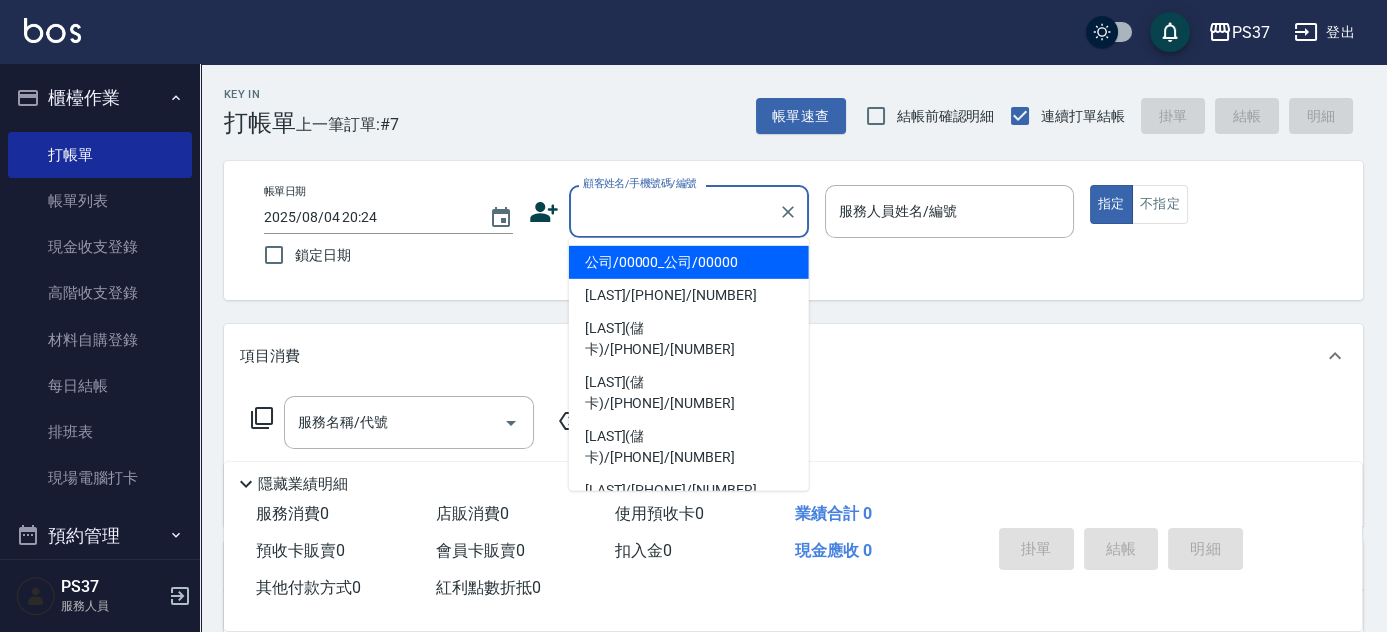 click on "公司/00000_公司/00000" at bounding box center [689, 262] 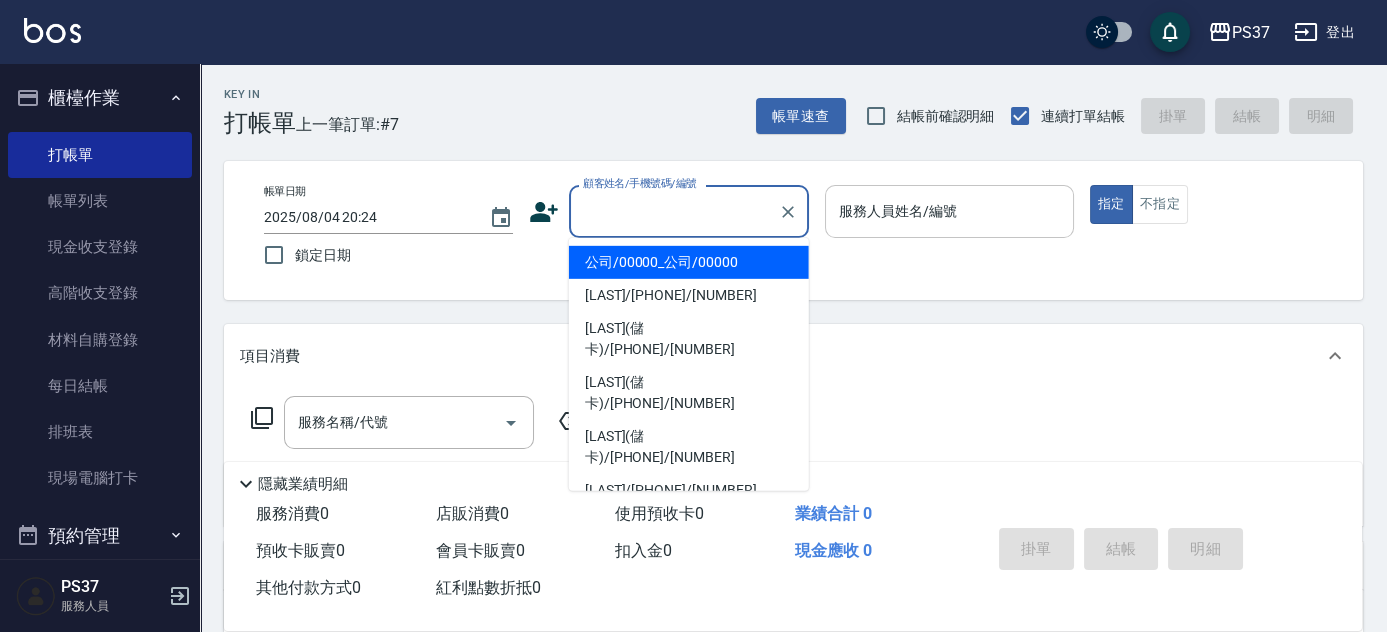 type on "公司/00000_公司/00000" 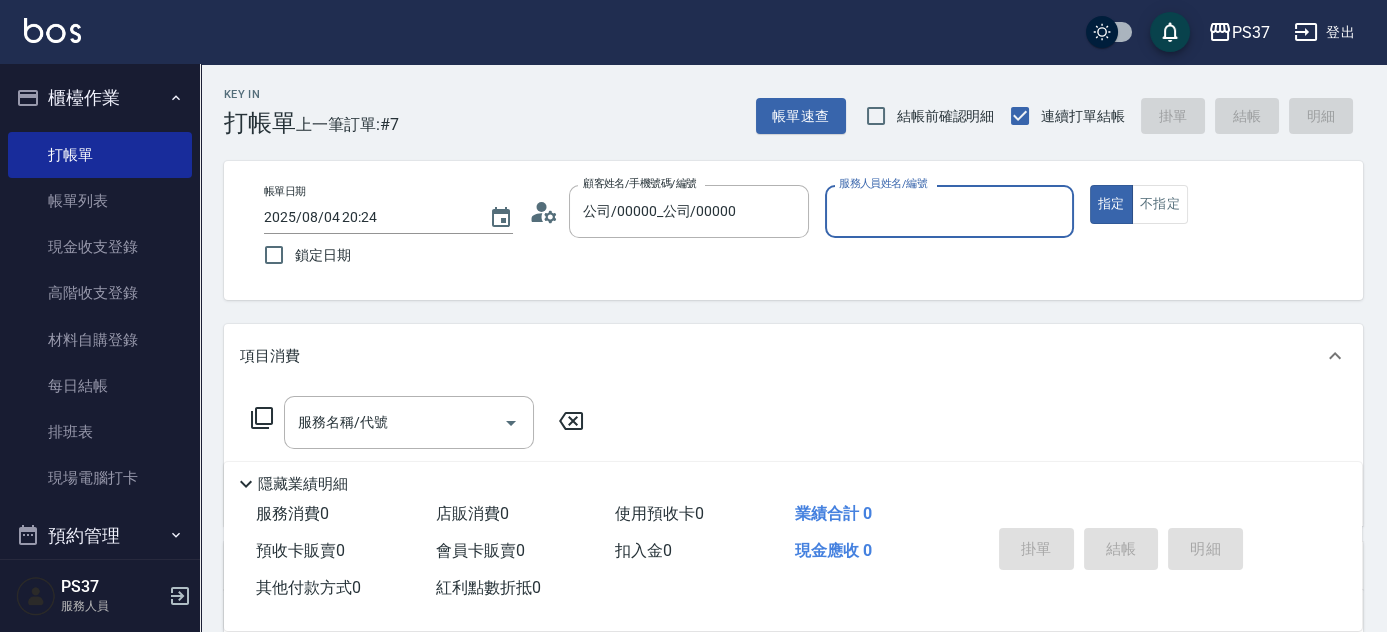 click on "服務人員姓名/編號" at bounding box center (949, 211) 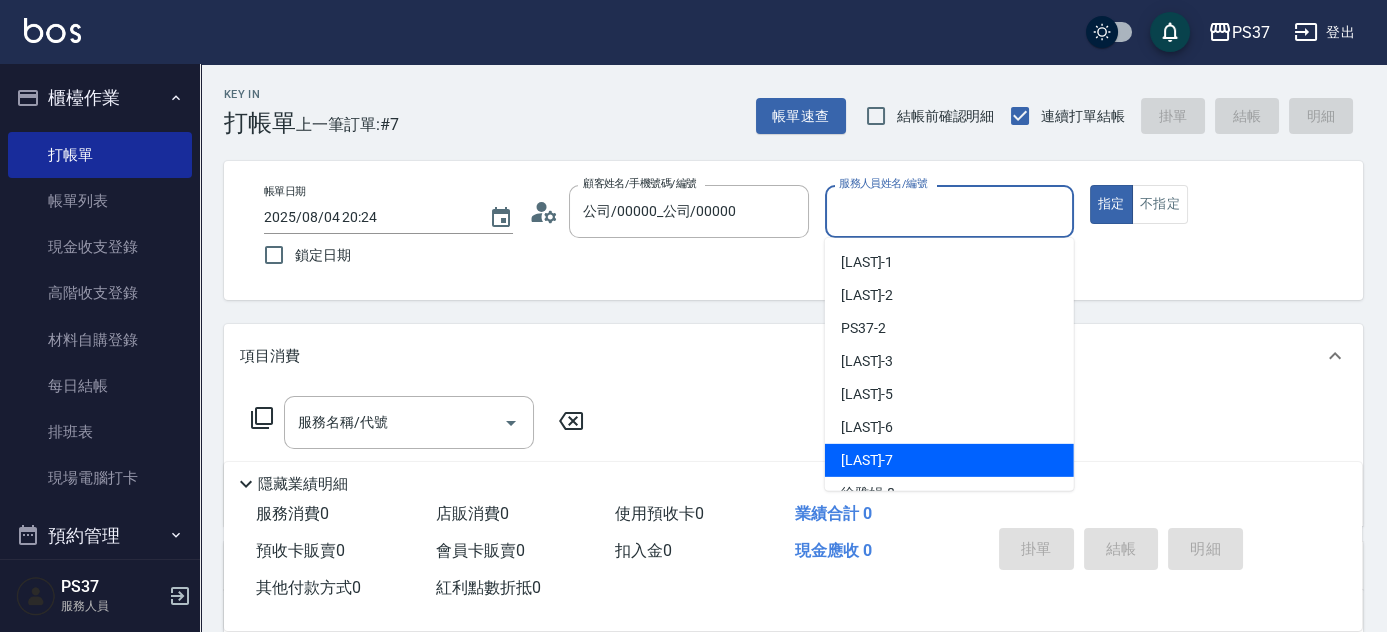 drag, startPoint x: 944, startPoint y: 453, endPoint x: 920, endPoint y: 453, distance: 24 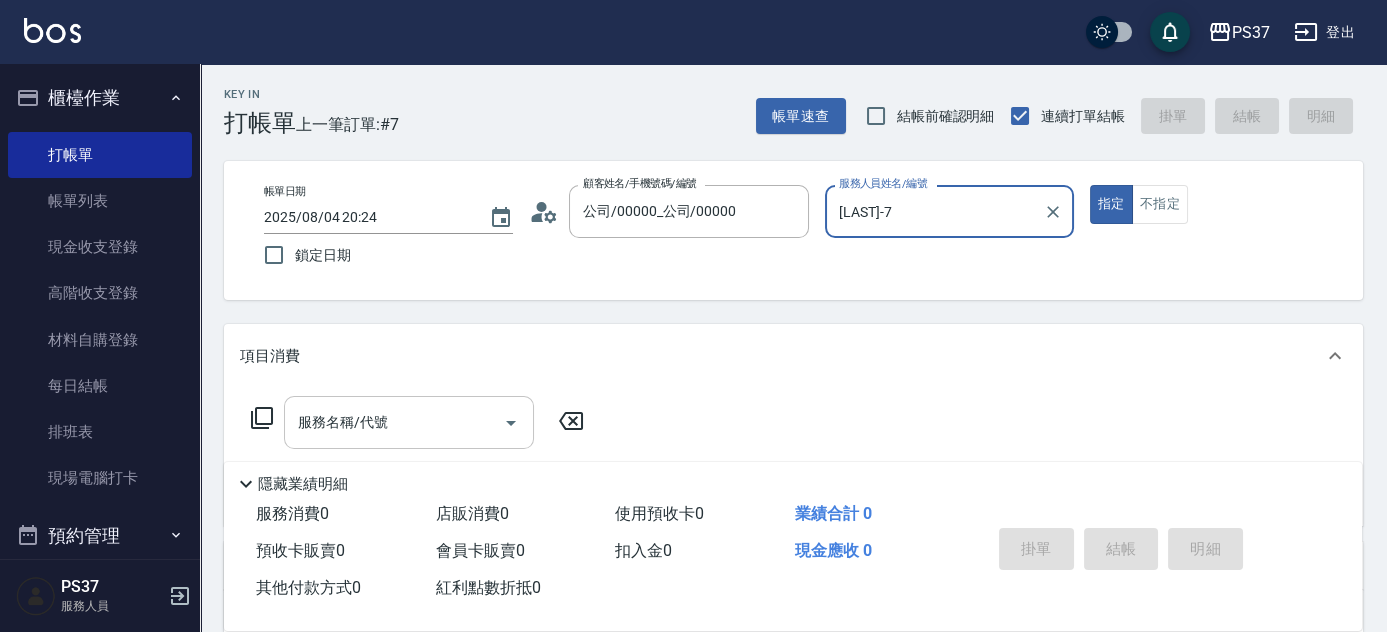 click on "服務名稱/代號" at bounding box center [394, 422] 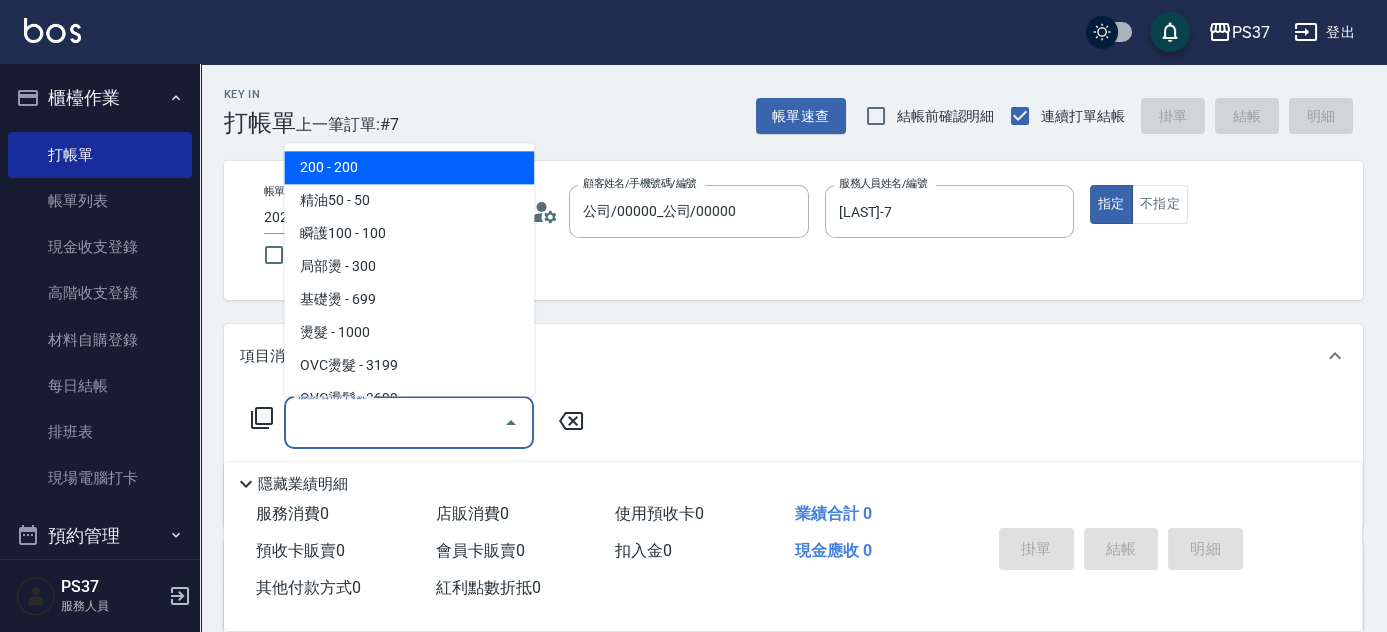 click on "200 - 200" at bounding box center (409, 168) 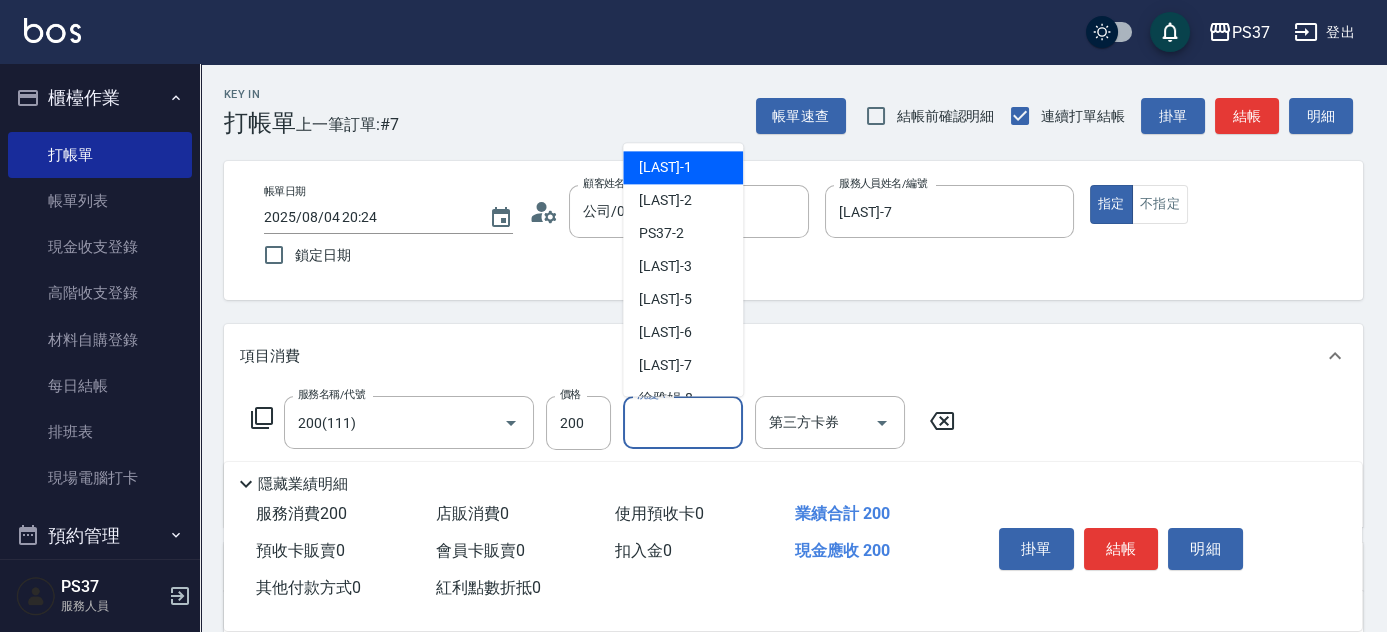 drag, startPoint x: 693, startPoint y: 410, endPoint x: 667, endPoint y: 250, distance: 162.09874 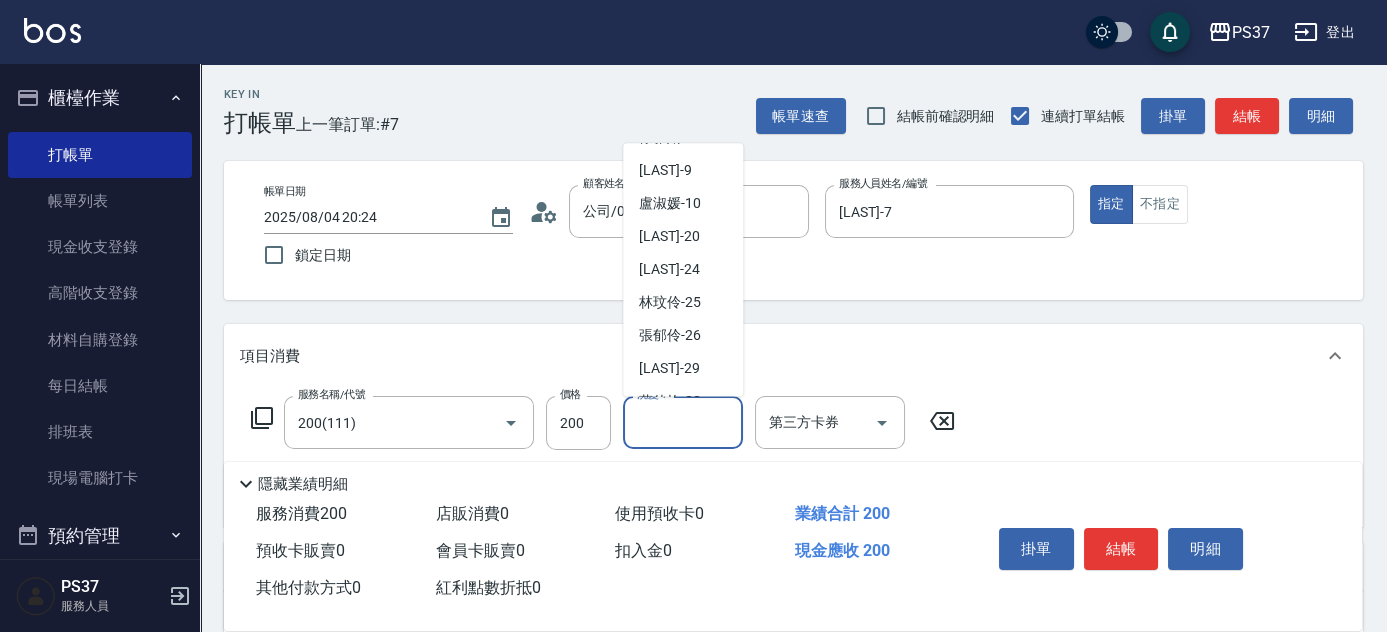 scroll, scrollTop: 323, scrollLeft: 0, axis: vertical 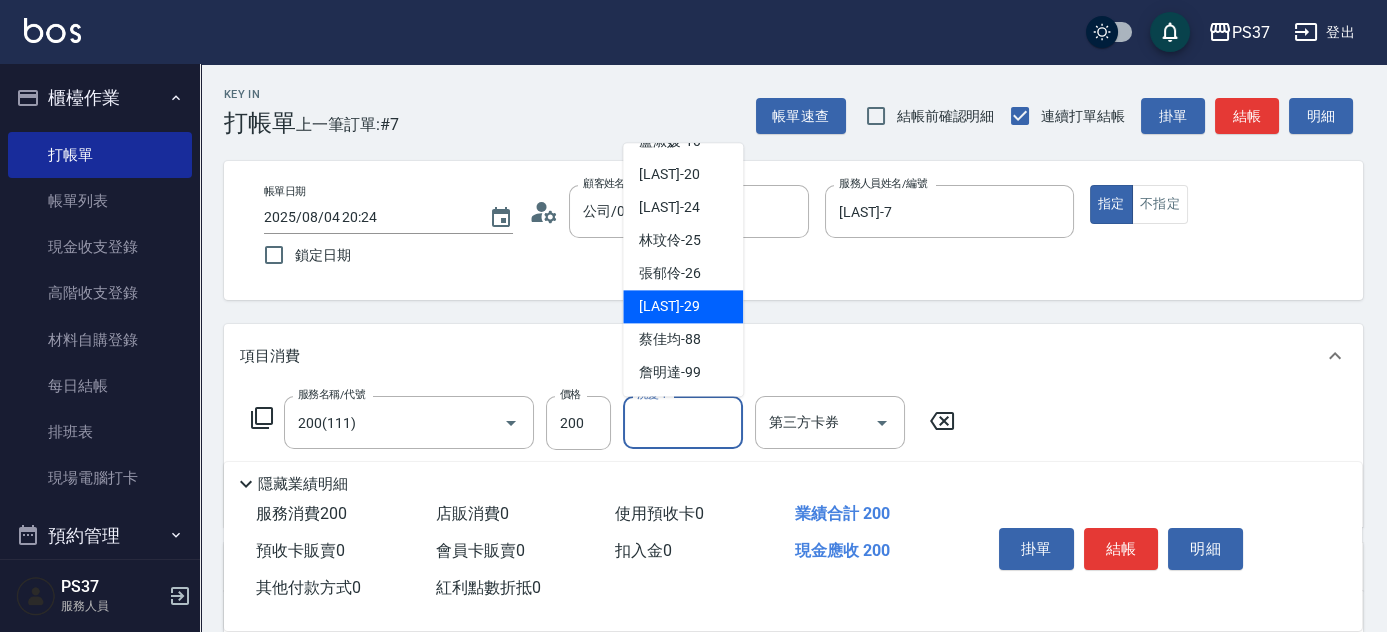click on "林琇琪 -29" at bounding box center [683, 307] 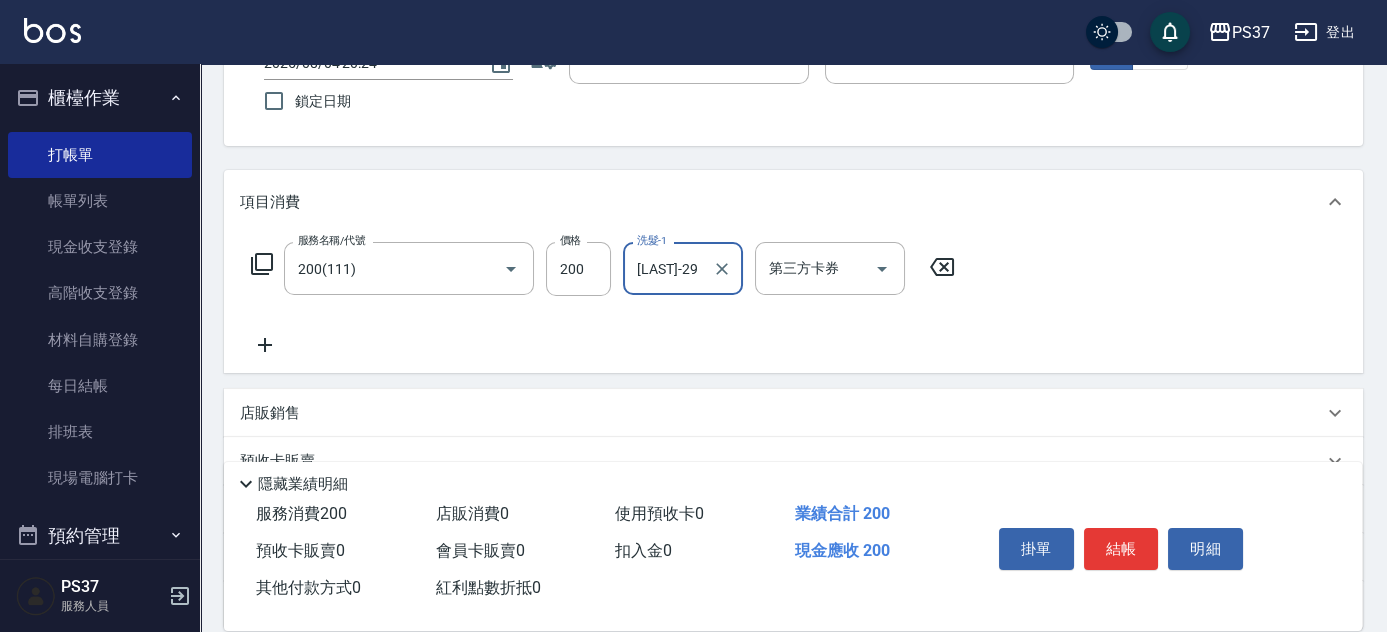 scroll, scrollTop: 272, scrollLeft: 0, axis: vertical 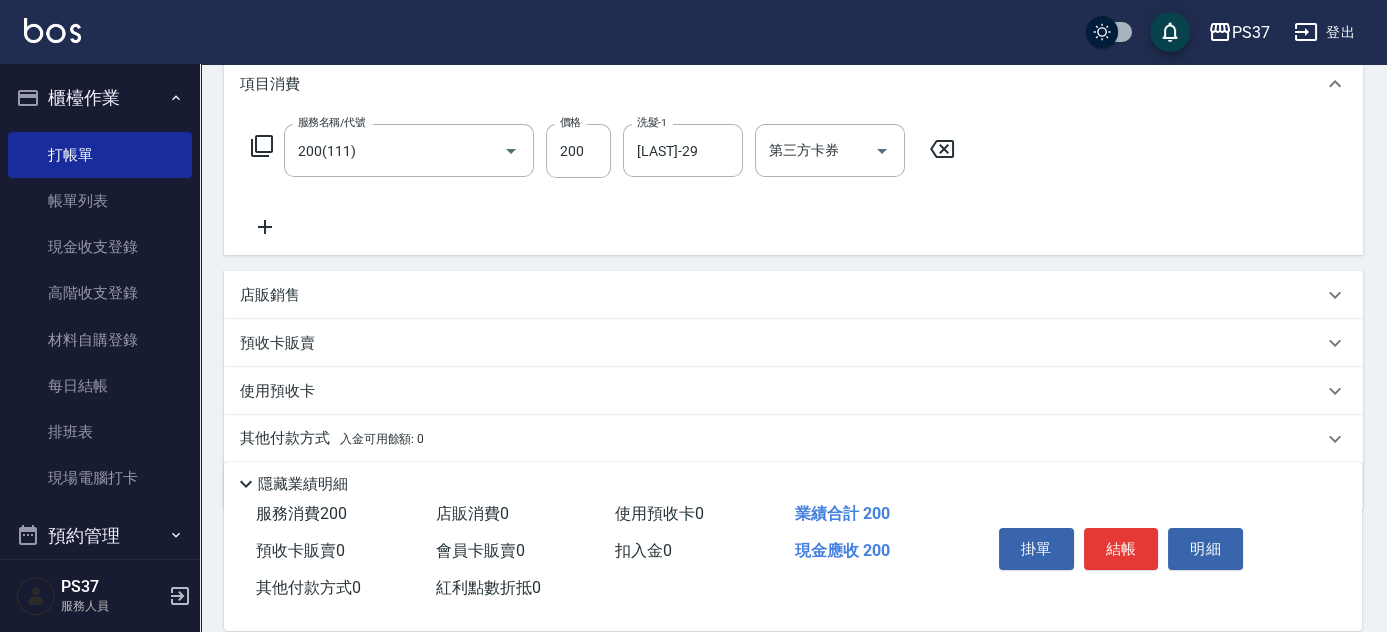 click 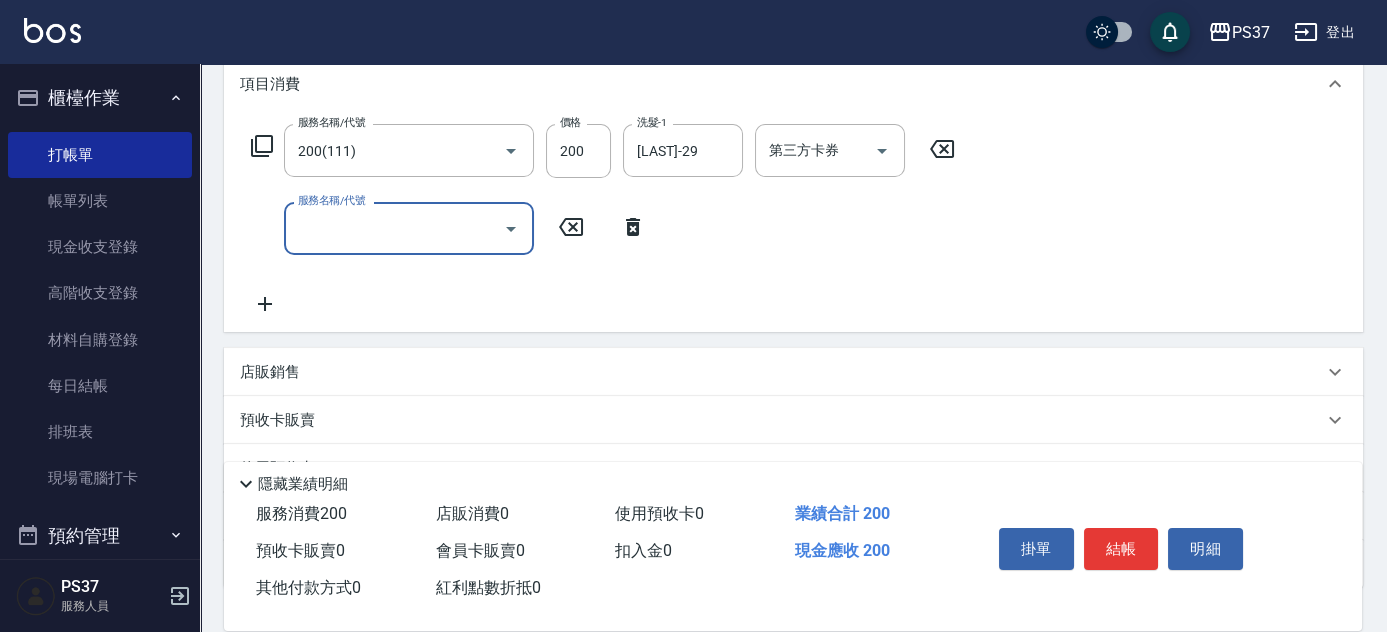 drag, startPoint x: 316, startPoint y: 219, endPoint x: 341, endPoint y: 243, distance: 34.655445 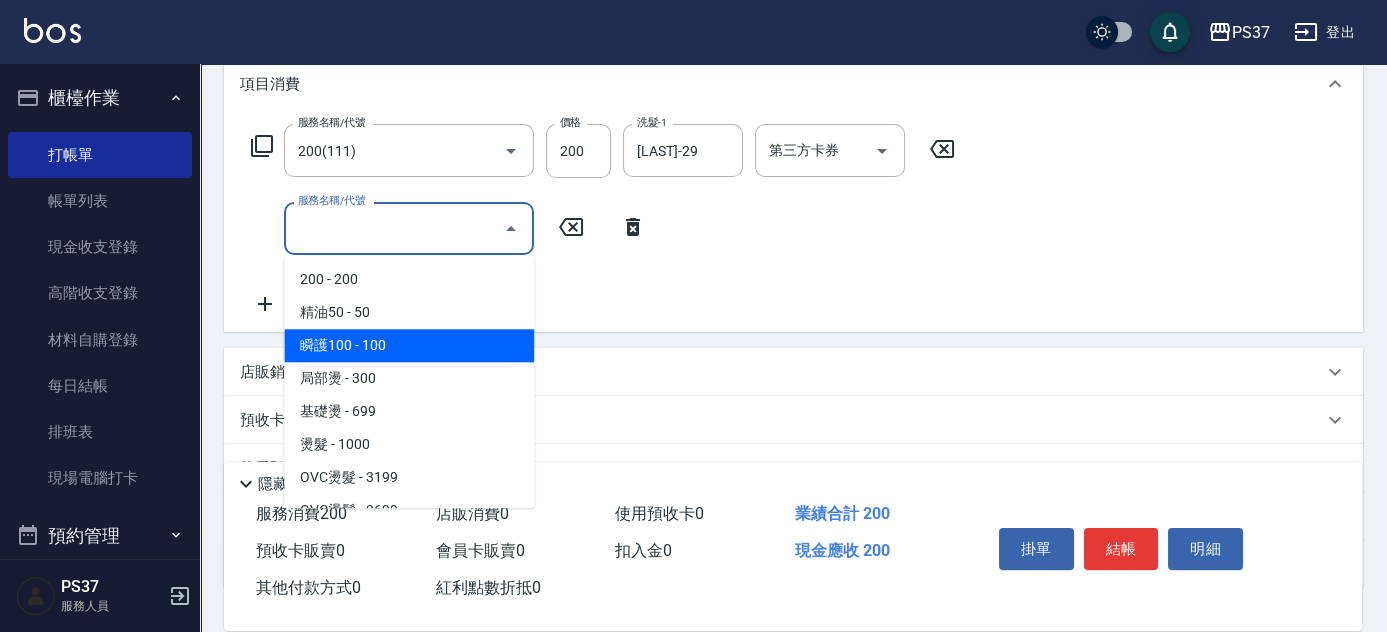 click on "瞬護100 - 100" at bounding box center [409, 345] 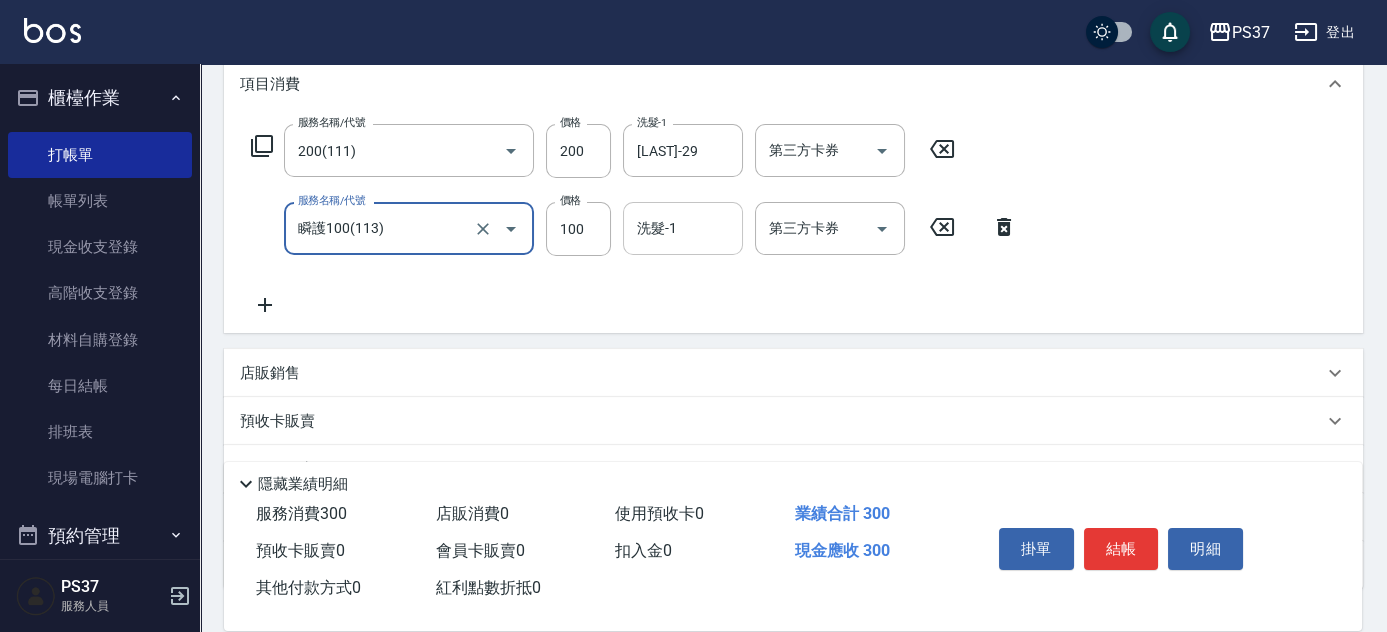 click on "洗髮-1 洗髮-1" at bounding box center [683, 228] 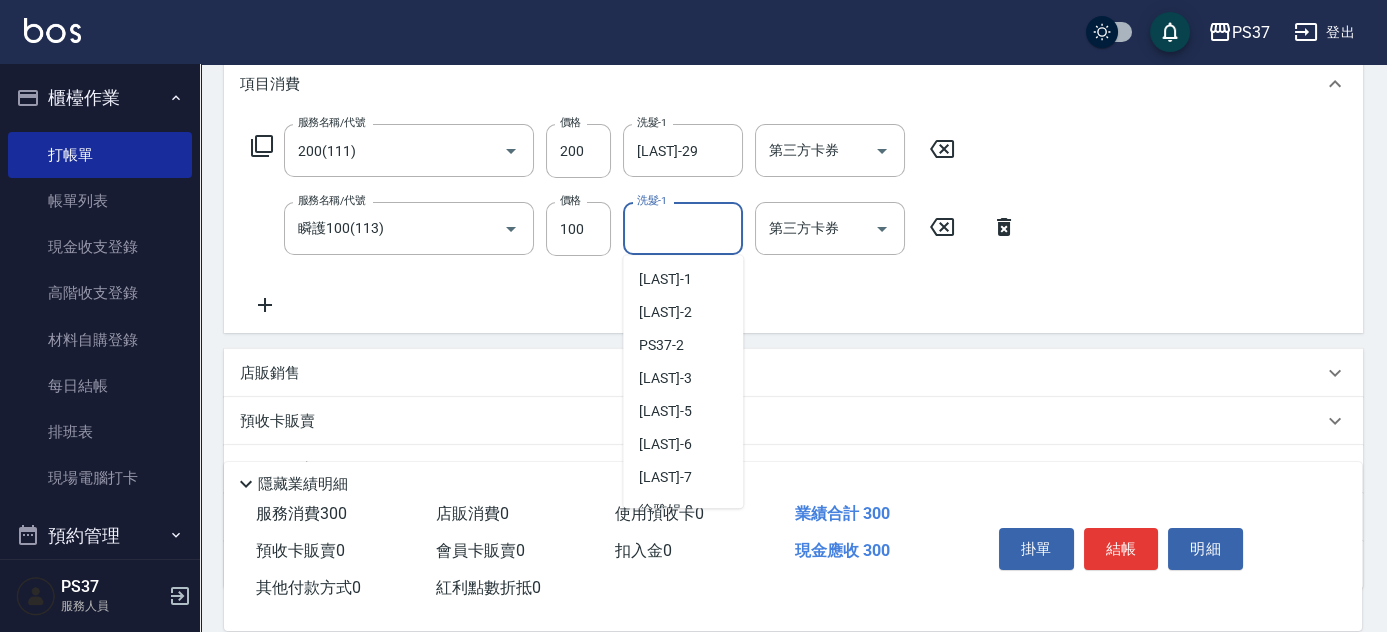 scroll, scrollTop: 323, scrollLeft: 0, axis: vertical 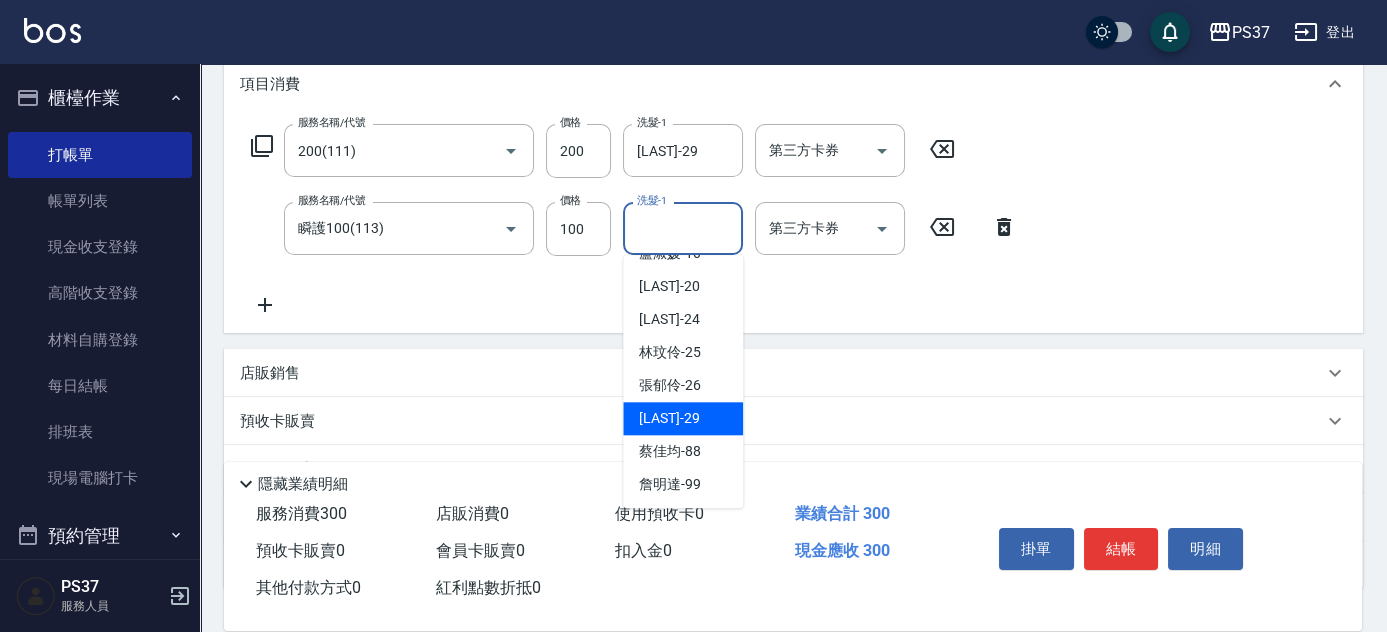 drag, startPoint x: 702, startPoint y: 414, endPoint x: 643, endPoint y: 402, distance: 60.207973 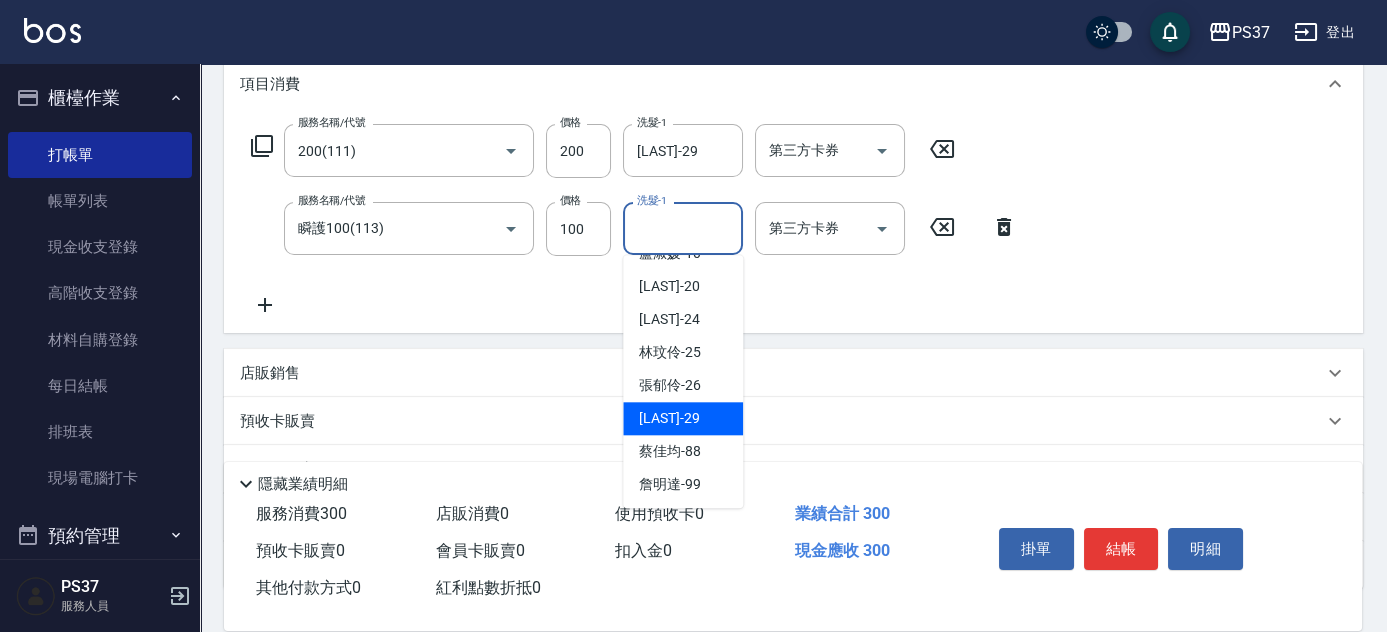 type on "[LAST_NAME]-[AGE]" 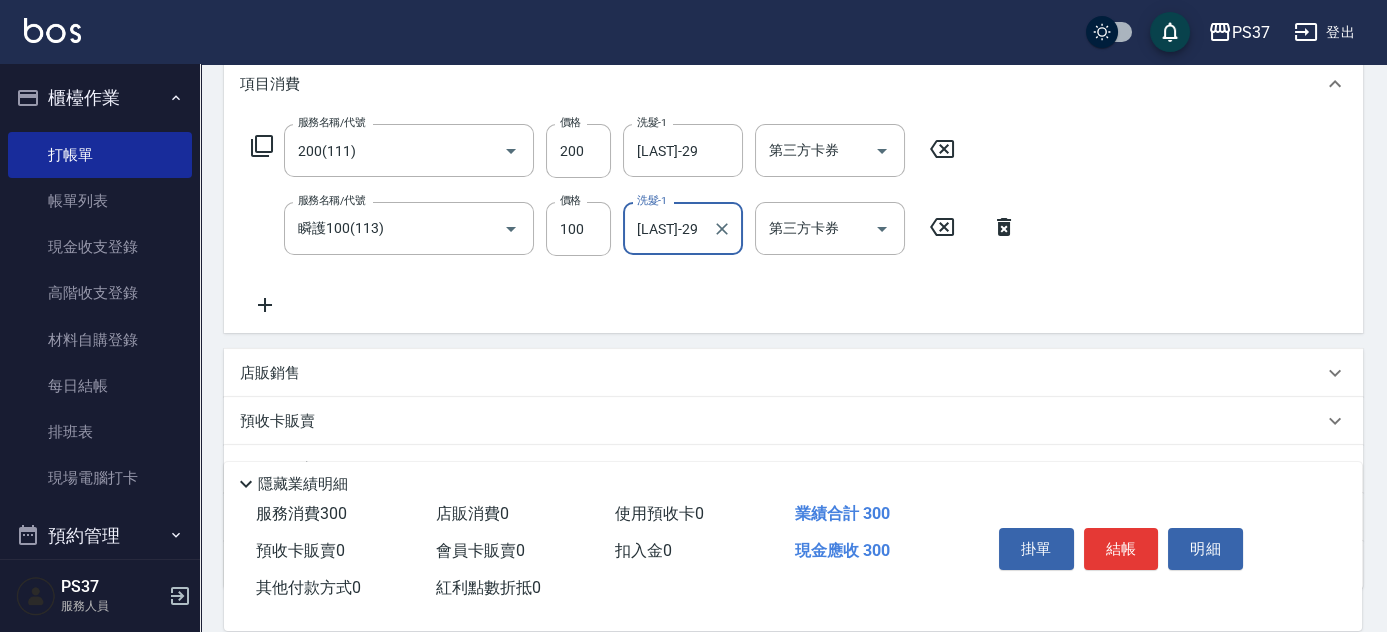 click 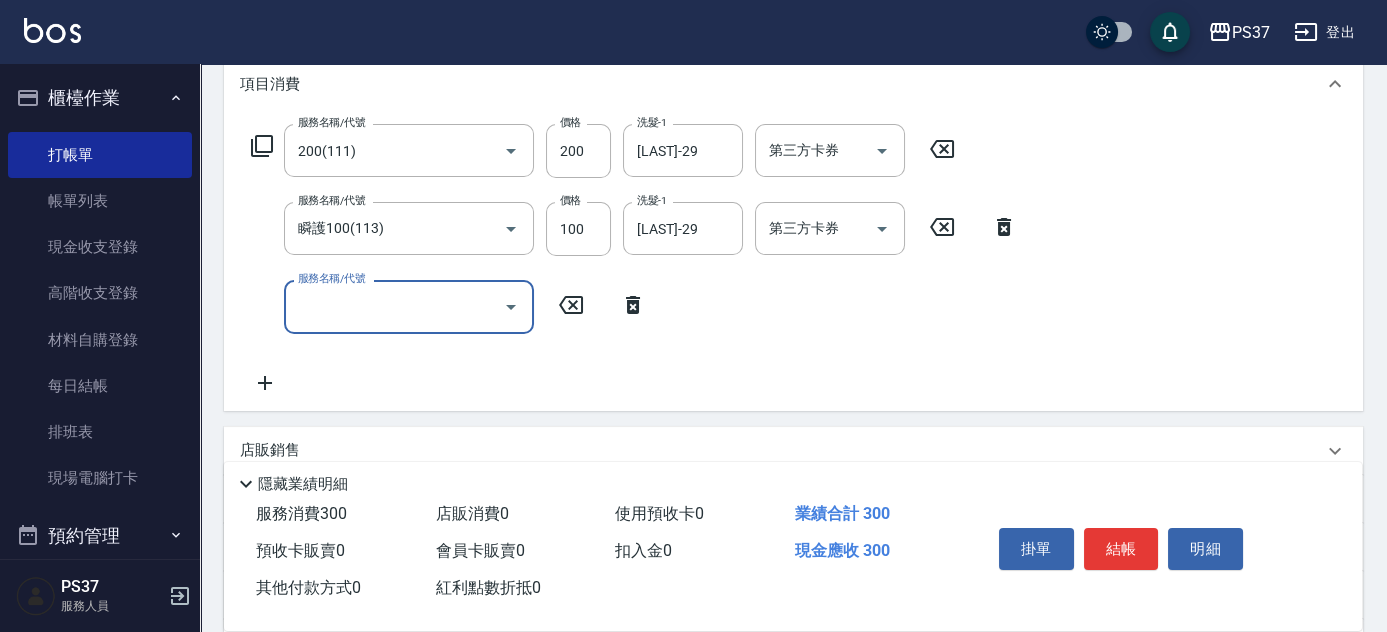 click on "服務名稱/代號" at bounding box center [394, 306] 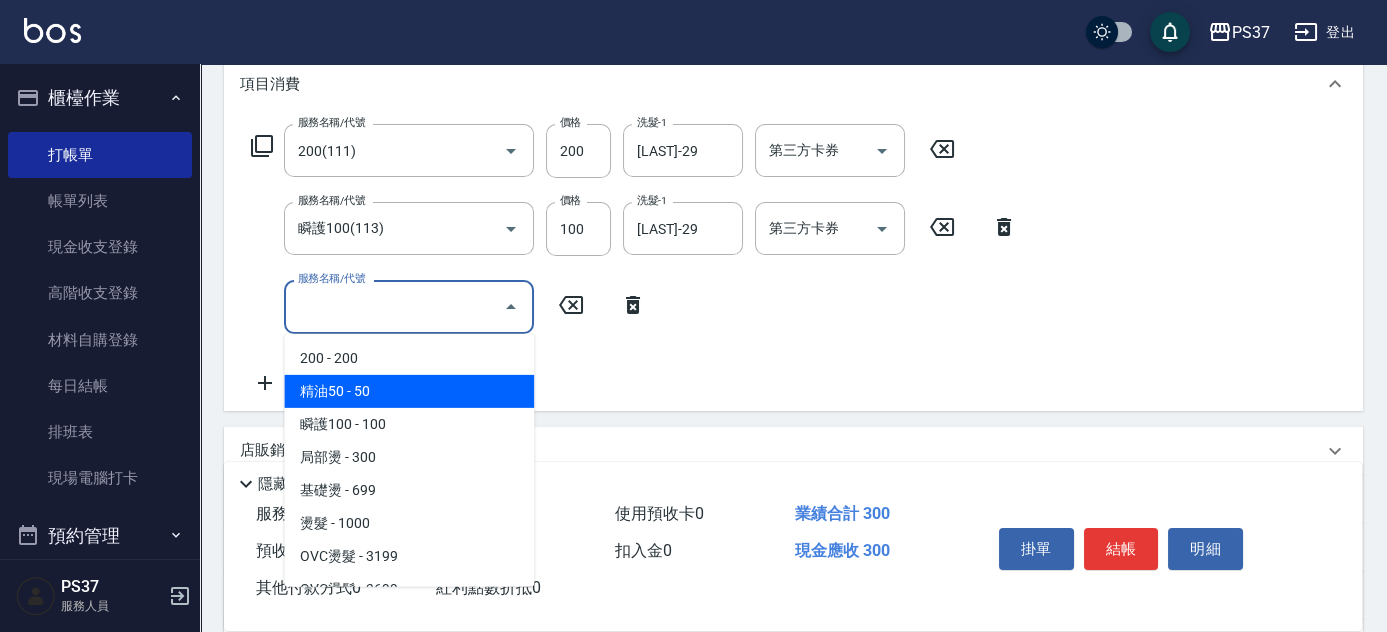 click on "精油50 - 50" at bounding box center (409, 391) 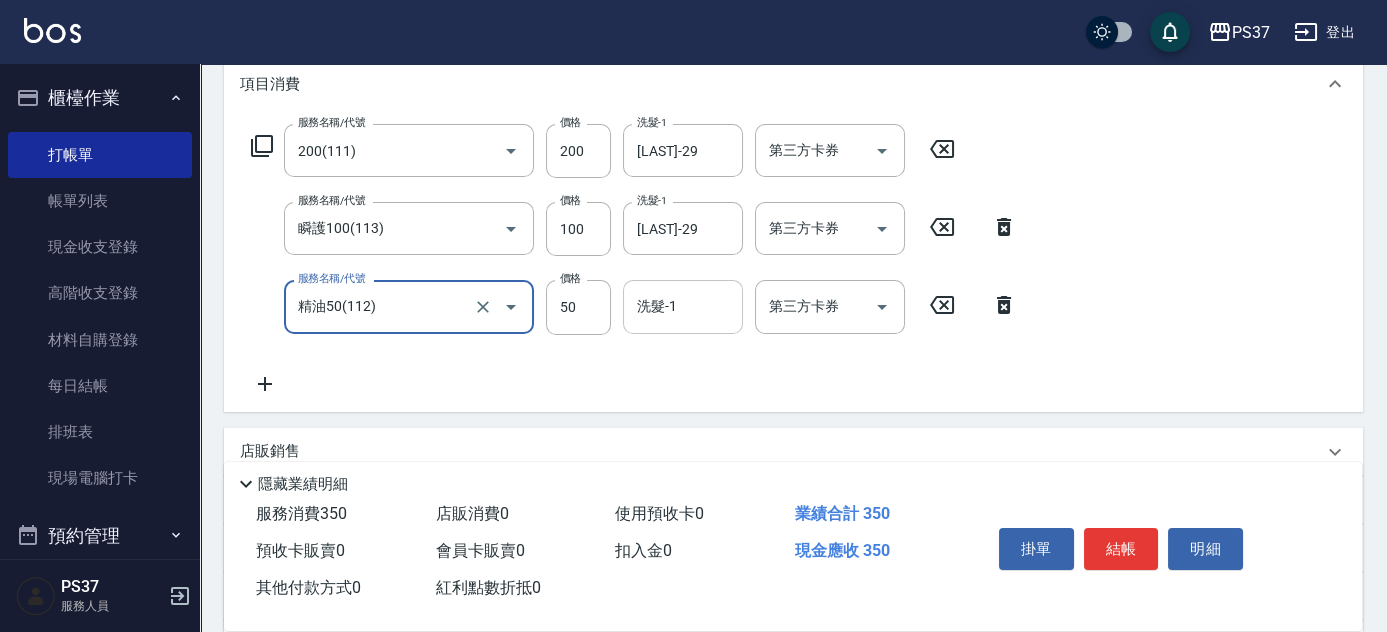 click on "洗髮-1" at bounding box center (683, 306) 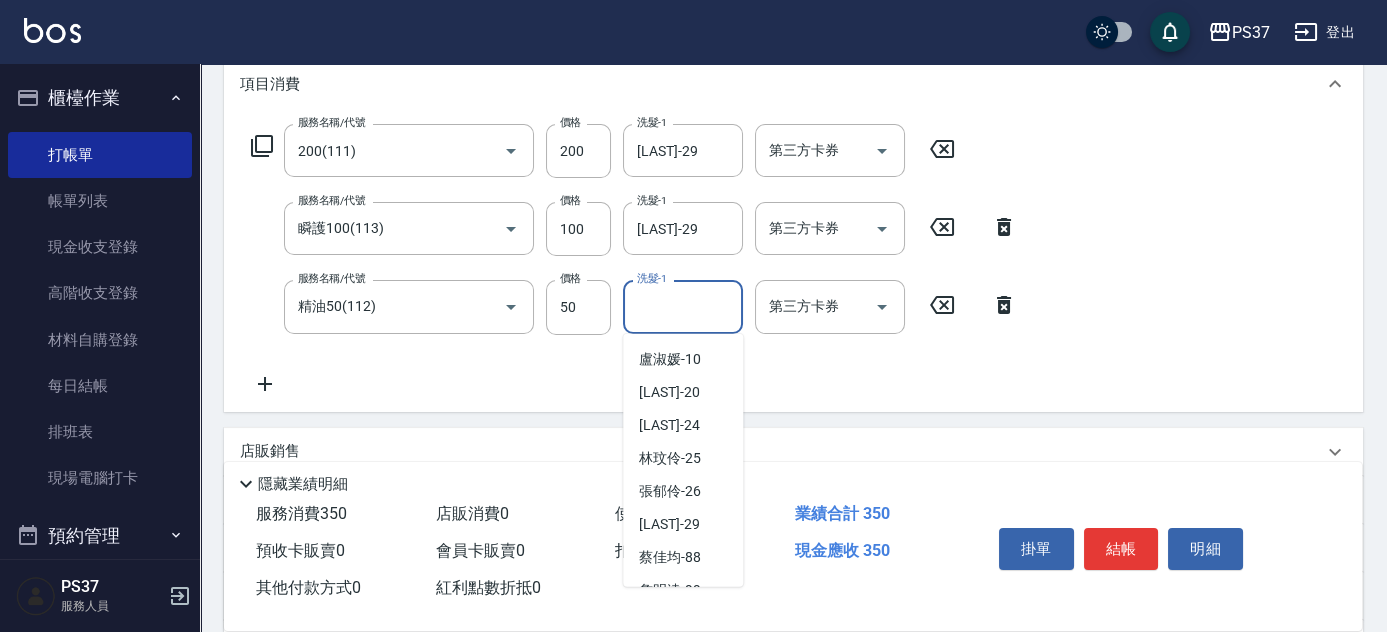 scroll, scrollTop: 323, scrollLeft: 0, axis: vertical 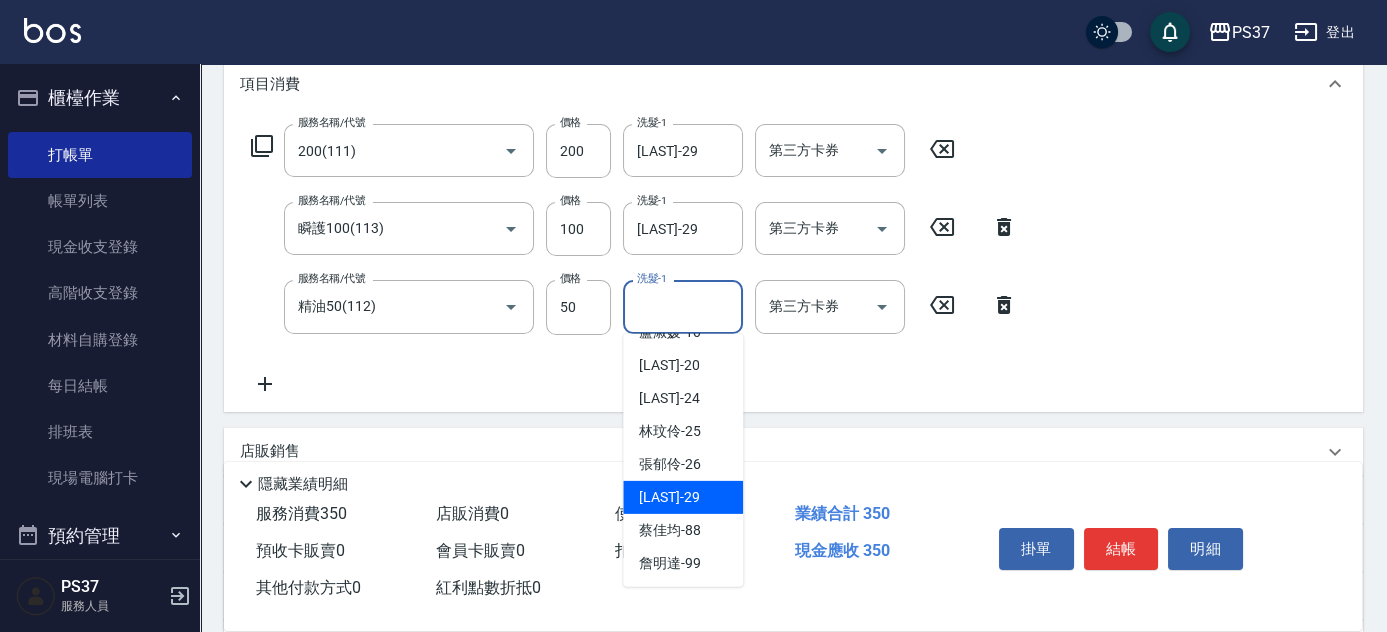 click on "林琇琪 -29" at bounding box center (669, 497) 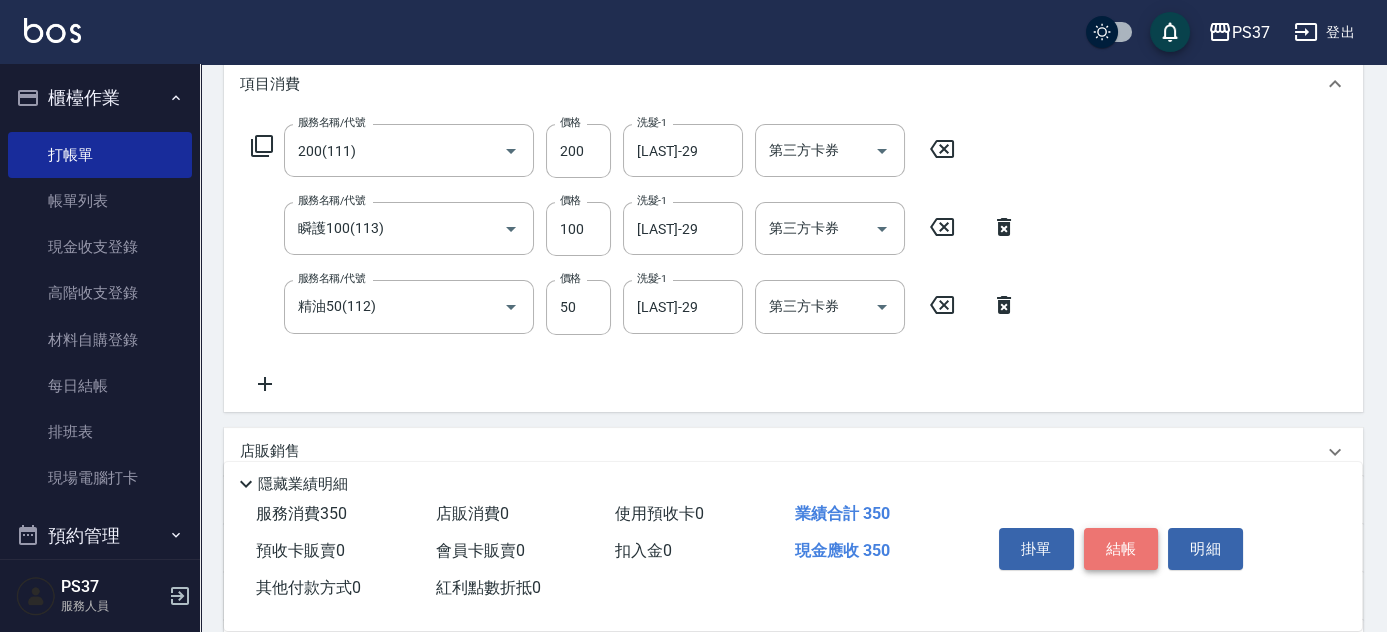 click on "結帳" at bounding box center (1121, 549) 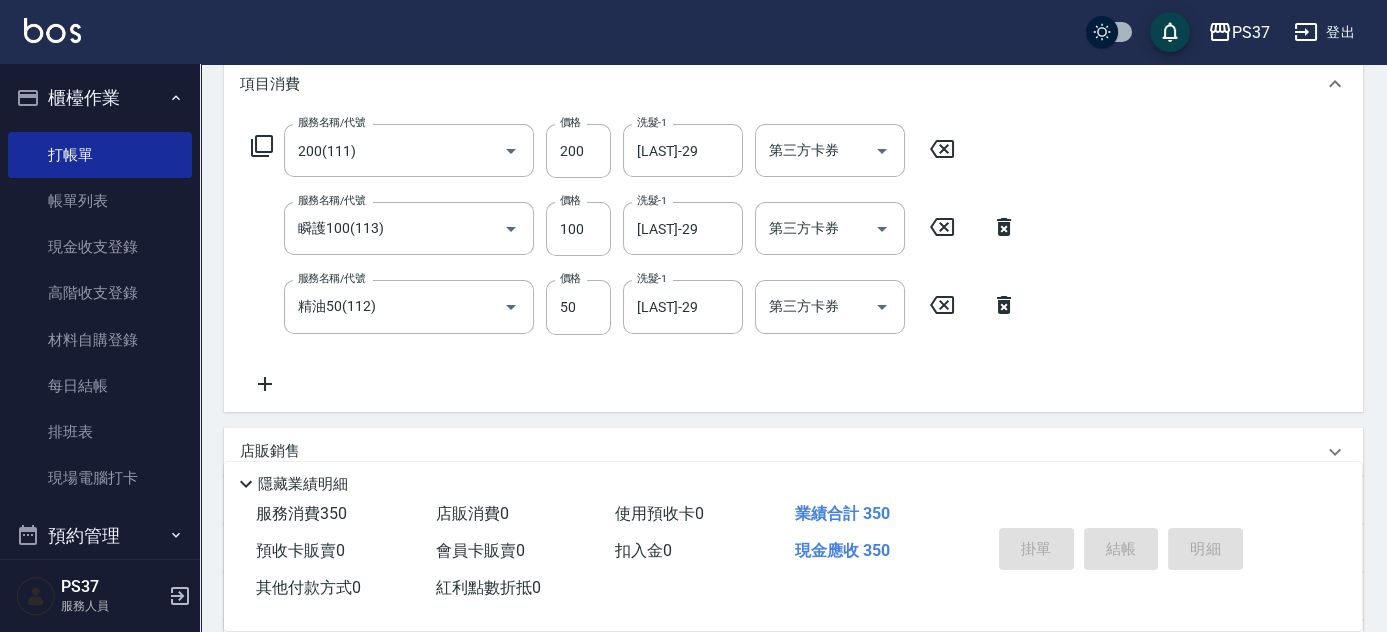 type on "2025/08/04 20:25" 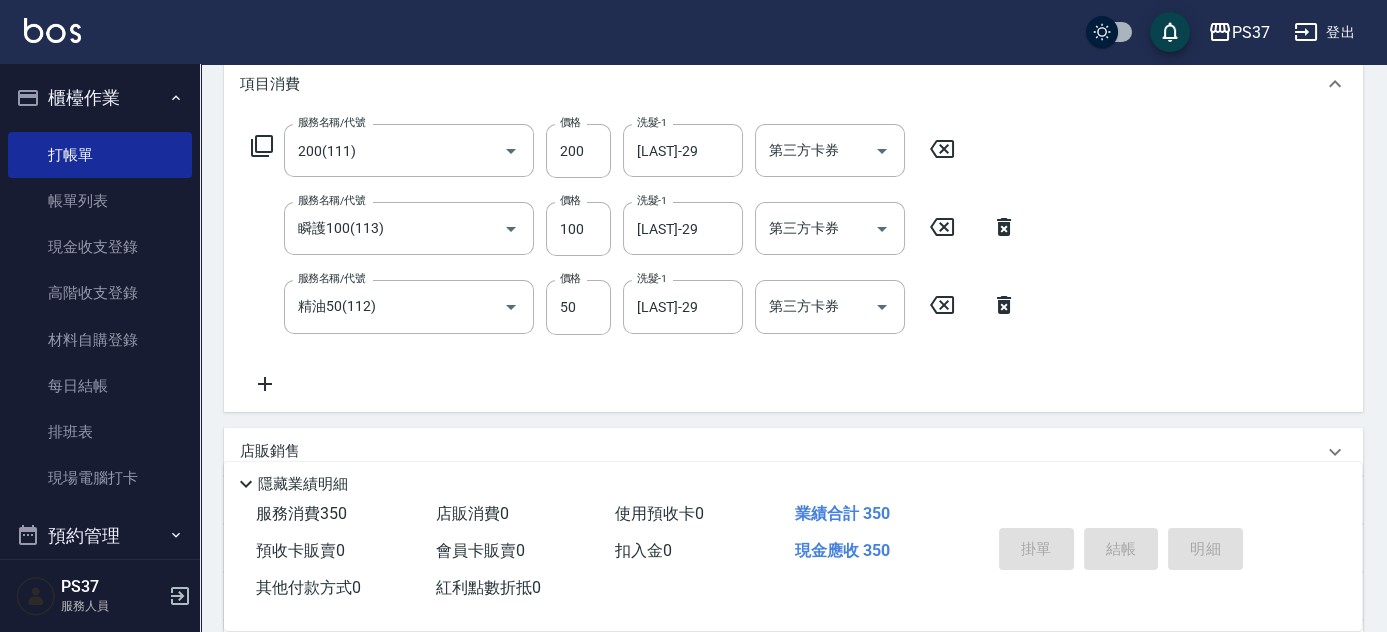 type 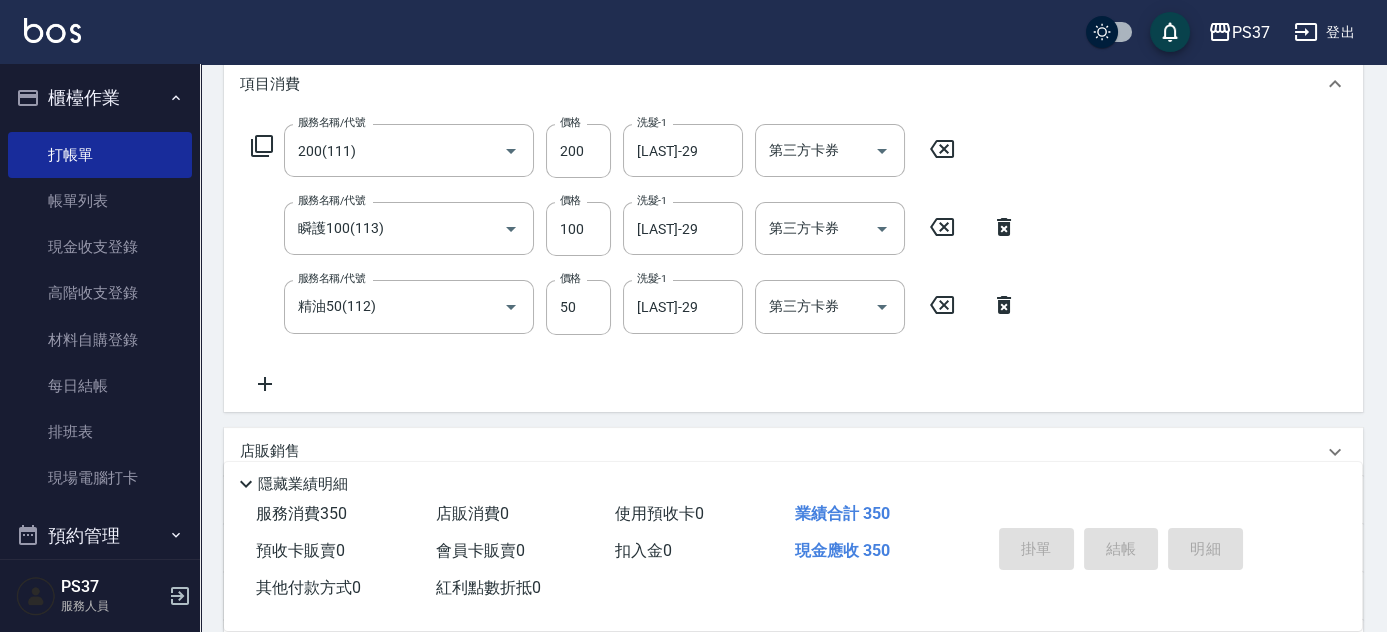 type 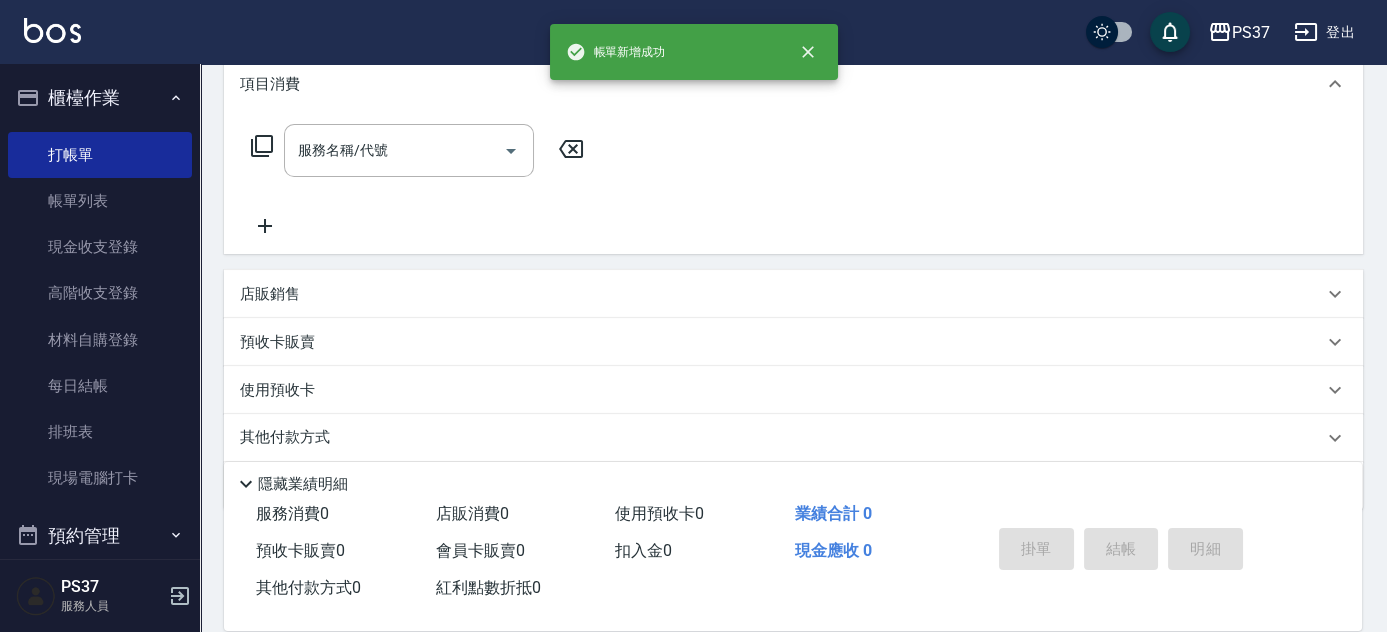 scroll, scrollTop: 0, scrollLeft: 0, axis: both 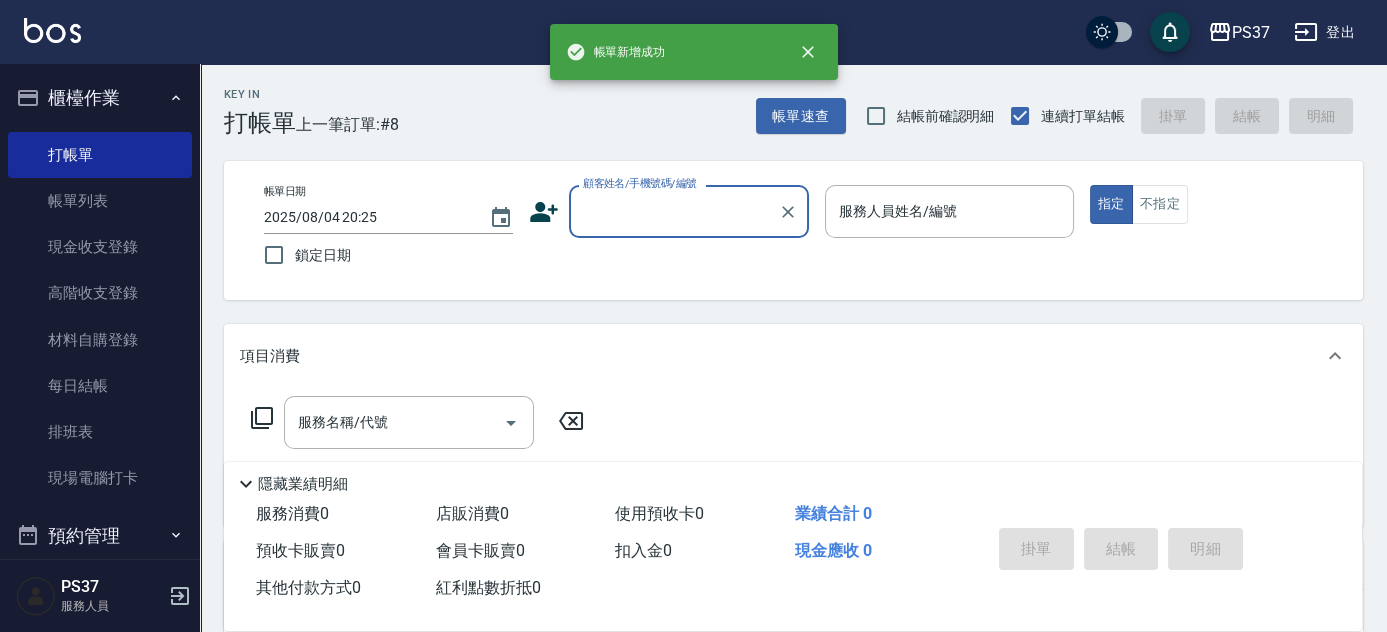 click on "顧客姓名/手機號碼/編號" at bounding box center (674, 211) 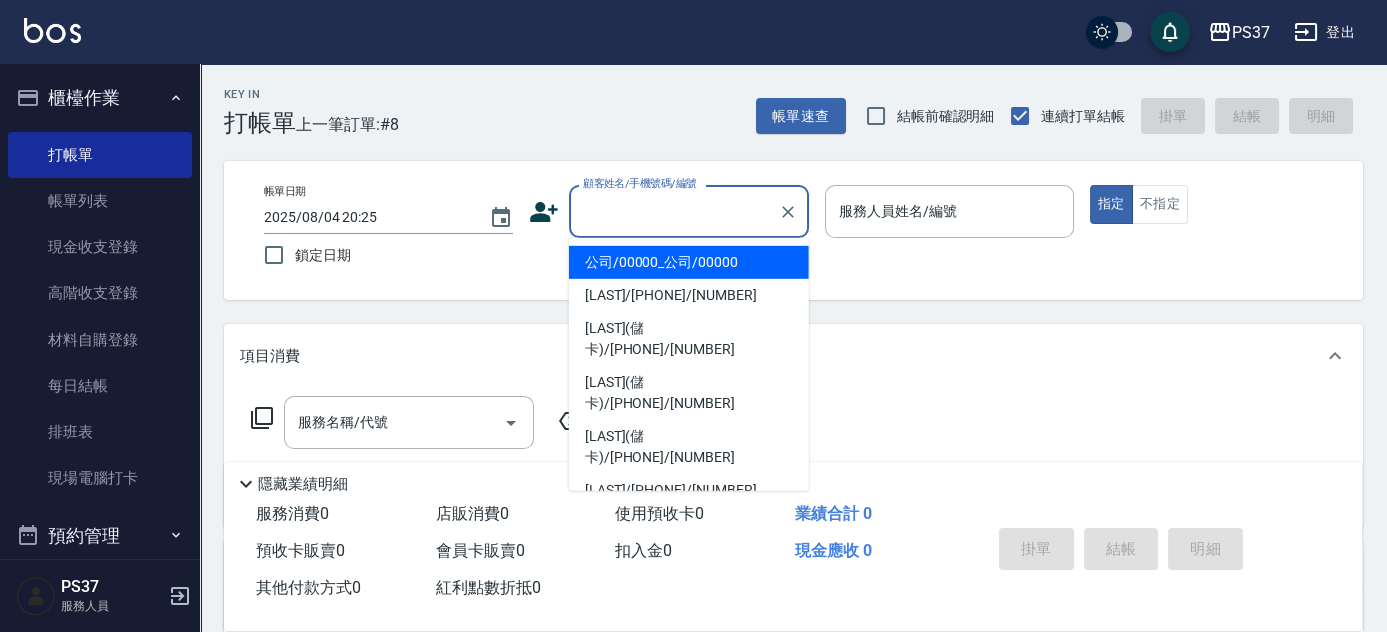 click on "公司/00000_公司/00000" at bounding box center [689, 262] 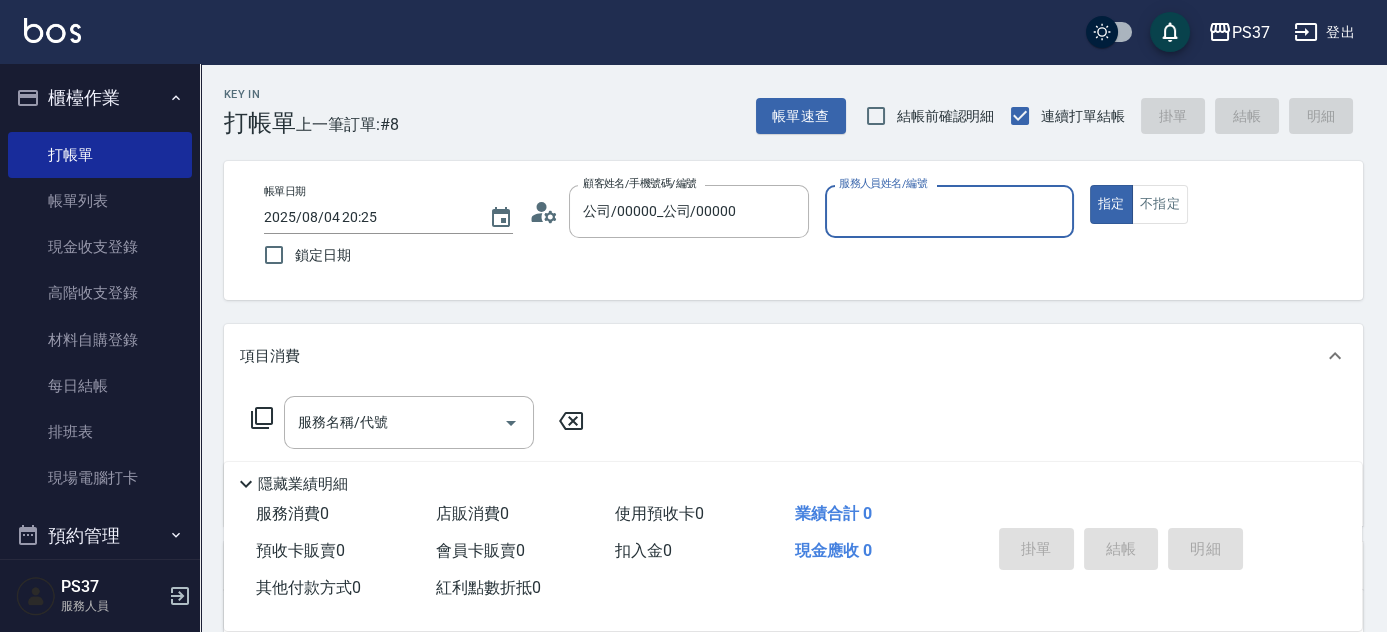 click on "服務人員姓名/編號" at bounding box center [949, 211] 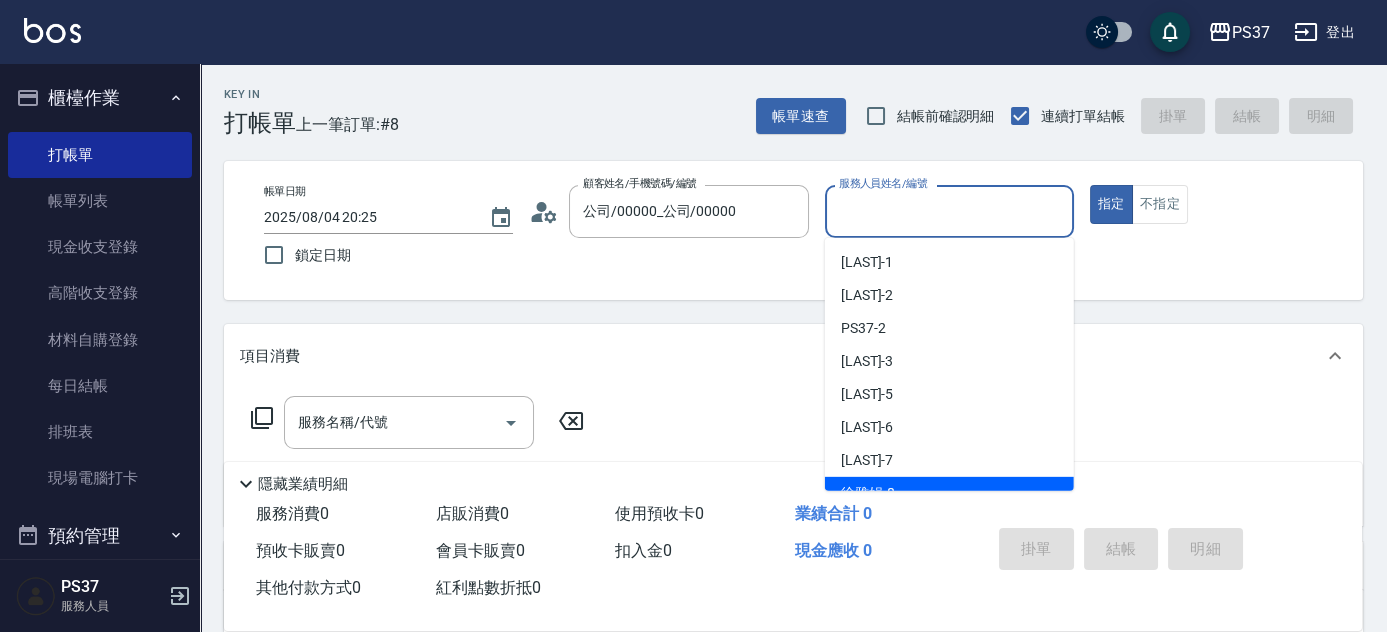 click on "徐雅娟 -8" at bounding box center [949, 493] 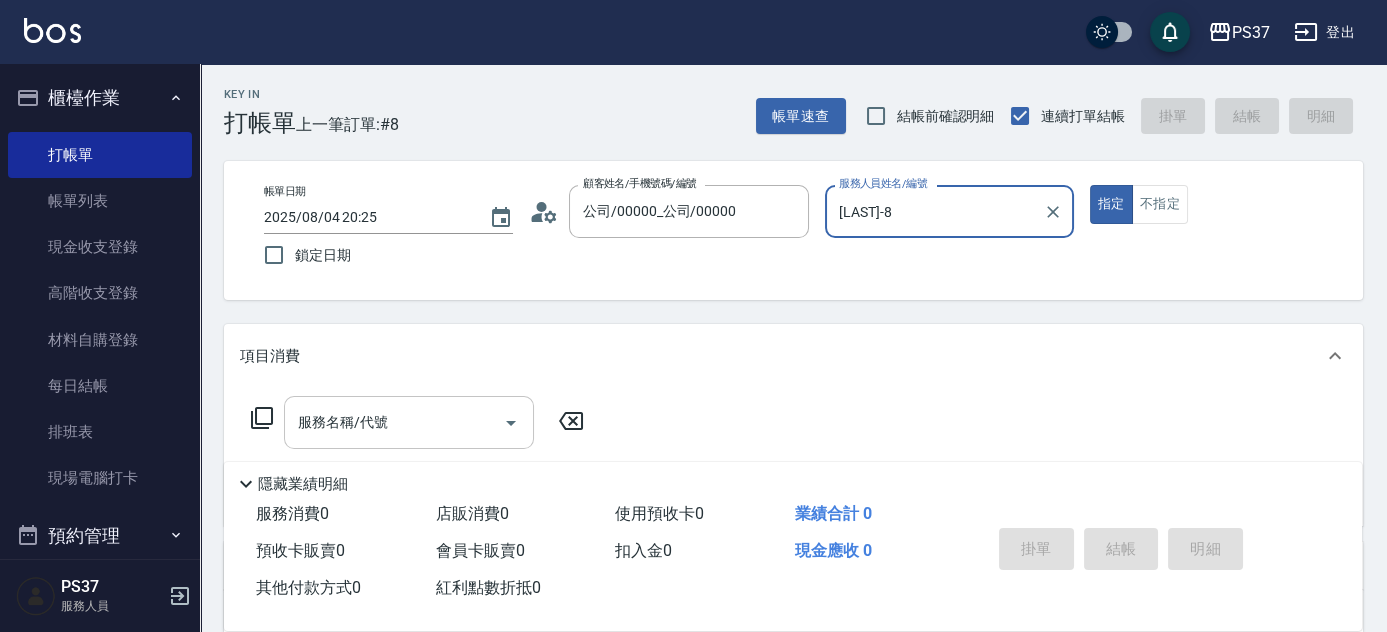 click on "服務名稱/代號" at bounding box center (394, 422) 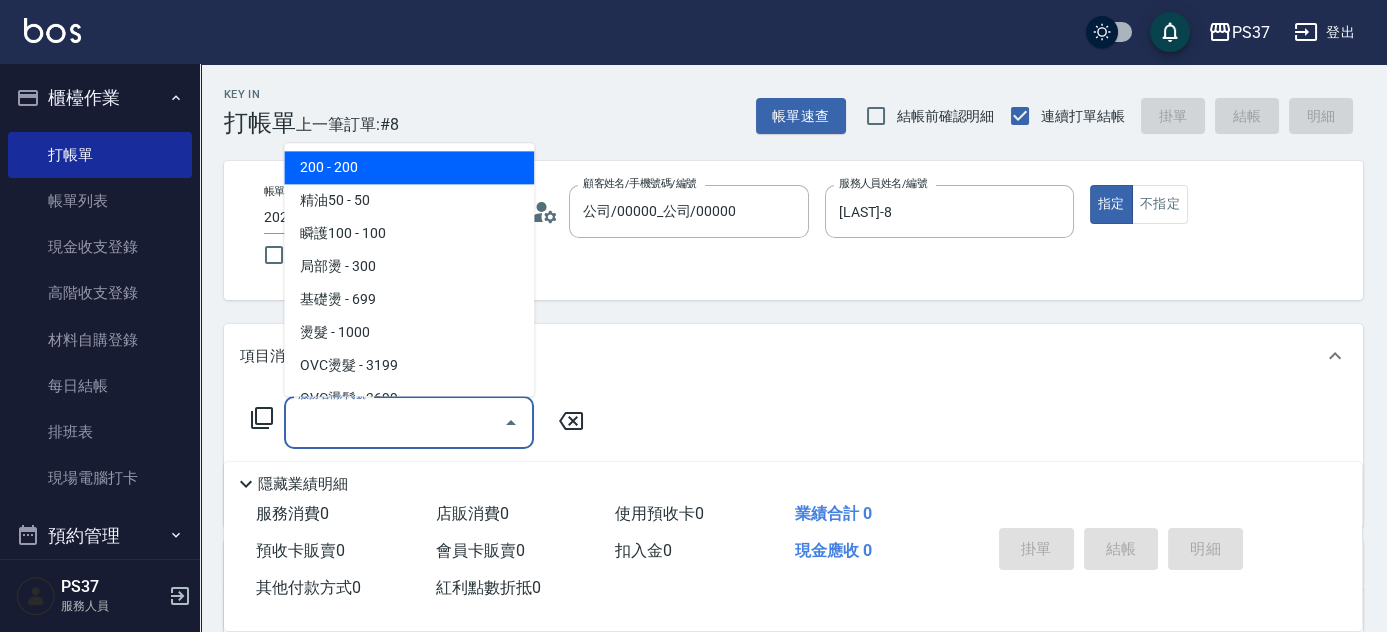 click on "200 - 200" at bounding box center (409, 168) 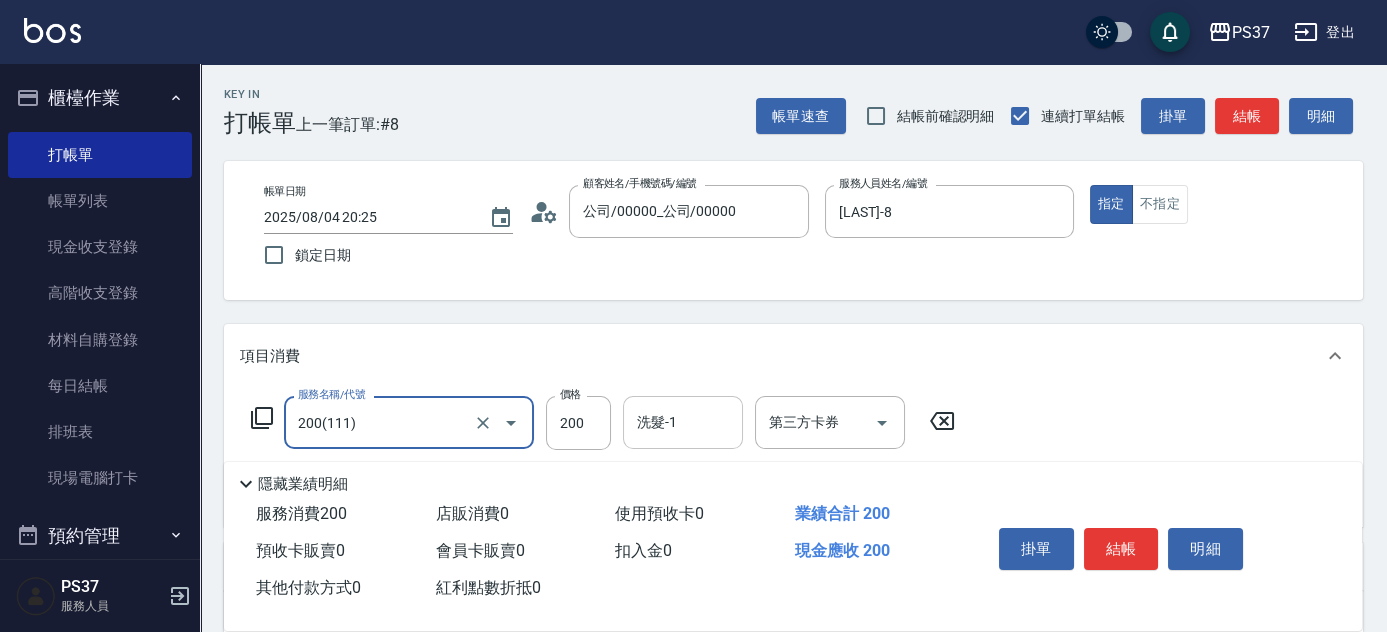 click on "洗髮-1 洗髮-1" at bounding box center [683, 422] 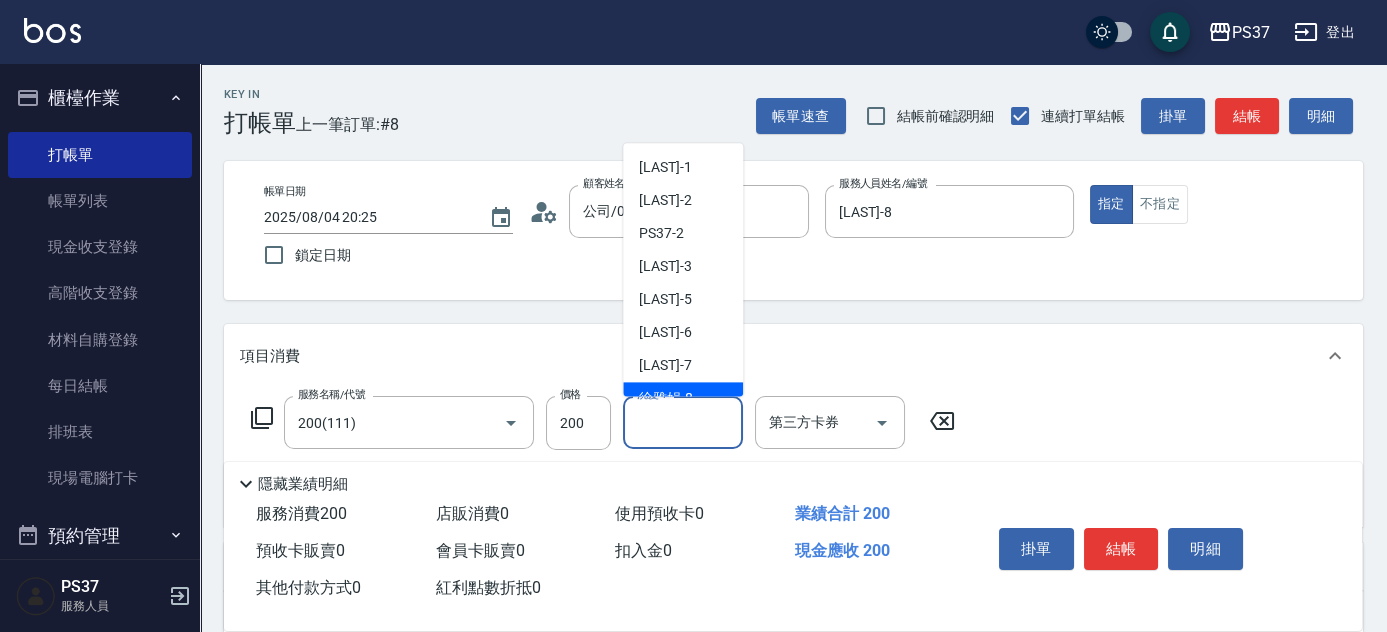 click on "徐雅娟 -8" at bounding box center [683, 399] 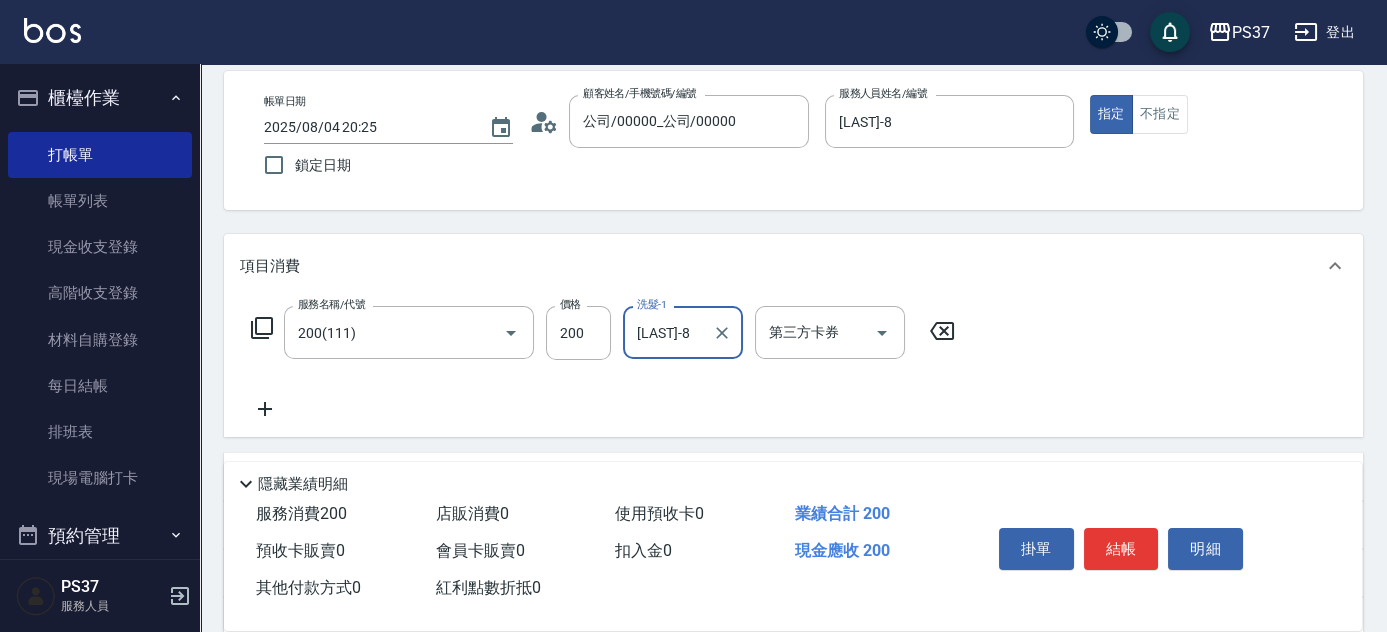 scroll, scrollTop: 90, scrollLeft: 0, axis: vertical 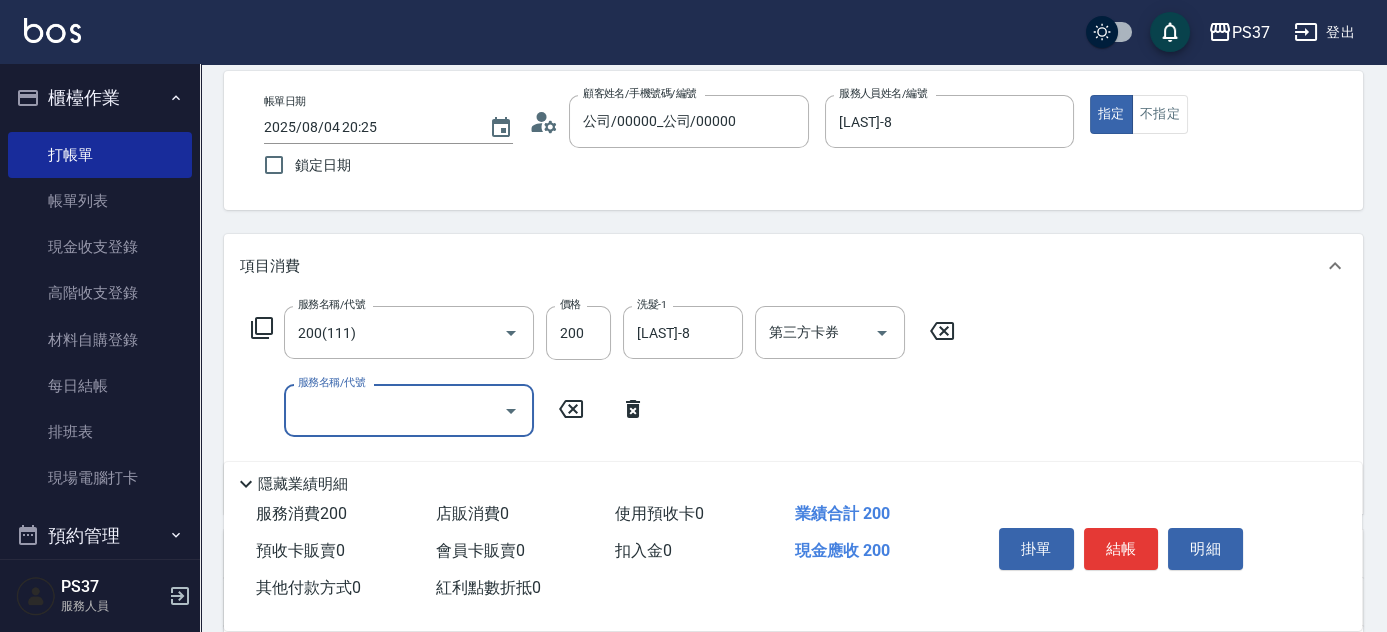 click on "服務名稱/代號" at bounding box center (394, 410) 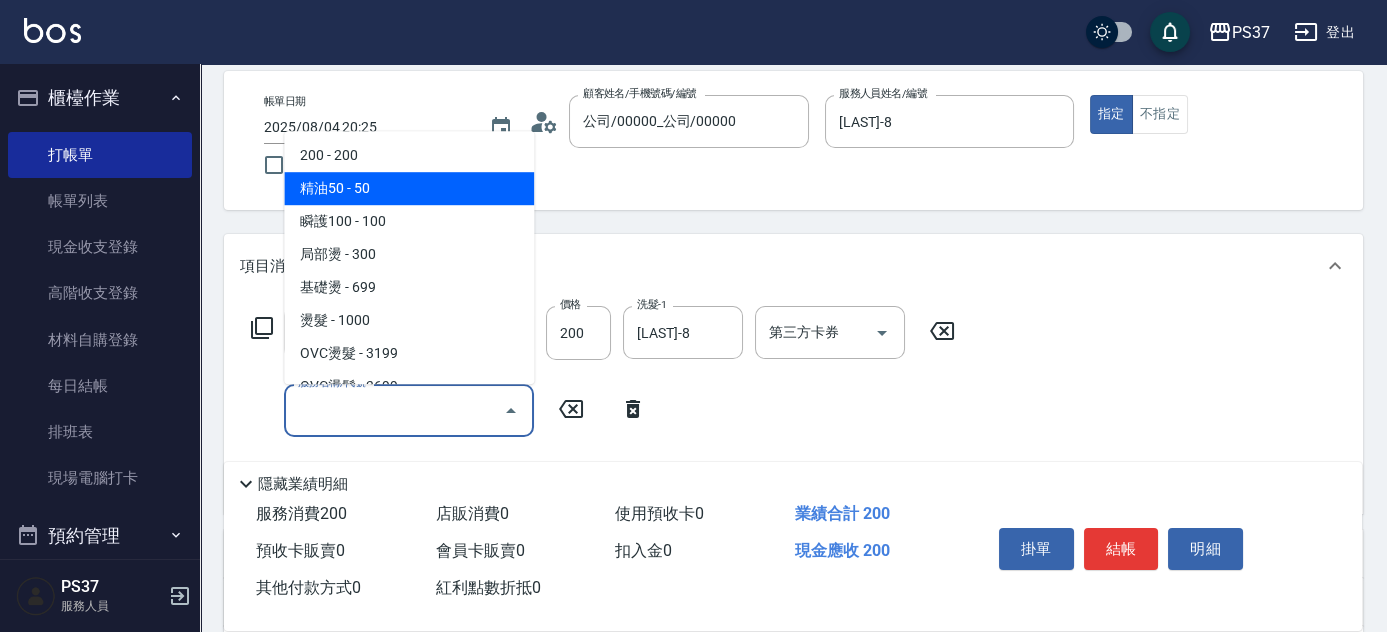 click on "精油50 - 50" at bounding box center (409, 188) 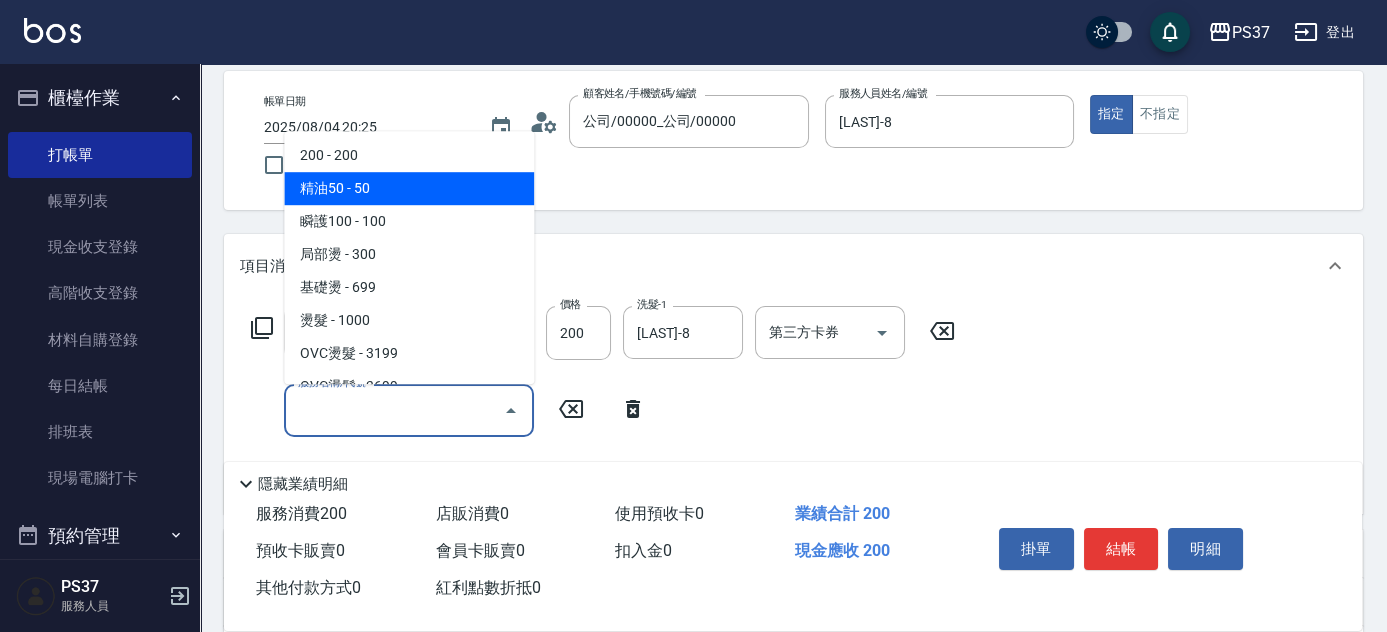type on "精油50(112)" 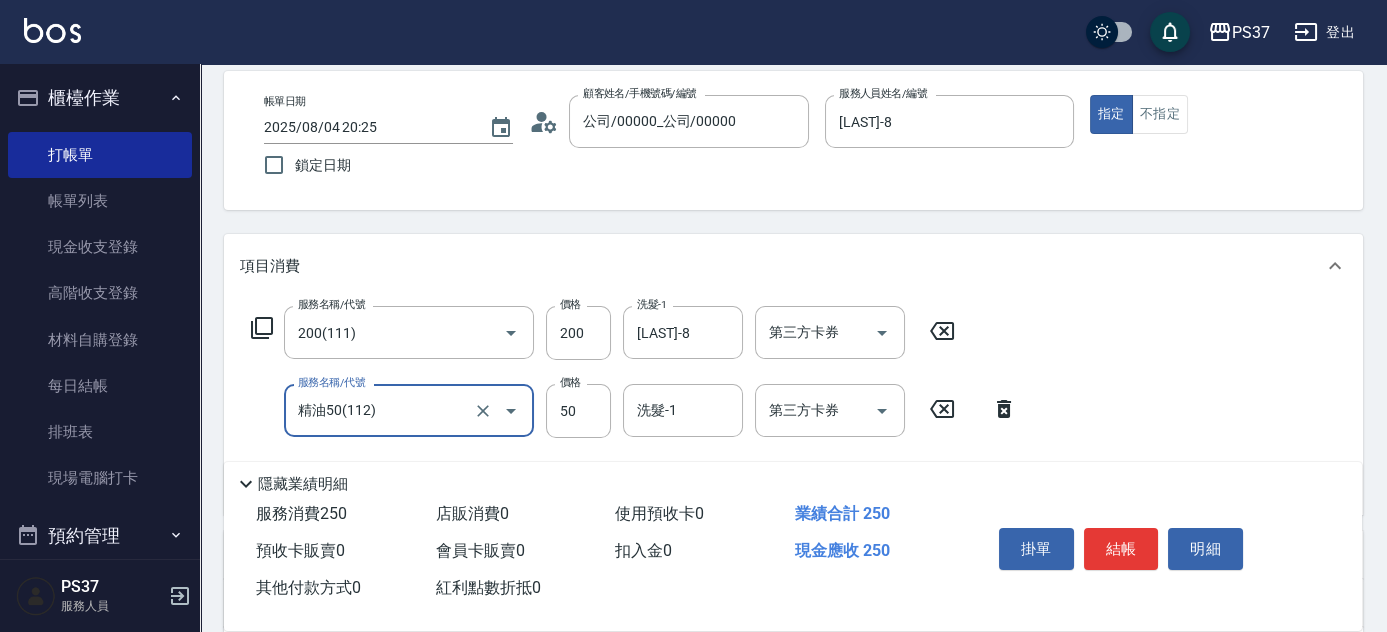 click on "洗髮-1" at bounding box center [683, 410] 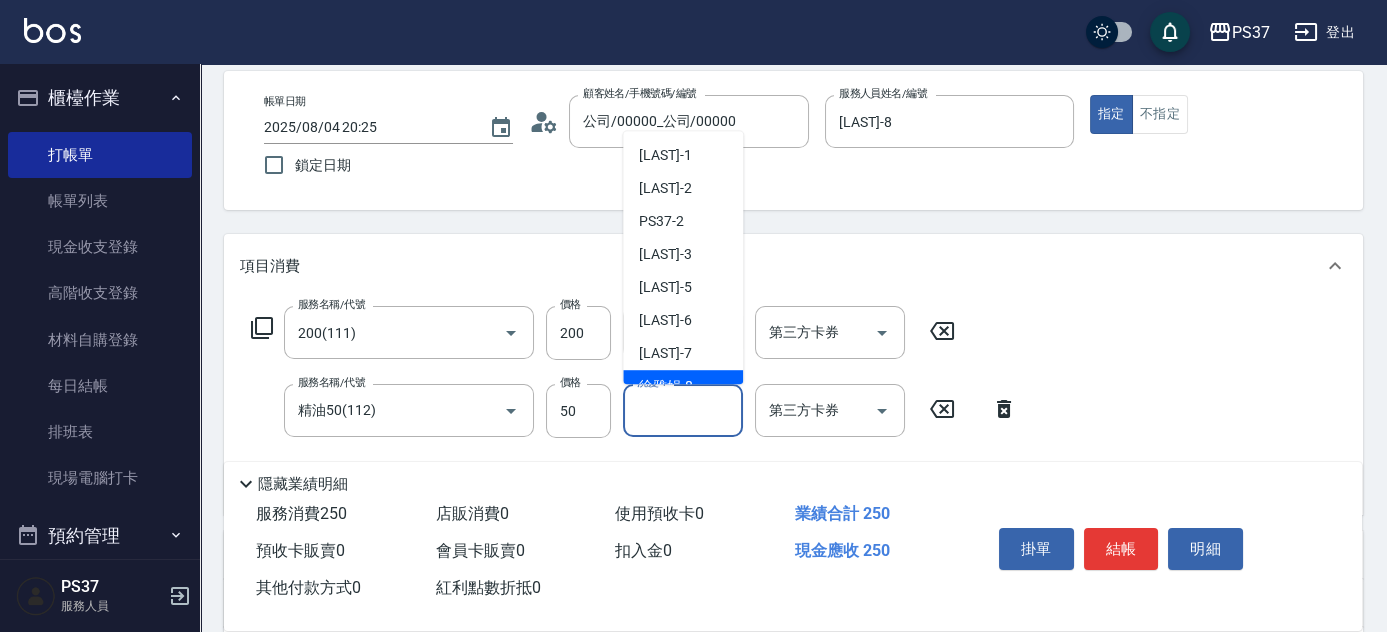 click on "徐雅娟 -8" at bounding box center (683, 386) 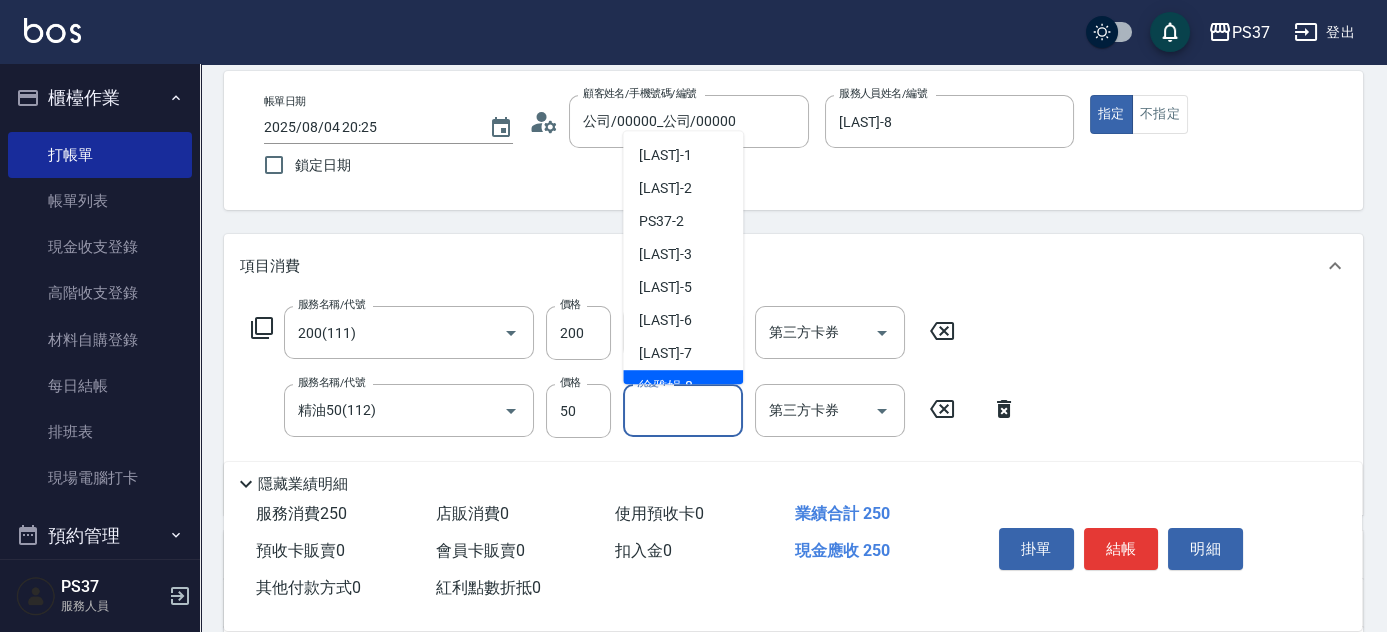 type on "徐雅娟-8" 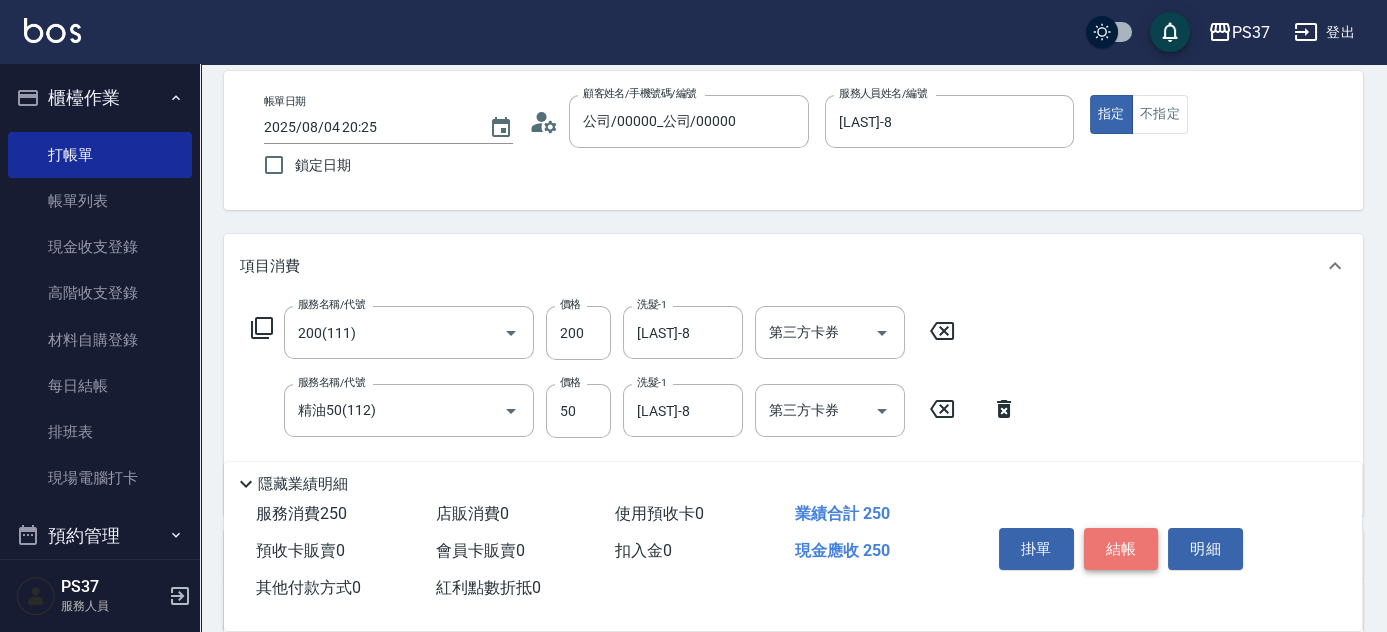 click on "結帳" at bounding box center (1121, 549) 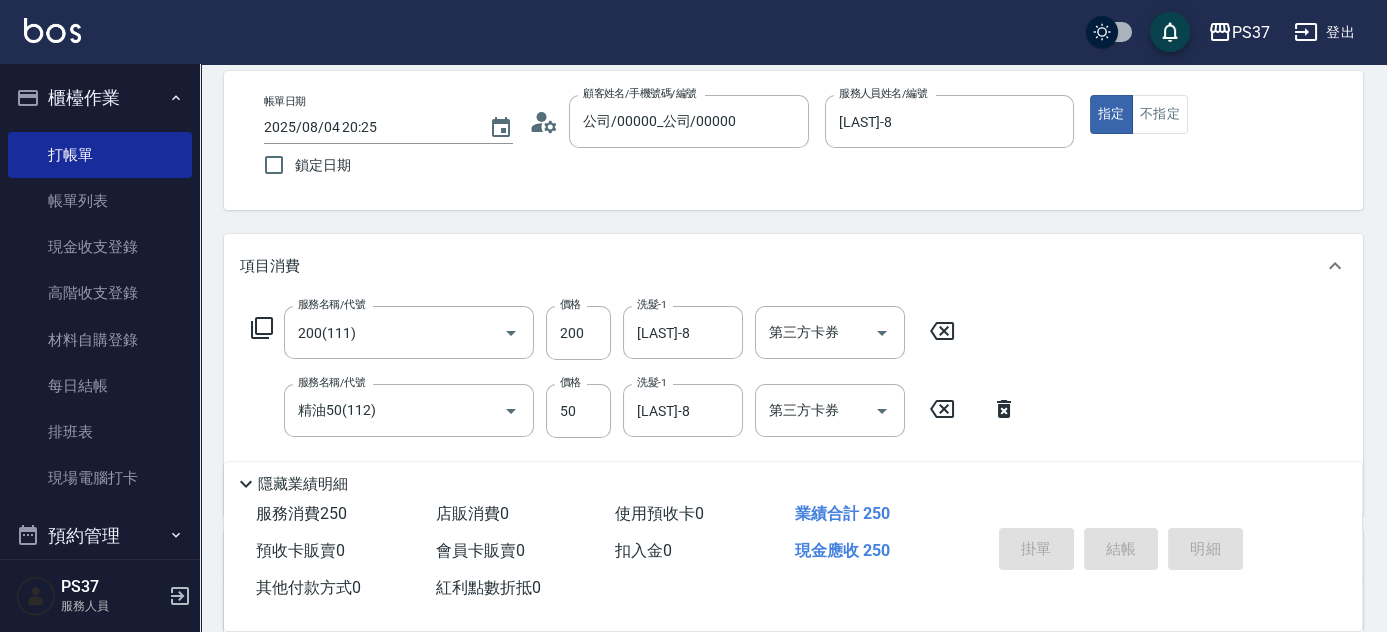 type 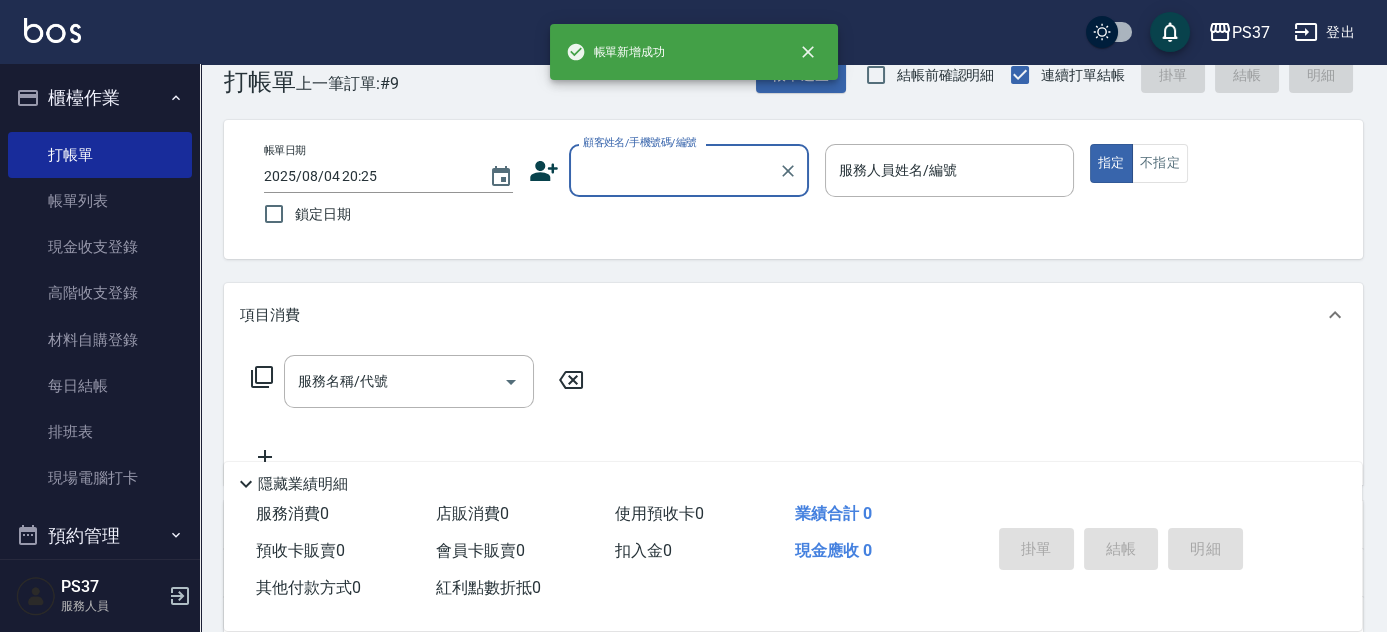 scroll, scrollTop: 0, scrollLeft: 0, axis: both 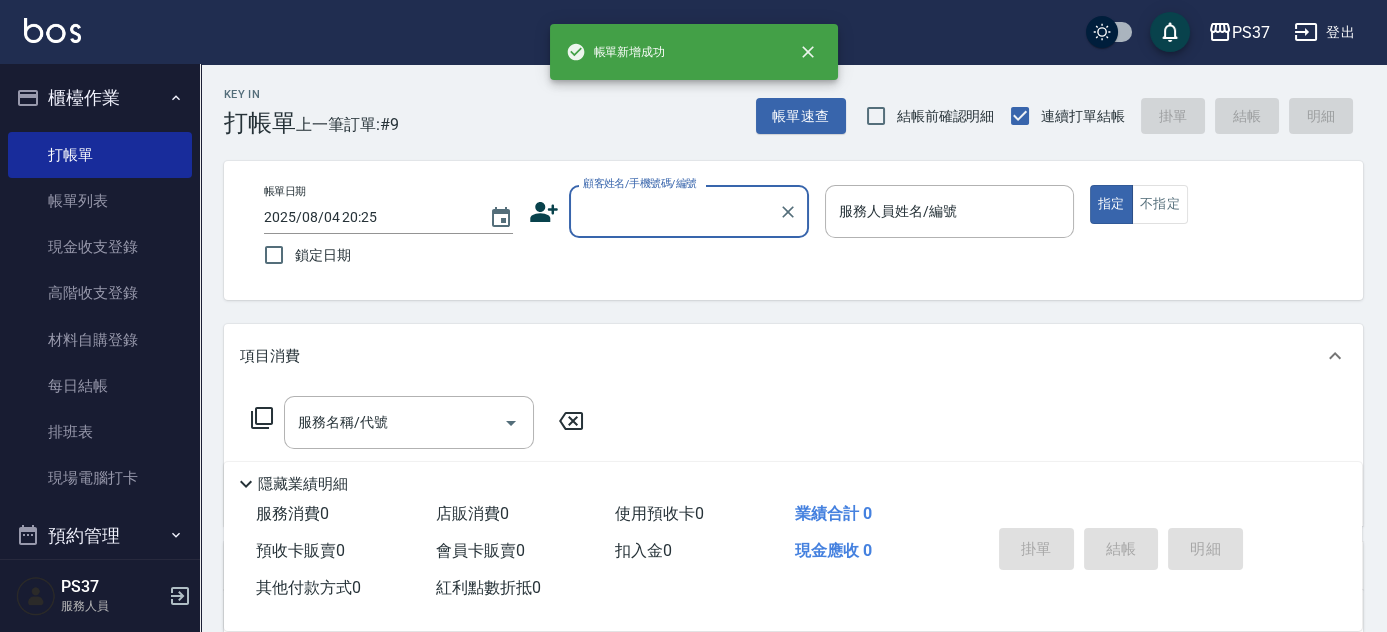 click on "顧客姓名/手機號碼/編號" at bounding box center [674, 211] 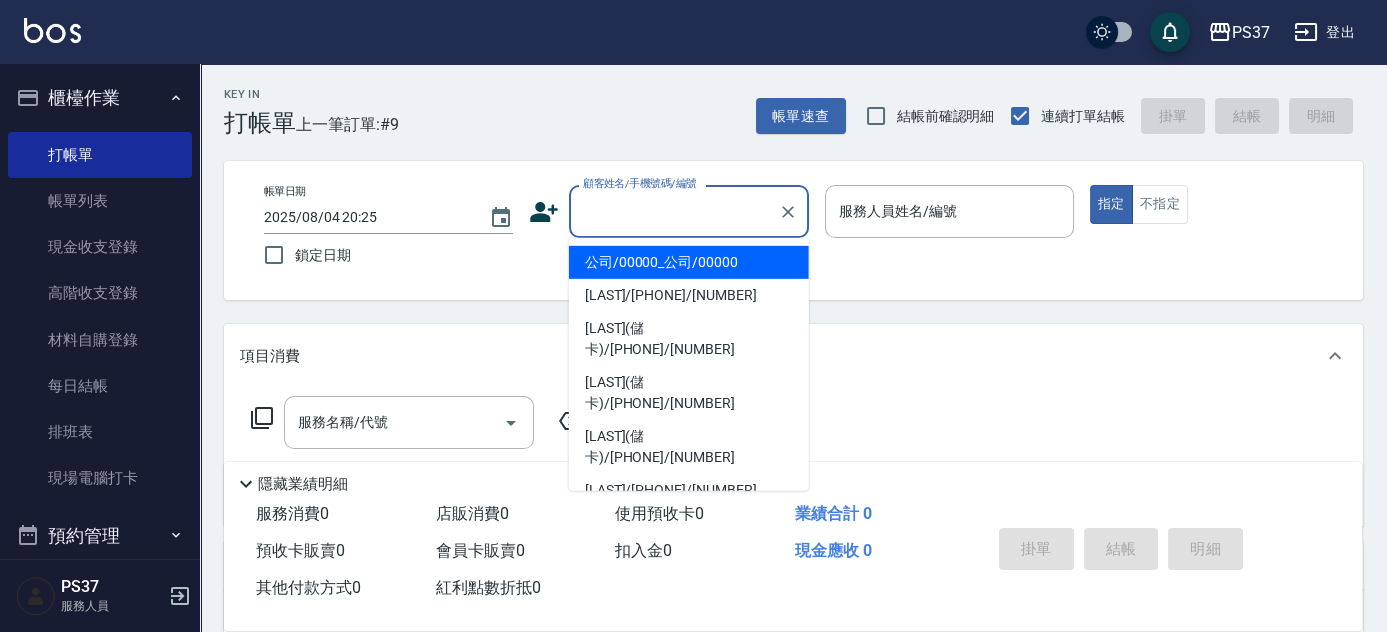 click on "公司/00000_公司/00000" at bounding box center (689, 262) 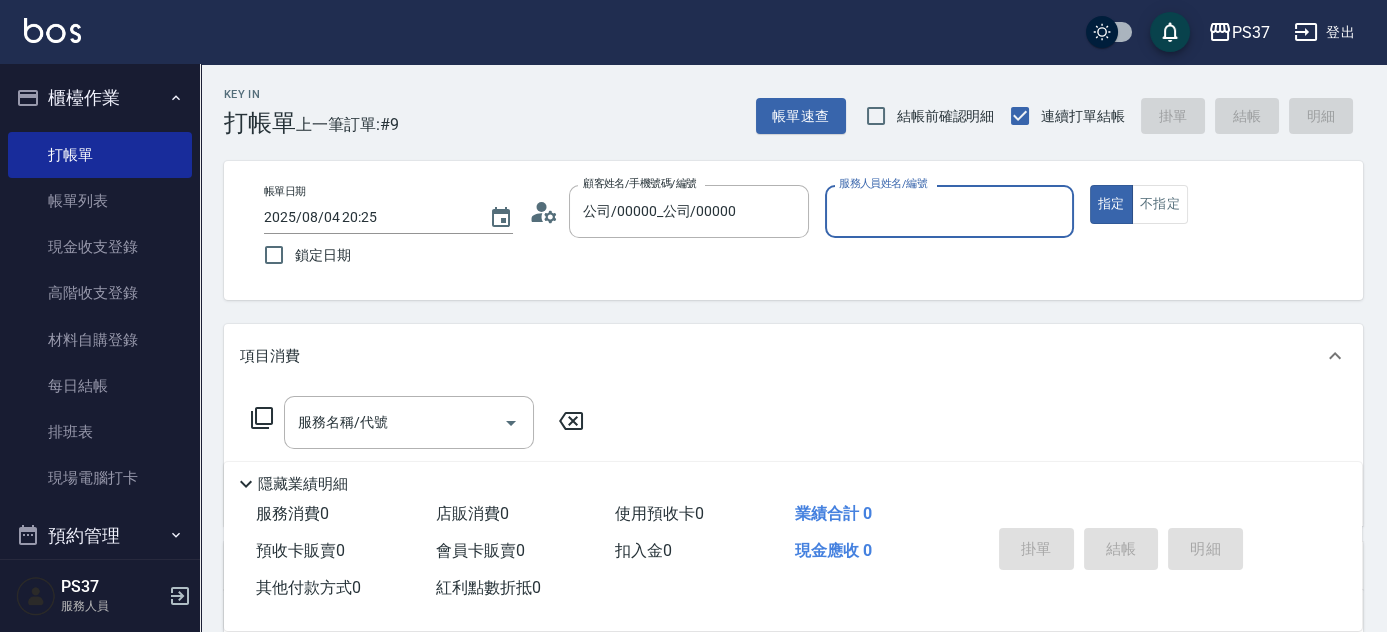 click on "服務人員姓名/編號" at bounding box center [949, 211] 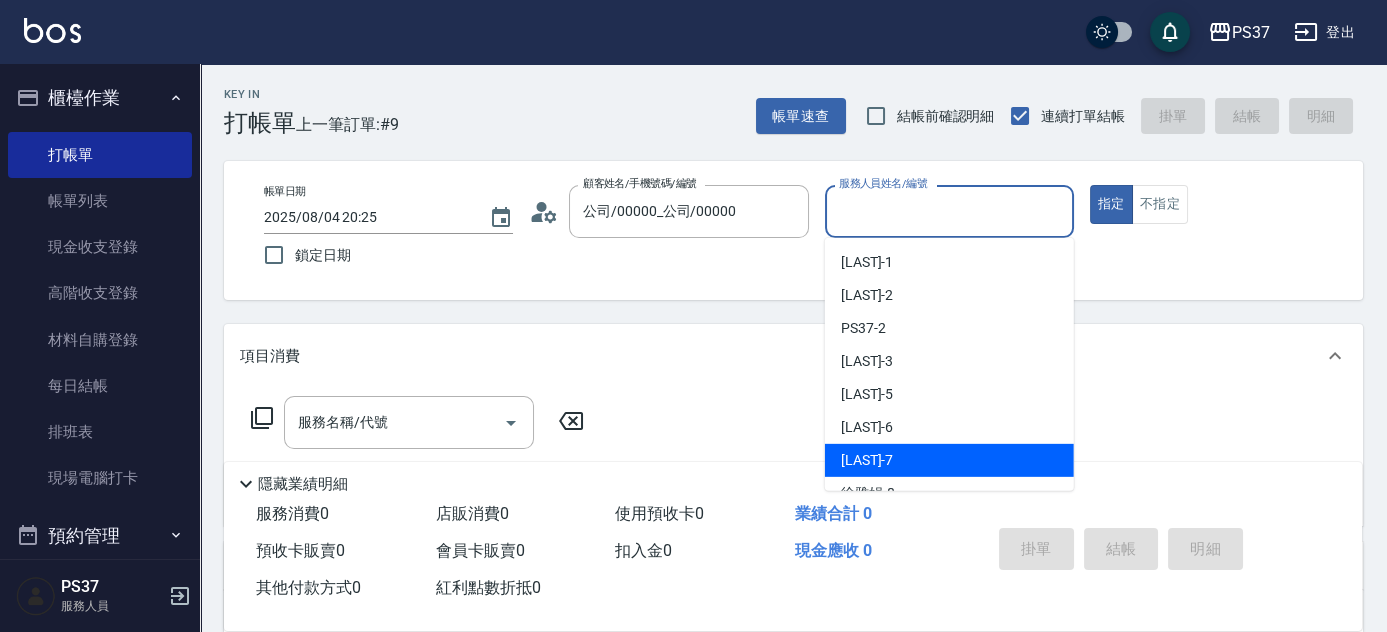 click on "黎氏萍 -7" at bounding box center [949, 460] 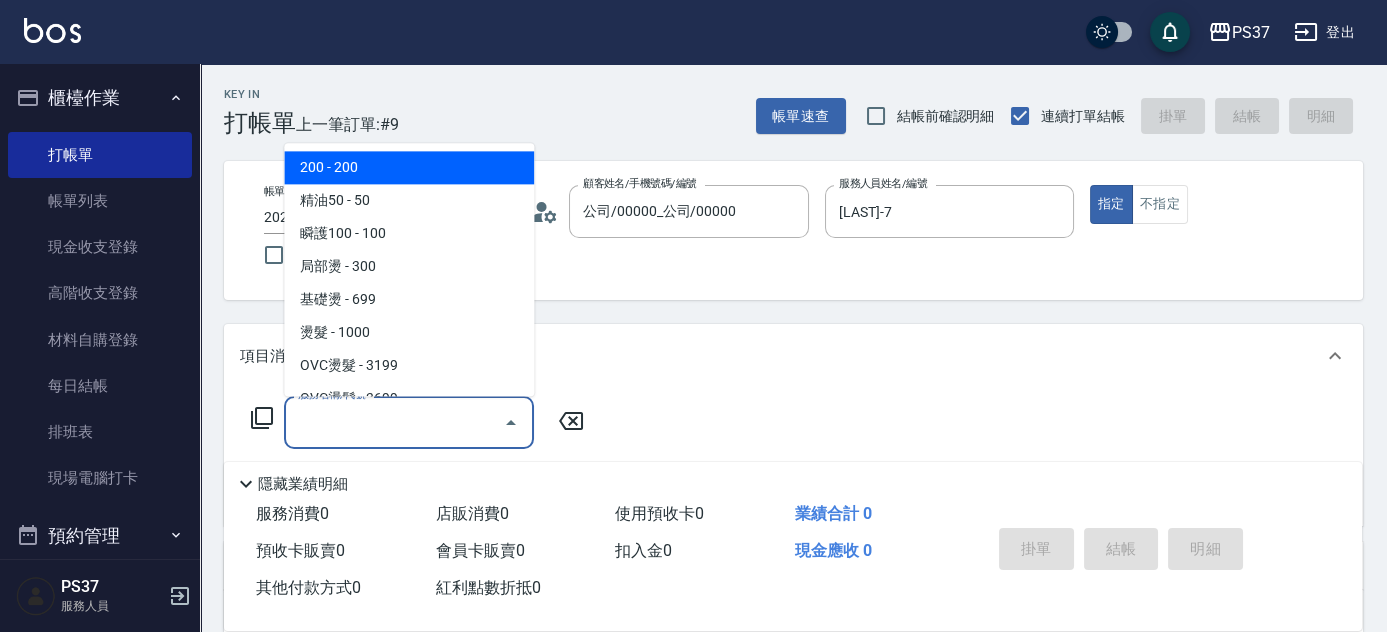 click on "服務名稱/代號" at bounding box center [394, 422] 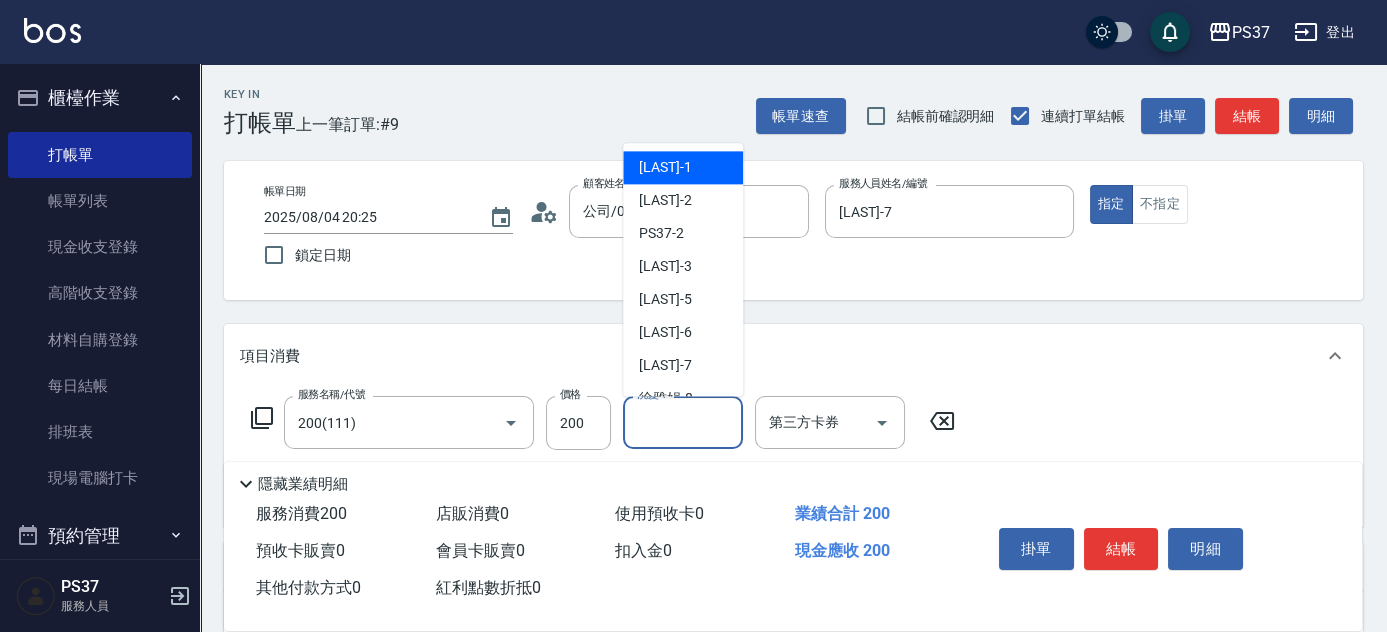 click on "洗髮-1" at bounding box center (683, 422) 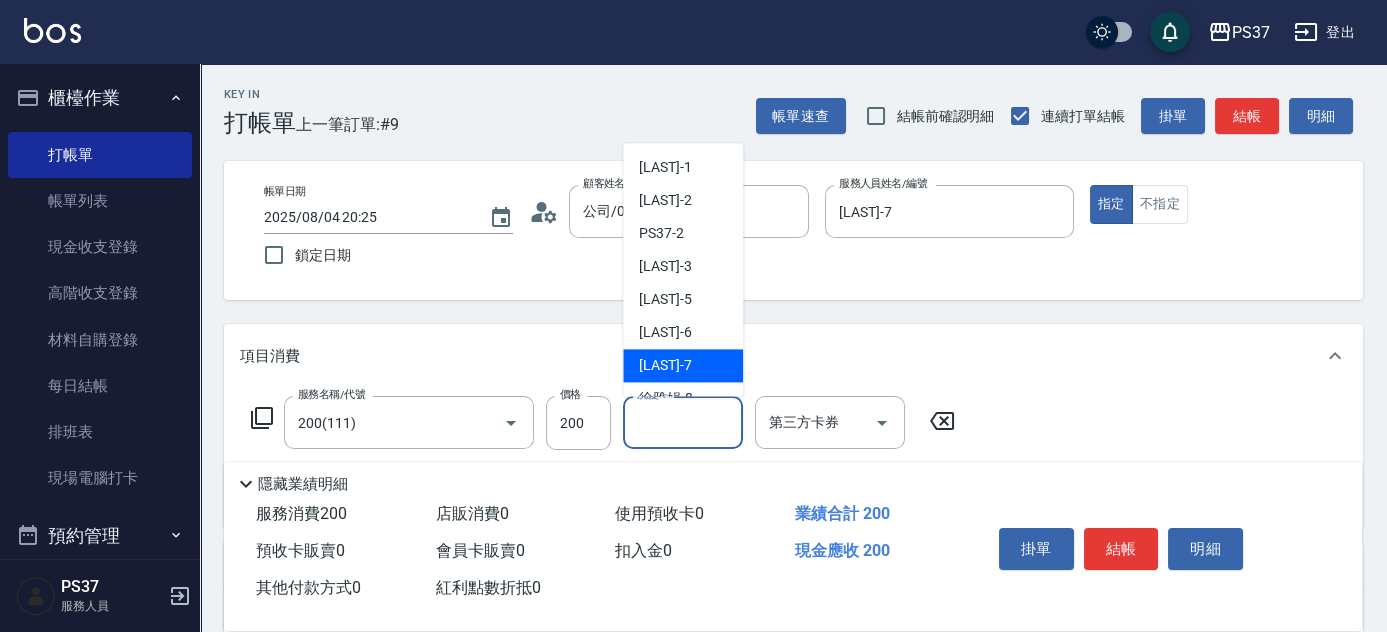 click on "黎氏萍 -7" at bounding box center (665, 366) 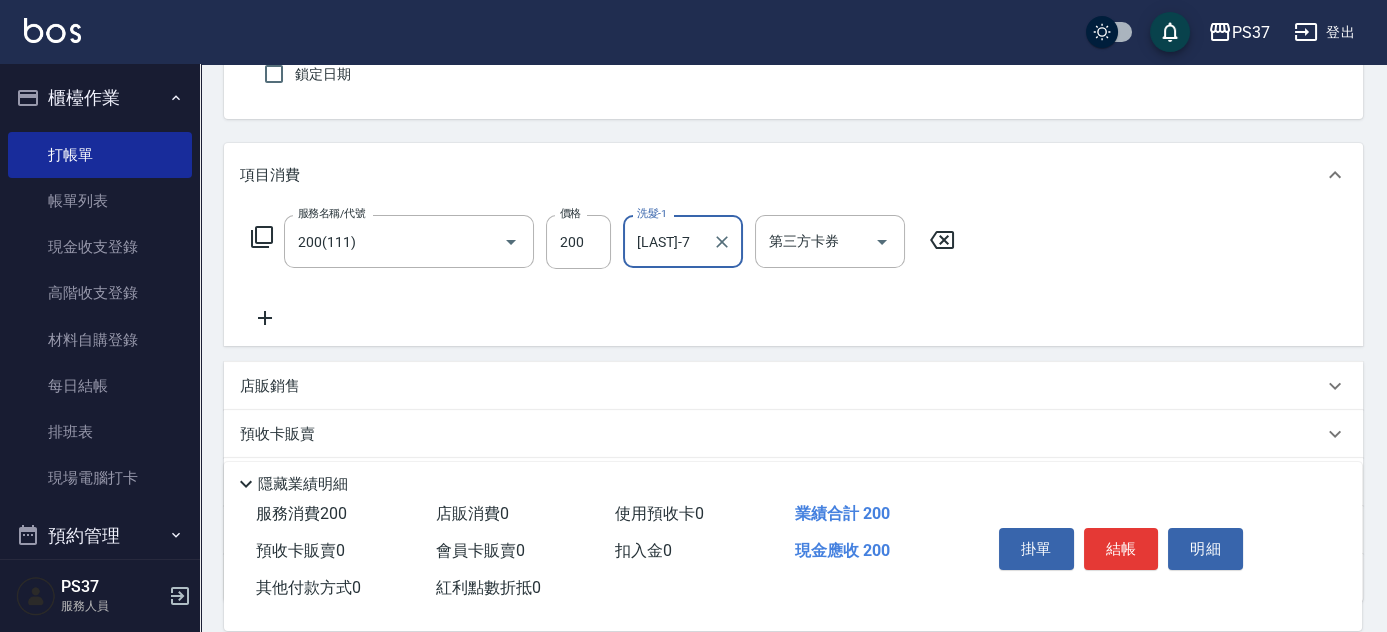 scroll, scrollTop: 181, scrollLeft: 0, axis: vertical 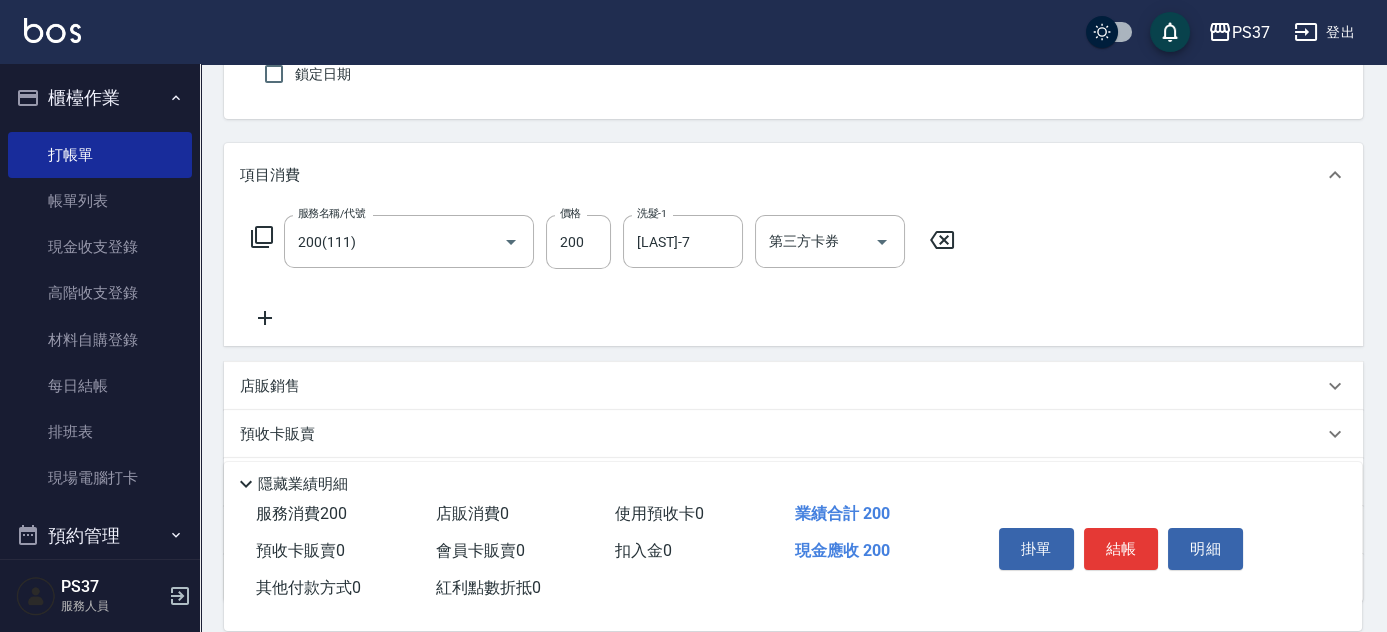 click 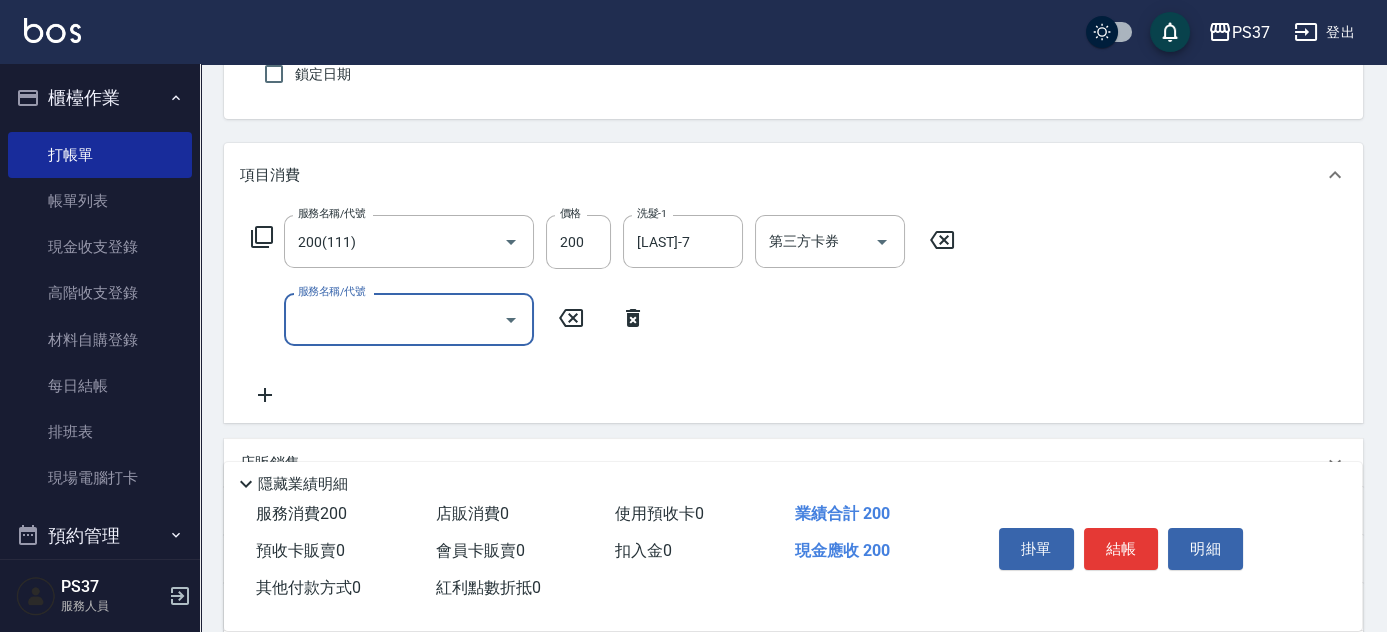 drag, startPoint x: 266, startPoint y: 323, endPoint x: 312, endPoint y: 326, distance: 46.09772 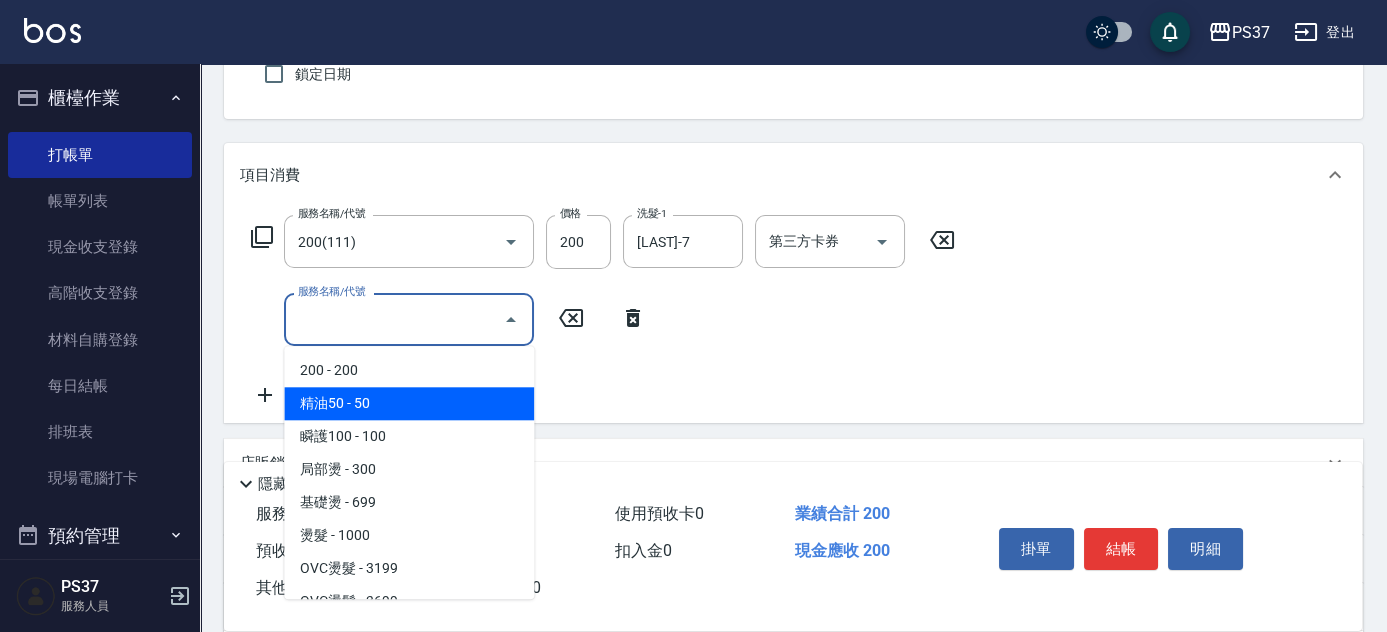 click on "精油50 - 50" at bounding box center (409, 403) 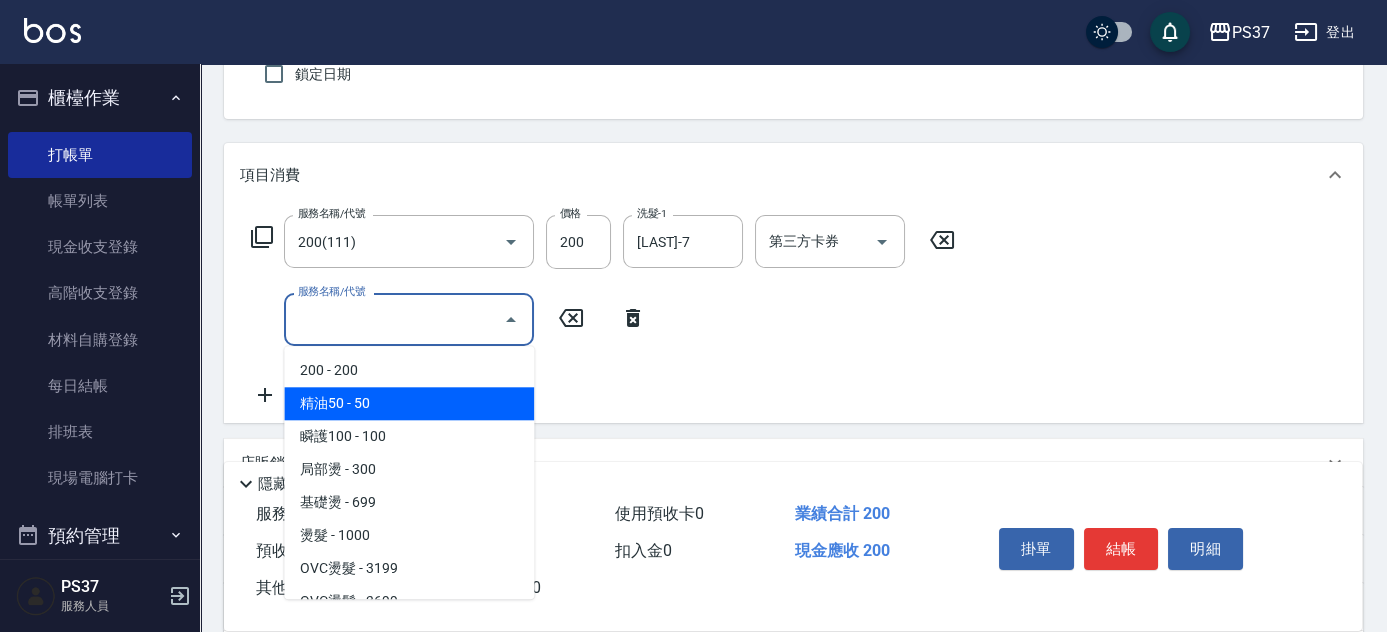 type on "精油50(112)" 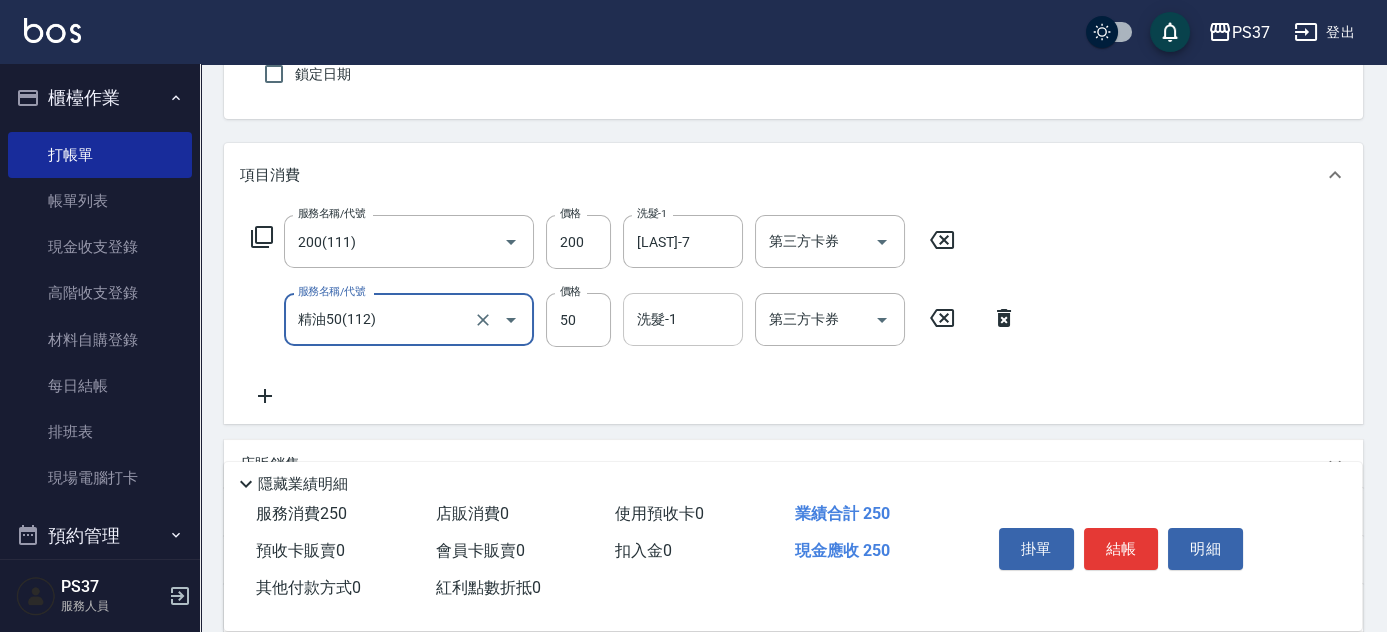 click on "洗髮-1" at bounding box center (683, 319) 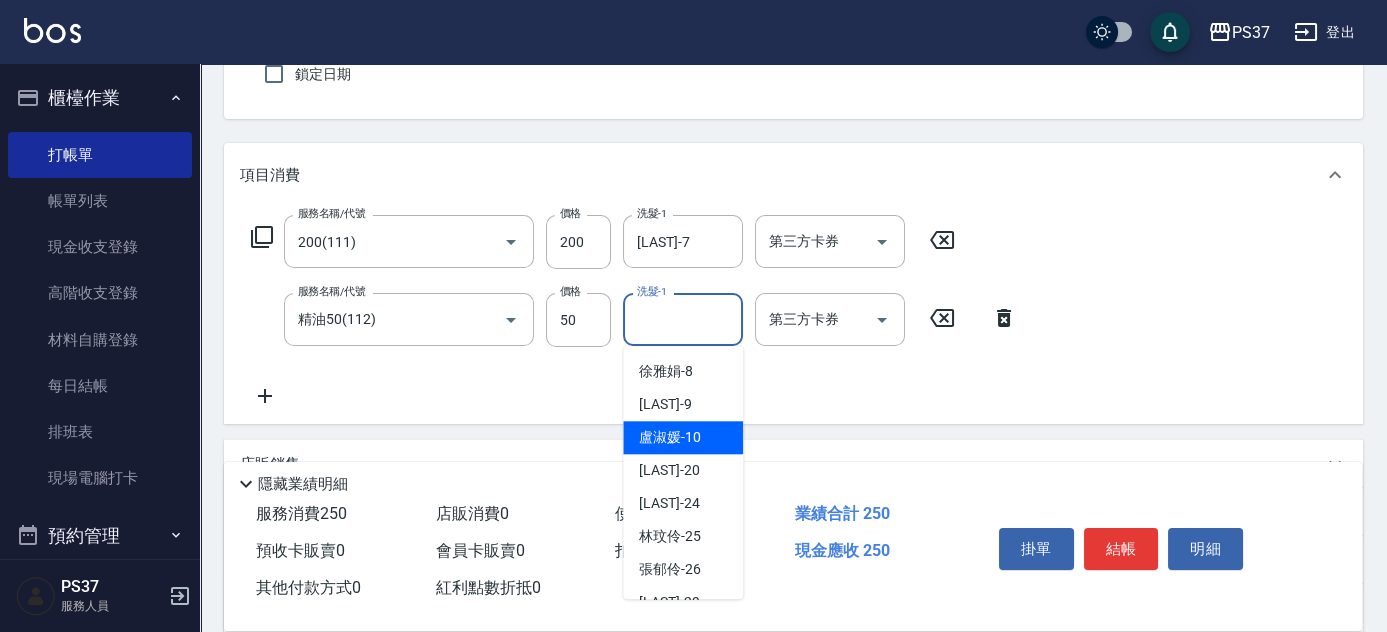 scroll, scrollTop: 323, scrollLeft: 0, axis: vertical 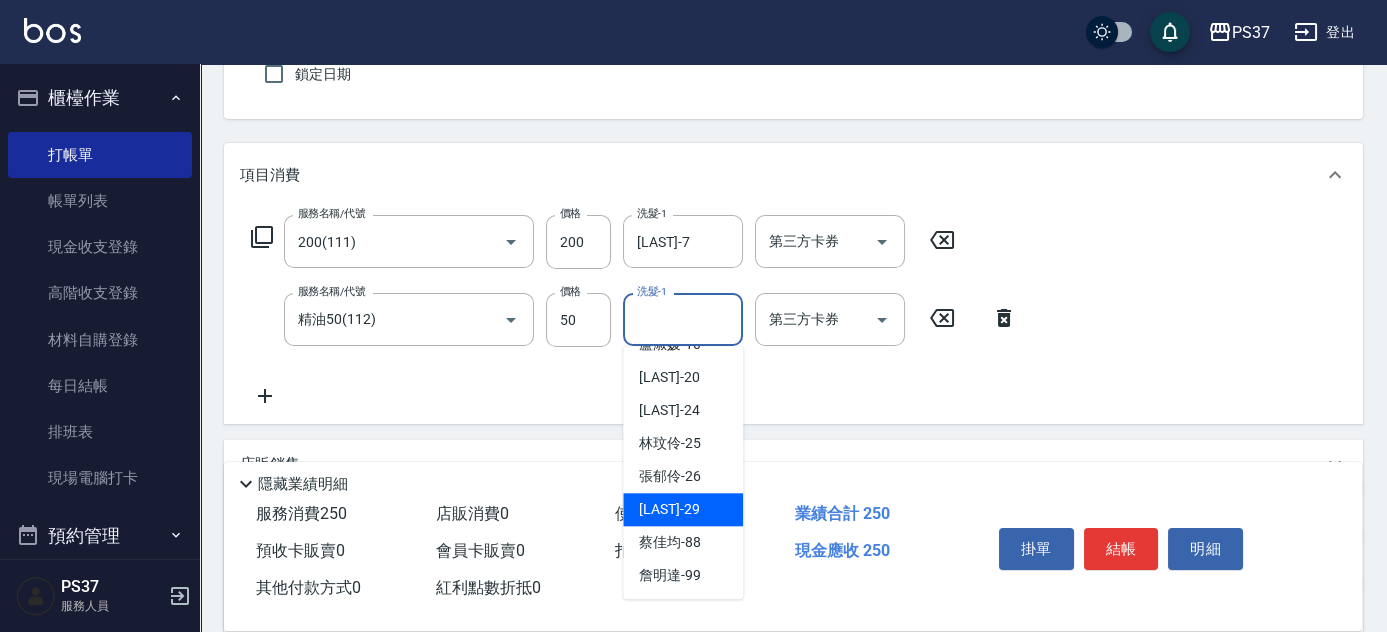drag, startPoint x: 670, startPoint y: 503, endPoint x: 742, endPoint y: 503, distance: 72 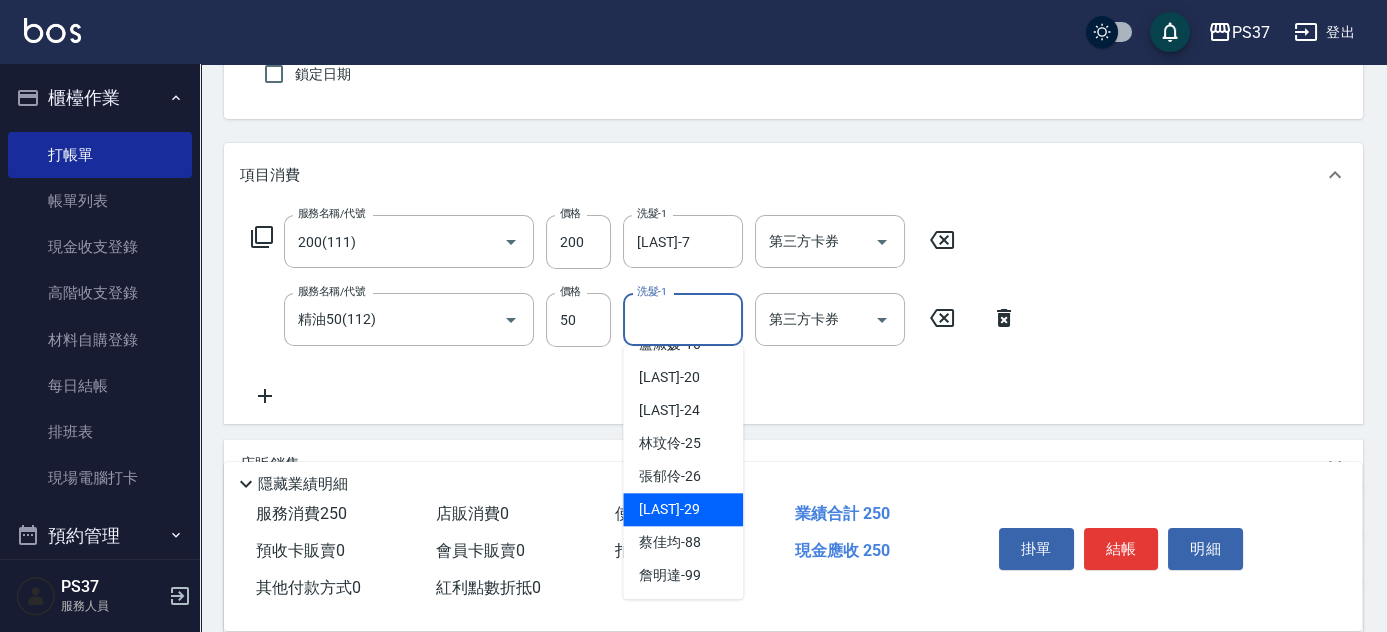 click on "林琇琪 -29" at bounding box center (669, 509) 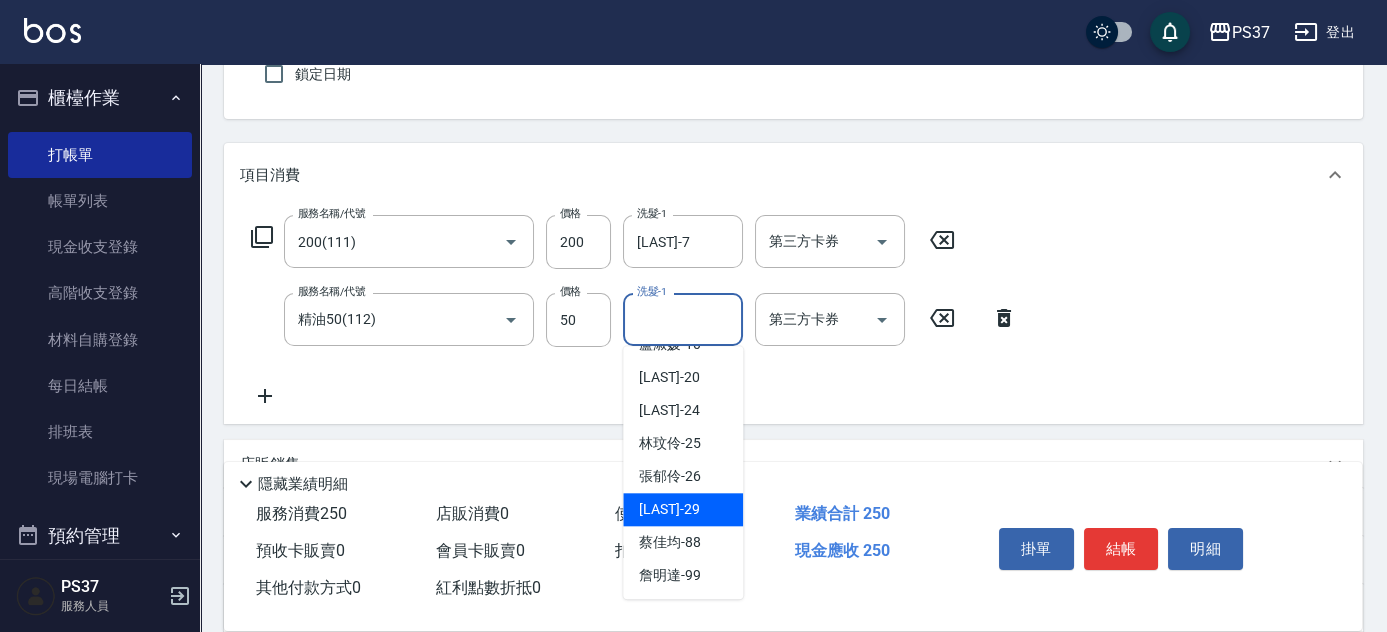 type on "[LAST_NAME]-[AGE]" 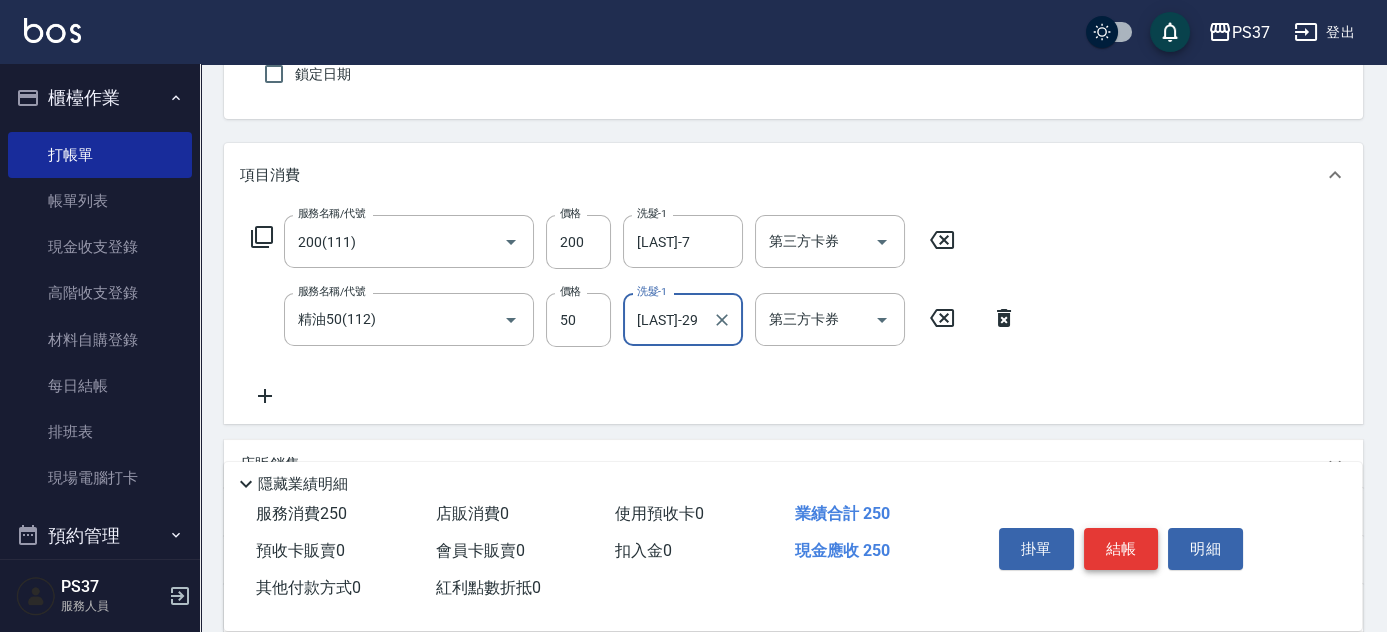 click on "結帳" at bounding box center [1121, 549] 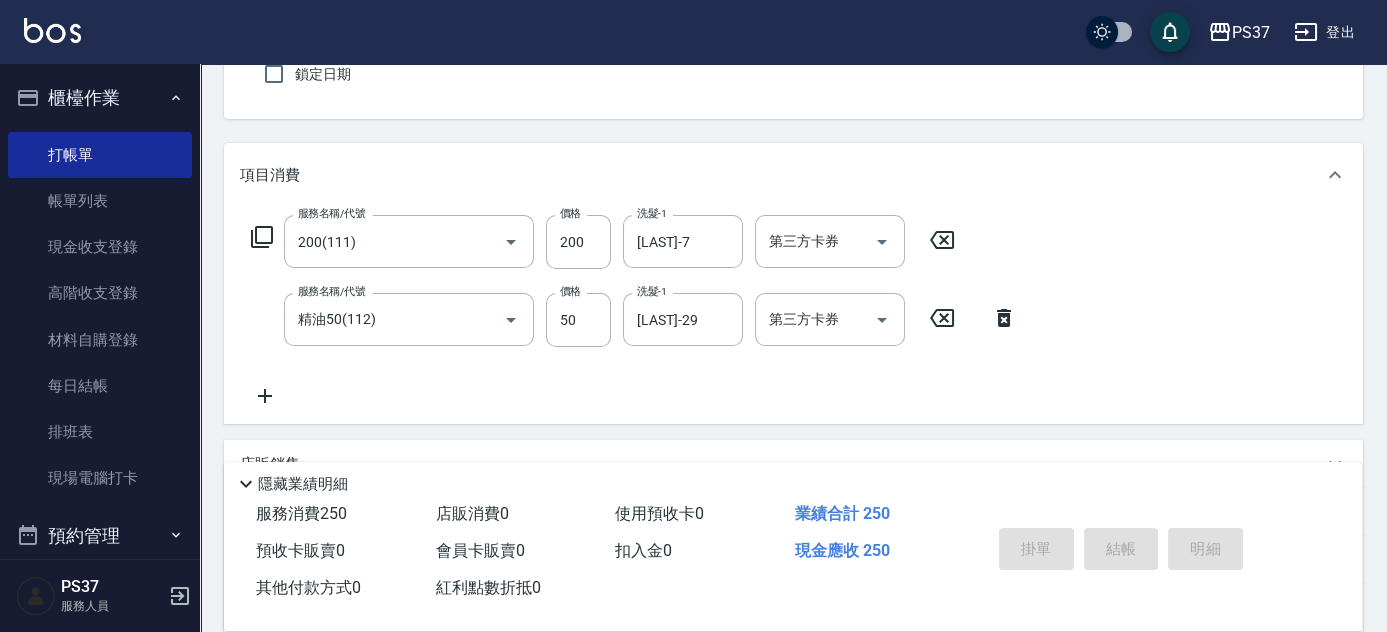 type 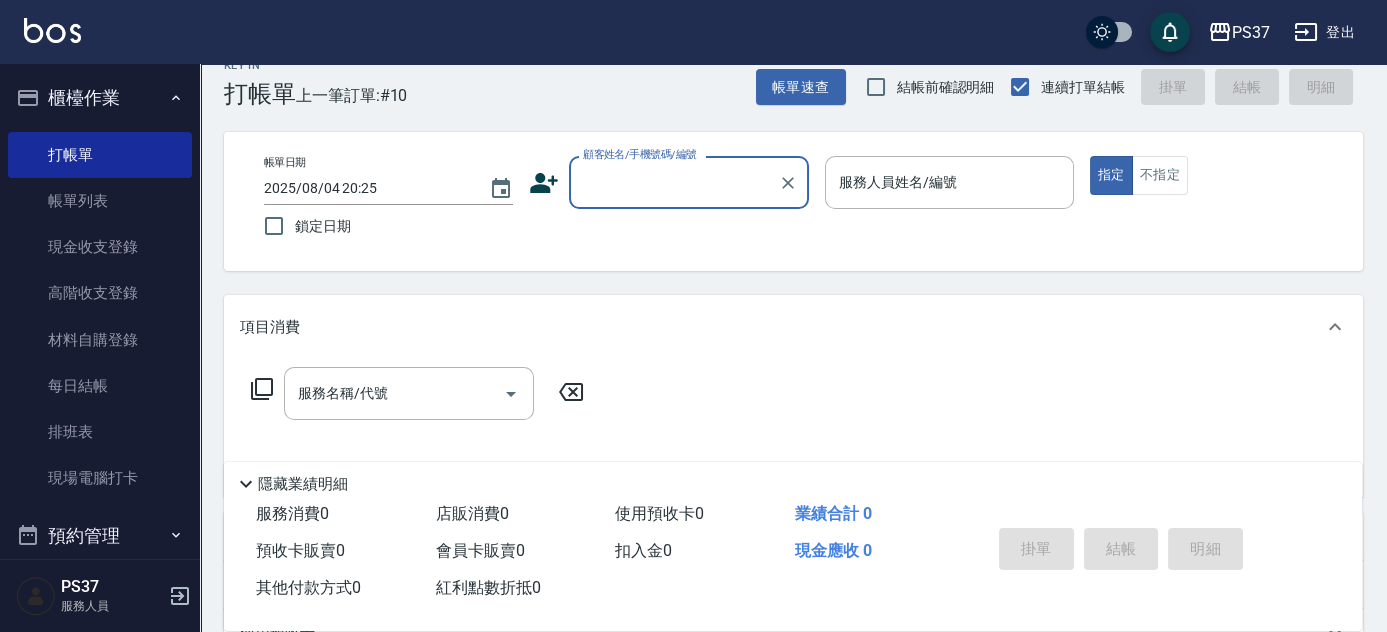 scroll, scrollTop: 0, scrollLeft: 0, axis: both 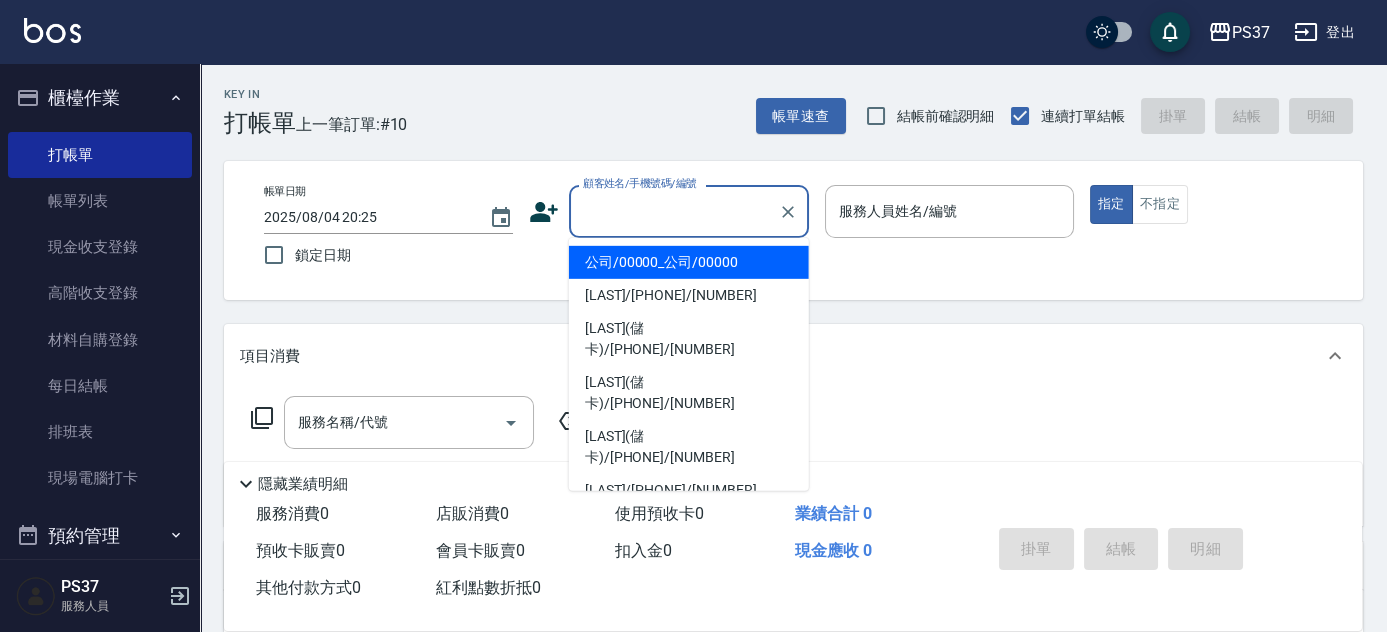 click on "顧客姓名/手機號碼/編號" at bounding box center (674, 211) 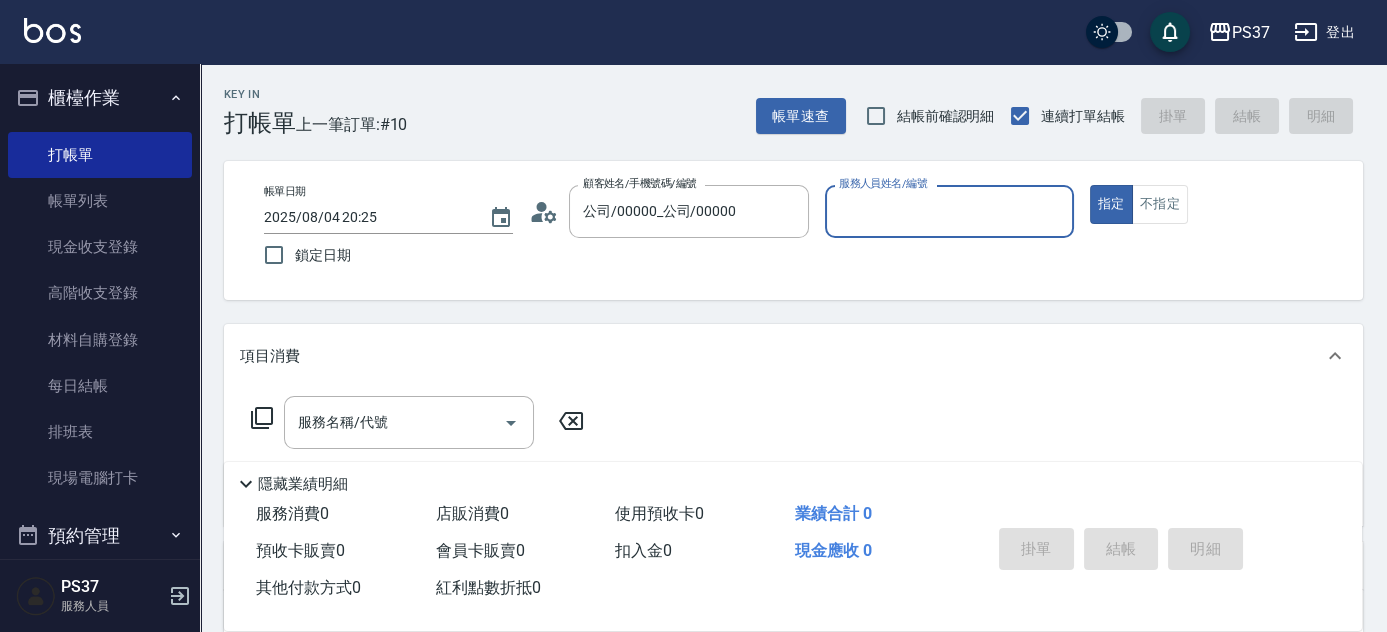 click on "服務人員姓名/編號" at bounding box center [949, 211] 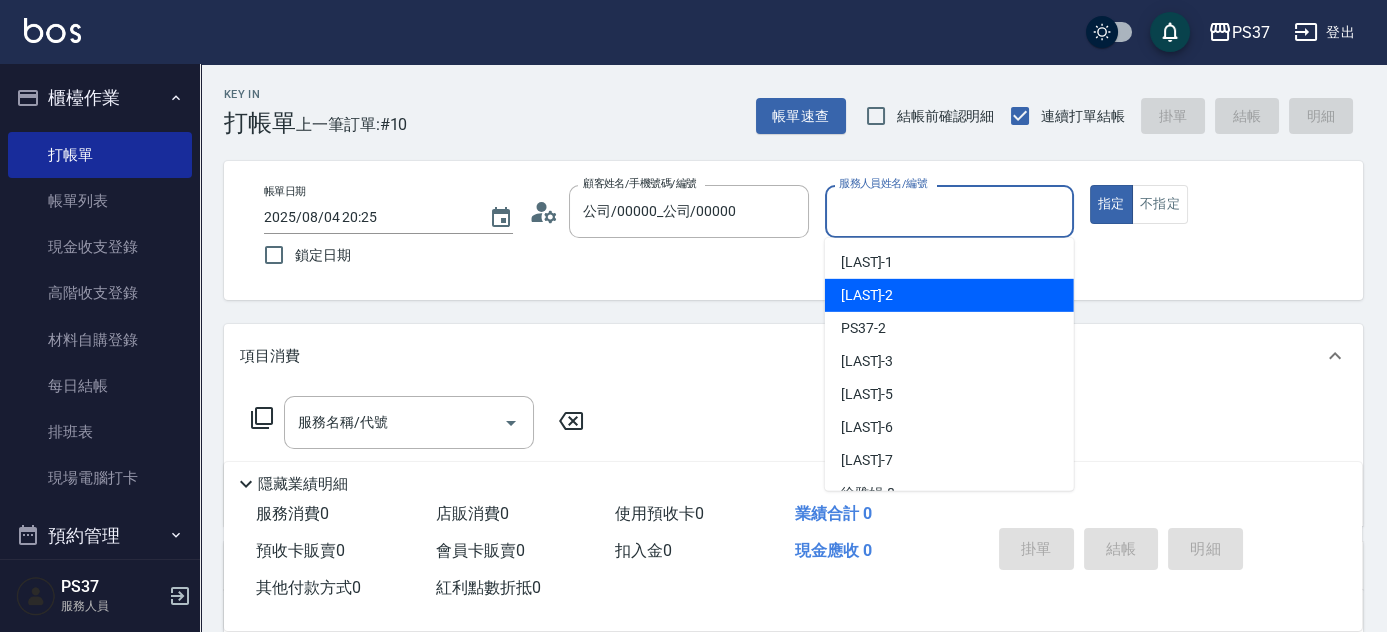 click on "劉晨志 -2" at bounding box center [949, 295] 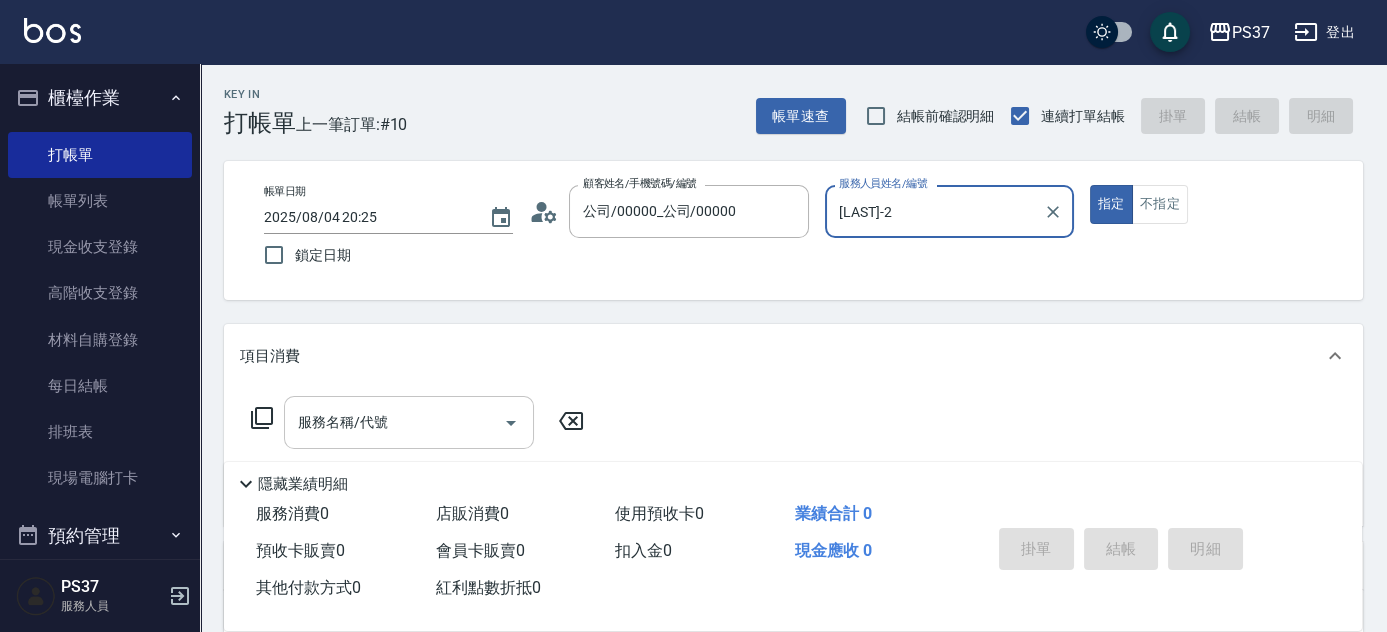 click on "服務名稱/代號" at bounding box center [394, 422] 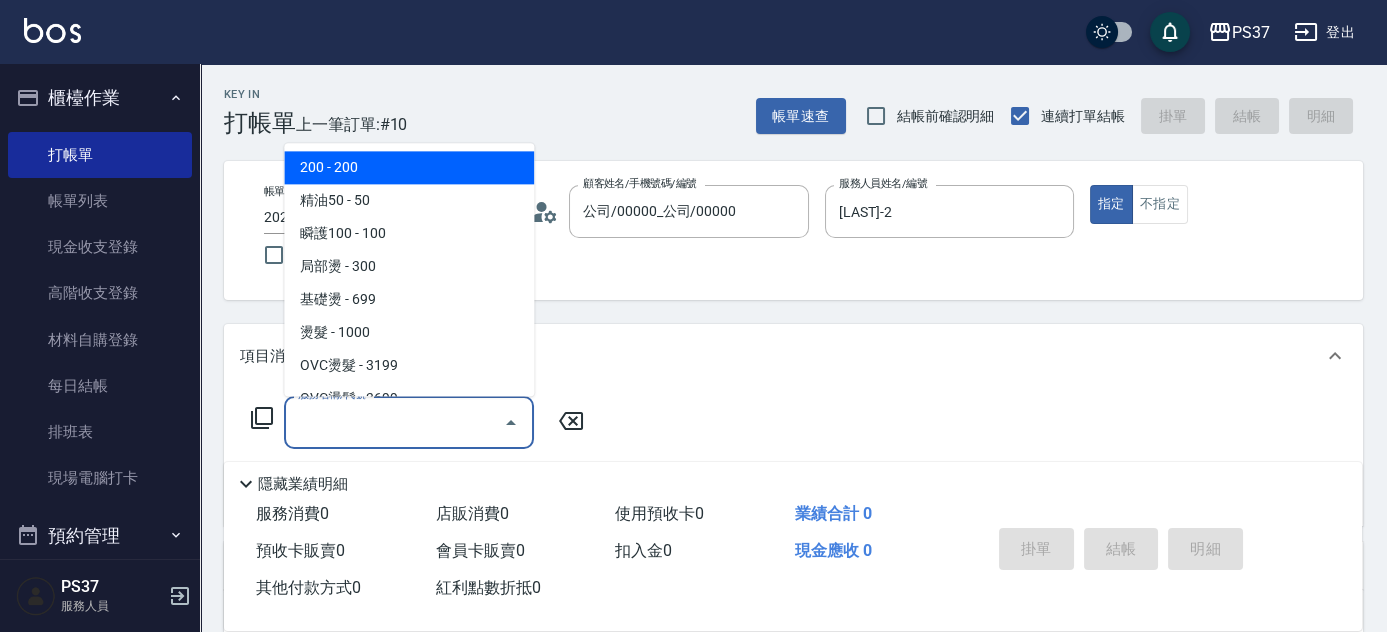 click on "200 - 200" at bounding box center [409, 168] 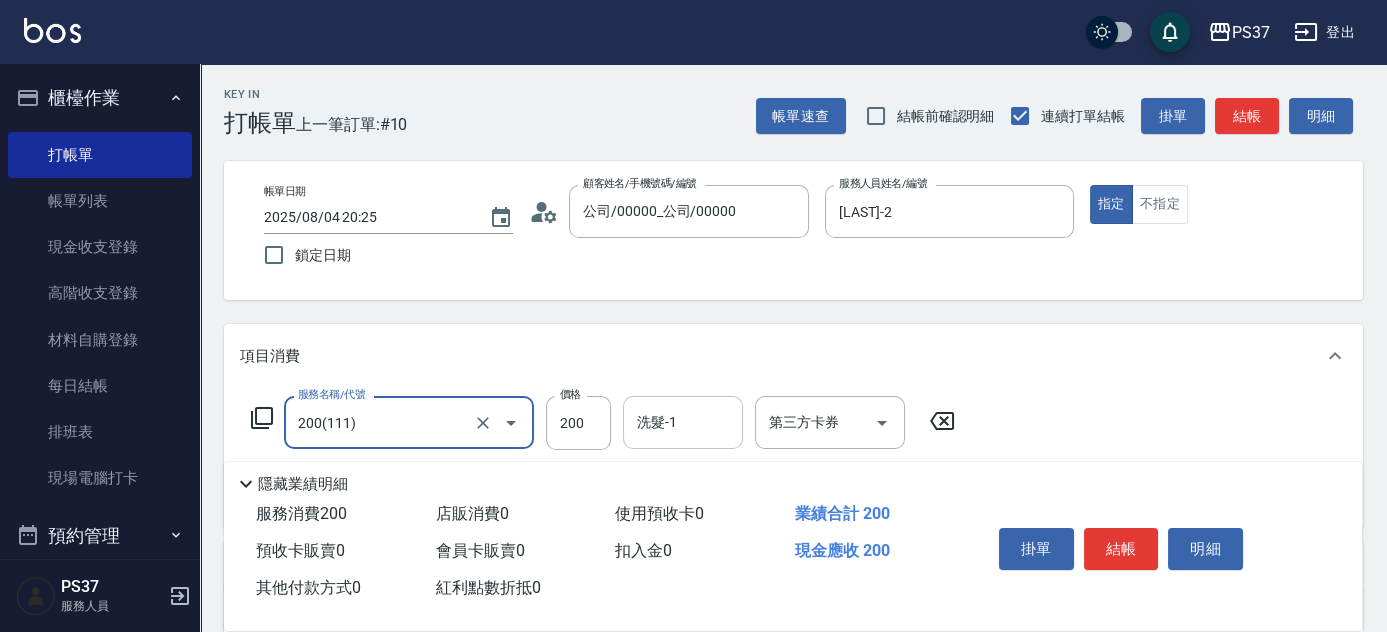 drag, startPoint x: 701, startPoint y: 443, endPoint x: 697, endPoint y: 406, distance: 37.215588 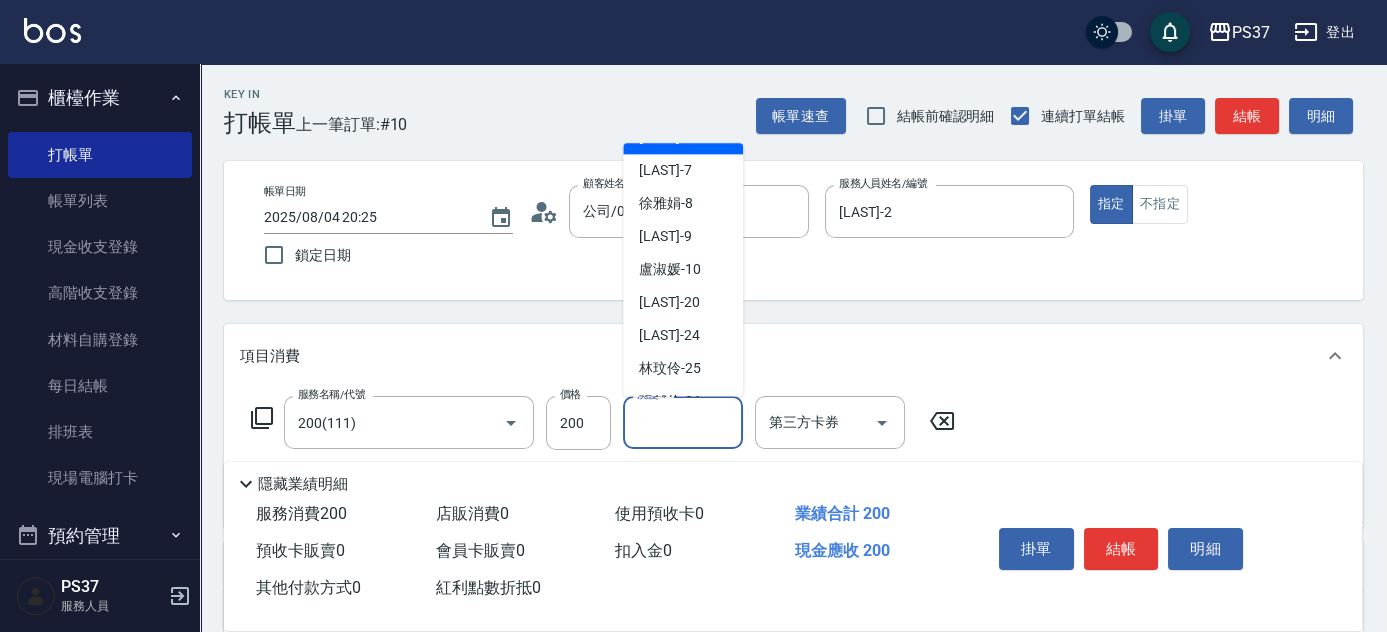 scroll, scrollTop: 272, scrollLeft: 0, axis: vertical 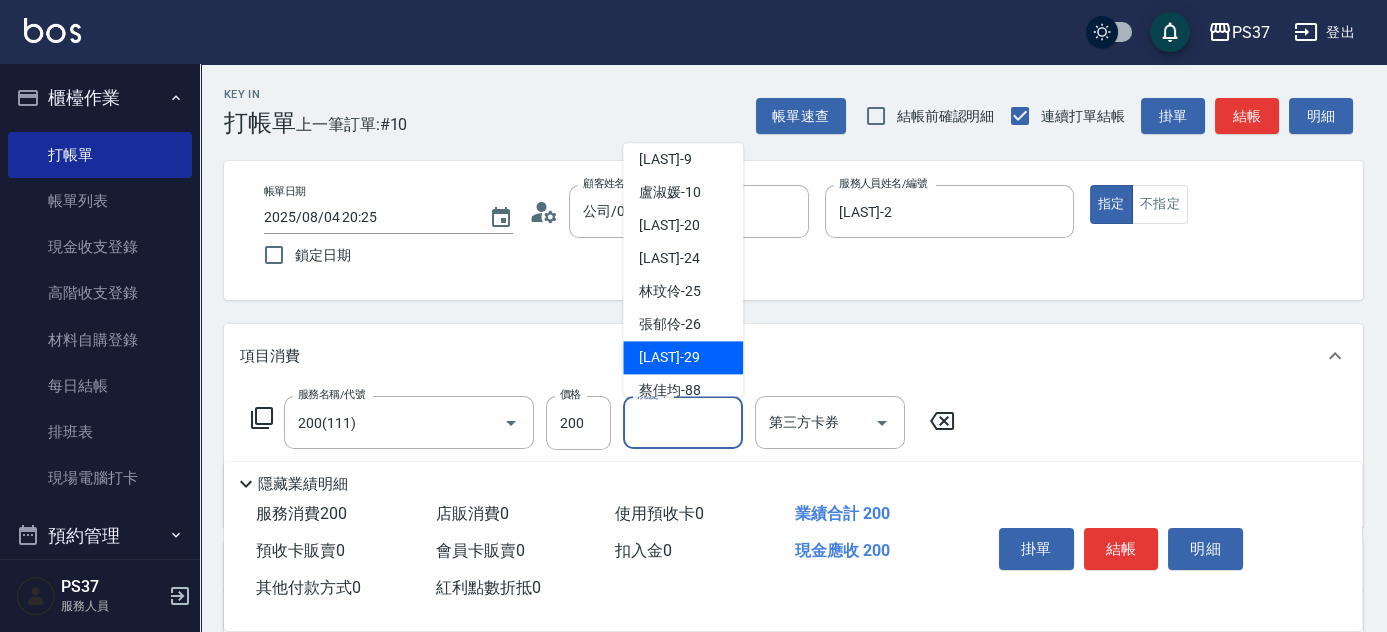 click on "林琇琪 -29" at bounding box center (683, 358) 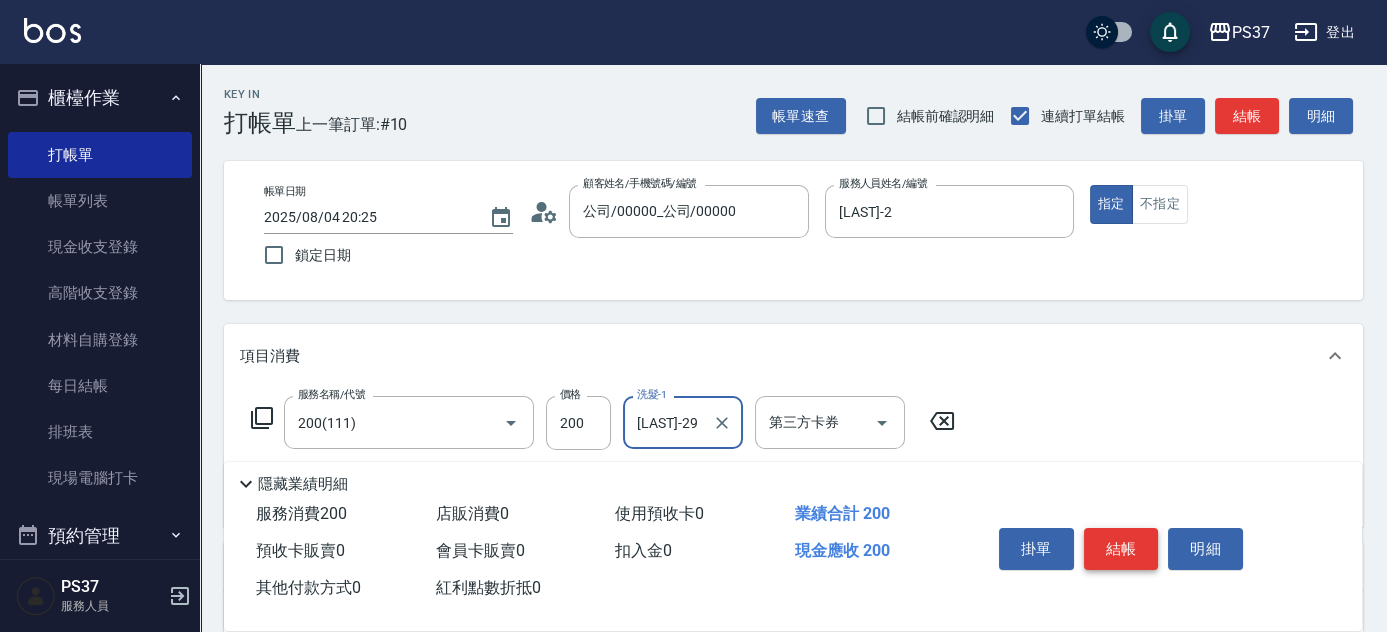 click on "結帳" at bounding box center (1121, 549) 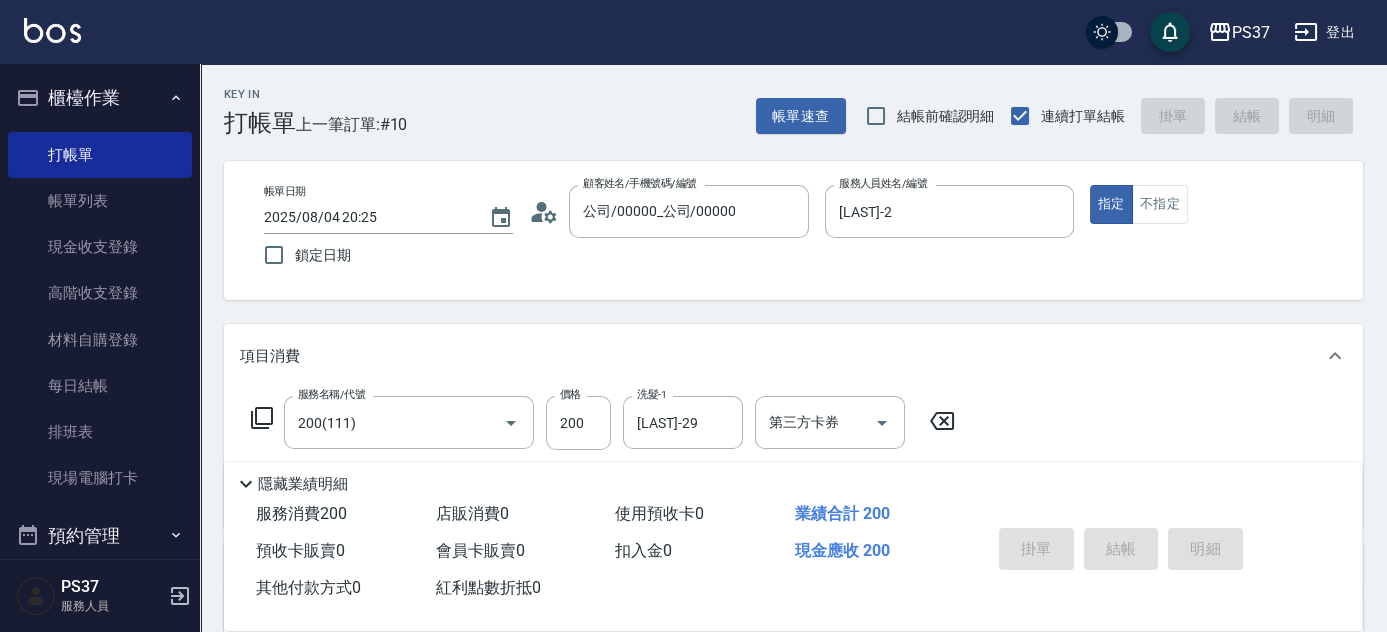type on "2025/08/04 20:26" 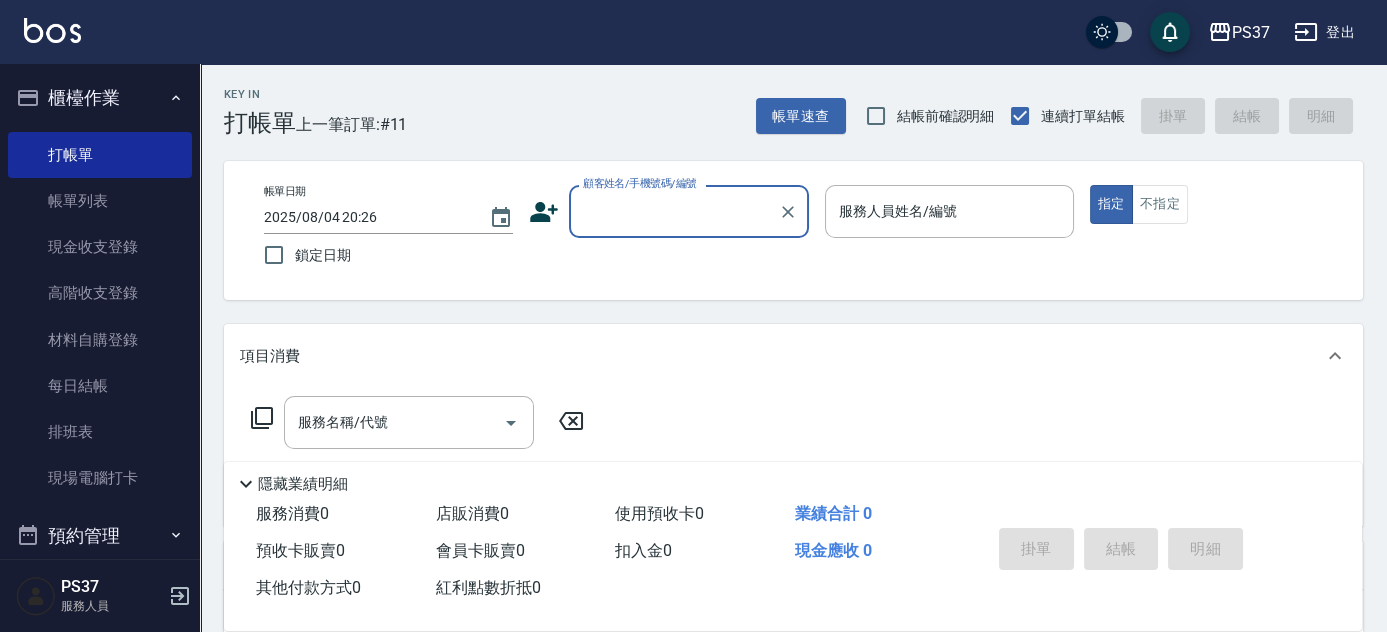 click on "顧客姓名/手機號碼/編號" at bounding box center (674, 211) 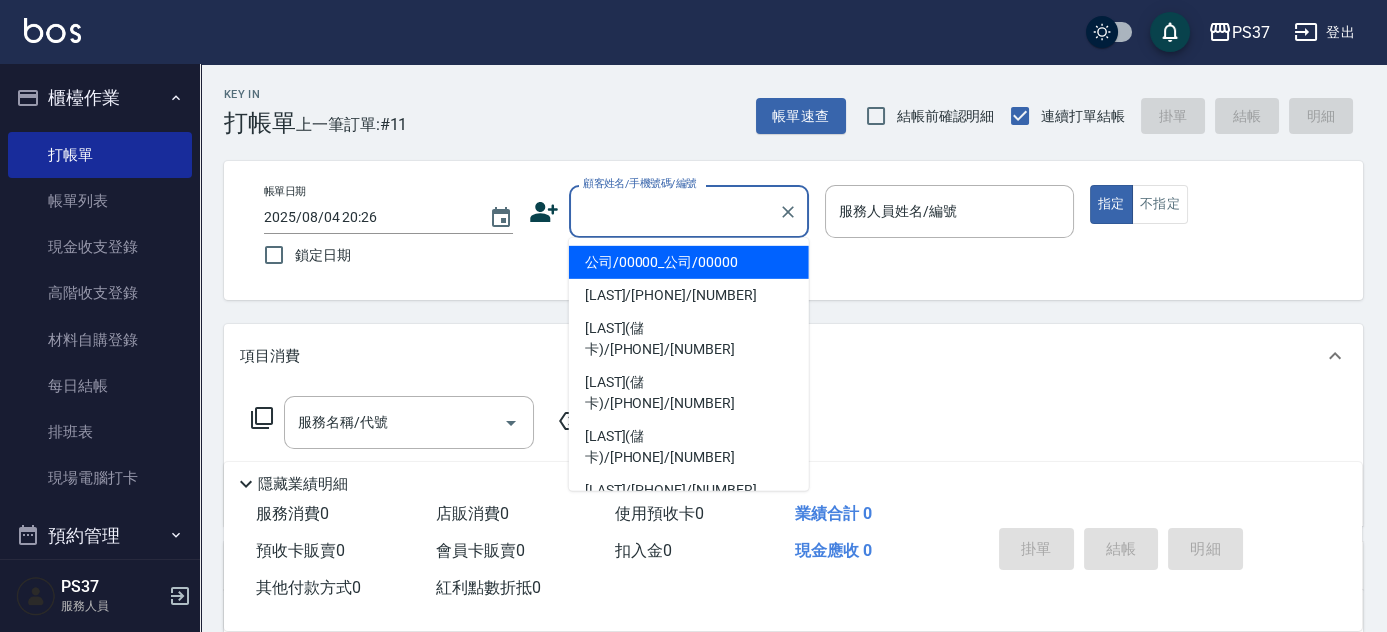 click on "公司/00000_公司/00000" at bounding box center [689, 262] 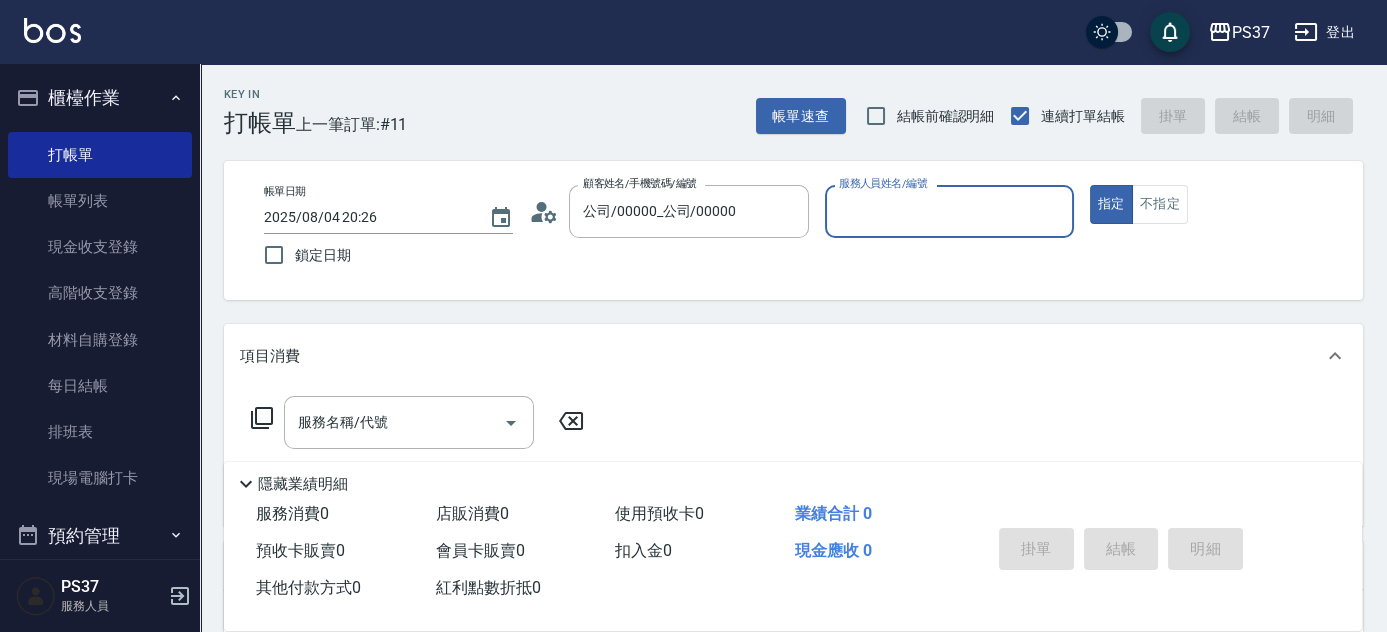 click on "服務人員姓名/編號" at bounding box center (949, 211) 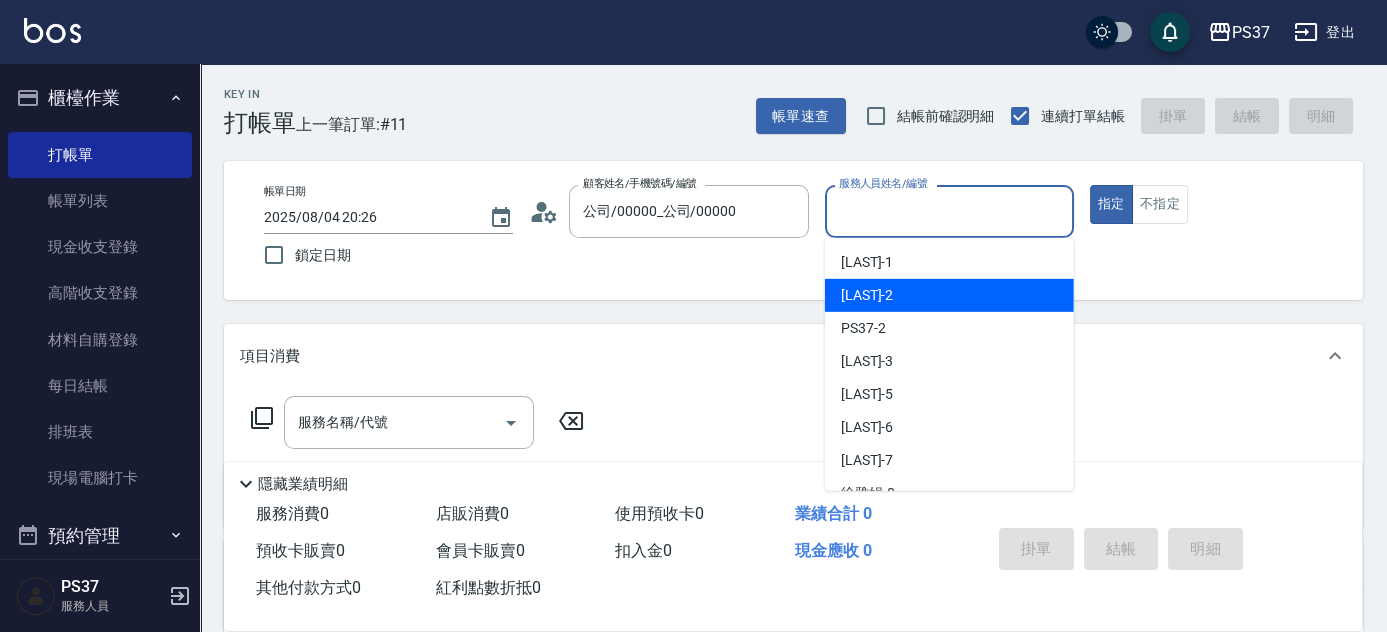 click on "劉晨志 -2" at bounding box center (949, 295) 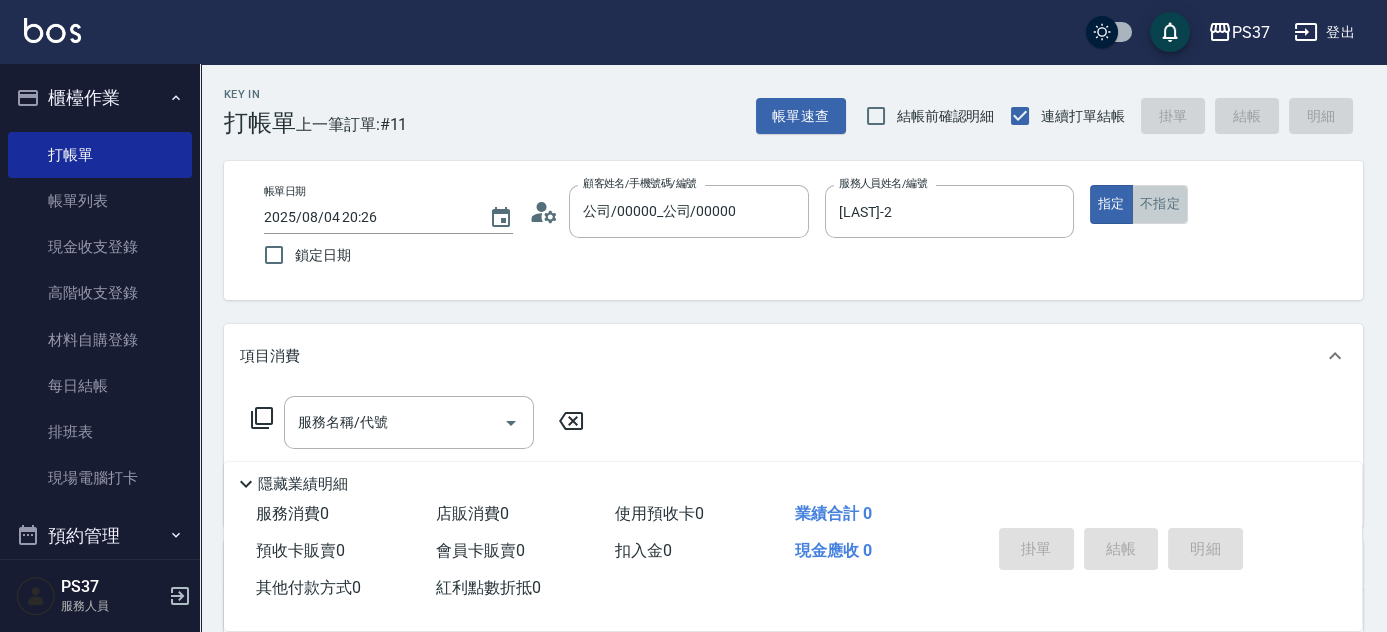 click on "不指定" at bounding box center (1160, 204) 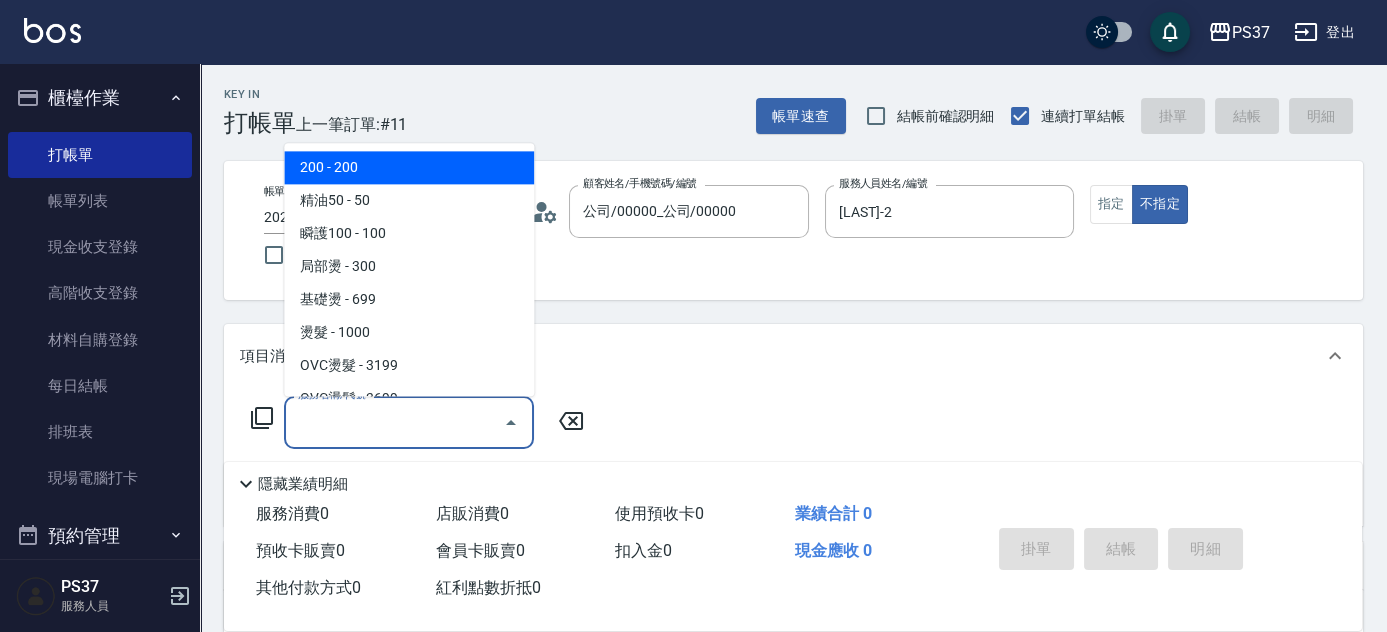 click on "服務名稱/代號" at bounding box center [394, 422] 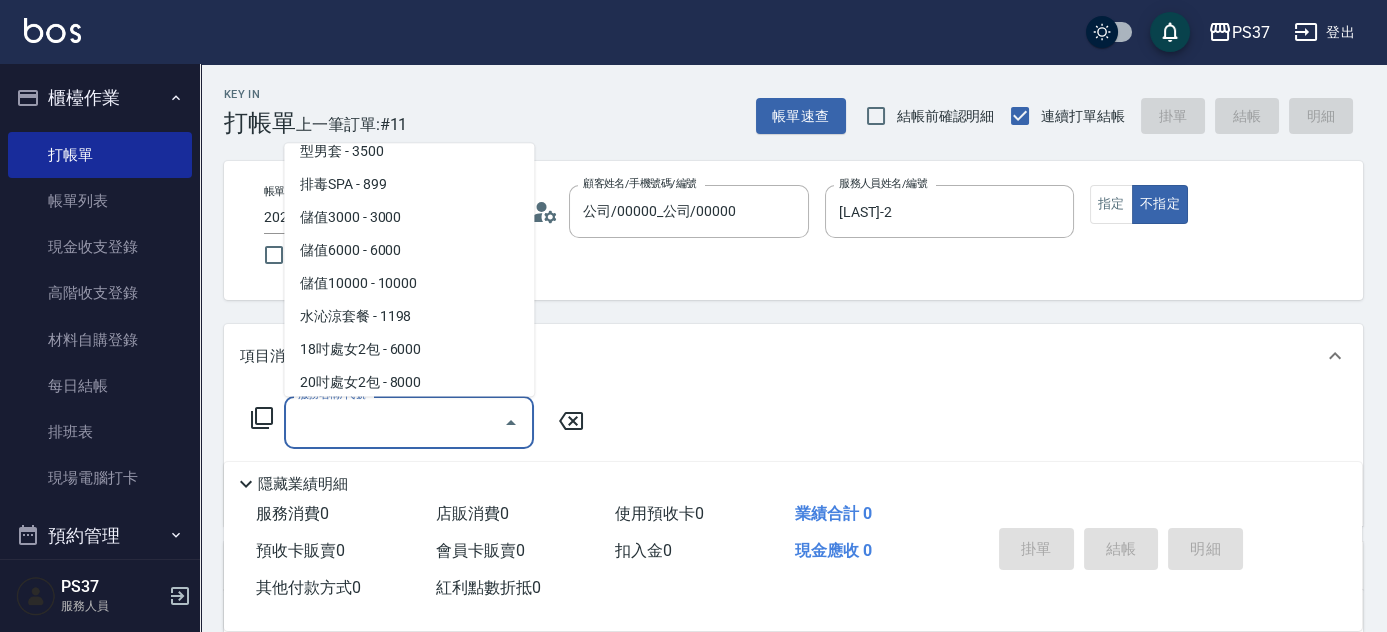 scroll, scrollTop: 2272, scrollLeft: 0, axis: vertical 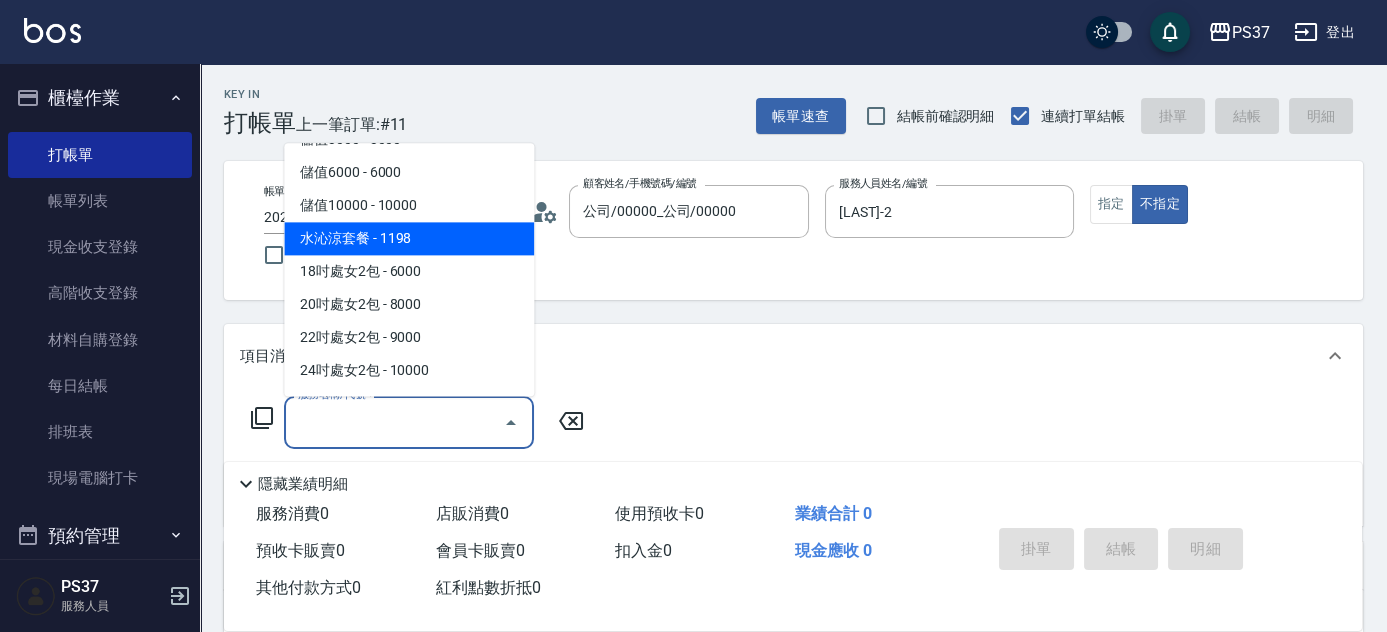 click on "水沁涼套餐 - 1198" at bounding box center [409, 239] 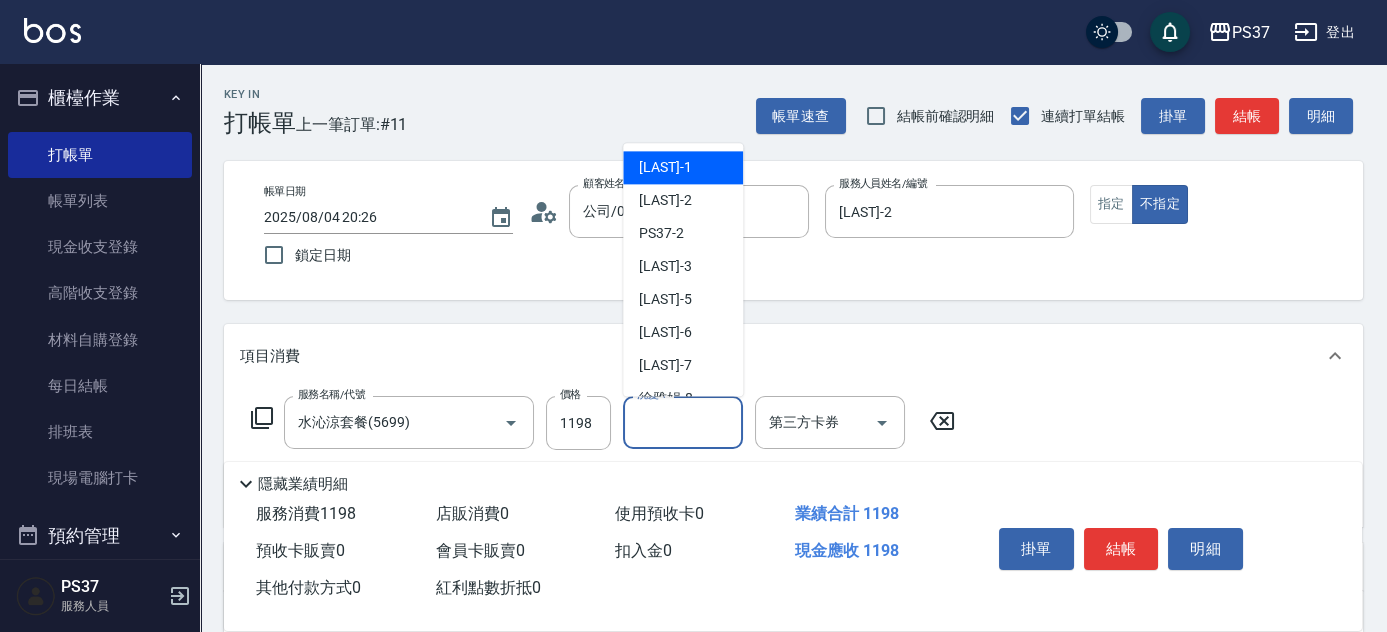 click on "洗髮-1" at bounding box center (683, 422) 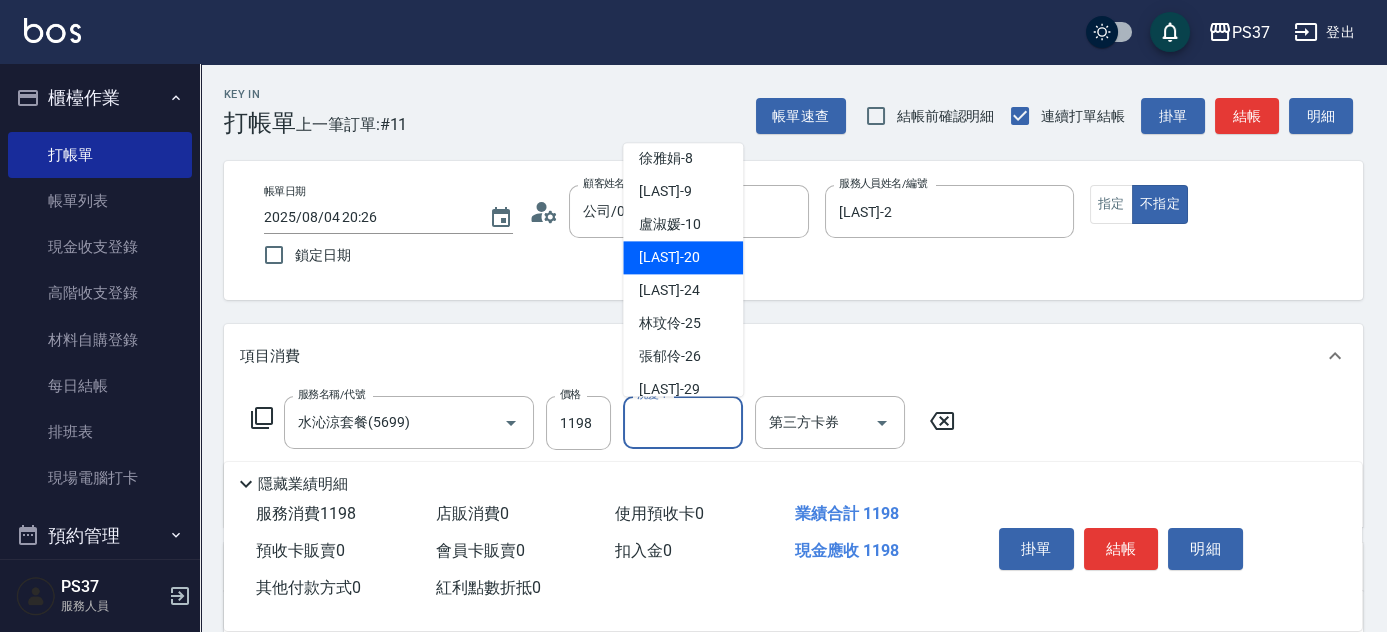 scroll, scrollTop: 323, scrollLeft: 0, axis: vertical 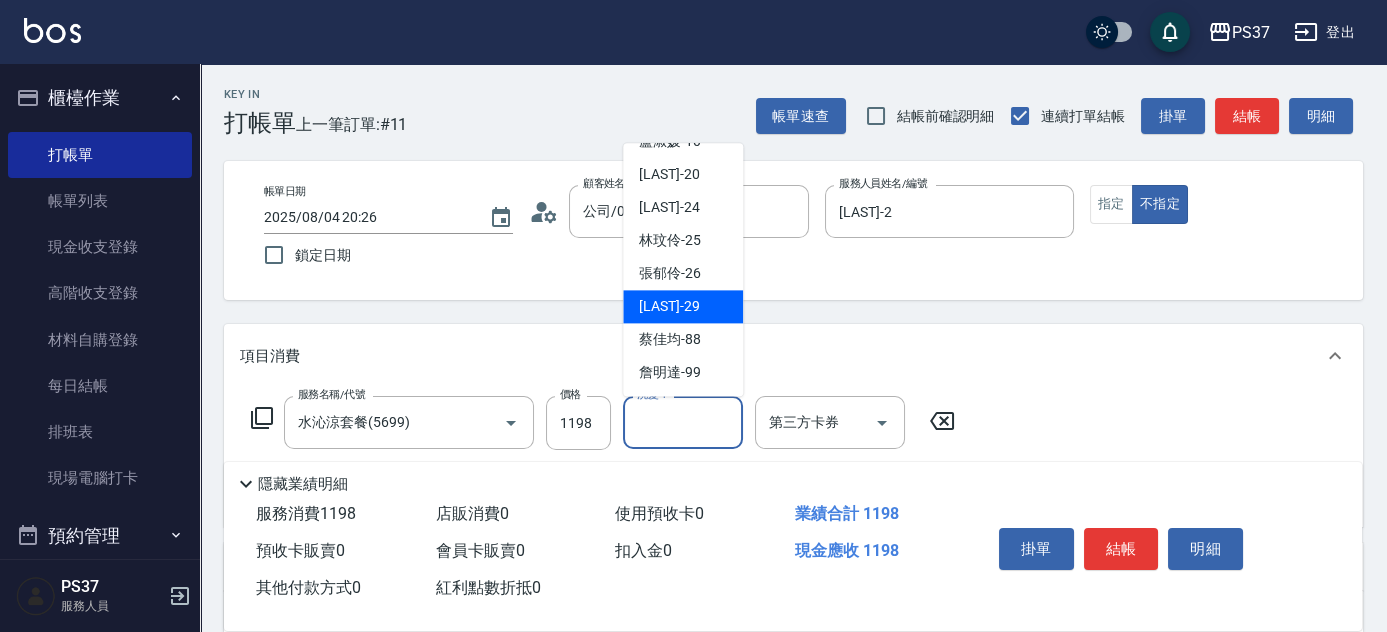 click on "林琇琪 -29" at bounding box center [683, 307] 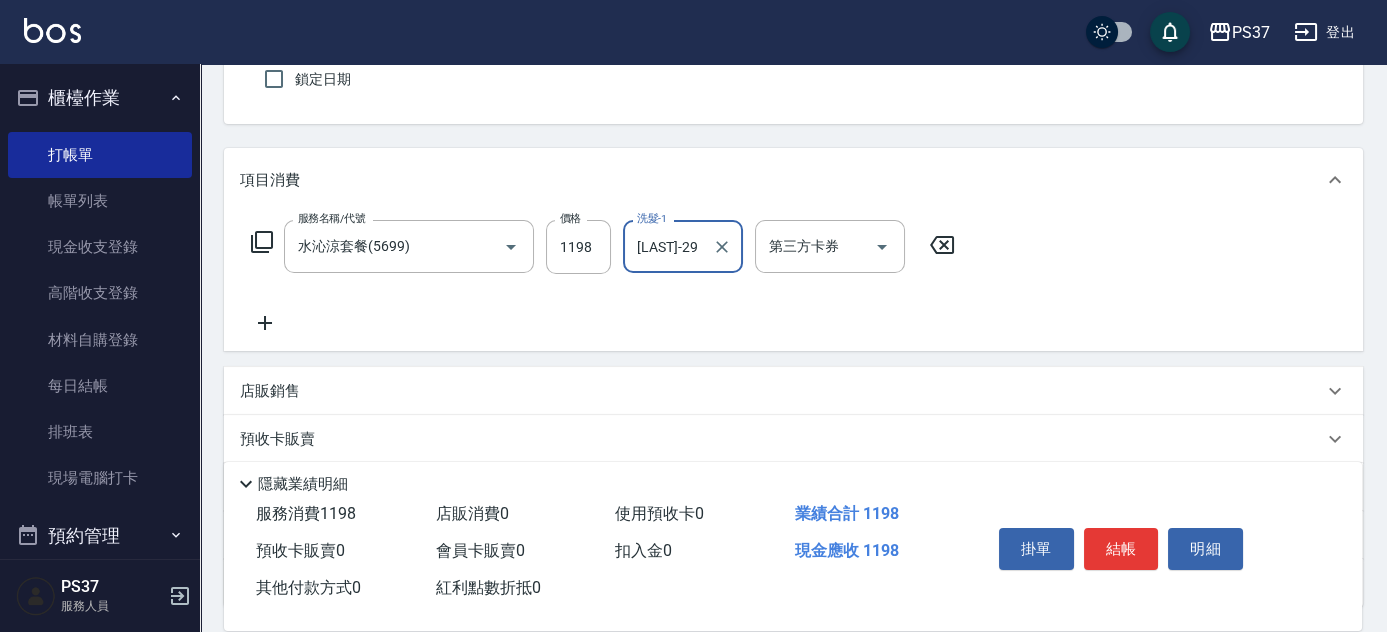 scroll, scrollTop: 181, scrollLeft: 0, axis: vertical 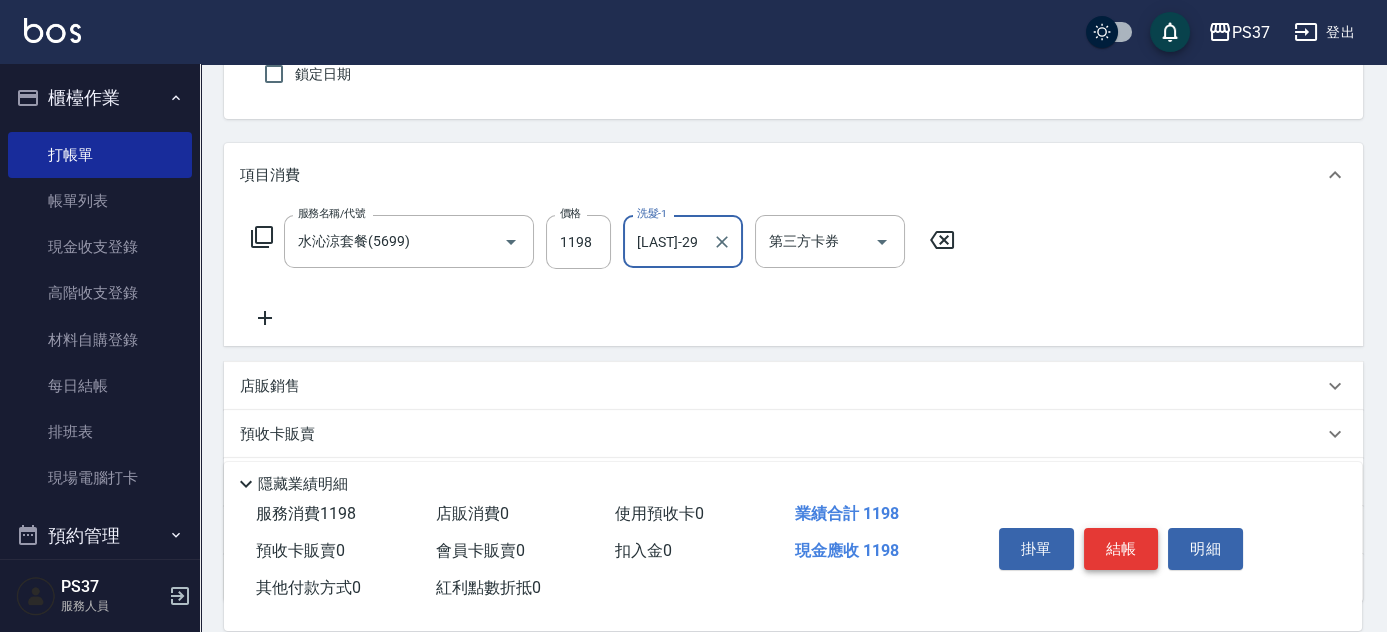 click on "結帳" at bounding box center (1121, 549) 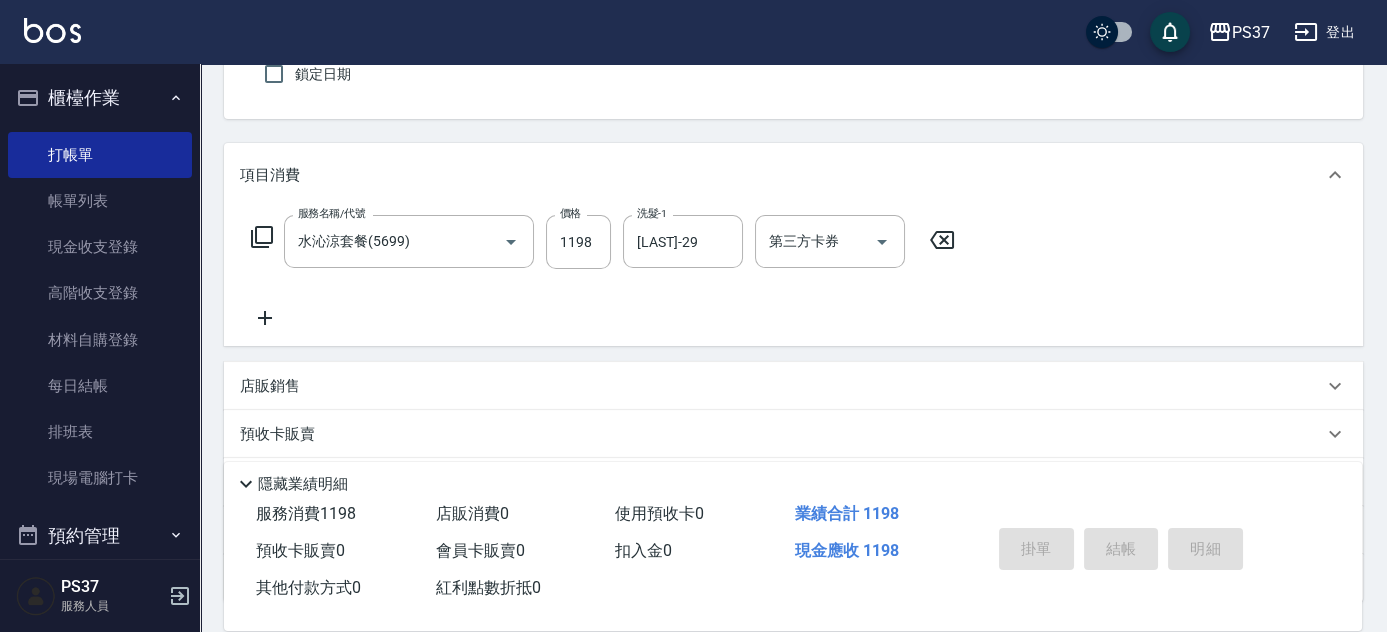 type 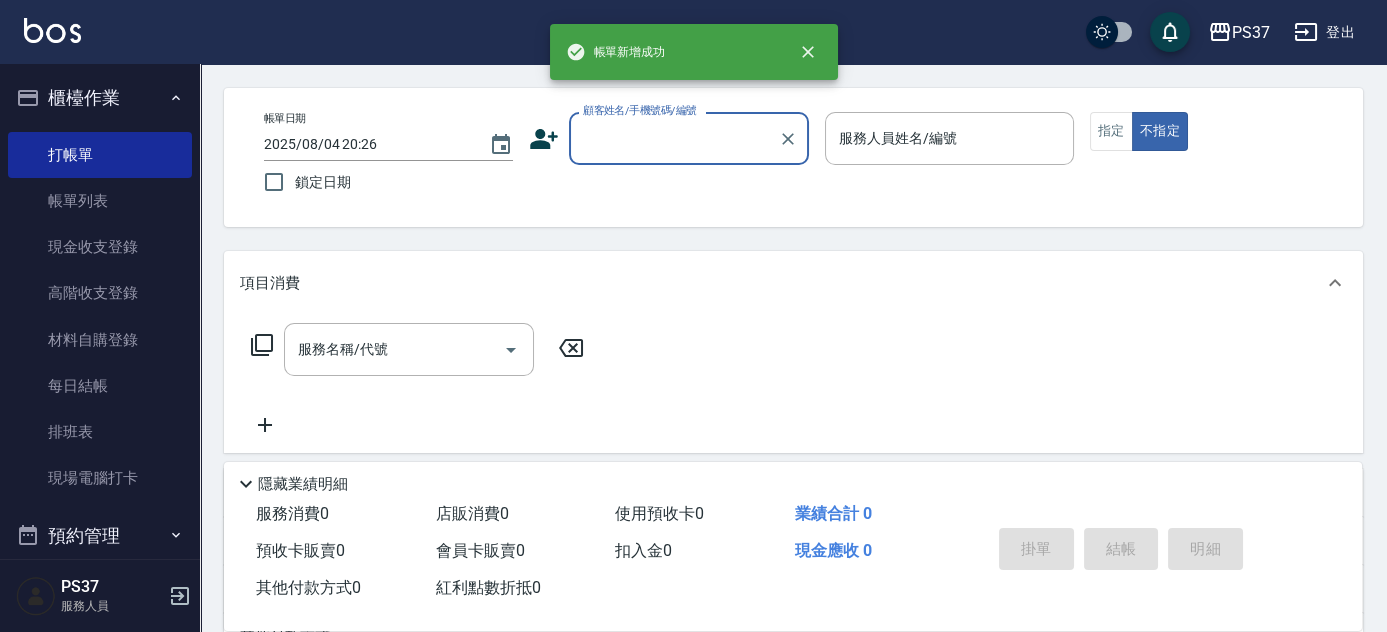 scroll, scrollTop: 0, scrollLeft: 0, axis: both 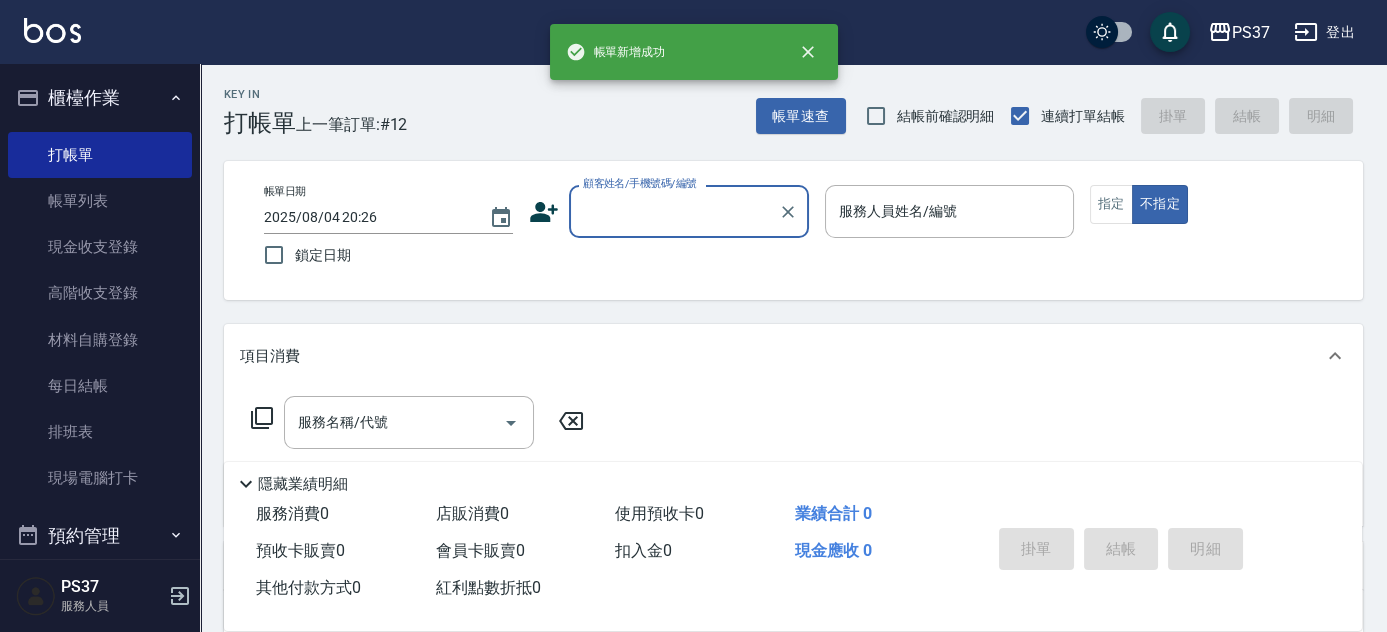 click on "顧客姓名/手機號碼/編號" at bounding box center (674, 211) 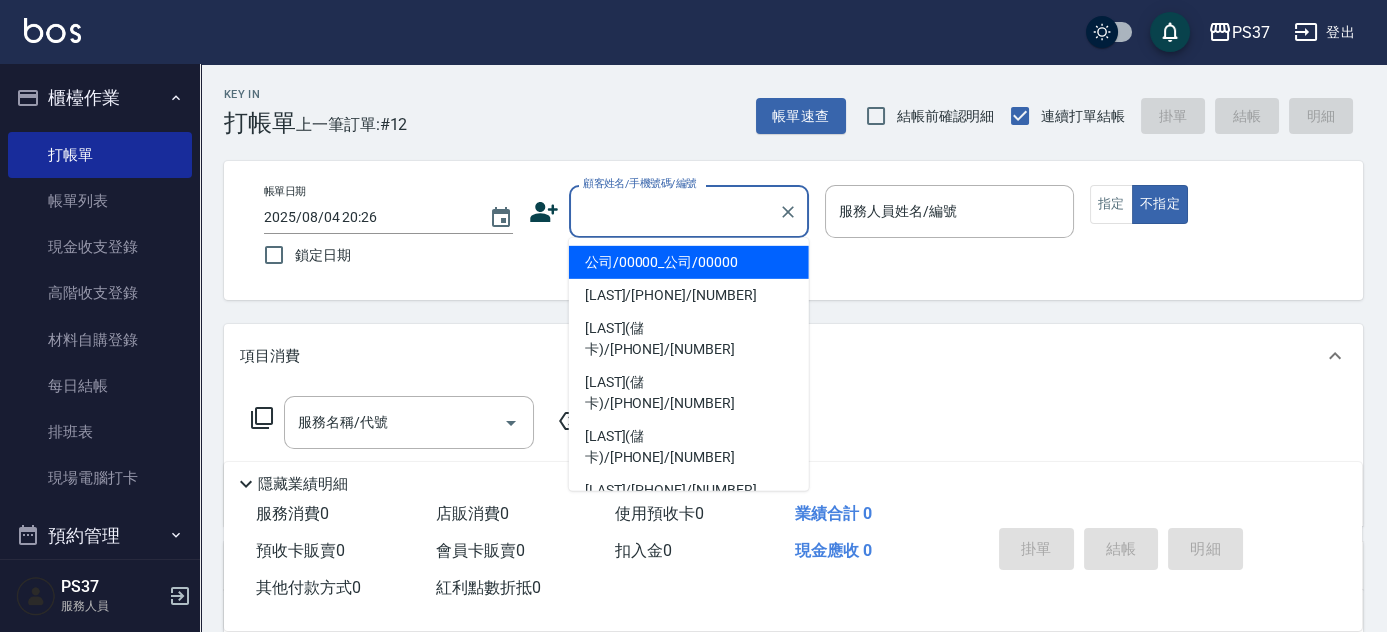 click on "公司/00000_公司/00000" at bounding box center [689, 262] 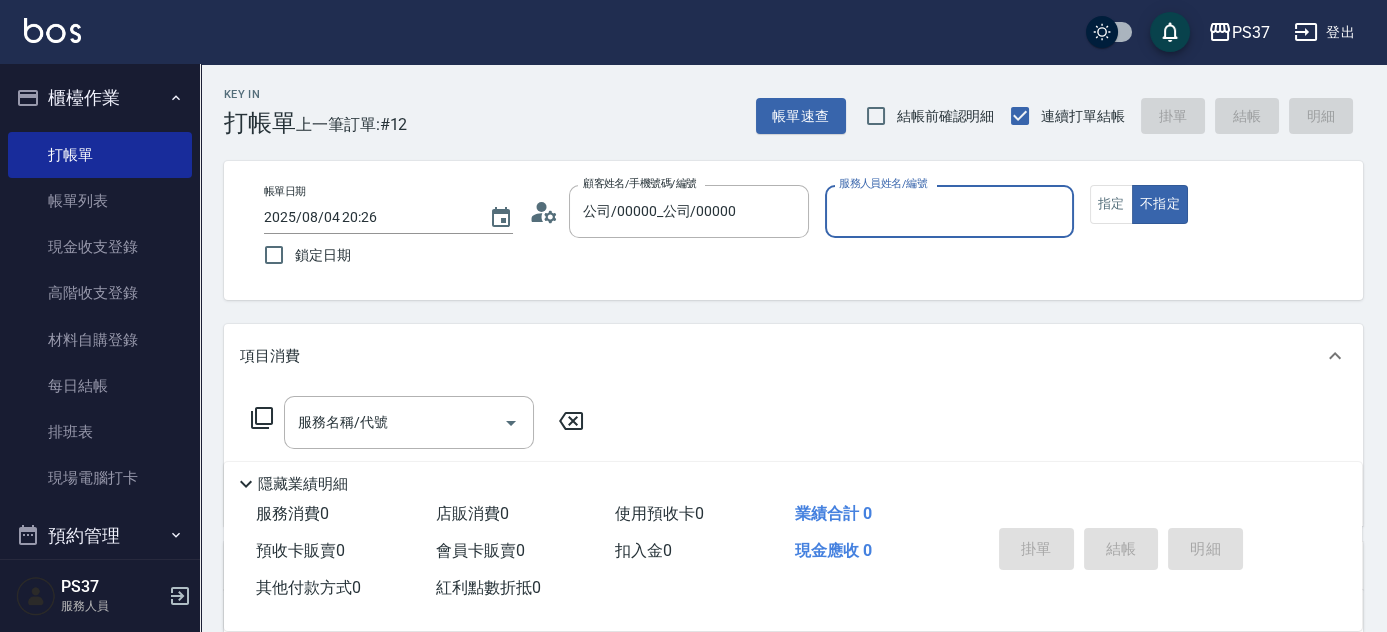 click on "服務人員姓名/編號" at bounding box center (949, 211) 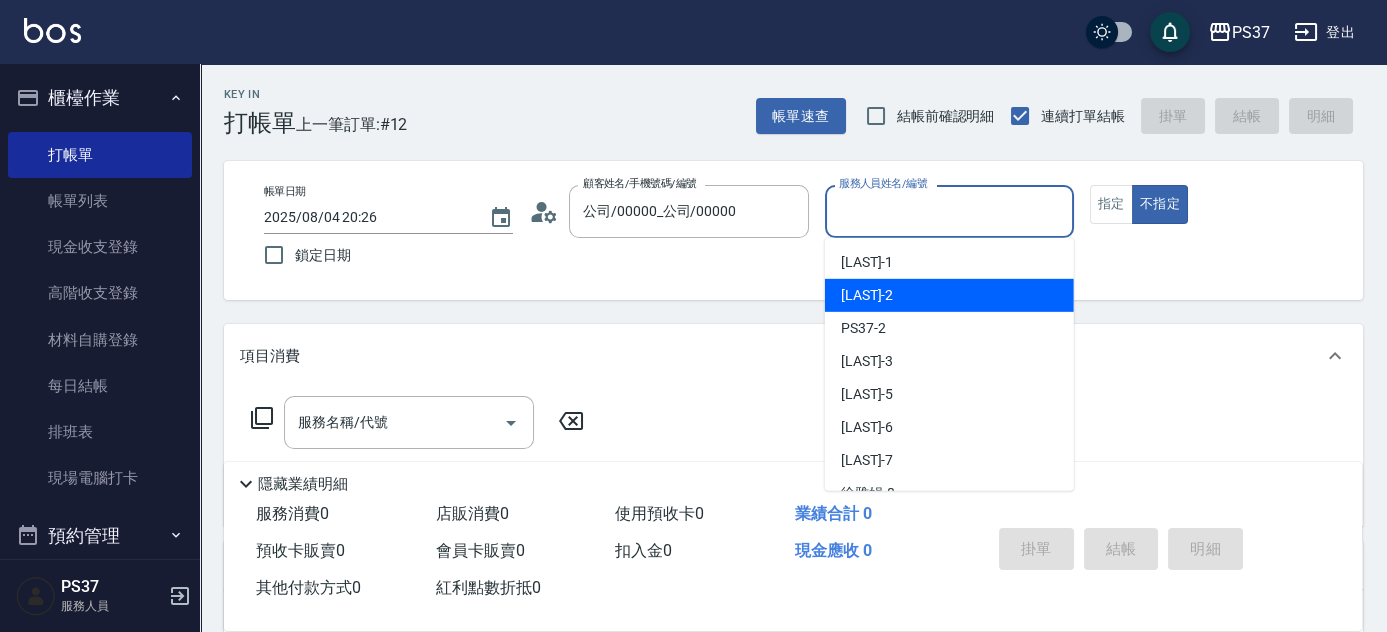click on "劉晨志 -2" at bounding box center [867, 295] 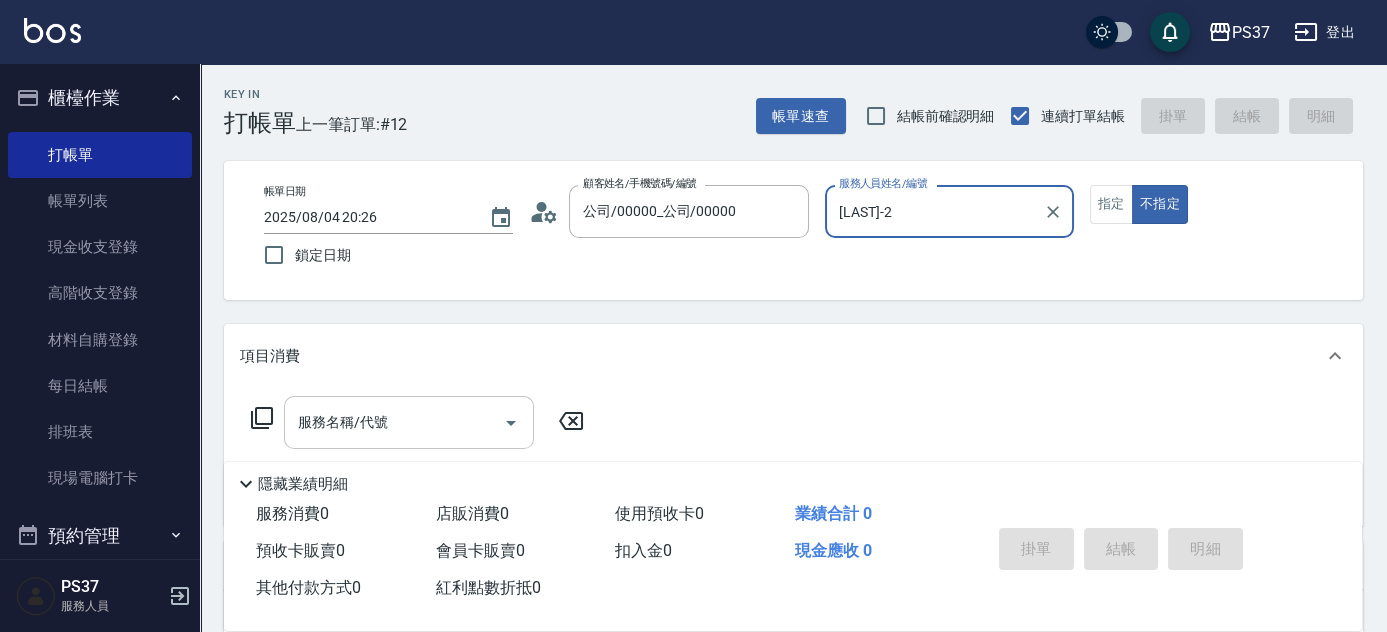 click on "服務名稱/代號" at bounding box center (394, 422) 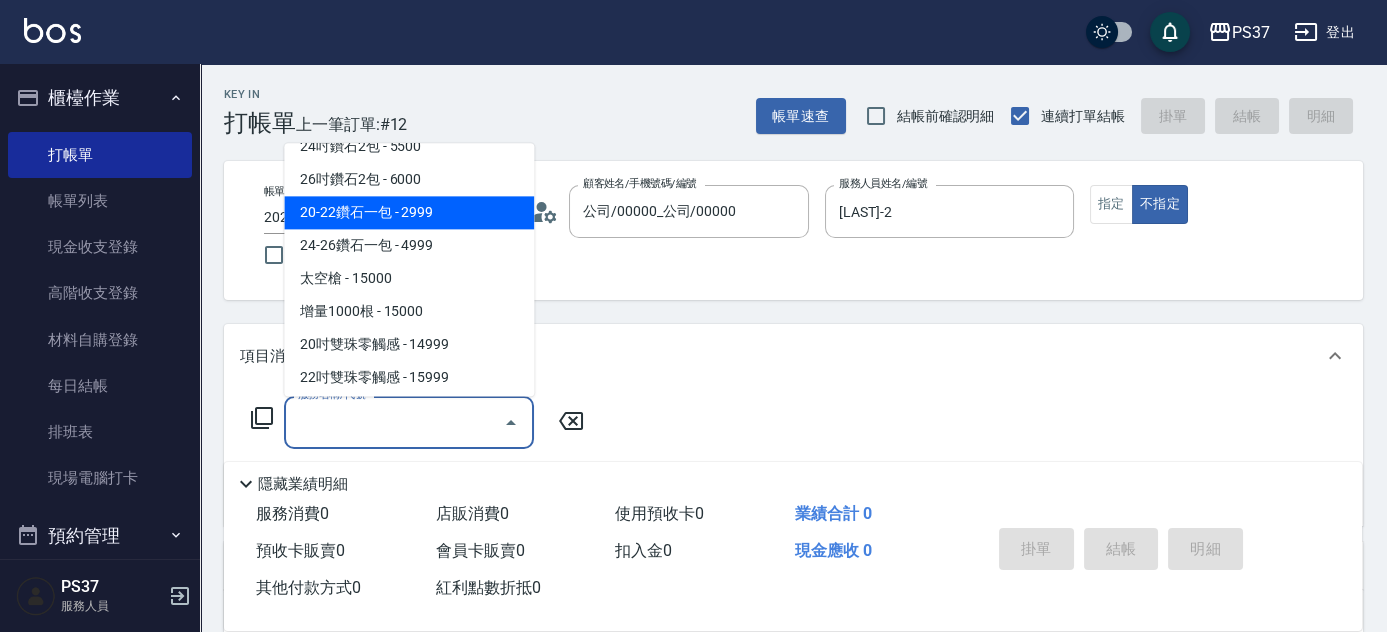 scroll, scrollTop: 1090, scrollLeft: 0, axis: vertical 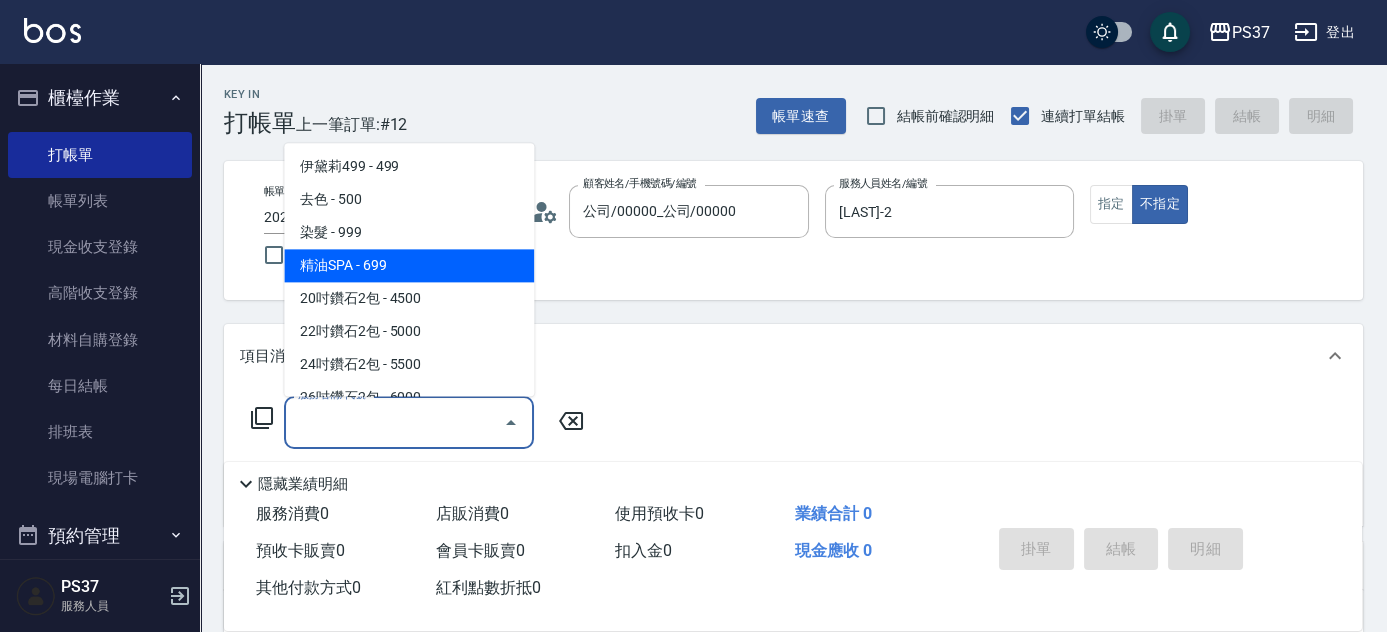click on "精油SPA - 699" at bounding box center [409, 266] 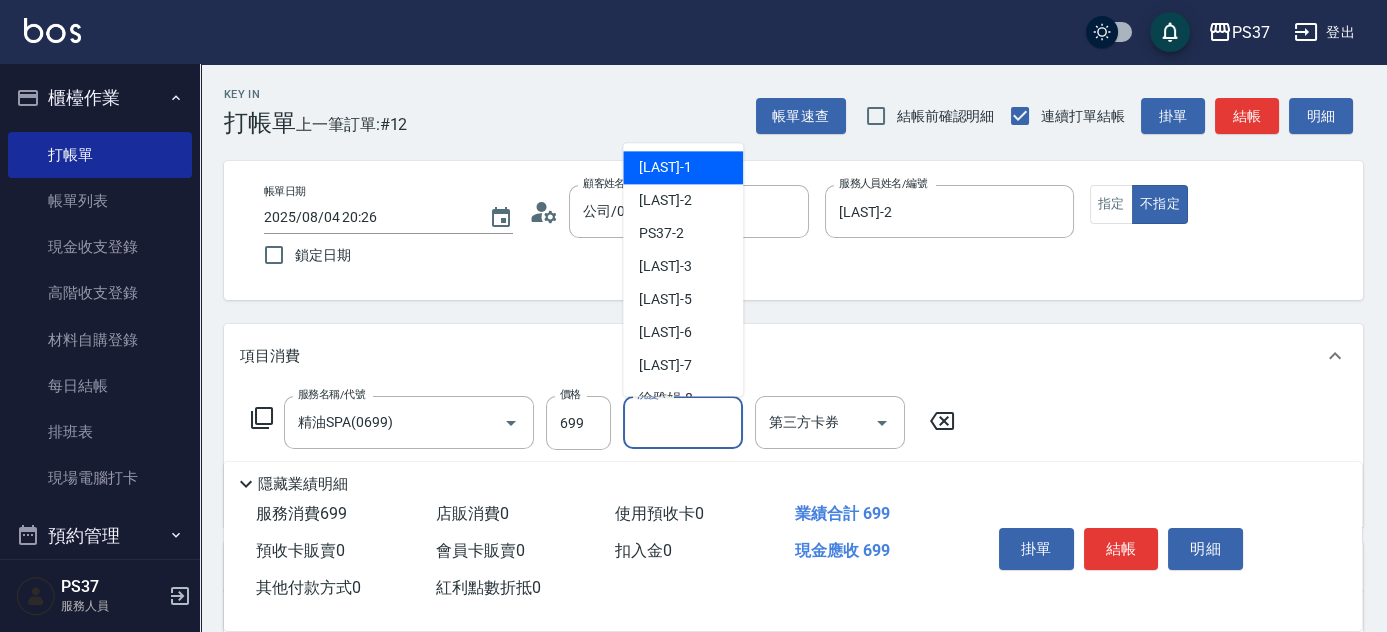 click on "洗髮-1" at bounding box center (683, 422) 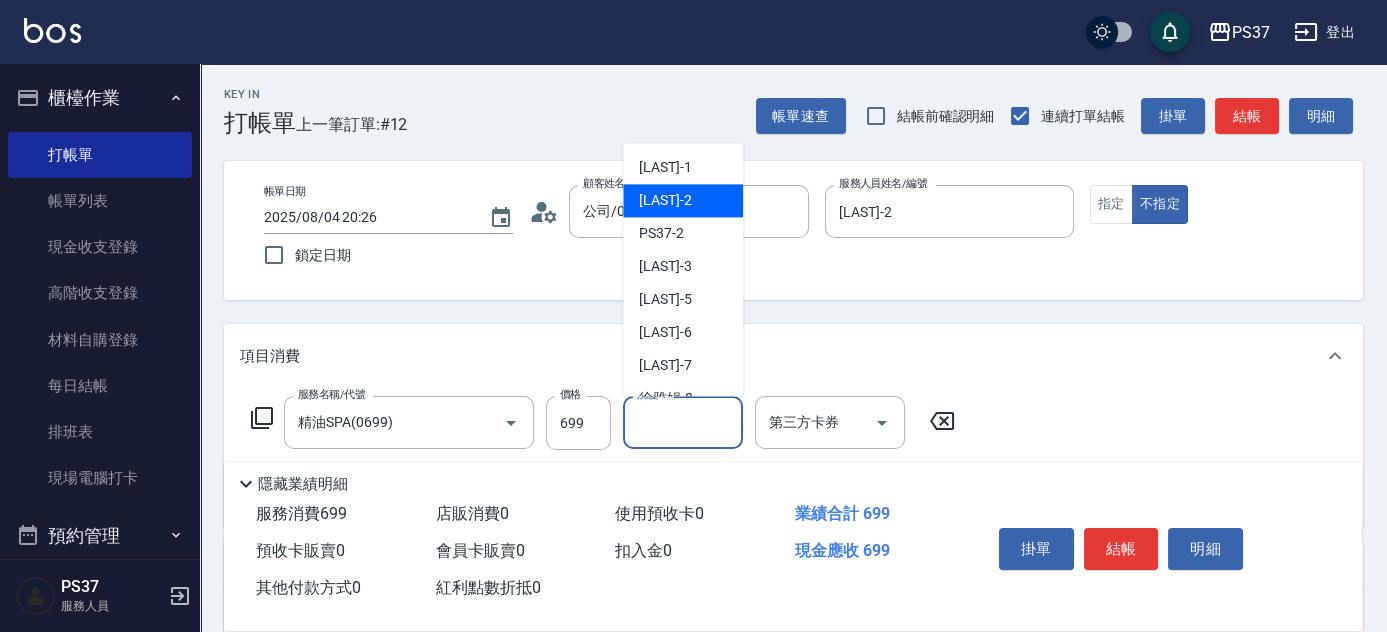 click on "劉晨志 -2" at bounding box center [665, 201] 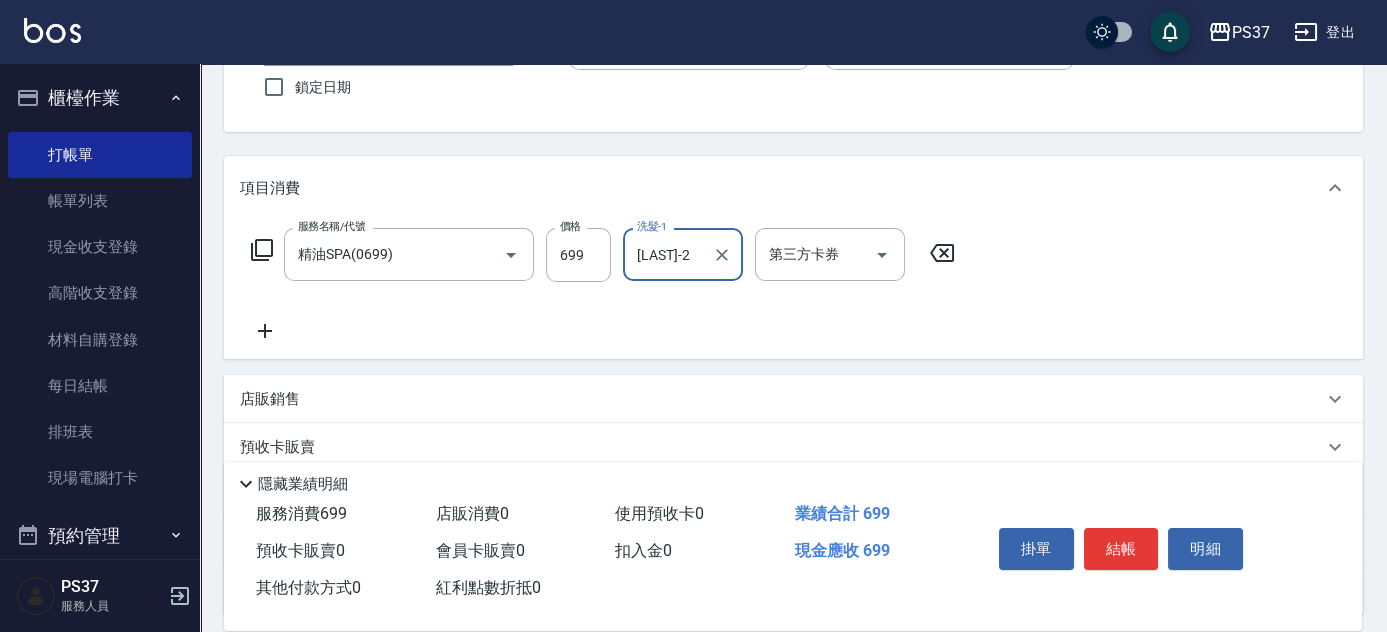 scroll, scrollTop: 272, scrollLeft: 0, axis: vertical 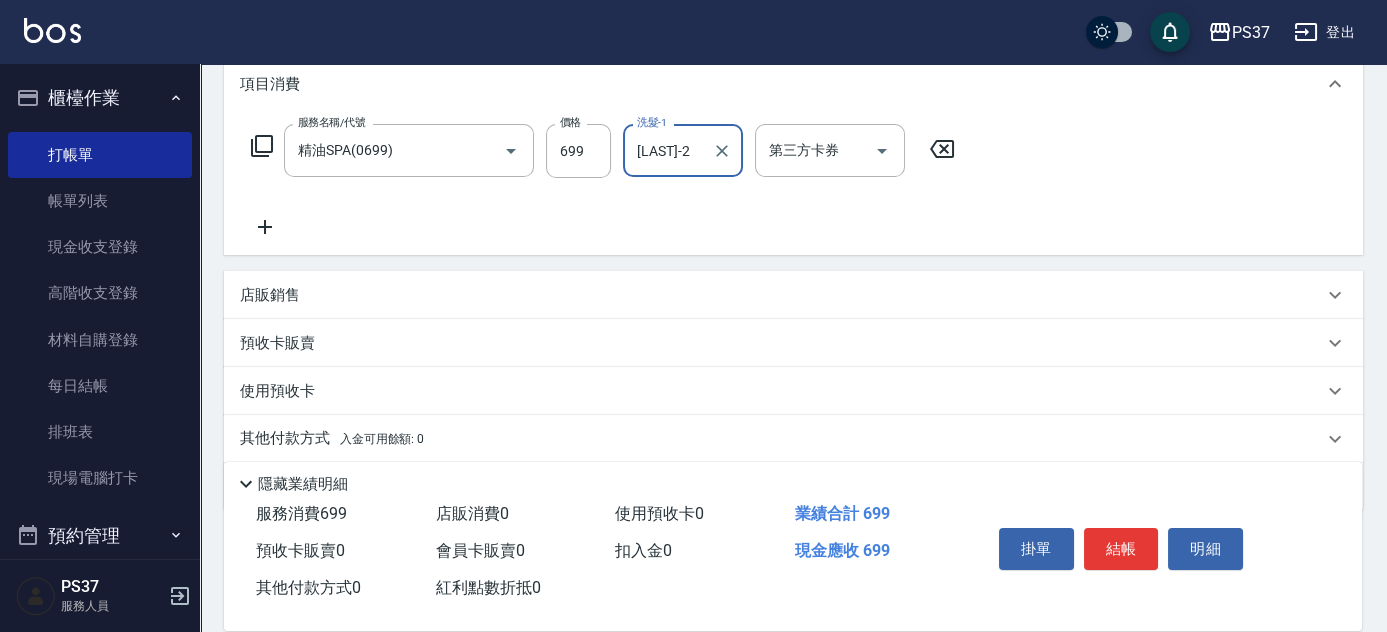 click 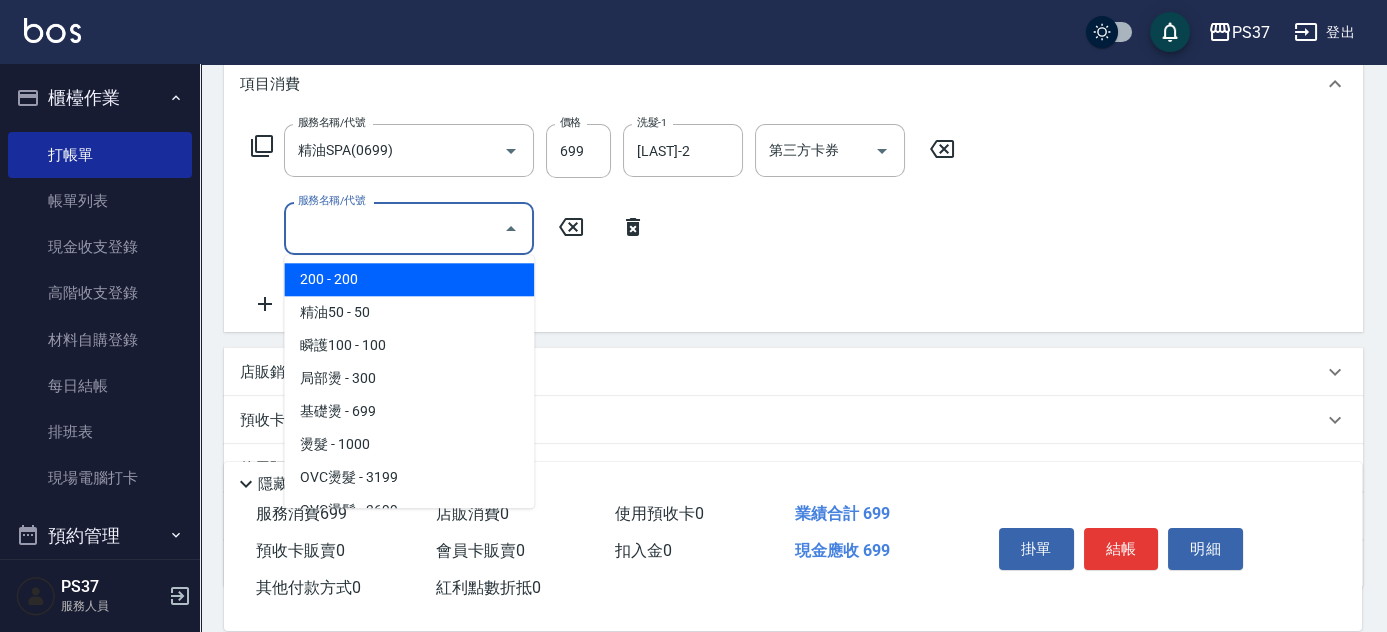 click on "服務名稱/代號" at bounding box center [394, 228] 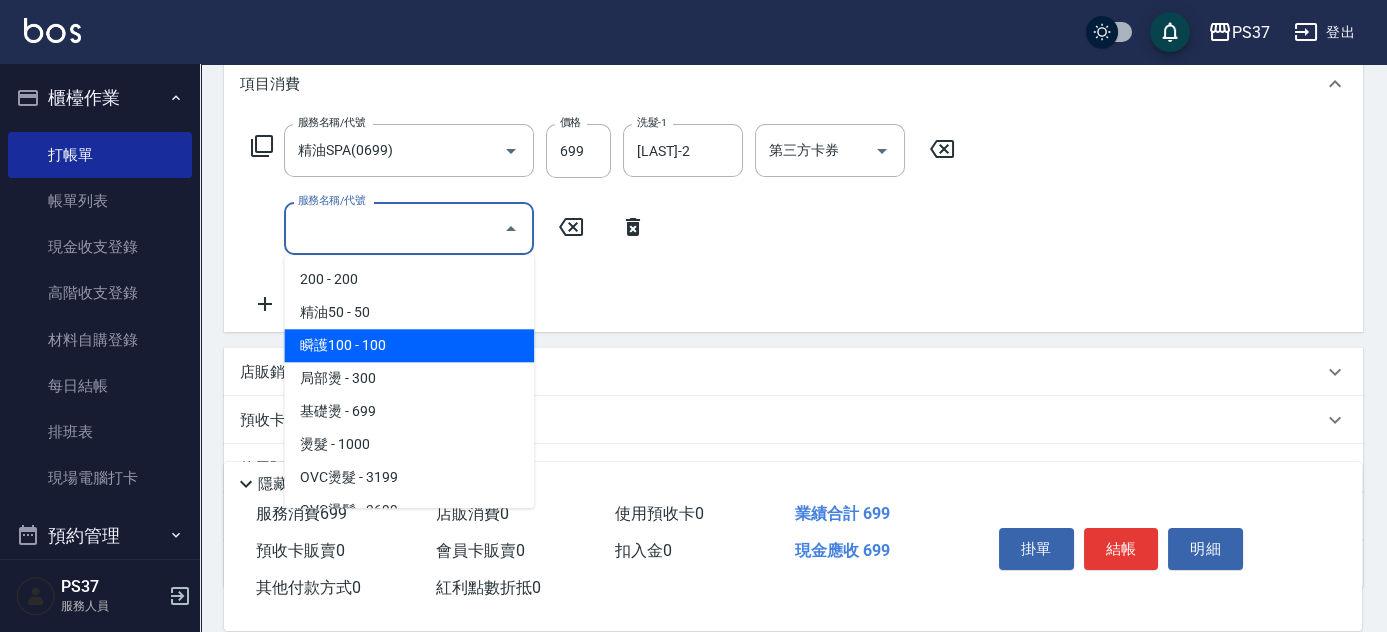 click on "瞬護100 - 100" at bounding box center (409, 345) 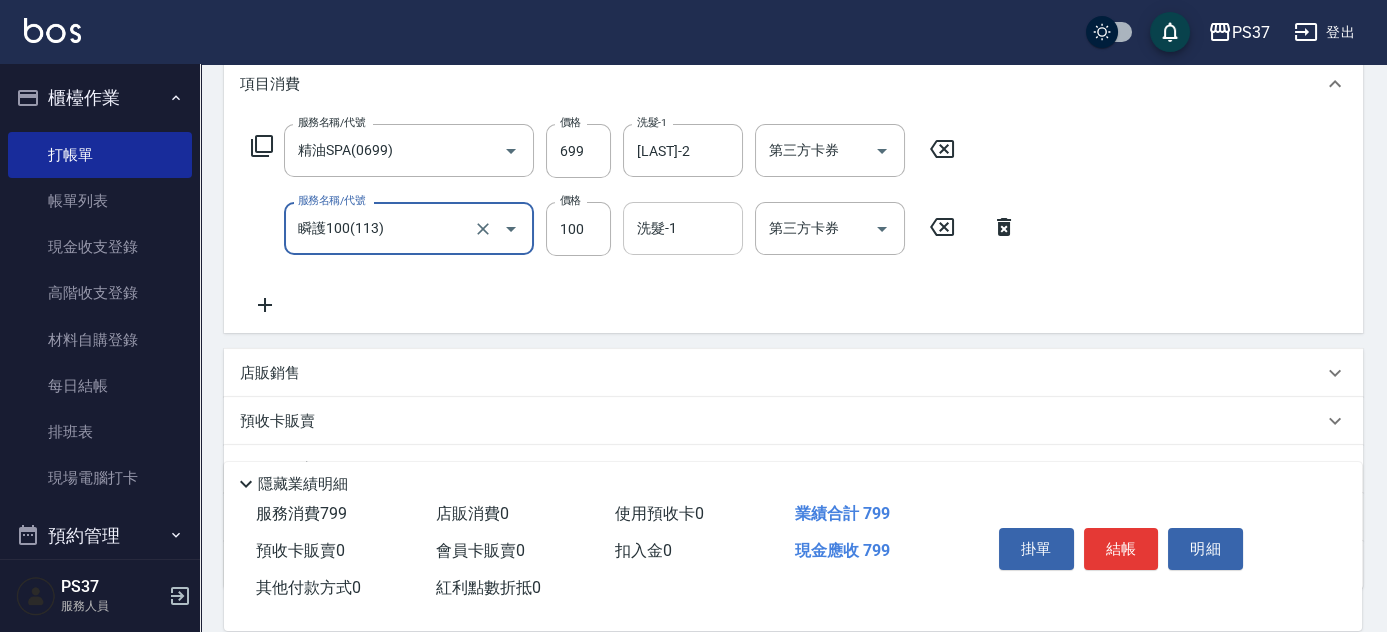 click on "洗髮-1" at bounding box center [683, 228] 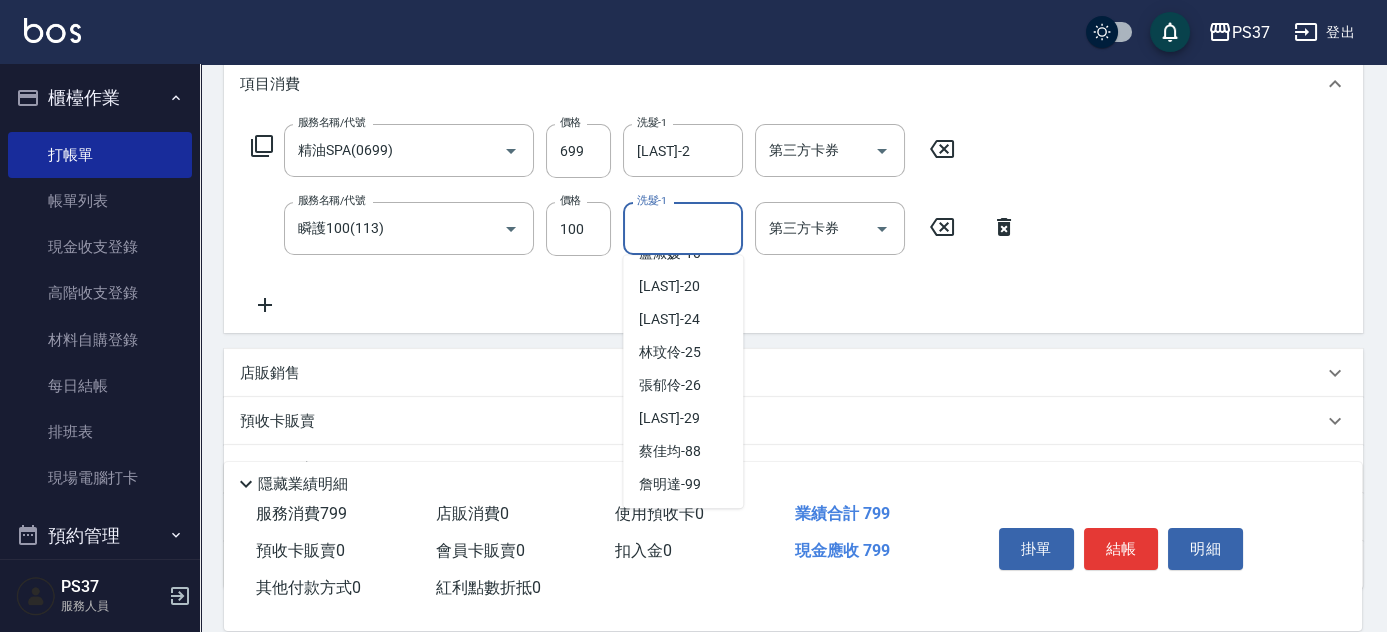 scroll, scrollTop: 0, scrollLeft: 0, axis: both 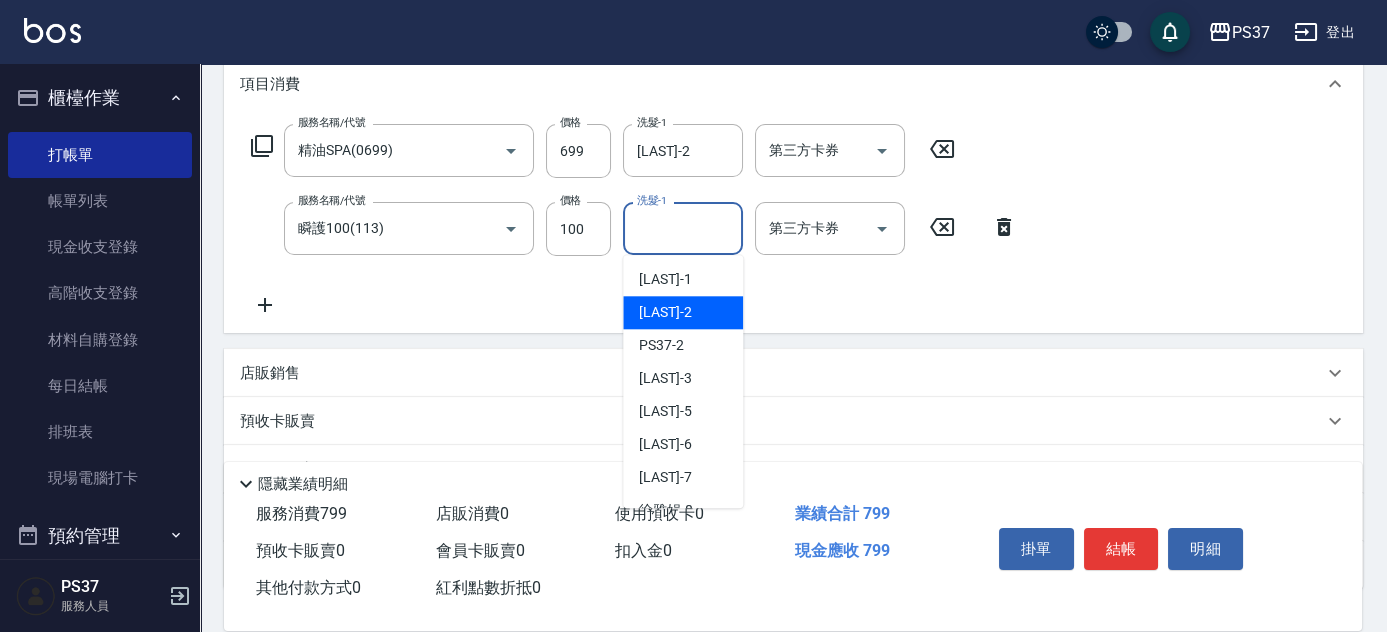 click on "劉晨志 -2" at bounding box center [665, 312] 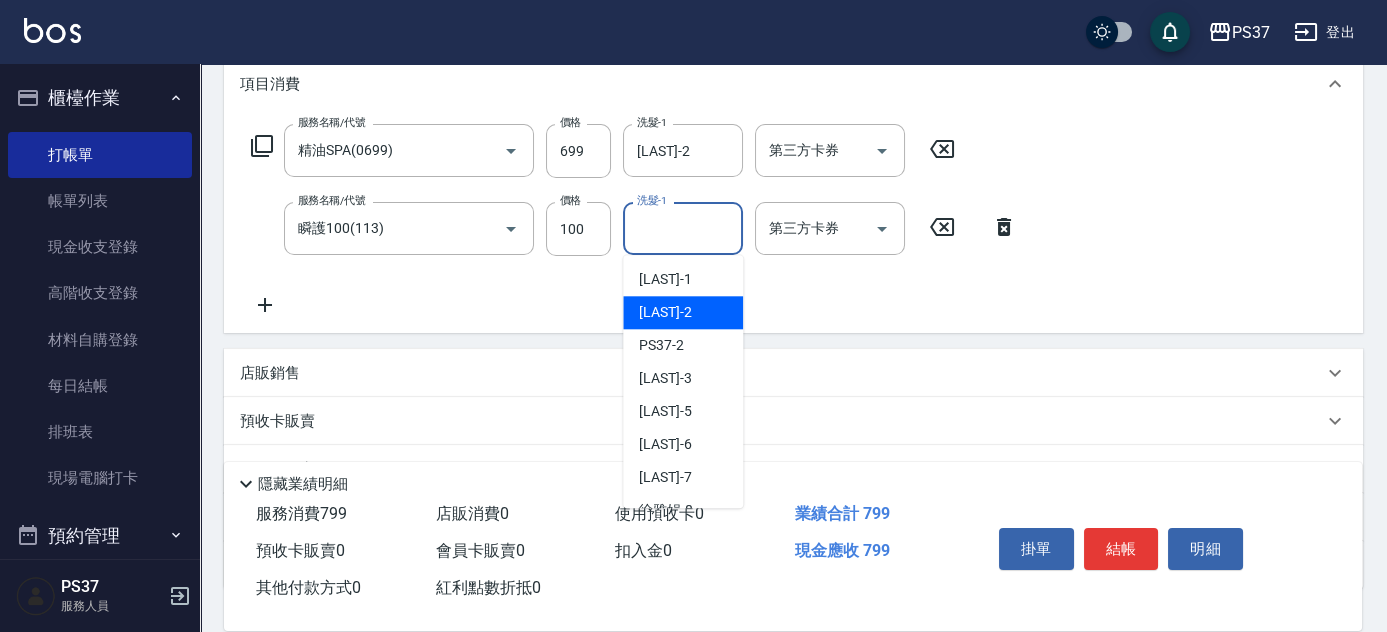 type on "劉晨志-2" 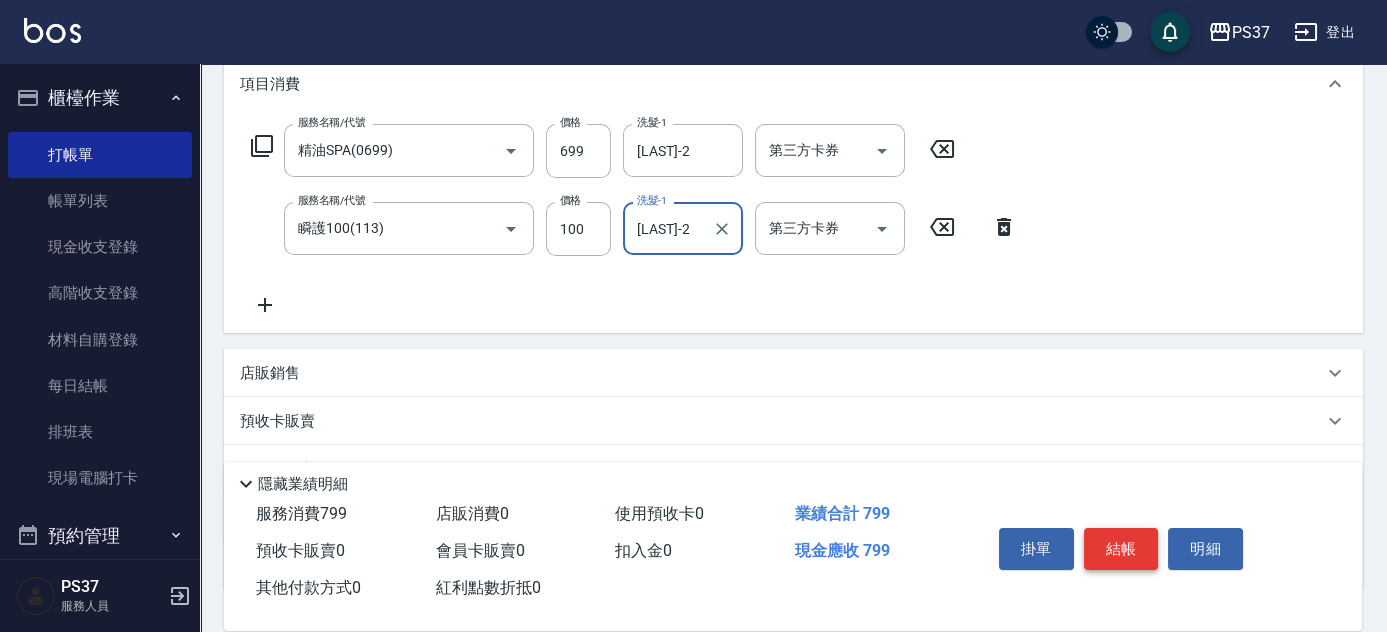 click on "結帳" at bounding box center (1121, 549) 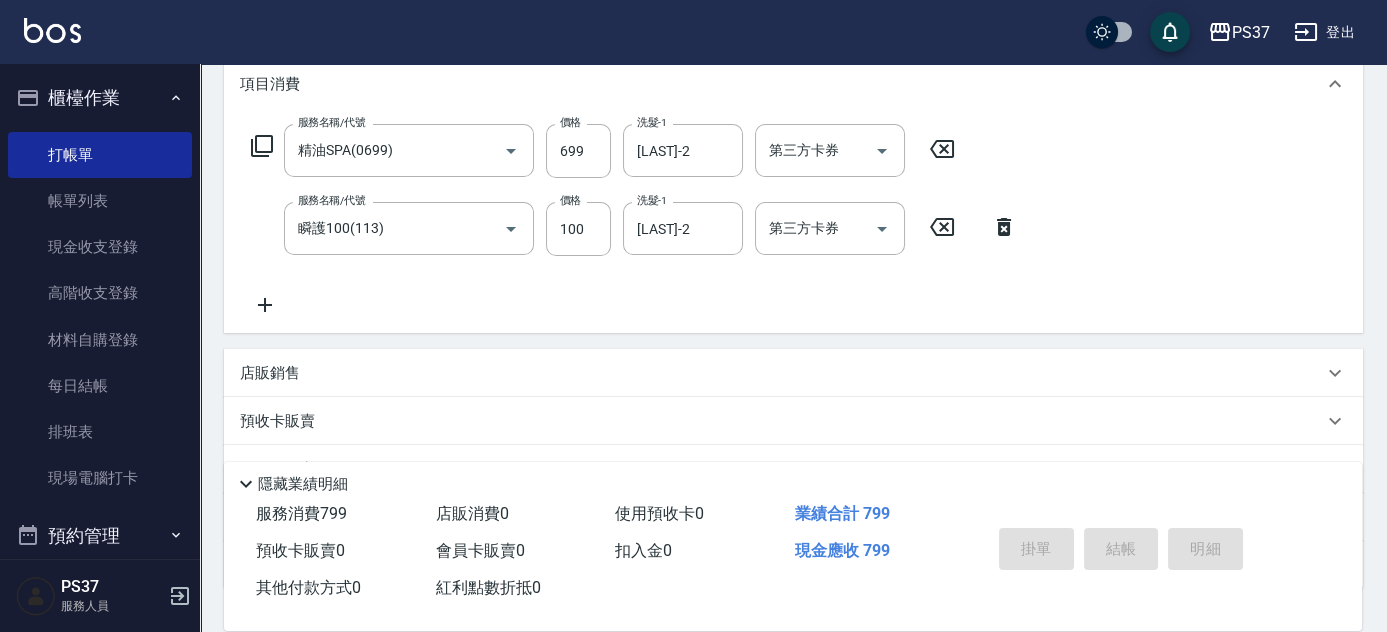 type on "2025/08/04 20:27" 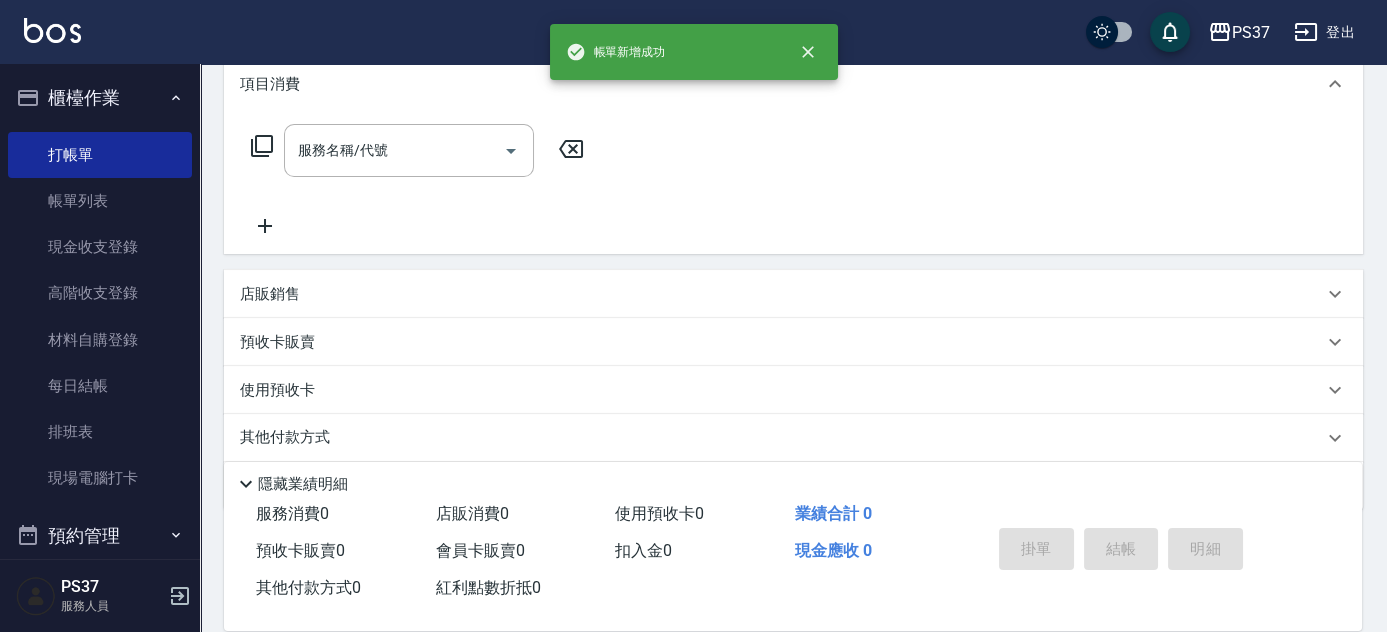 scroll, scrollTop: 0, scrollLeft: 0, axis: both 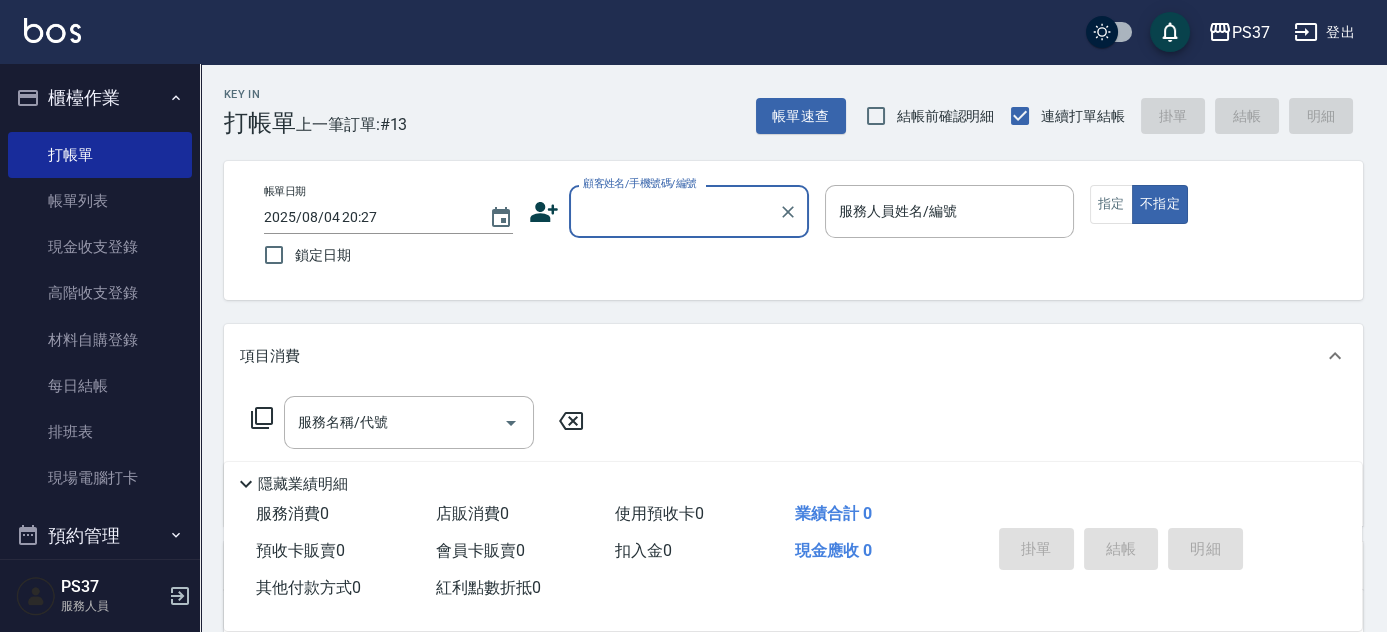 click on "顧客姓名/手機號碼/編號" at bounding box center (674, 211) 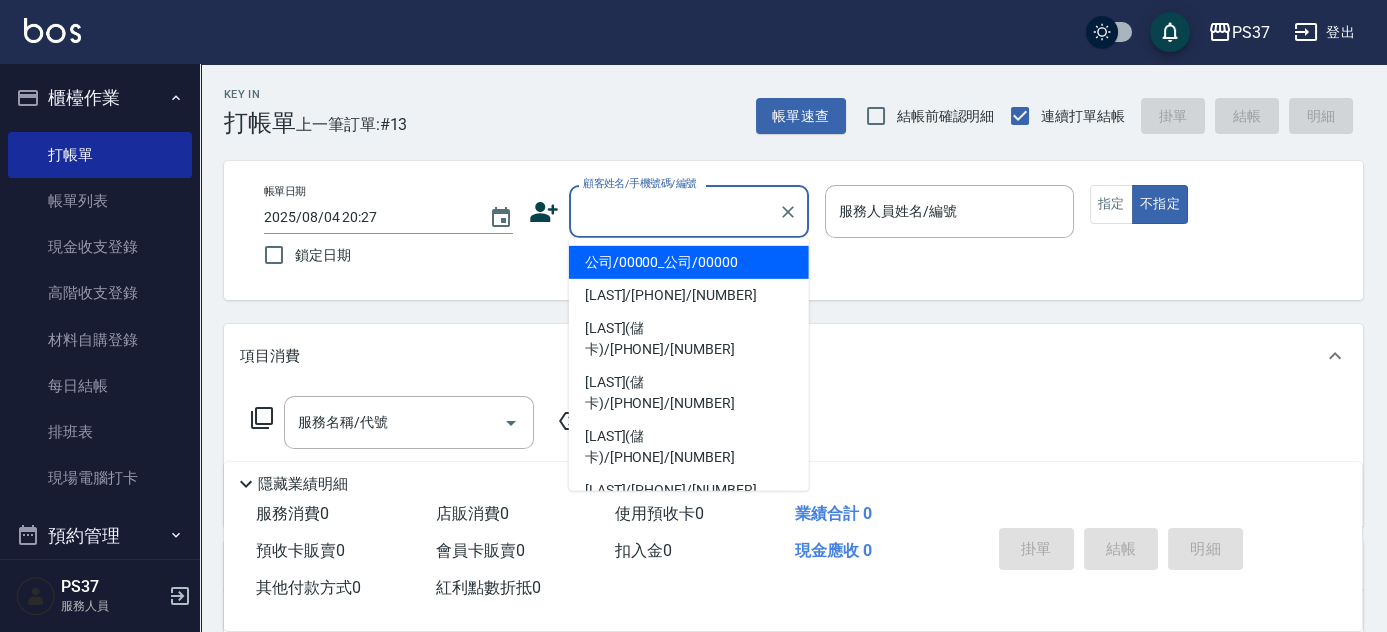 click on "公司/00000_公司/00000" at bounding box center (689, 262) 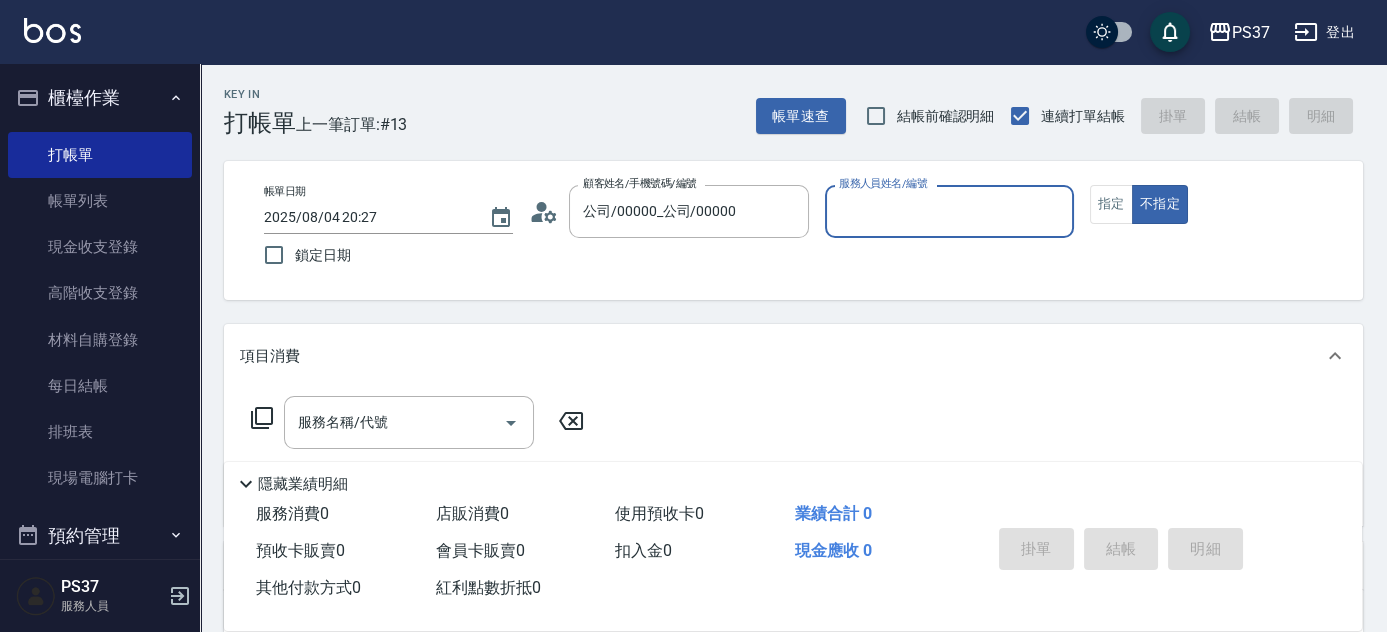 click on "服務人員姓名/編號" at bounding box center [949, 211] 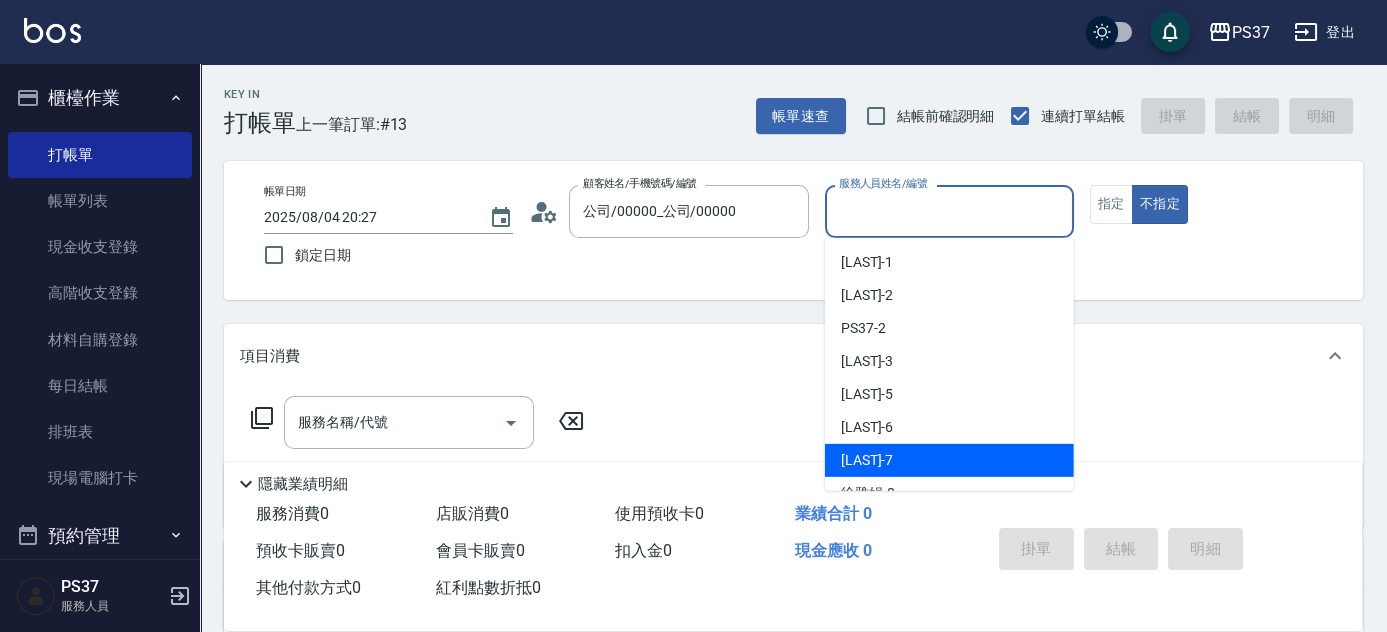 click on "黎氏萍 -7" at bounding box center [949, 460] 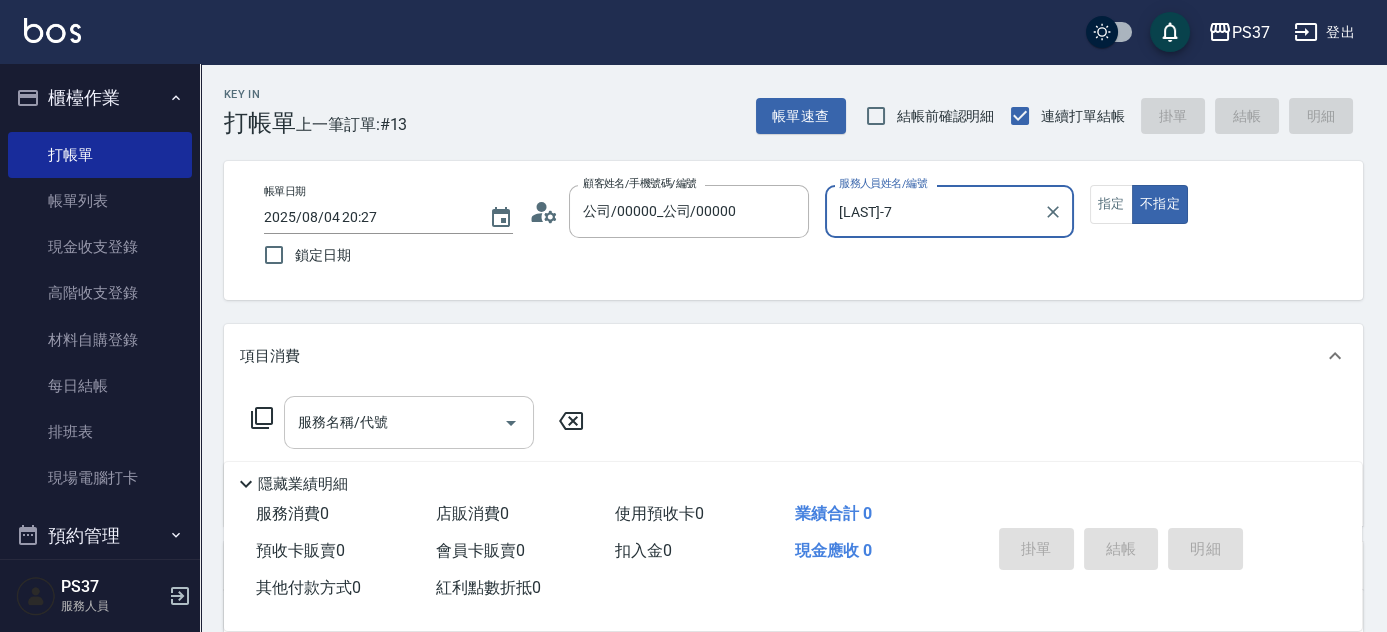 click on "服務名稱/代號" at bounding box center [394, 422] 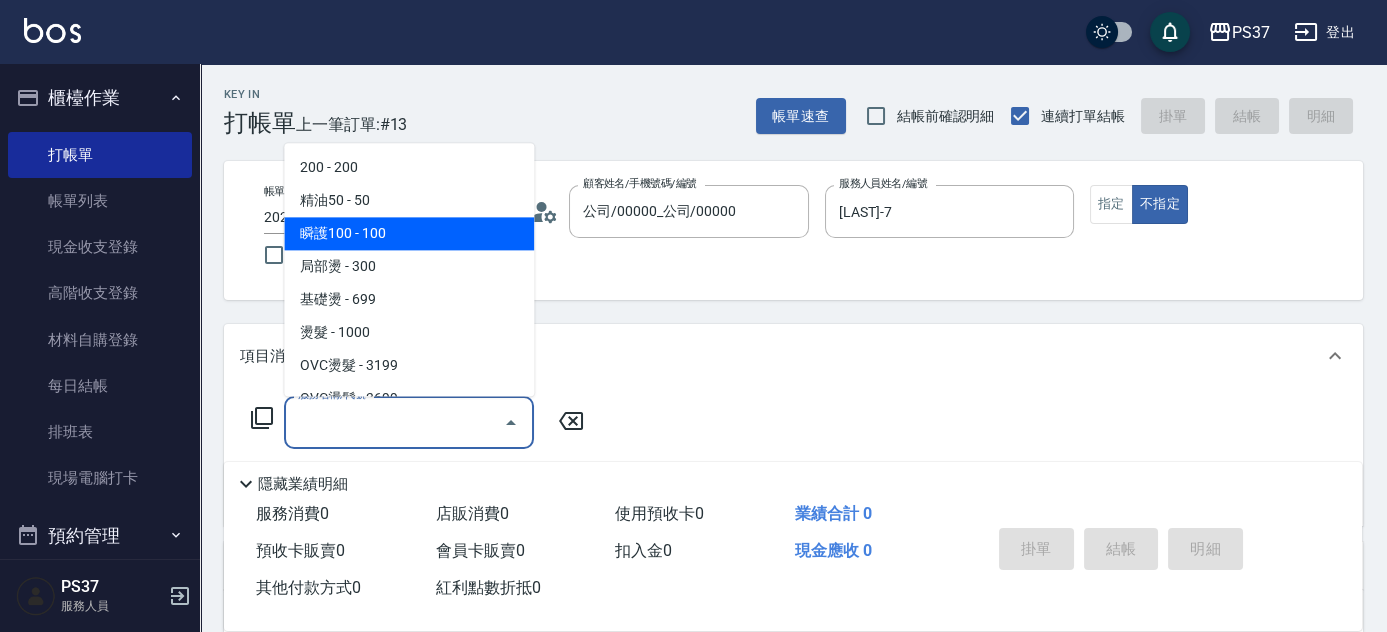 click on "瞬護100 - 100" at bounding box center (409, 234) 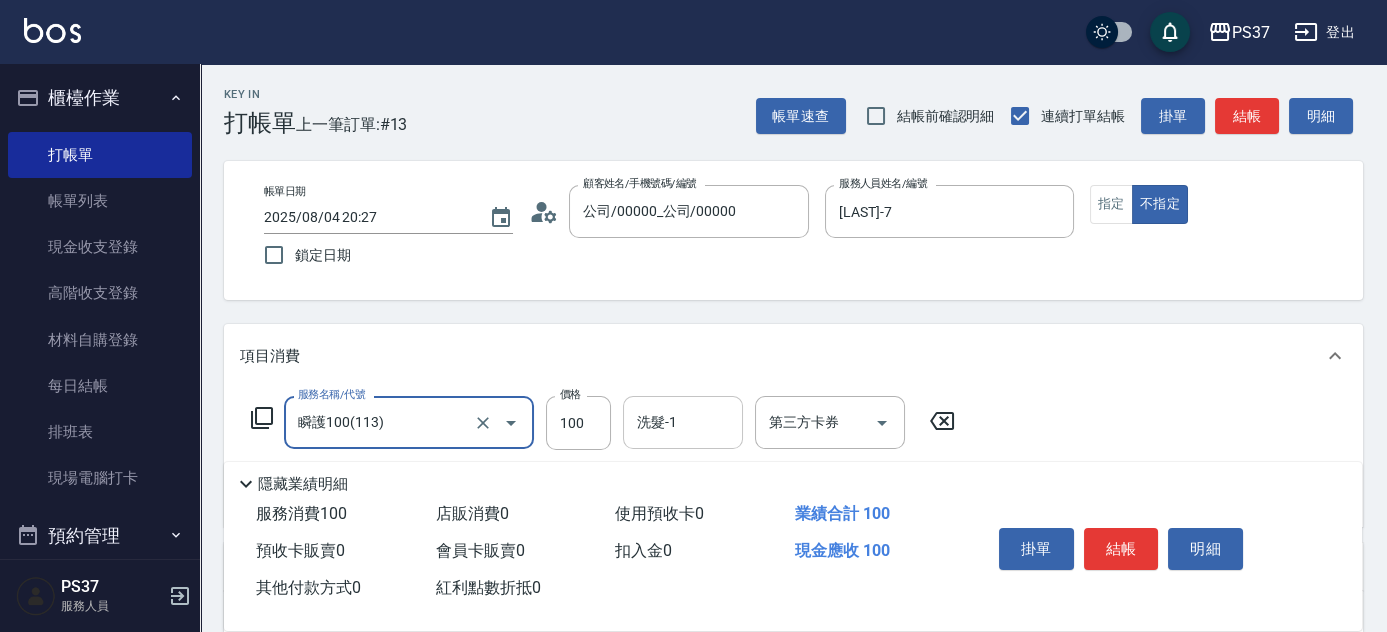 click on "洗髮-1" at bounding box center (683, 422) 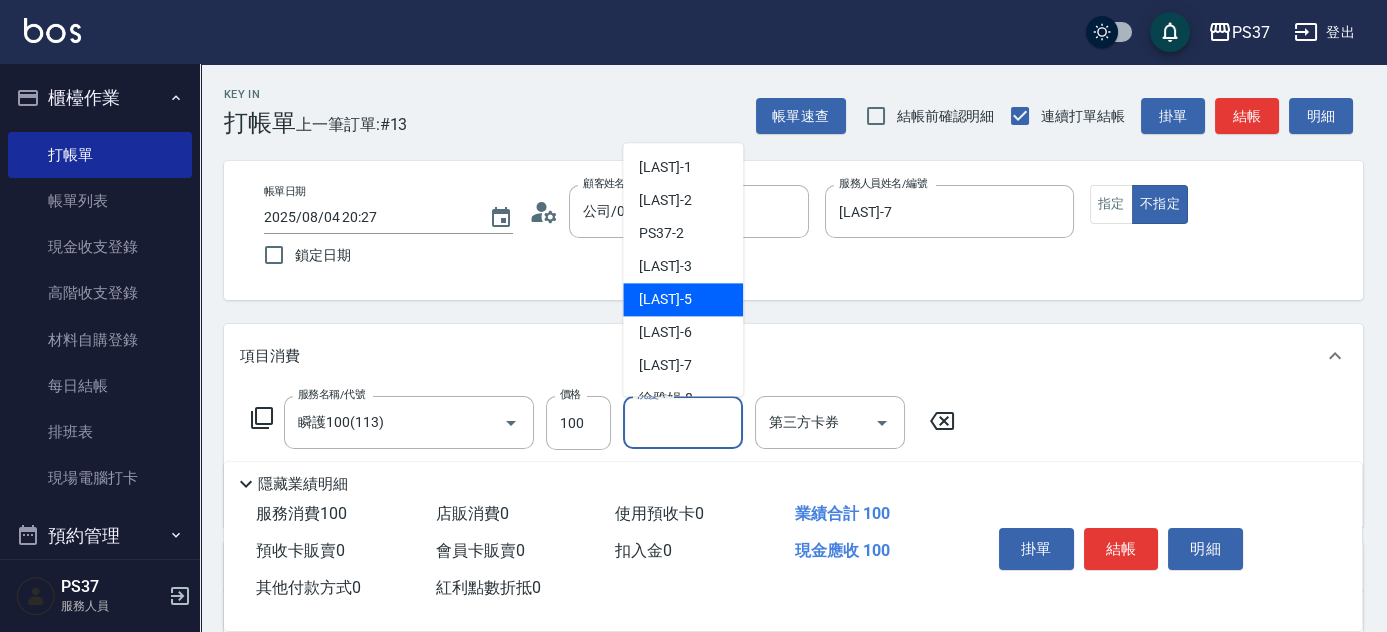 scroll, scrollTop: 323, scrollLeft: 0, axis: vertical 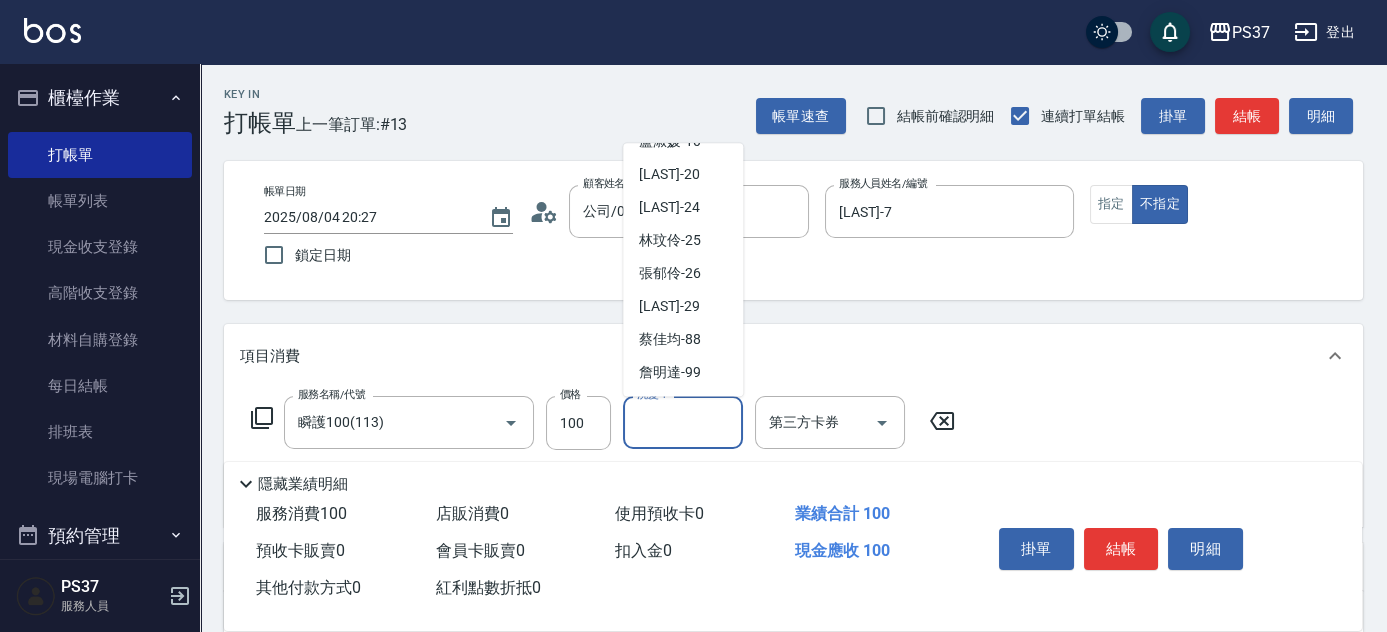 click on "林琇琪 -29" at bounding box center [669, 307] 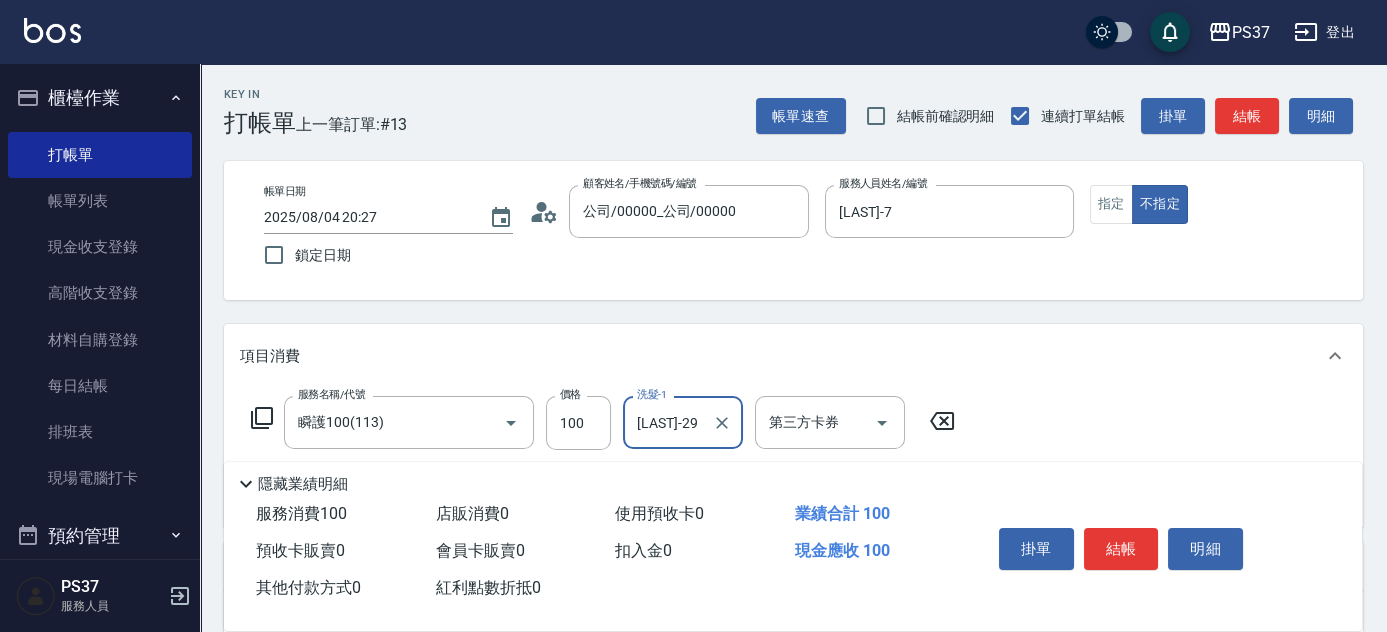 scroll, scrollTop: 341, scrollLeft: 0, axis: vertical 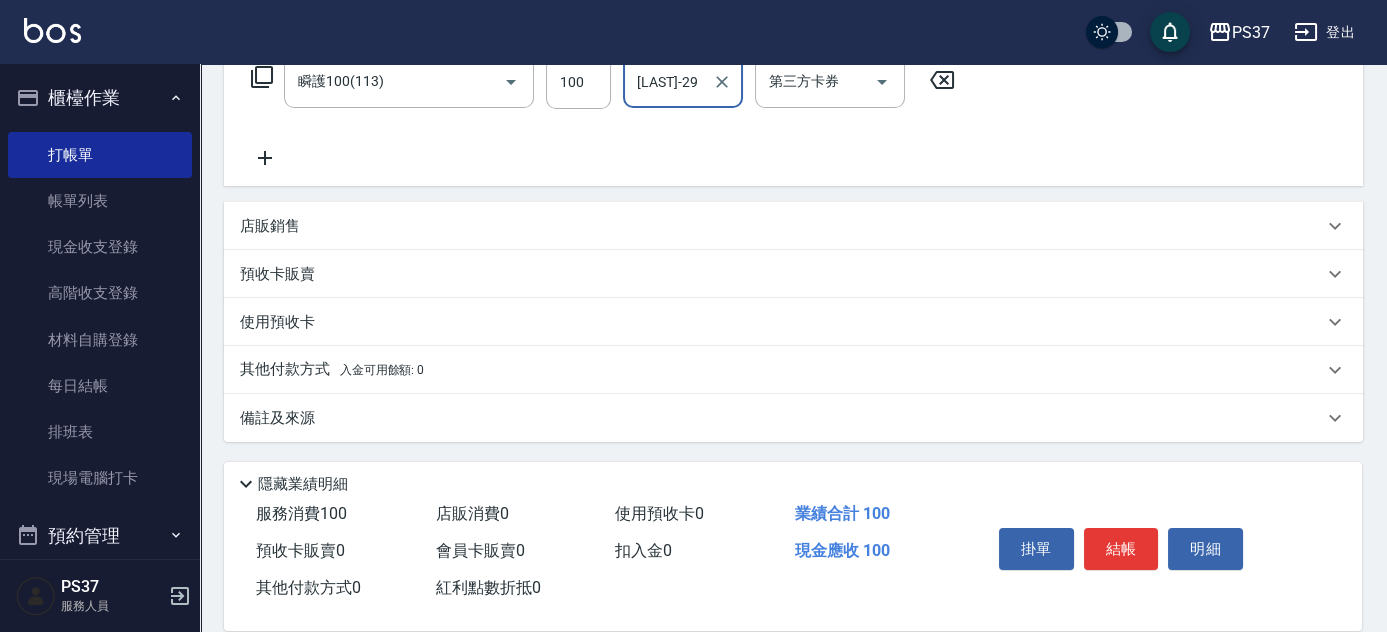 click 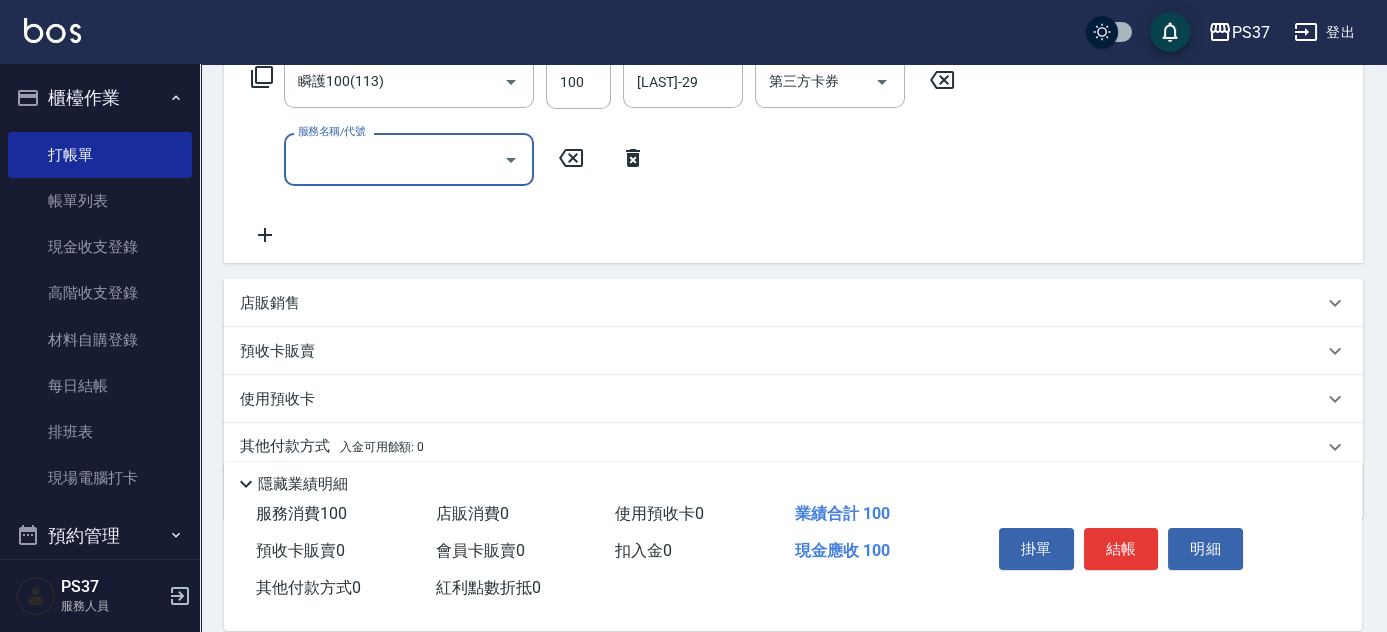 click on "服務名稱/代號" at bounding box center (394, 159) 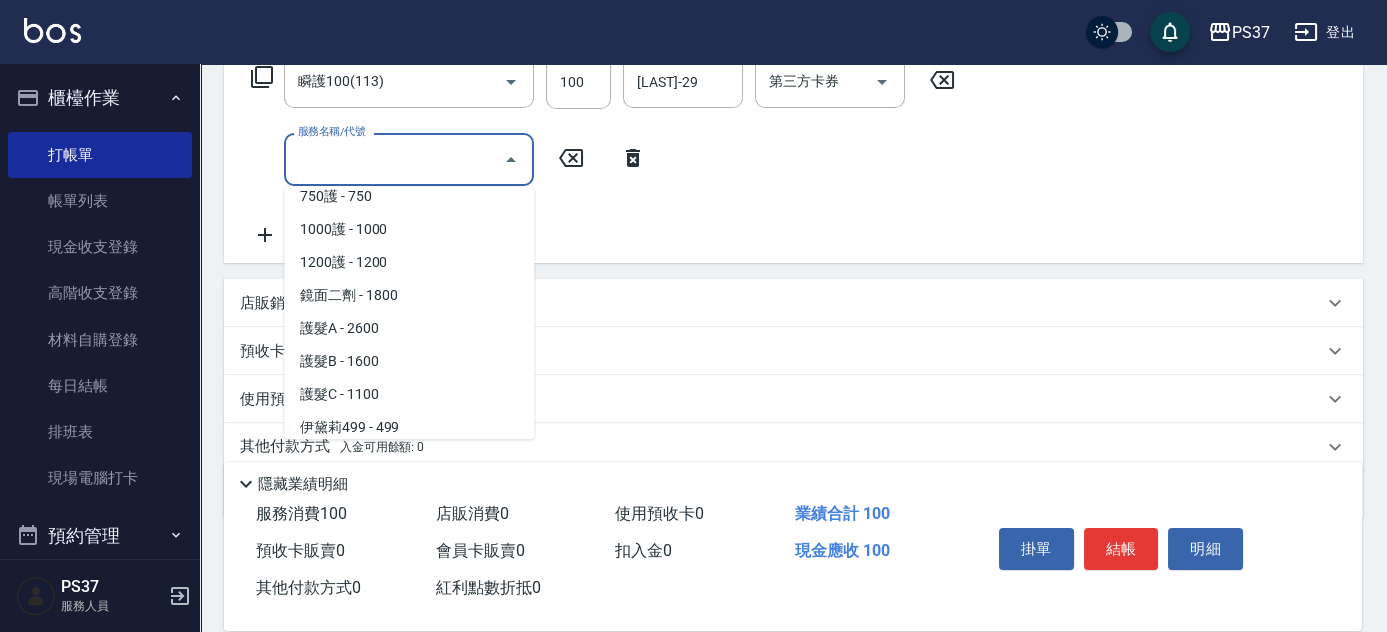 scroll, scrollTop: 909, scrollLeft: 0, axis: vertical 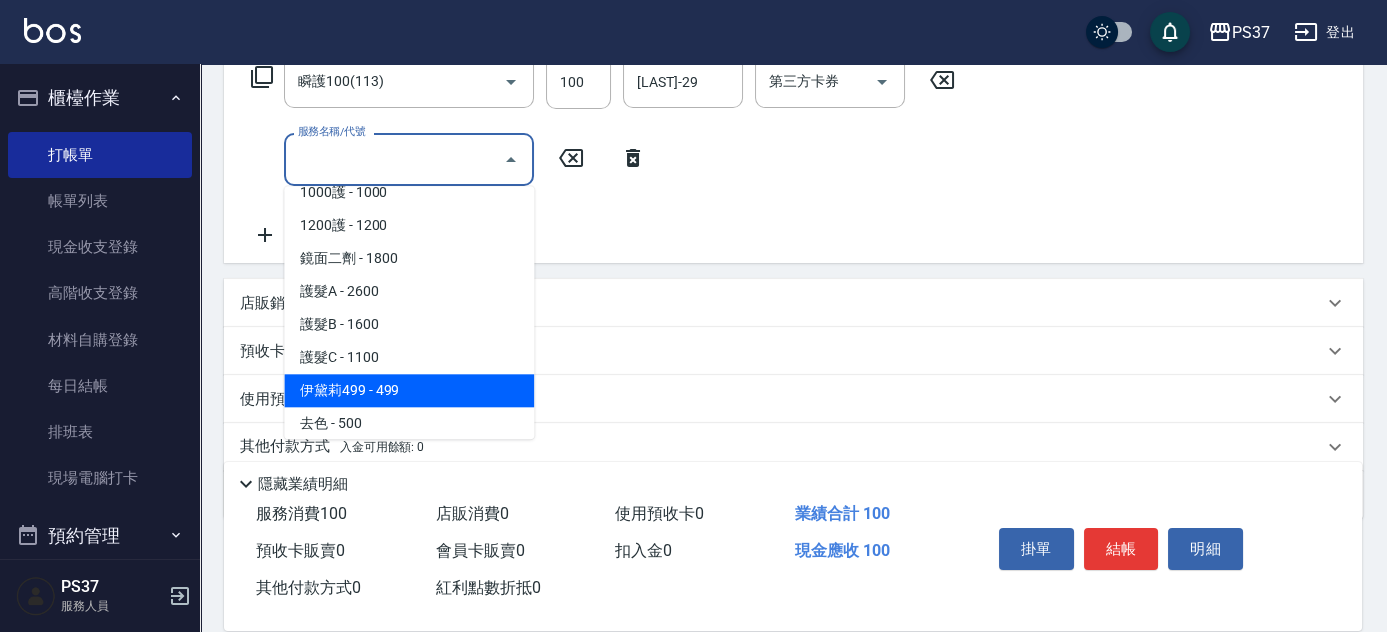 click on "伊黛莉499 - 499" at bounding box center (409, 390) 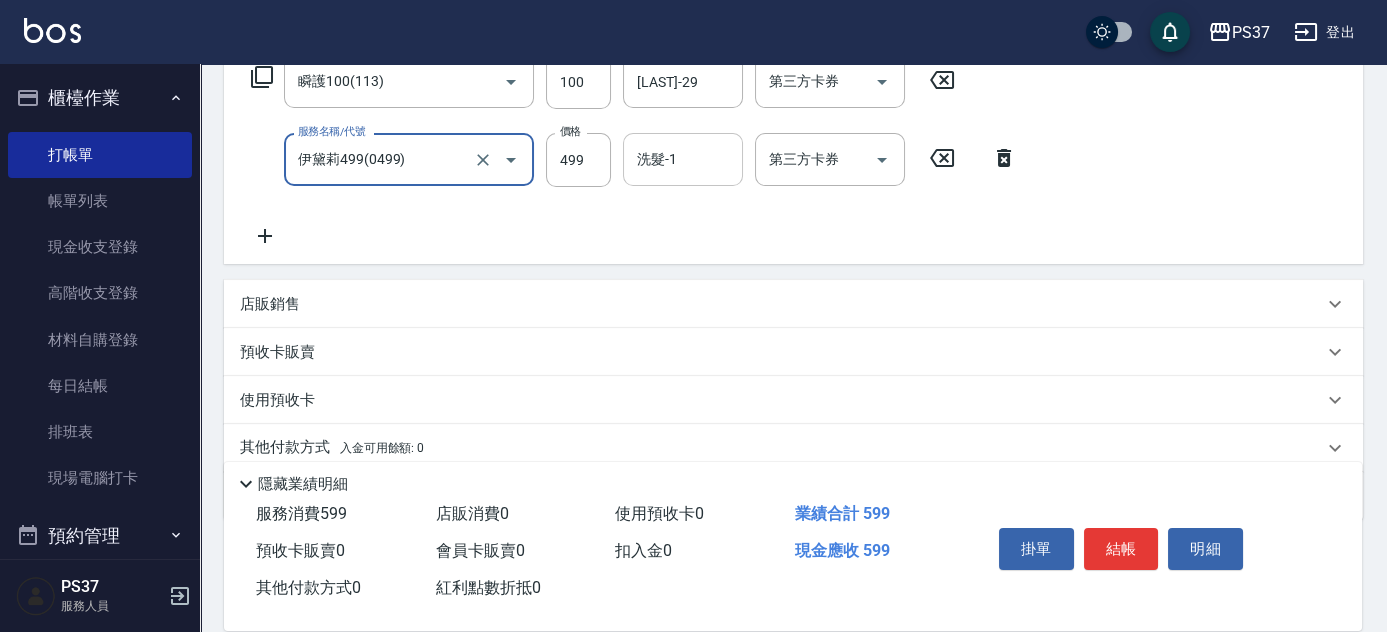 click on "洗髮-1" at bounding box center (683, 159) 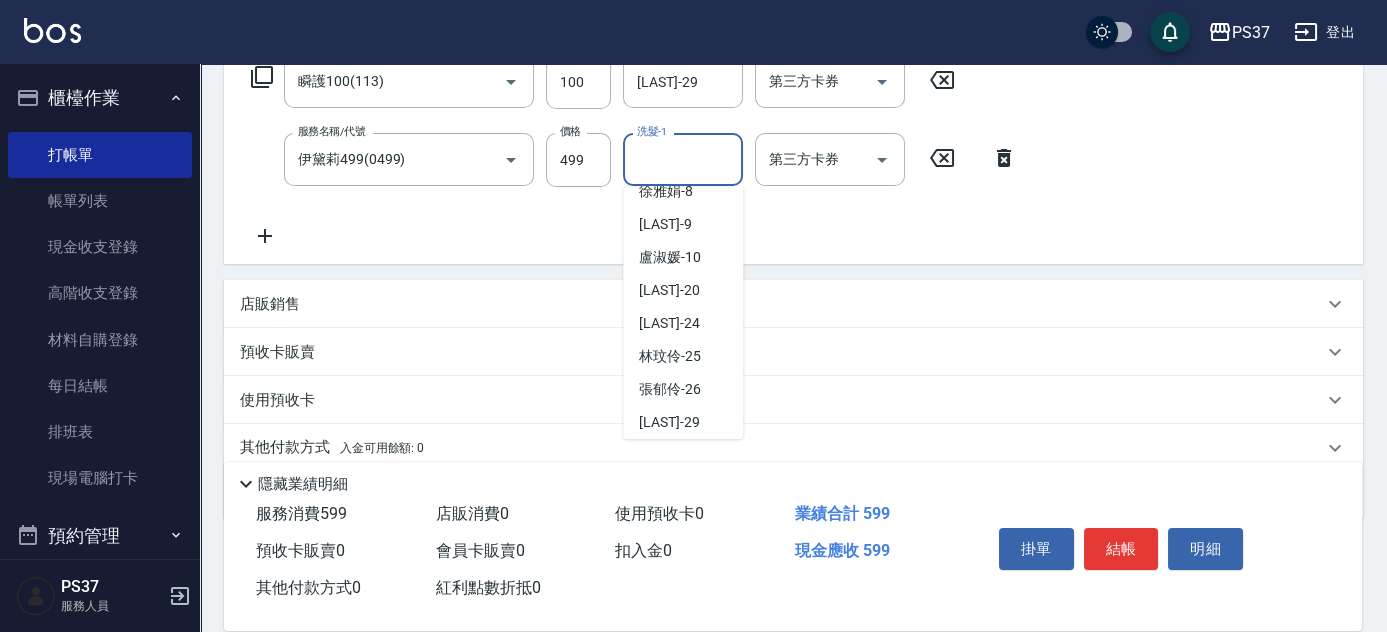 scroll, scrollTop: 323, scrollLeft: 0, axis: vertical 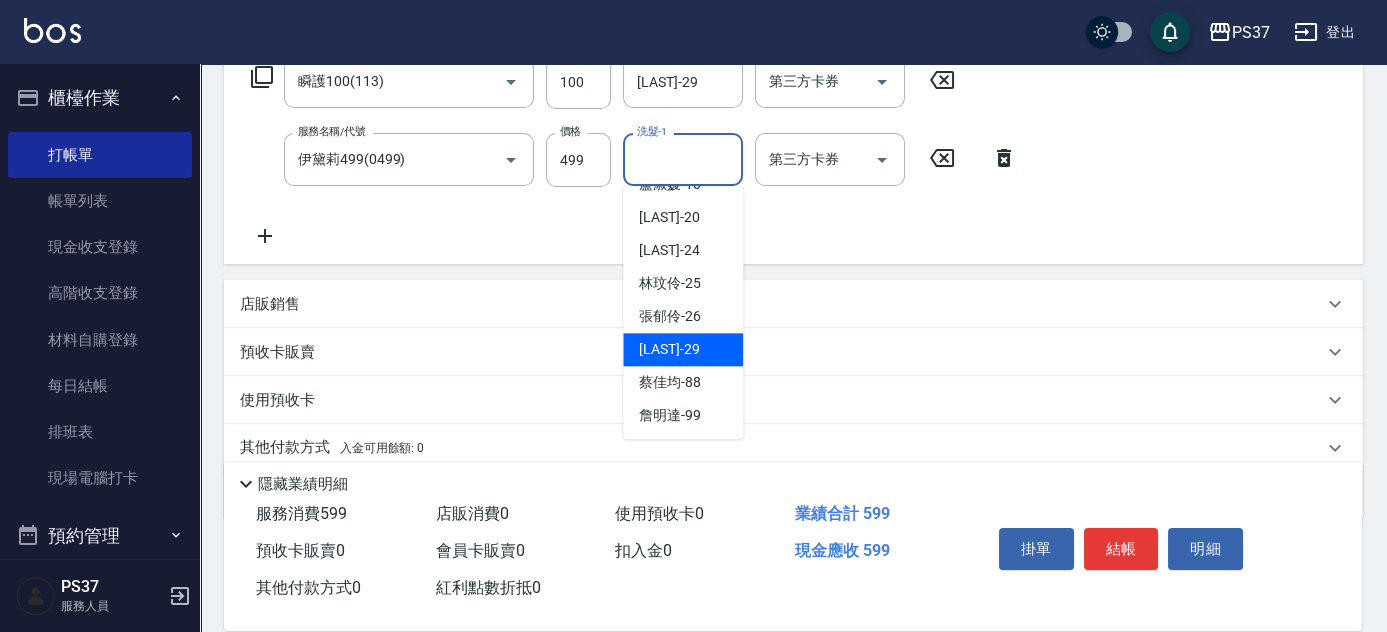click on "林琇琪 -29" at bounding box center (669, 349) 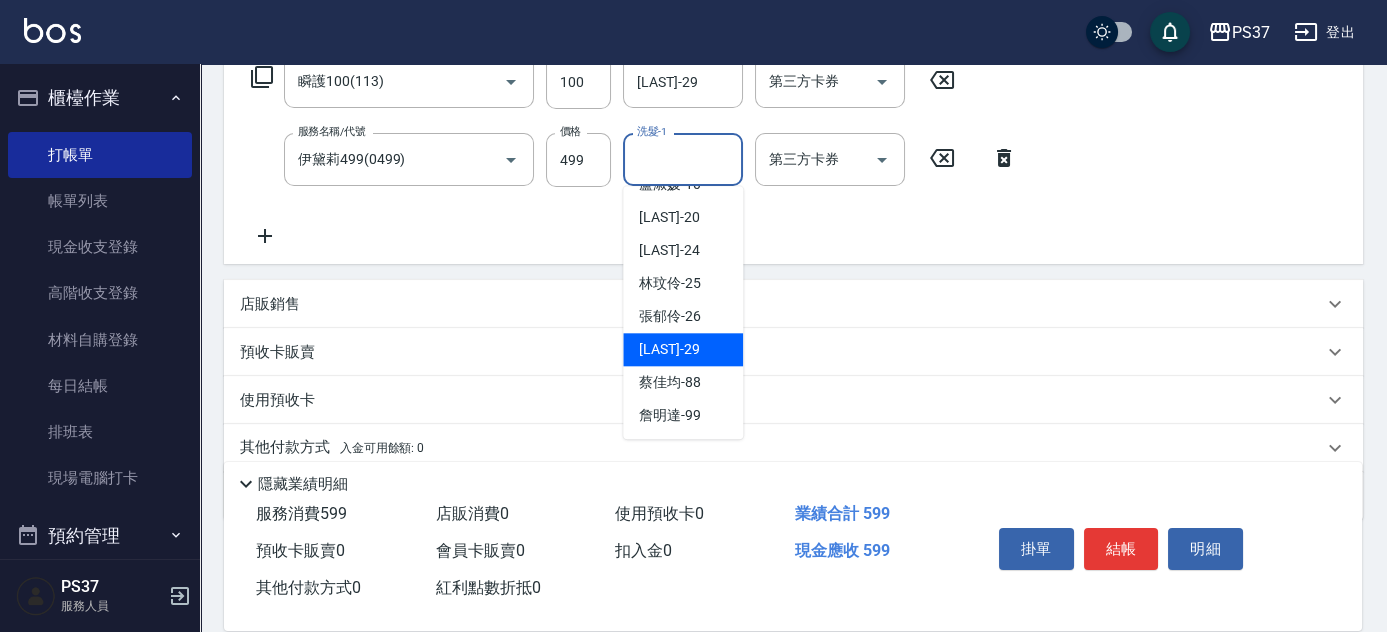 type on "[LAST_NAME]-[AGE]" 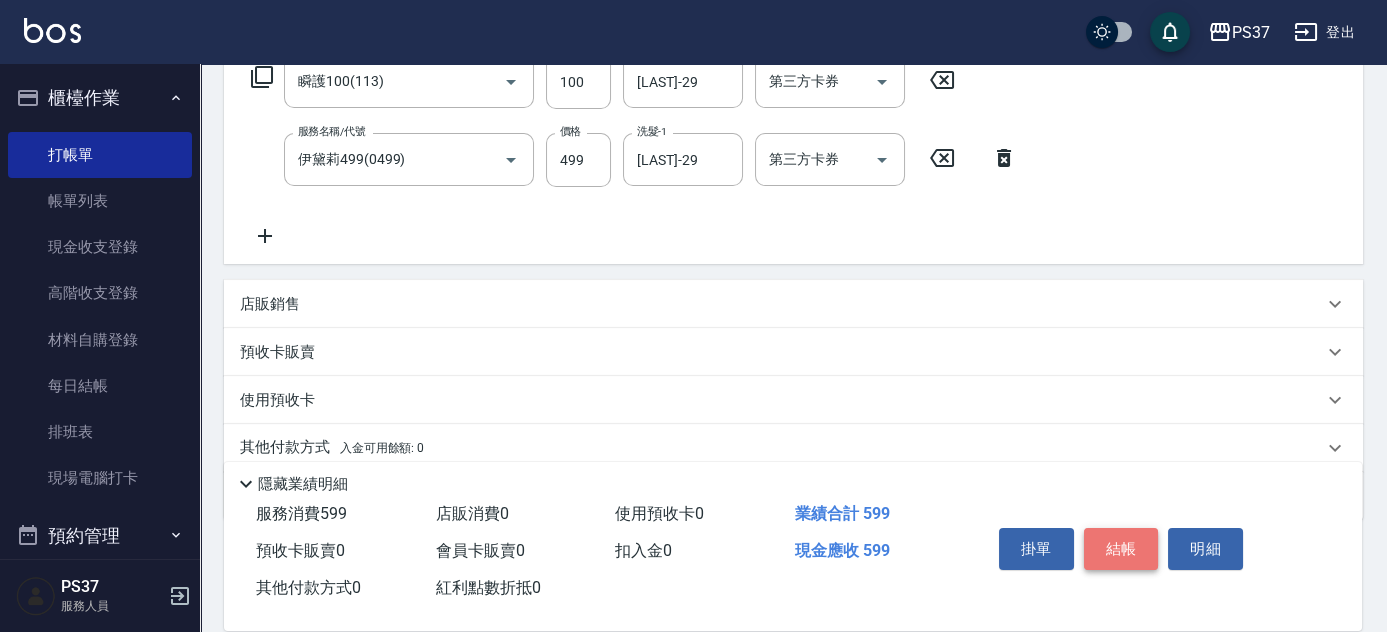 click on "結帳" at bounding box center [1121, 549] 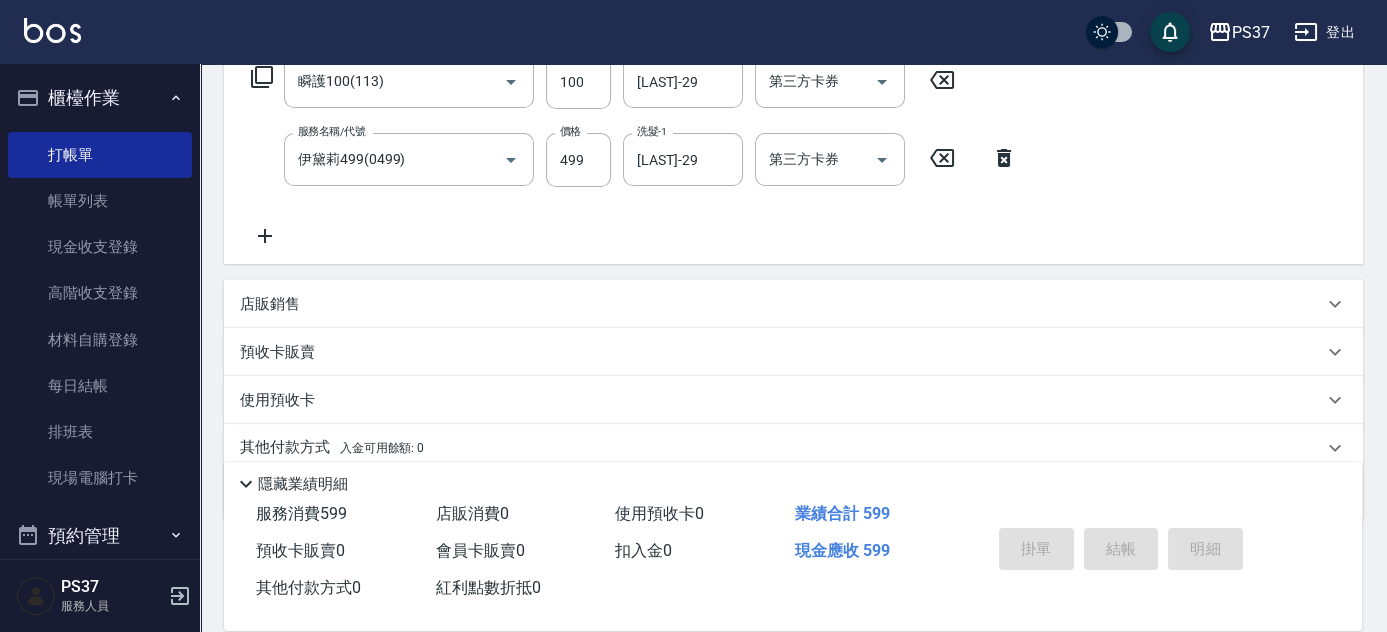 type 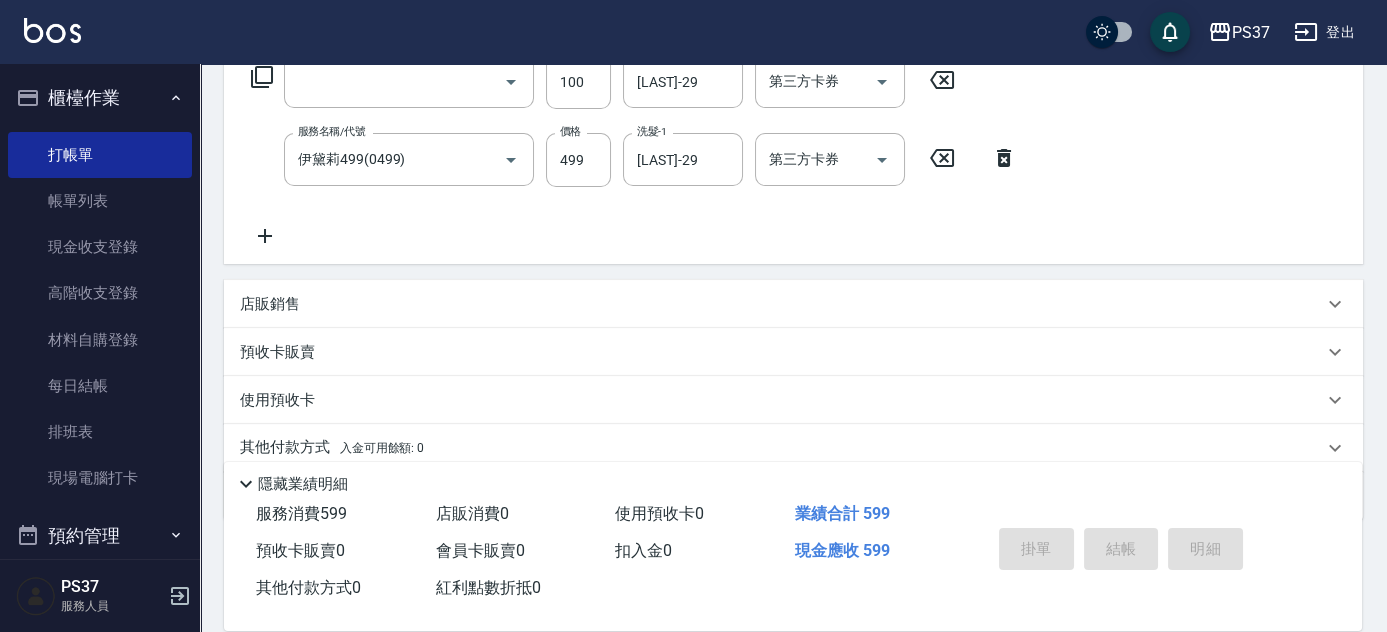 scroll, scrollTop: 0, scrollLeft: 0, axis: both 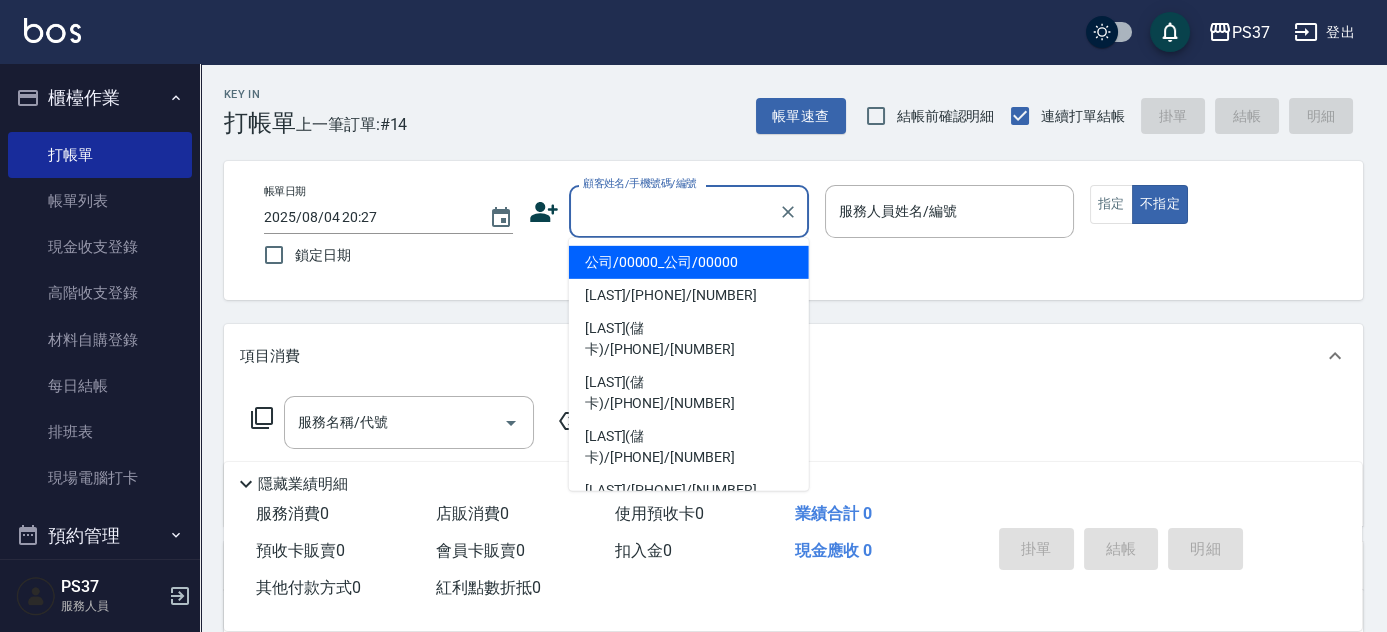 click on "顧客姓名/手機號碼/編號" at bounding box center (674, 211) 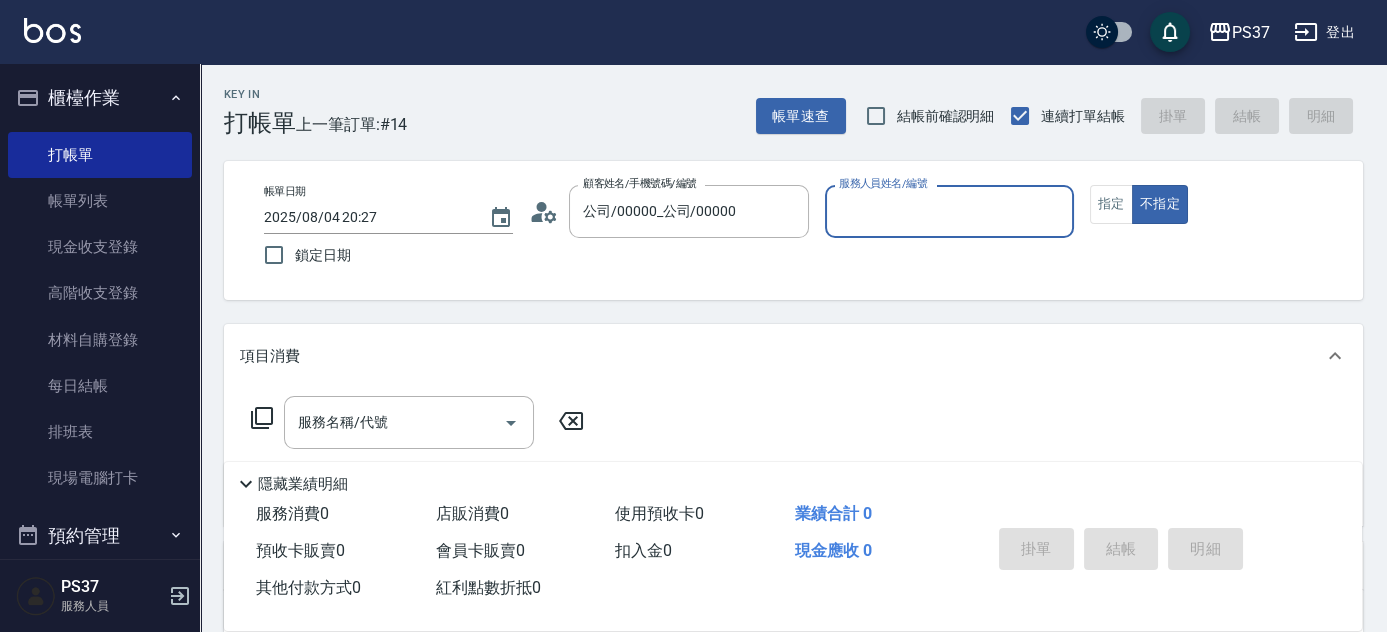 click on "服務人員姓名/編號" at bounding box center (949, 211) 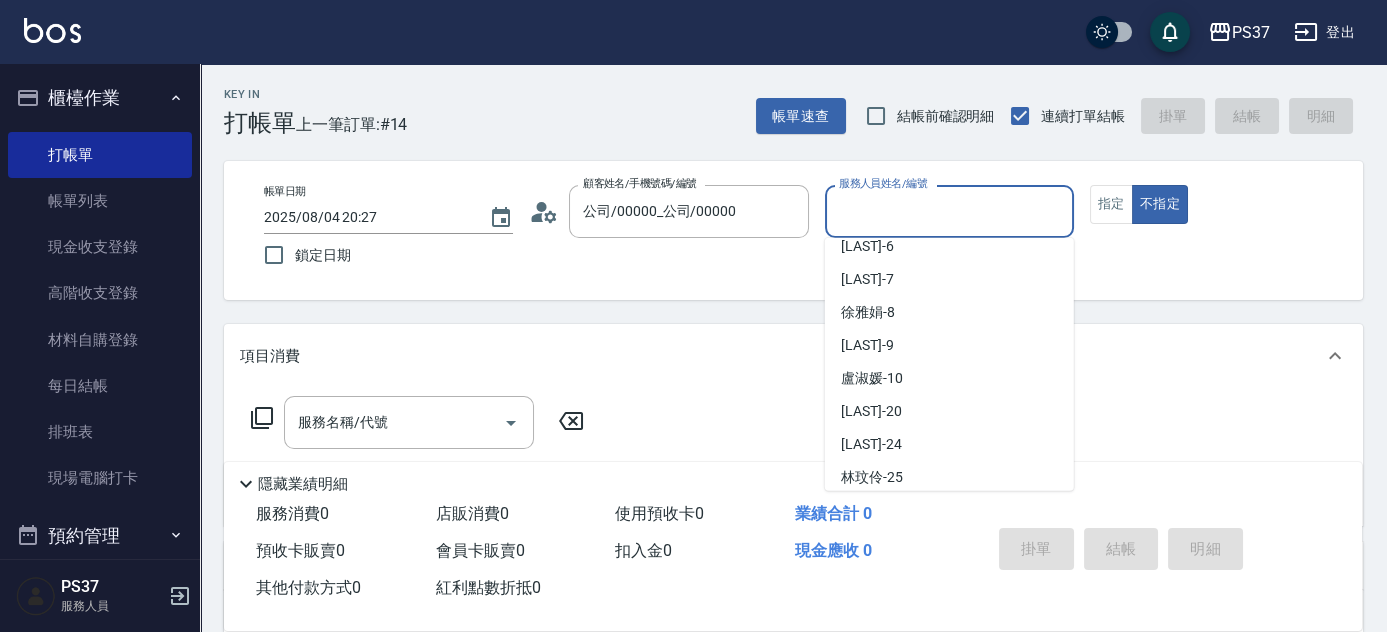 scroll, scrollTop: 181, scrollLeft: 0, axis: vertical 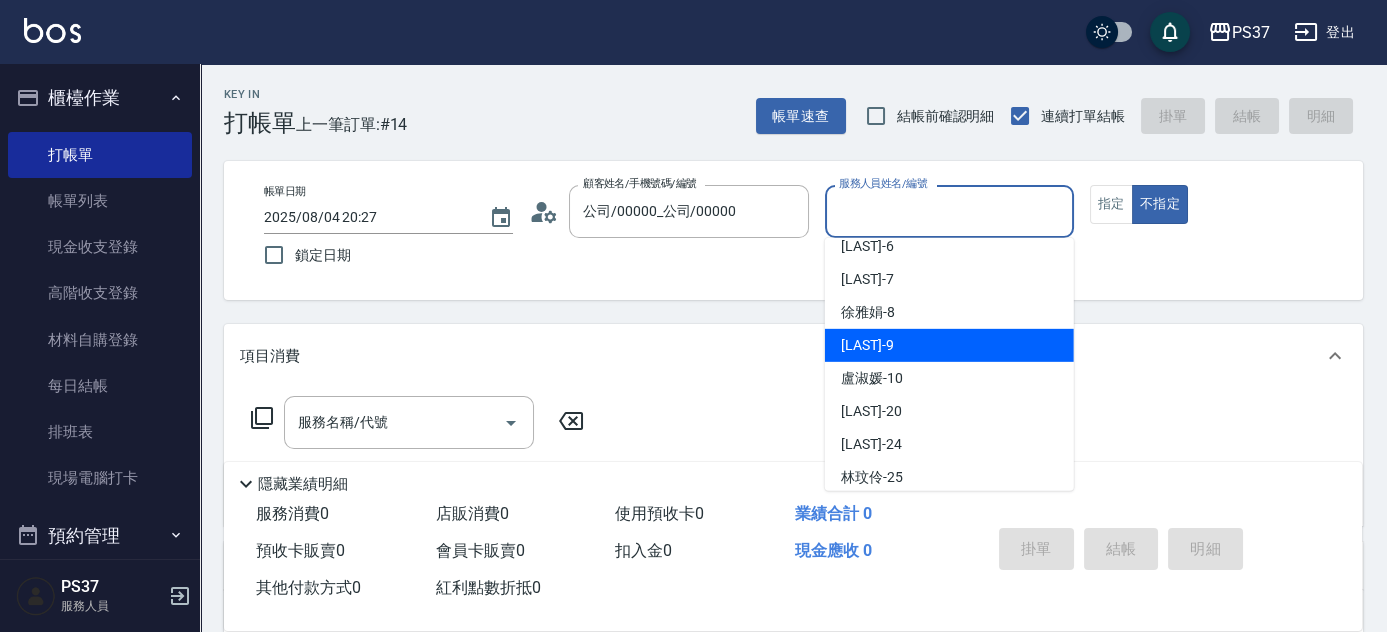 click on "溫惠婷 -9" at bounding box center (949, 345) 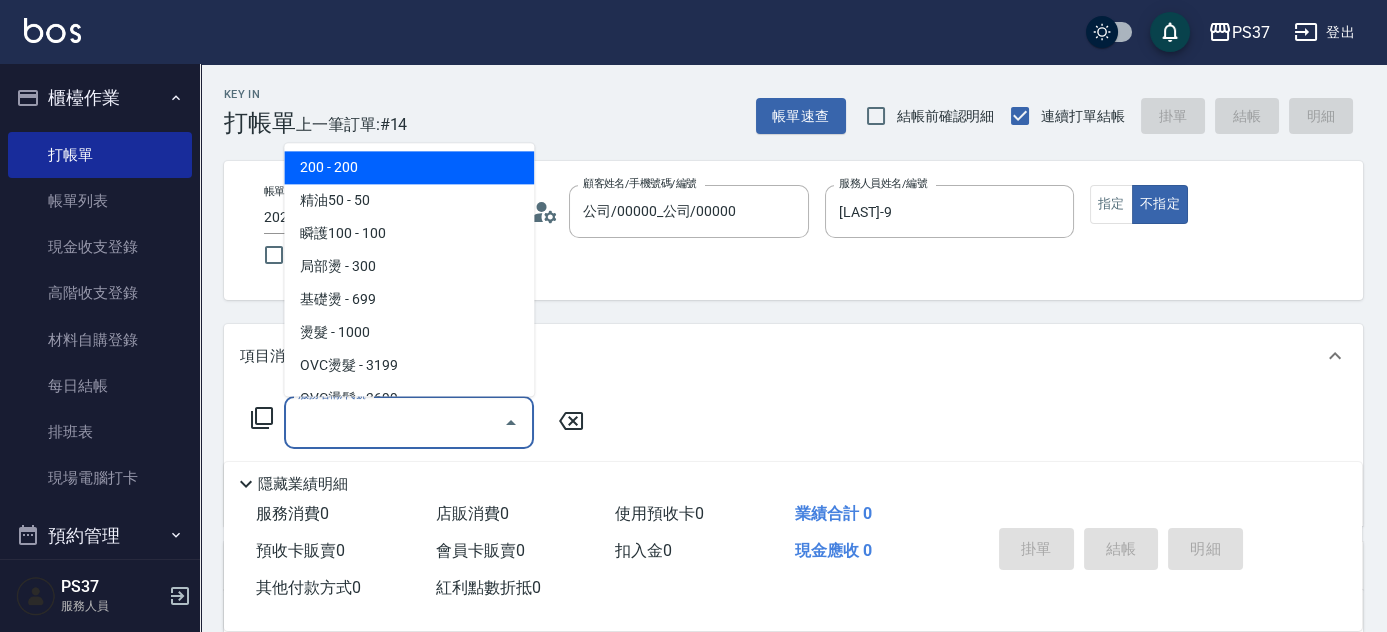 click on "服務名稱/代號" at bounding box center (394, 422) 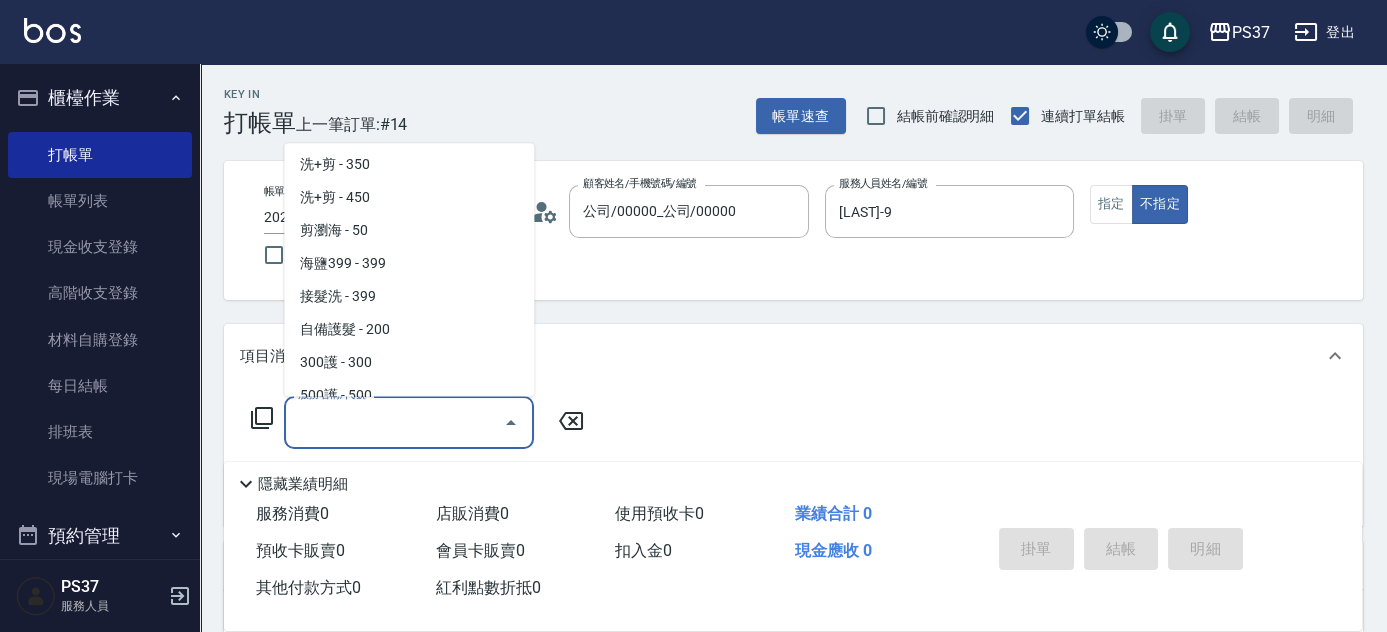 scroll, scrollTop: 636, scrollLeft: 0, axis: vertical 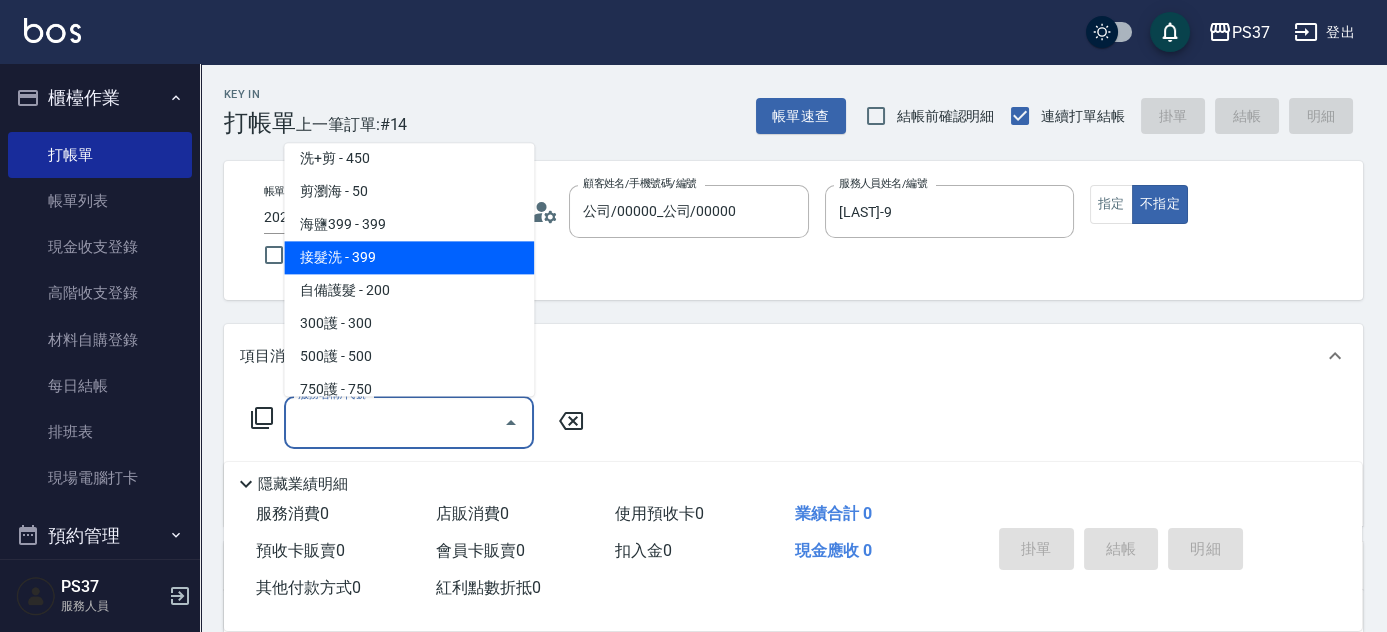 click on "接髮洗 - 399" at bounding box center [409, 258] 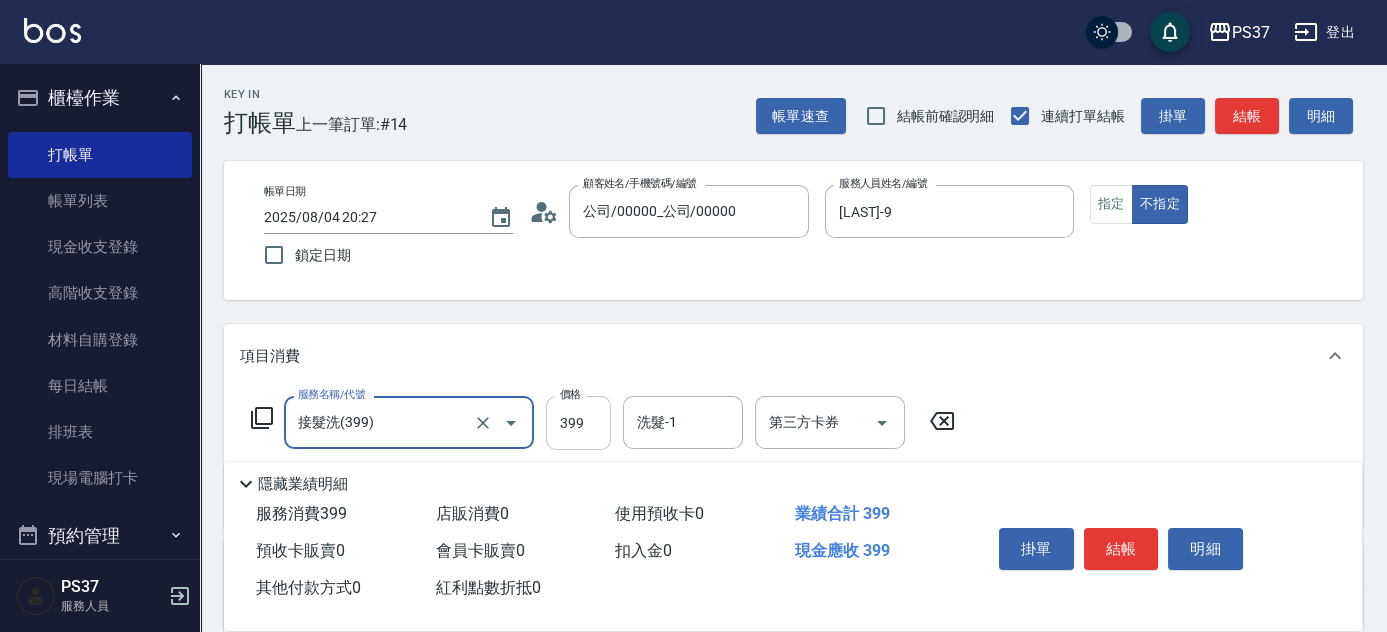 click on "399" at bounding box center (578, 423) 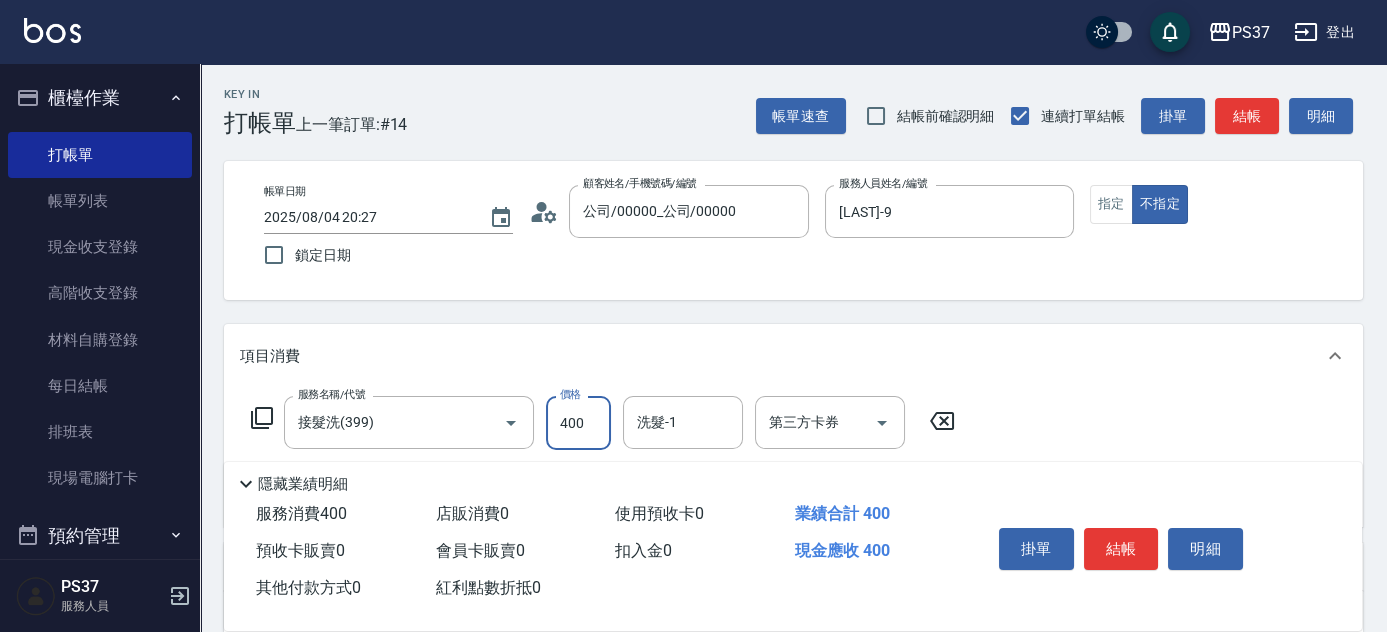 type on "400" 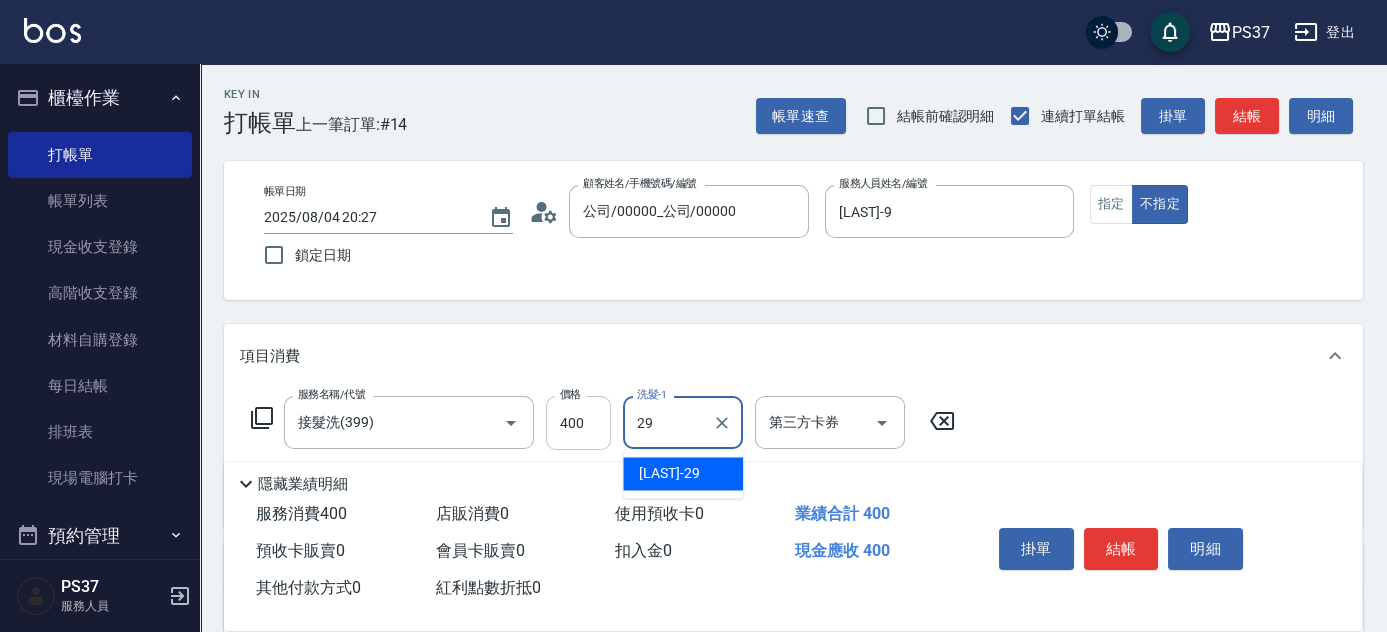 type on "[LAST_NAME]-[AGE]" 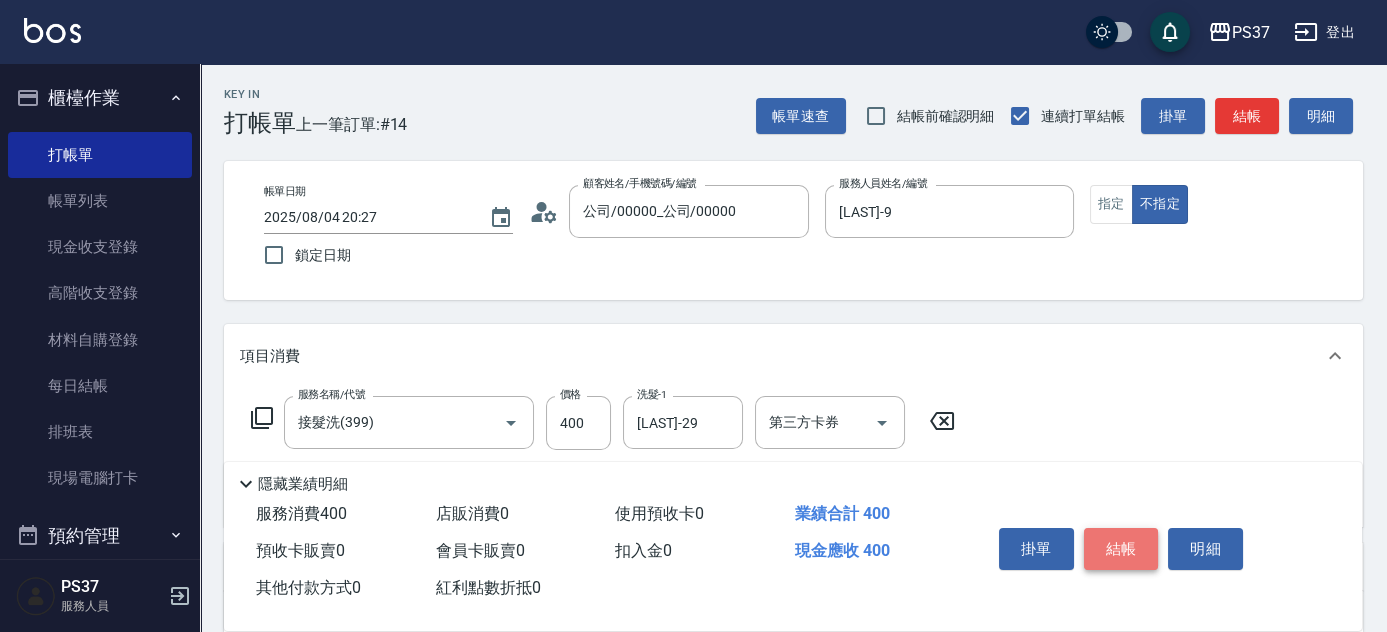 click on "結帳" at bounding box center [1121, 549] 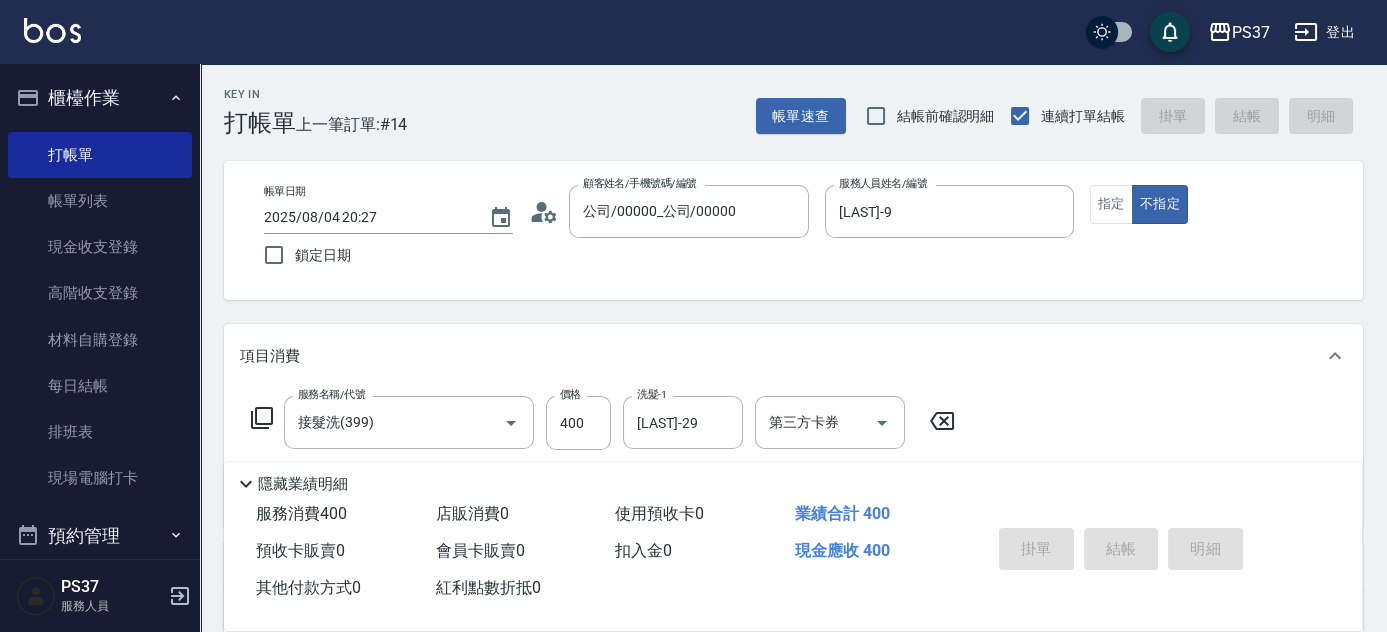 type on "2025/08/04 20:28" 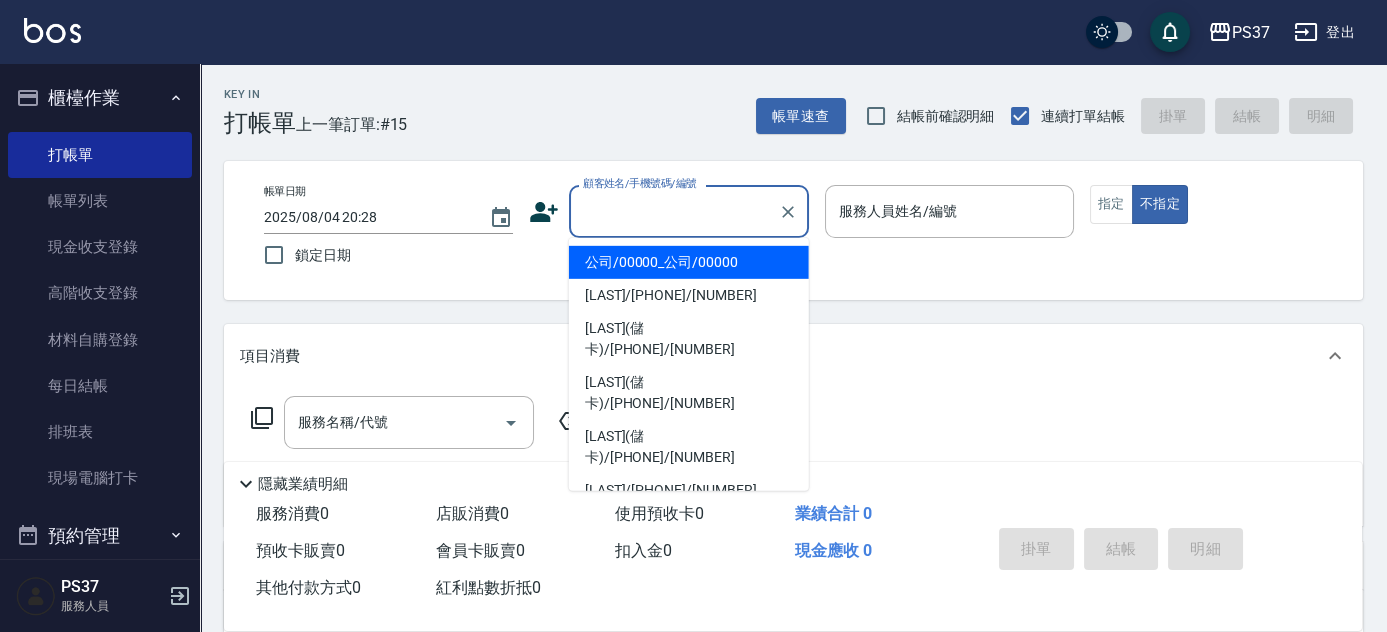 click on "顧客姓名/手機號碼/編號" at bounding box center [674, 211] 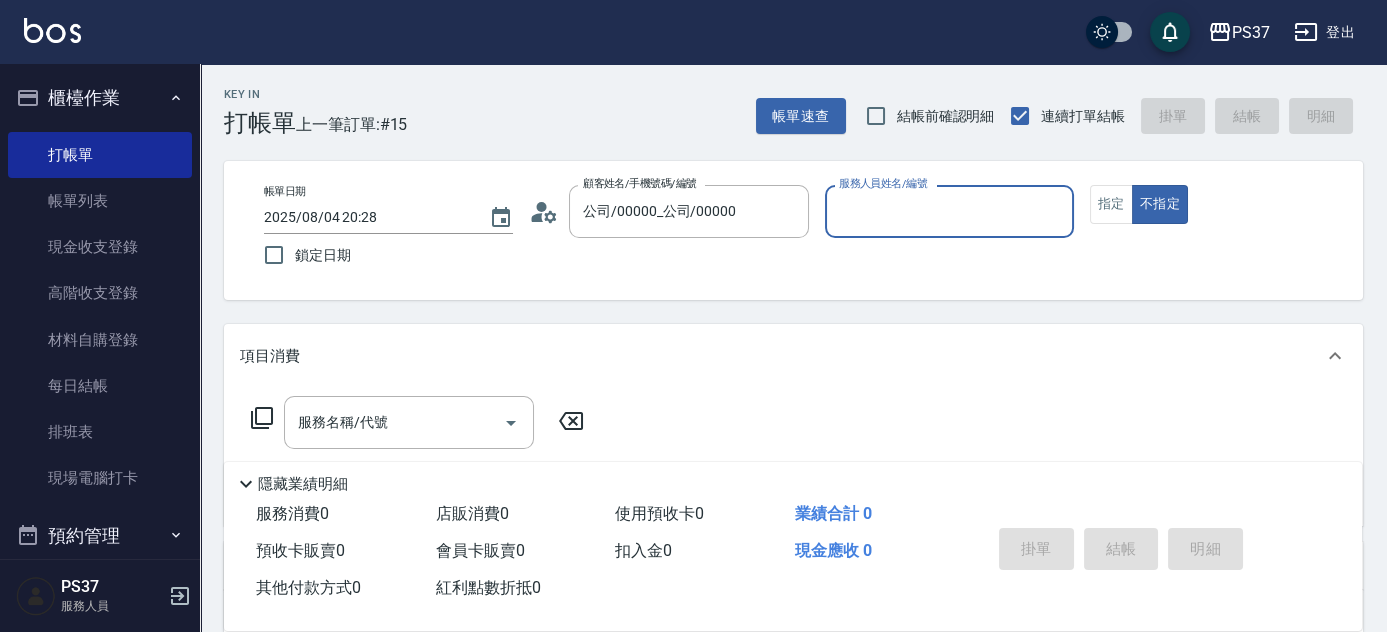 click on "服務人員姓名/編號" at bounding box center [949, 211] 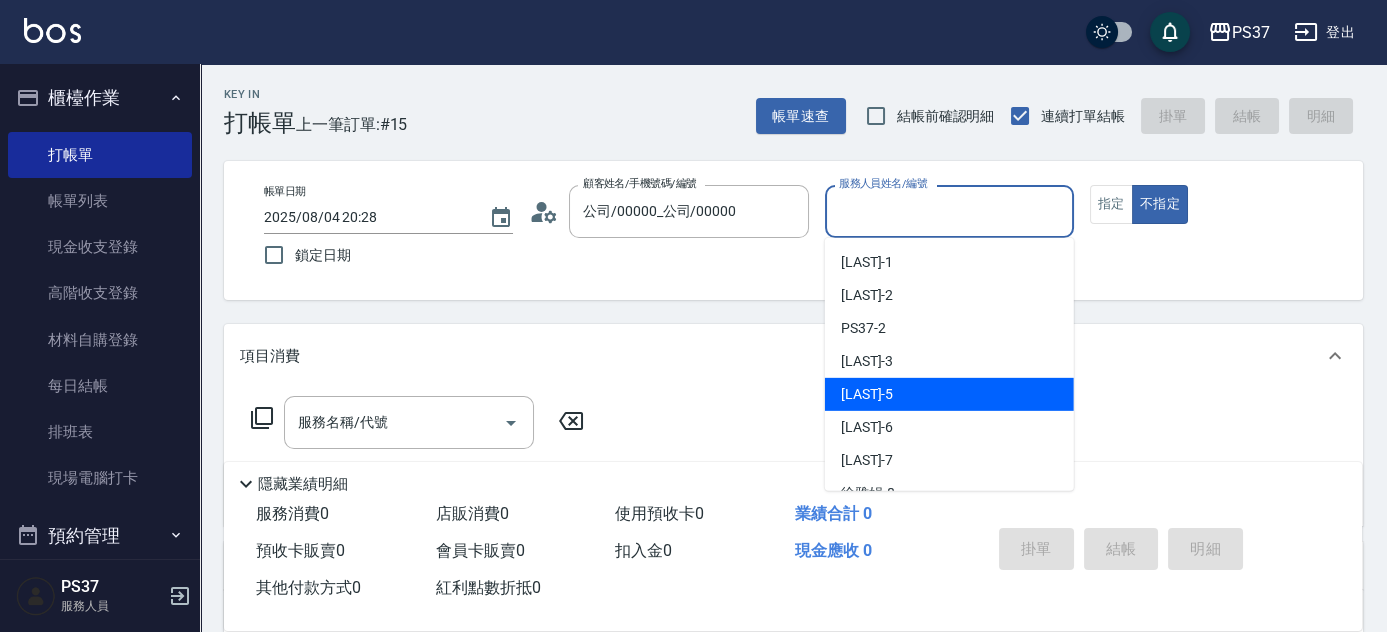 click on "鄧卉芸 -5" at bounding box center [949, 394] 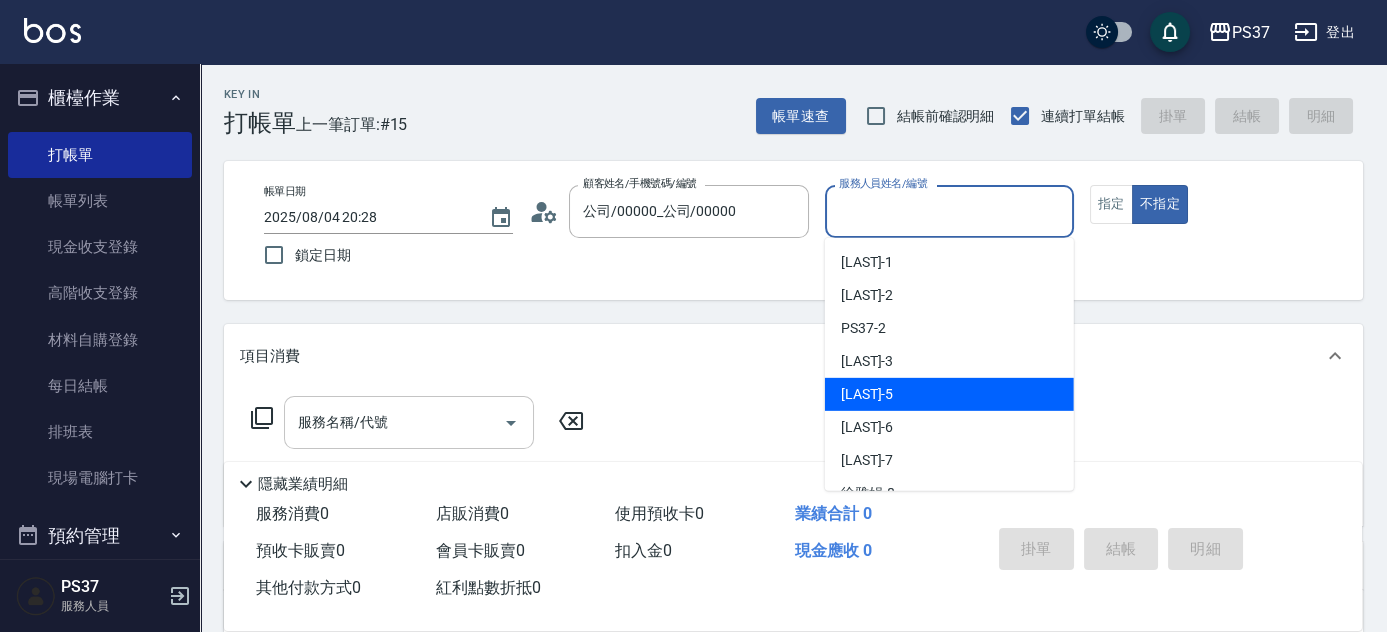 type on "鄧卉芸-5" 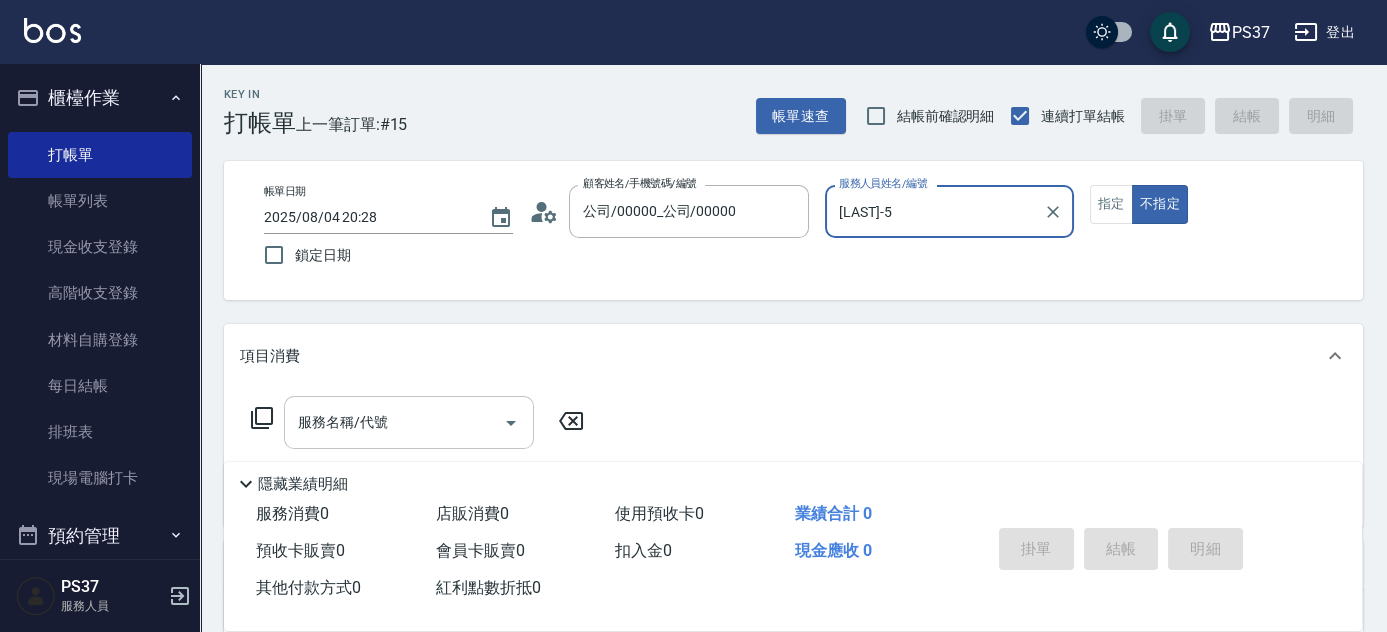 click on "服務名稱/代號" at bounding box center (394, 422) 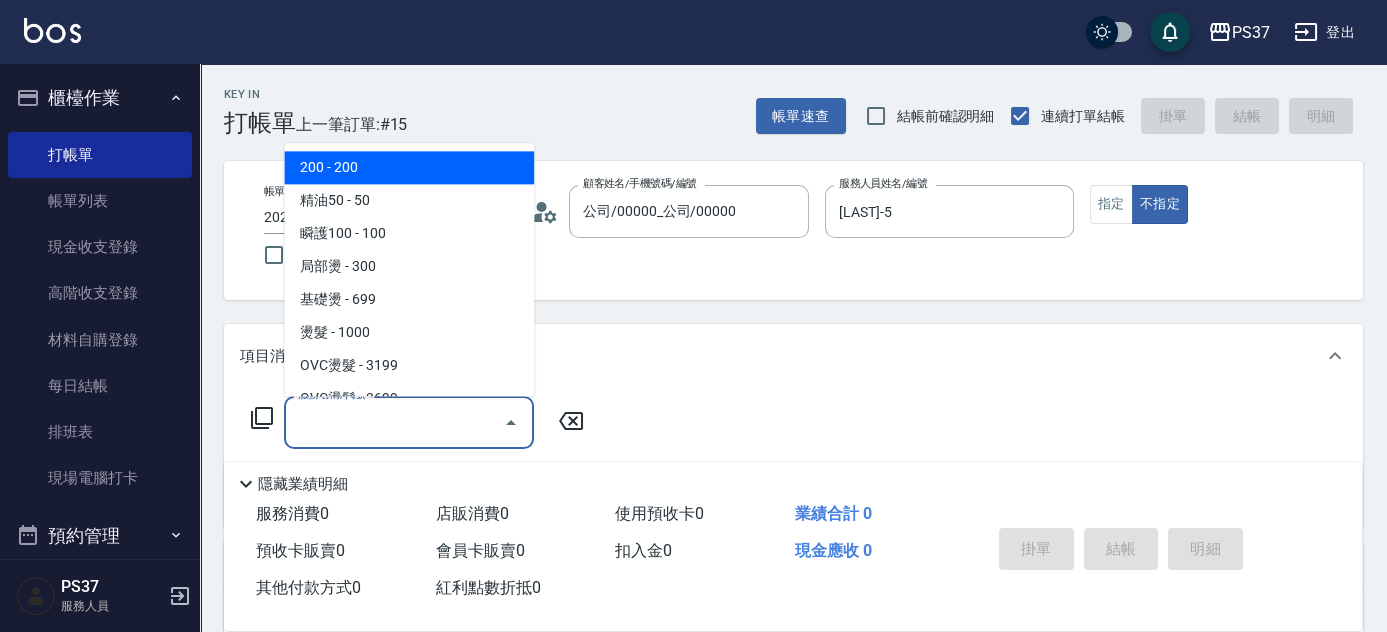 click on "200 - 200" at bounding box center (409, 168) 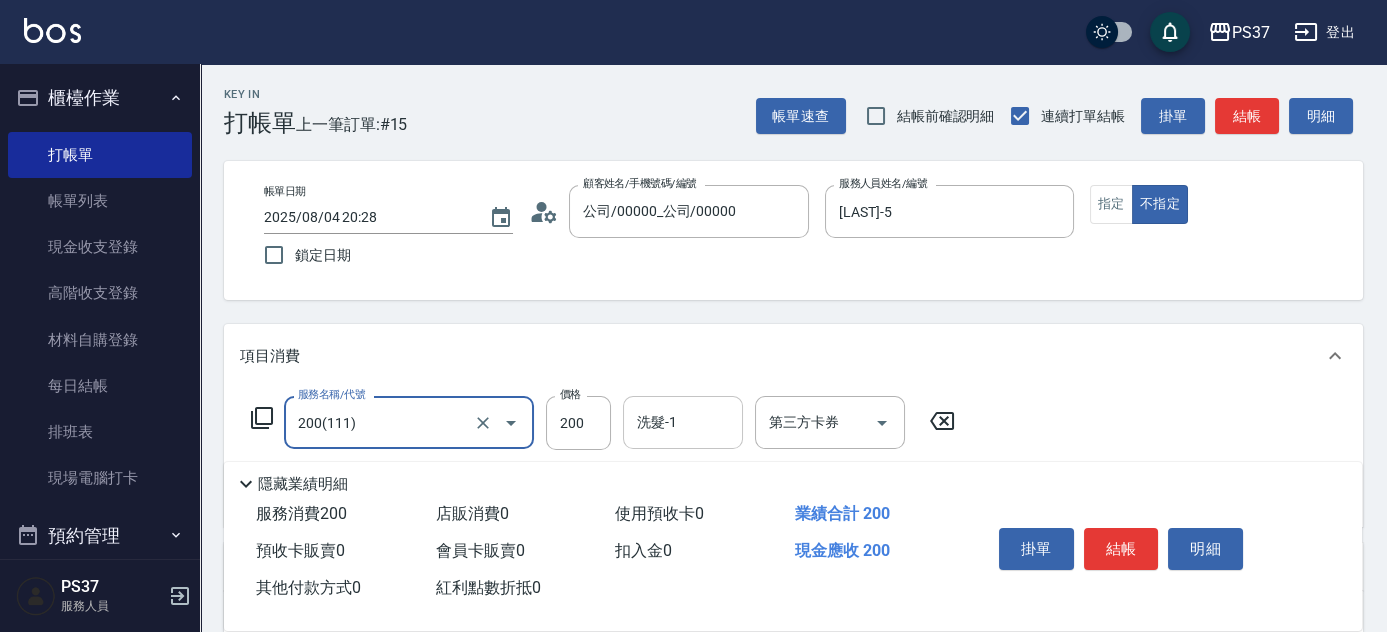 click on "洗髮-1" at bounding box center (683, 422) 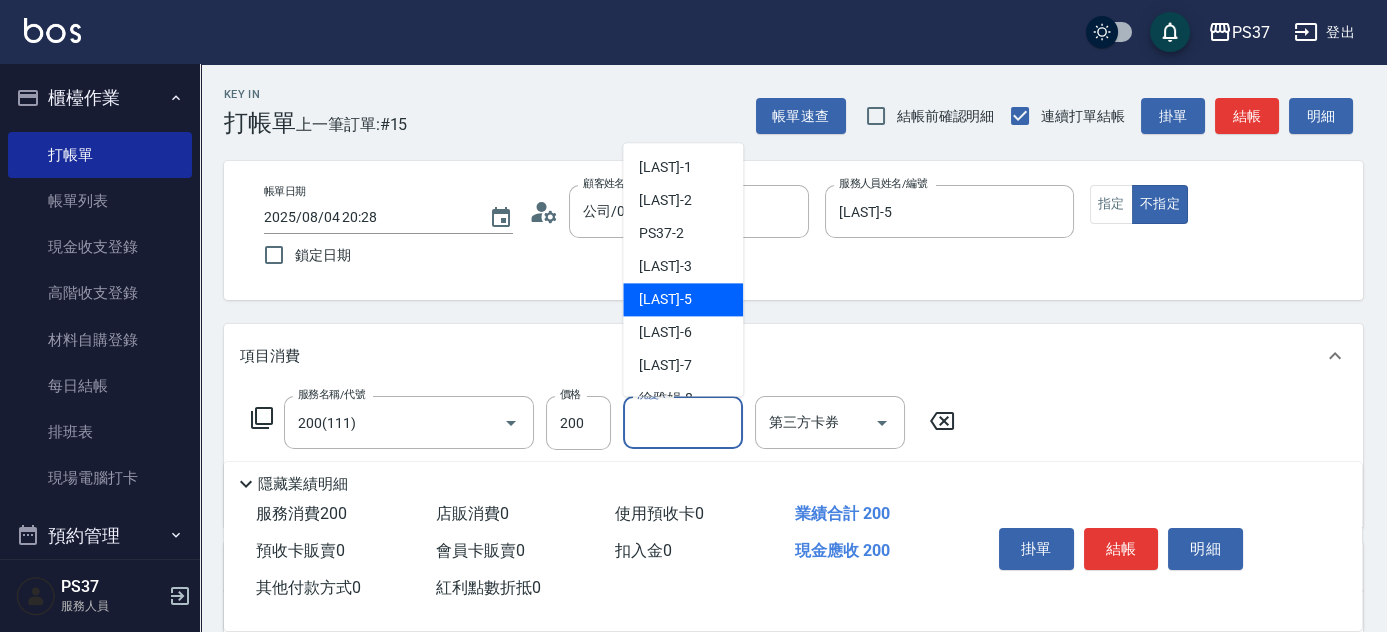 click on "鄧卉芸 -5" at bounding box center (683, 300) 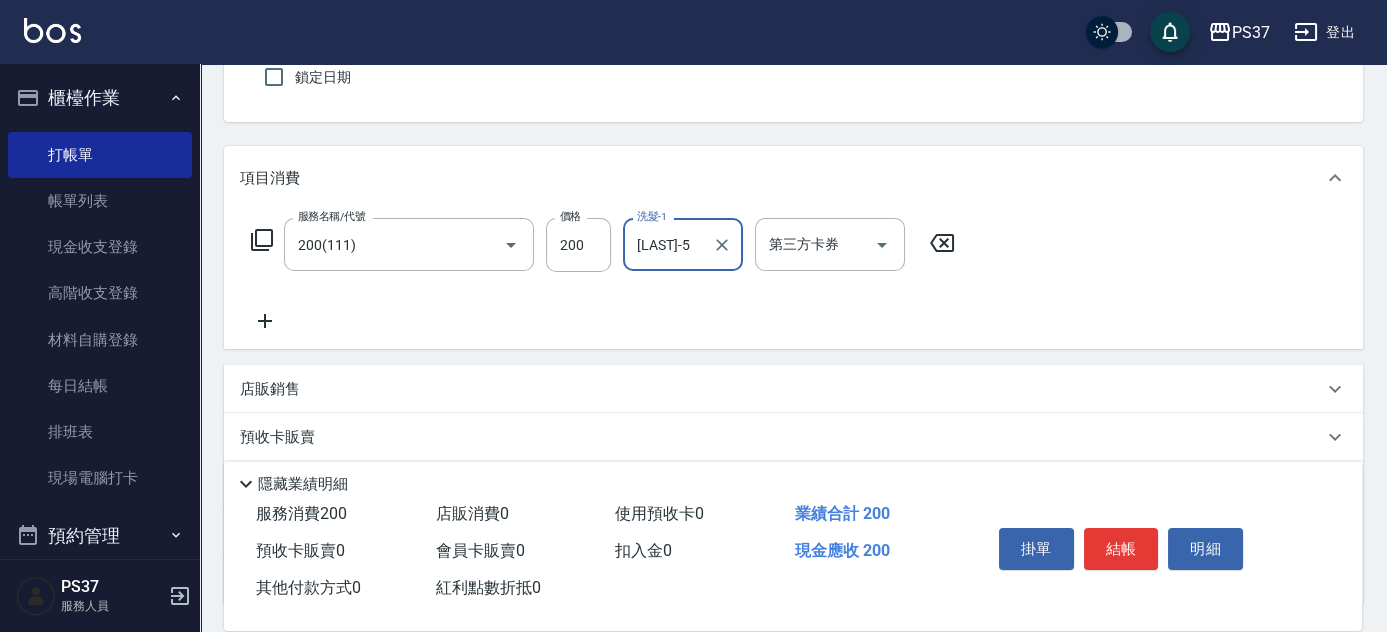scroll, scrollTop: 181, scrollLeft: 0, axis: vertical 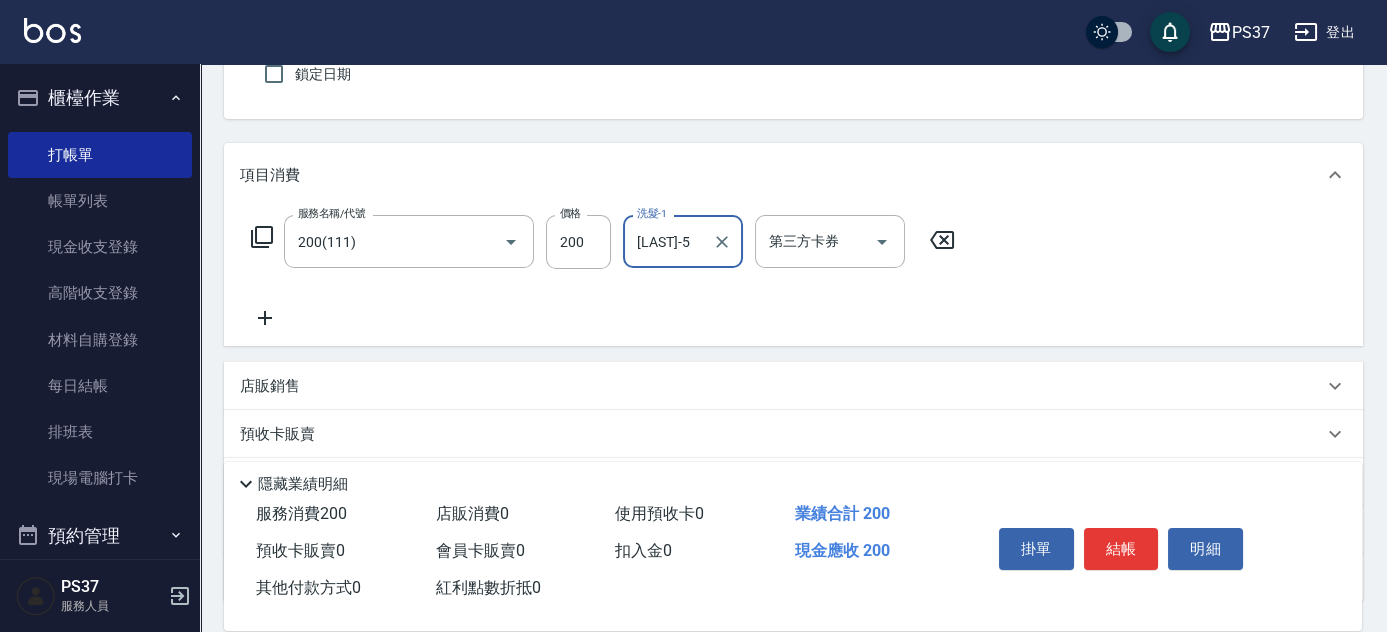 click 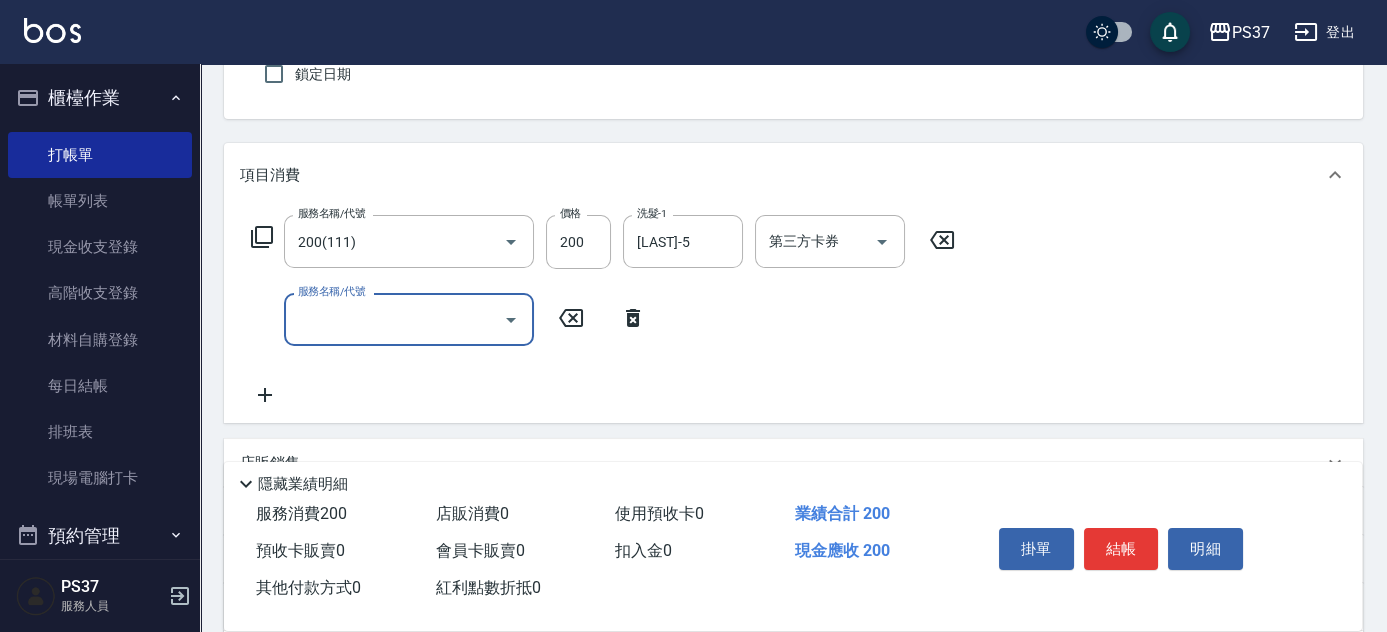 click on "服務名稱/代號" at bounding box center (409, 319) 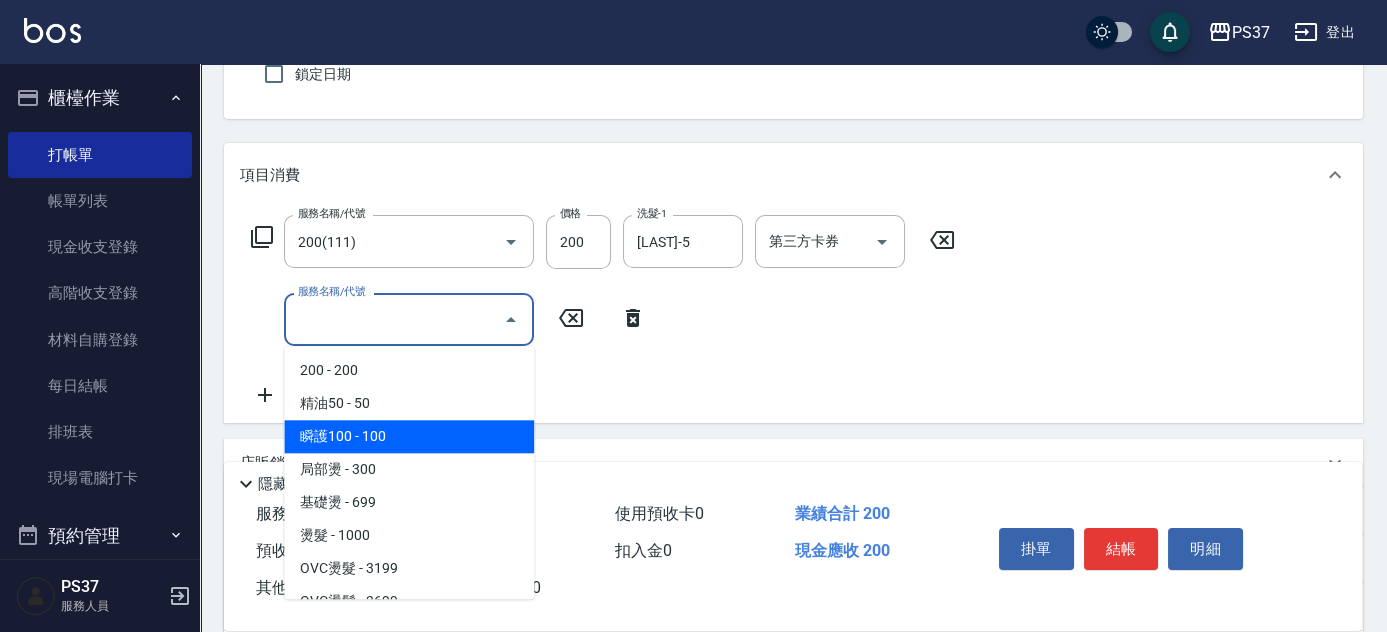 click on "瞬護100 - 100" at bounding box center (409, 436) 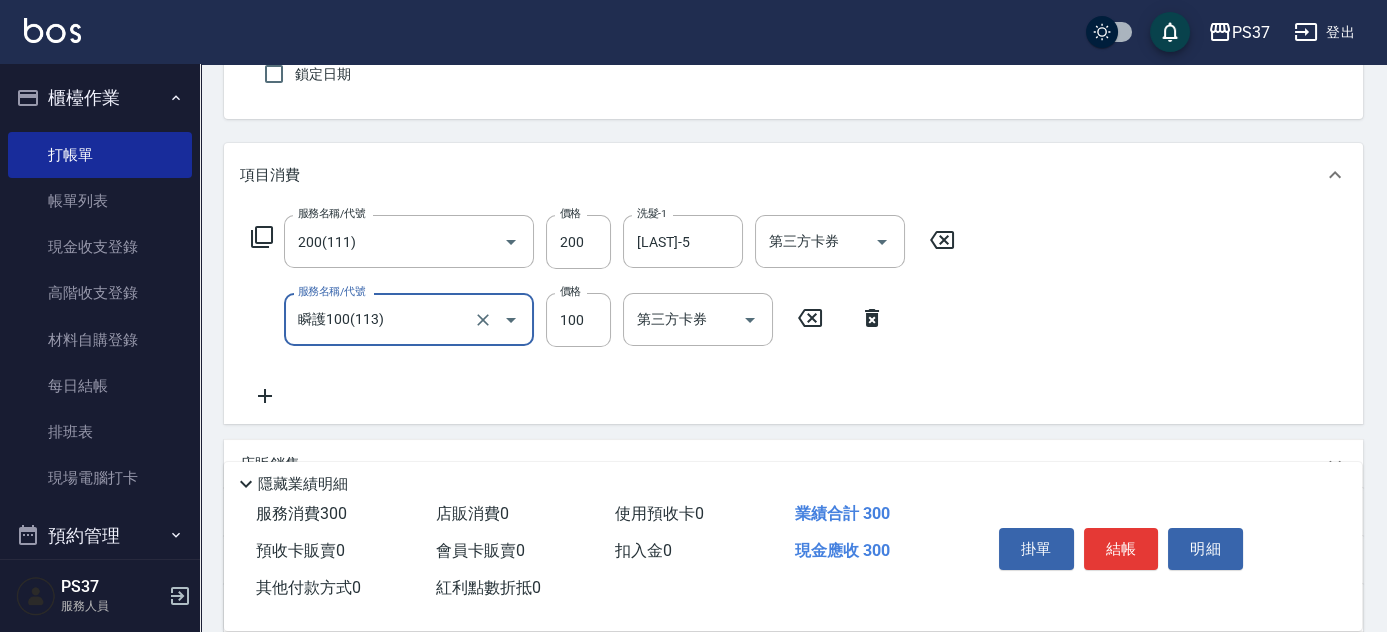 type on "瞬護100(113)" 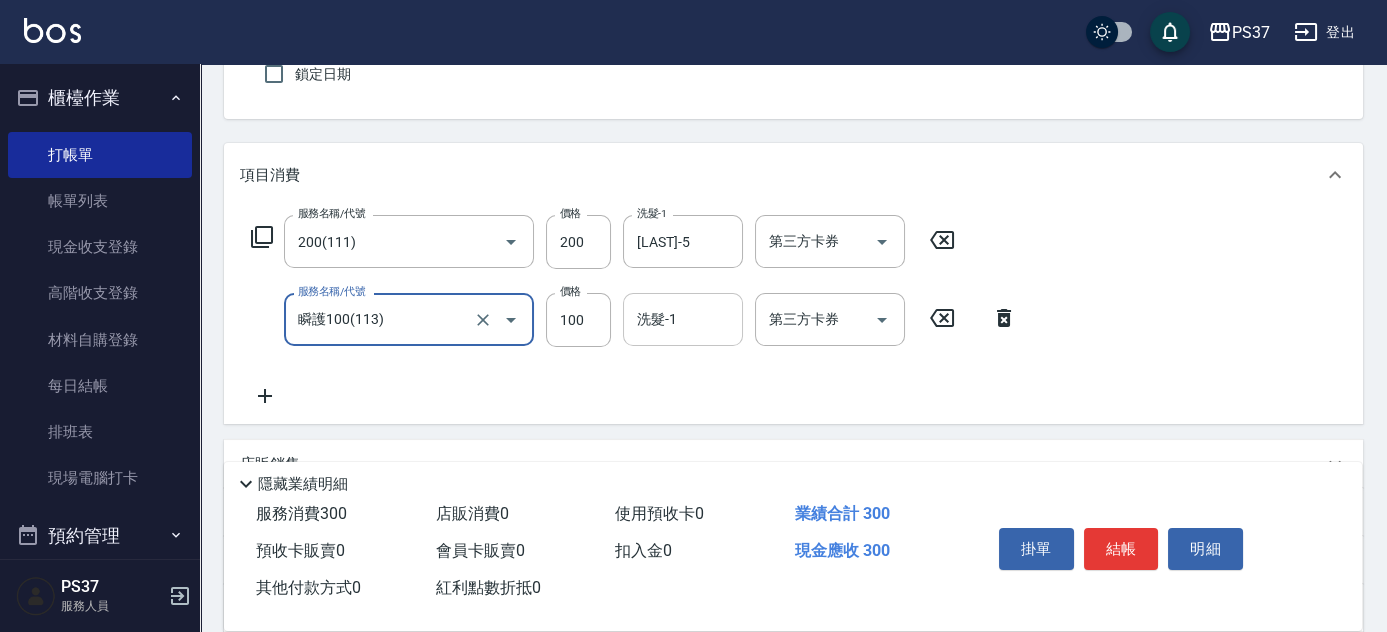 click on "洗髮-1" at bounding box center (683, 319) 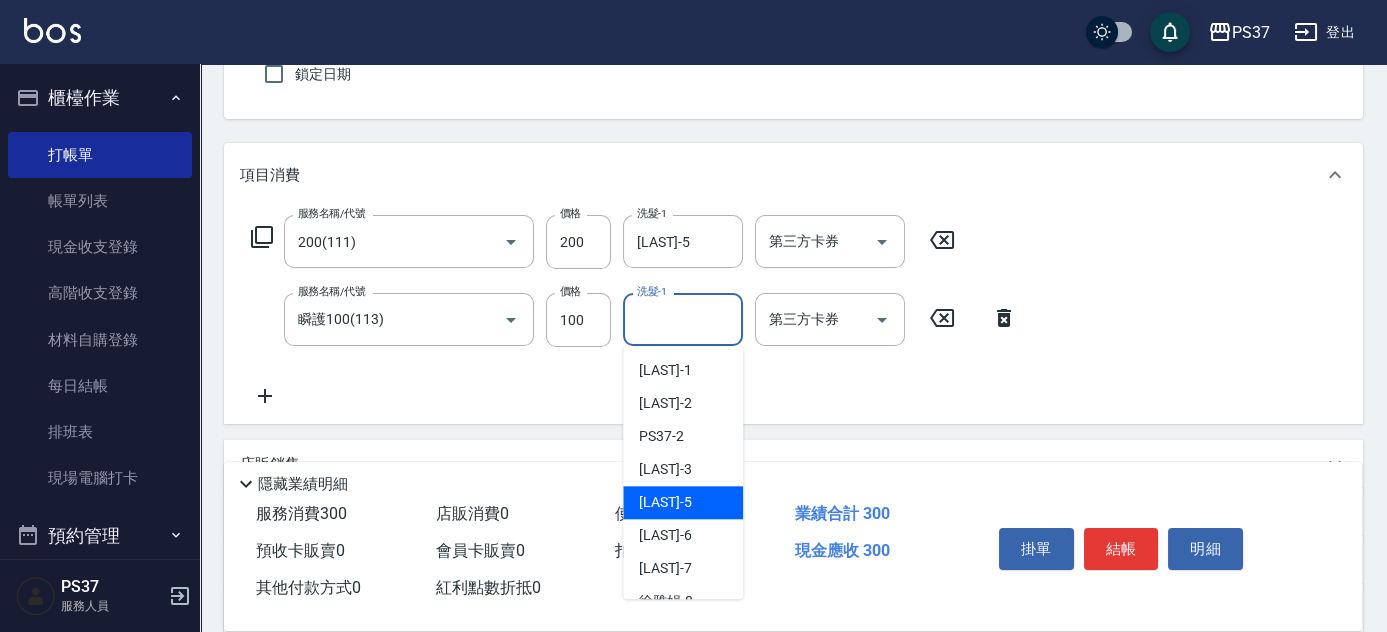click on "鄧卉芸 -5" at bounding box center (665, 502) 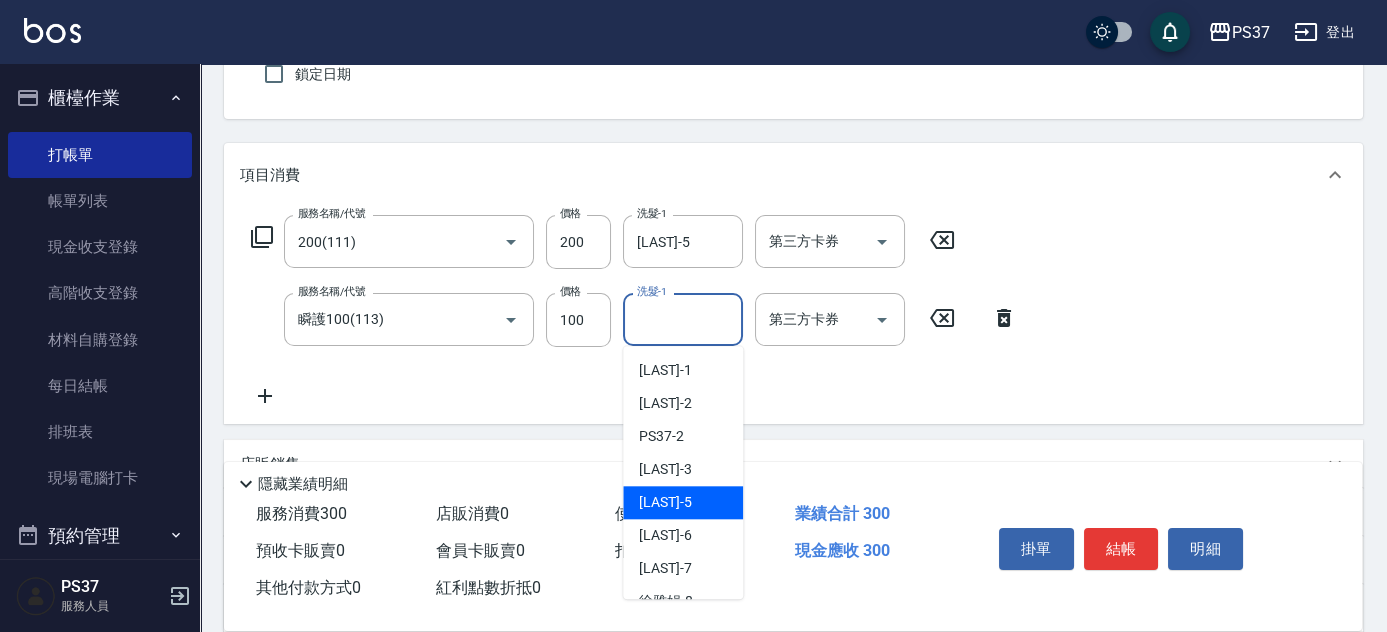 type on "鄧卉芸-5" 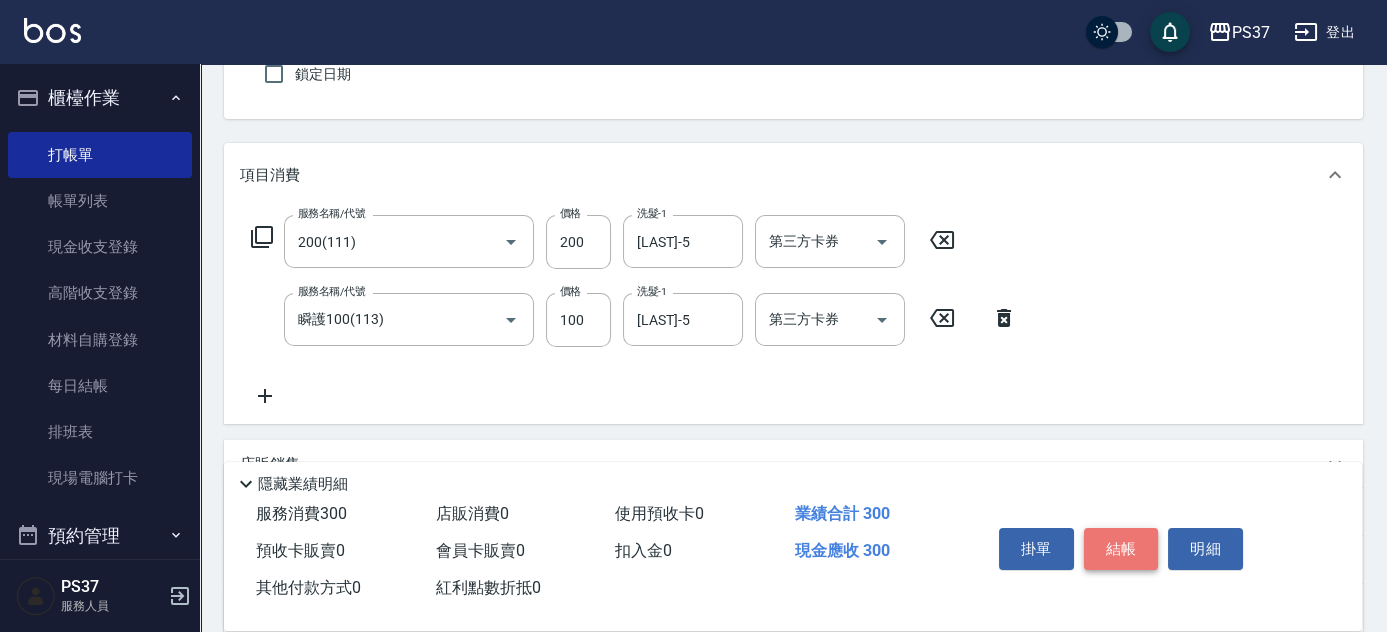 click on "結帳" at bounding box center [1121, 549] 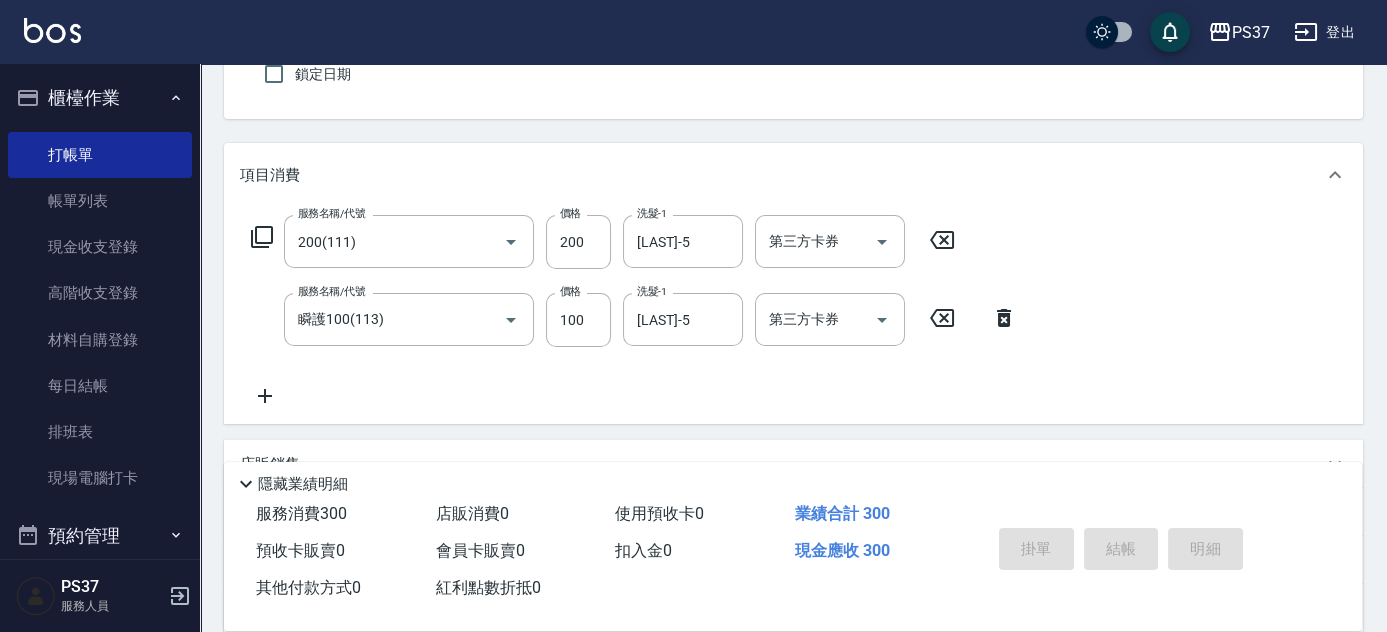 type 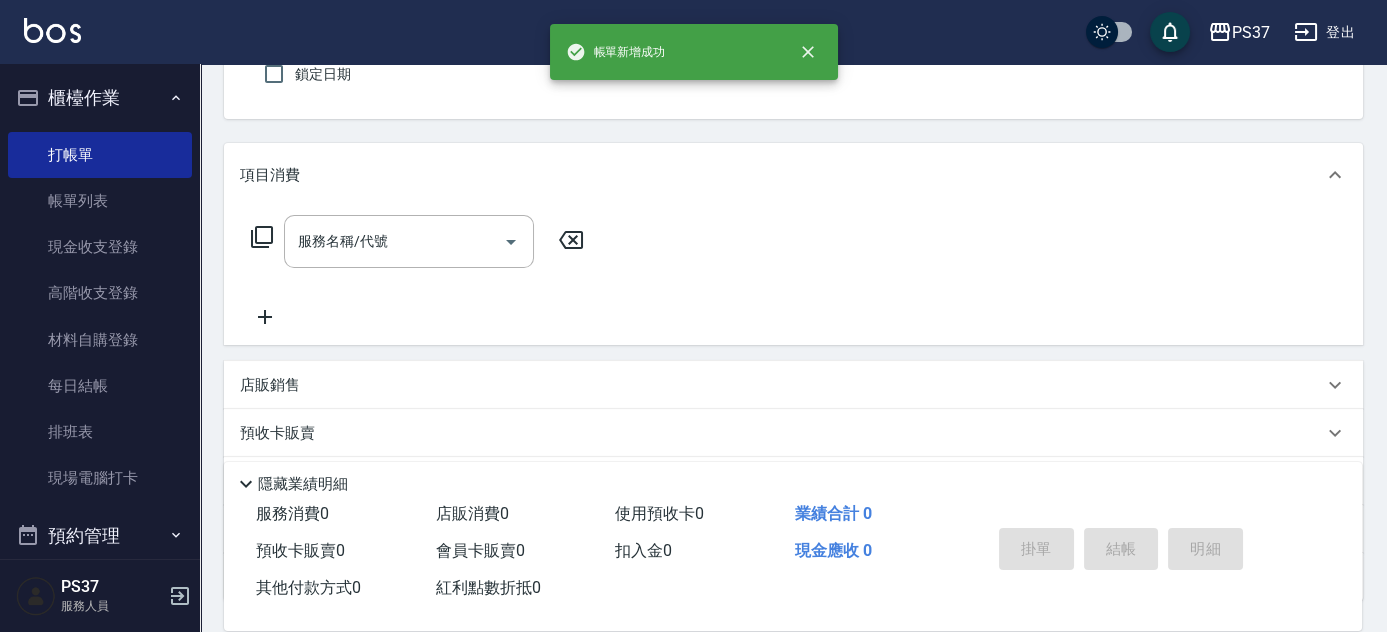 scroll, scrollTop: 0, scrollLeft: 0, axis: both 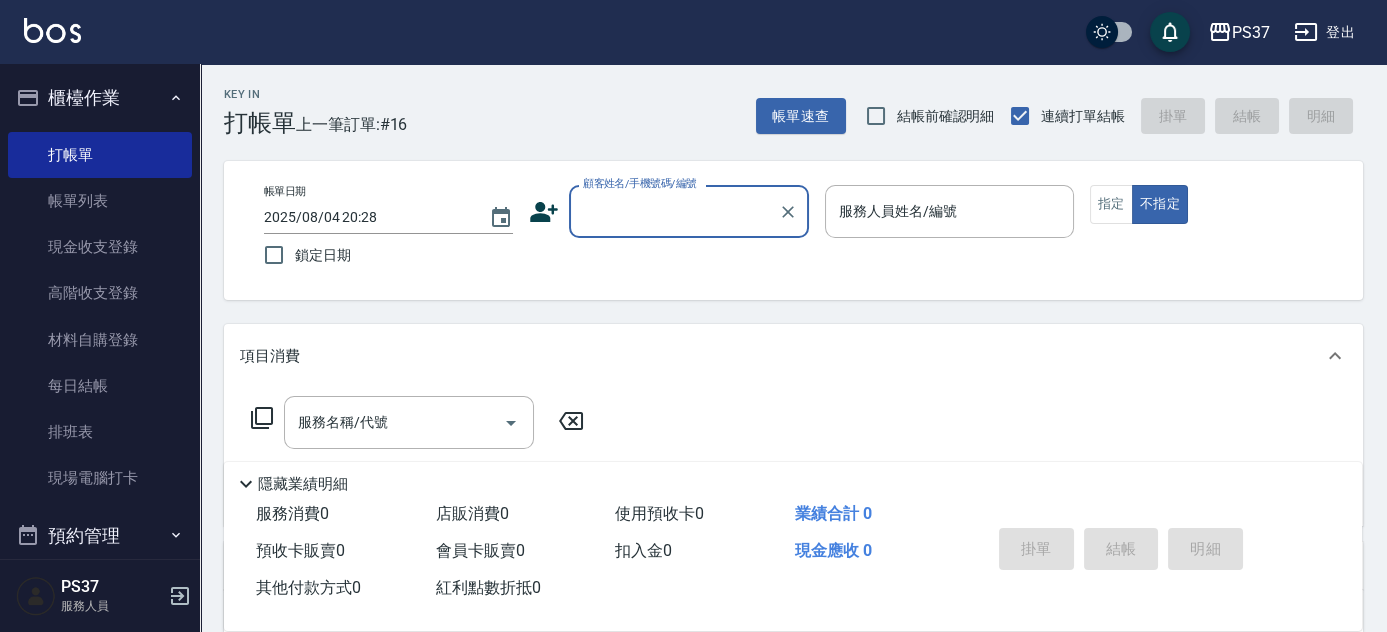 click on "顧客姓名/手機號碼/編號" at bounding box center [674, 211] 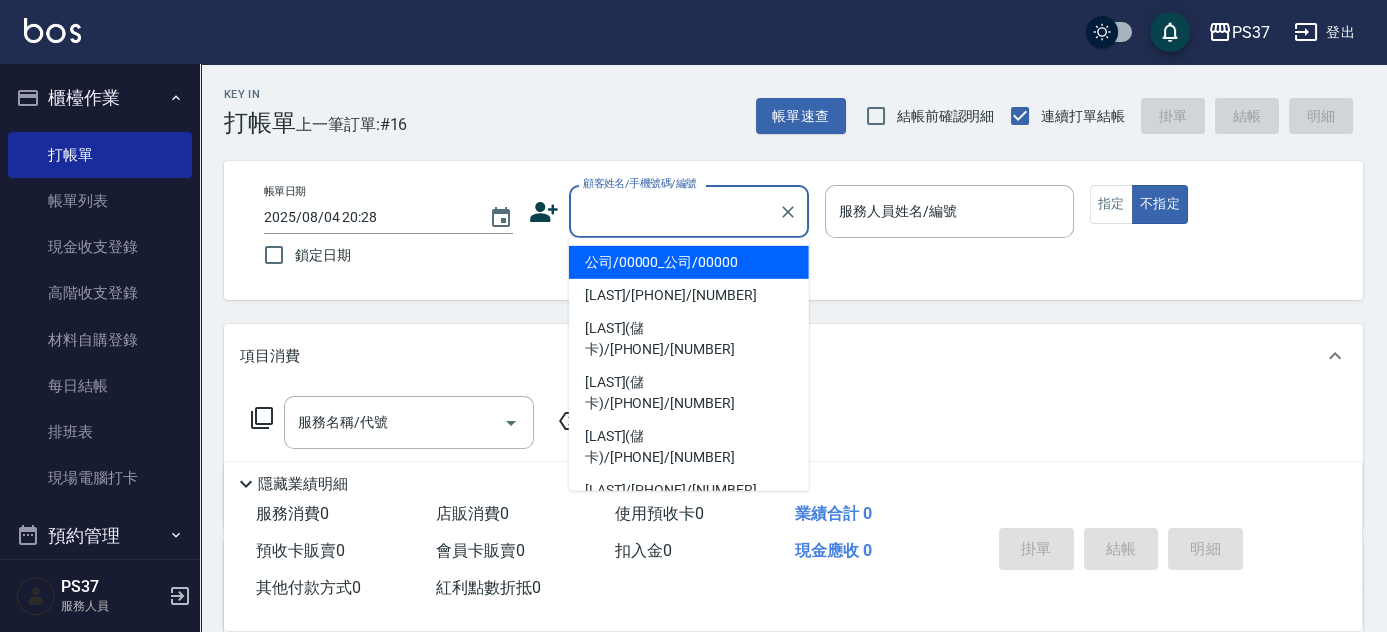 click on "公司/00000_公司/00000" at bounding box center (689, 262) 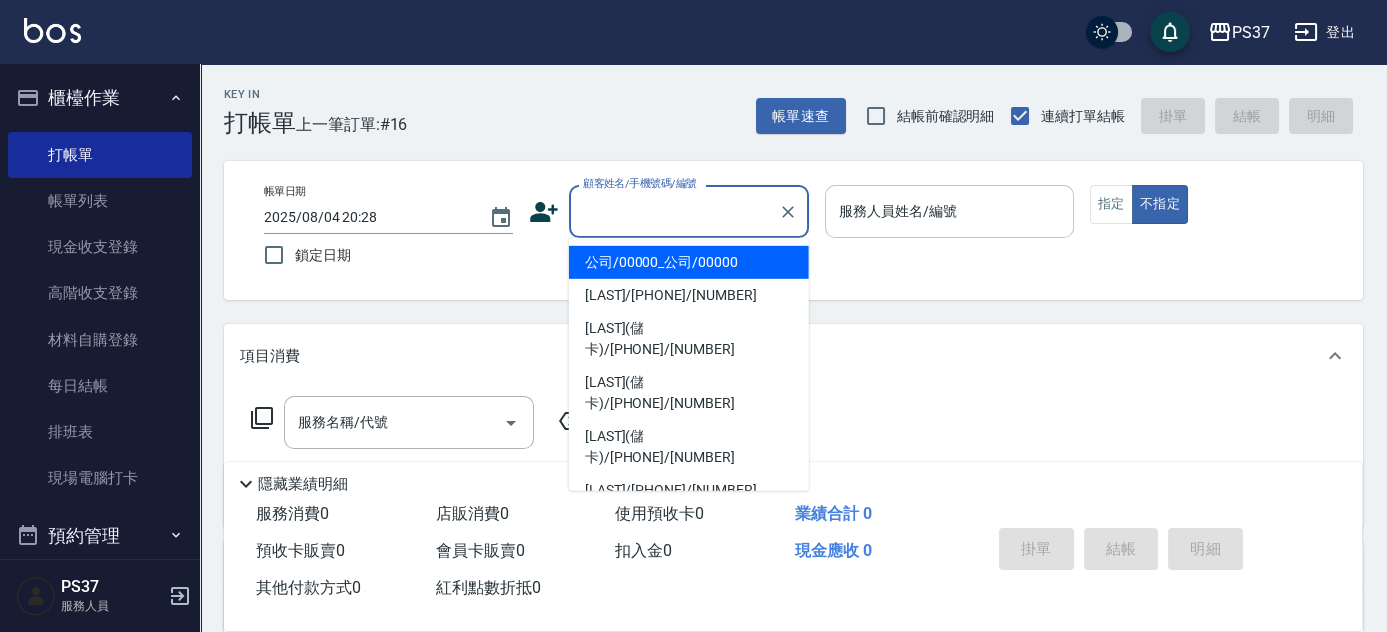type on "公司/00000_公司/00000" 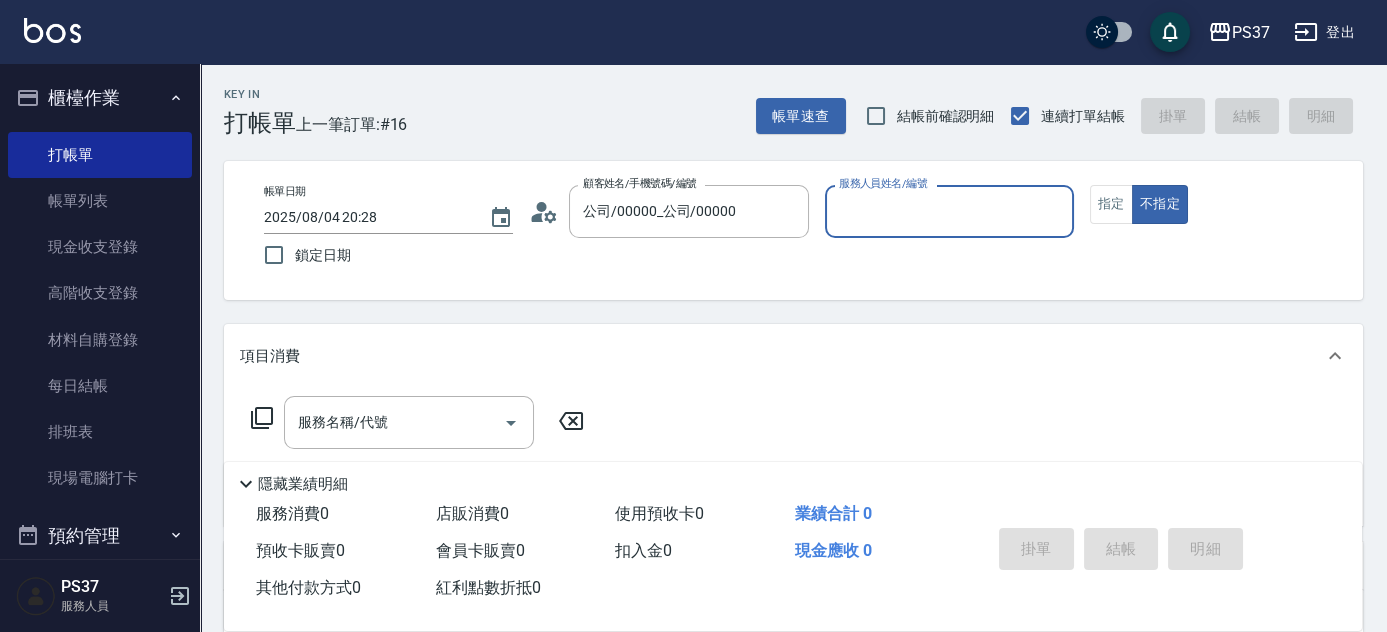 click on "服務人員姓名/編號" at bounding box center (949, 211) 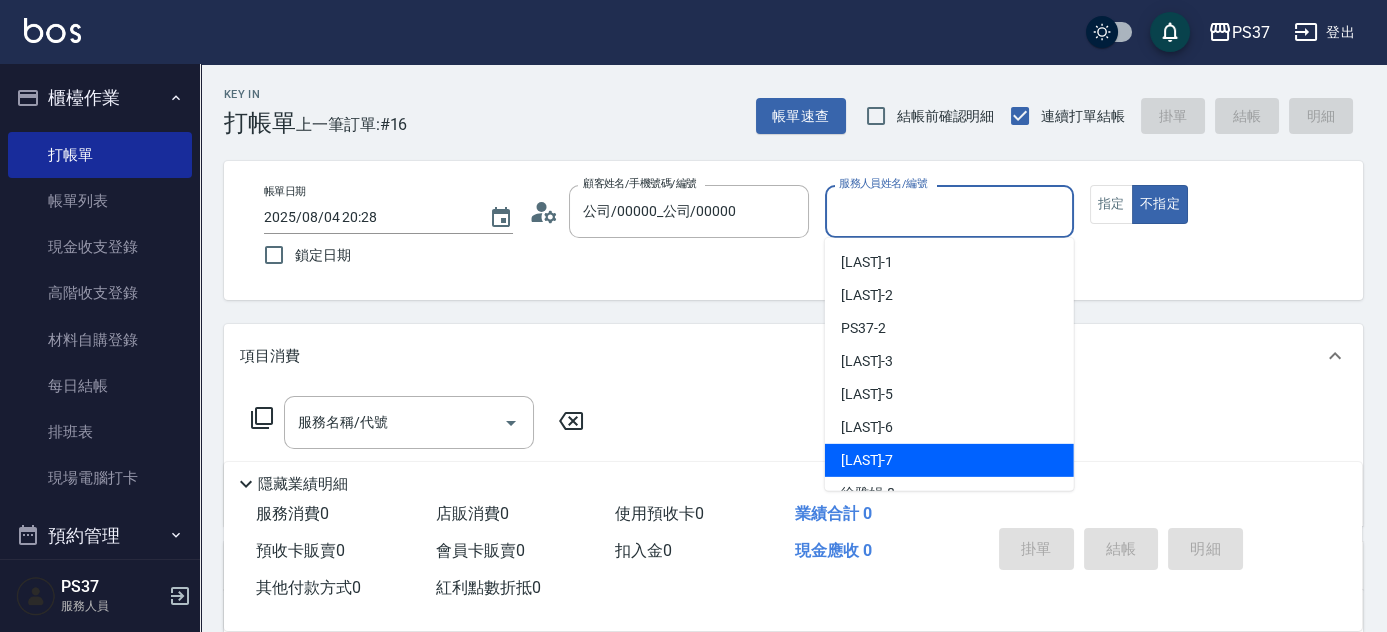 click on "黎氏萍 -7" at bounding box center [949, 460] 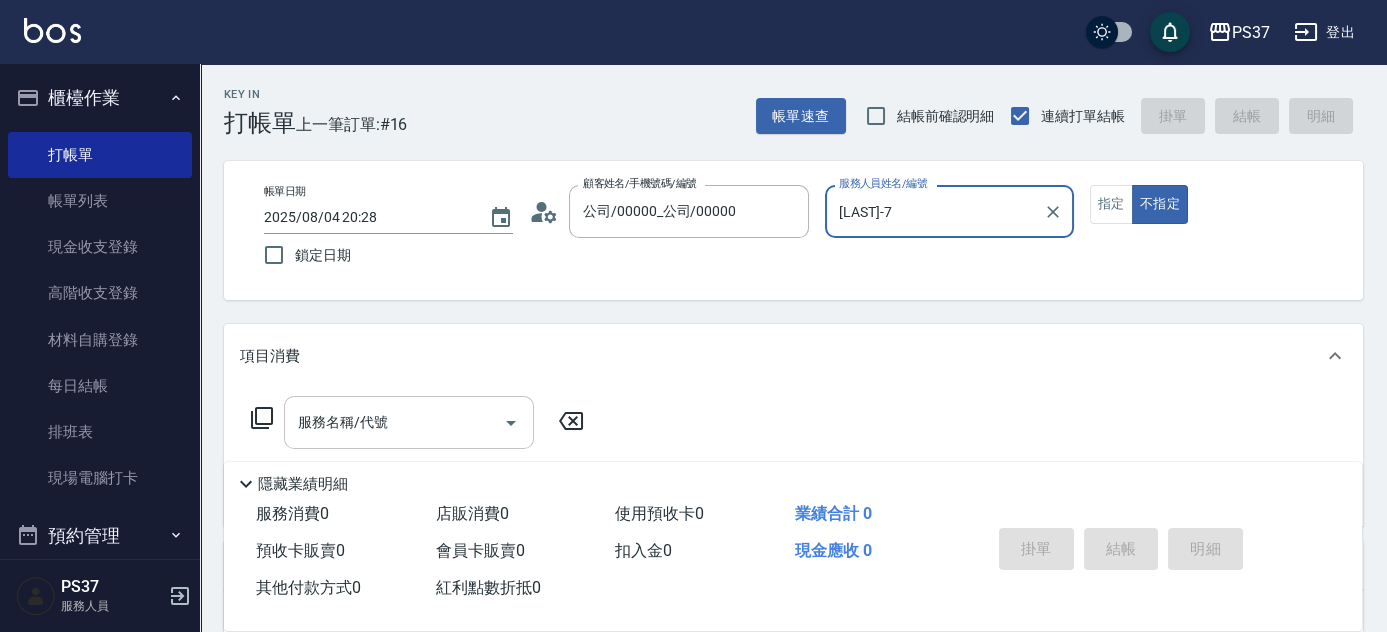 click on "服務名稱/代號" at bounding box center [394, 422] 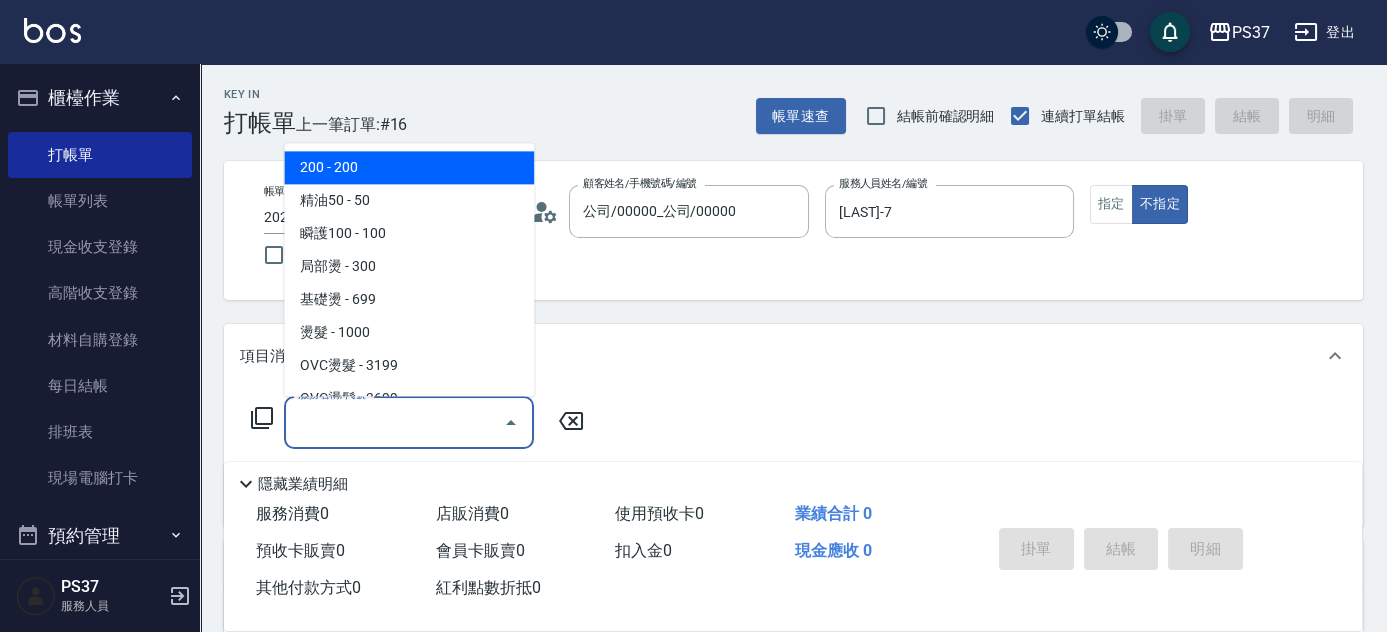 click on "200 - 200" at bounding box center [409, 168] 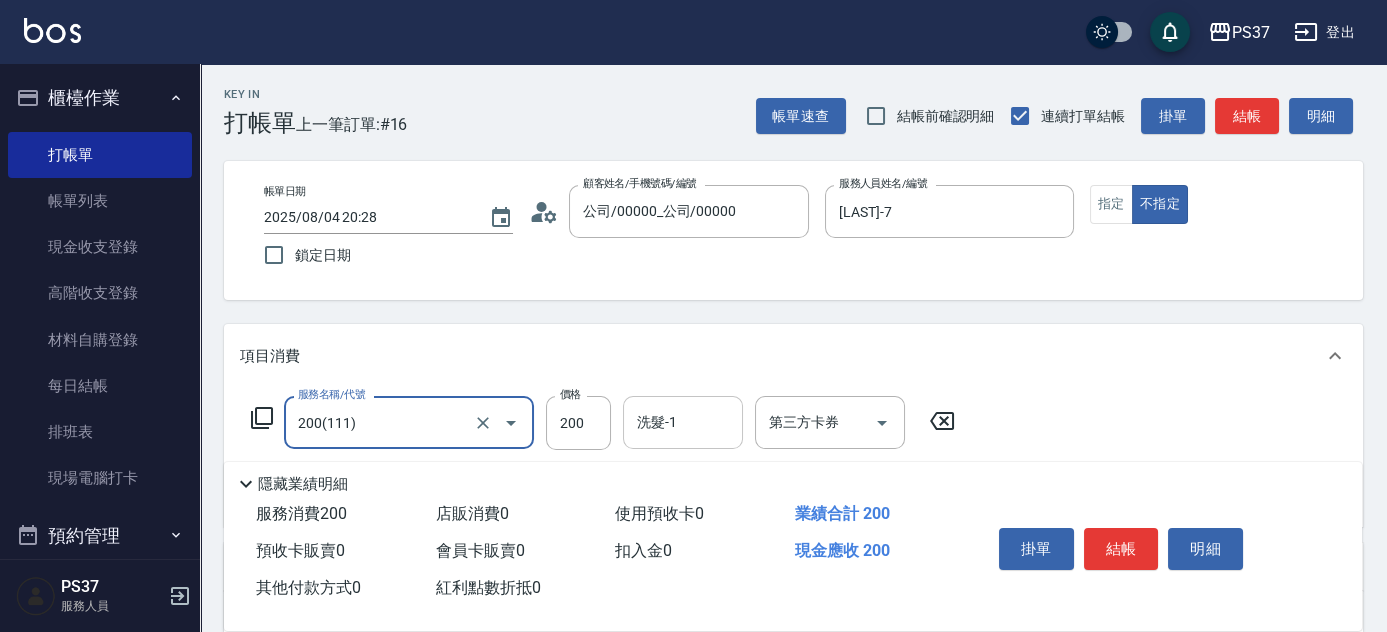 click on "洗髮-1" at bounding box center (683, 422) 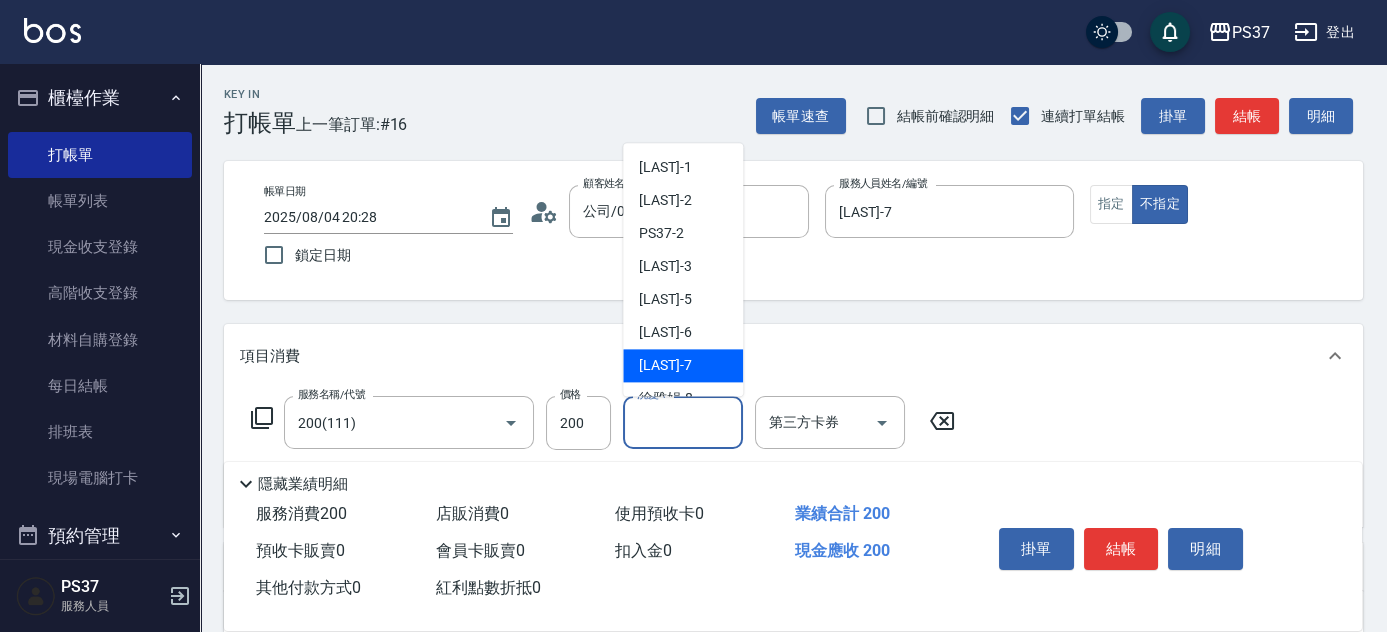 click on "黎氏萍 -7" at bounding box center (665, 366) 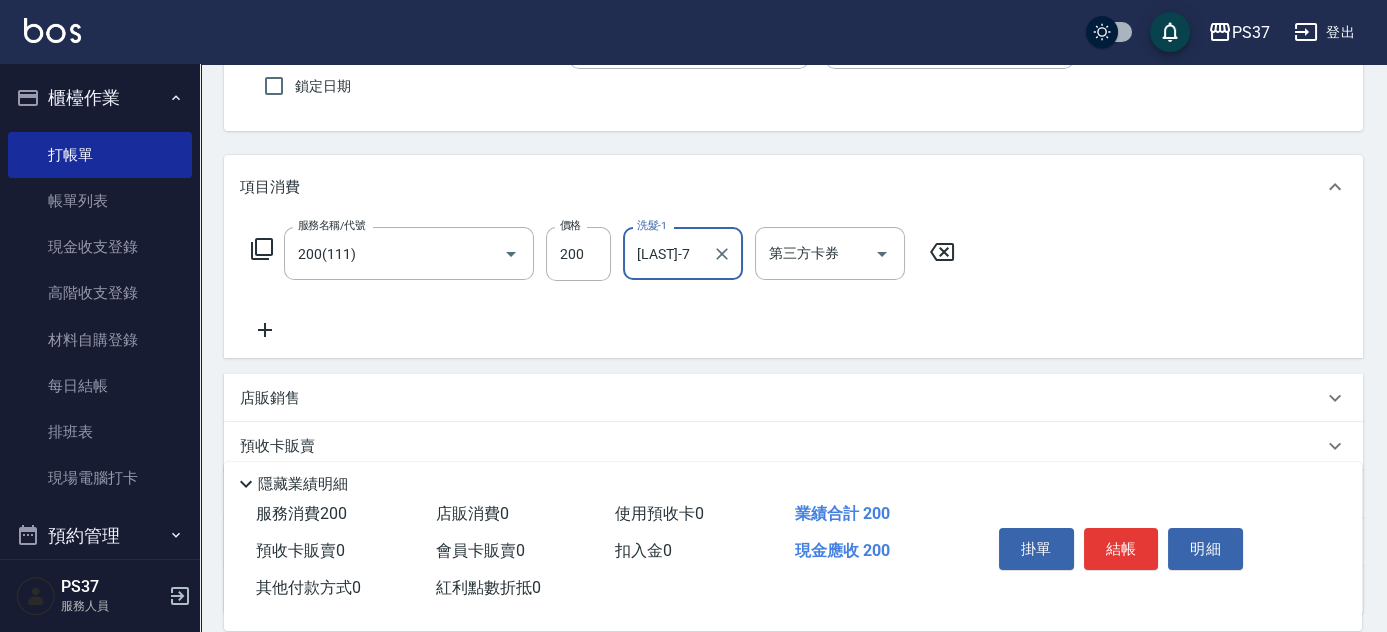 scroll, scrollTop: 272, scrollLeft: 0, axis: vertical 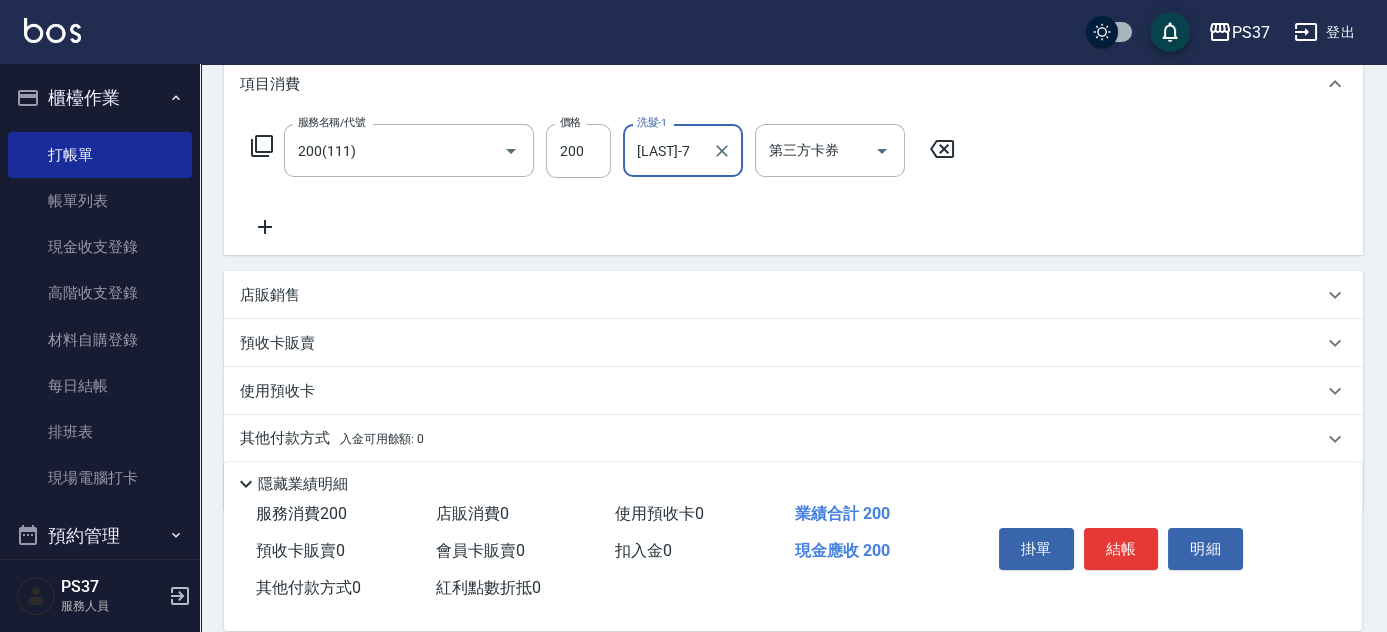 click 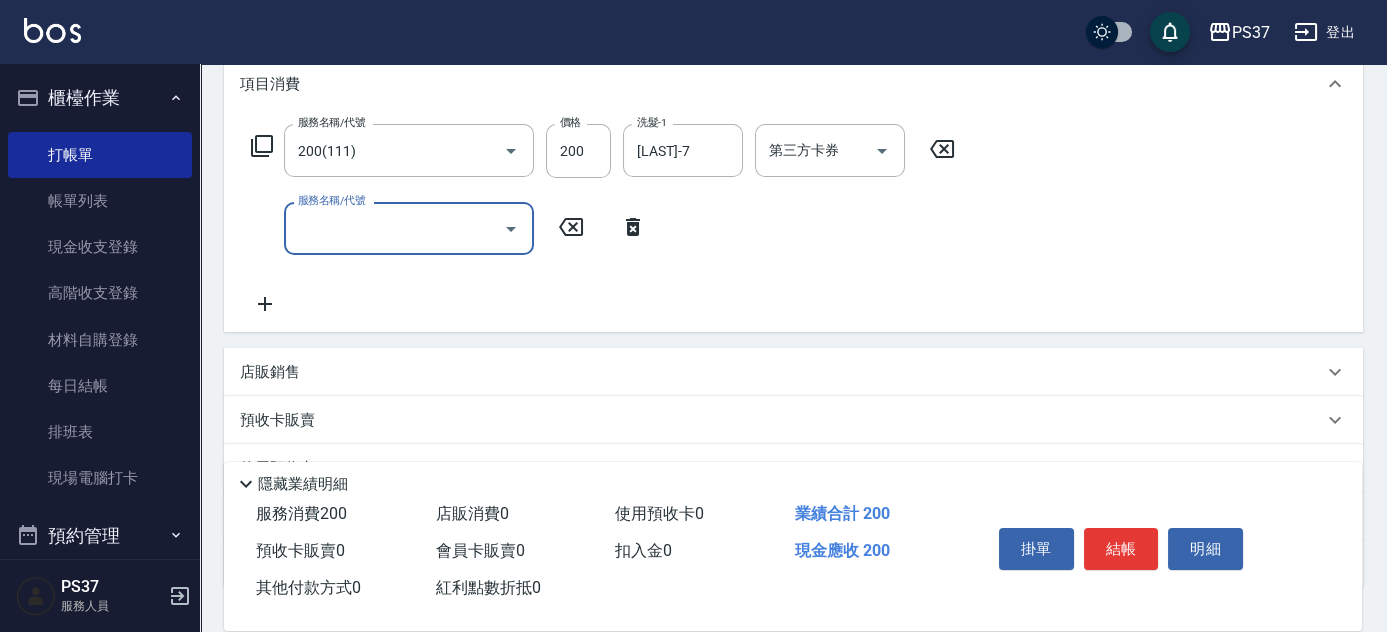 click on "服務名稱/代號" at bounding box center [394, 228] 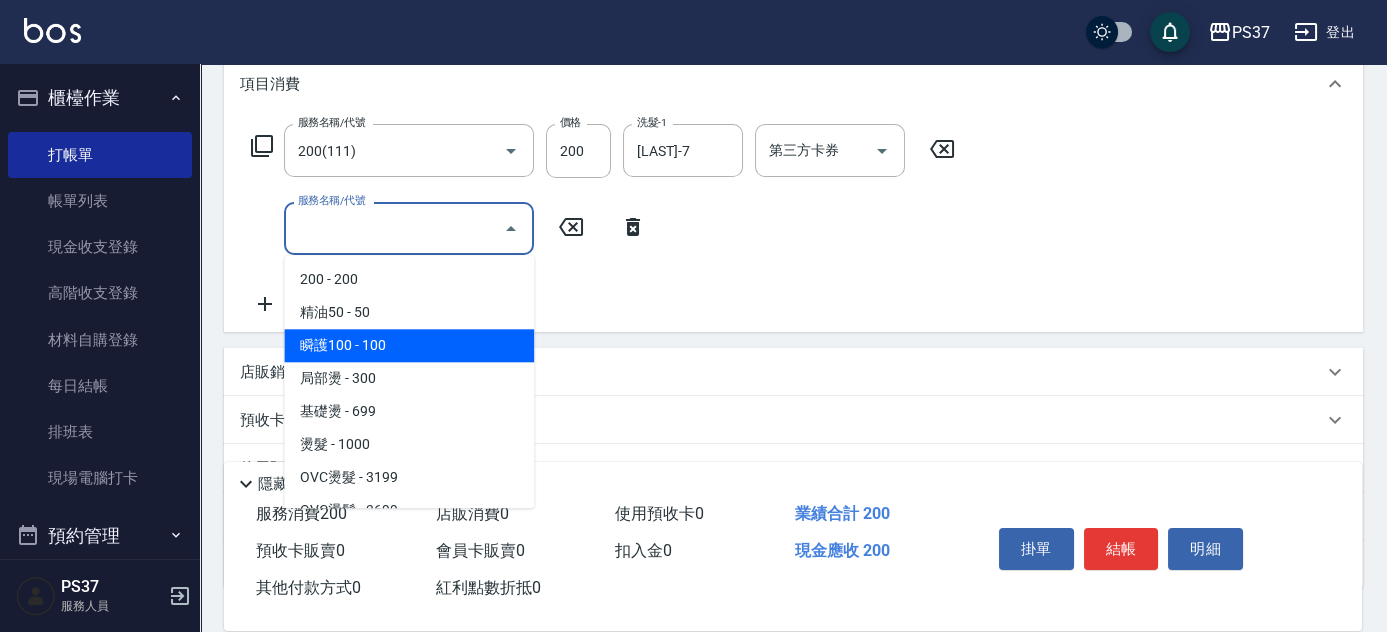 click on "瞬護100 - 100" at bounding box center (409, 345) 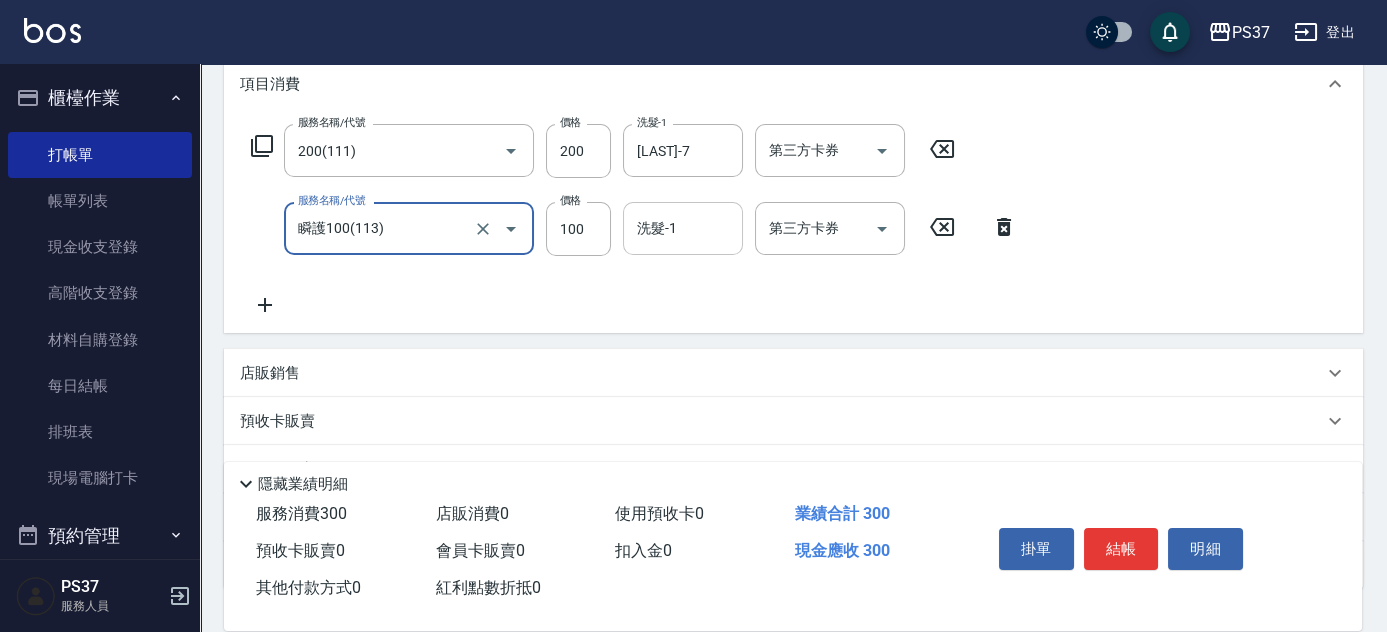 click on "洗髮-1" at bounding box center [683, 228] 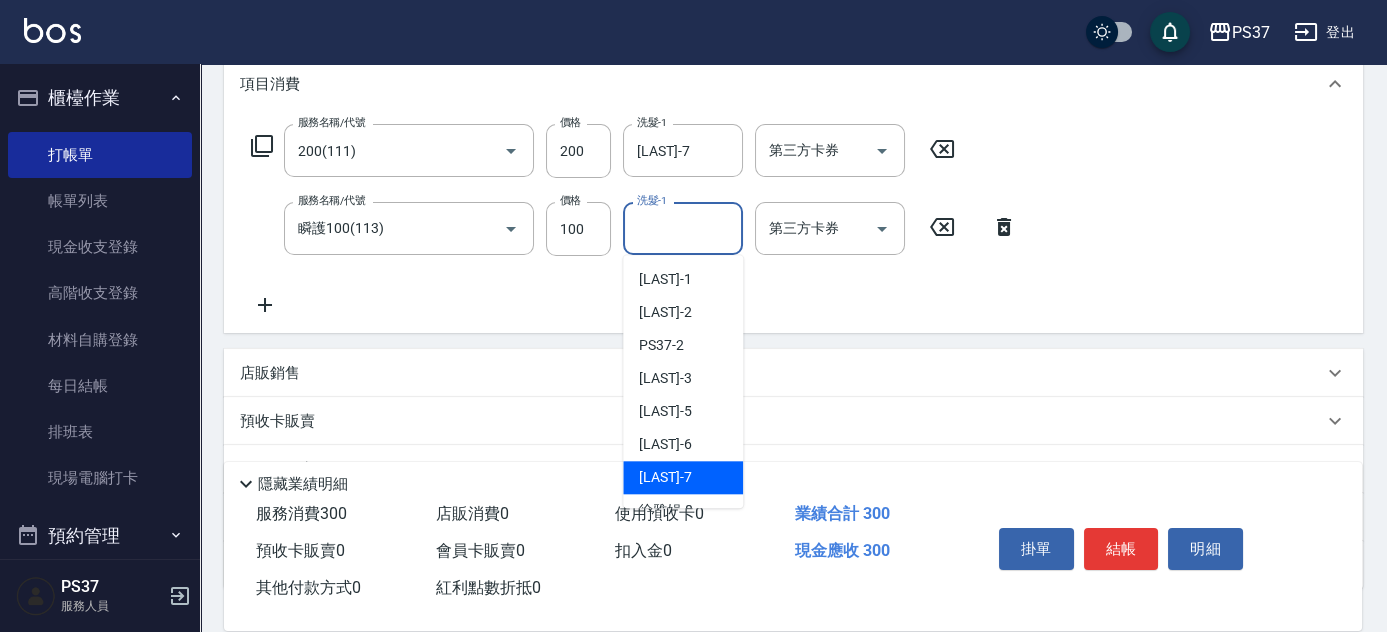 click on "黎氏萍 -7" at bounding box center [665, 477] 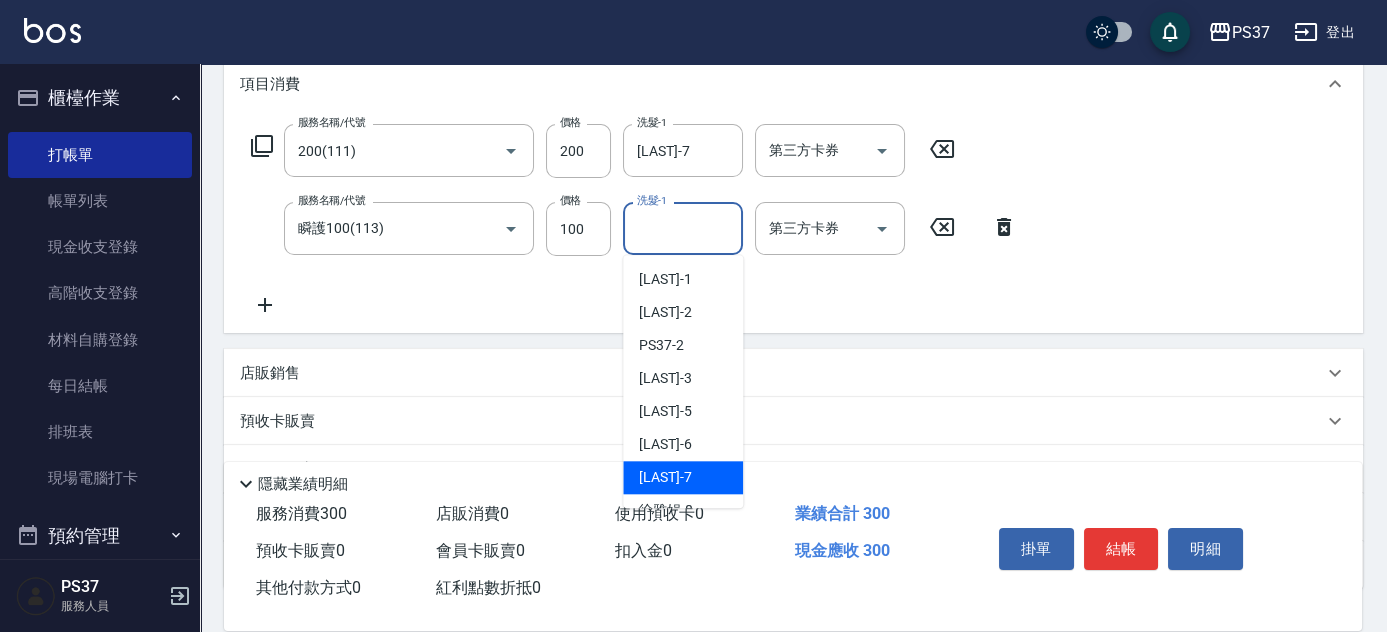 type on "[LAST_NAME][FIRST_NAME]-[AGE]" 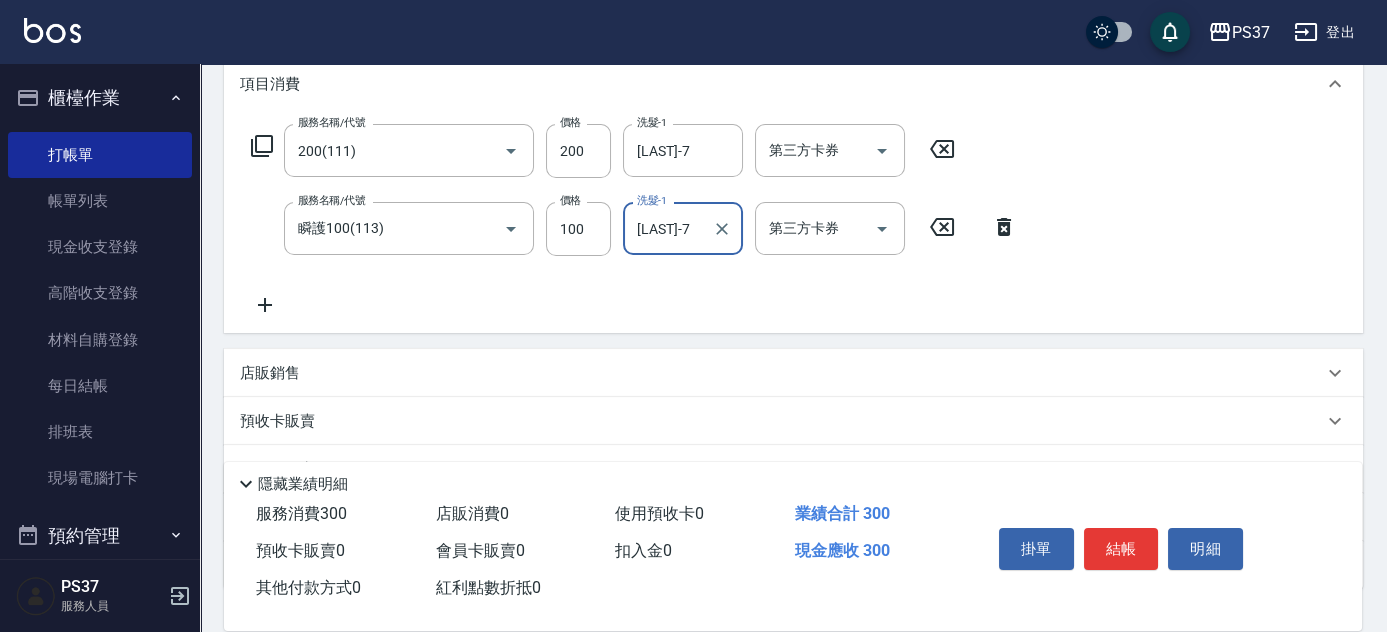 click 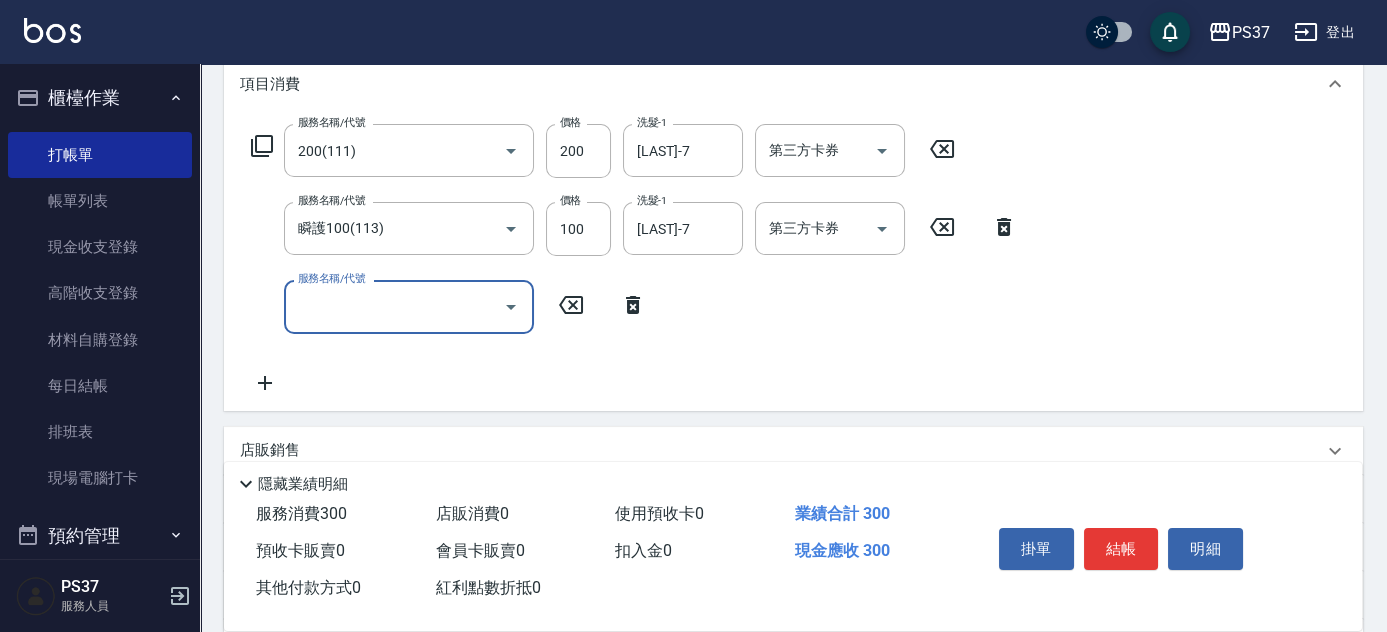 click on "服務名稱/代號" at bounding box center (394, 306) 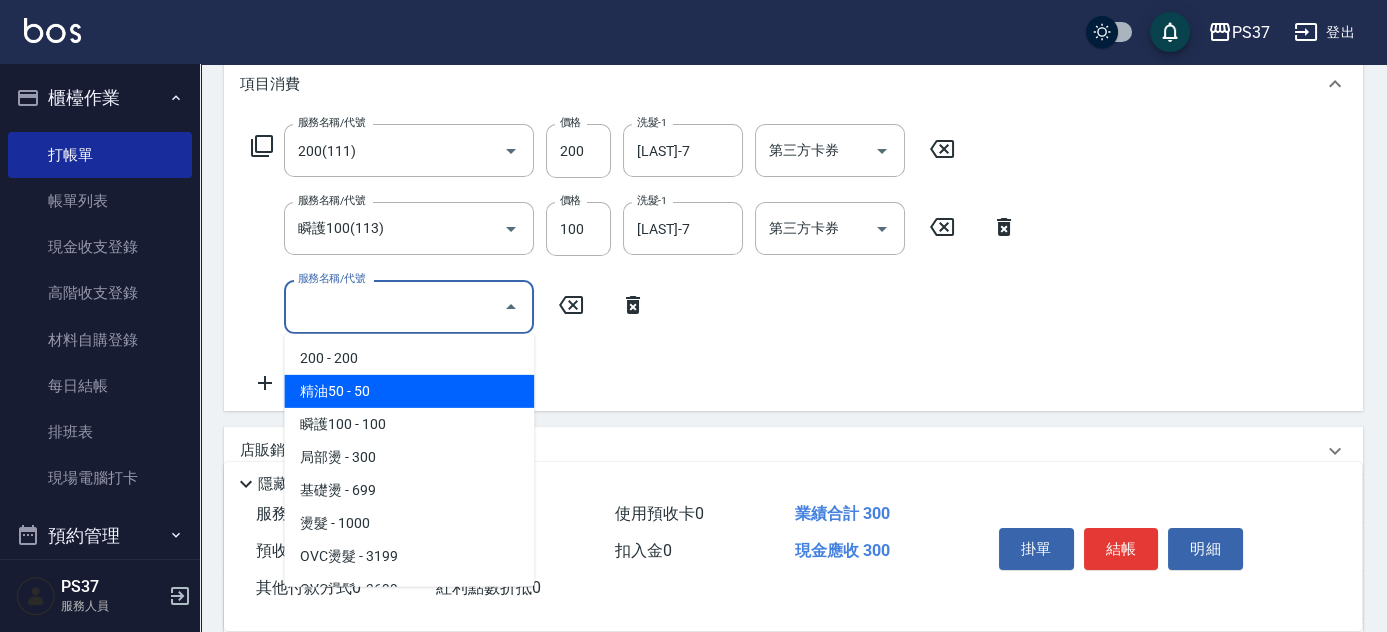 click on "精油50 - 50" at bounding box center (409, 391) 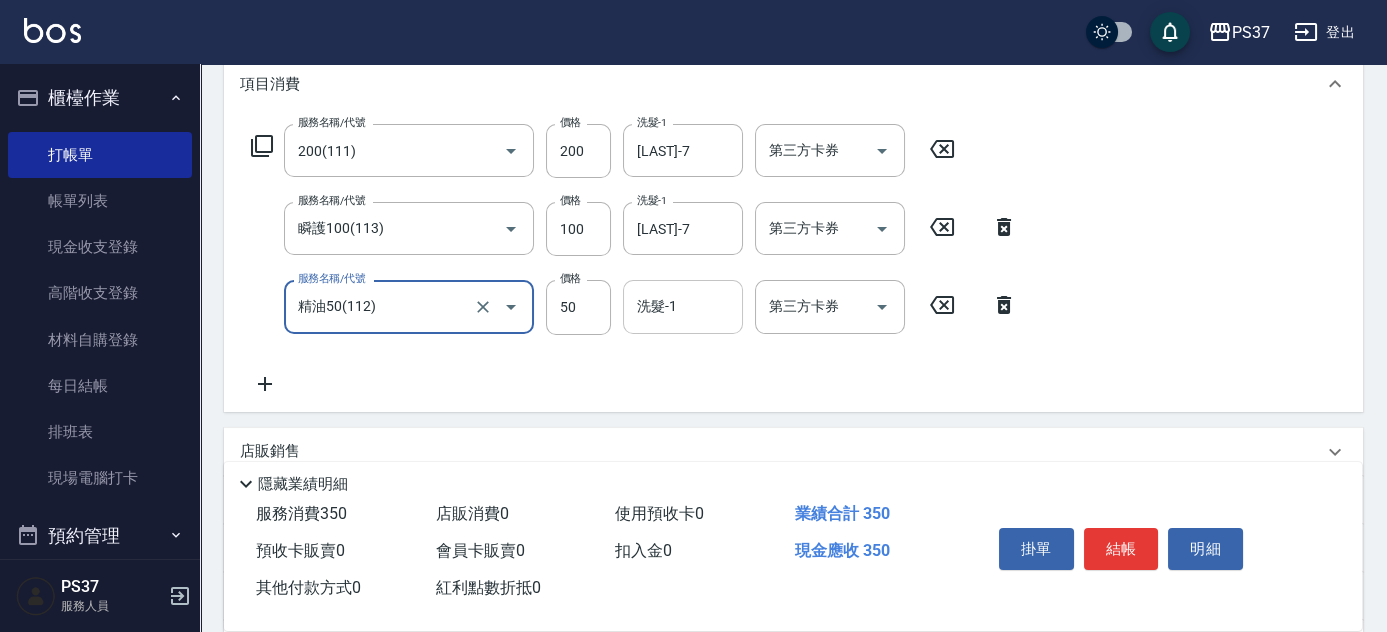 click on "洗髮-1 洗髮-1" at bounding box center (683, 306) 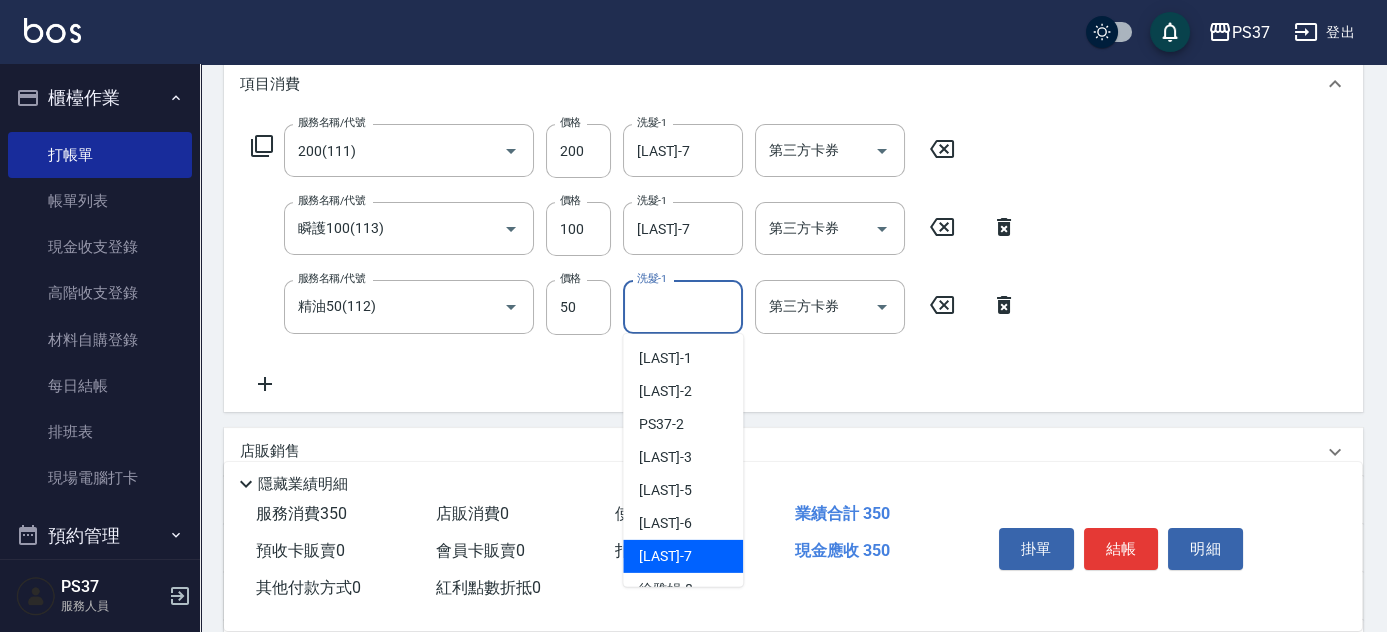 click on "黎氏萍 -7" at bounding box center (665, 556) 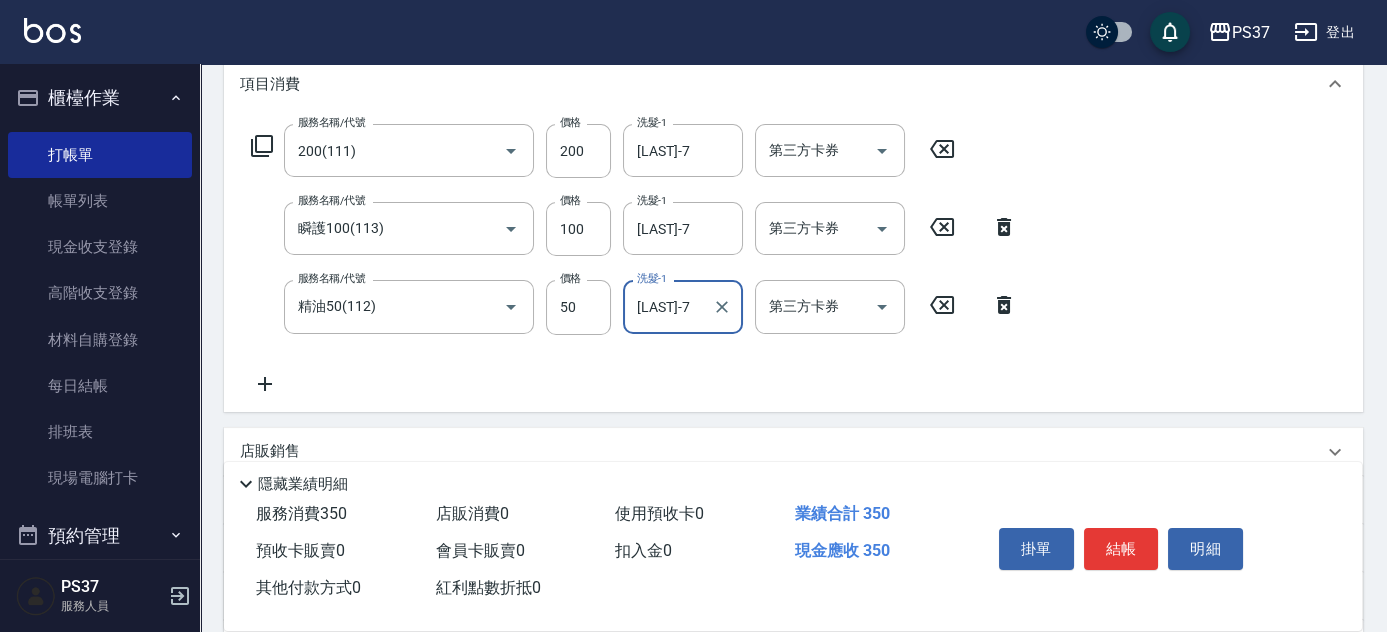 click 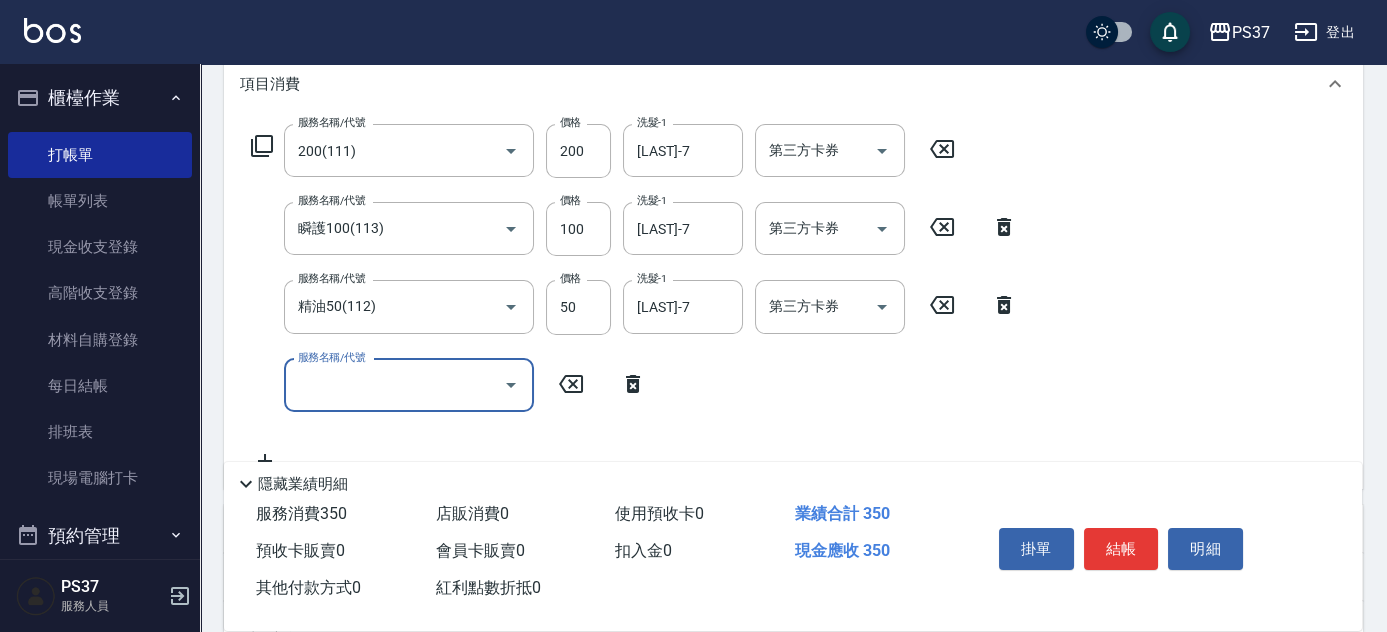 click on "服務名稱/代號" at bounding box center [394, 385] 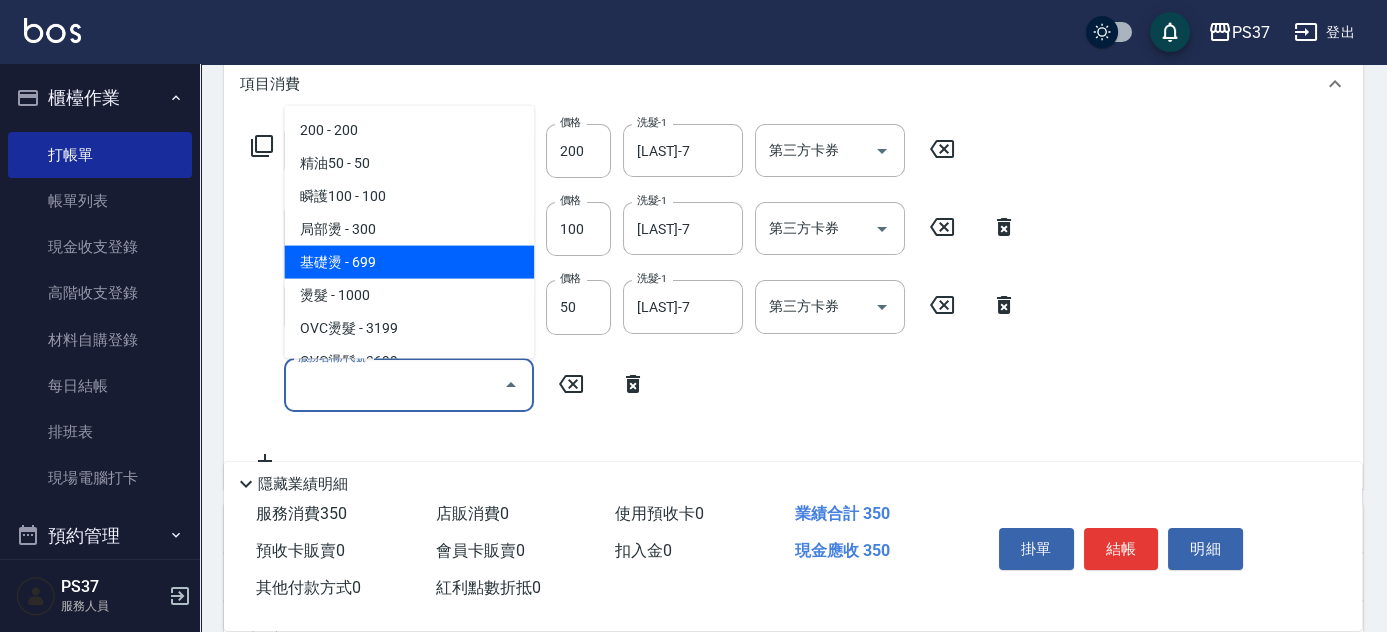 scroll, scrollTop: 363, scrollLeft: 0, axis: vertical 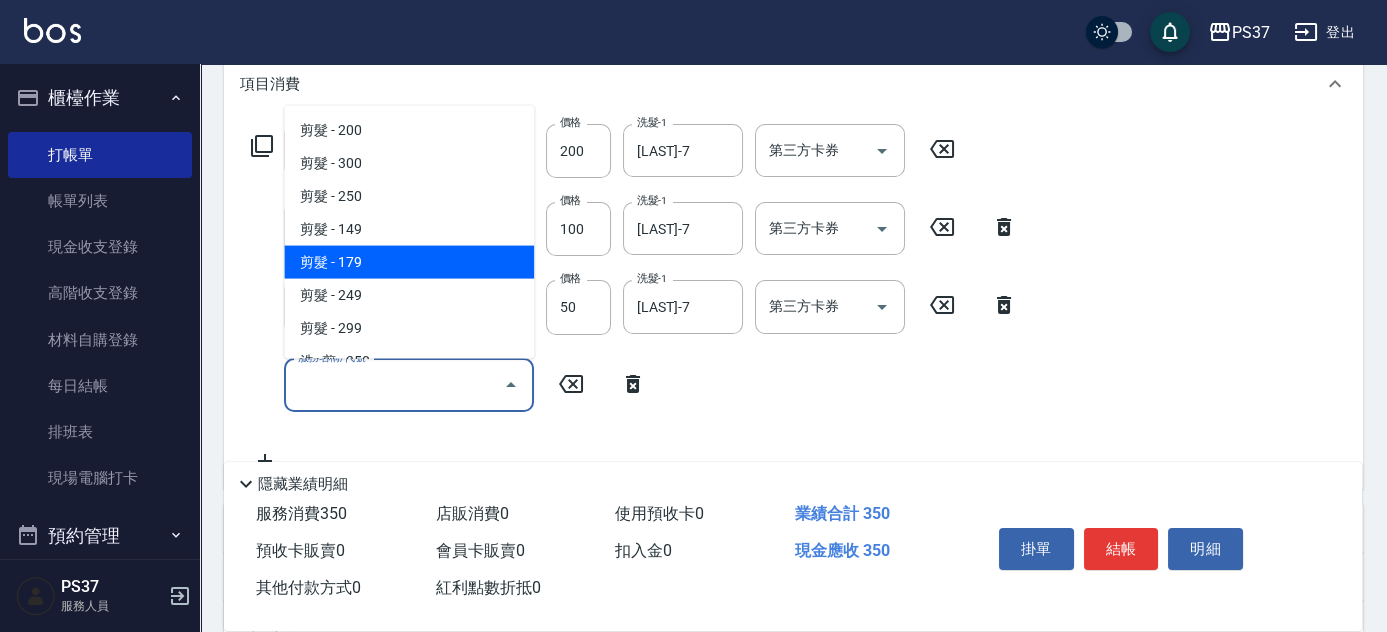 click on "剪髮 - 179" at bounding box center (409, 262) 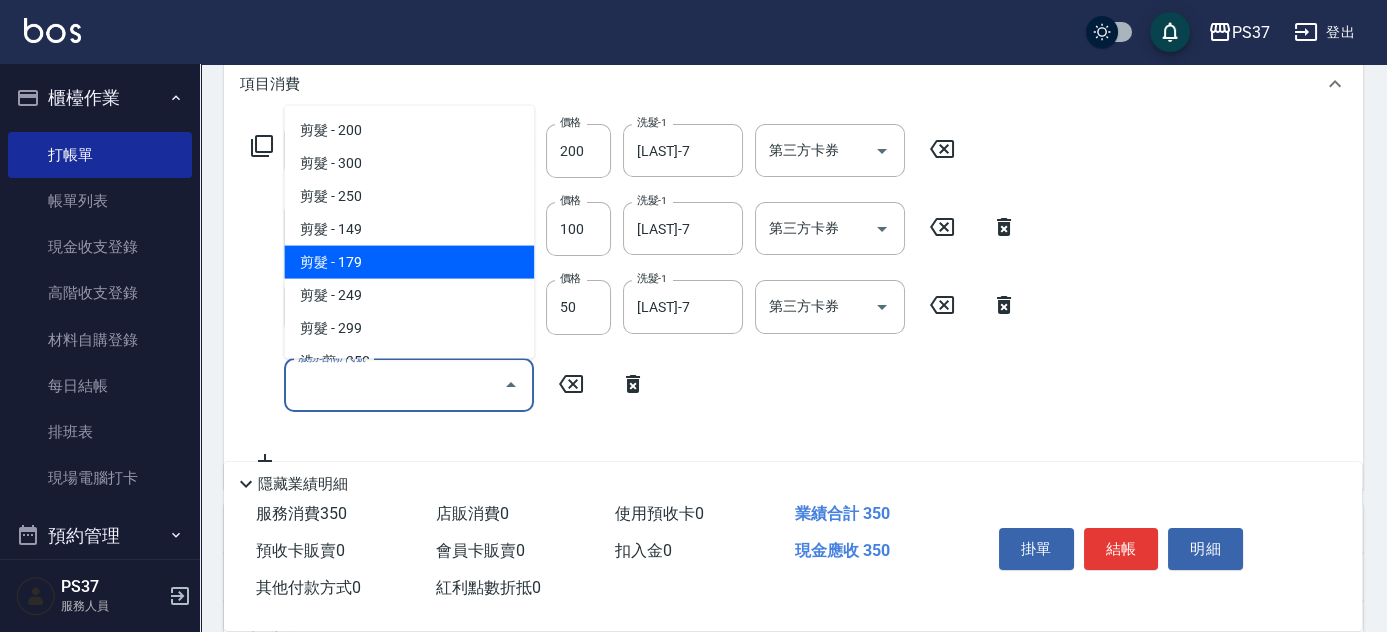 type on "剪髮(305)" 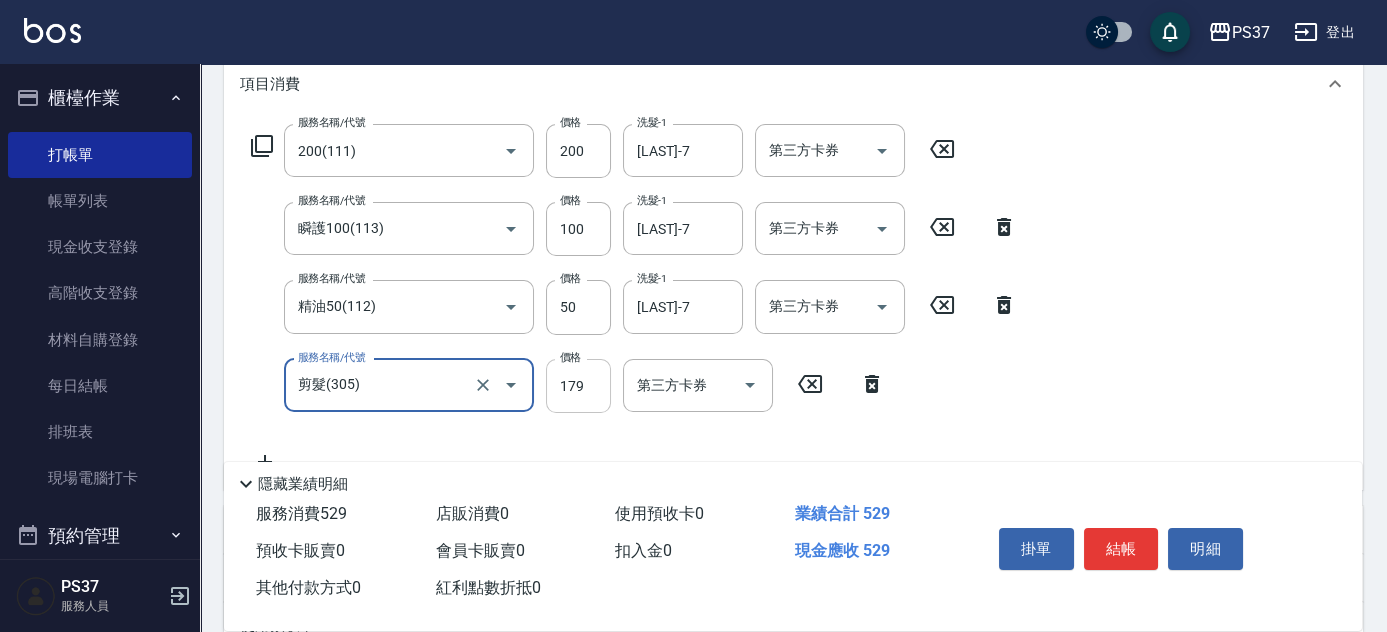 click on "179" at bounding box center (578, 386) 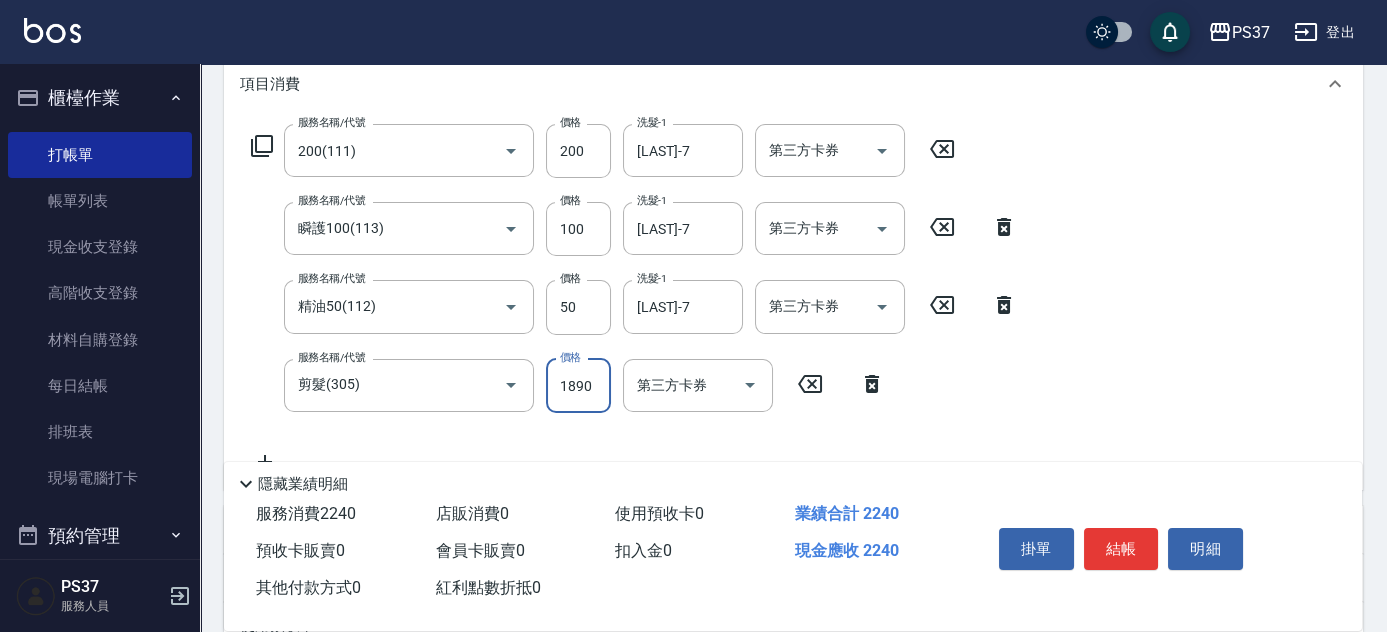 click on "1890" at bounding box center [578, 386] 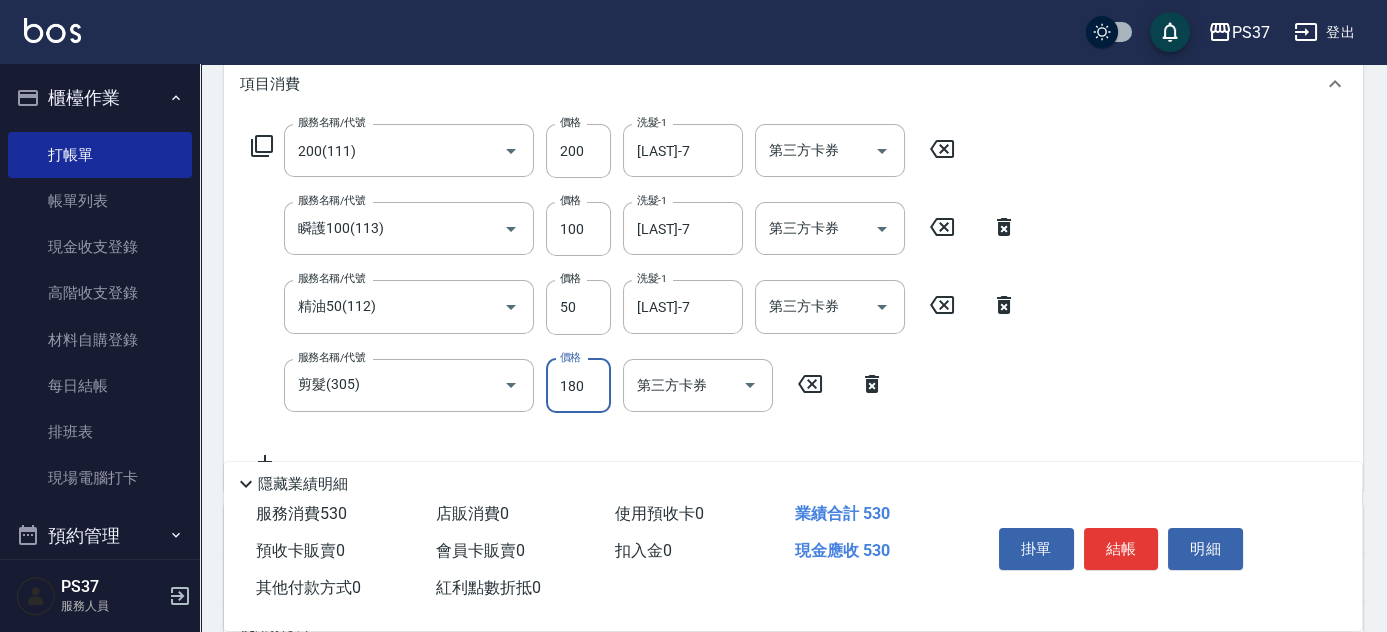 type on "180" 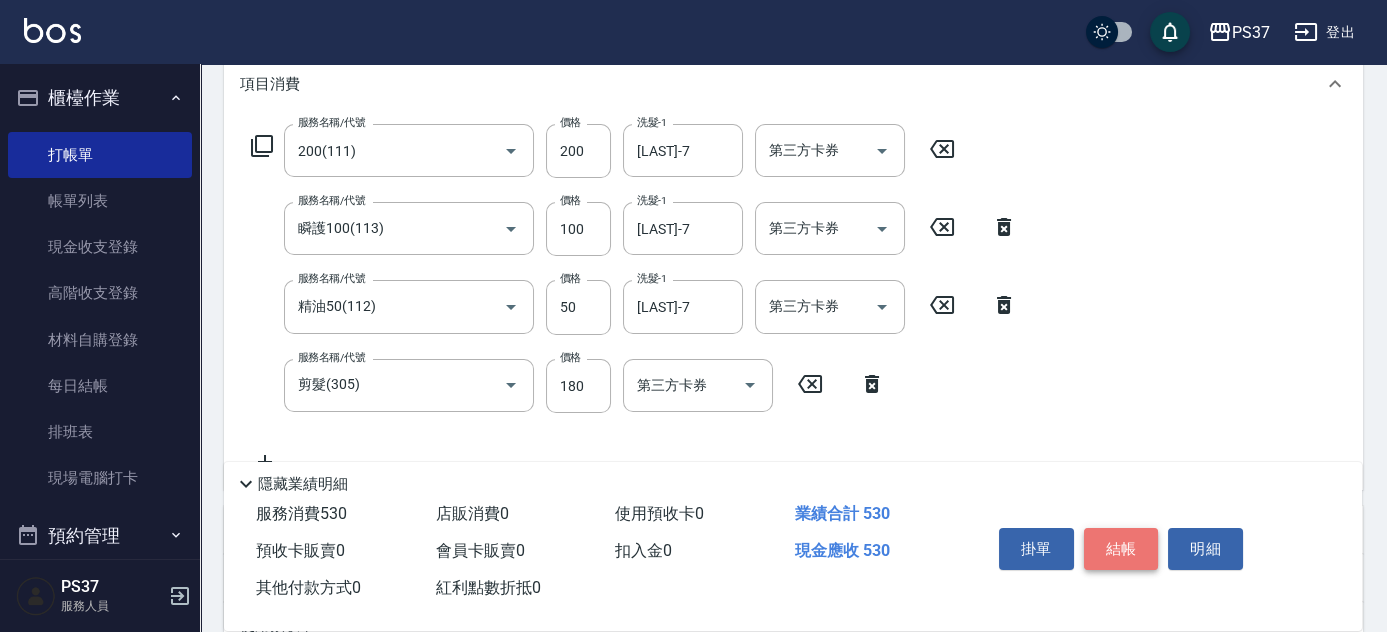 click on "結帳" at bounding box center (1121, 549) 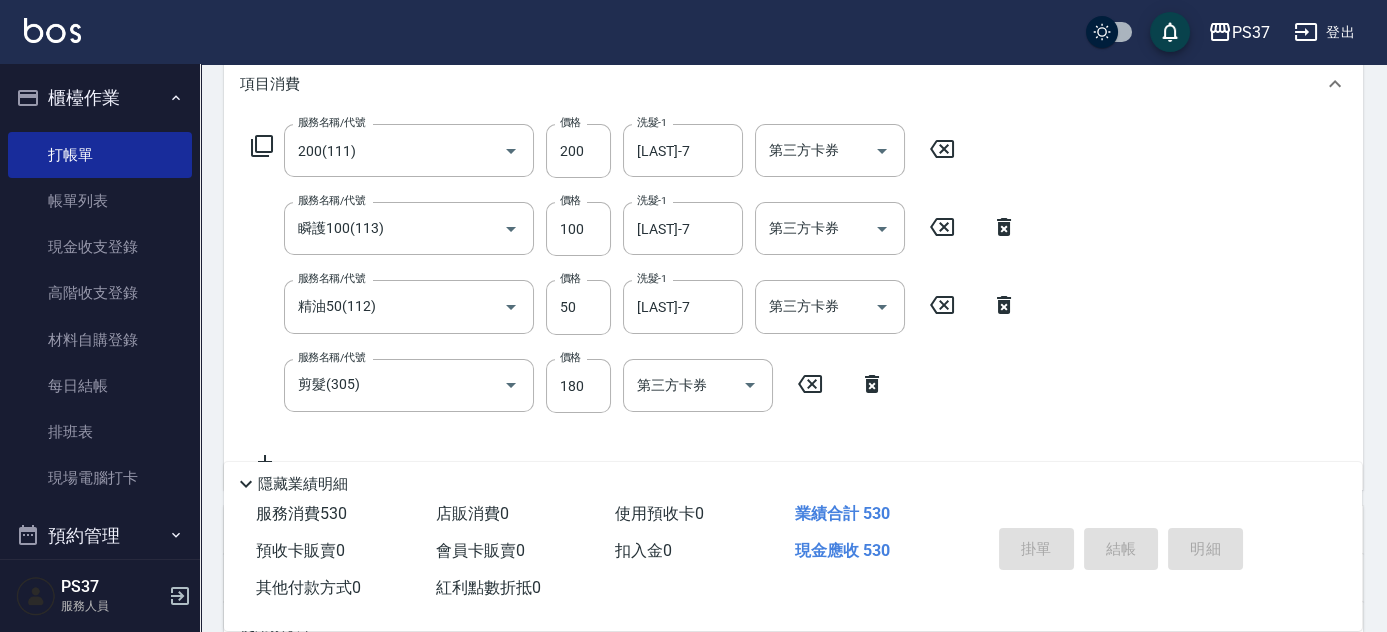 type on "2025/08/04 20:30" 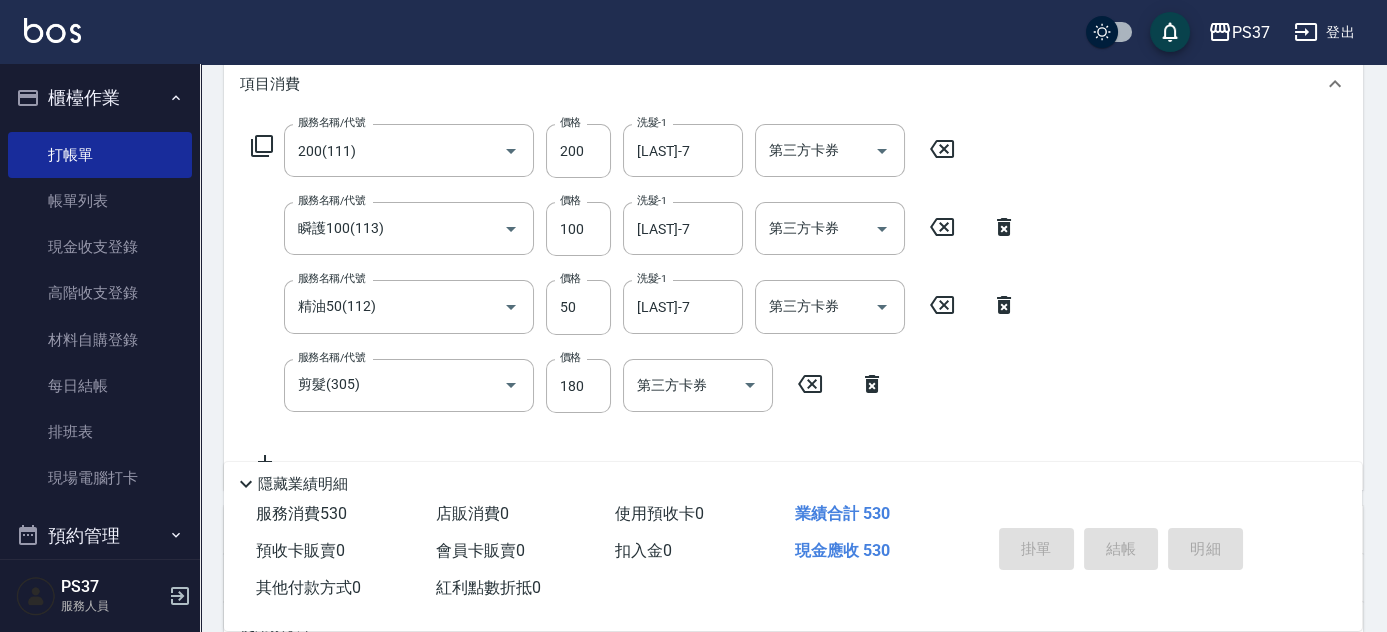 type 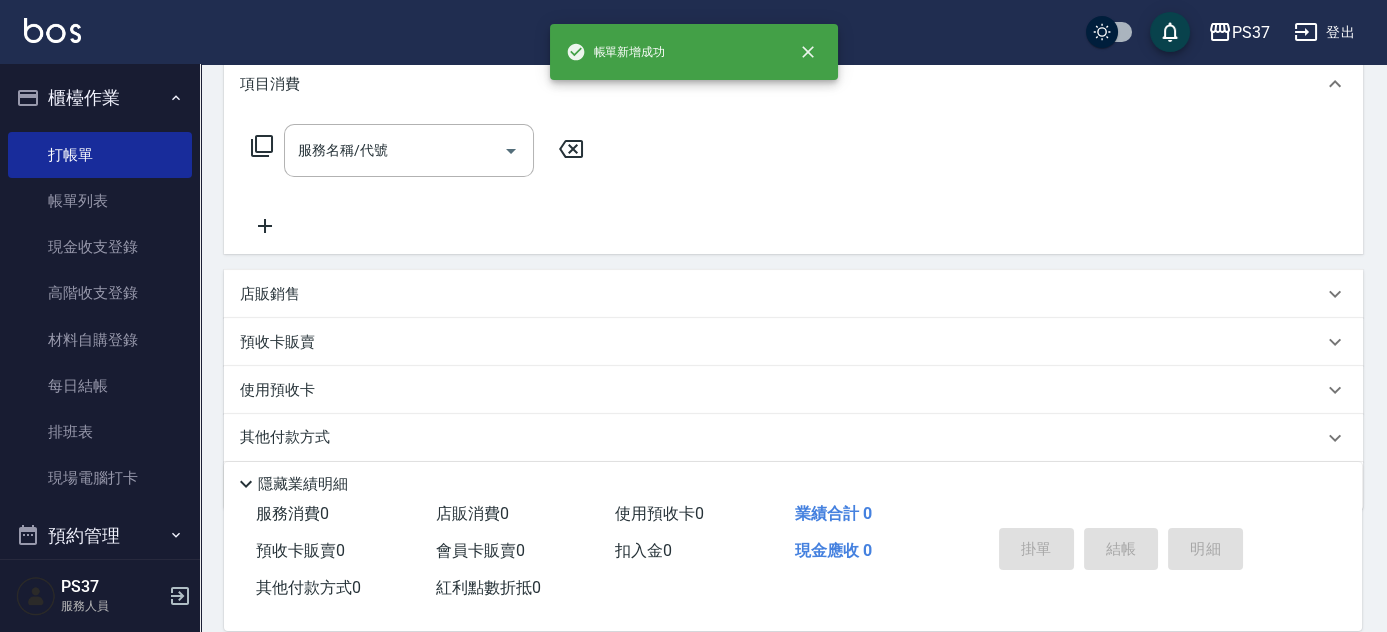 scroll, scrollTop: 0, scrollLeft: 0, axis: both 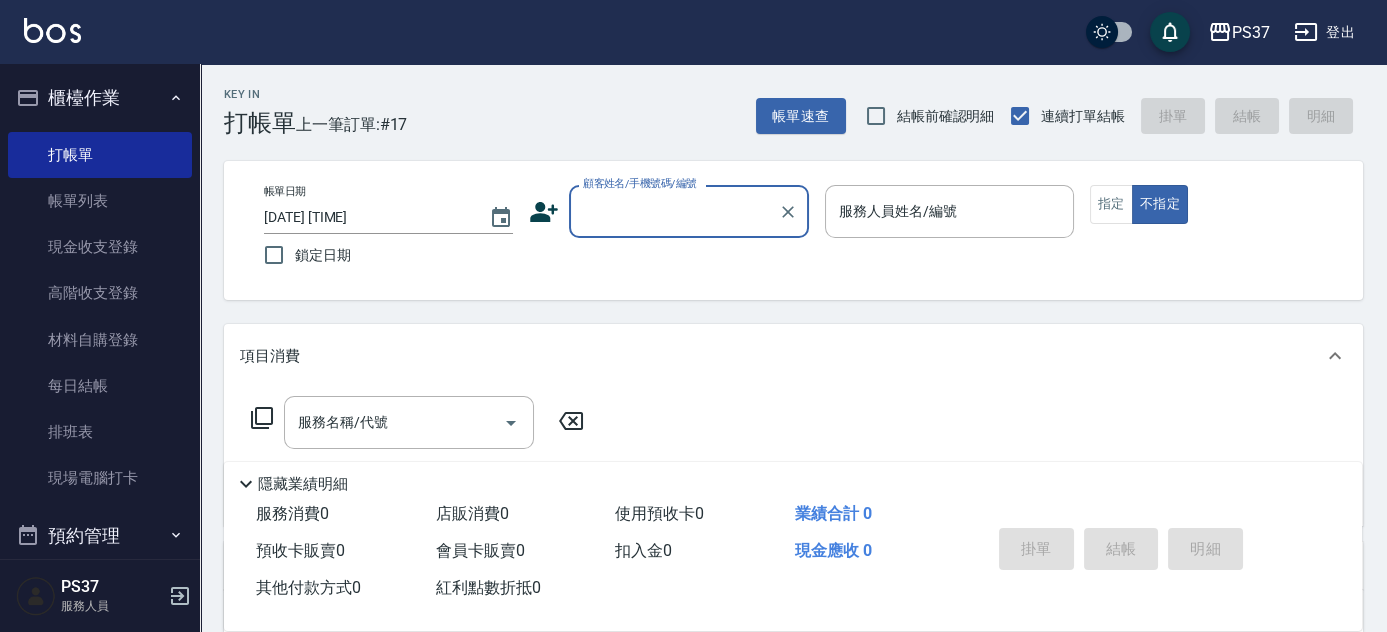 click on "顧客姓名/手機號碼/編號" at bounding box center (674, 211) 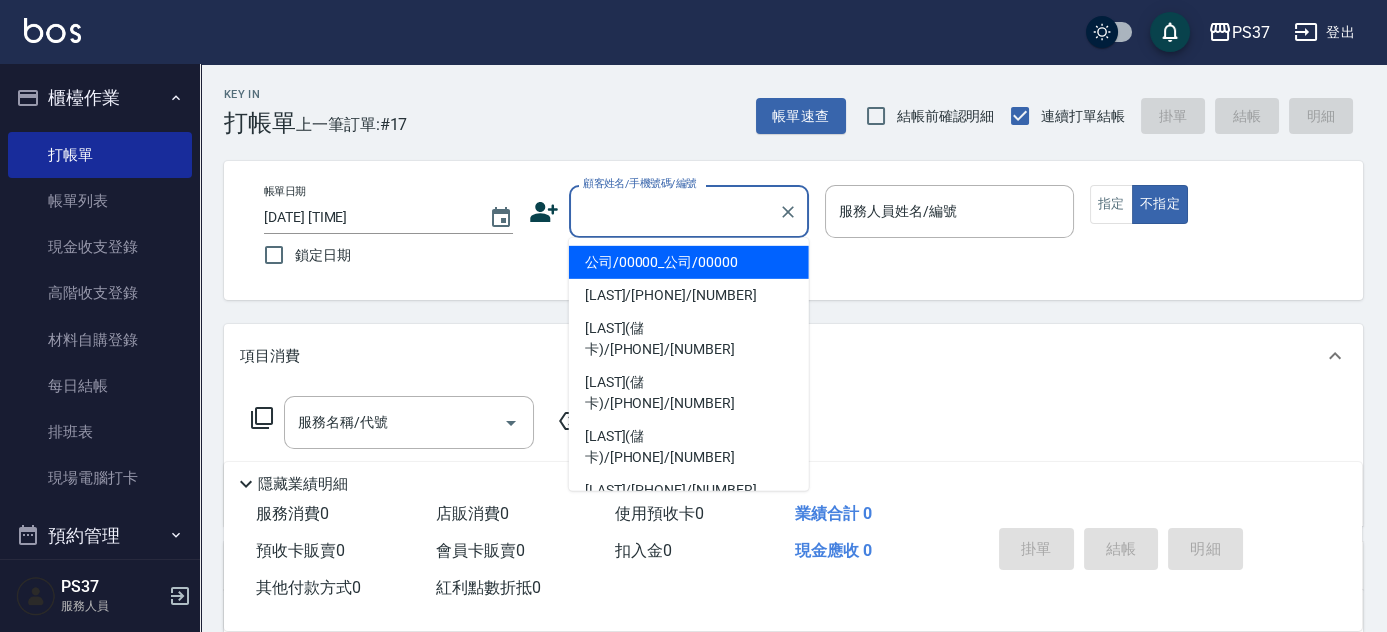 click on "公司/00000_公司/00000" at bounding box center (689, 262) 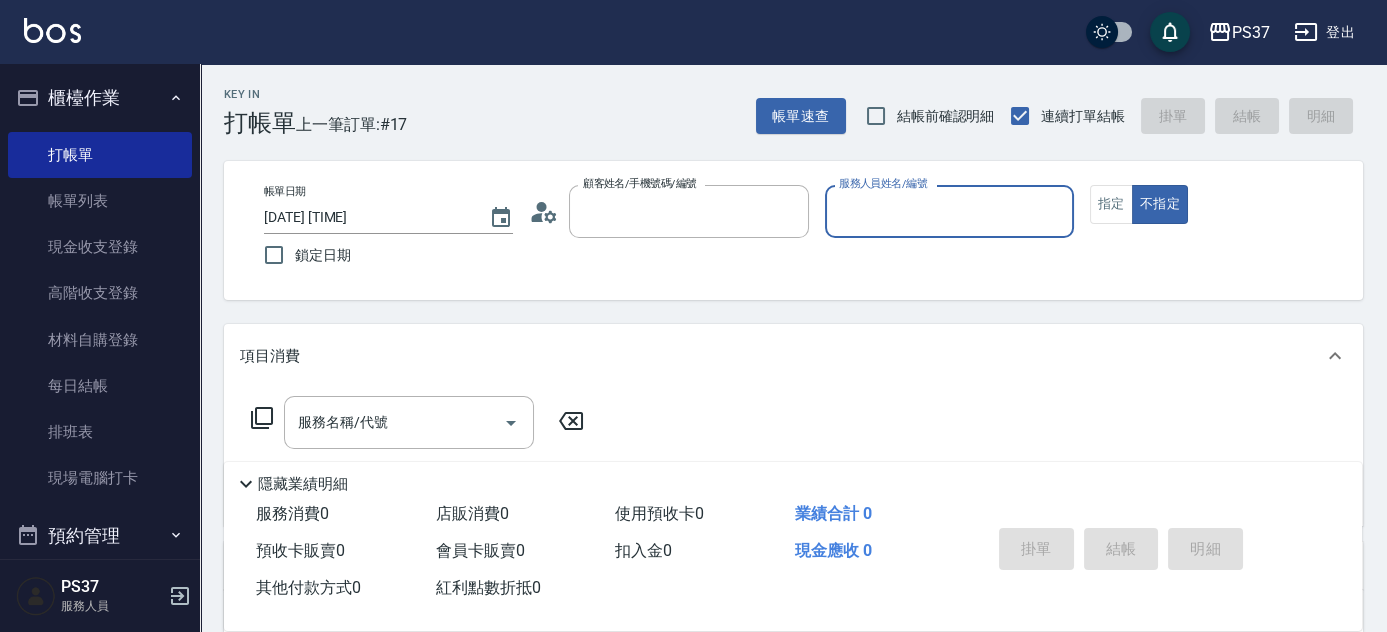 type on "公司/00000_公司/00000" 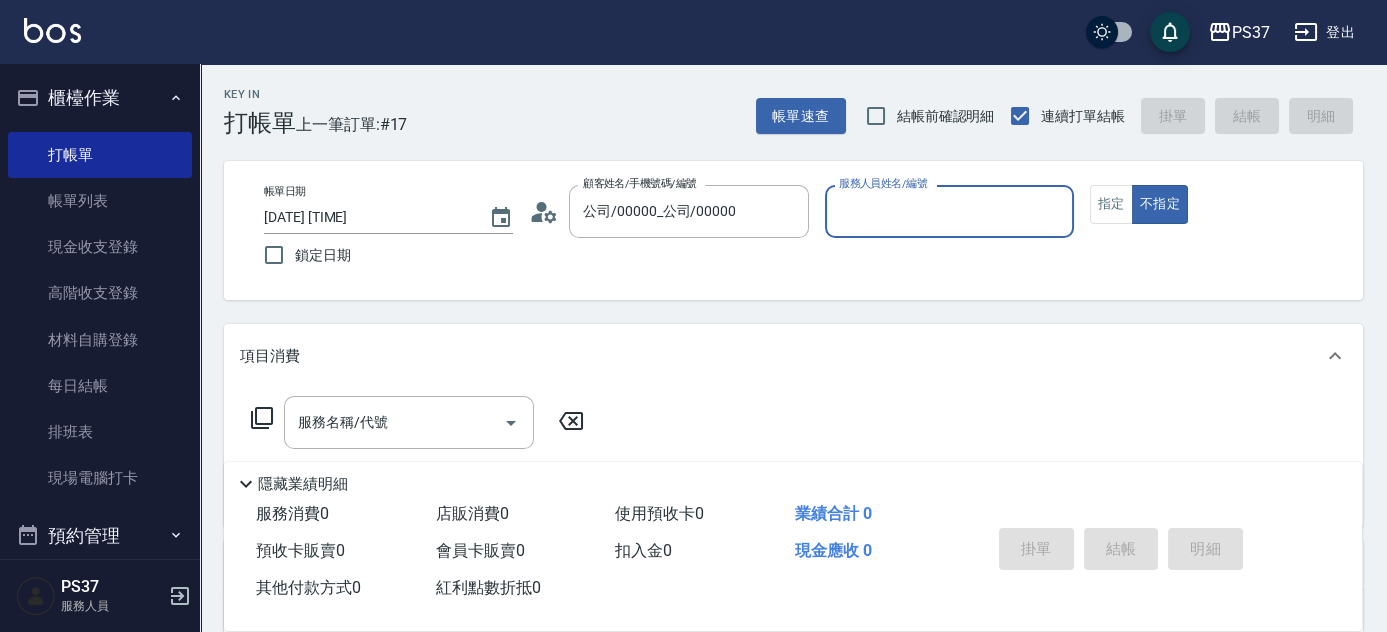 click on "服務人員姓名/編號" at bounding box center (949, 211) 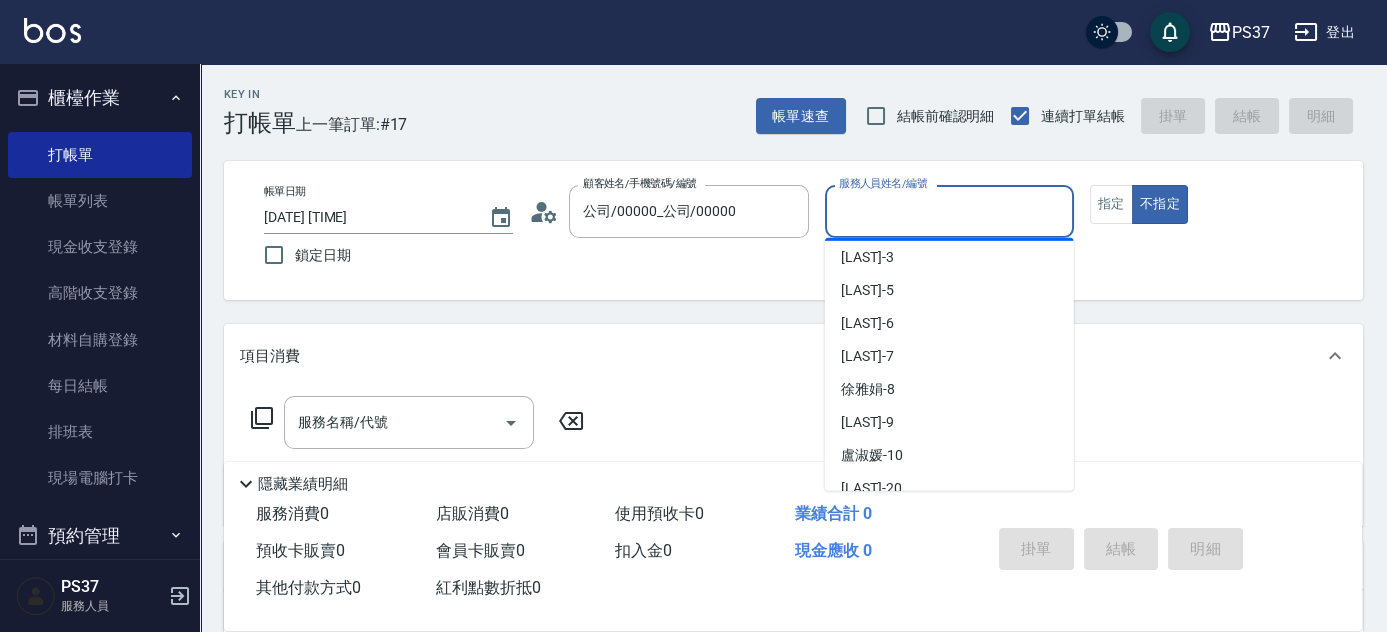scroll, scrollTop: 181, scrollLeft: 0, axis: vertical 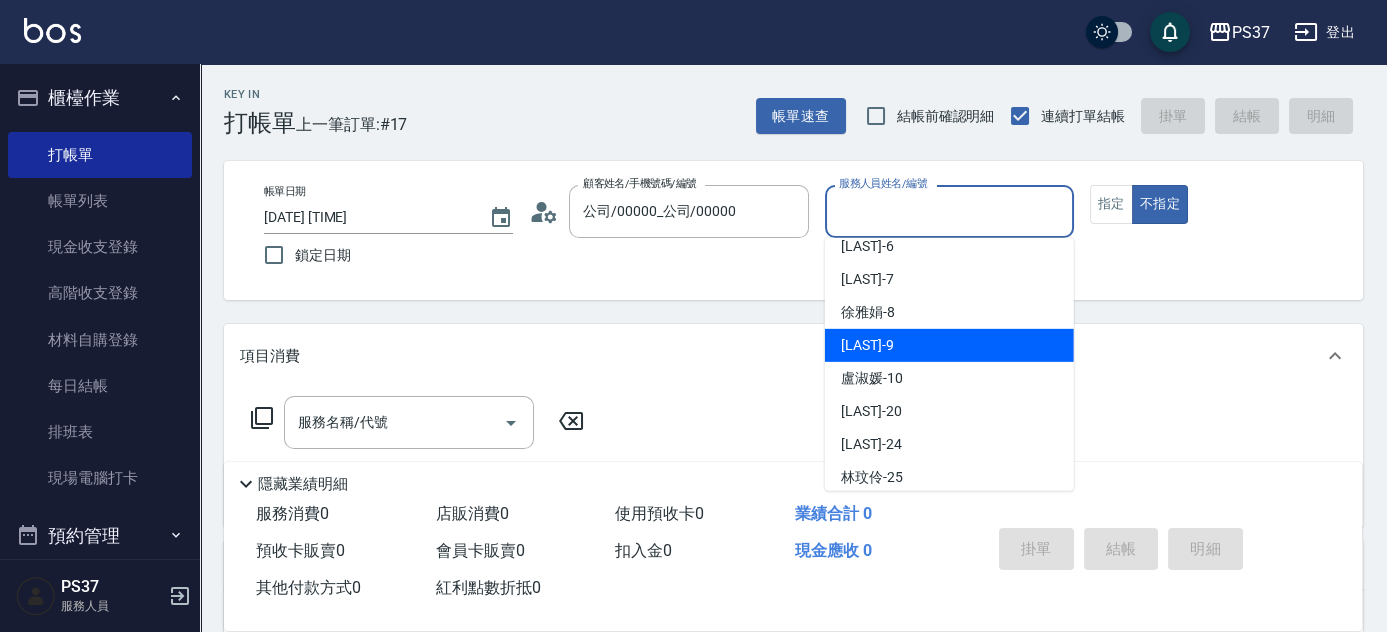 click on "溫惠婷 -9" at bounding box center (949, 345) 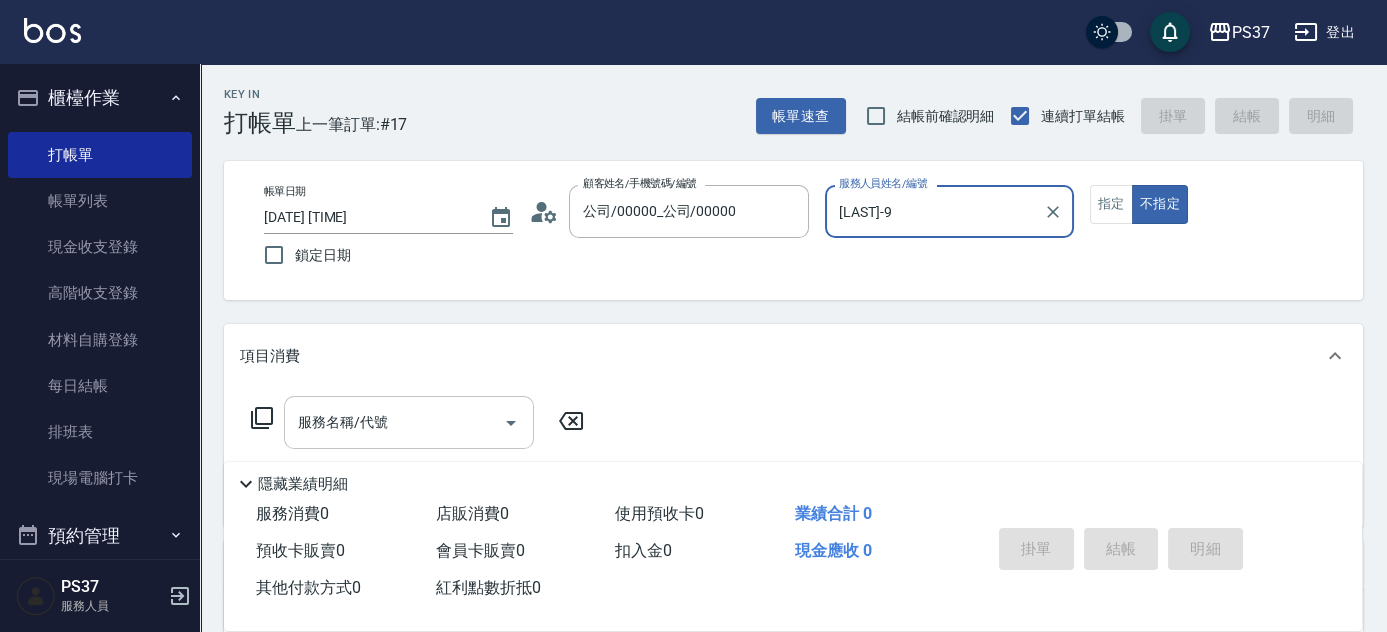 click on "服務名稱/代號" at bounding box center [394, 422] 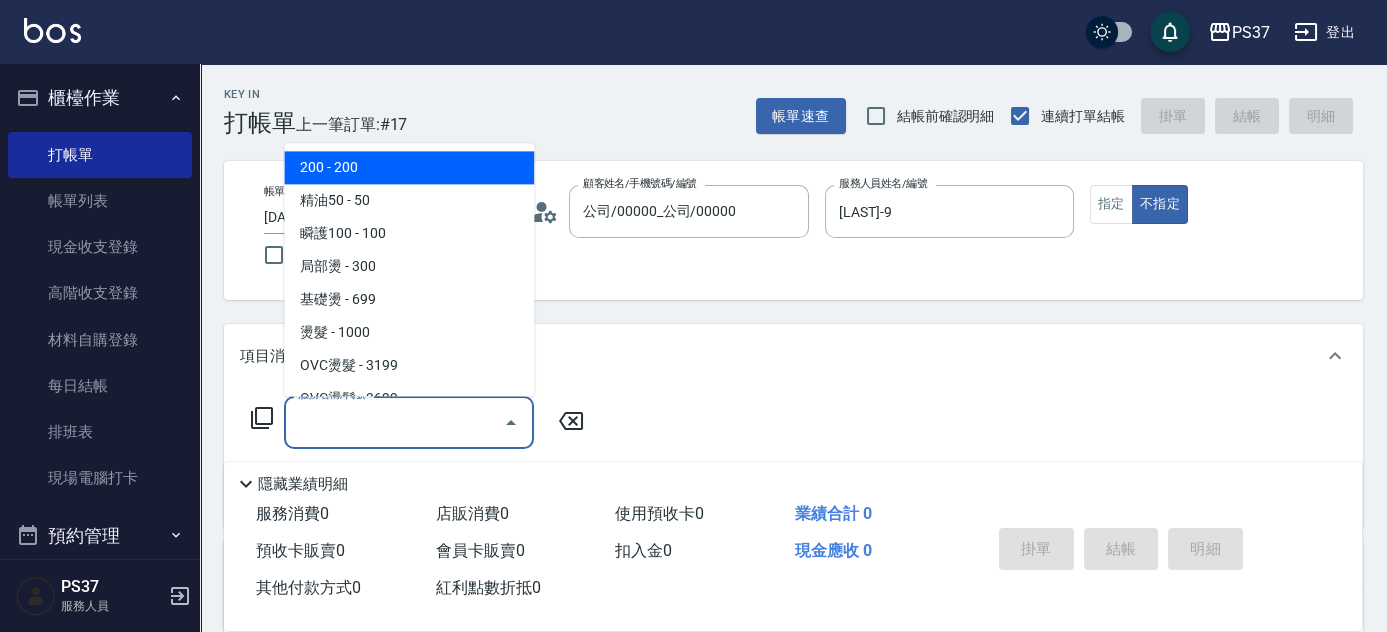 click on "200 - 200" at bounding box center [409, 168] 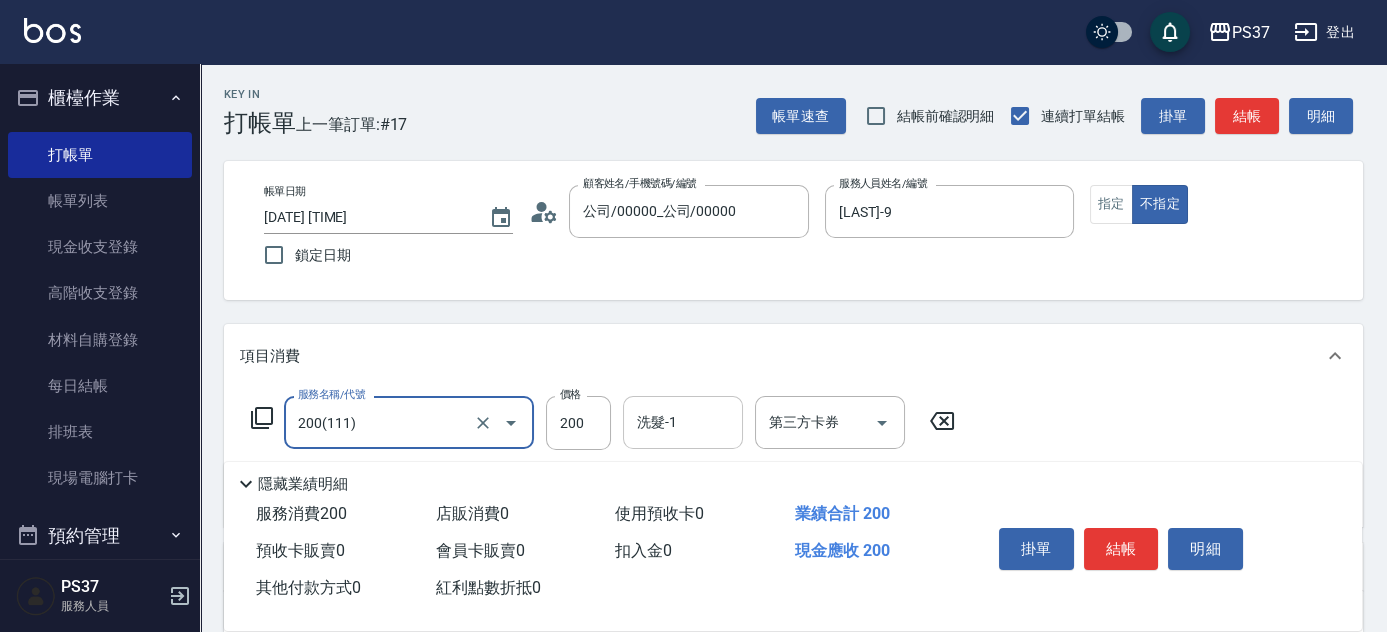 click on "洗髮-1" at bounding box center (683, 422) 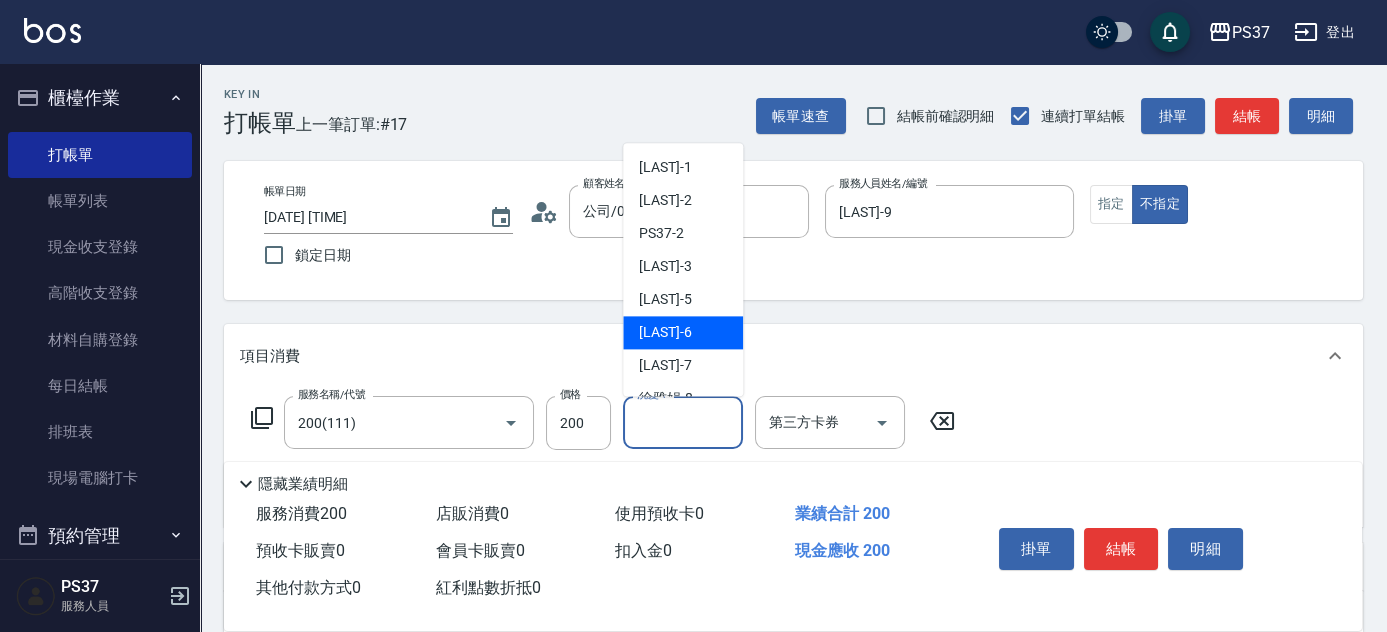scroll, scrollTop: 323, scrollLeft: 0, axis: vertical 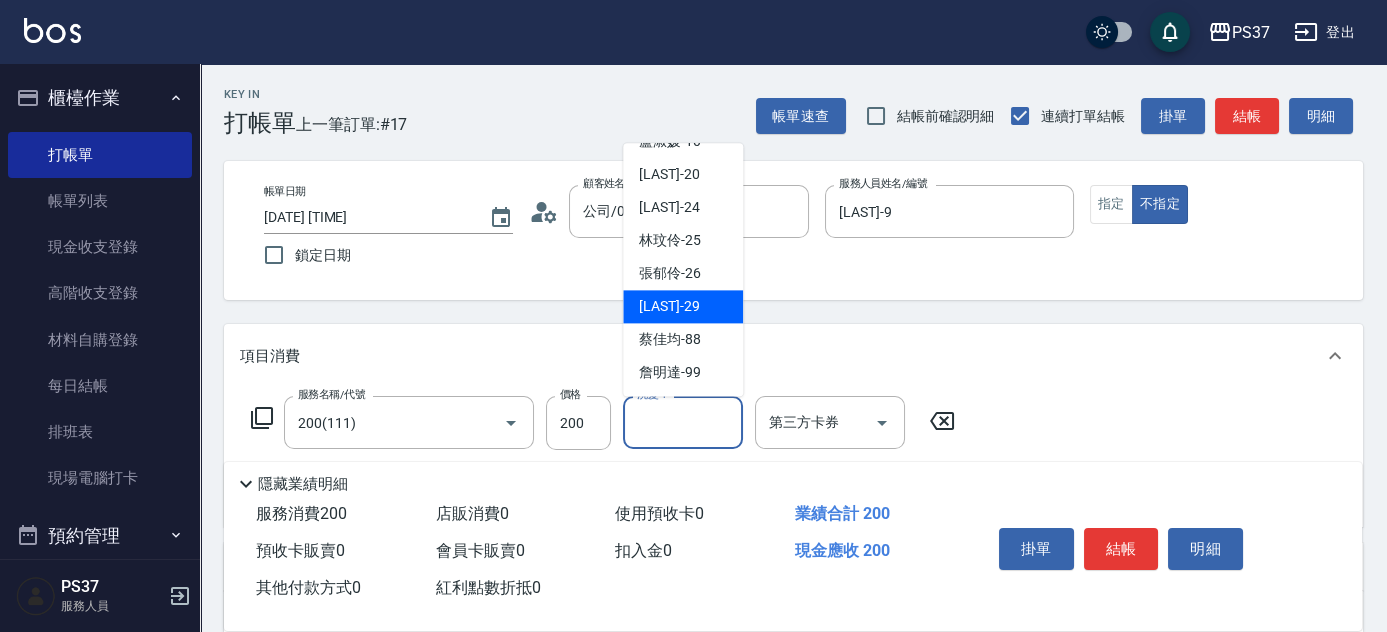 click on "林琇琪 -29" at bounding box center (669, 307) 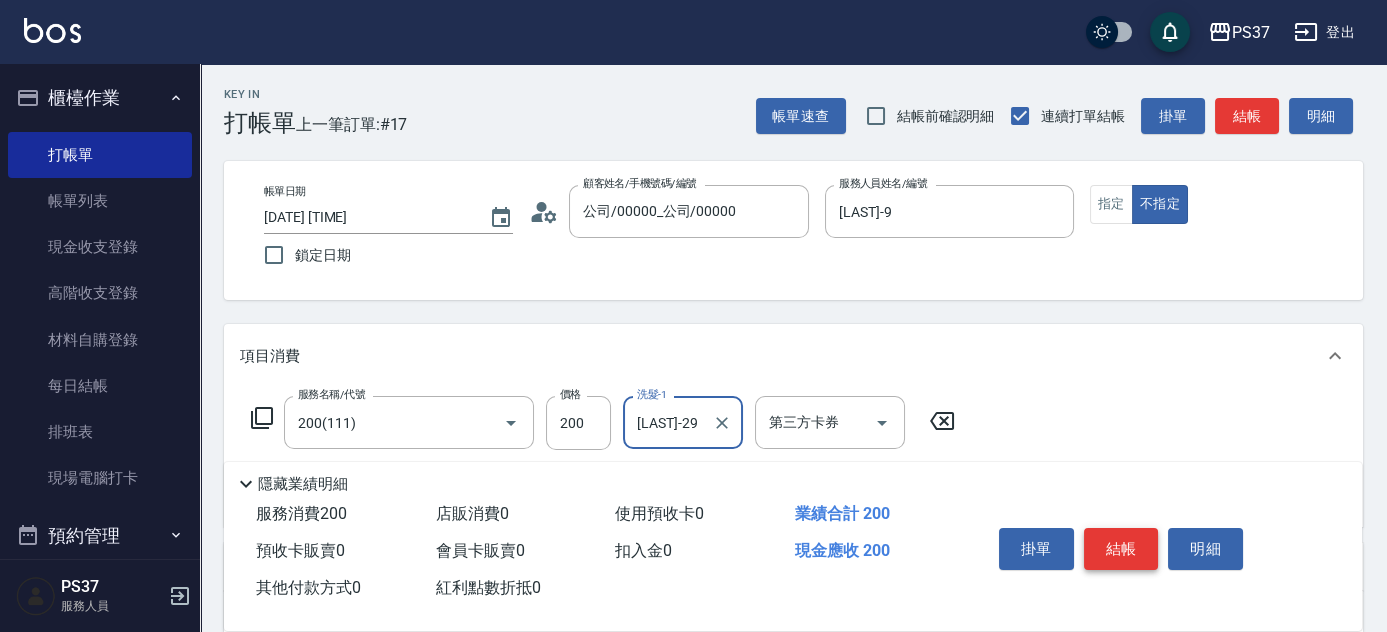 click on "結帳" at bounding box center [1121, 549] 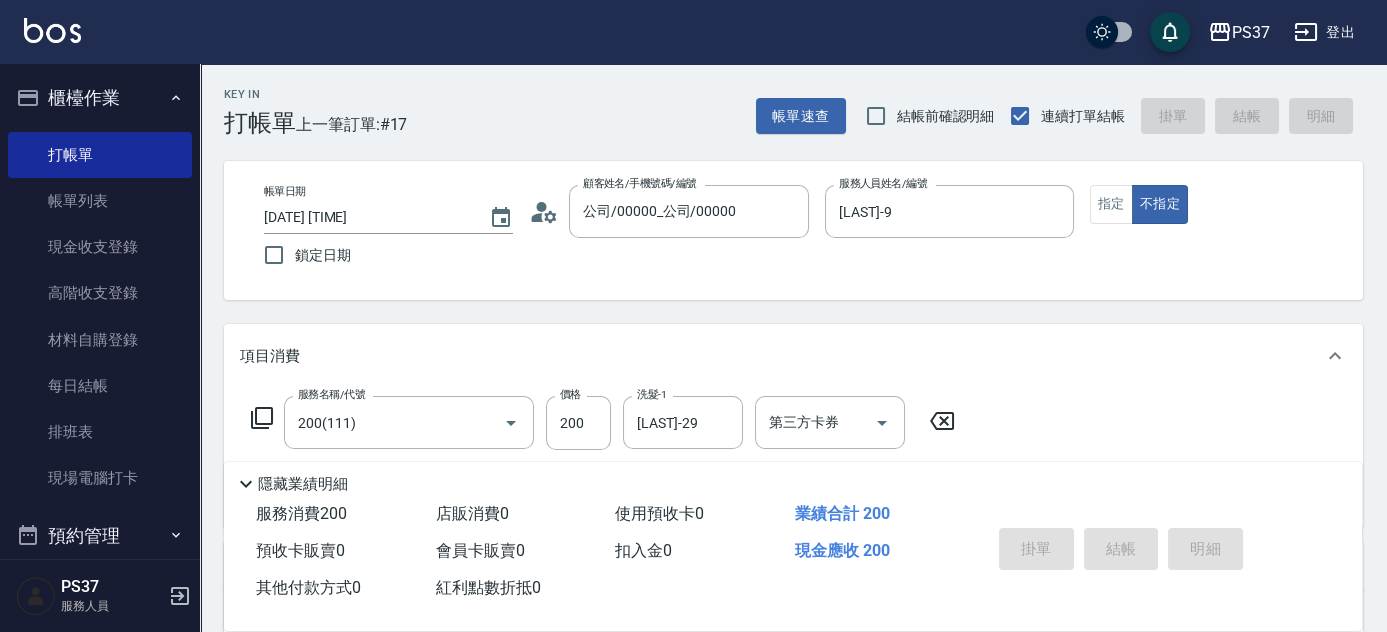 type 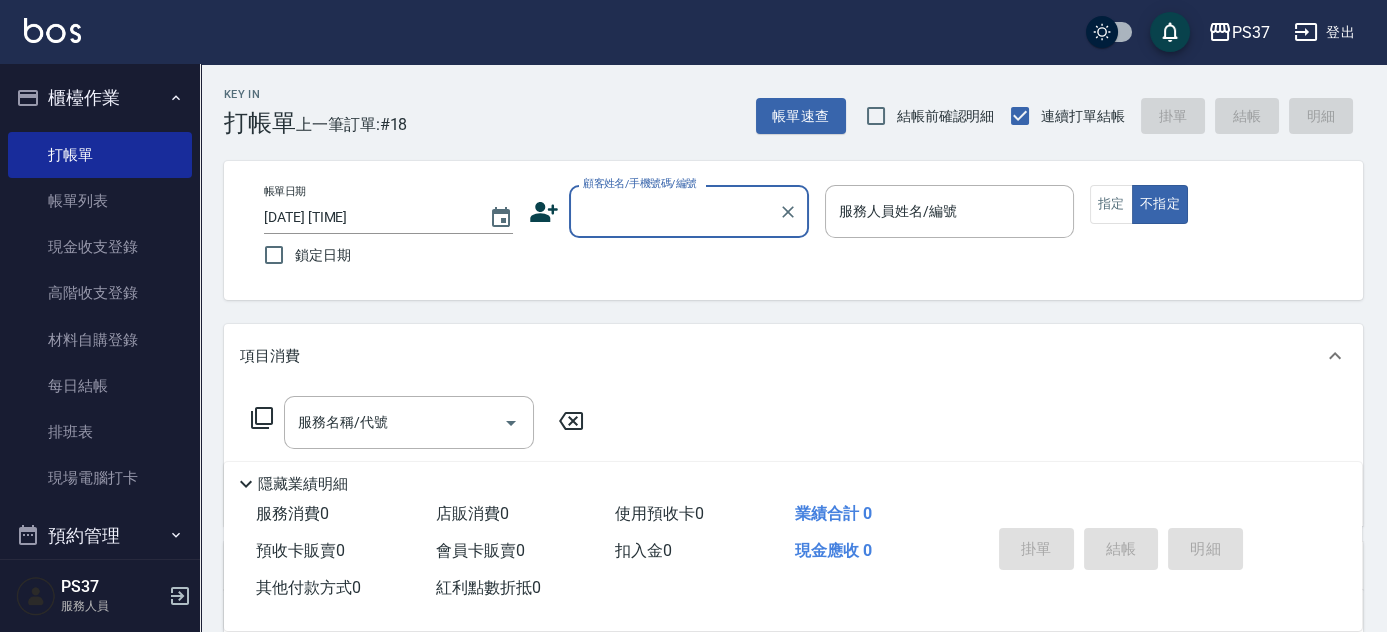 click on "顧客姓名/手機號碼/編號" at bounding box center [674, 211] 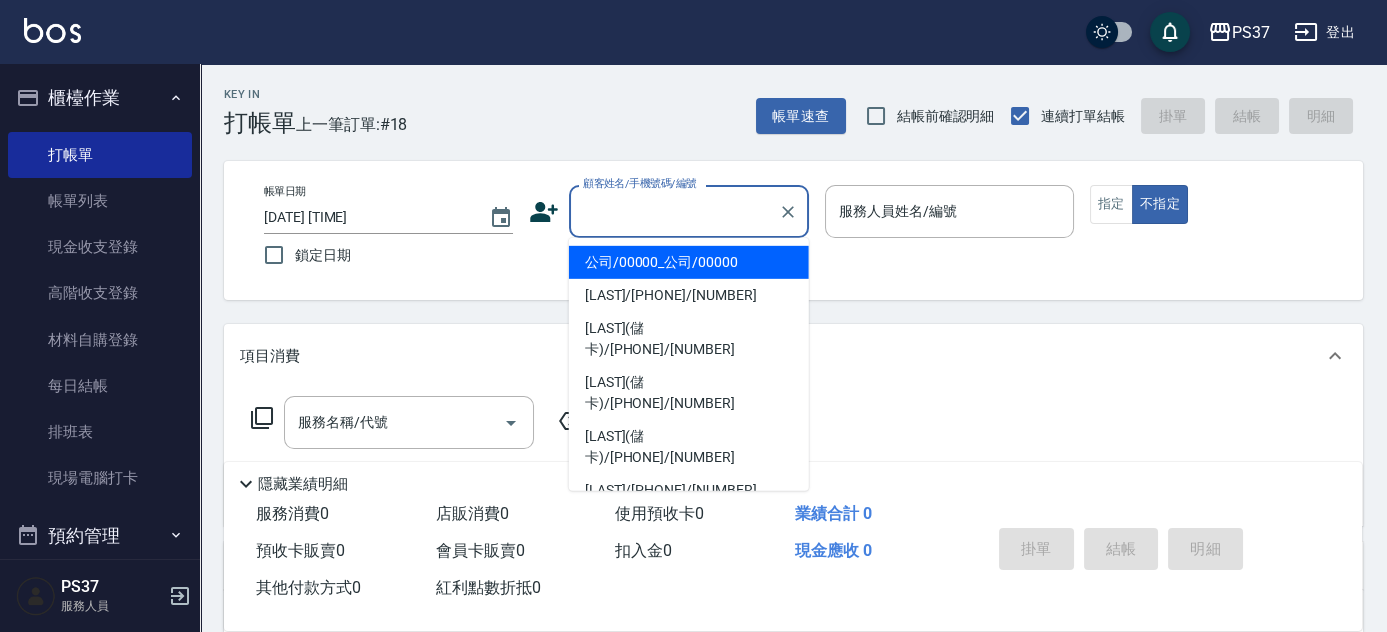 click on "公司/00000_公司/00000" at bounding box center (689, 262) 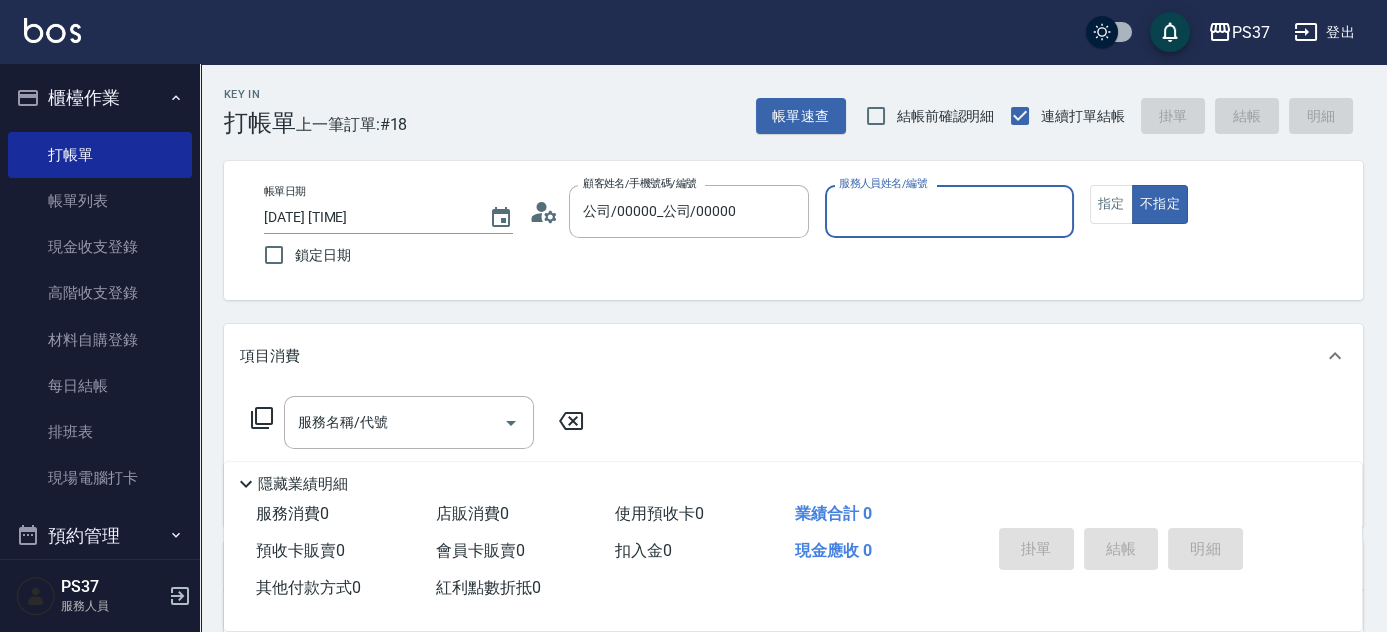 click on "服務人員姓名/編號" at bounding box center [949, 211] 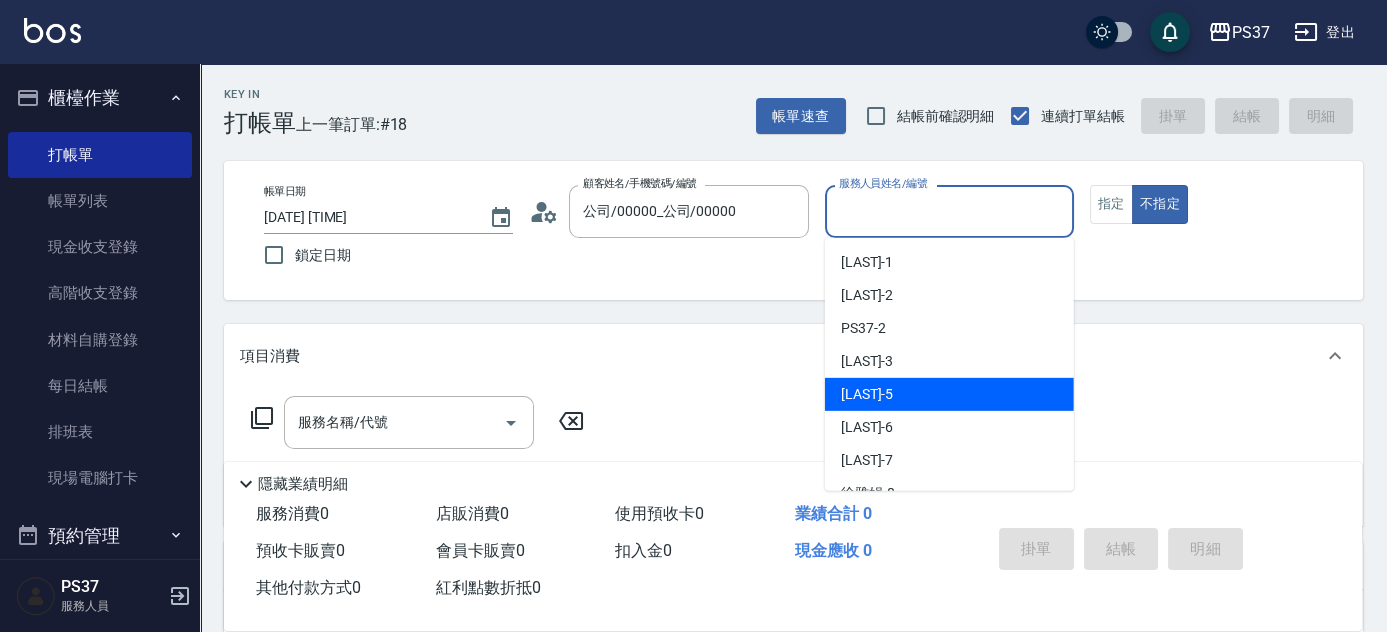 scroll, scrollTop: 90, scrollLeft: 0, axis: vertical 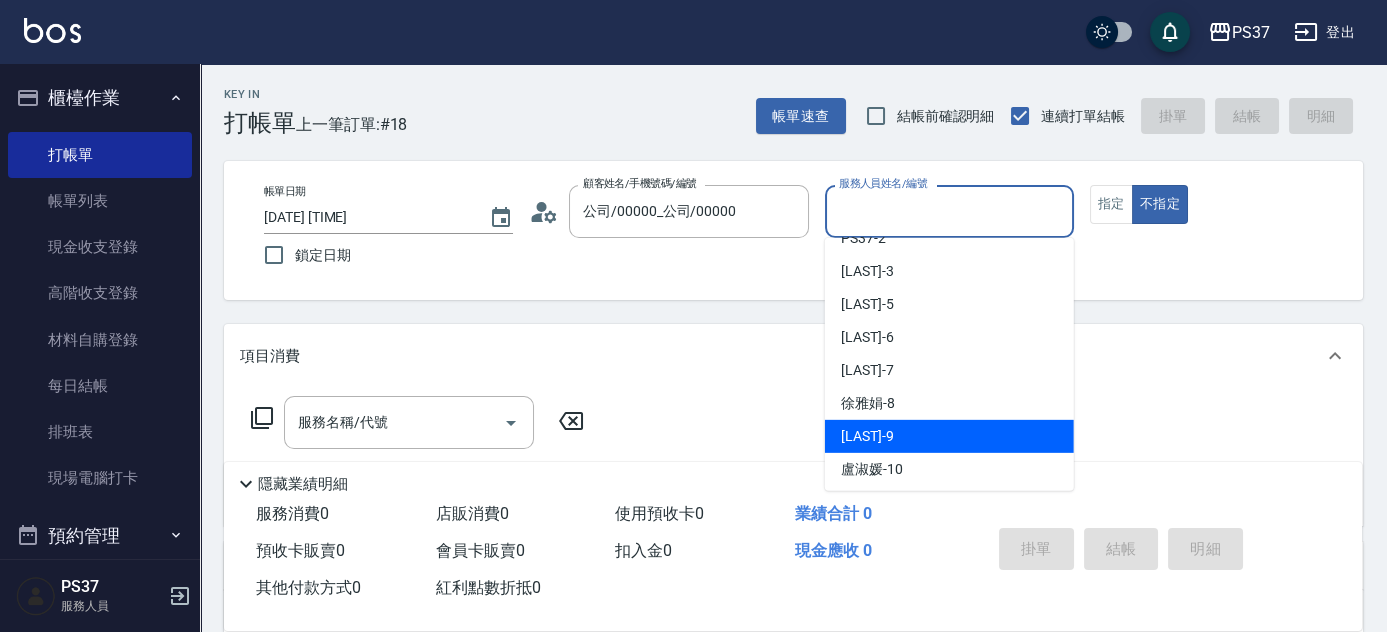 click on "溫惠婷 -9" at bounding box center [867, 436] 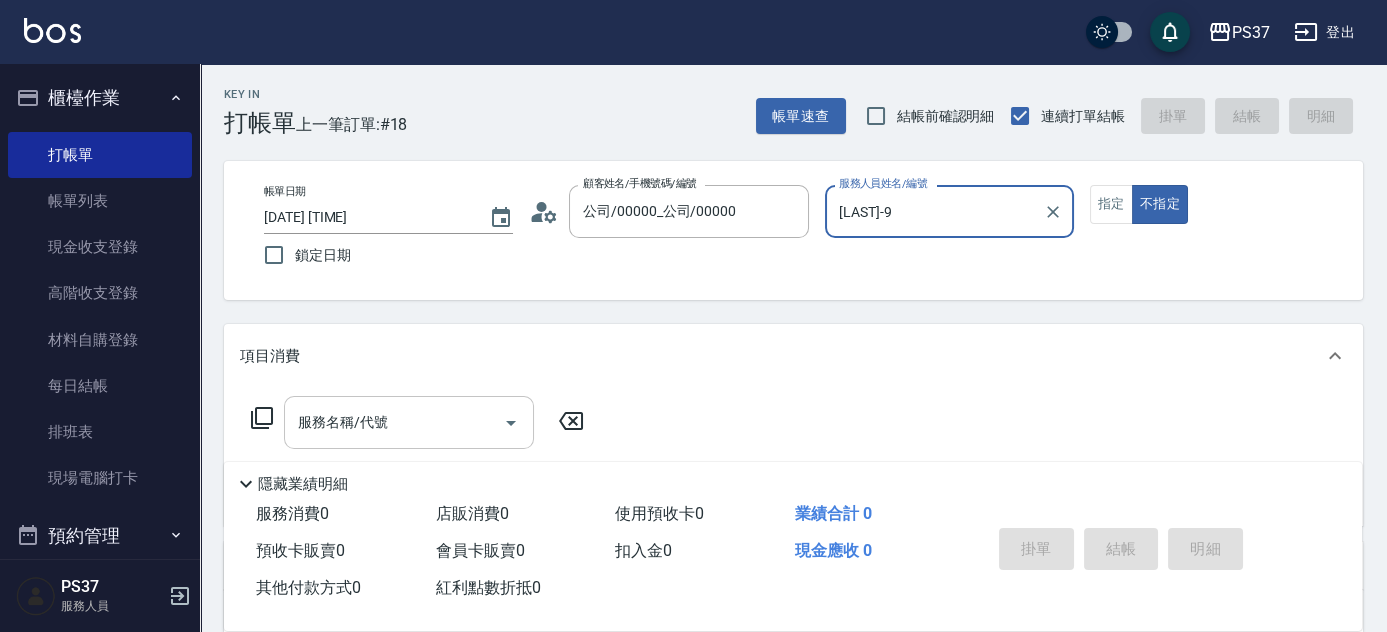 click on "服務名稱/代號" at bounding box center [394, 422] 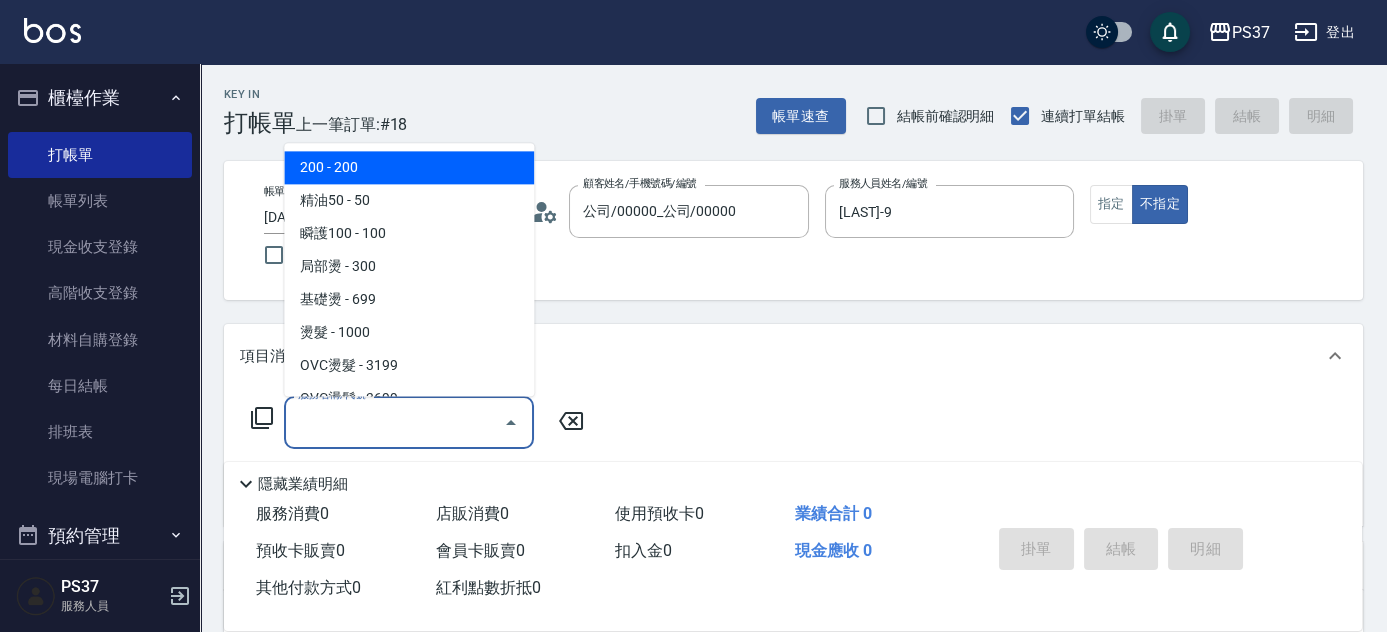 click on "200 - 200" at bounding box center (409, 168) 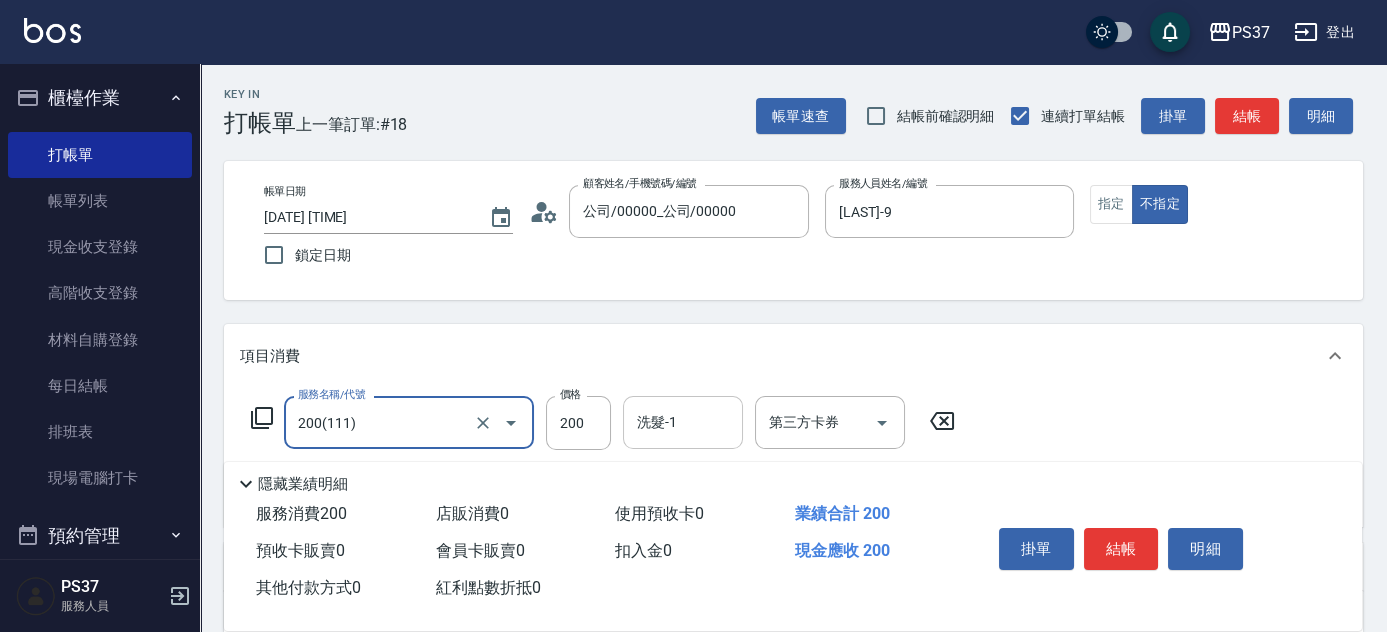 click on "洗髮-1" at bounding box center (683, 422) 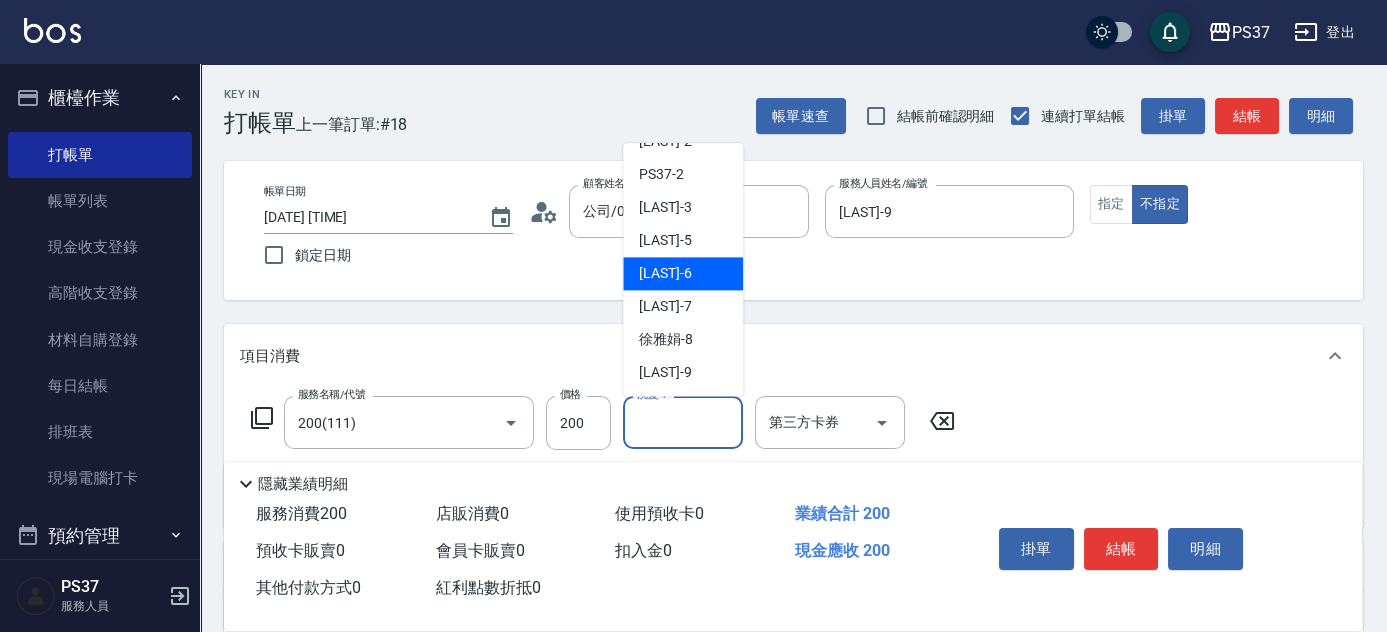 scroll, scrollTop: 90, scrollLeft: 0, axis: vertical 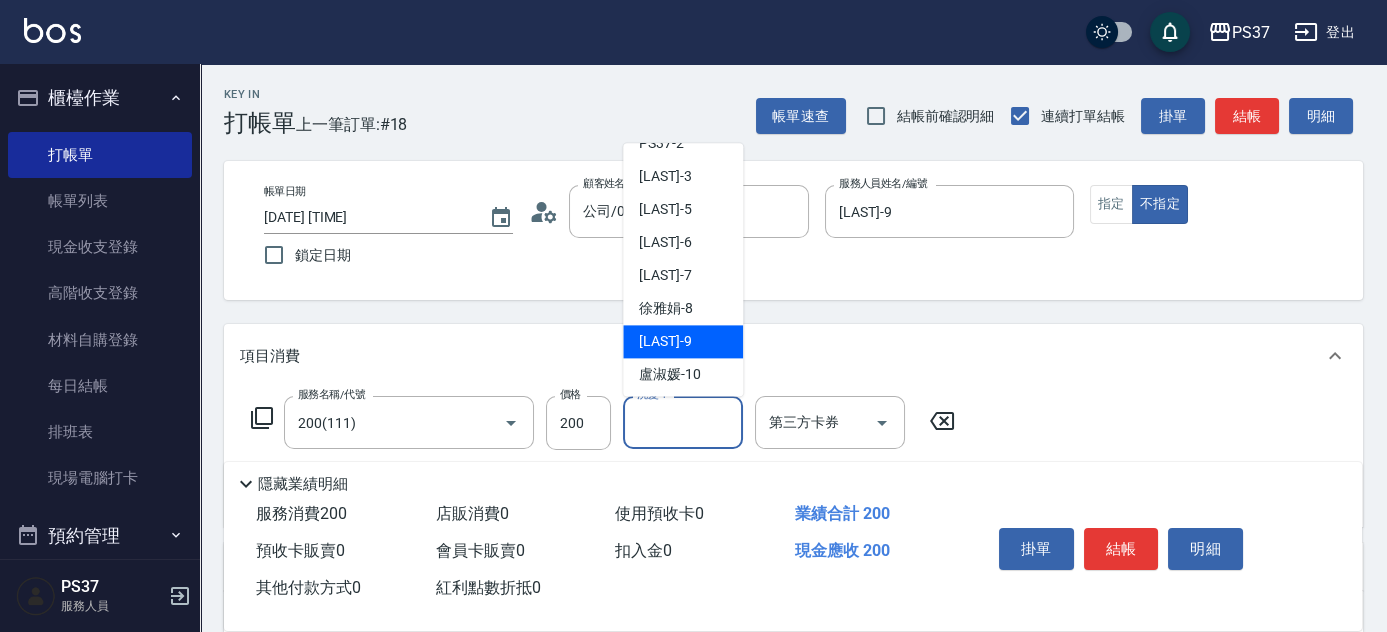 click on "溫惠婷 -9" at bounding box center [683, 342] 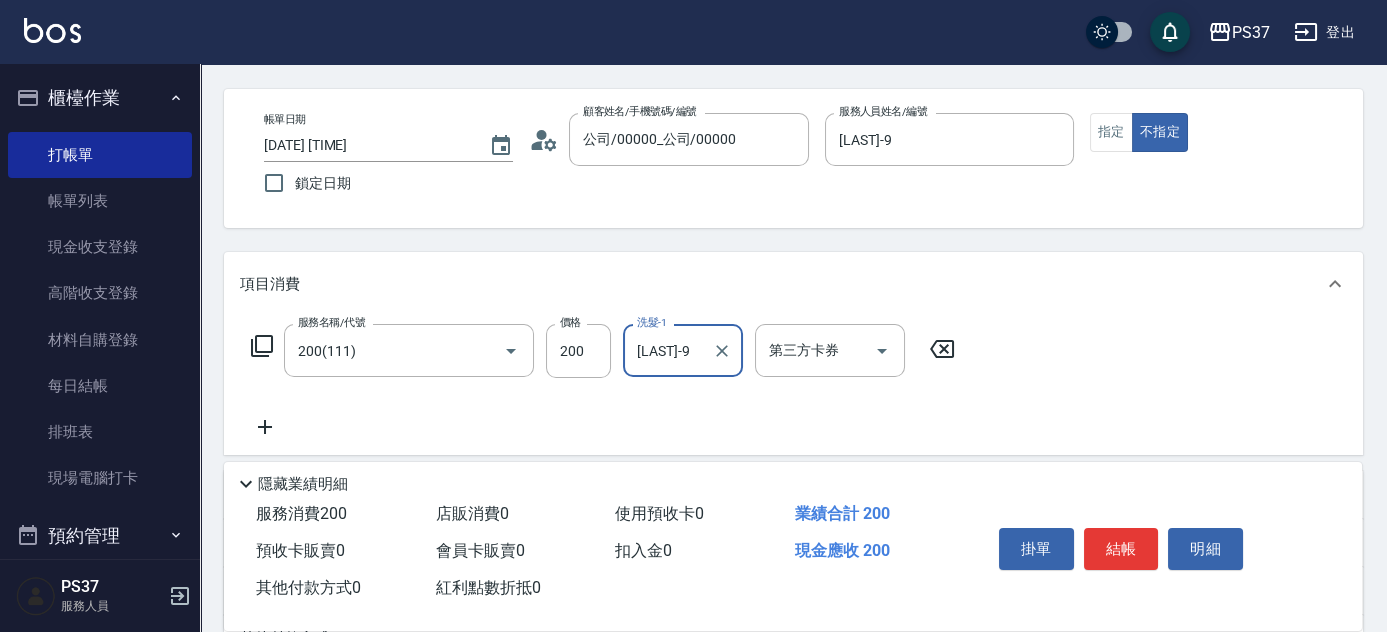 scroll, scrollTop: 181, scrollLeft: 0, axis: vertical 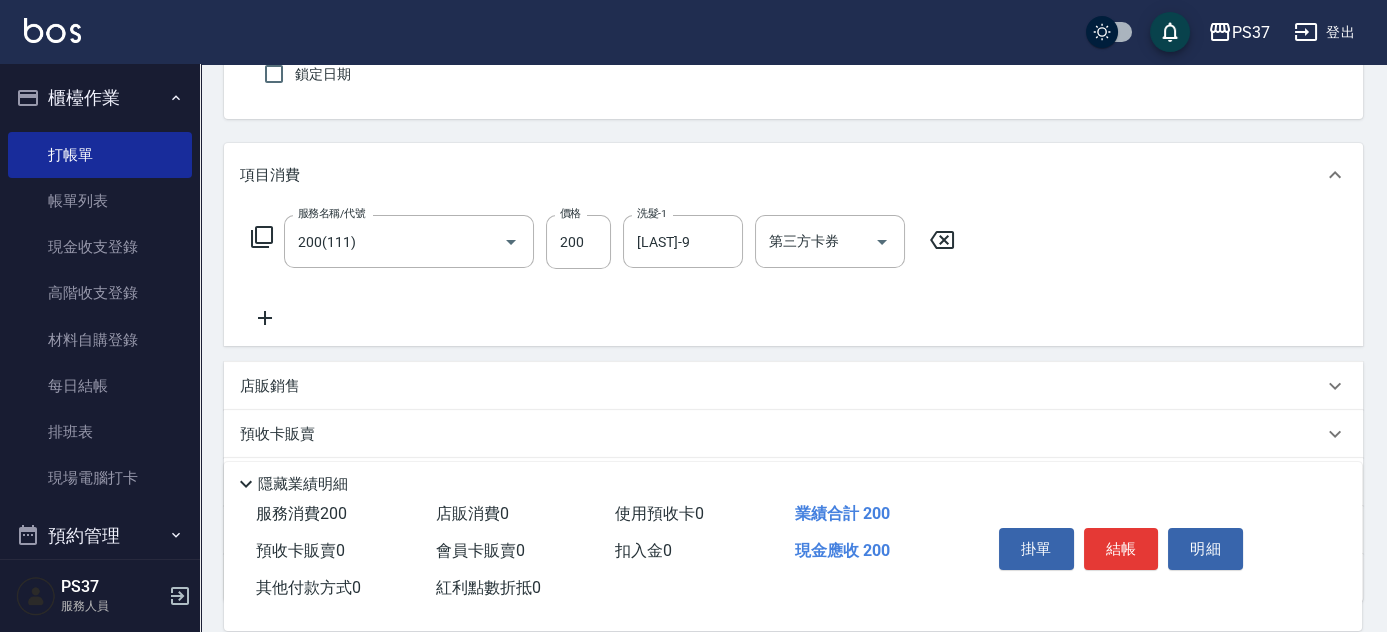 click 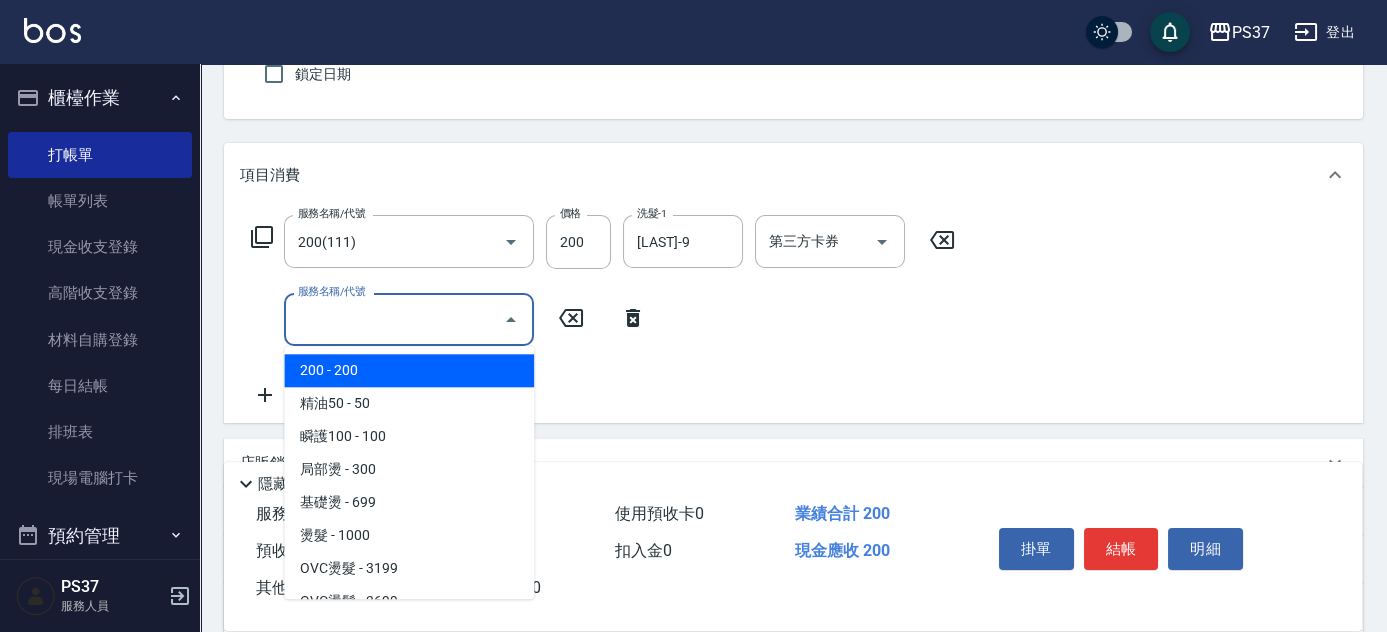 click on "服務名稱/代號" at bounding box center (394, 319) 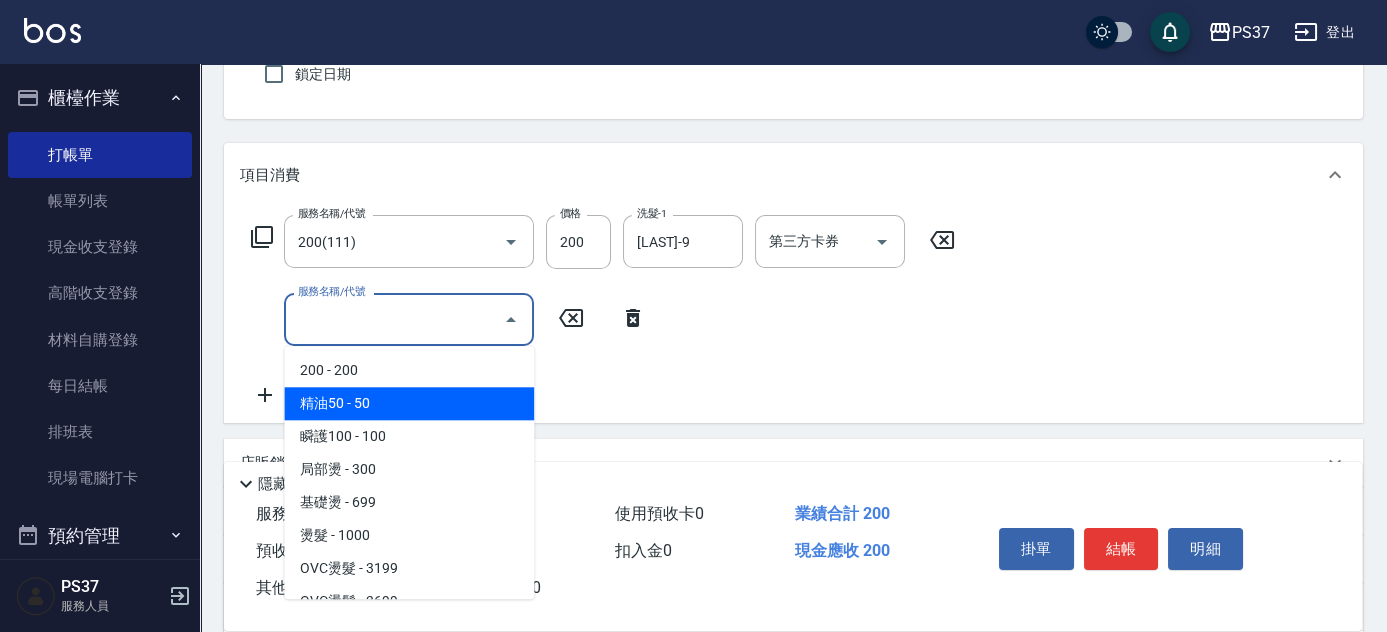 click on "精油50 - 50" at bounding box center [409, 403] 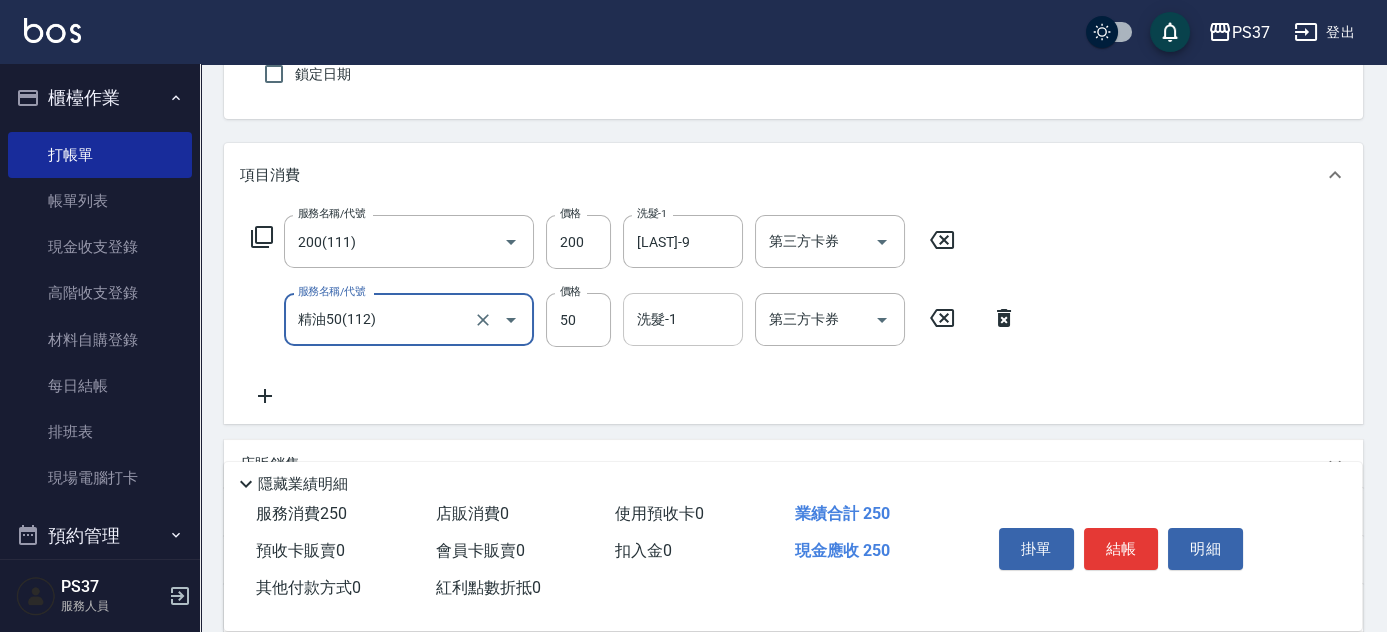 click on "洗髮-1" at bounding box center [683, 319] 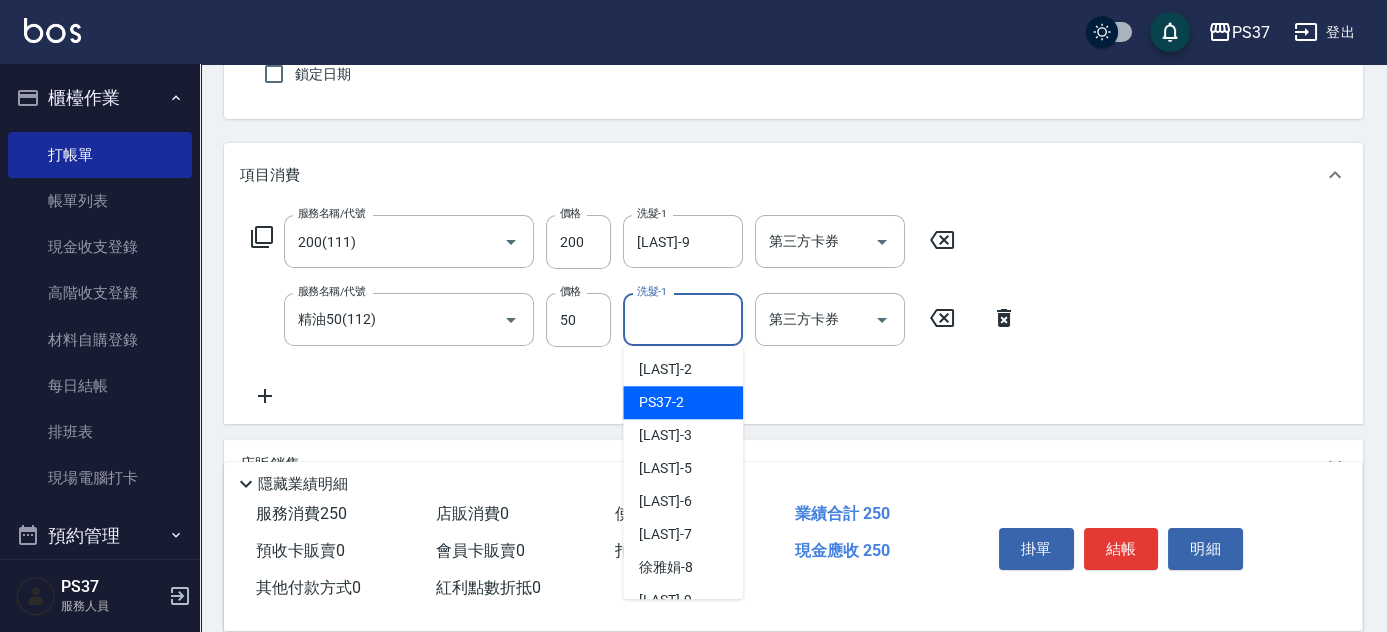scroll, scrollTop: 90, scrollLeft: 0, axis: vertical 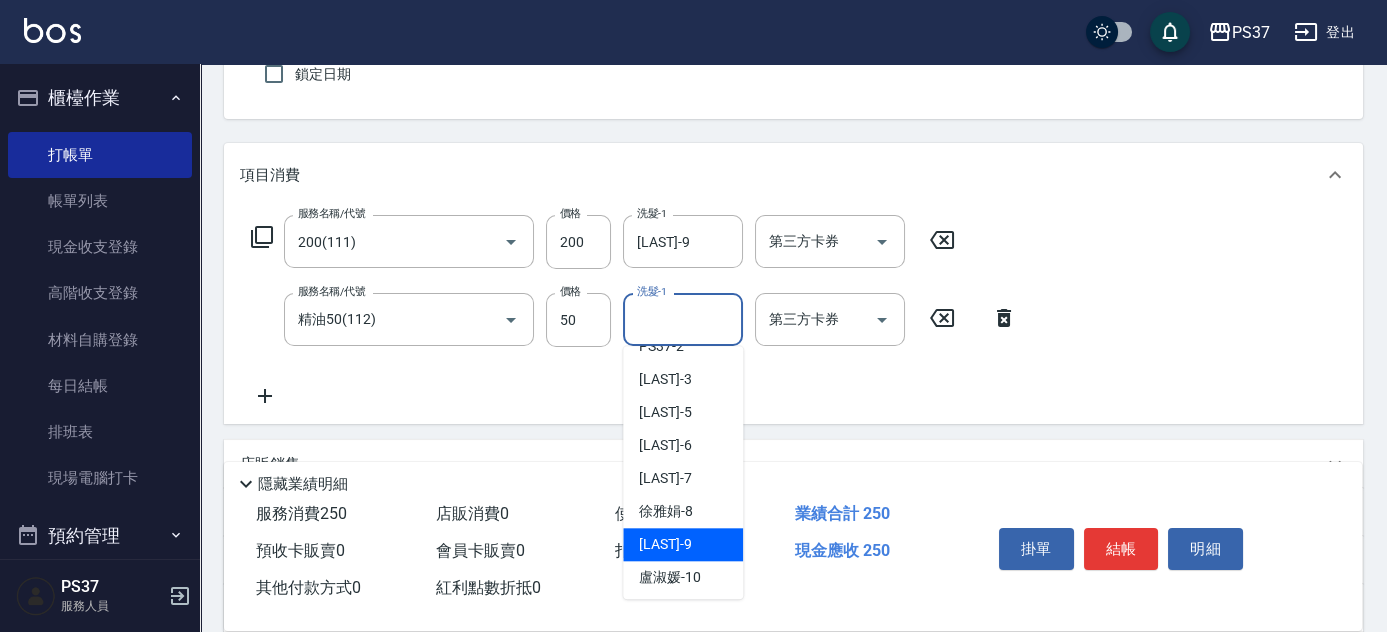 click on "溫惠婷 -9" at bounding box center (665, 544) 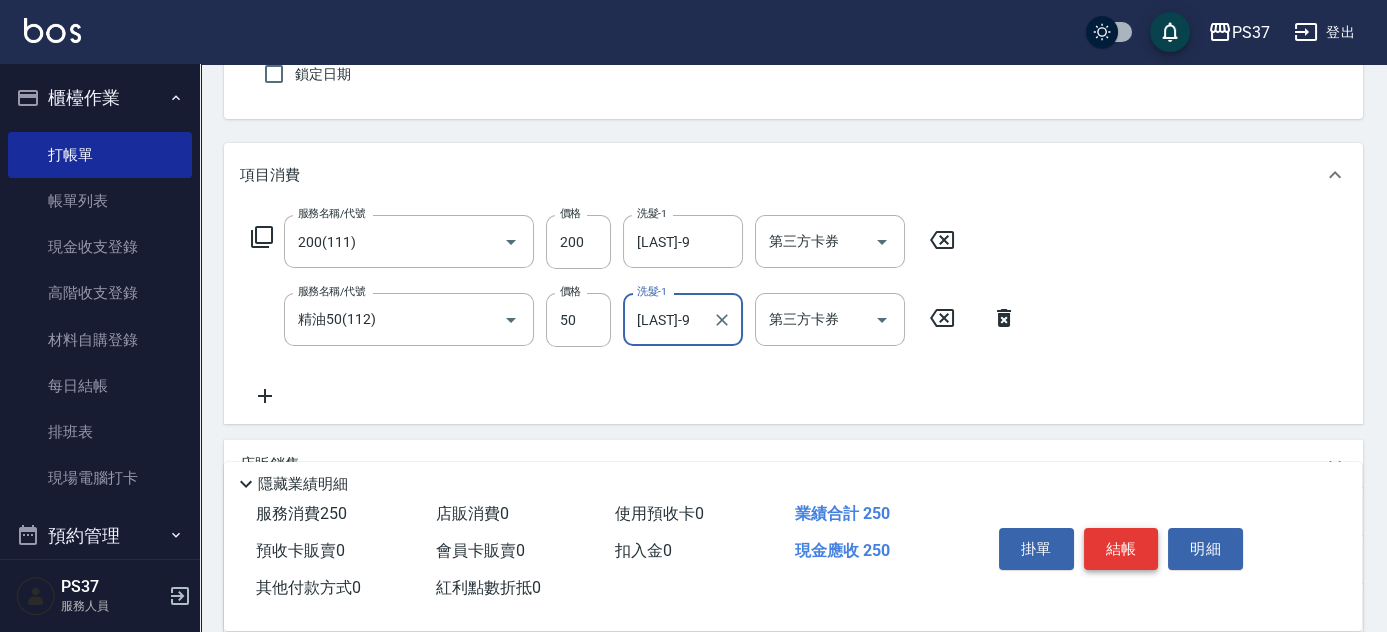click on "結帳" at bounding box center (1121, 549) 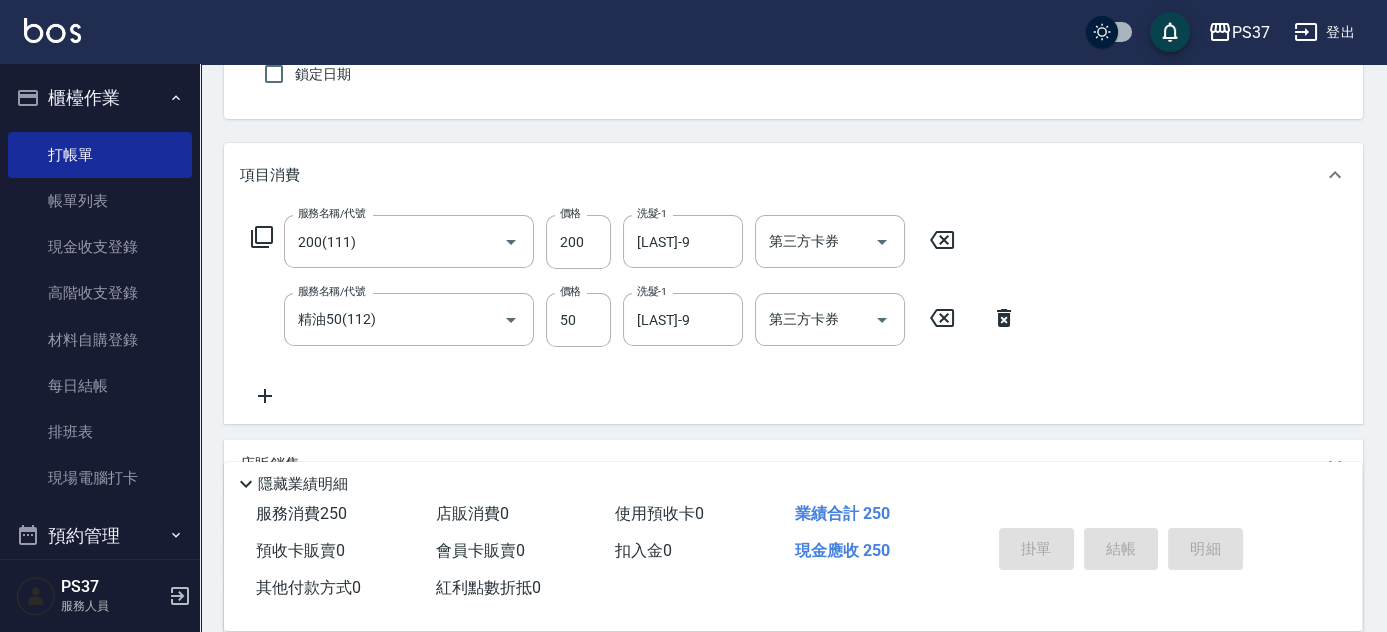 type on "2025/08/04 20:31" 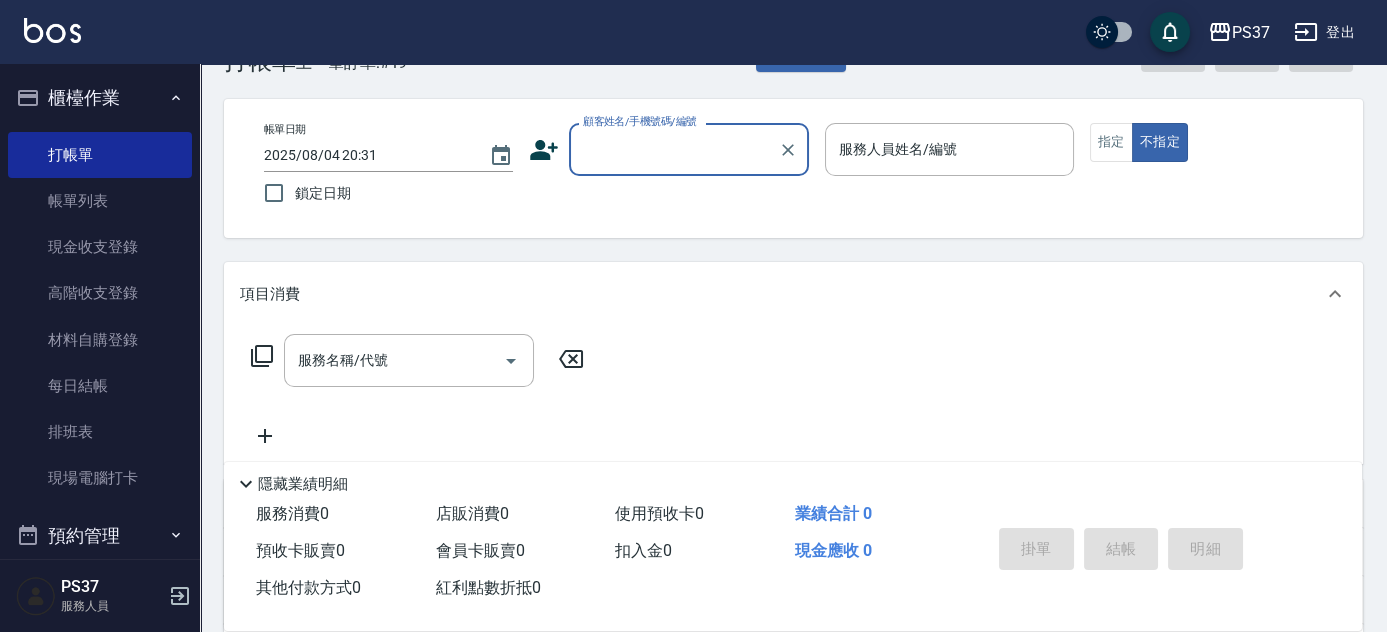 scroll, scrollTop: 0, scrollLeft: 0, axis: both 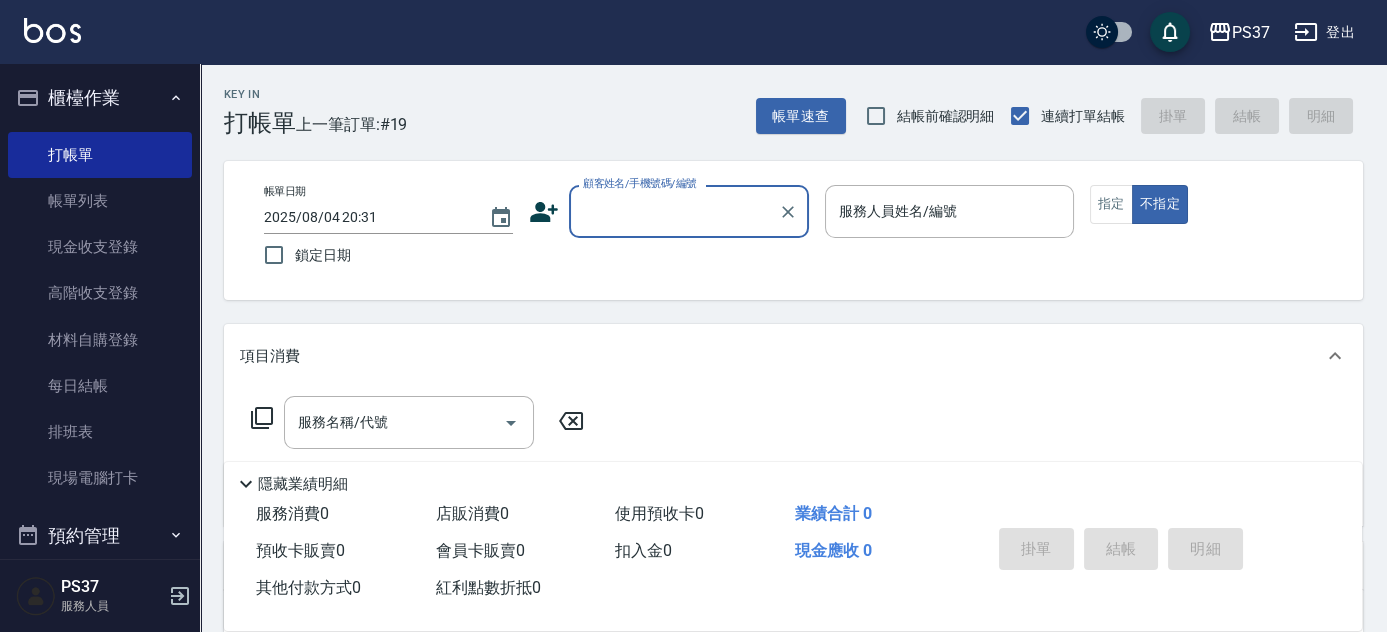 click on "顧客姓名/手機號碼/編號" at bounding box center [674, 211] 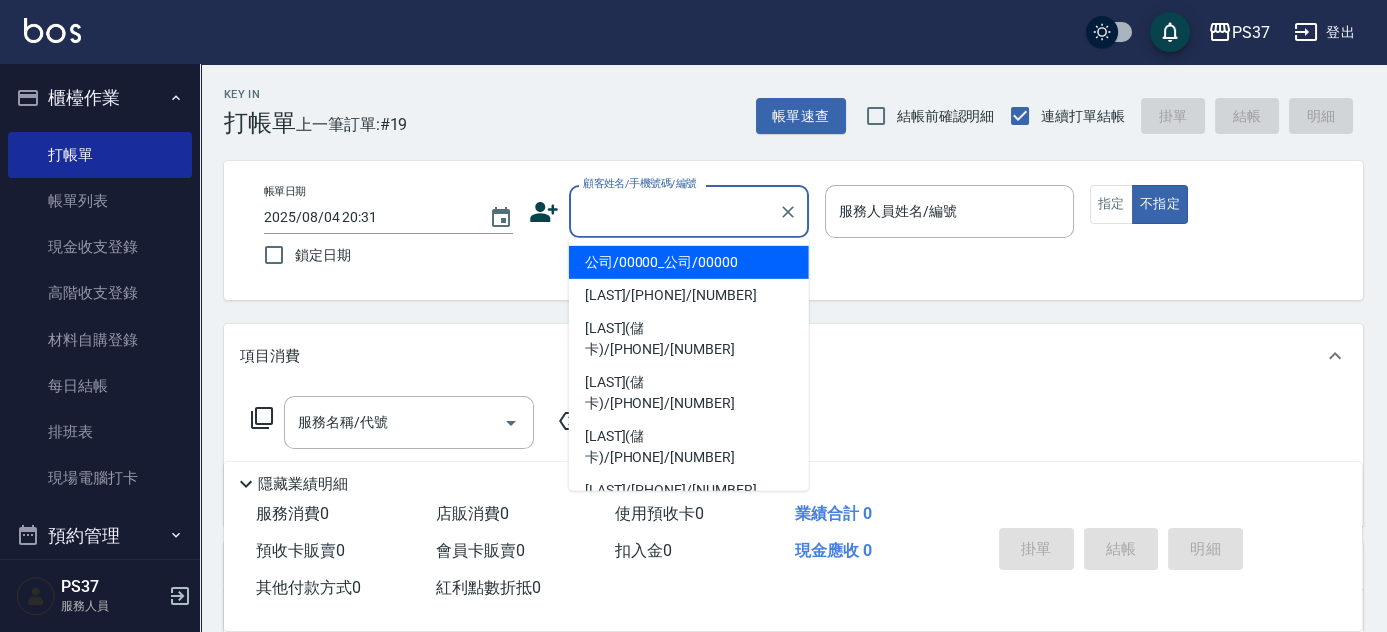 click on "公司/00000_公司/00000" at bounding box center (689, 262) 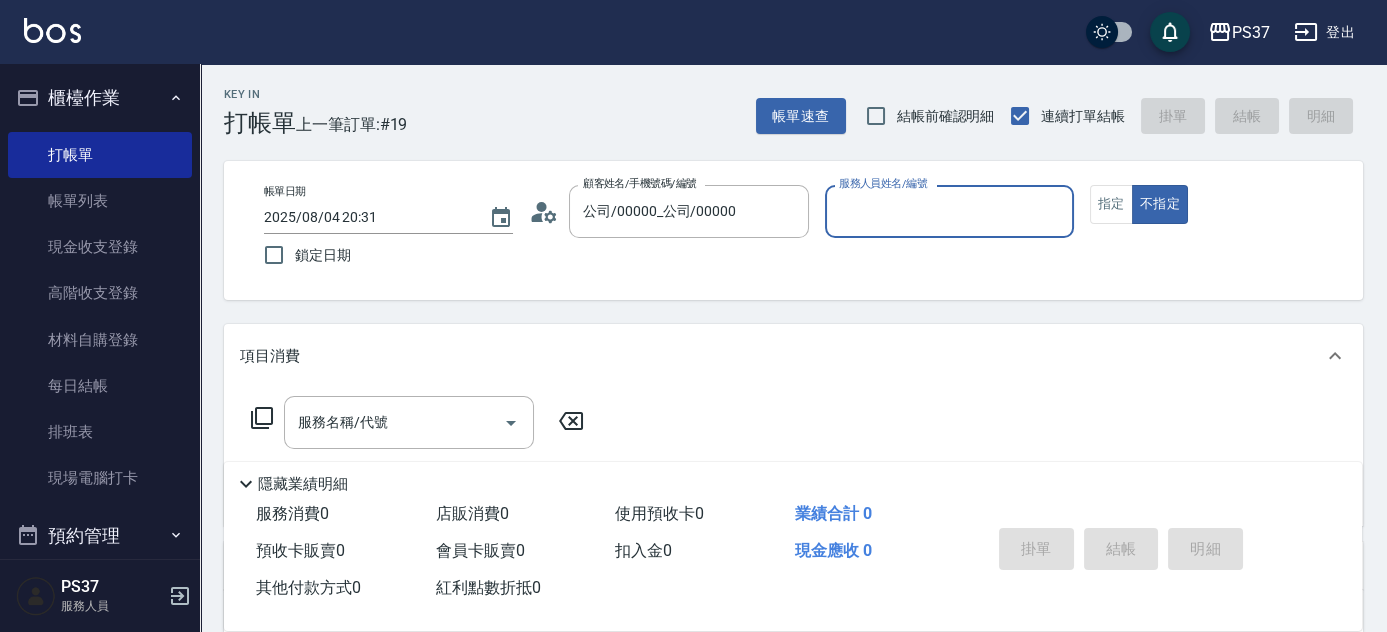 click on "服務人員姓名/編號" at bounding box center (949, 211) 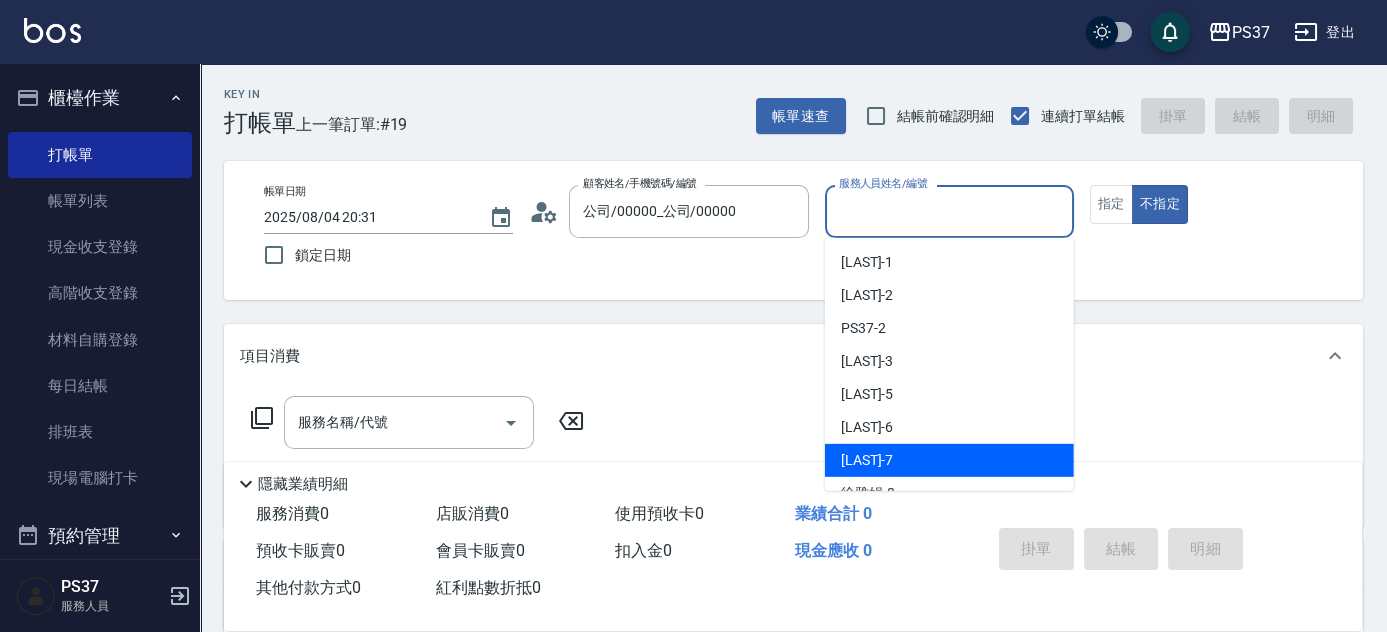 click on "黎氏萍 -7" at bounding box center [949, 460] 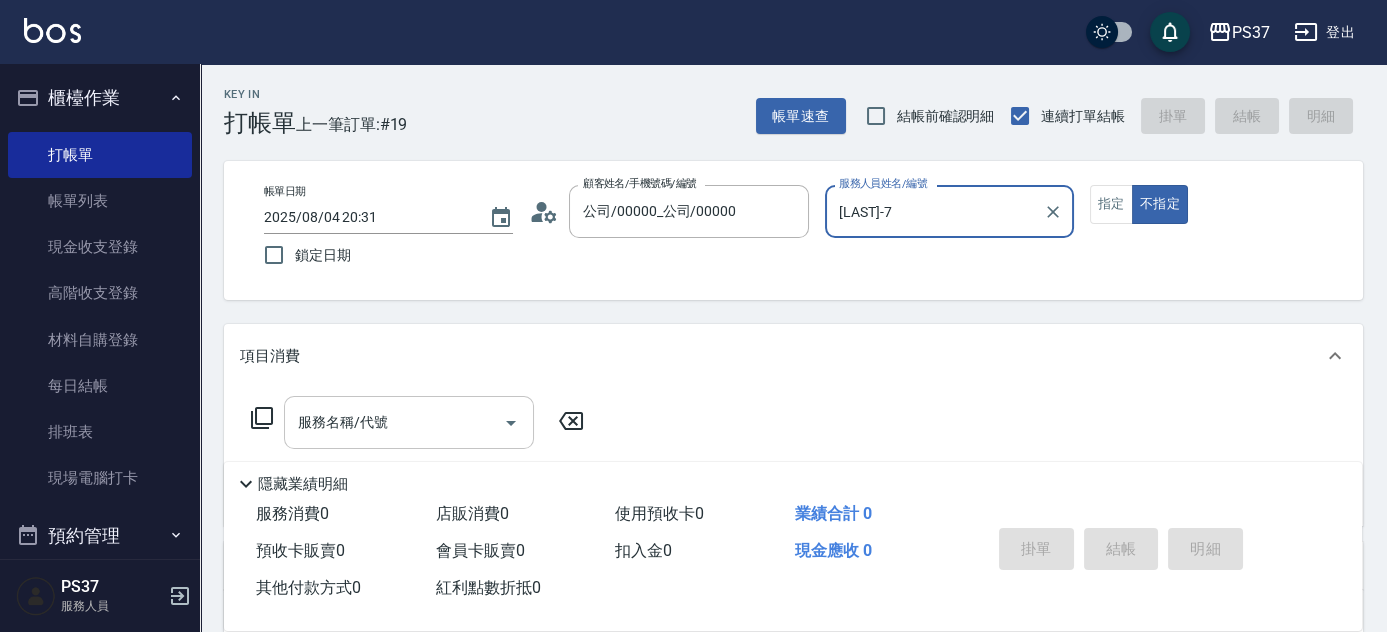 click on "服務名稱/代號" at bounding box center [394, 422] 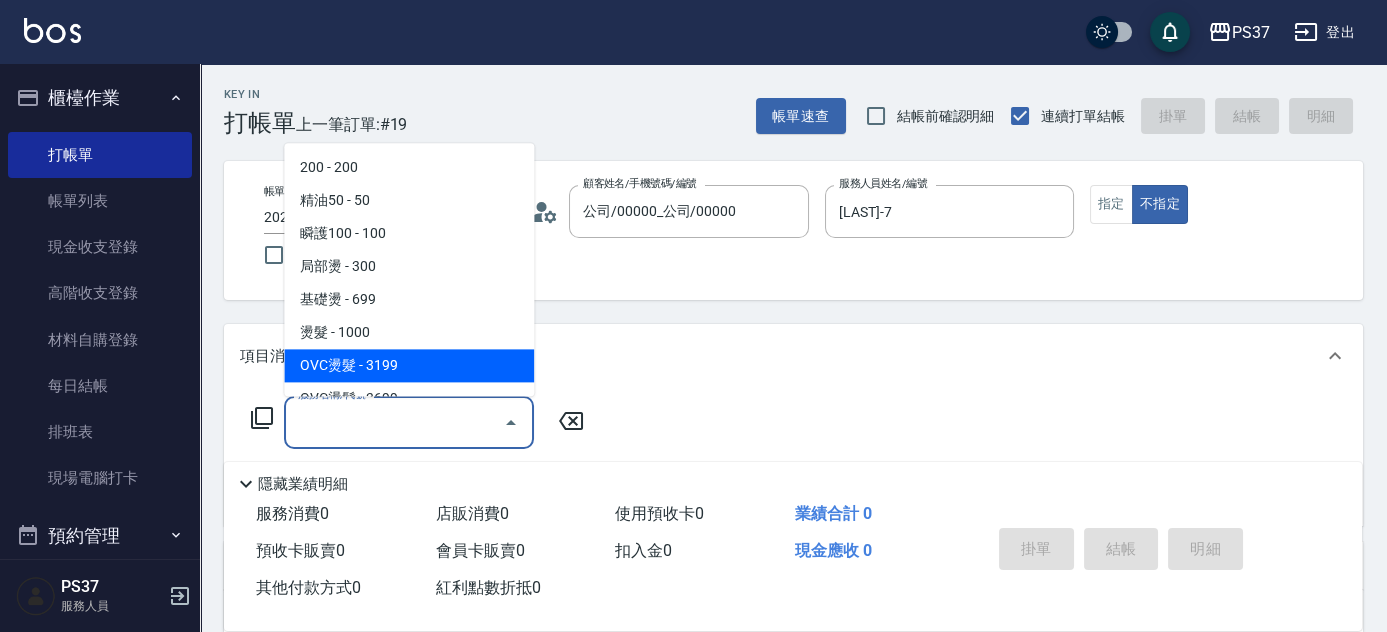 scroll, scrollTop: 363, scrollLeft: 0, axis: vertical 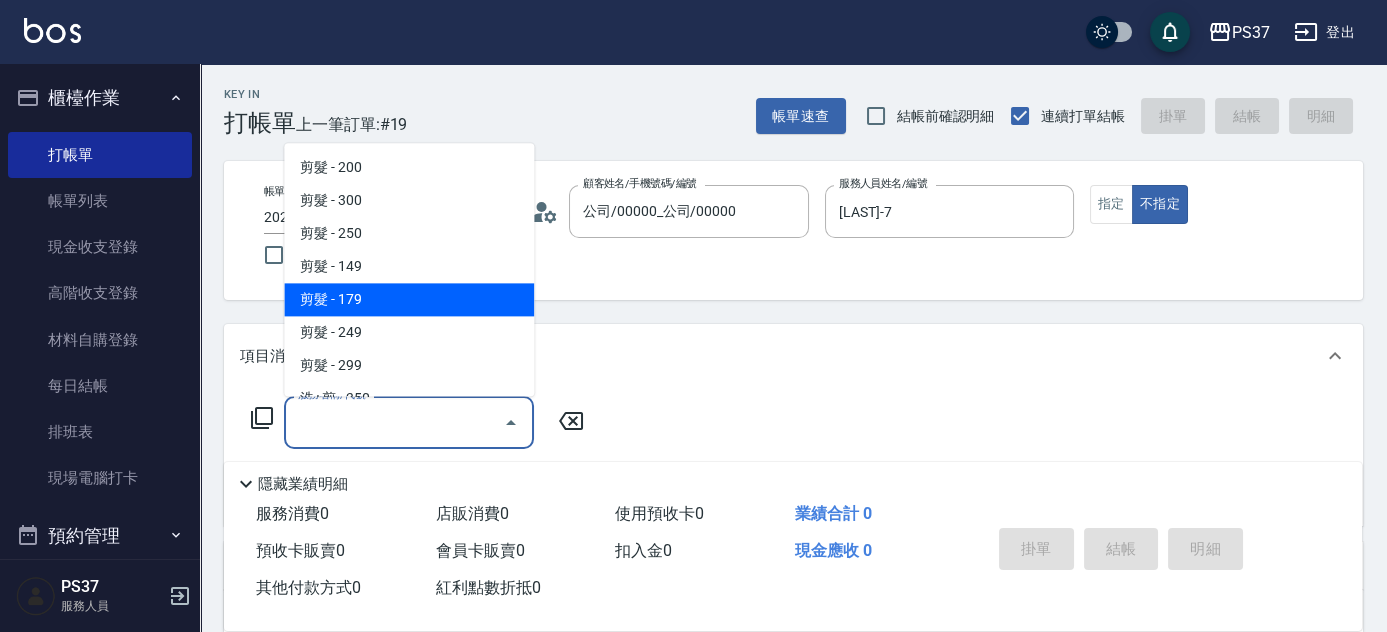 click on "剪髮 - 179" at bounding box center [409, 300] 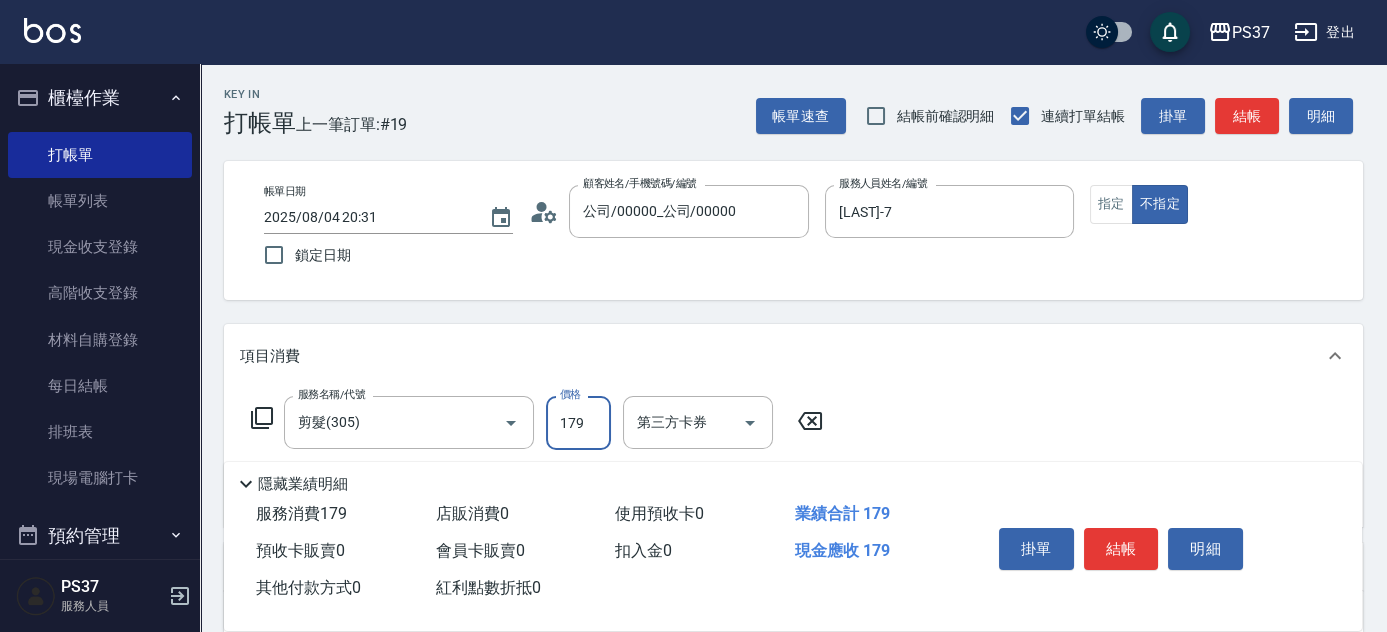click on "179" at bounding box center [578, 423] 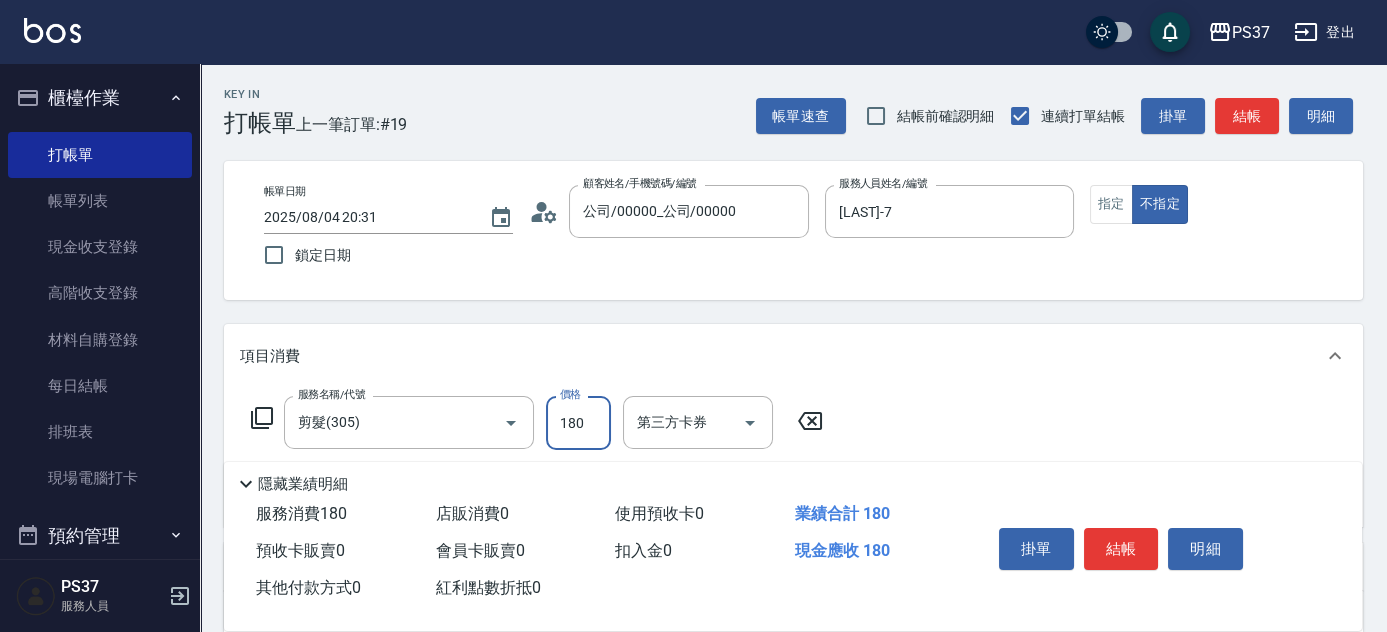 type on "180" 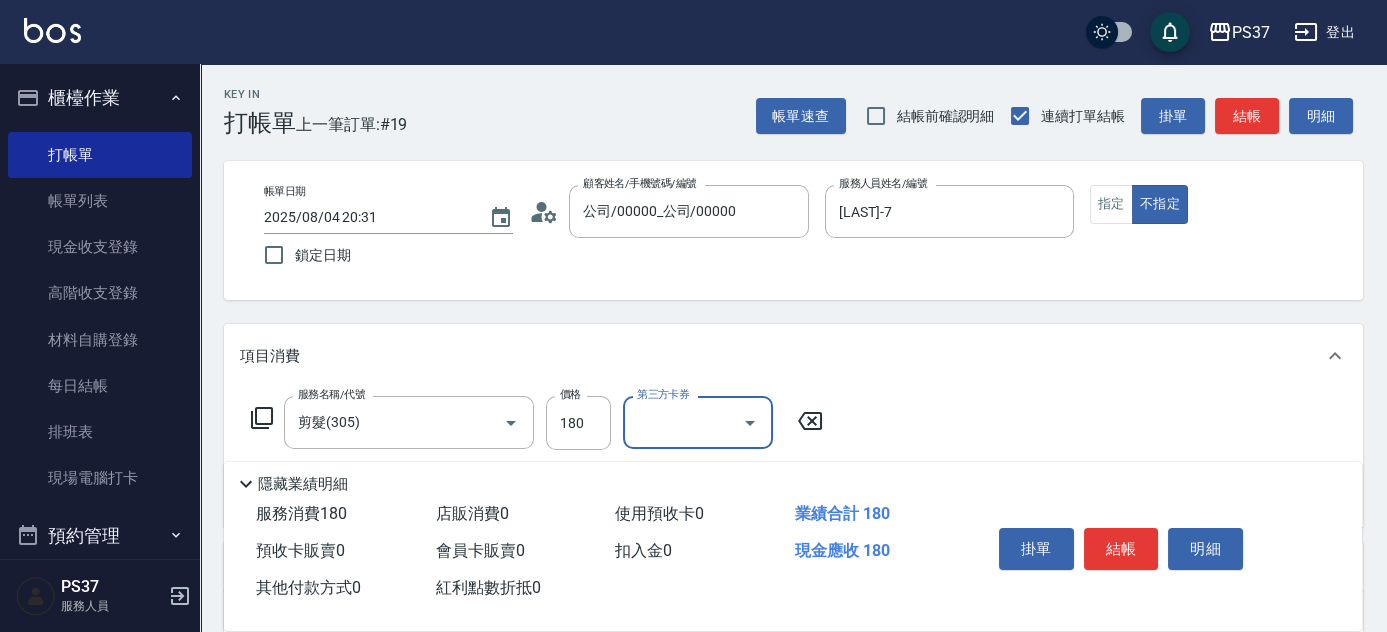 click on "結帳" at bounding box center [1121, 549] 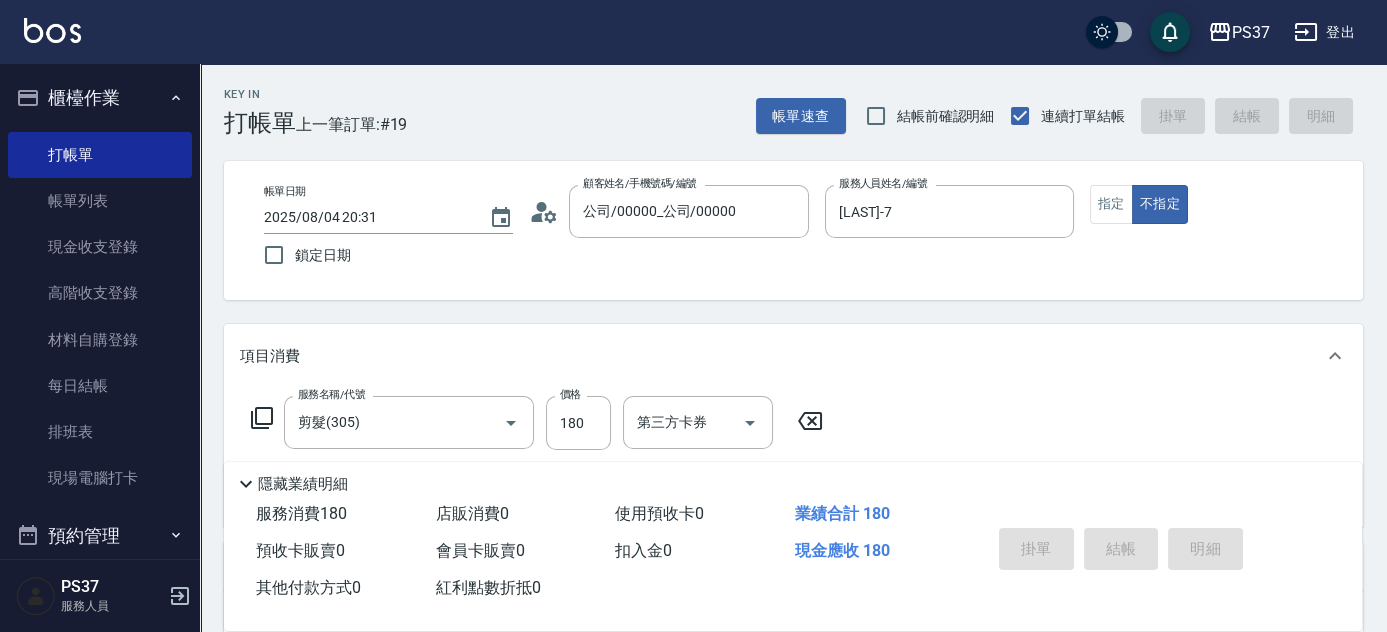type 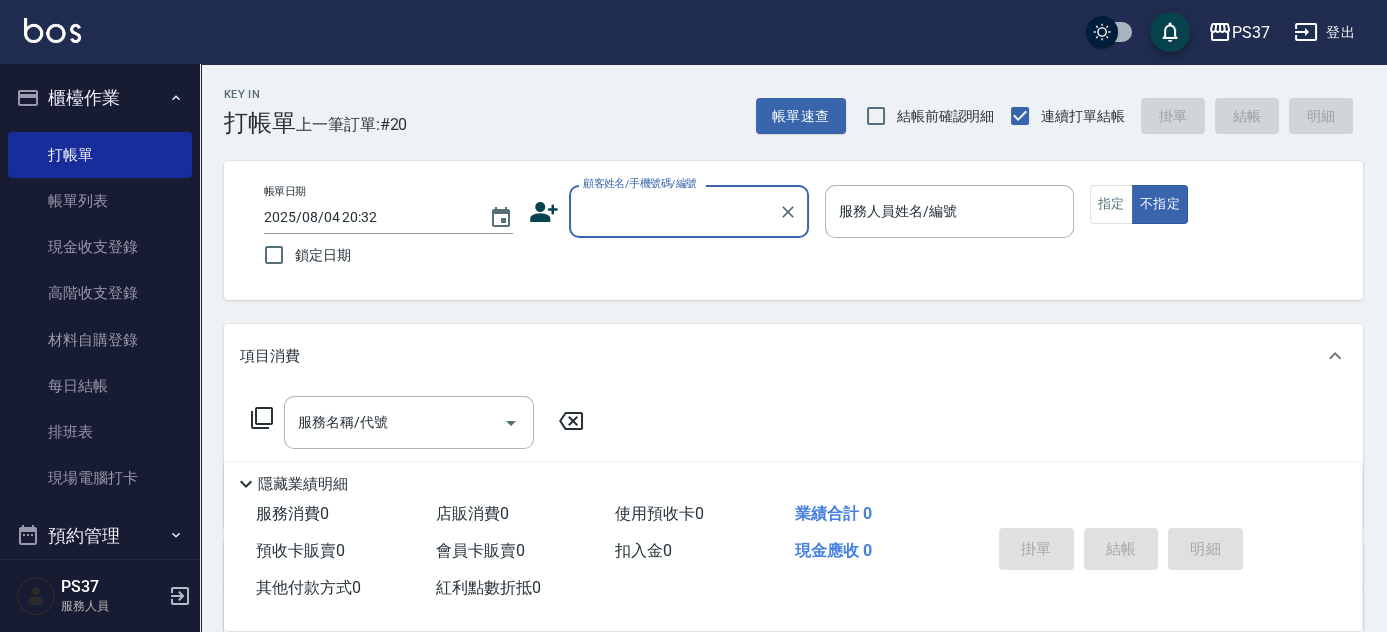 click on "顧客姓名/手機號碼/編號" at bounding box center [674, 211] 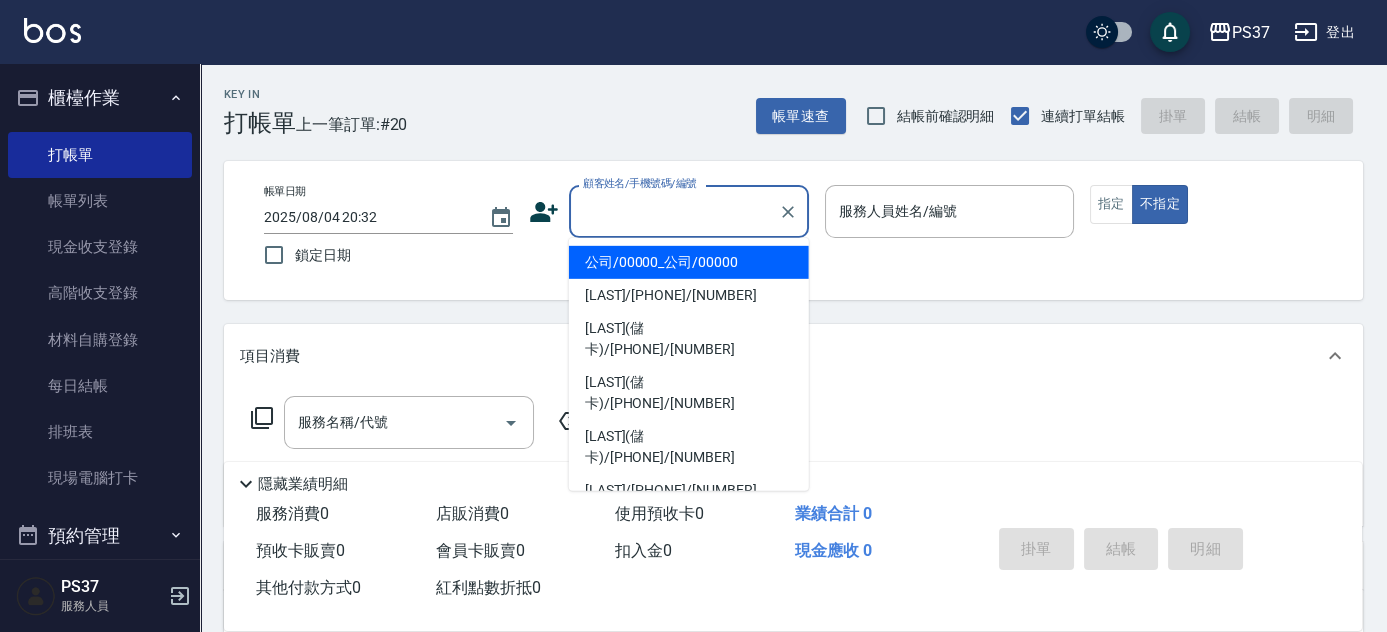 click on "公司/00000_公司/00000" at bounding box center [689, 262] 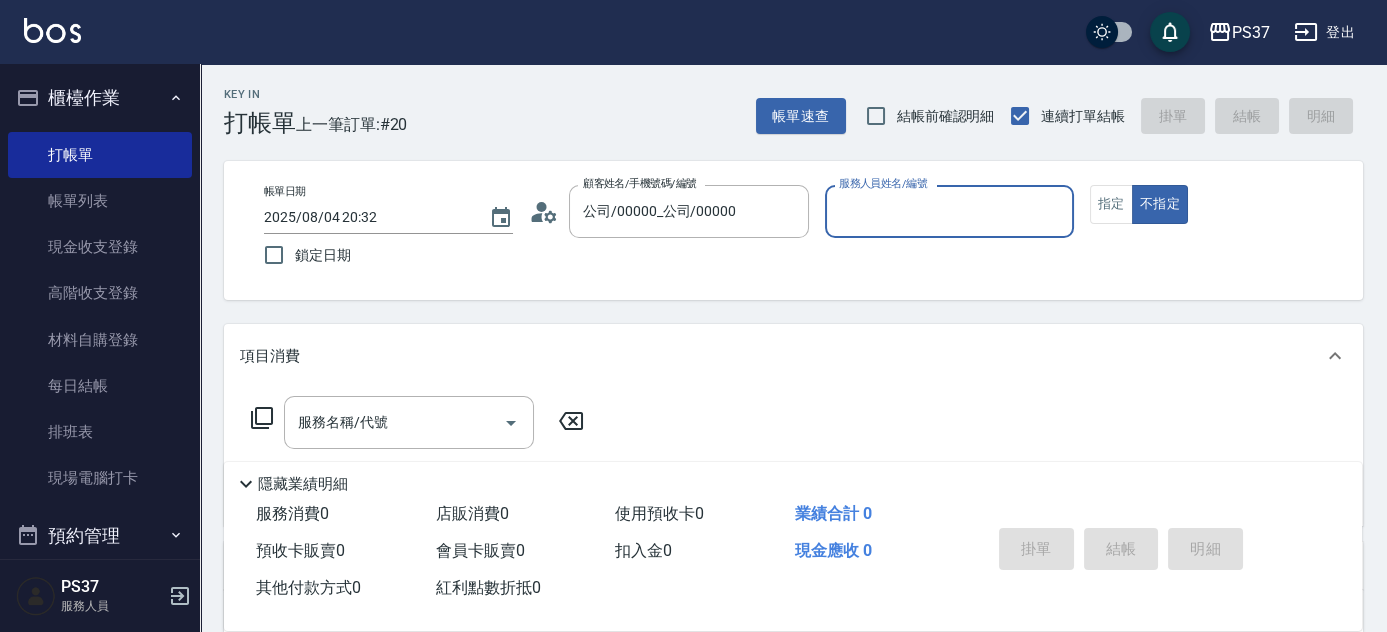 click on "服務人員姓名/編號" at bounding box center (949, 211) 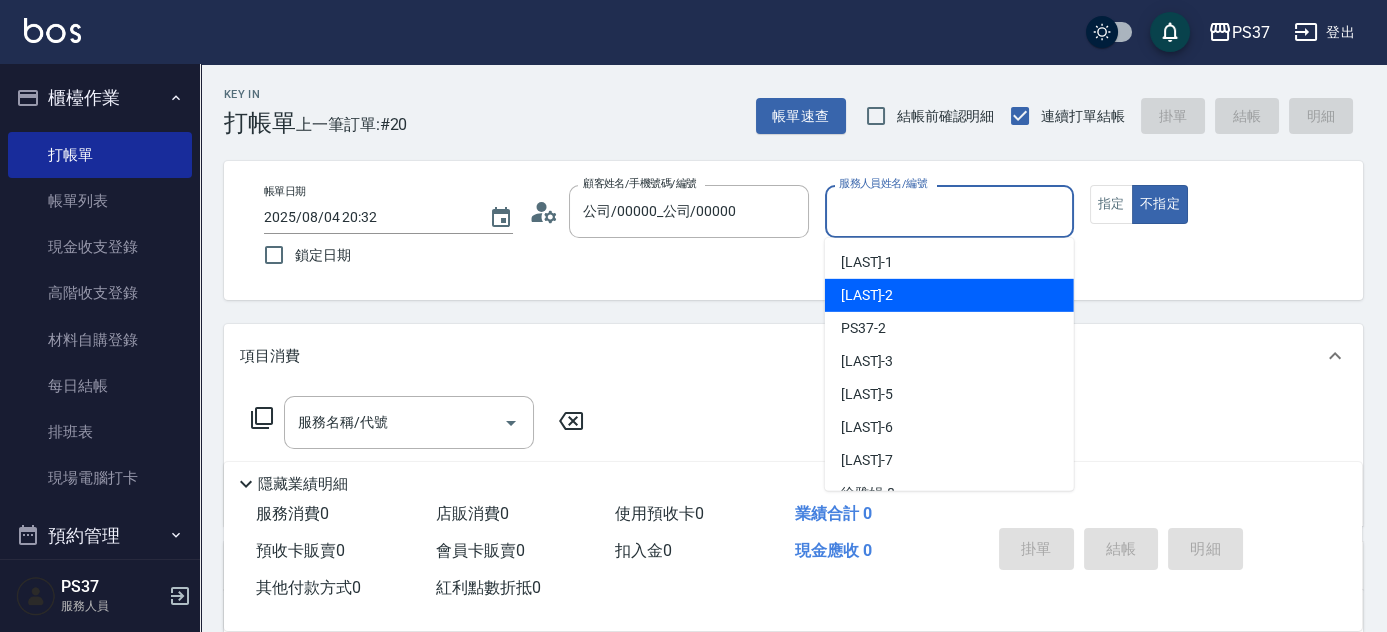 click on "劉晨志 -2" at bounding box center [949, 295] 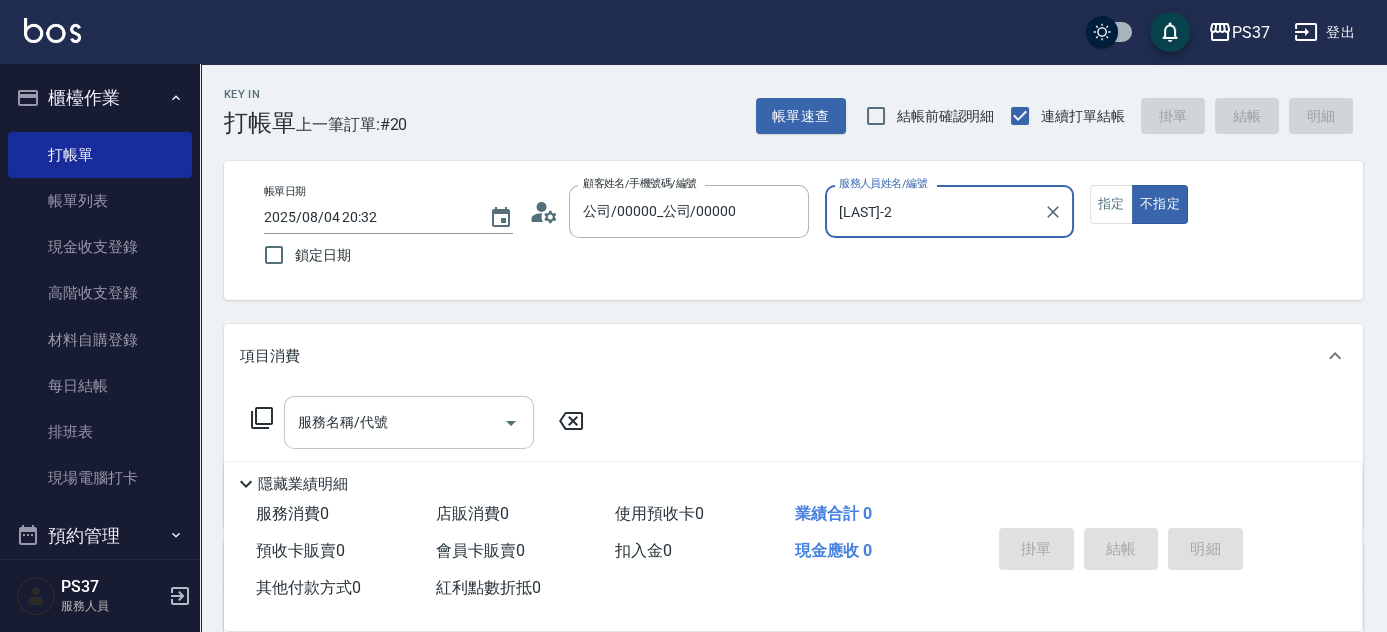 click on "服務名稱/代號" at bounding box center (394, 422) 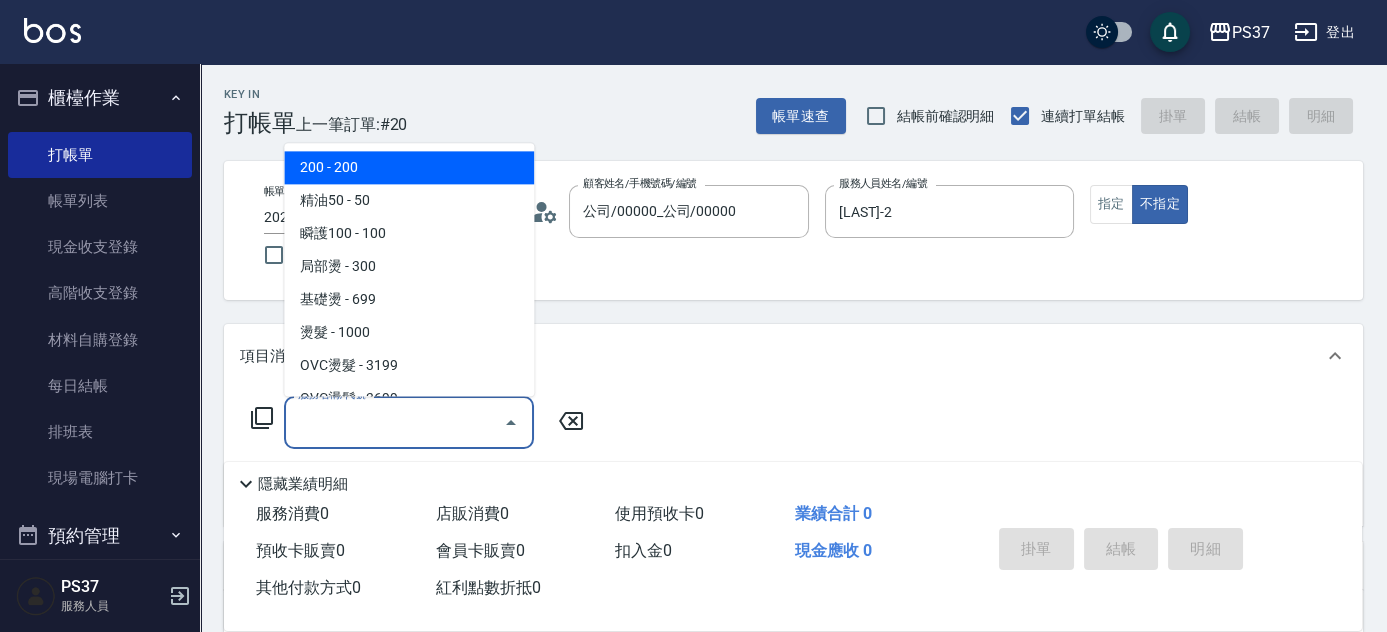 click on "200 - 200" at bounding box center [409, 168] 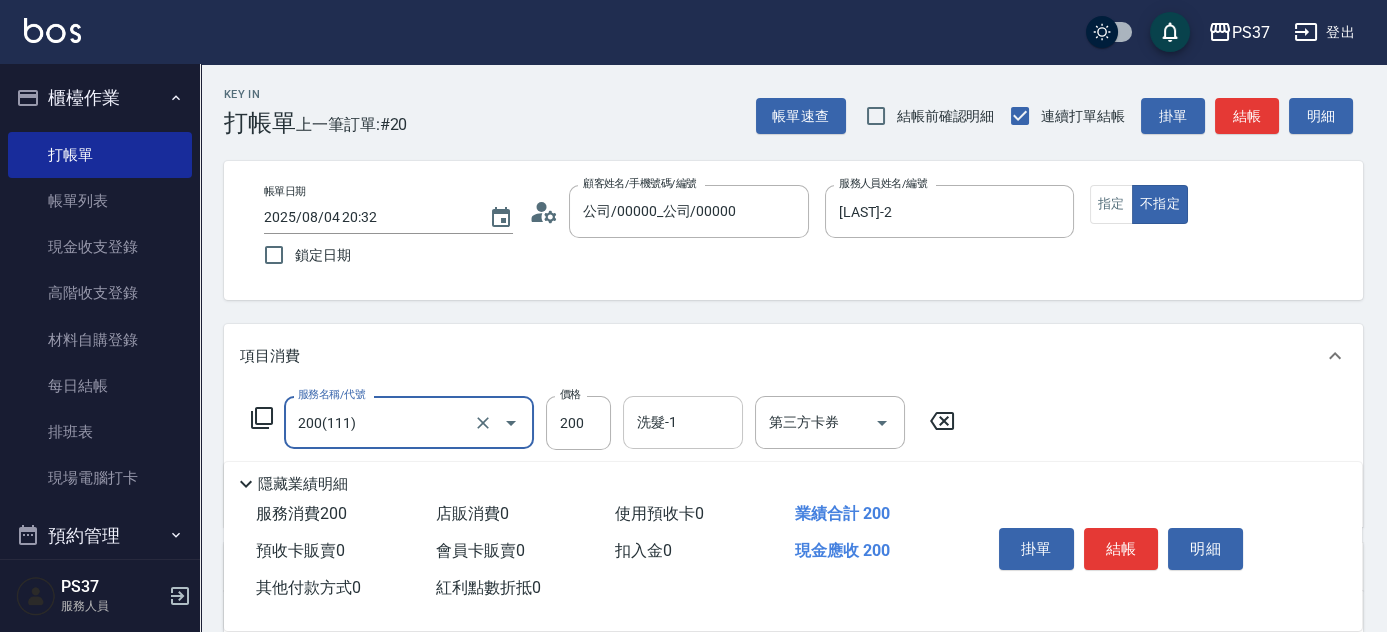 click on "洗髮-1" at bounding box center (683, 422) 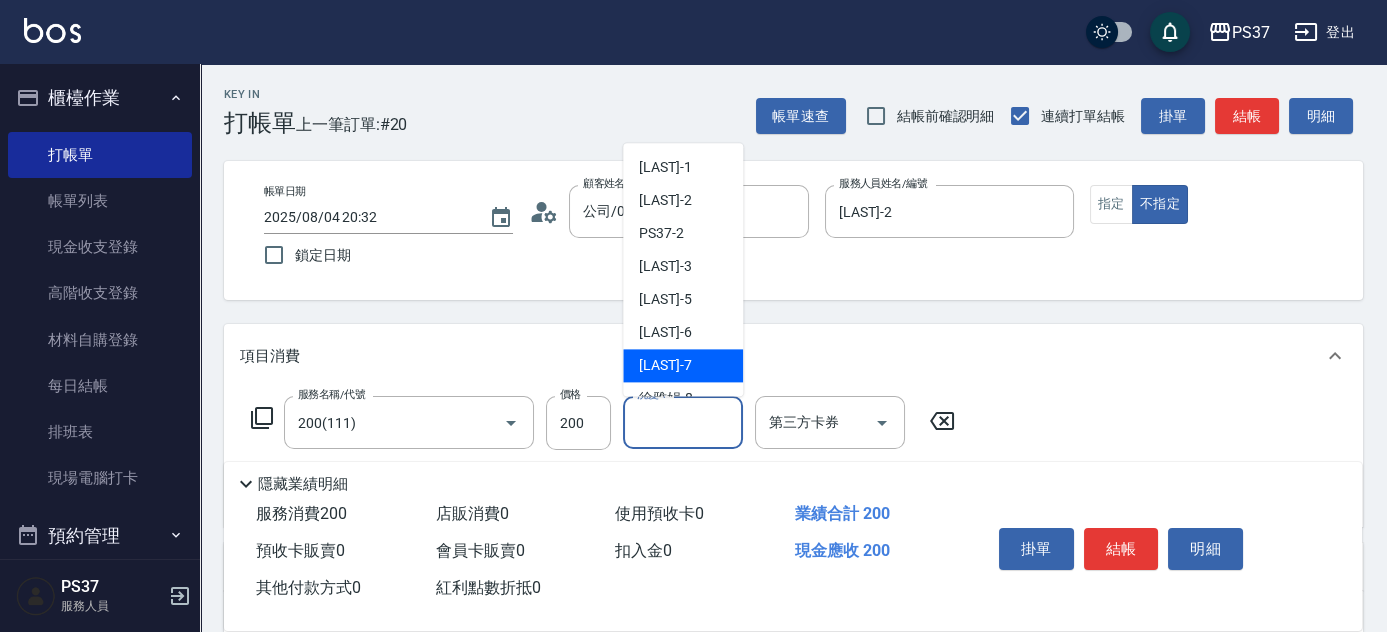 scroll, scrollTop: 323, scrollLeft: 0, axis: vertical 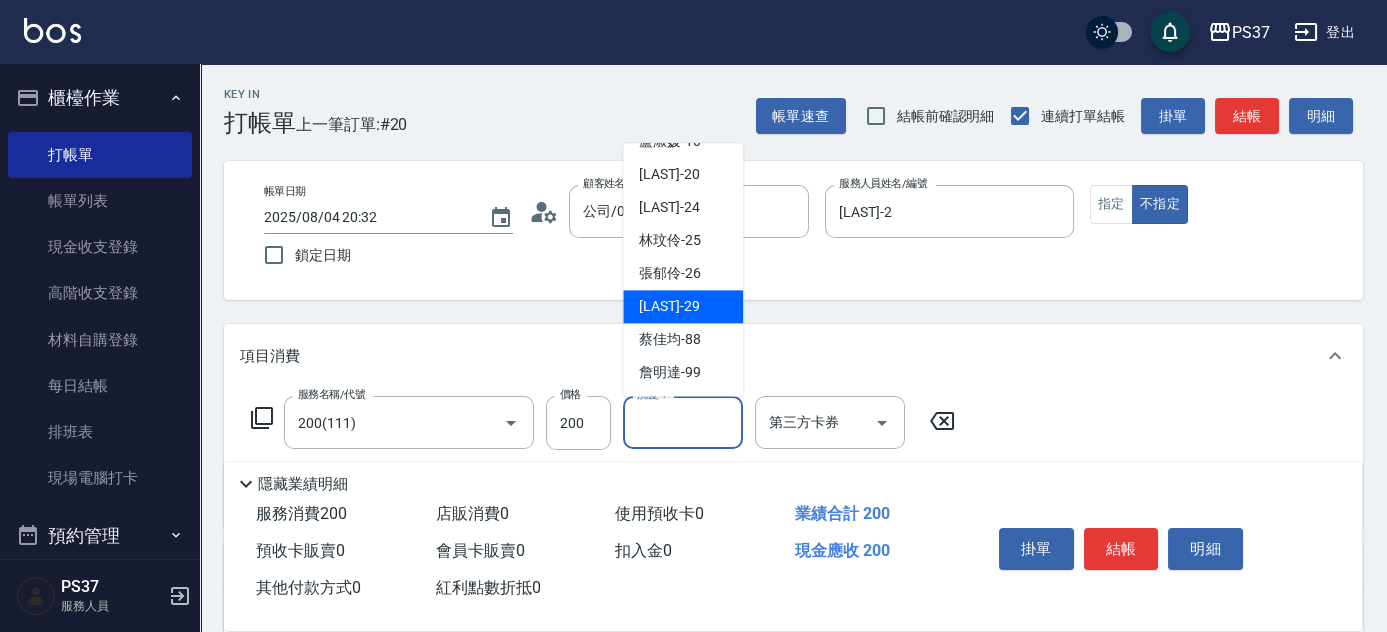 click on "林琇琪 -29" at bounding box center [669, 307] 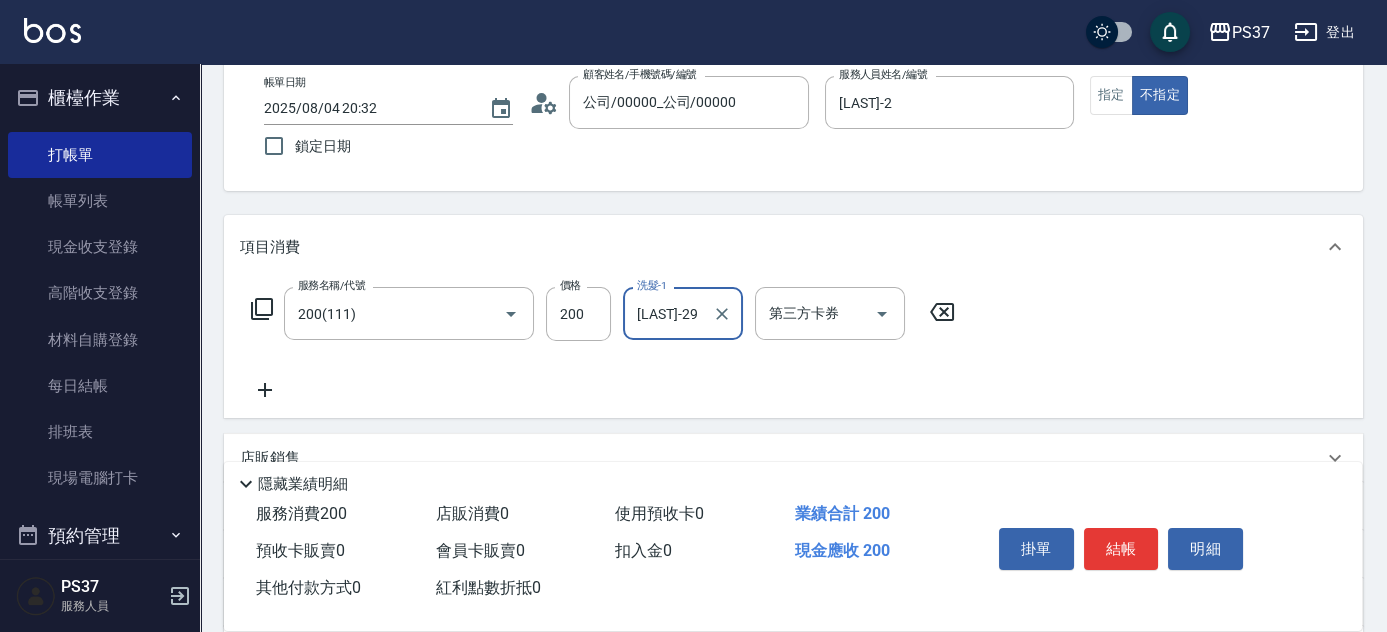 scroll, scrollTop: 181, scrollLeft: 0, axis: vertical 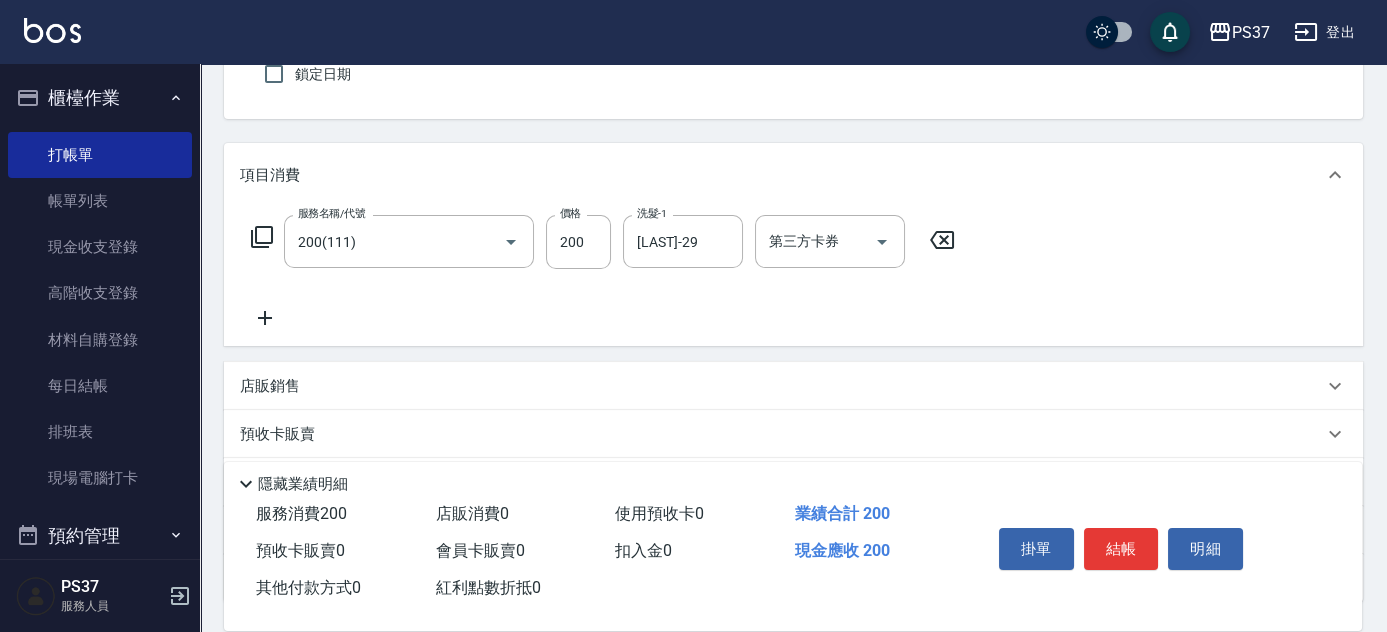 click 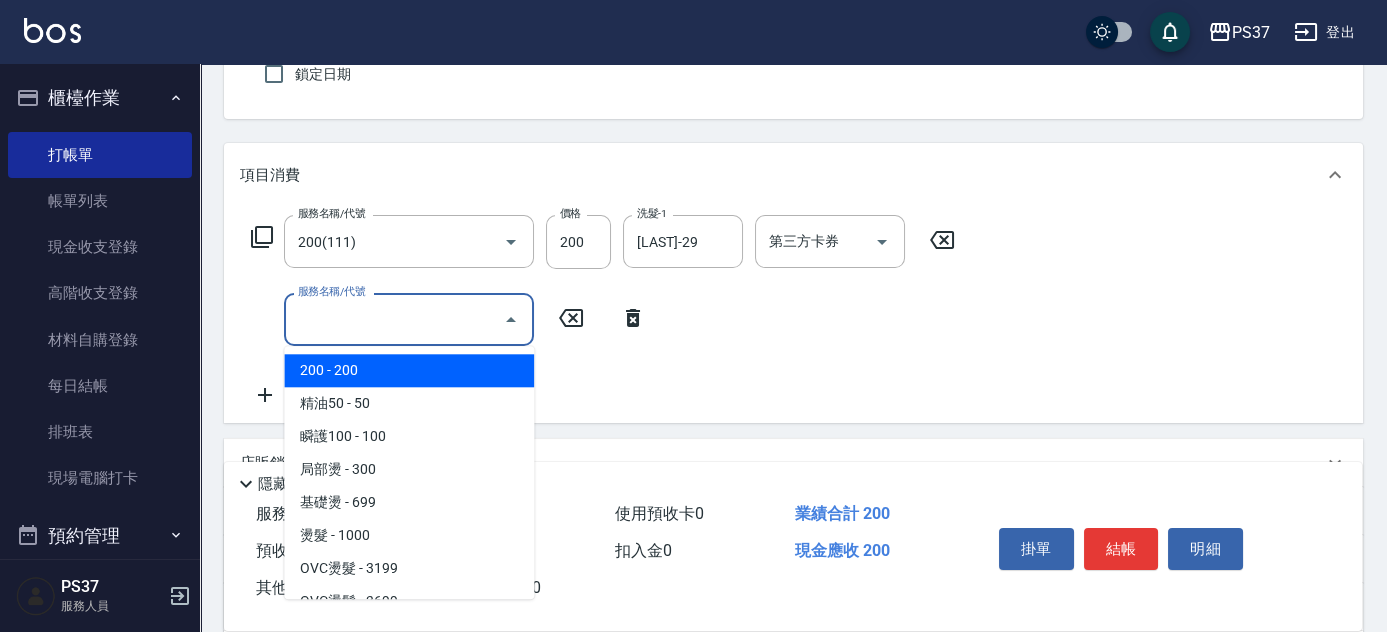 click on "服務名稱/代號" at bounding box center [394, 319] 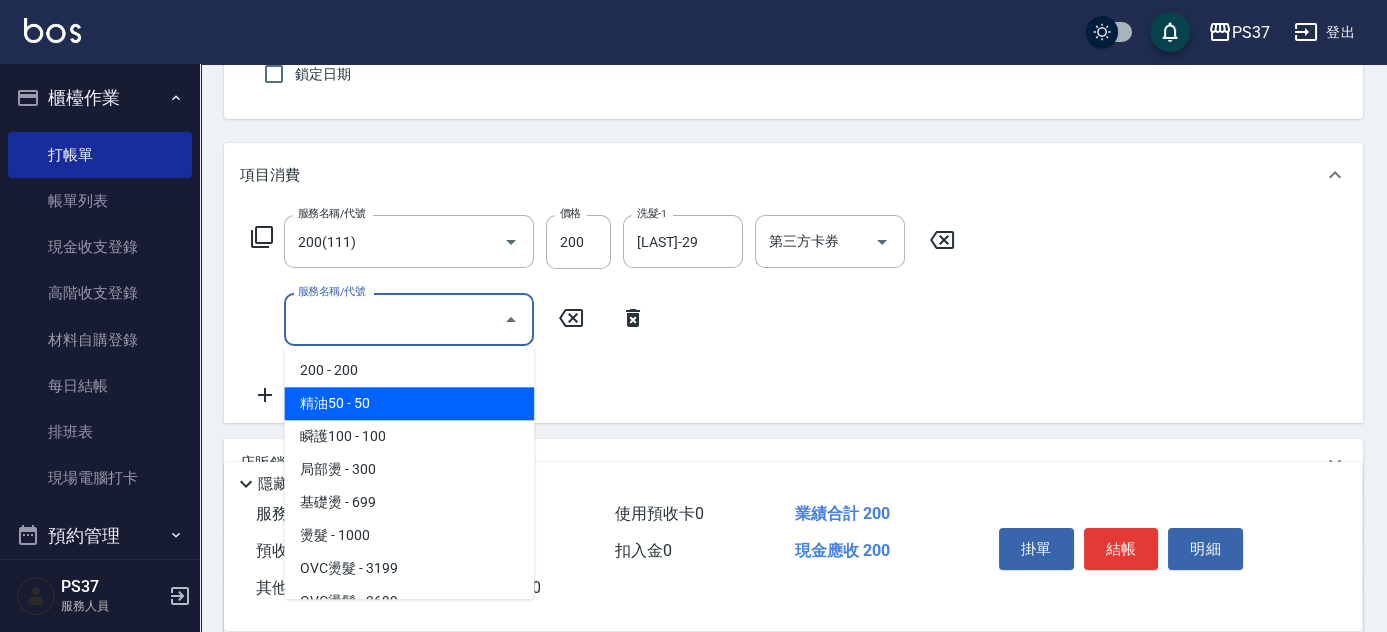 click on "精油50 - 50" at bounding box center (409, 403) 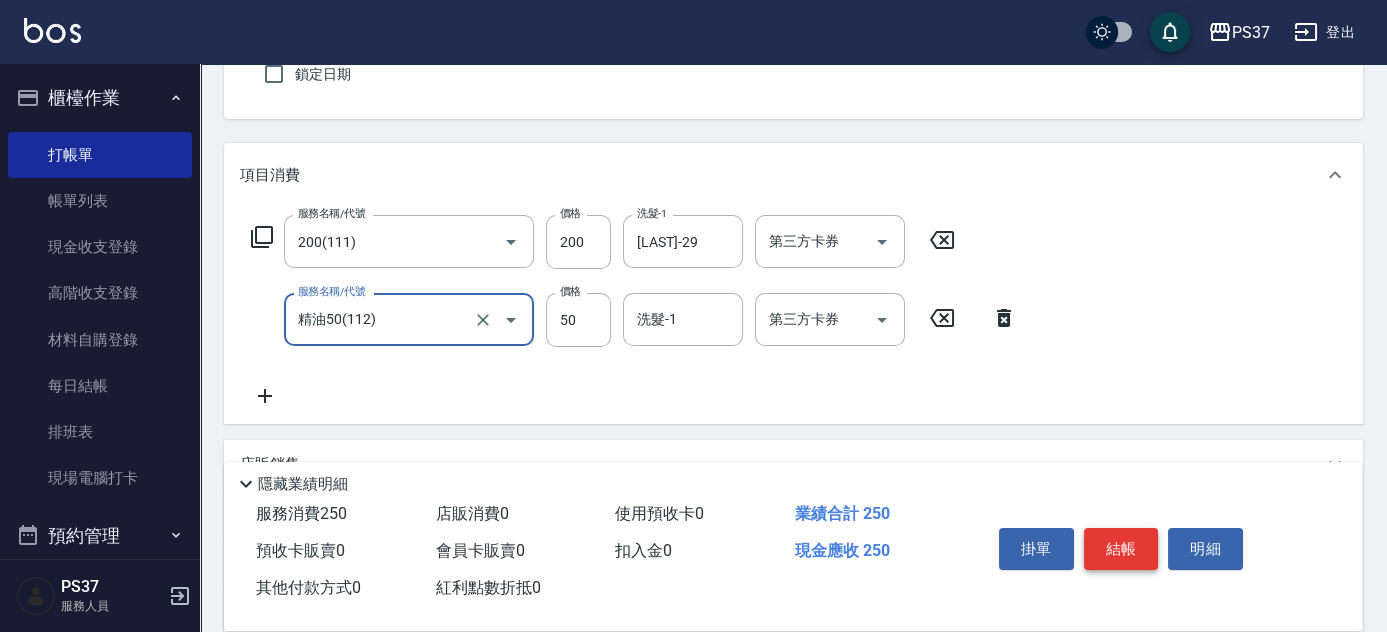 click on "結帳" at bounding box center (1121, 549) 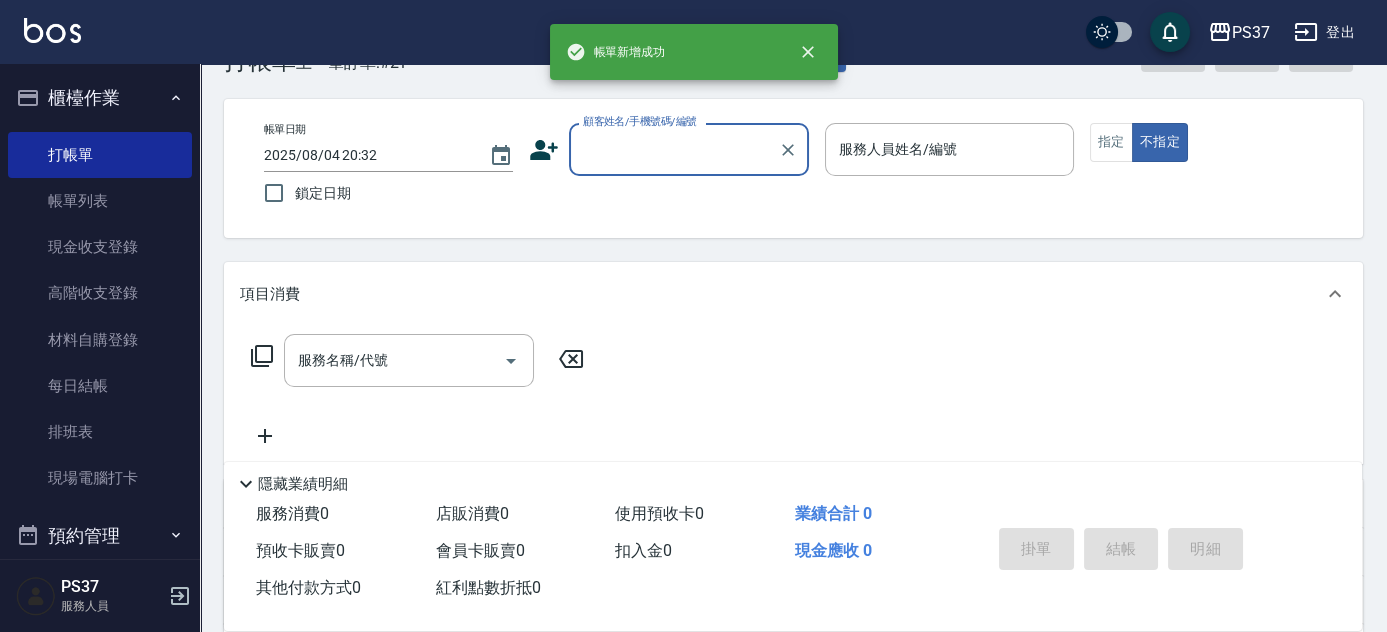 scroll, scrollTop: 0, scrollLeft: 0, axis: both 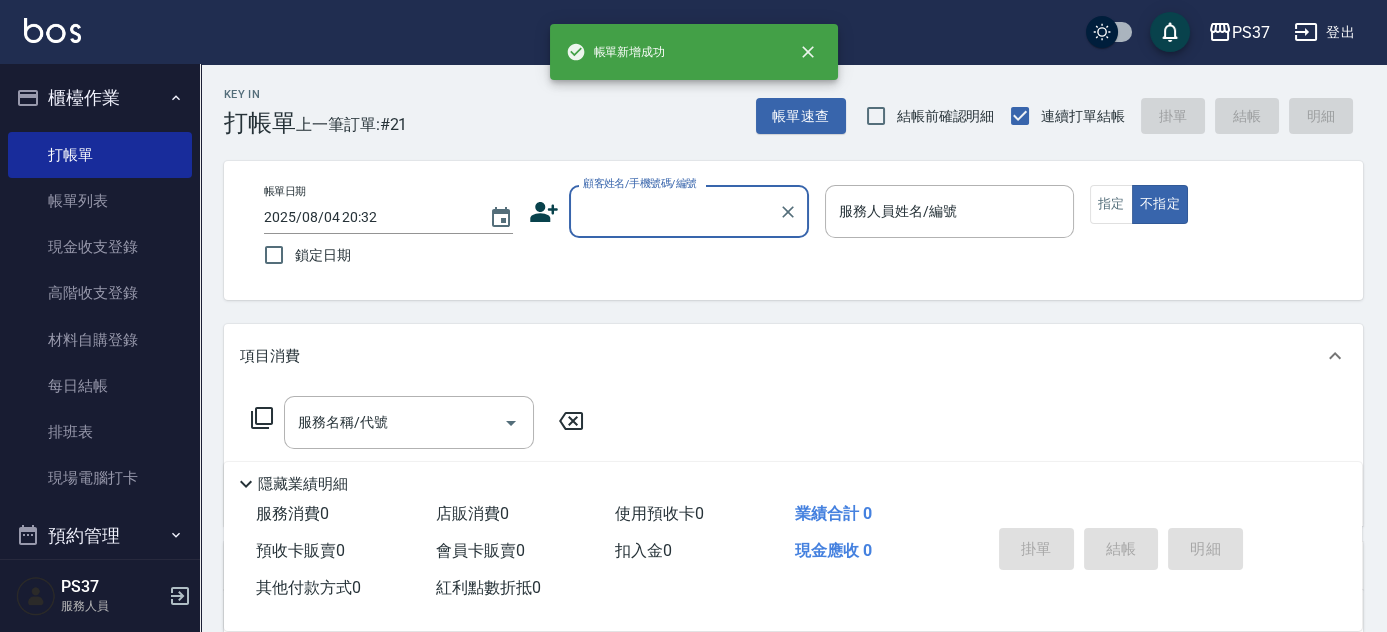 click on "顧客姓名/手機號碼/編號" at bounding box center [674, 211] 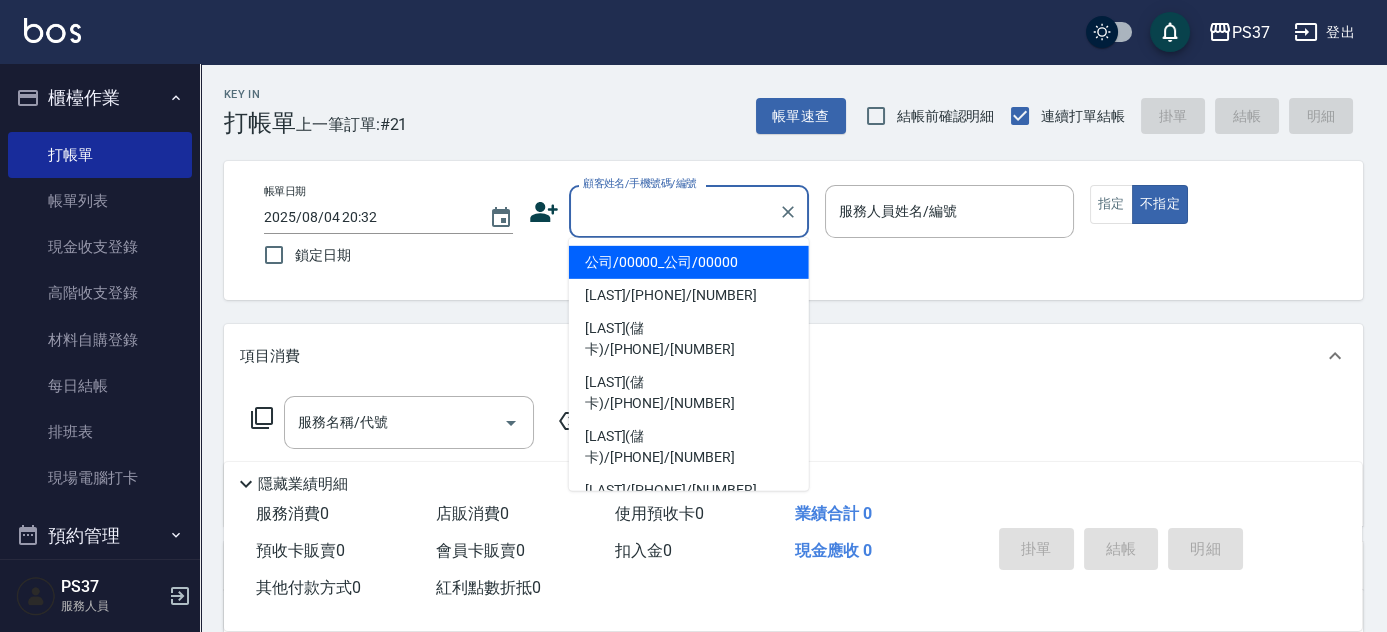 click on "公司/00000_公司/00000" at bounding box center (689, 262) 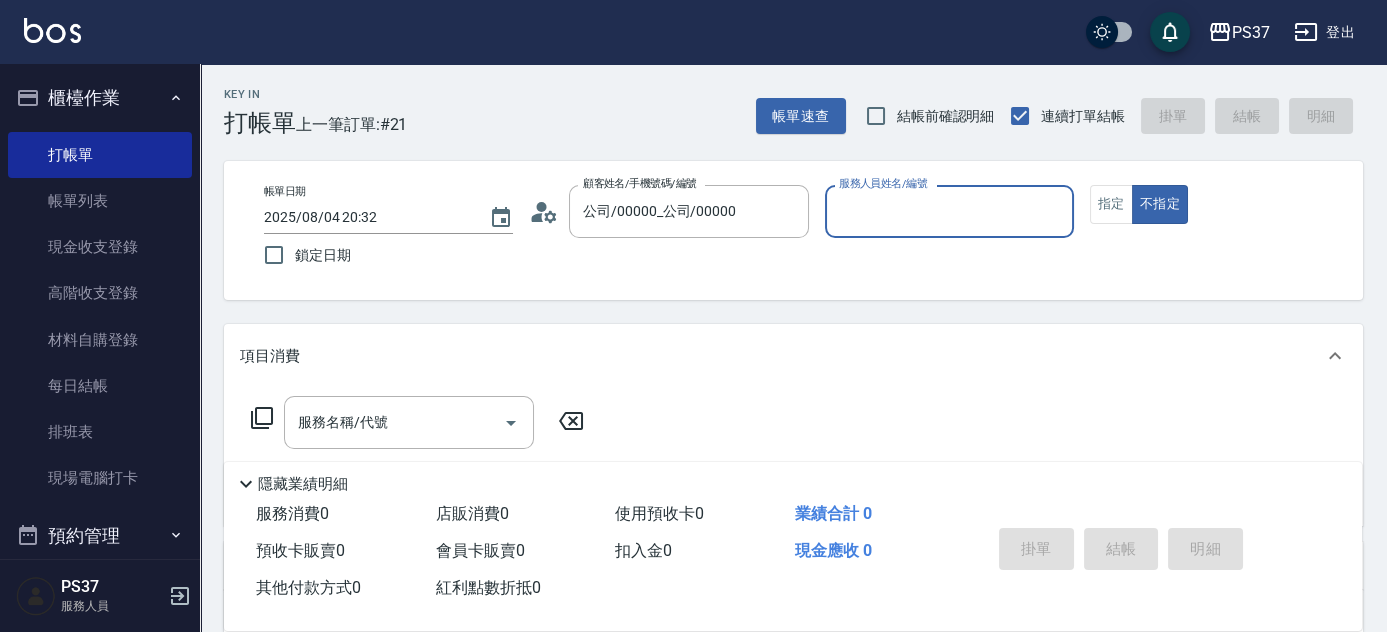 click on "服務人員姓名/編號" at bounding box center [949, 211] 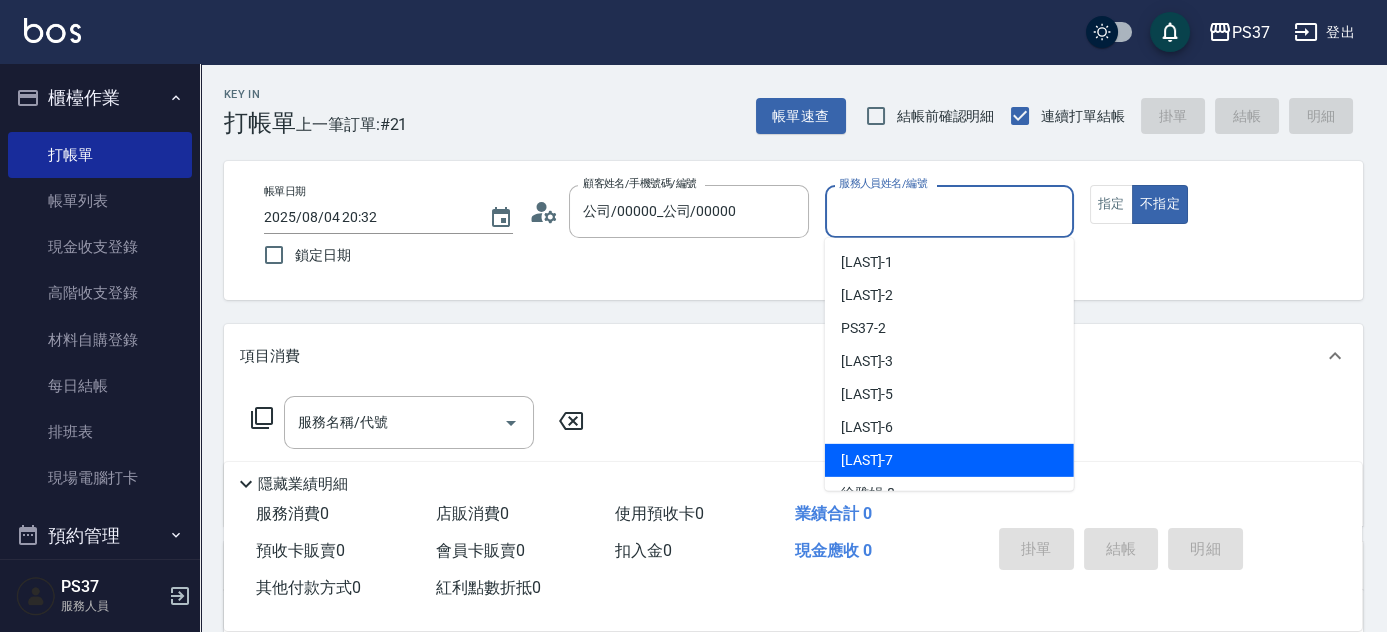 click on "黎氏萍 -7" at bounding box center (949, 460) 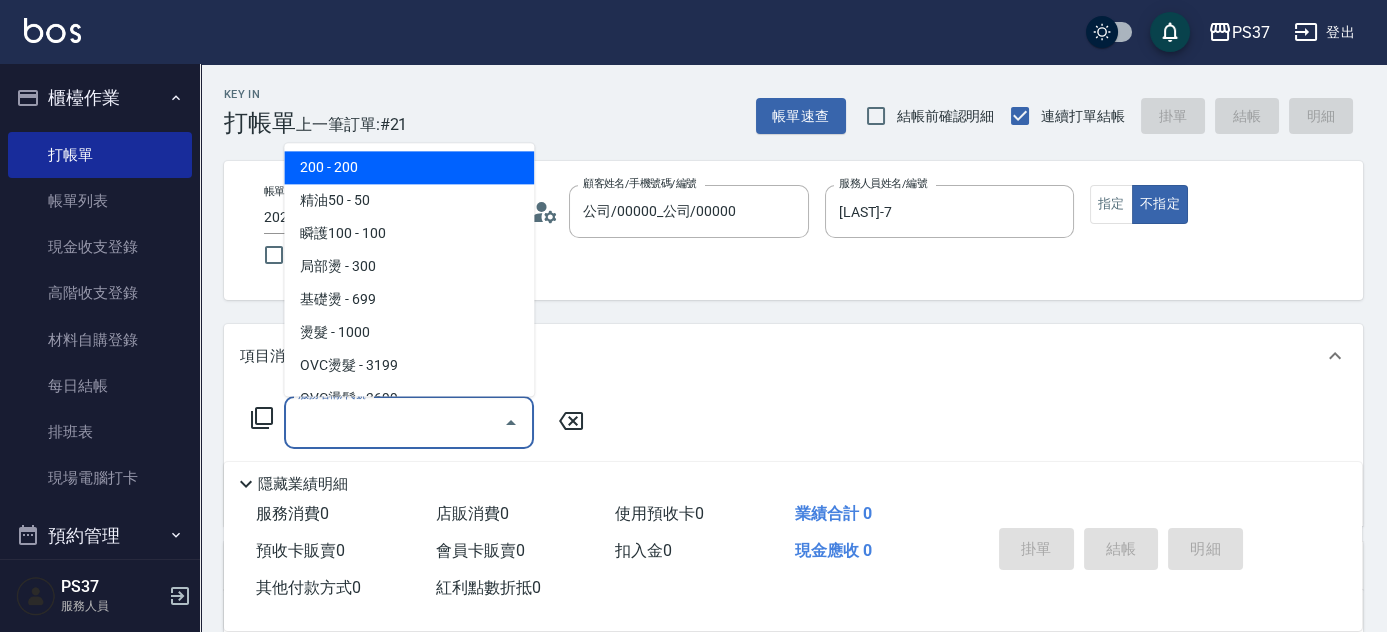 click on "服務名稱/代號" at bounding box center [394, 422] 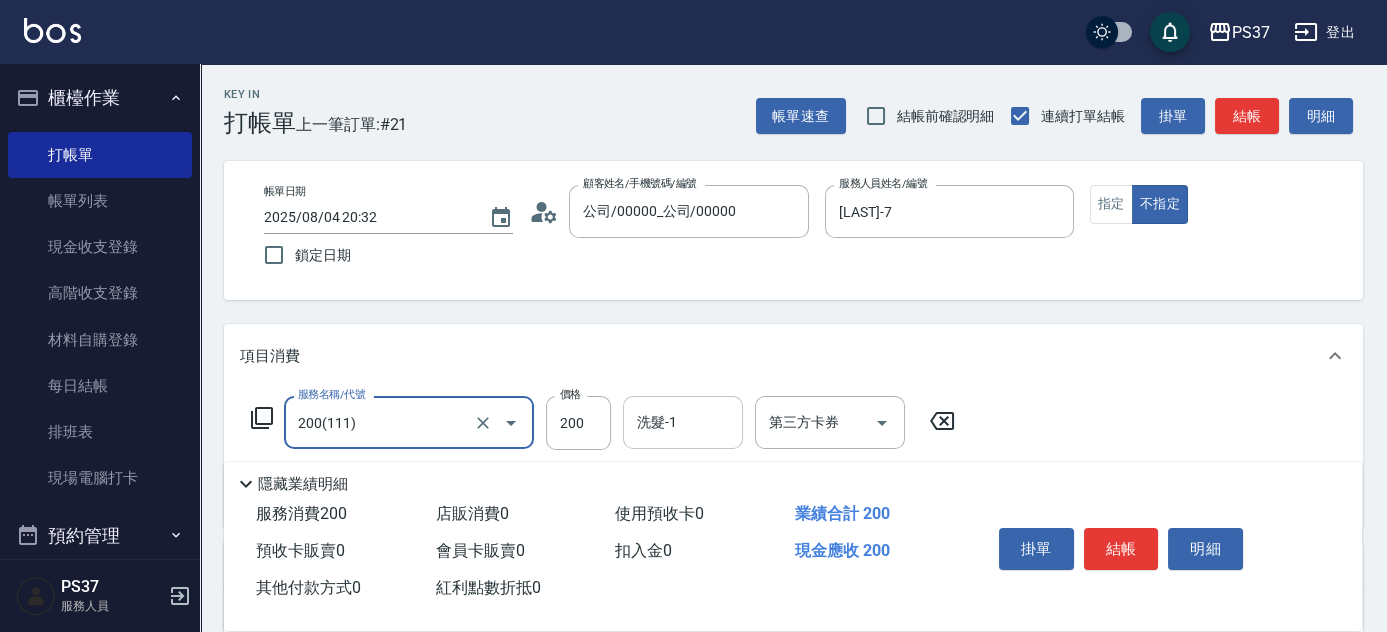 click on "洗髮-1" at bounding box center [683, 422] 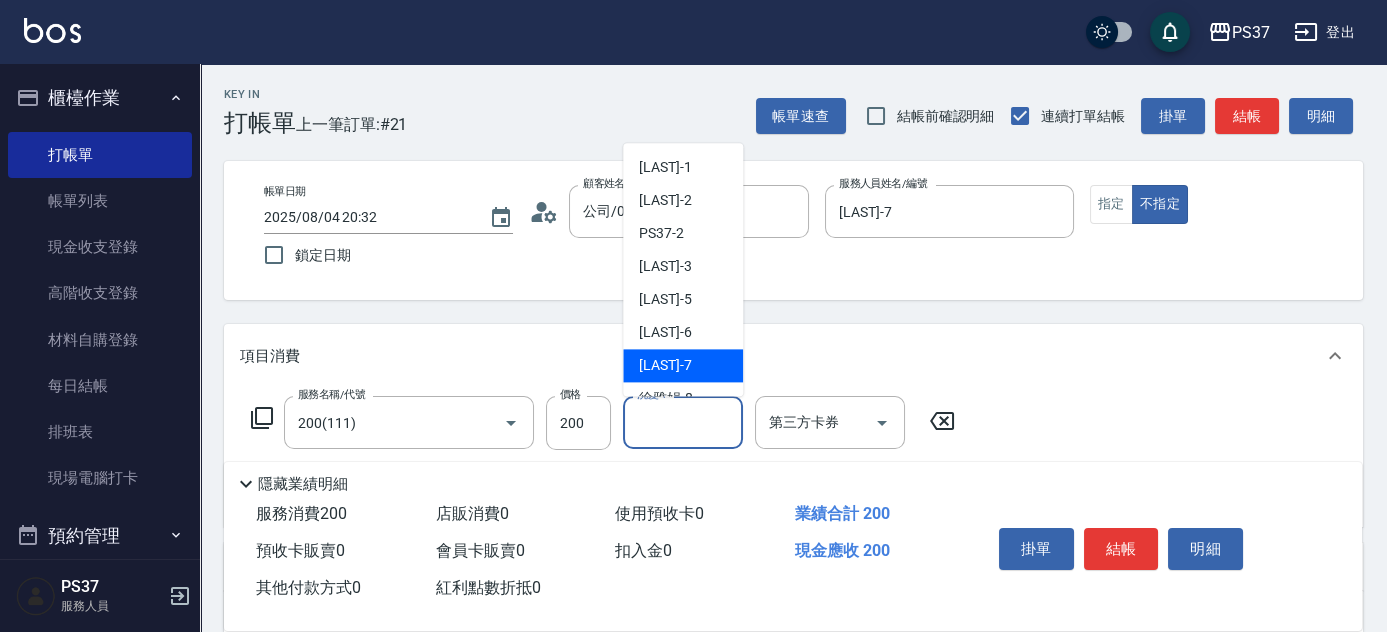drag, startPoint x: 696, startPoint y: 359, endPoint x: 448, endPoint y: 343, distance: 248.5156 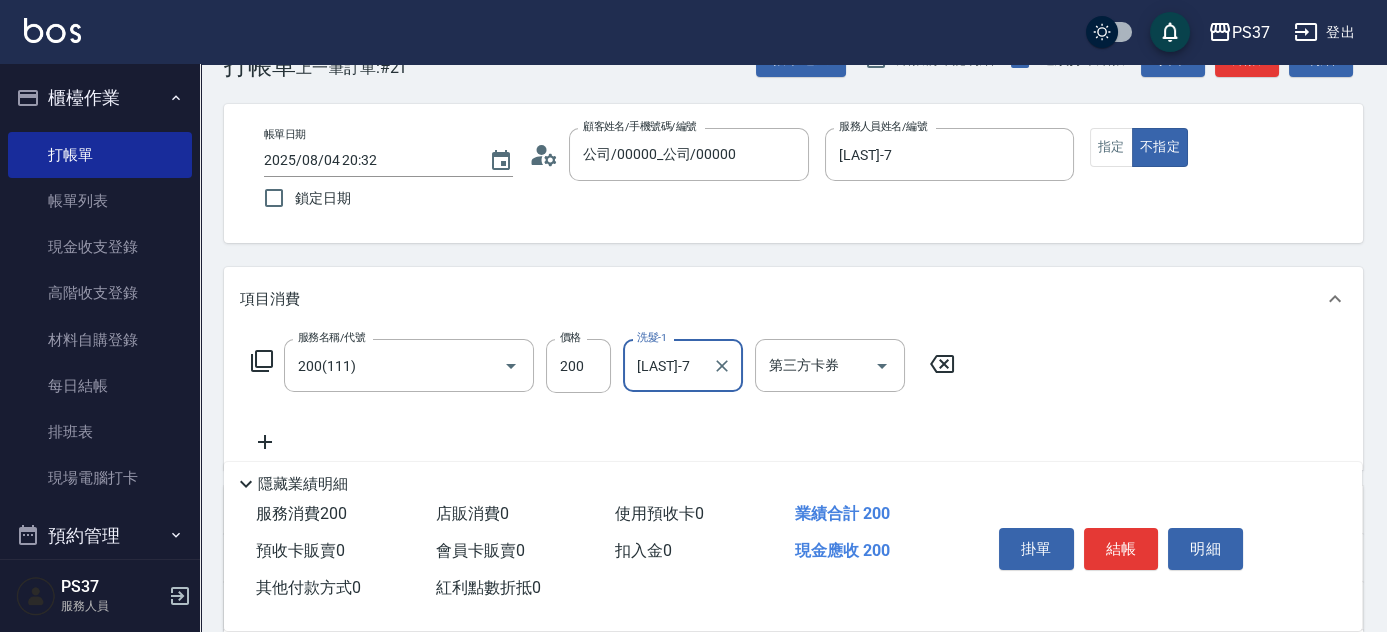 scroll, scrollTop: 181, scrollLeft: 0, axis: vertical 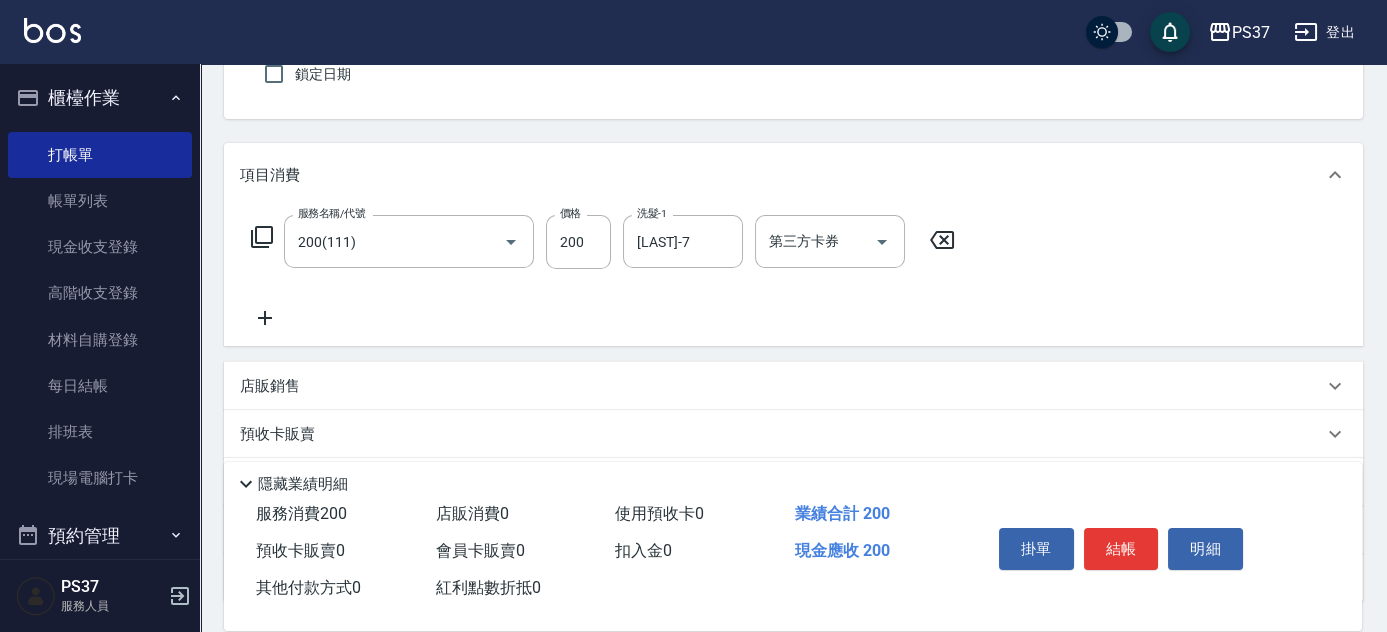 click 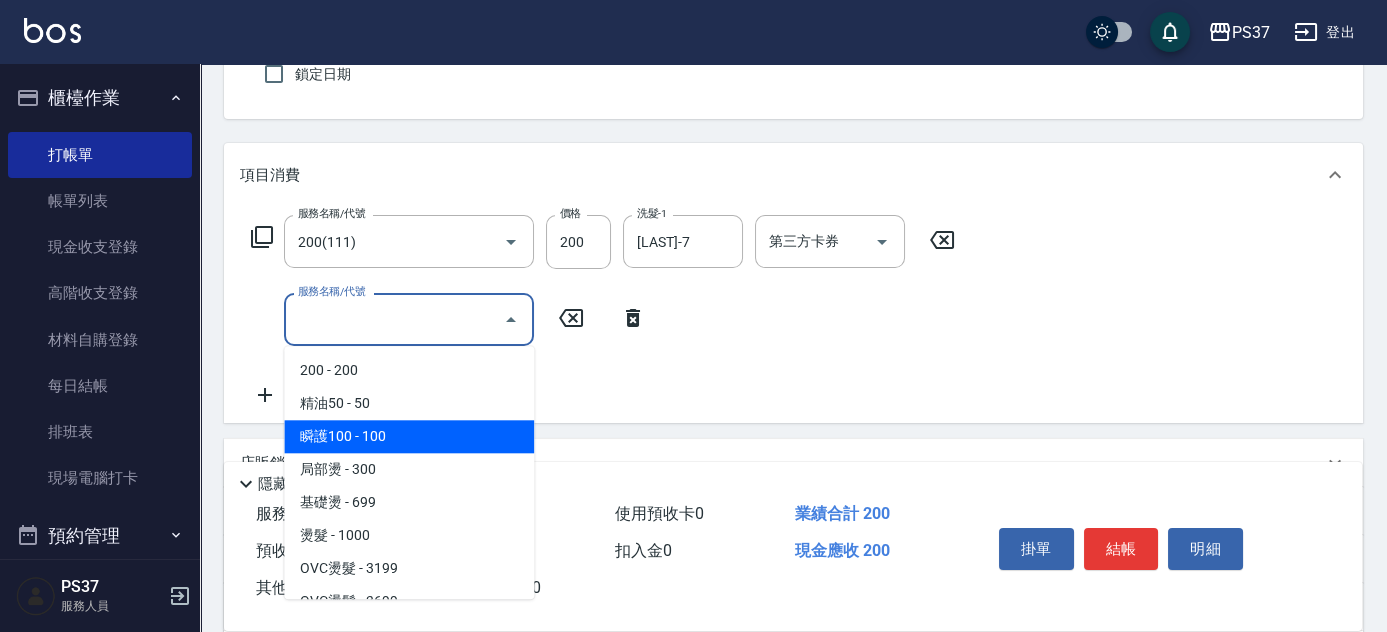 click on "瞬護100 - 100" at bounding box center (409, 436) 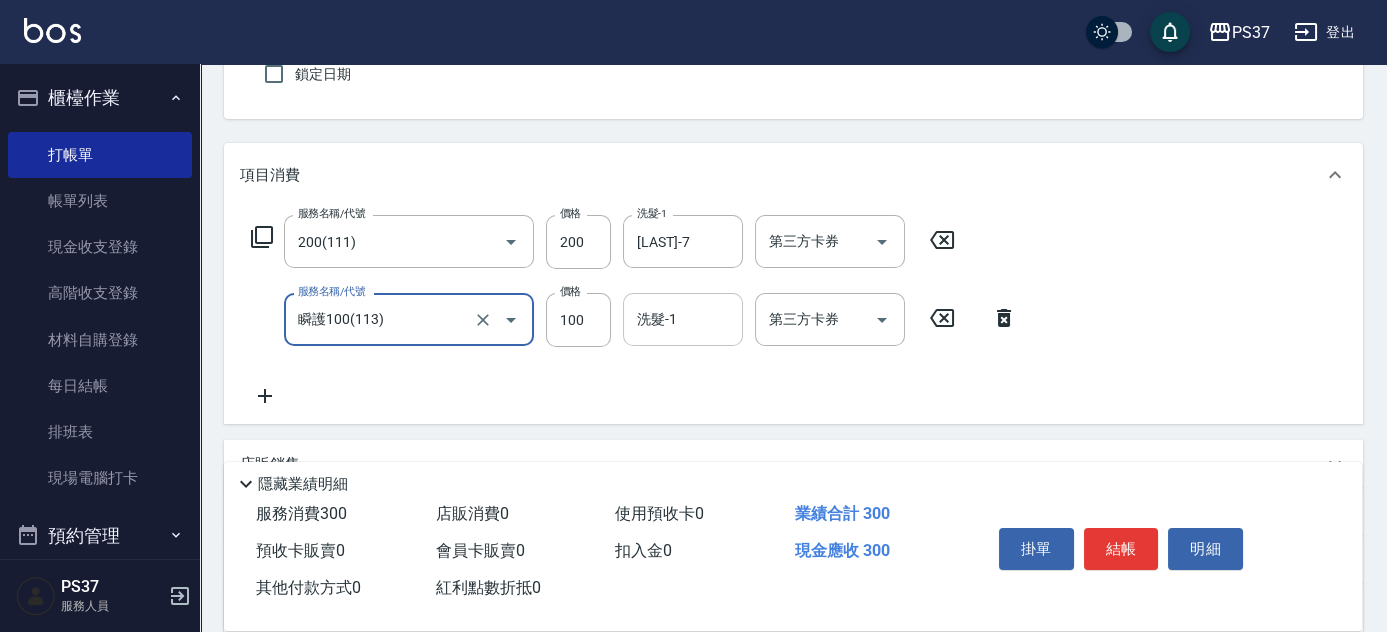 click on "洗髮-1" at bounding box center [683, 319] 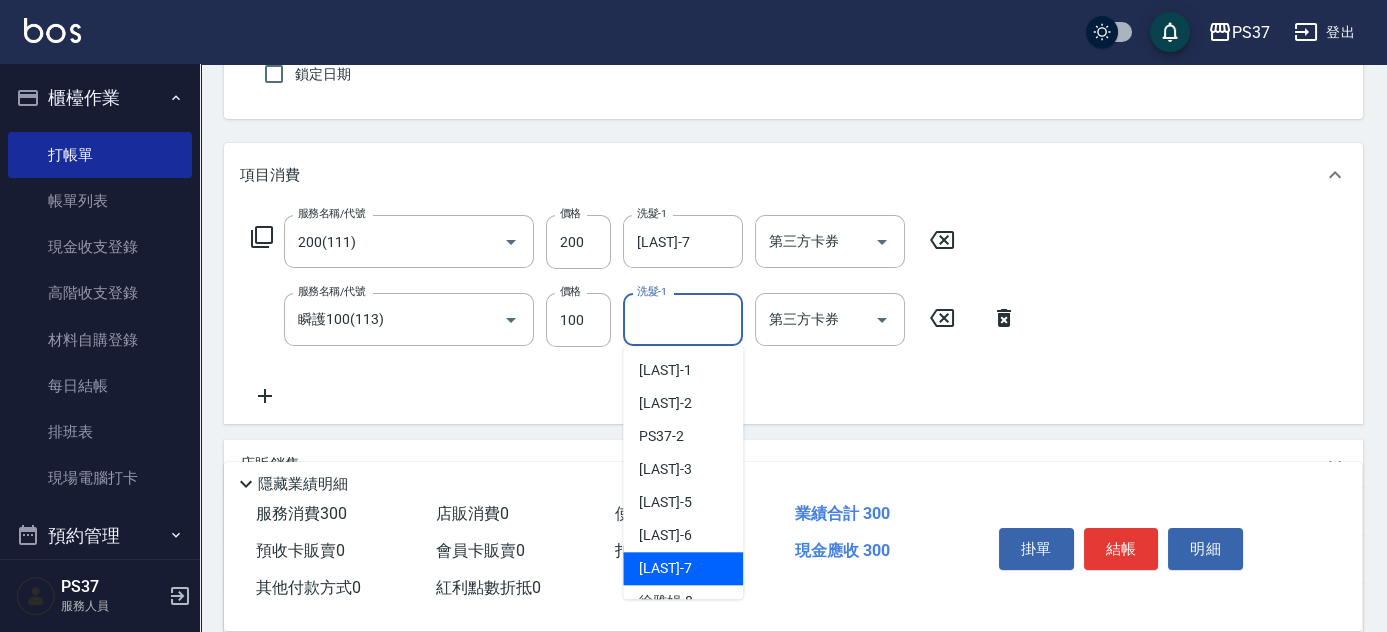 click on "黎氏萍 -7" at bounding box center [665, 568] 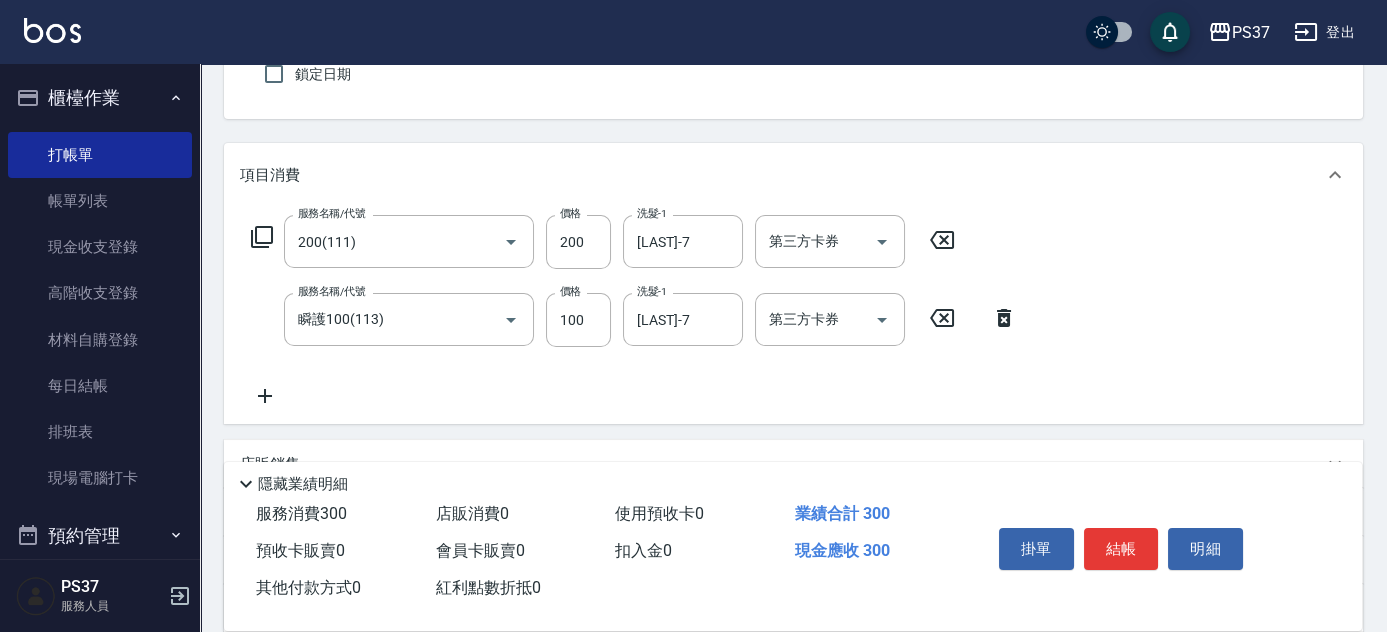 click 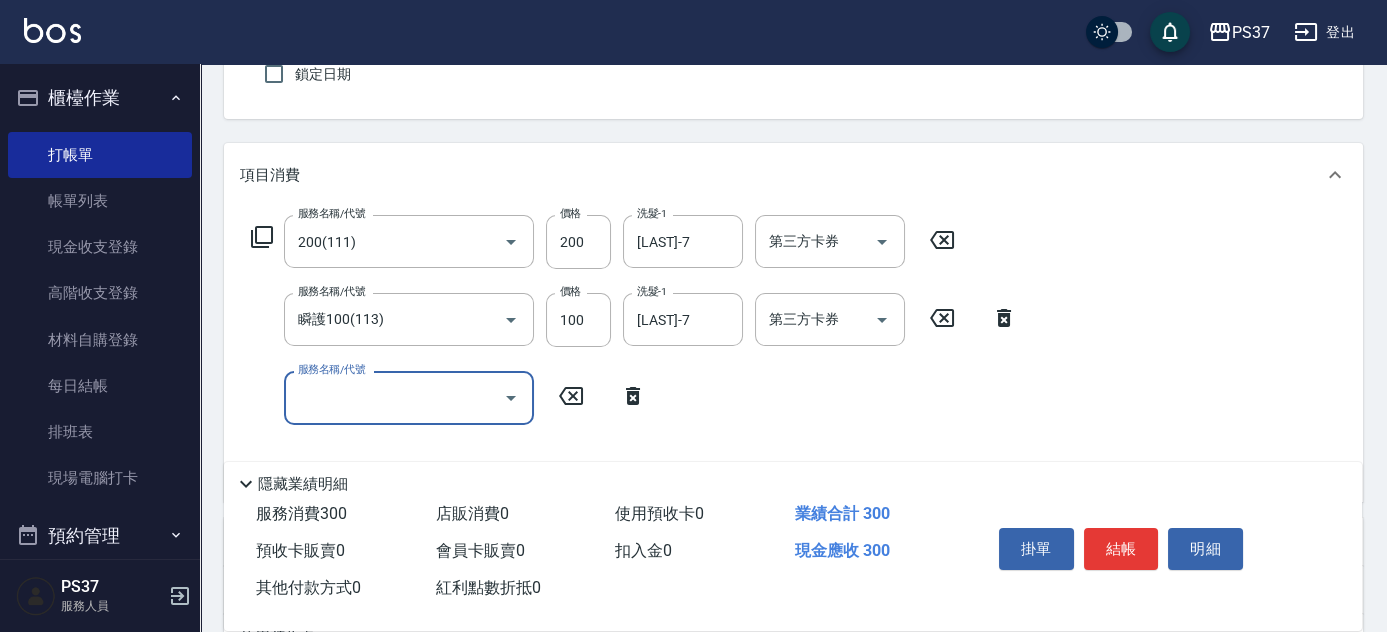 click on "服務名稱/代號" at bounding box center [409, 397] 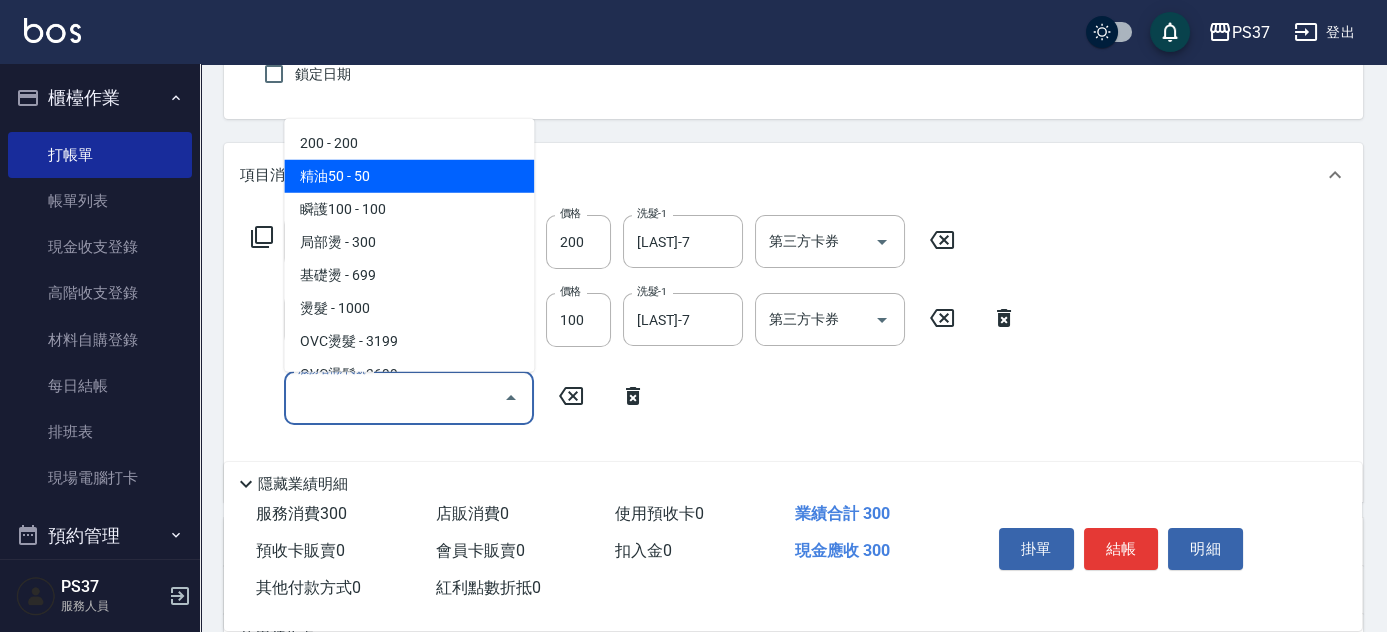 click on "精油50 - 50" at bounding box center [409, 176] 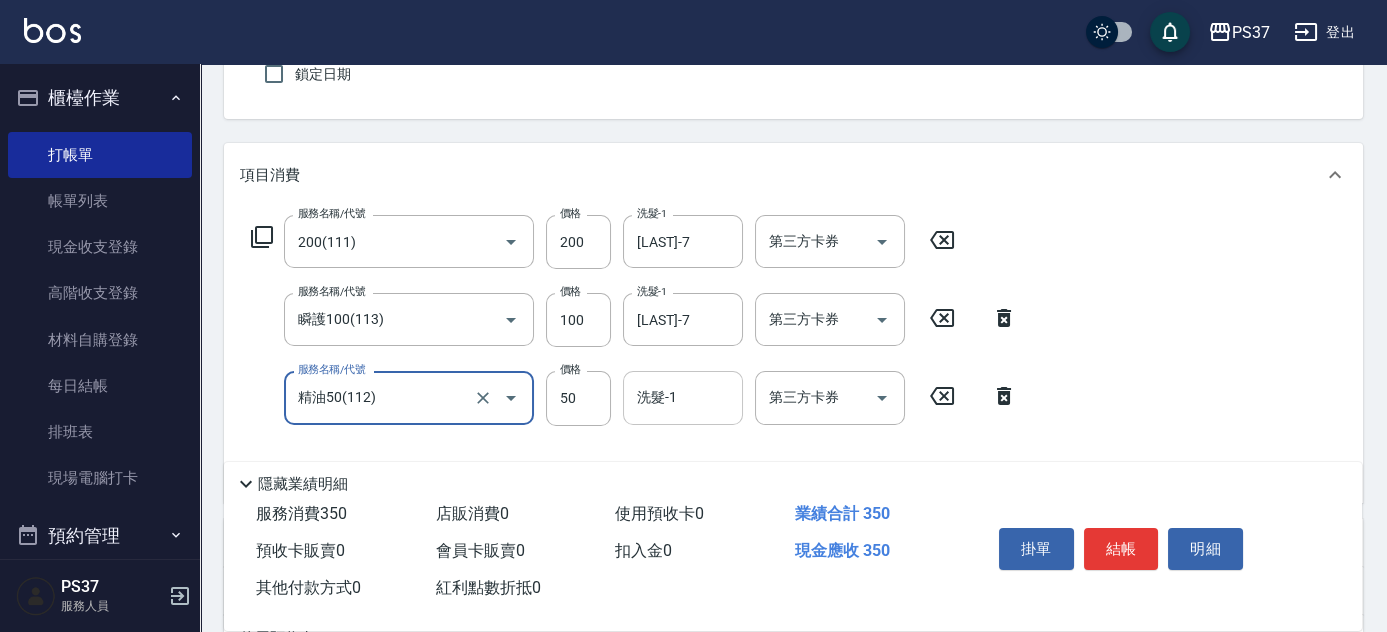 click on "洗髮-1" at bounding box center (683, 397) 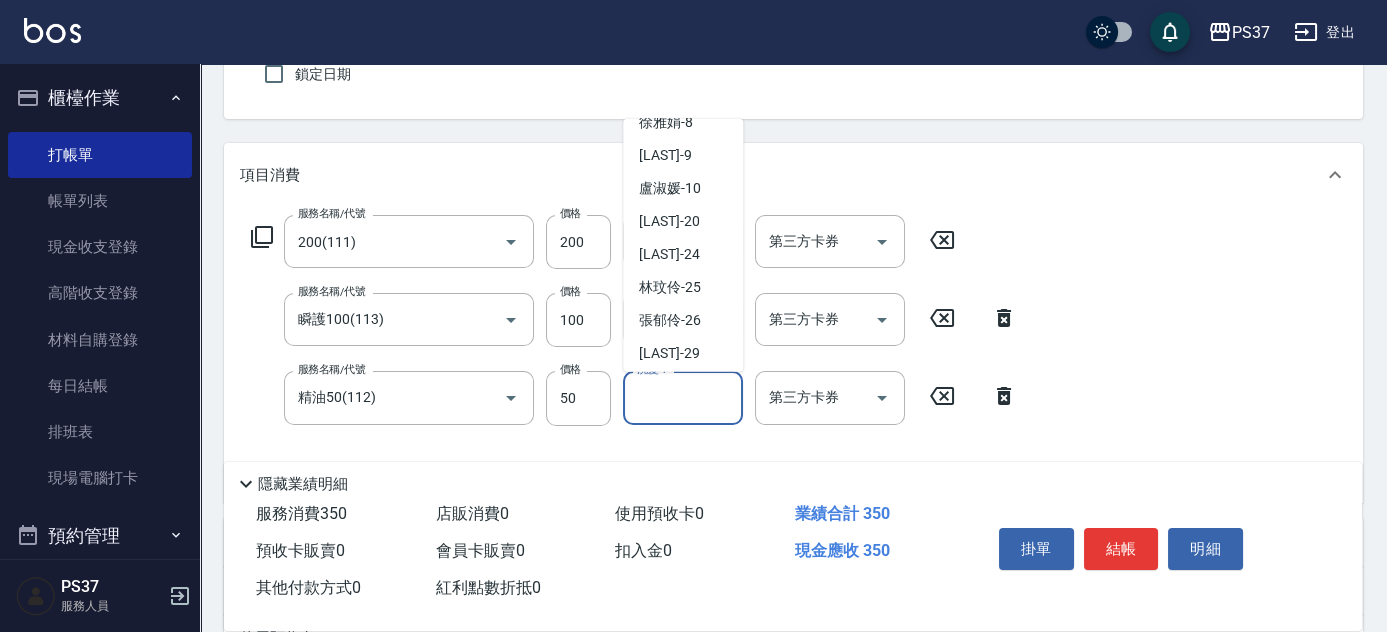 scroll, scrollTop: 323, scrollLeft: 0, axis: vertical 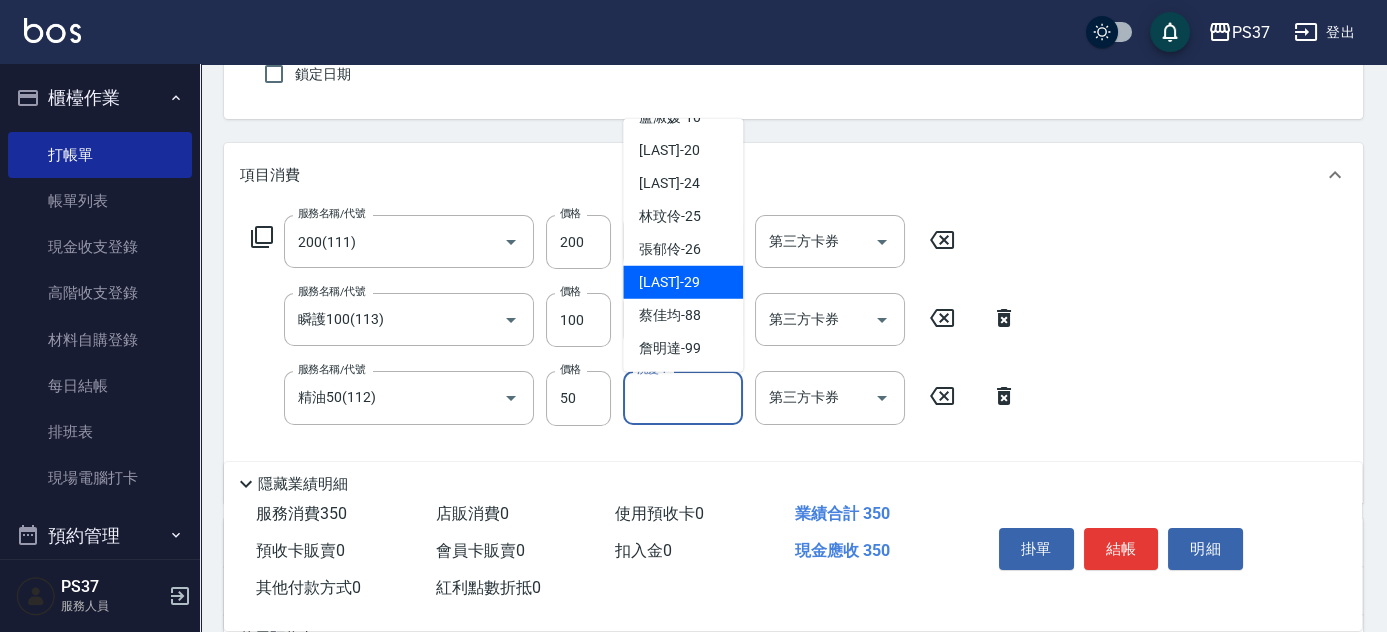 click on "林琇琪 -29" at bounding box center [669, 282] 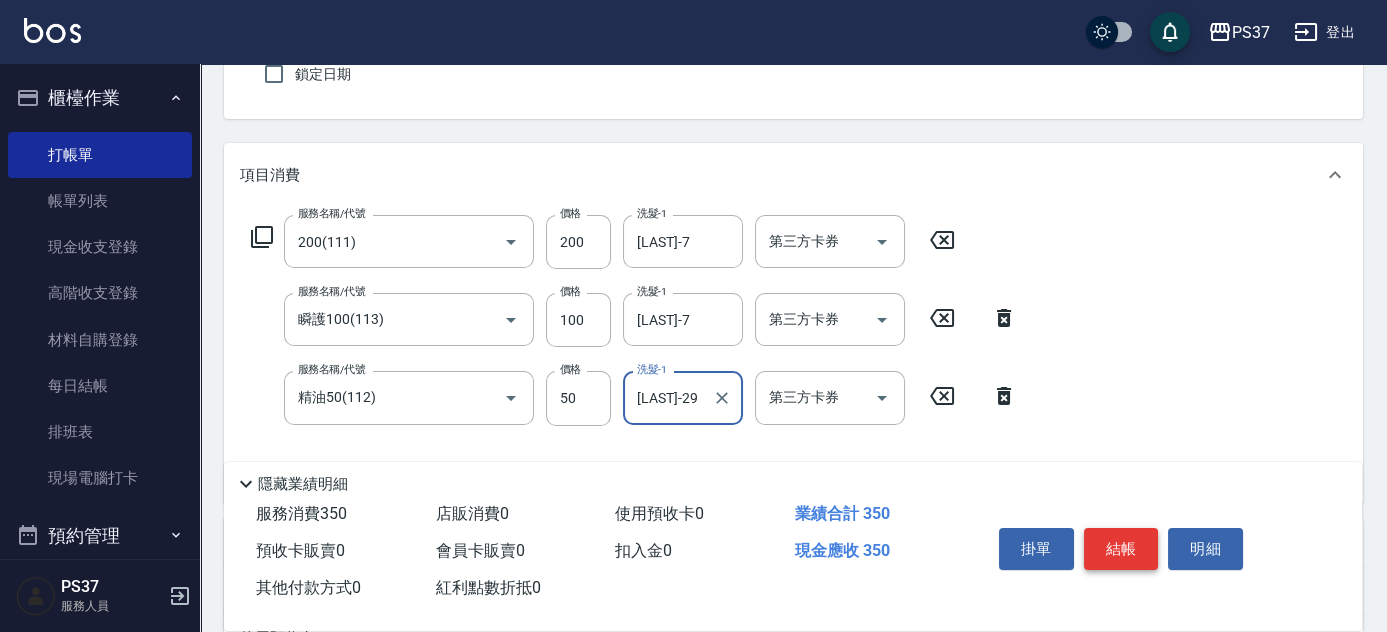 click on "結帳" at bounding box center (1121, 549) 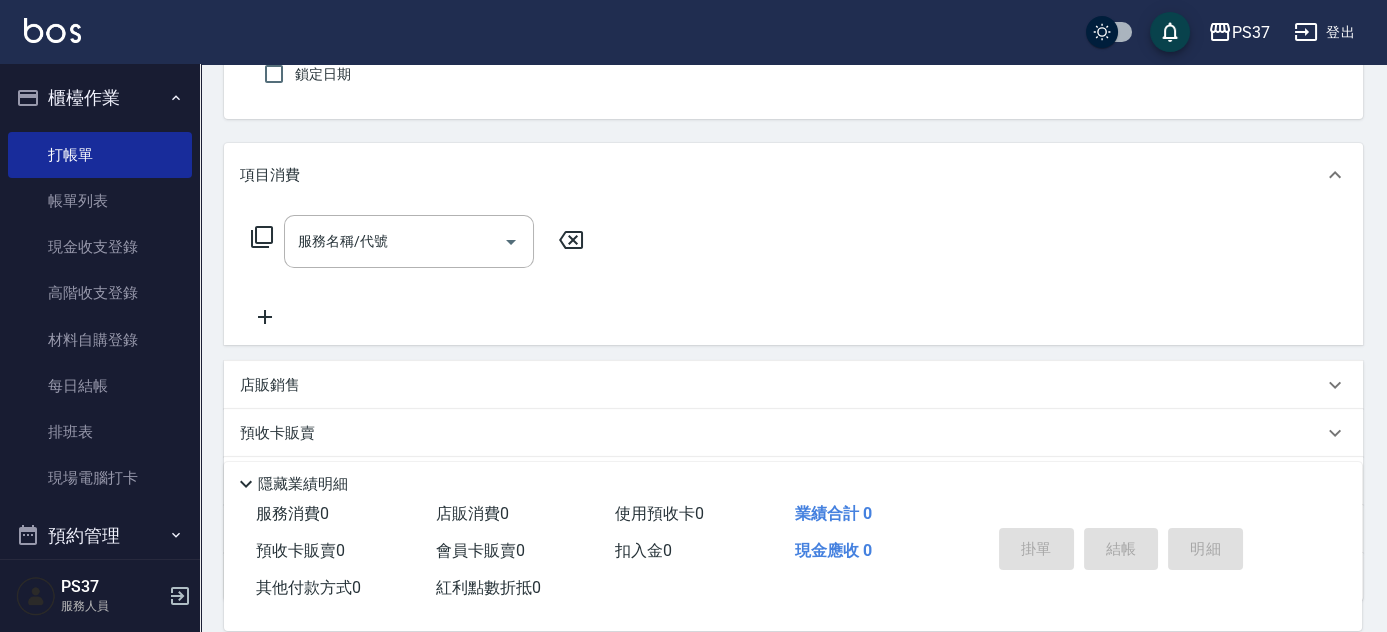 scroll, scrollTop: 0, scrollLeft: 0, axis: both 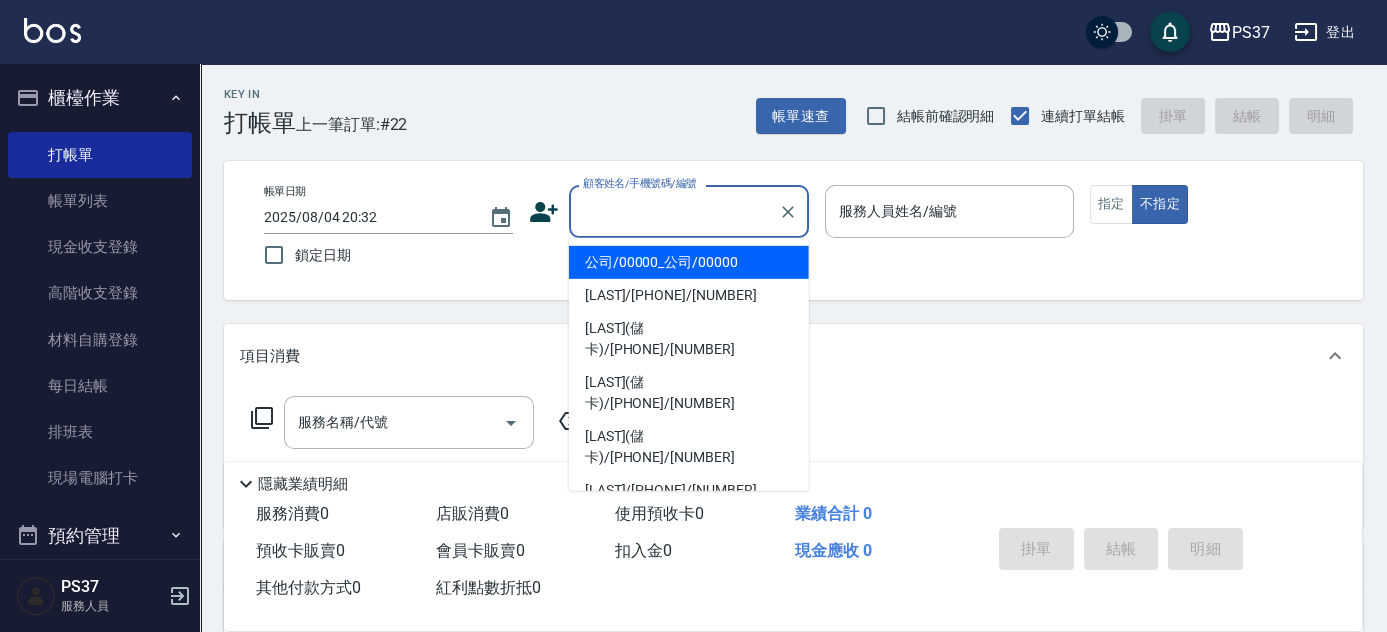 click on "顧客姓名/手機號碼/編號" at bounding box center [674, 211] 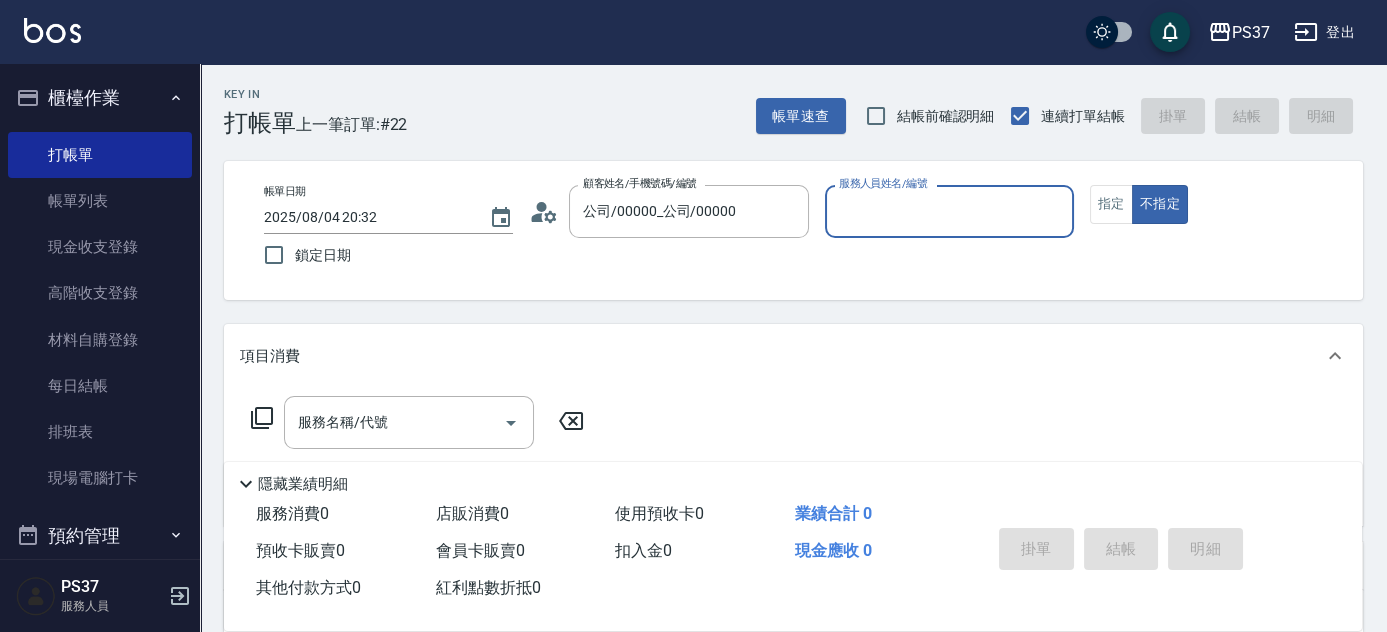 click on "服務人員姓名/編號" at bounding box center [949, 211] 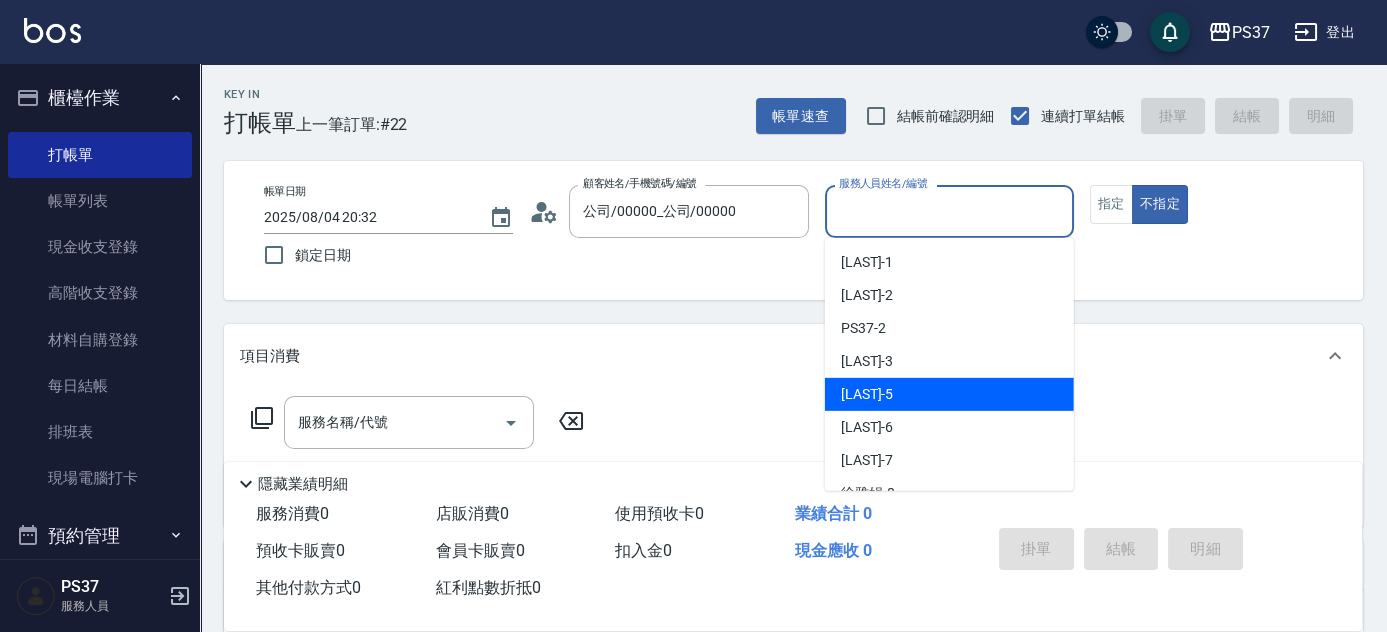 click on "鄧卉芸 -5" at bounding box center (949, 394) 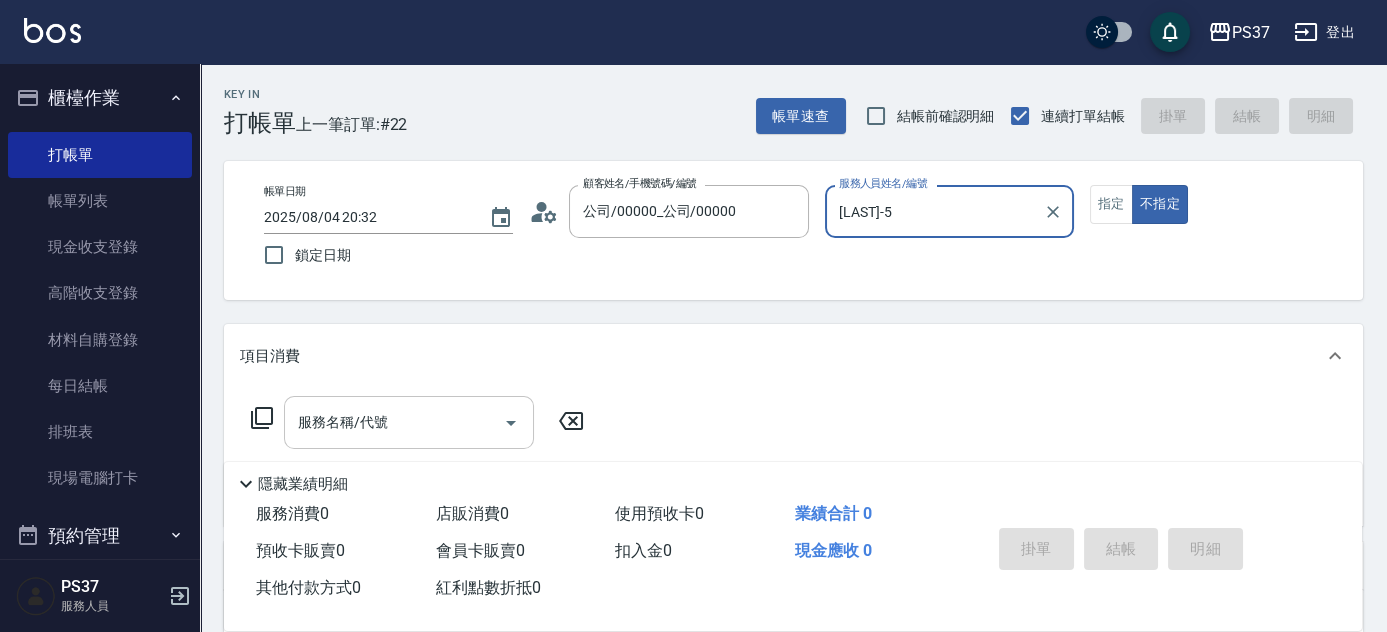 click on "服務名稱/代號" at bounding box center (394, 422) 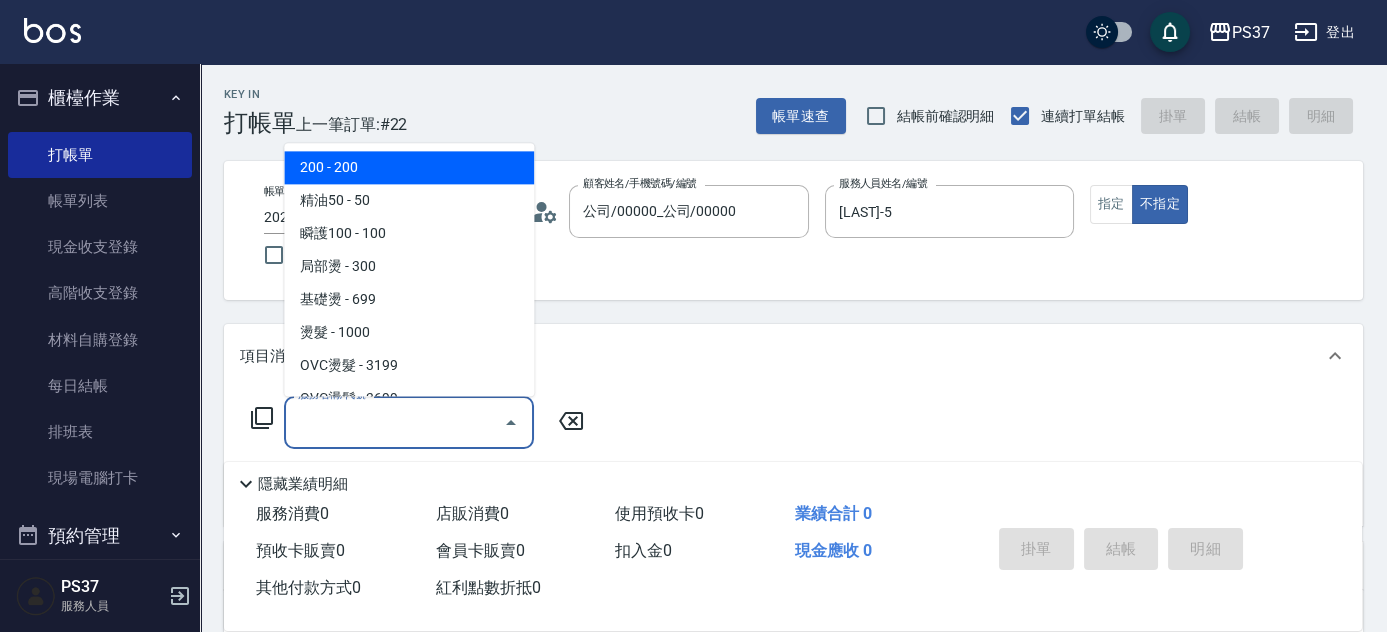 click on "200 - 200" at bounding box center [409, 168] 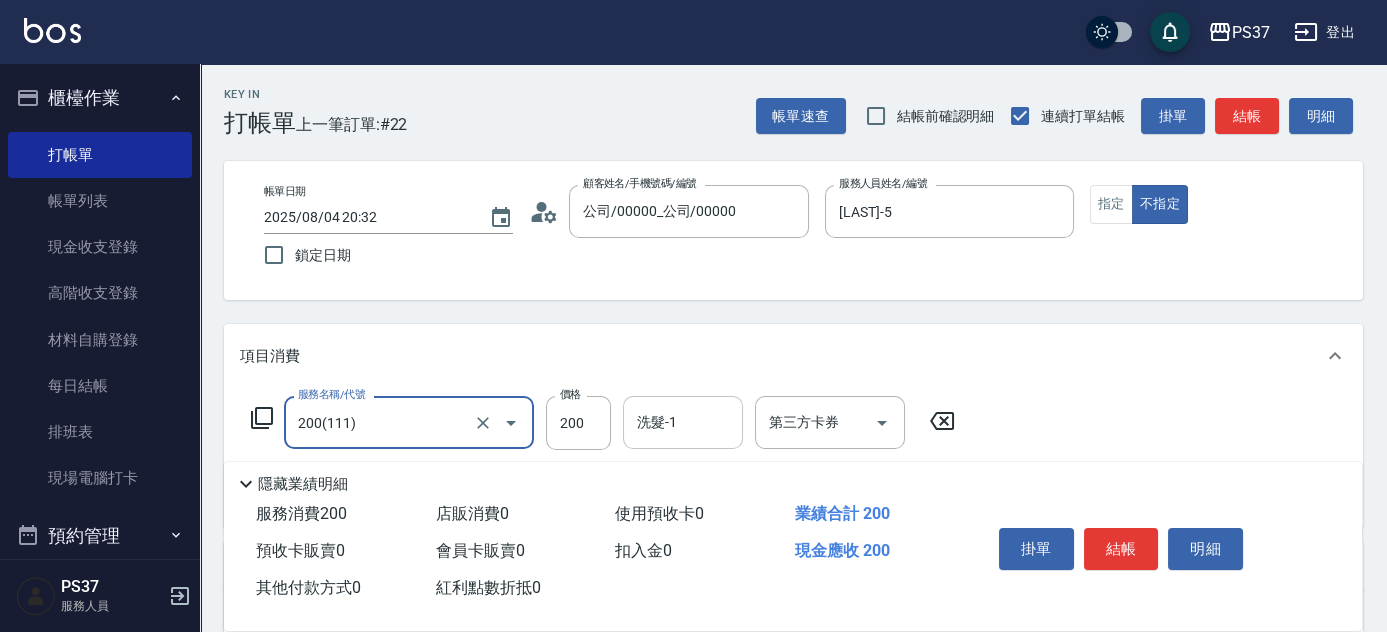 click on "洗髮-1 洗髮-1" at bounding box center [683, 422] 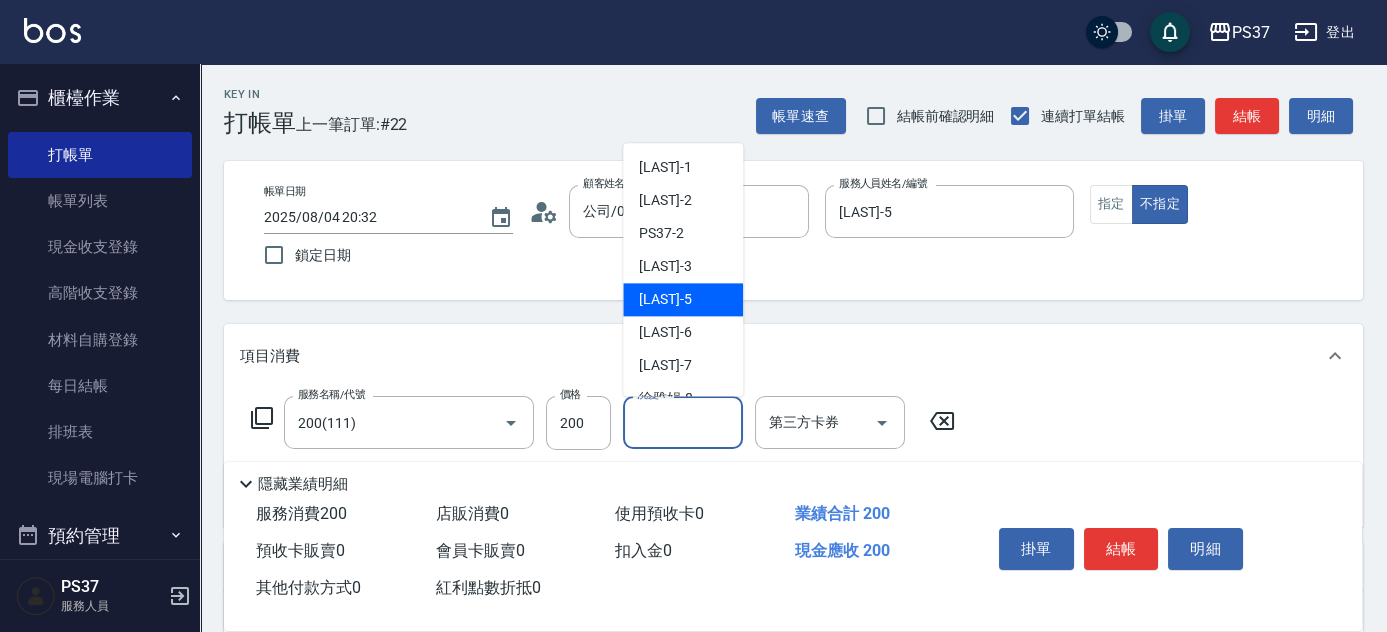 click on "鄧卉芸 -5" at bounding box center [665, 300] 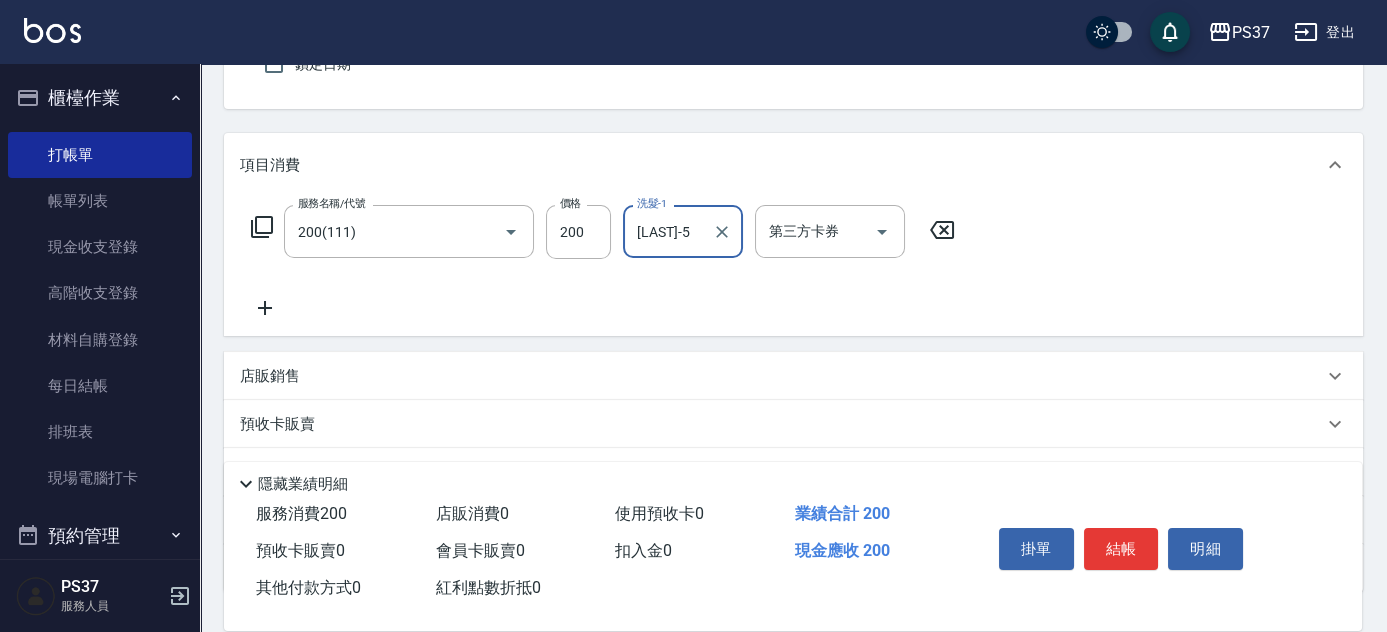 scroll, scrollTop: 272, scrollLeft: 0, axis: vertical 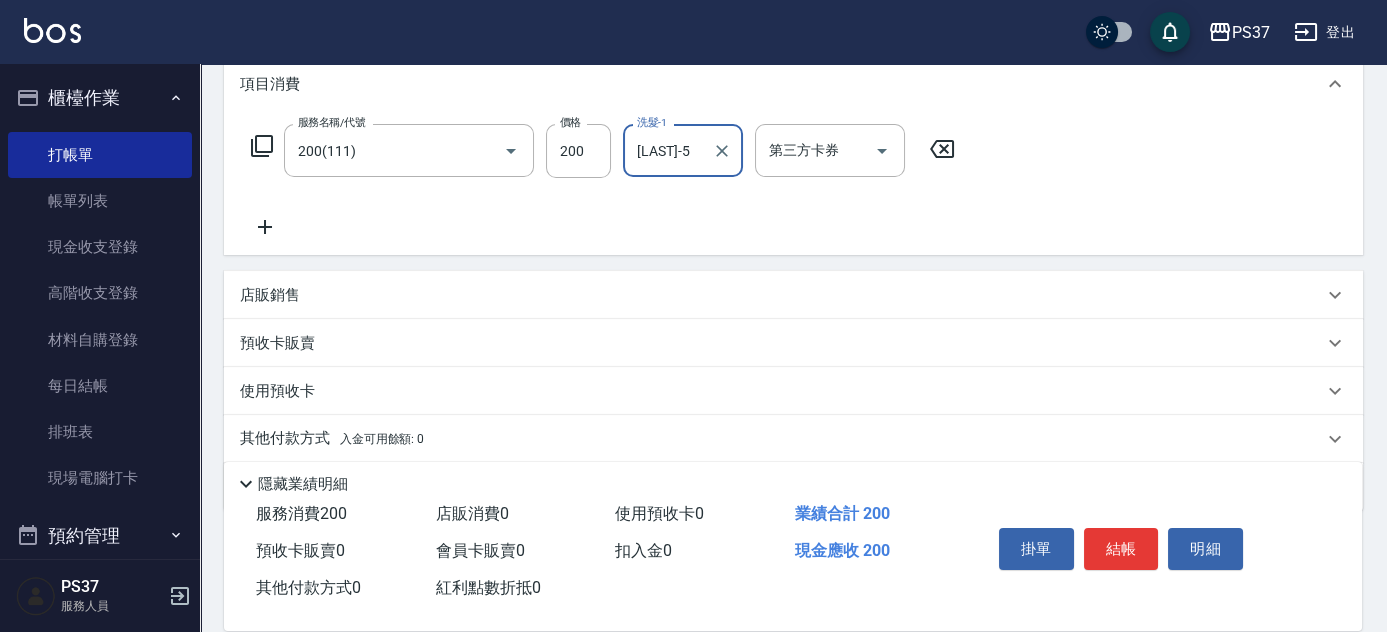 click 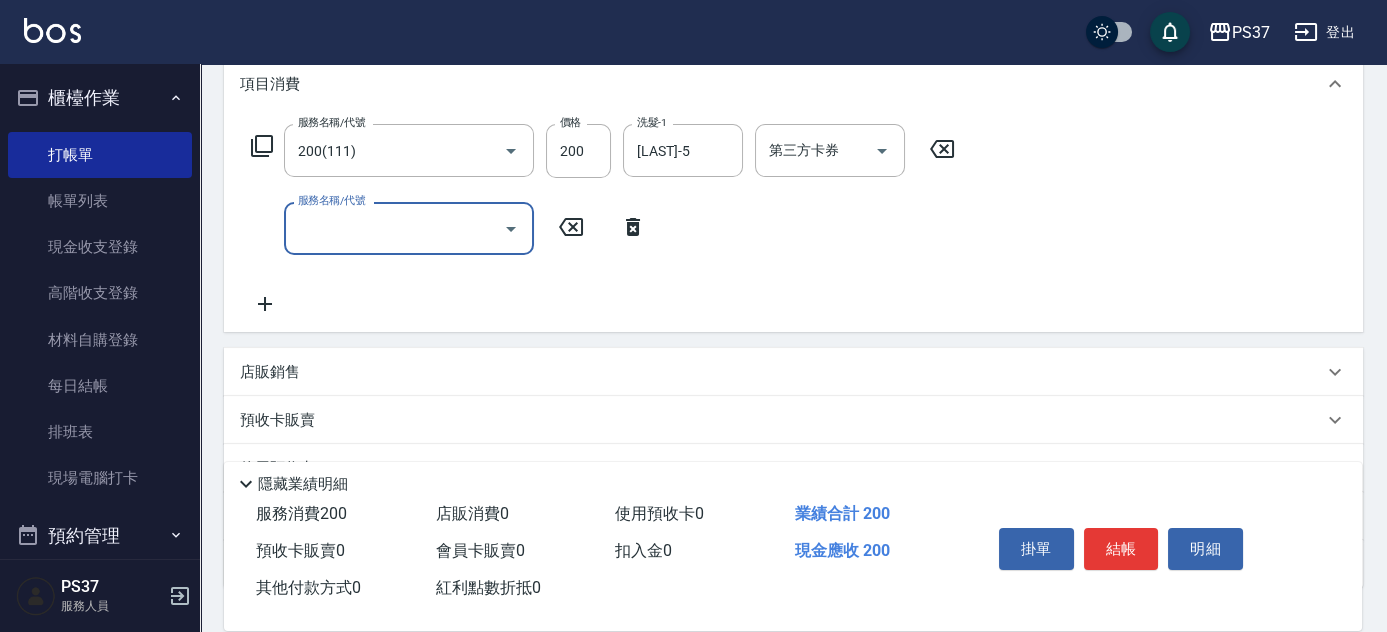 click on "服務名稱/代號" at bounding box center (394, 228) 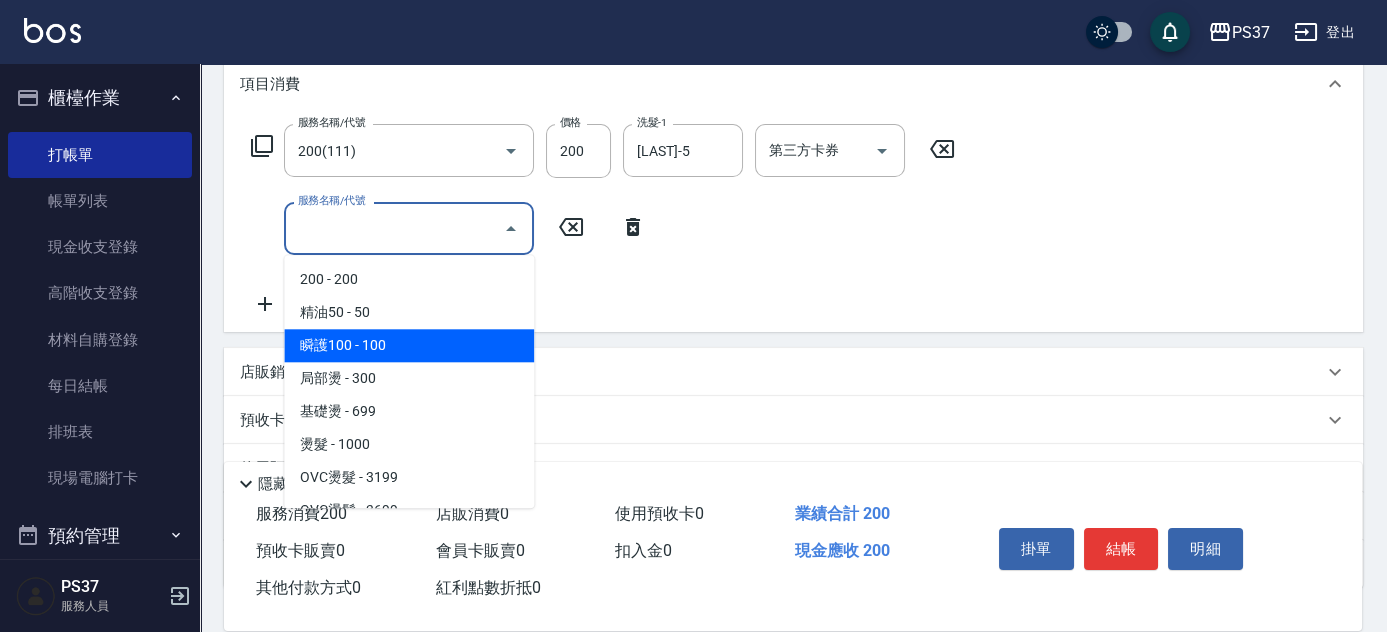drag, startPoint x: 404, startPoint y: 354, endPoint x: 577, endPoint y: 324, distance: 175.5819 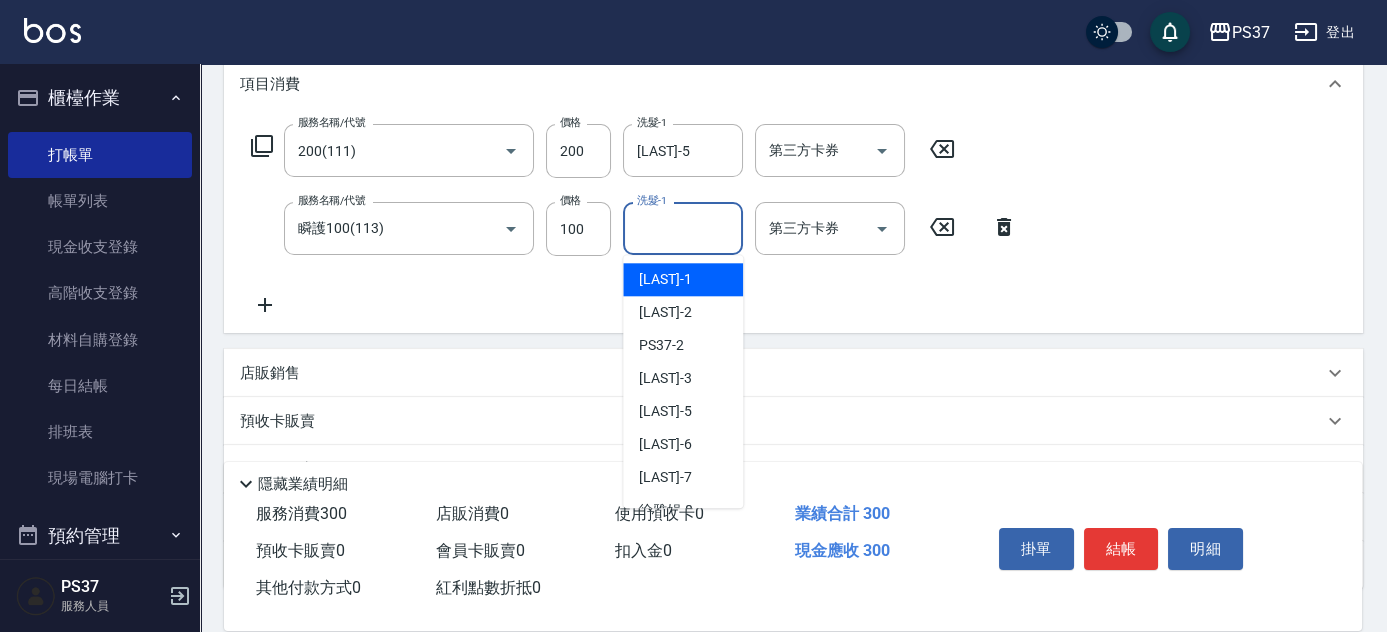 click on "洗髮-1" at bounding box center [683, 228] 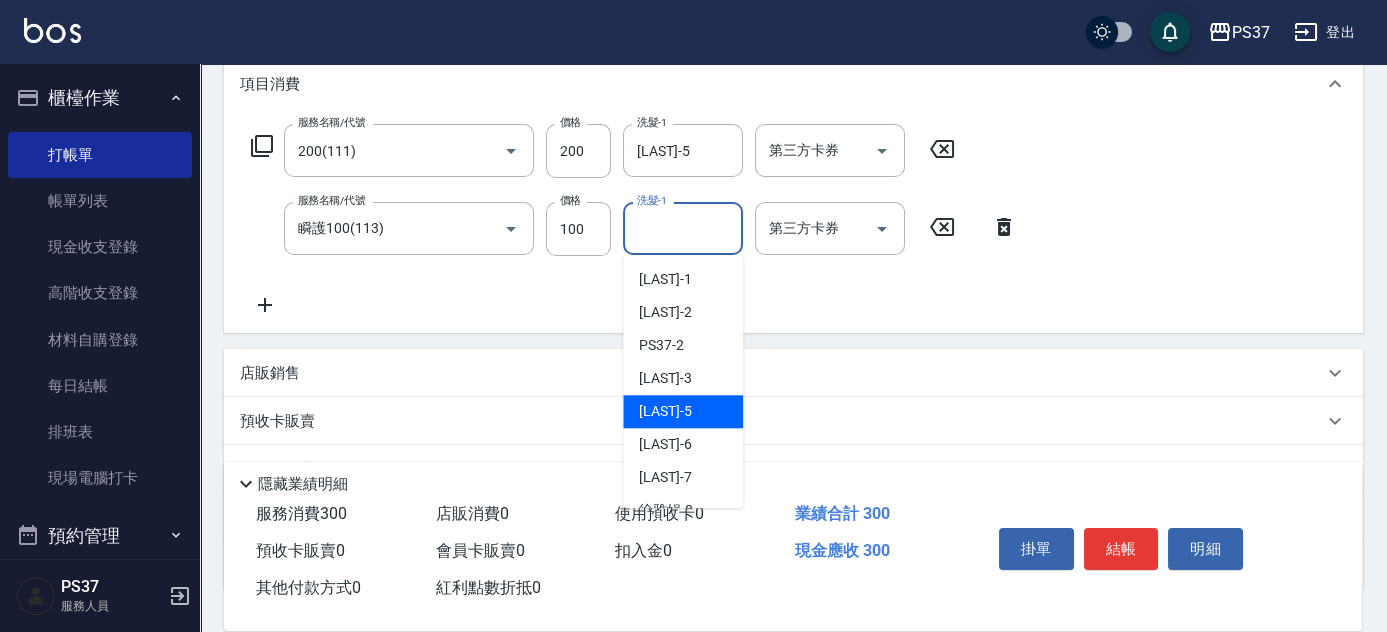 click on "鄧卉芸 -5" at bounding box center [665, 411] 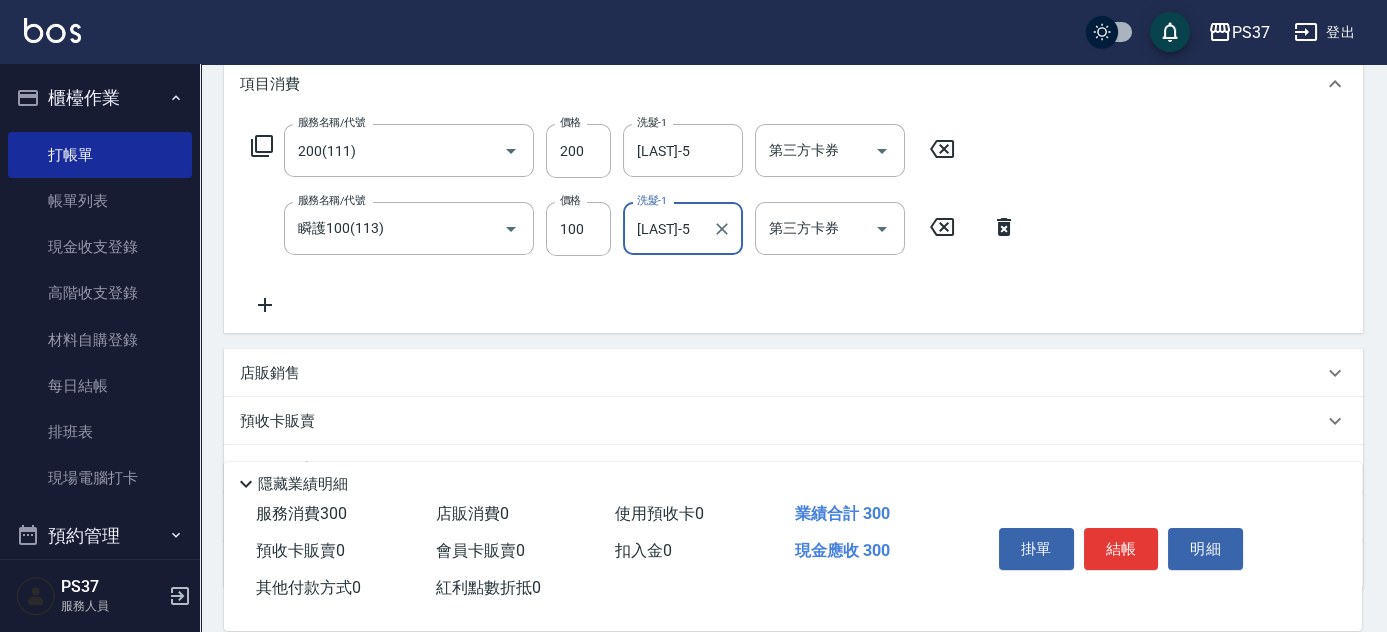 click 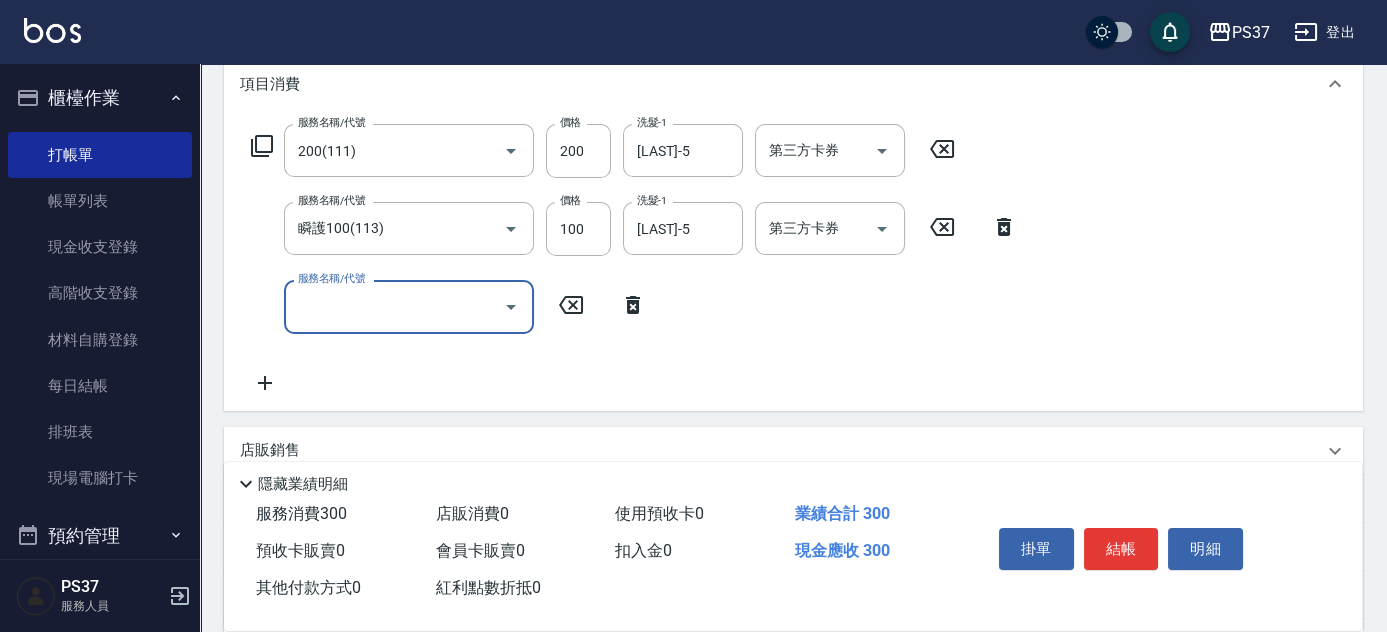 drag, startPoint x: 270, startPoint y: 307, endPoint x: 345, endPoint y: 309, distance: 75.026665 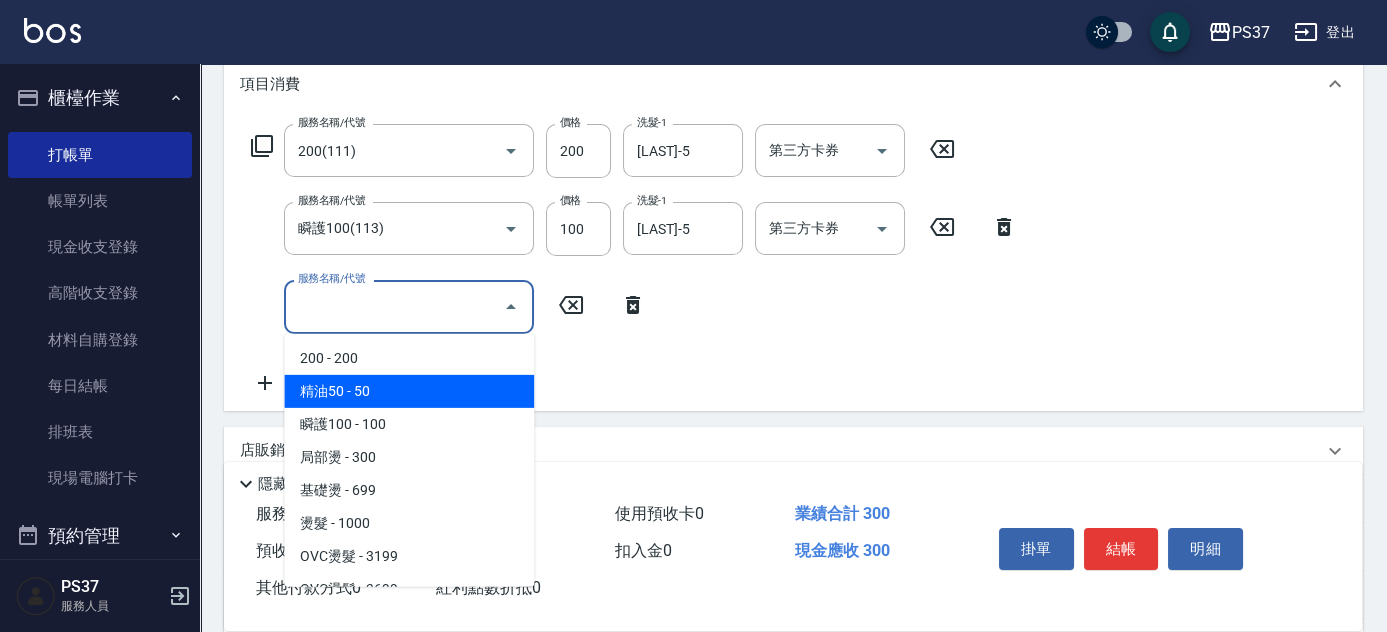 drag, startPoint x: 399, startPoint y: 396, endPoint x: 525, endPoint y: 381, distance: 126.88972 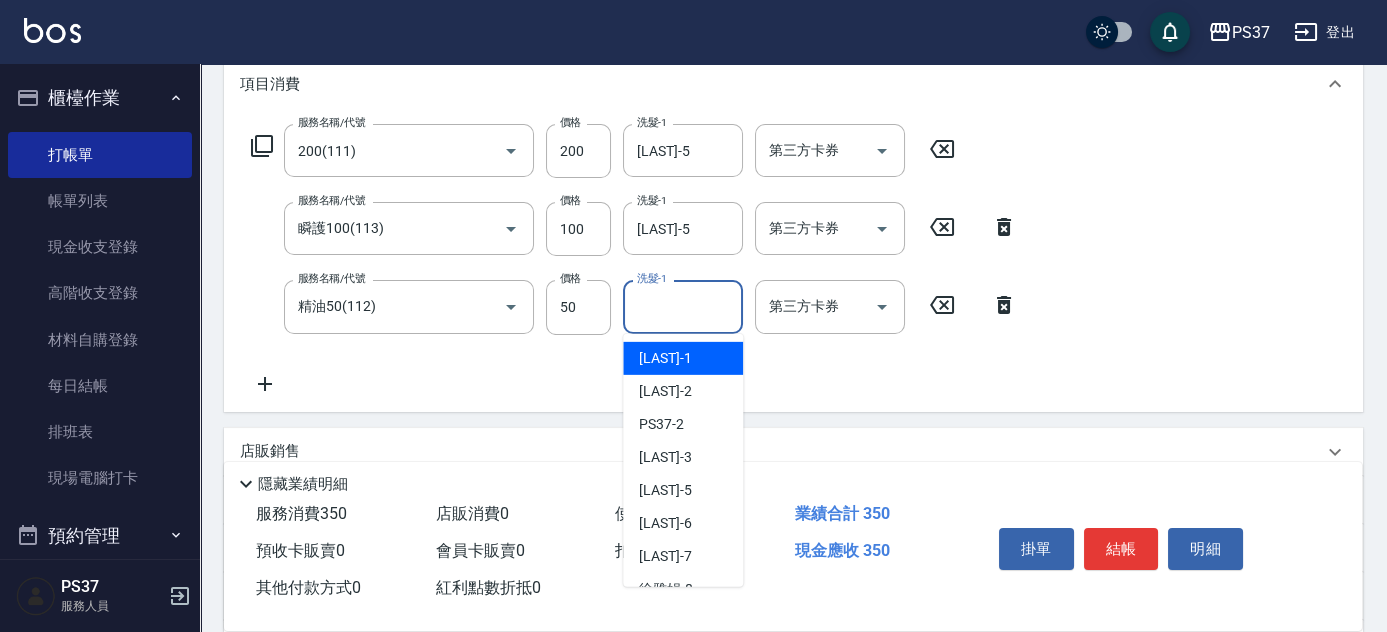 click on "洗髮-1" at bounding box center [683, 306] 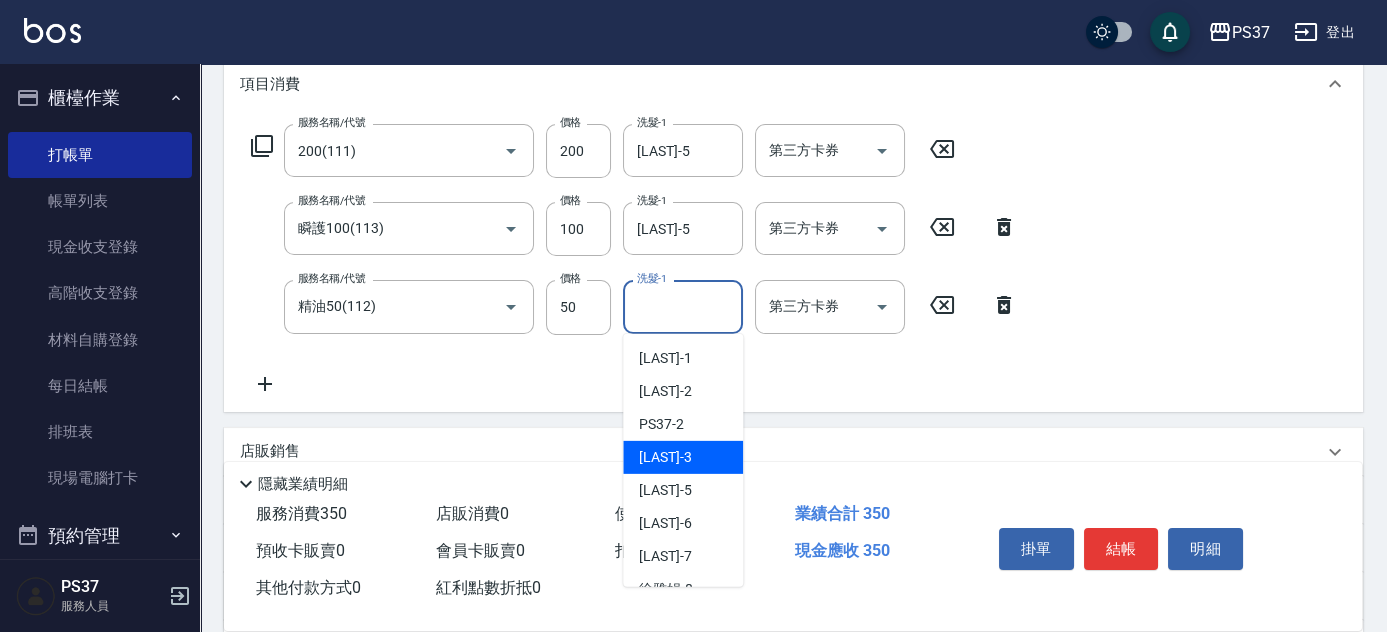 drag, startPoint x: 685, startPoint y: 468, endPoint x: 685, endPoint y: 487, distance: 19 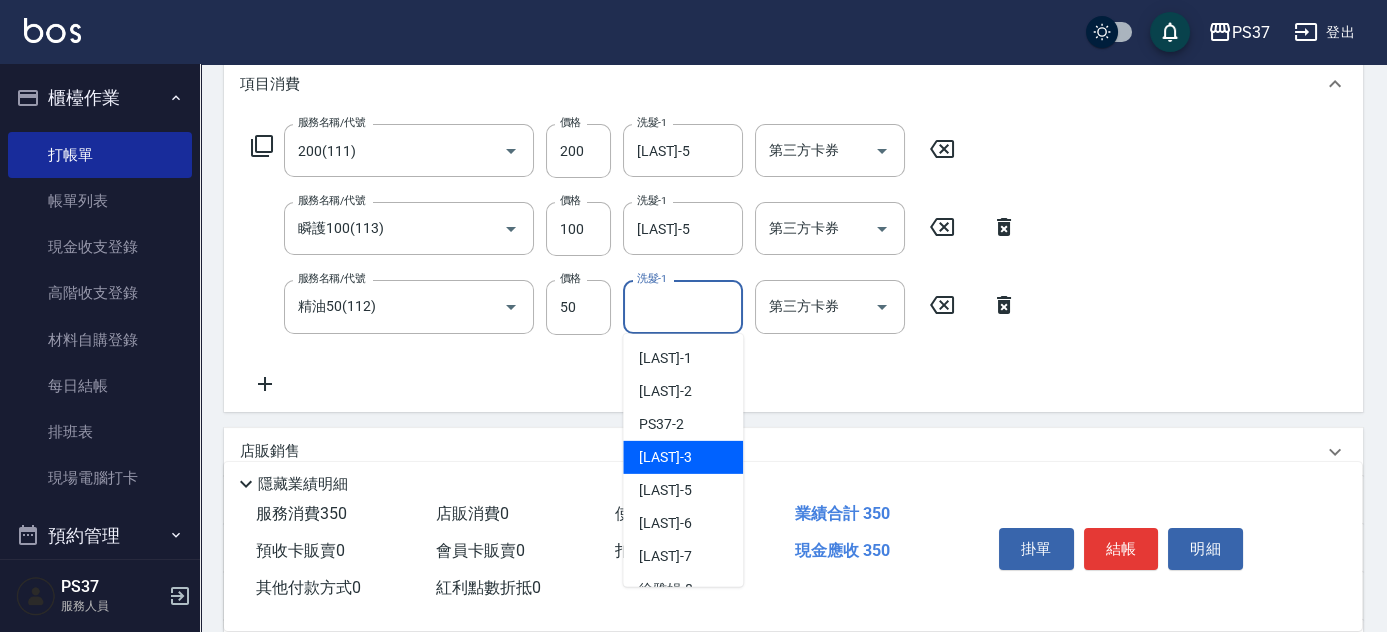 click on "林書羽 -1 劉晨志 -2 PS37 -2 徐雅惠 -3 鄧卉芸 -5 林琇琪 -6 黎氏萍 -7 徐雅娟 -8 溫惠婷 -9 盧淑媛 -10 阮氏線 -20 陳森豪 -24 林玟伶 -25 張郁伶 -26 林琇琪 -29 蔡佳均 -88 詹明達 -99" at bounding box center [683, 460] 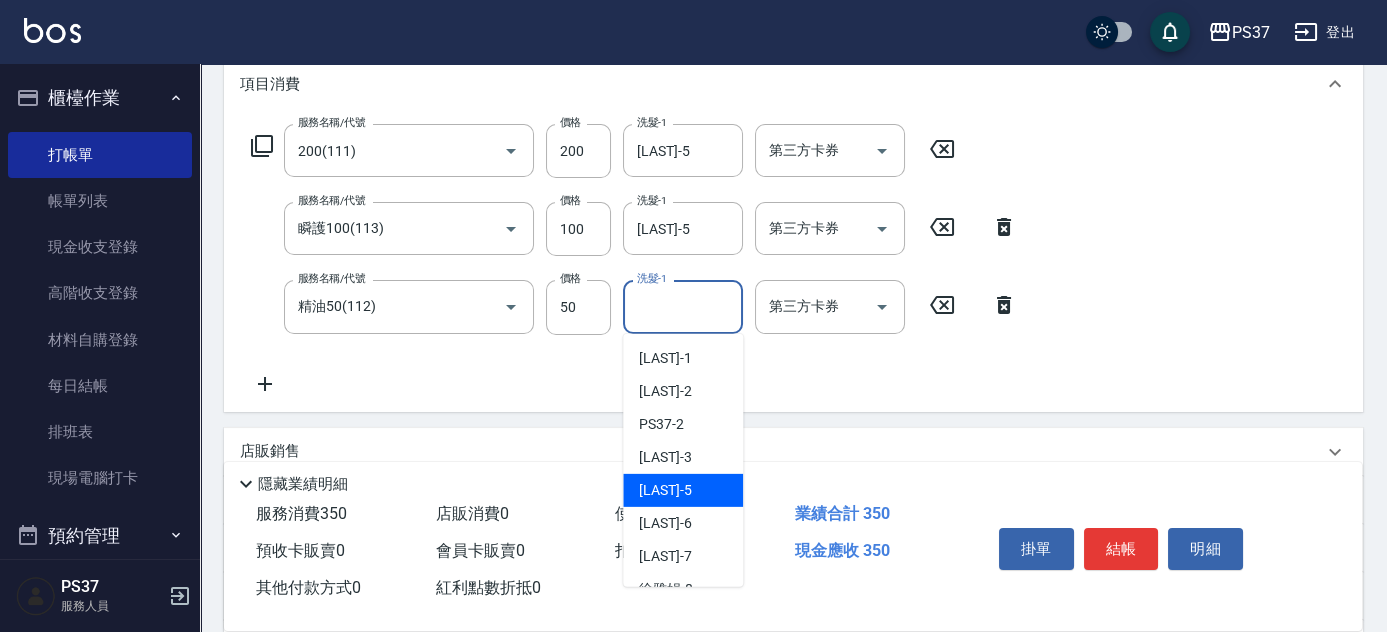 click on "鄧卉芸 -5" at bounding box center [665, 490] 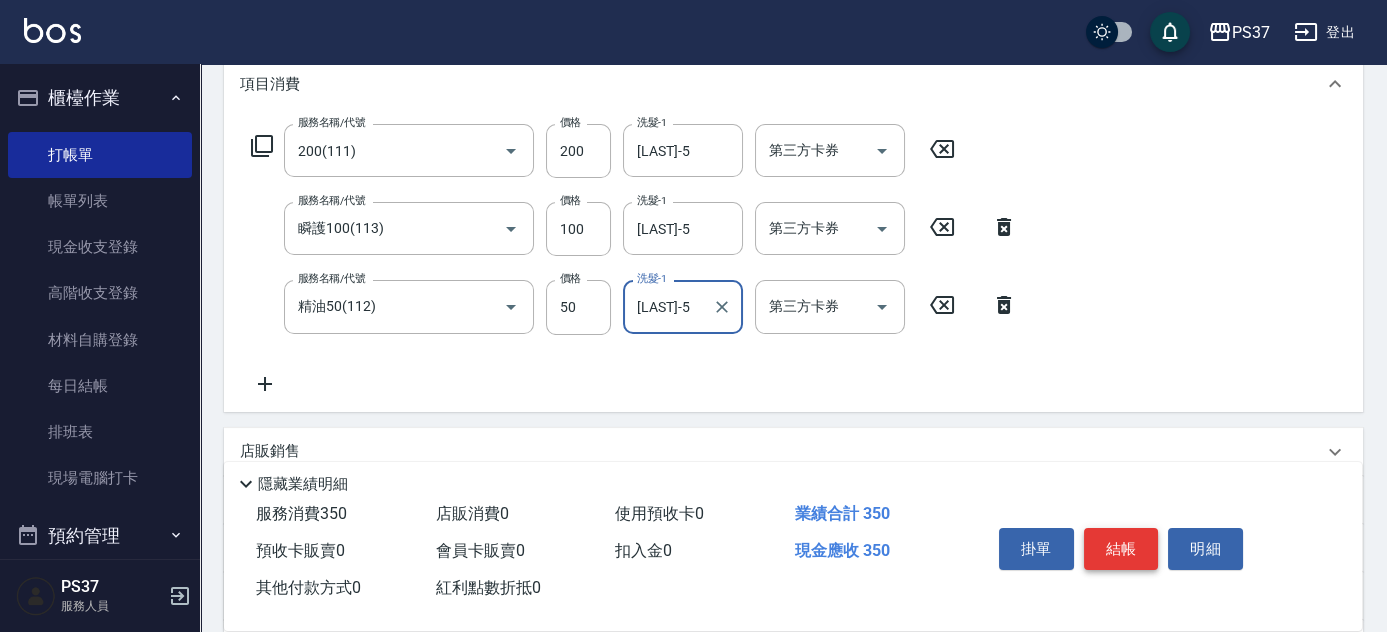 click on "結帳" at bounding box center (1121, 549) 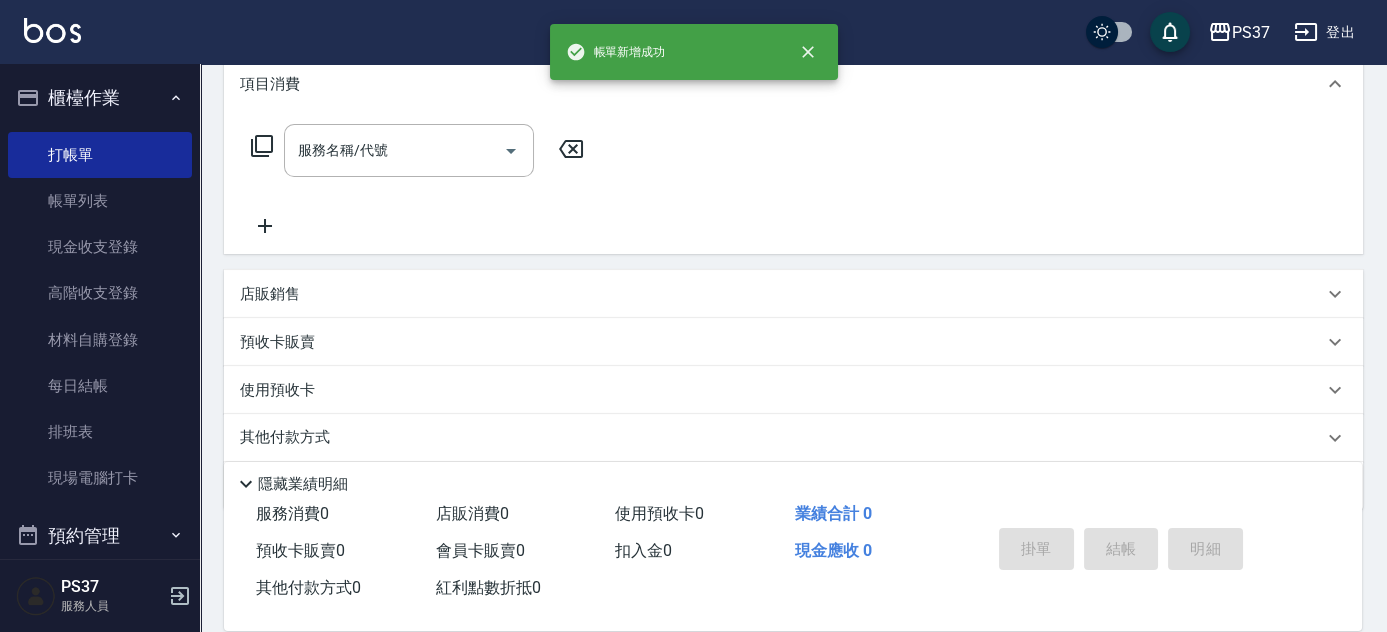 scroll, scrollTop: 0, scrollLeft: 0, axis: both 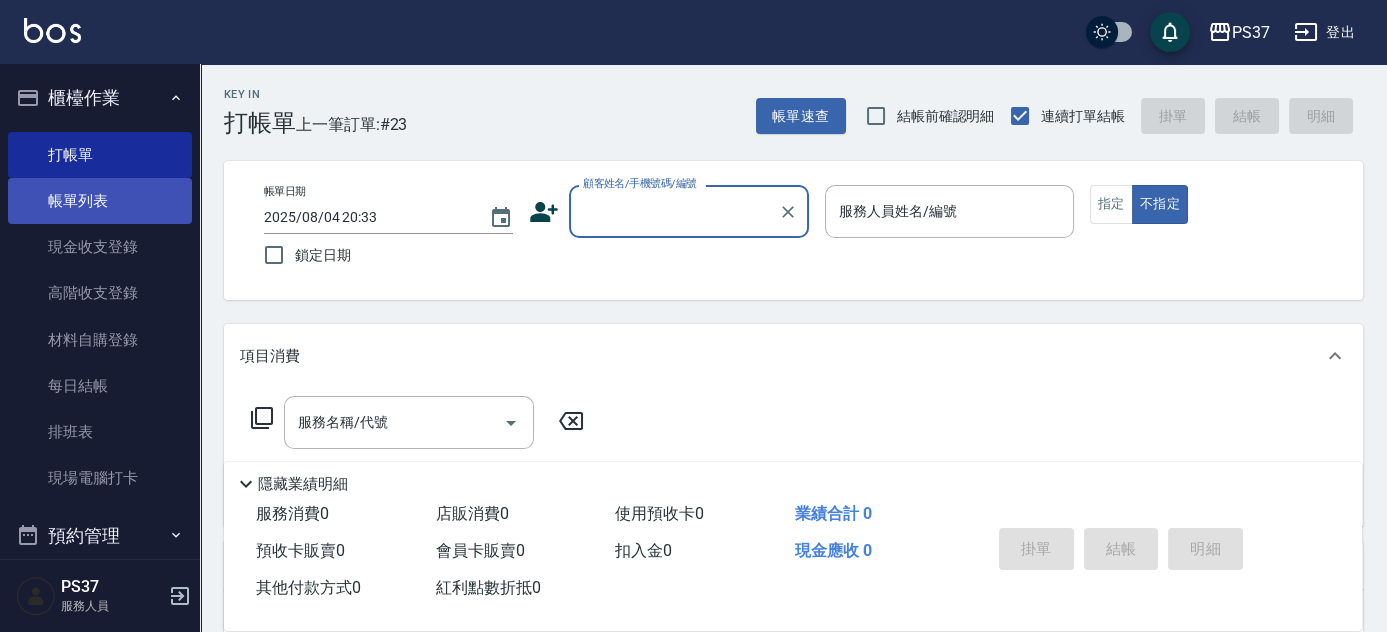 click on "帳單列表" at bounding box center [100, 201] 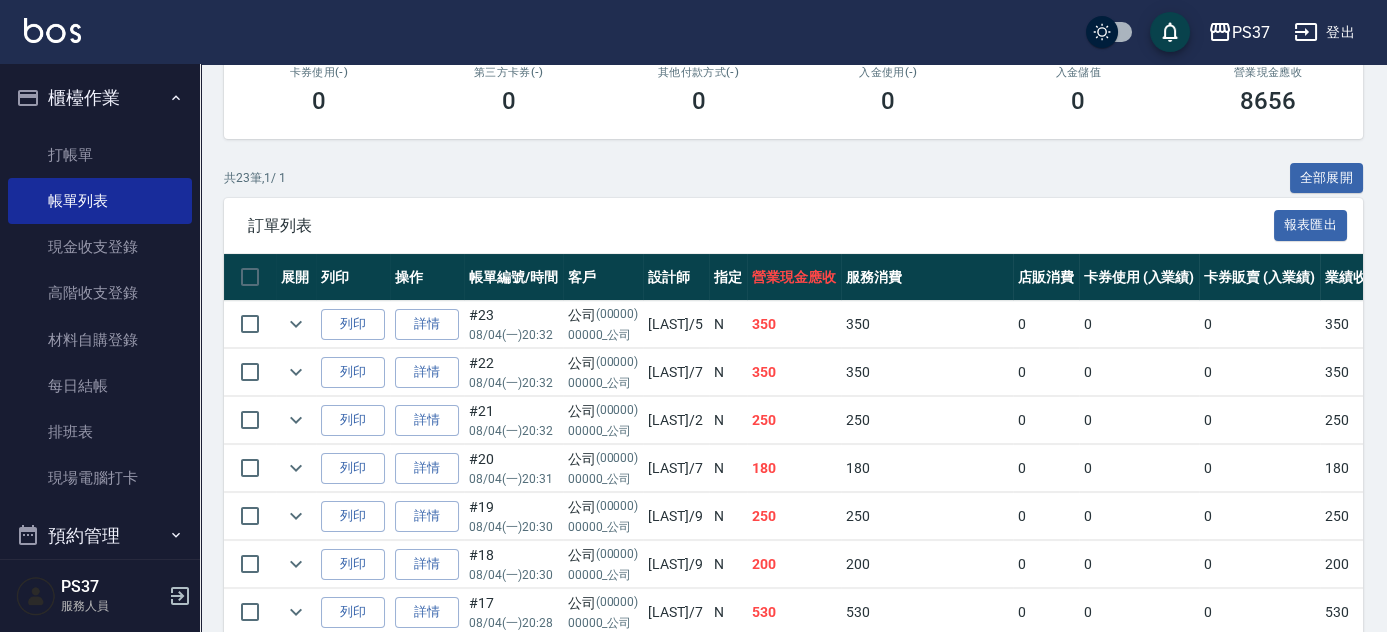 scroll, scrollTop: 454, scrollLeft: 0, axis: vertical 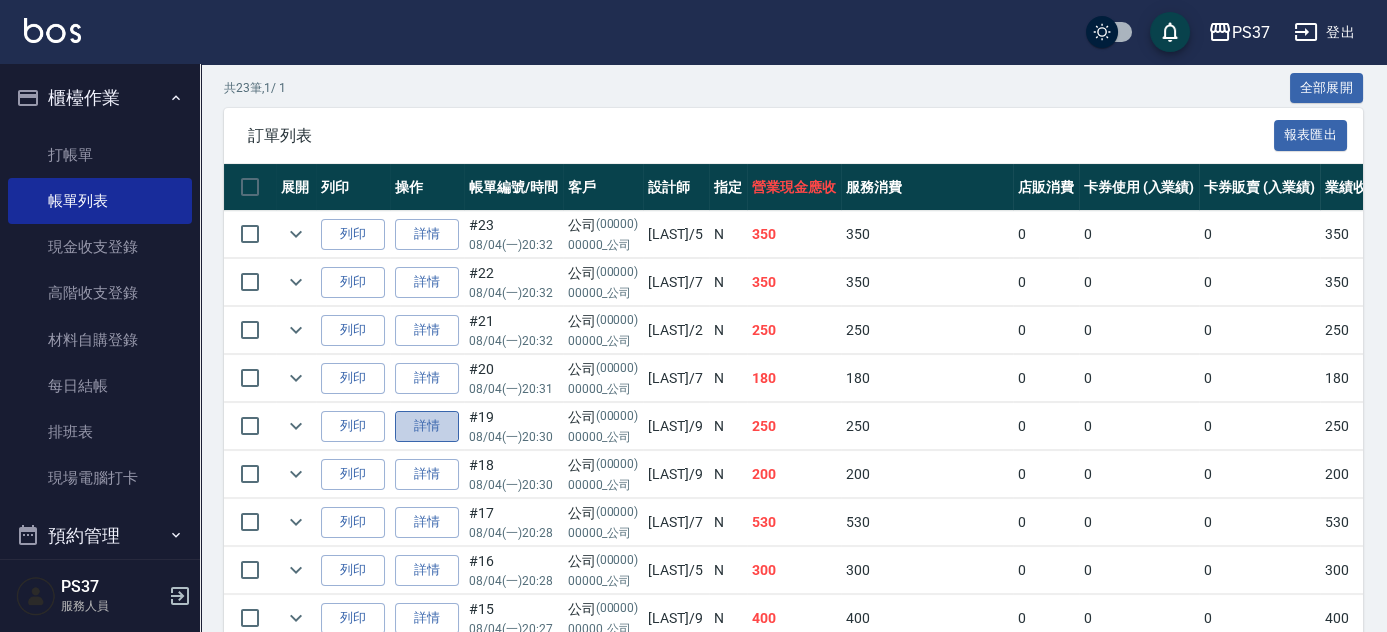 click on "詳情" at bounding box center [427, 426] 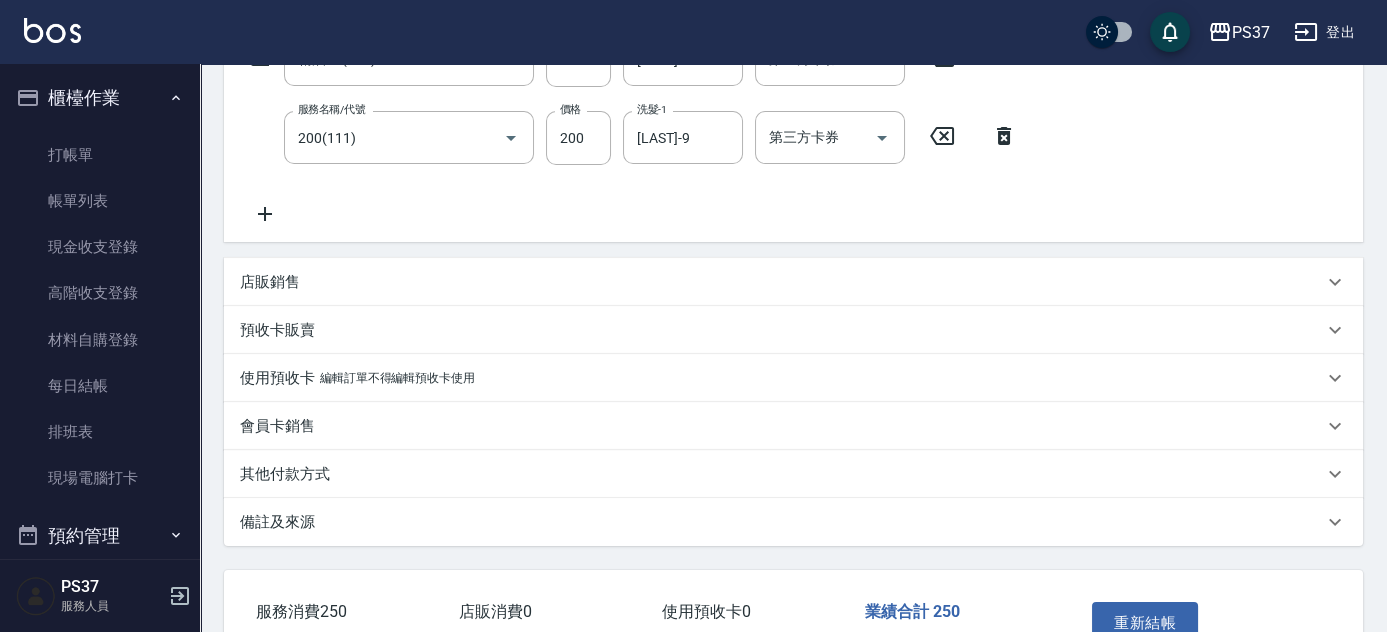 scroll, scrollTop: 495, scrollLeft: 0, axis: vertical 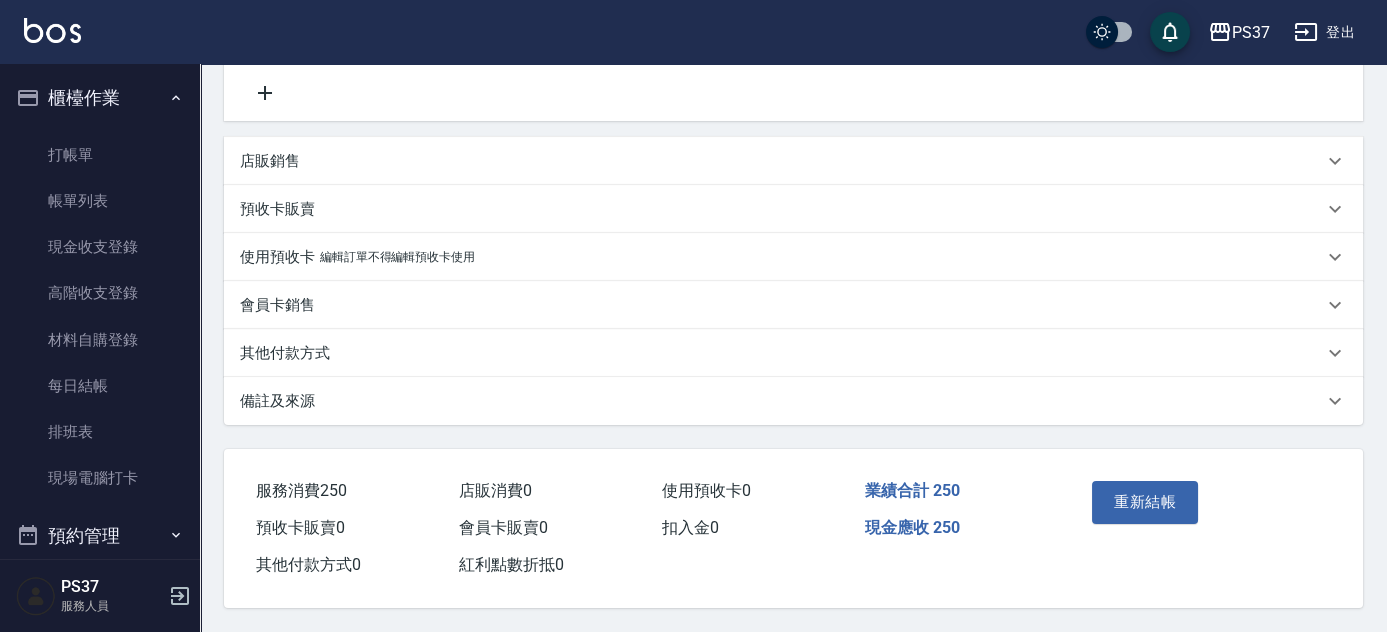 click on "店販銷售" at bounding box center (793, 161) 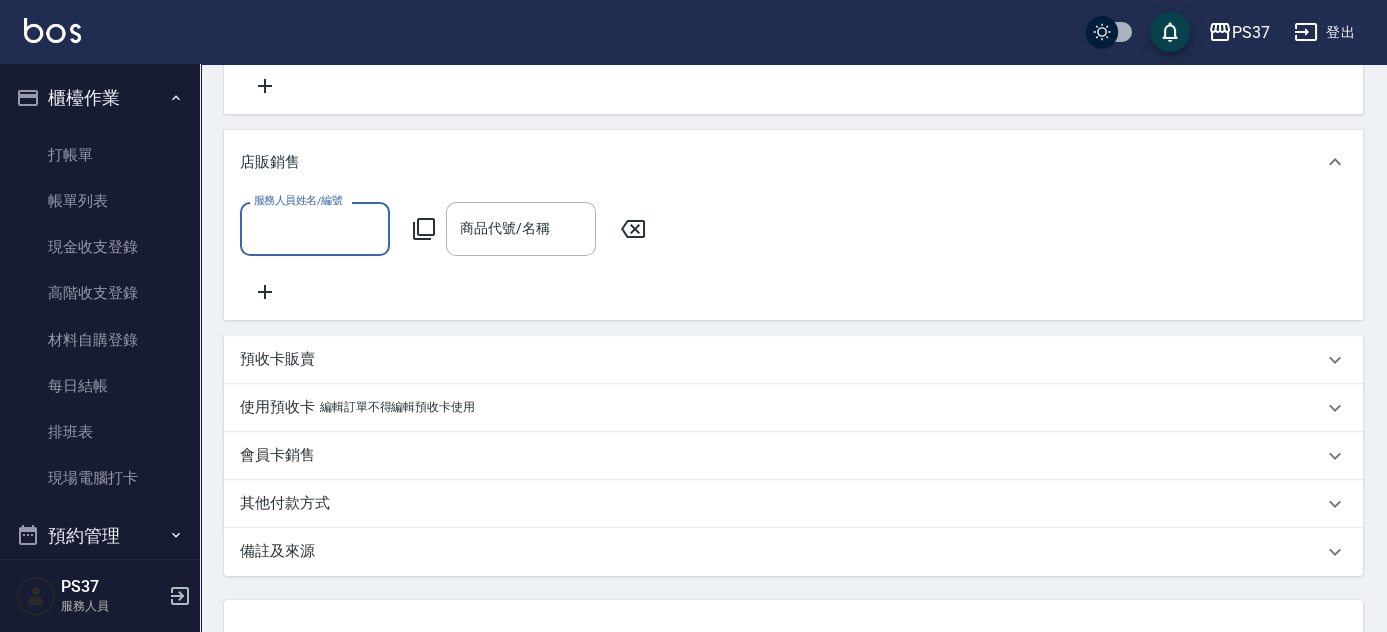 scroll, scrollTop: 0, scrollLeft: 0, axis: both 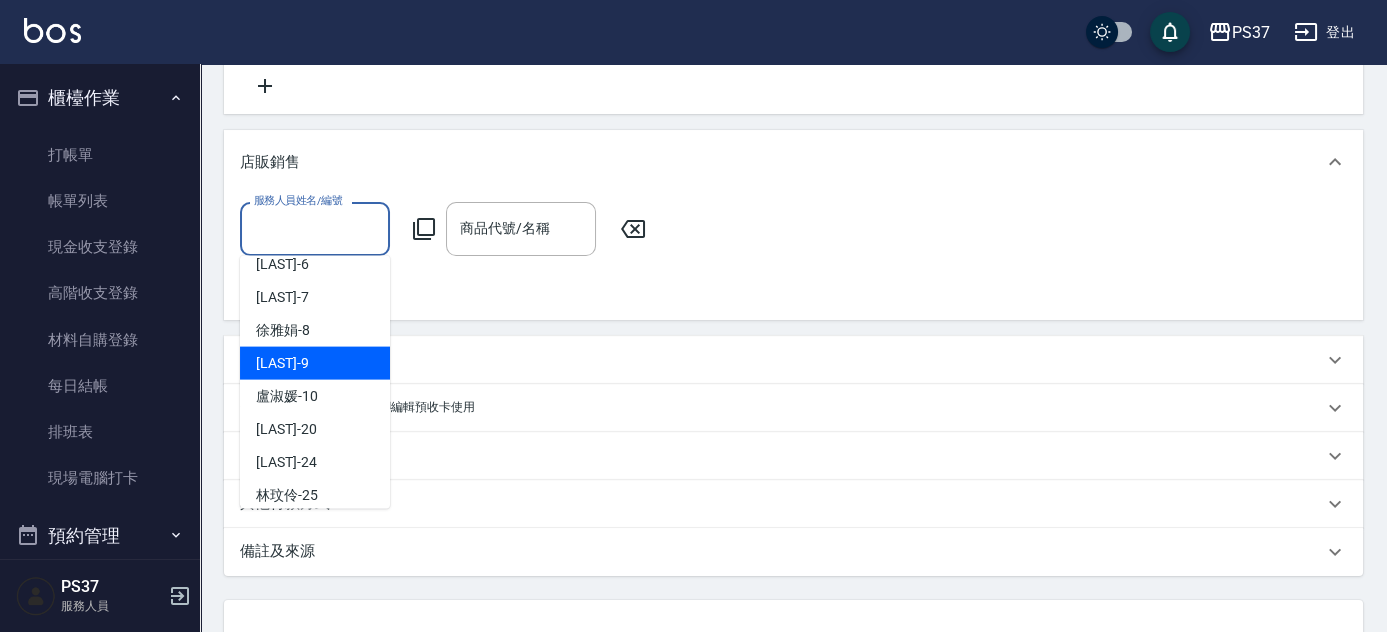 click on "溫惠婷 -9" at bounding box center (282, 363) 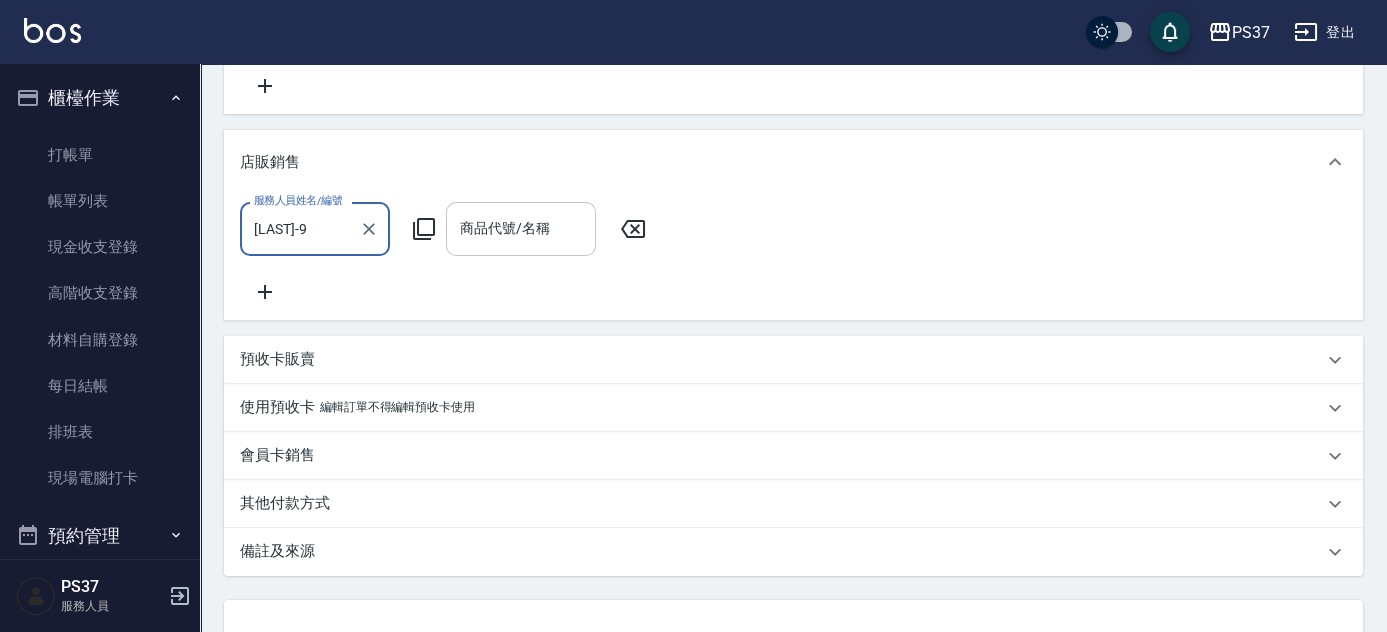 click on "商品代號/名稱" at bounding box center [521, 228] 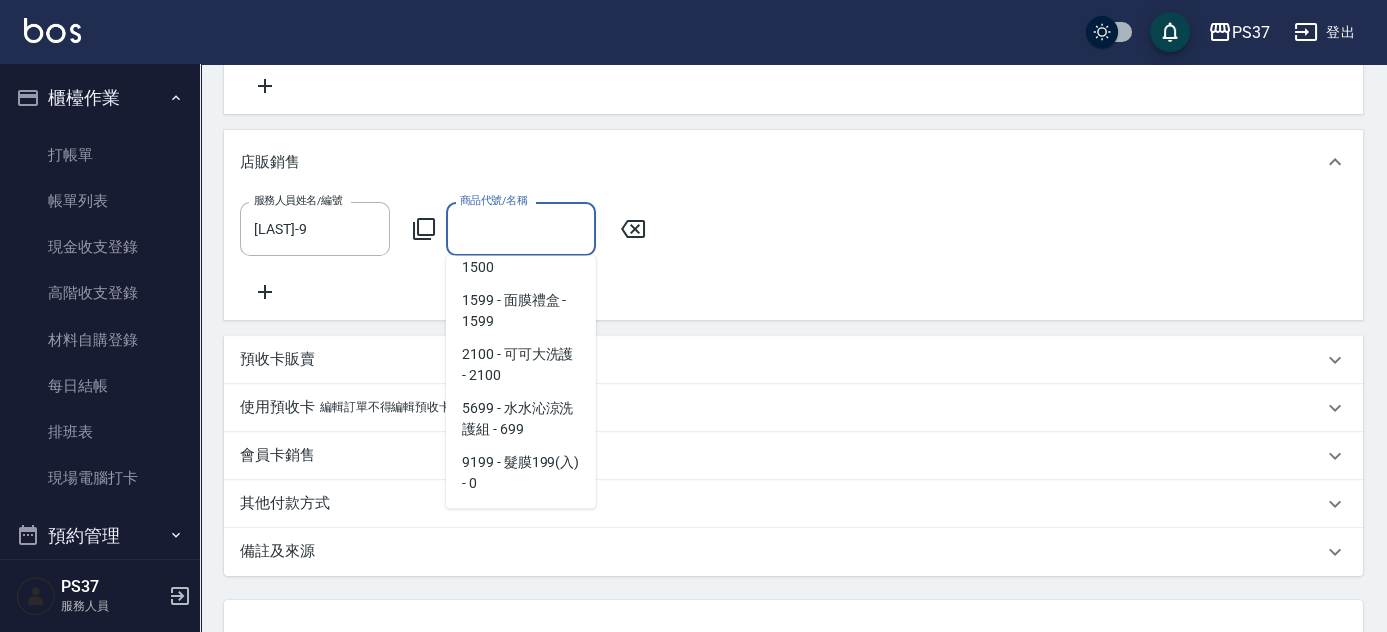scroll, scrollTop: 1000, scrollLeft: 0, axis: vertical 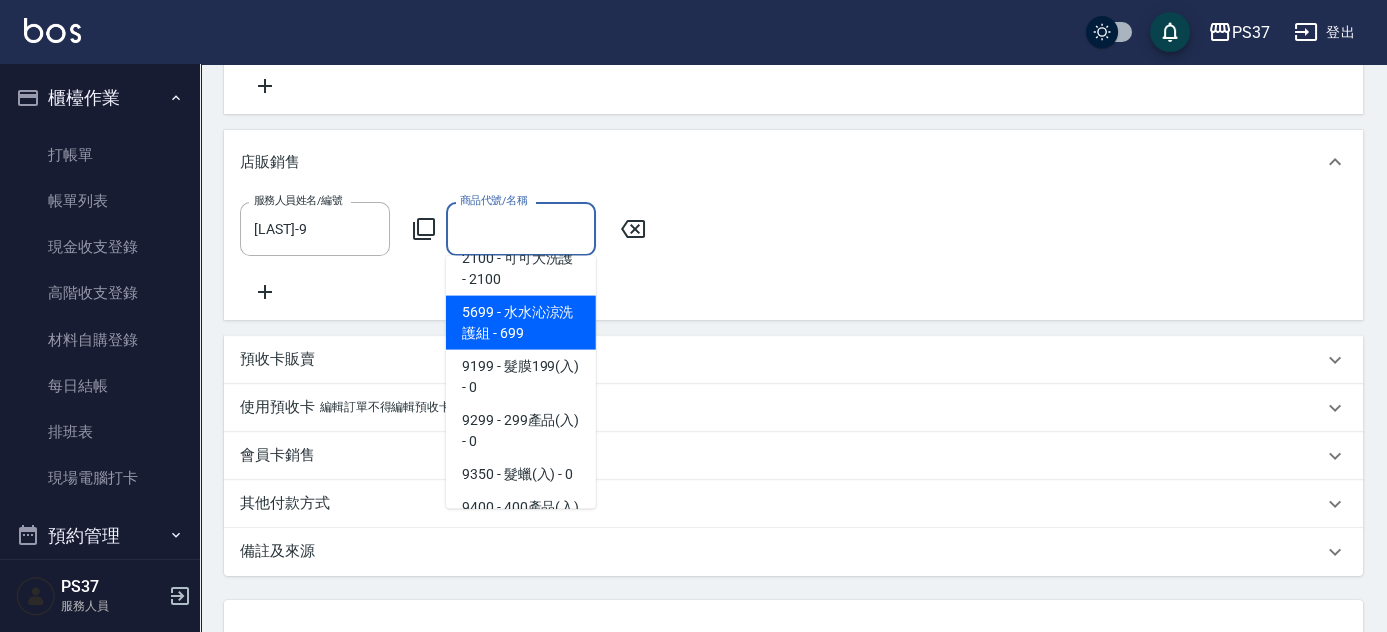click on "5699 - 水水沁涼洗護組 - 699" at bounding box center (521, 323) 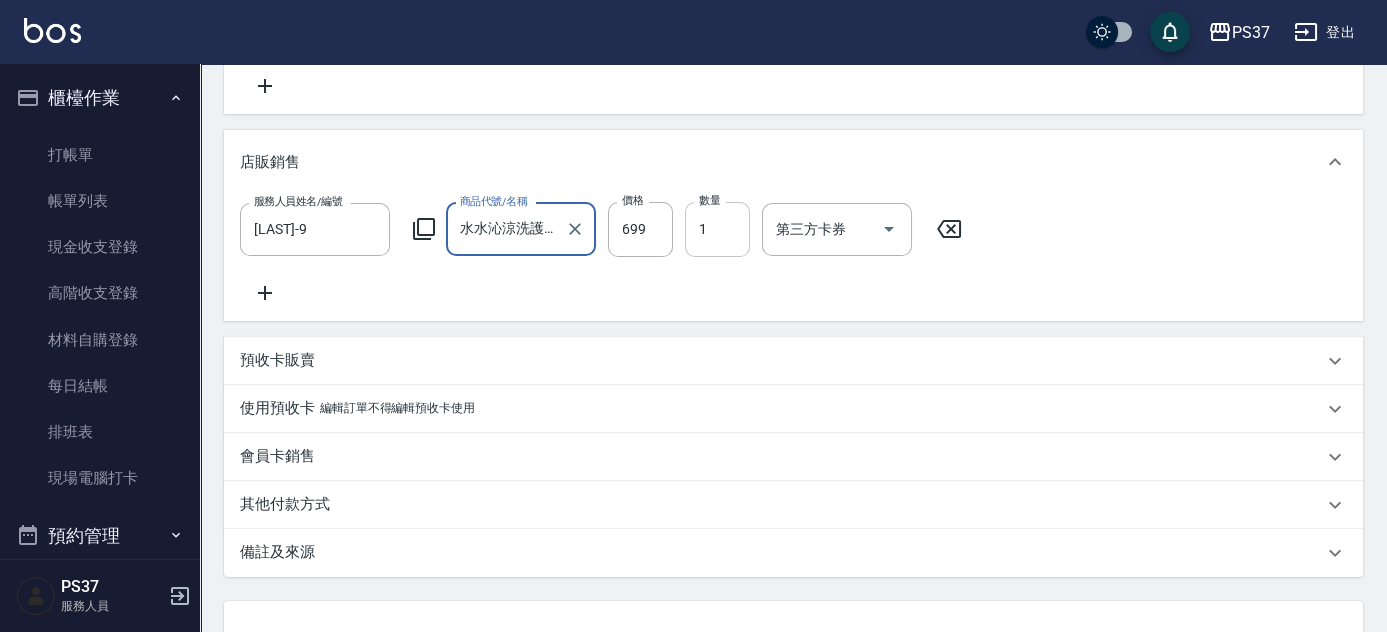 click on "1" at bounding box center (717, 229) 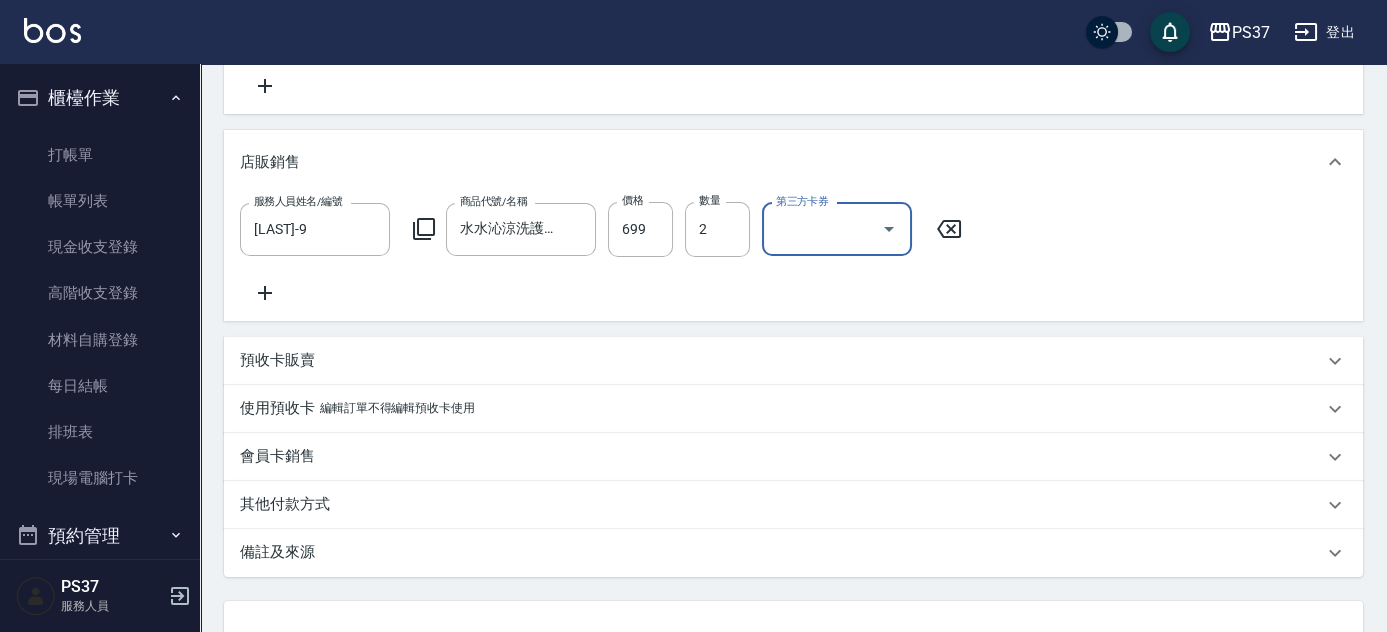 click 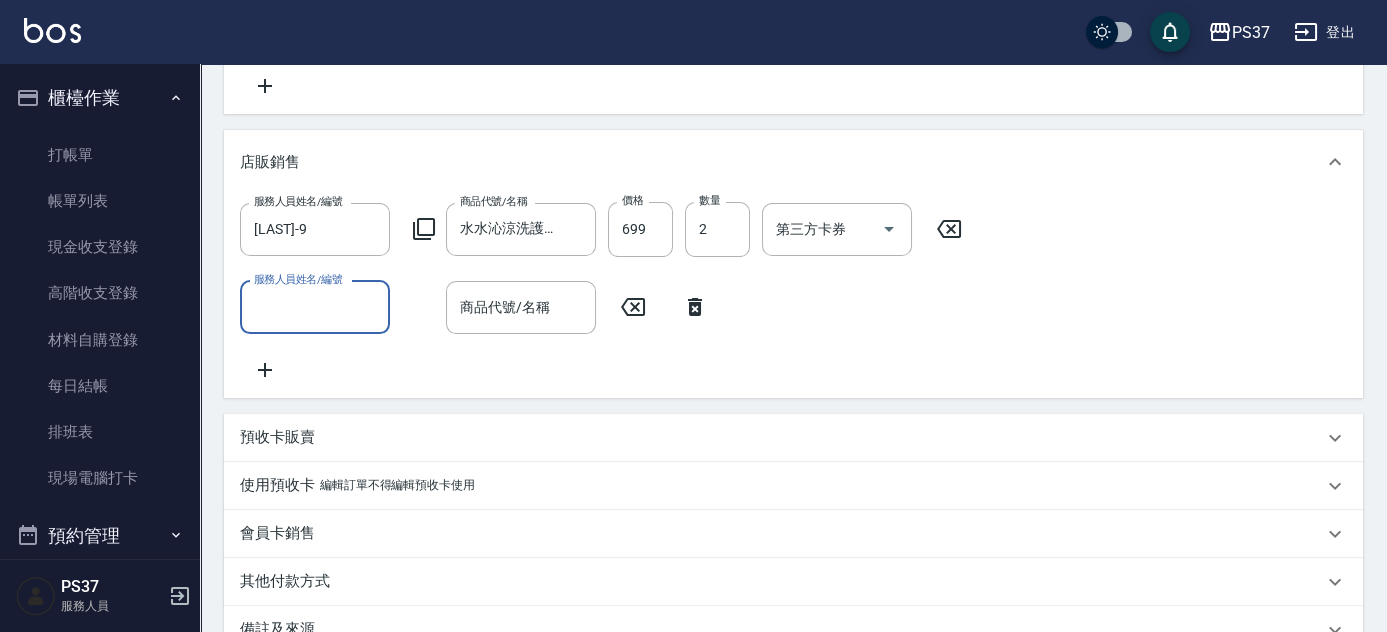 click on "服務人員姓名/編號" at bounding box center (298, 279) 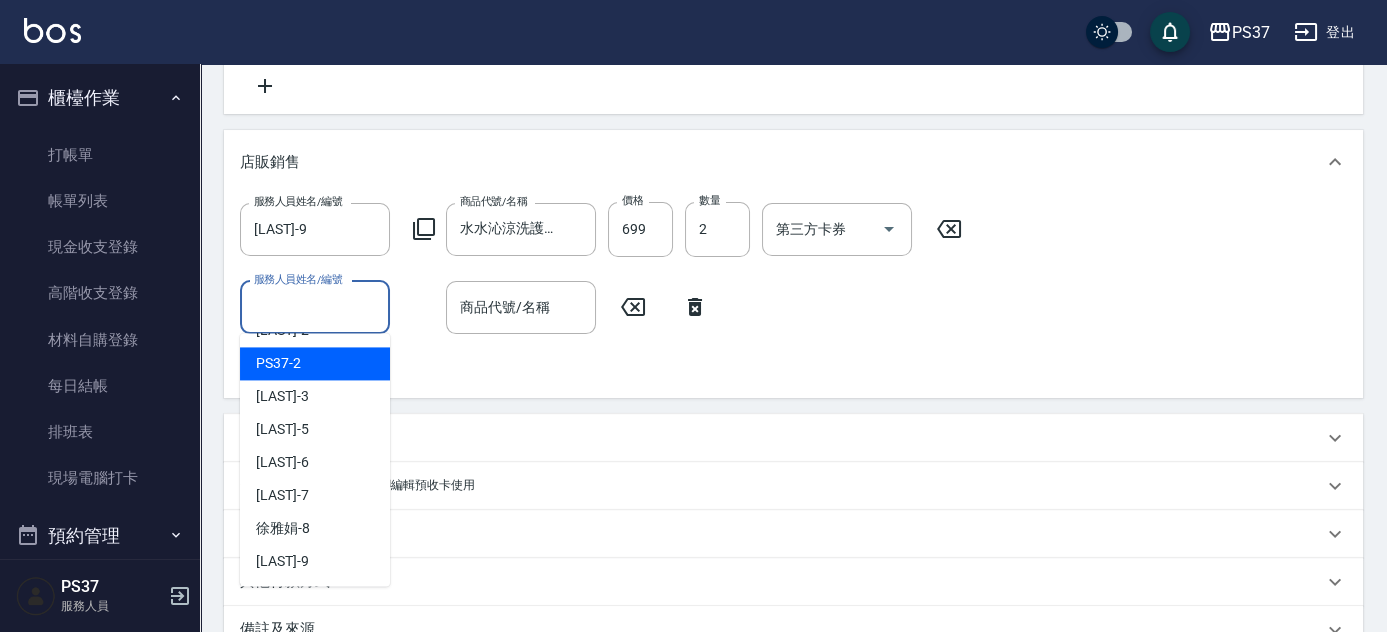 scroll, scrollTop: 90, scrollLeft: 0, axis: vertical 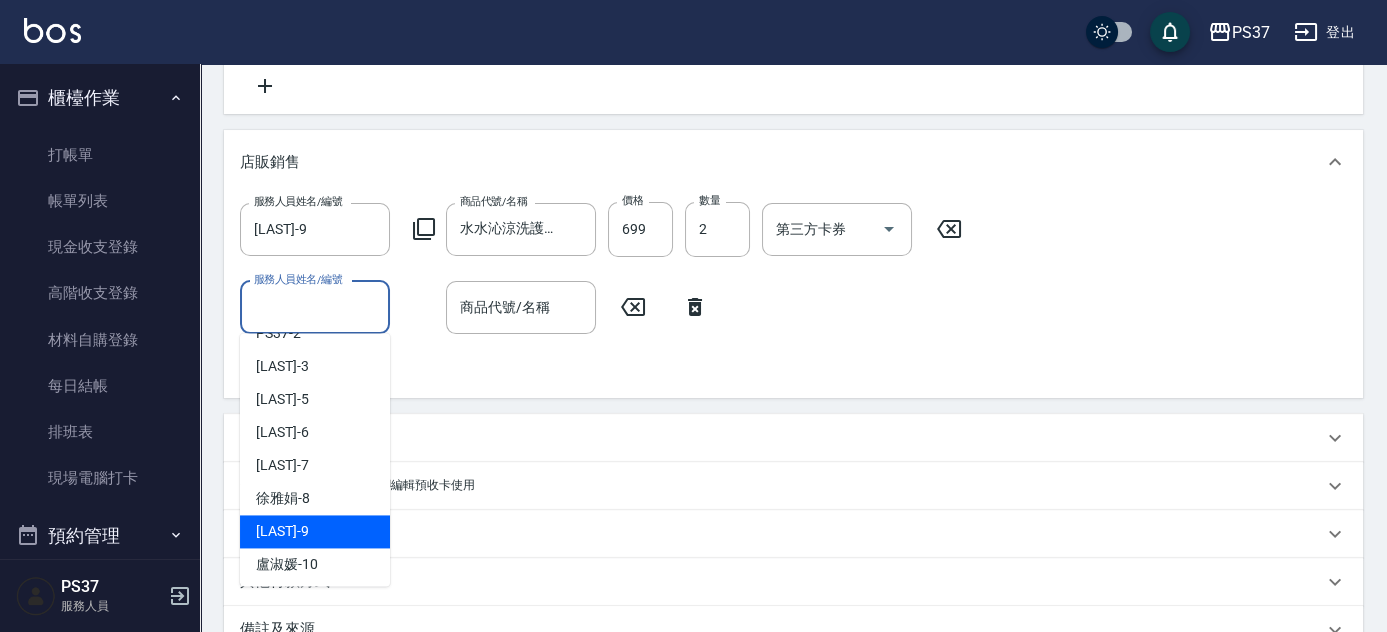 click on "溫惠婷 -9" at bounding box center [315, 531] 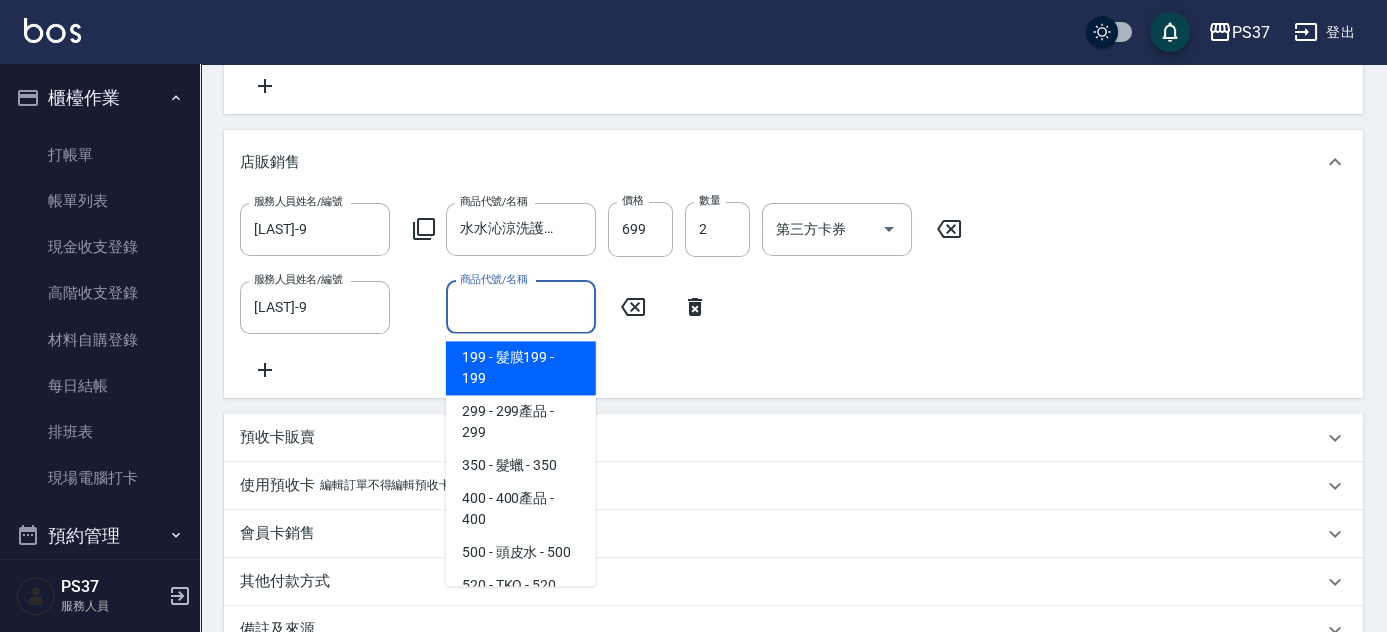 click on "商品代號/名稱" at bounding box center (521, 307) 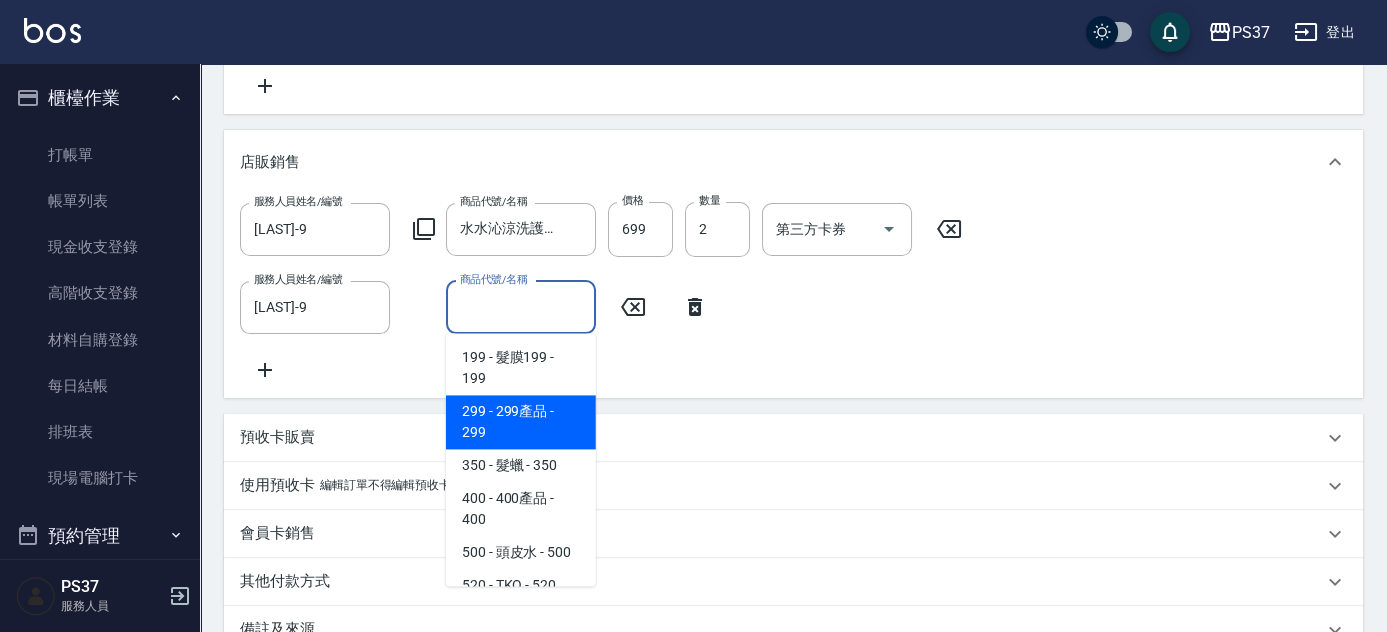 click on "299 - 299產品 - 299" at bounding box center [521, 422] 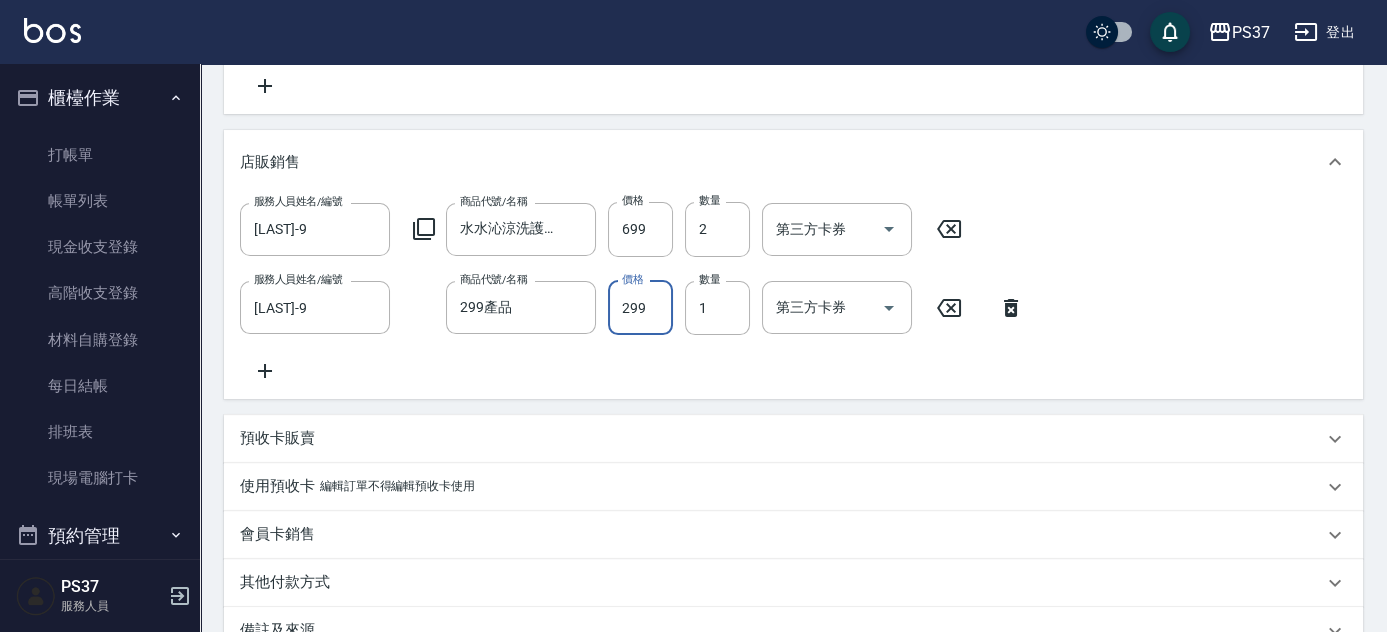 click on "299" at bounding box center [640, 308] 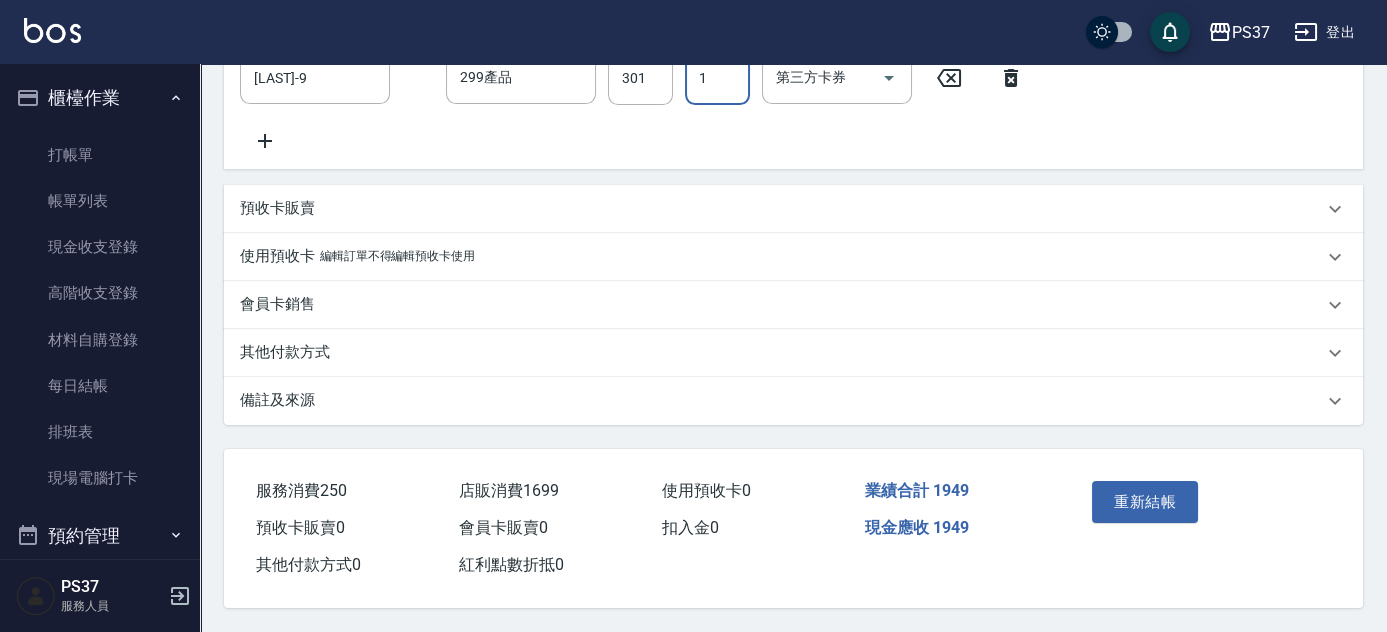scroll, scrollTop: 745, scrollLeft: 0, axis: vertical 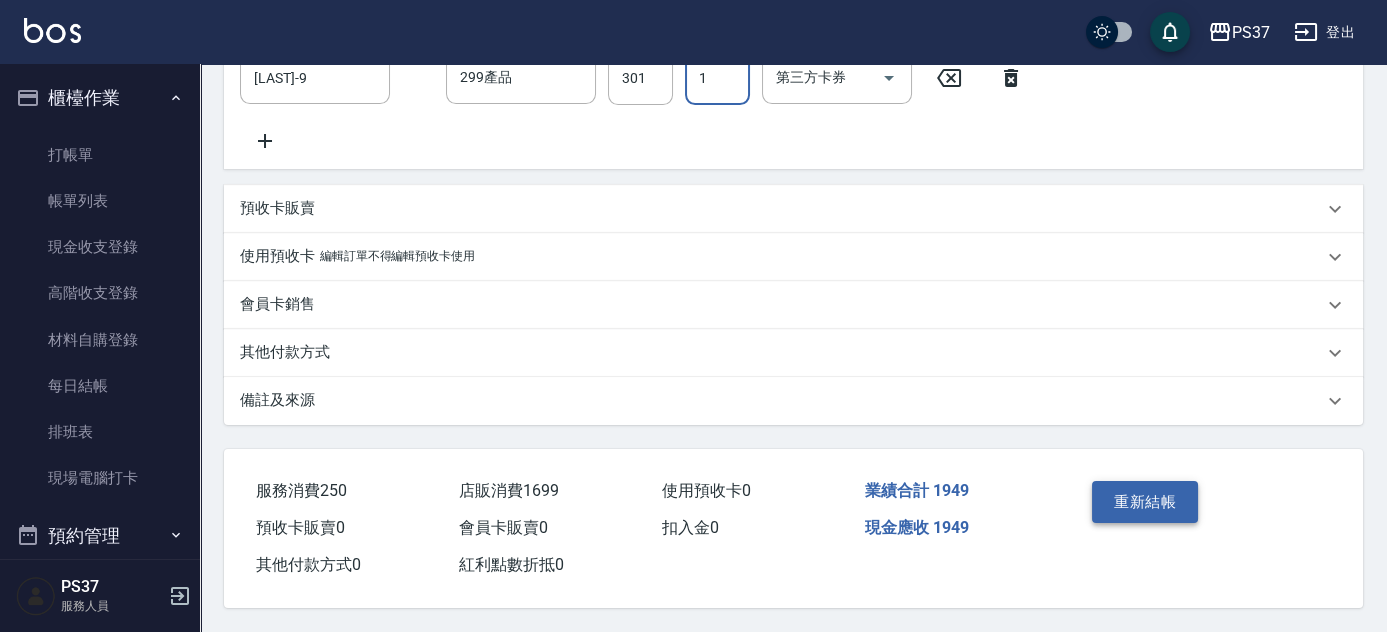 click on "重新結帳" at bounding box center (1145, 502) 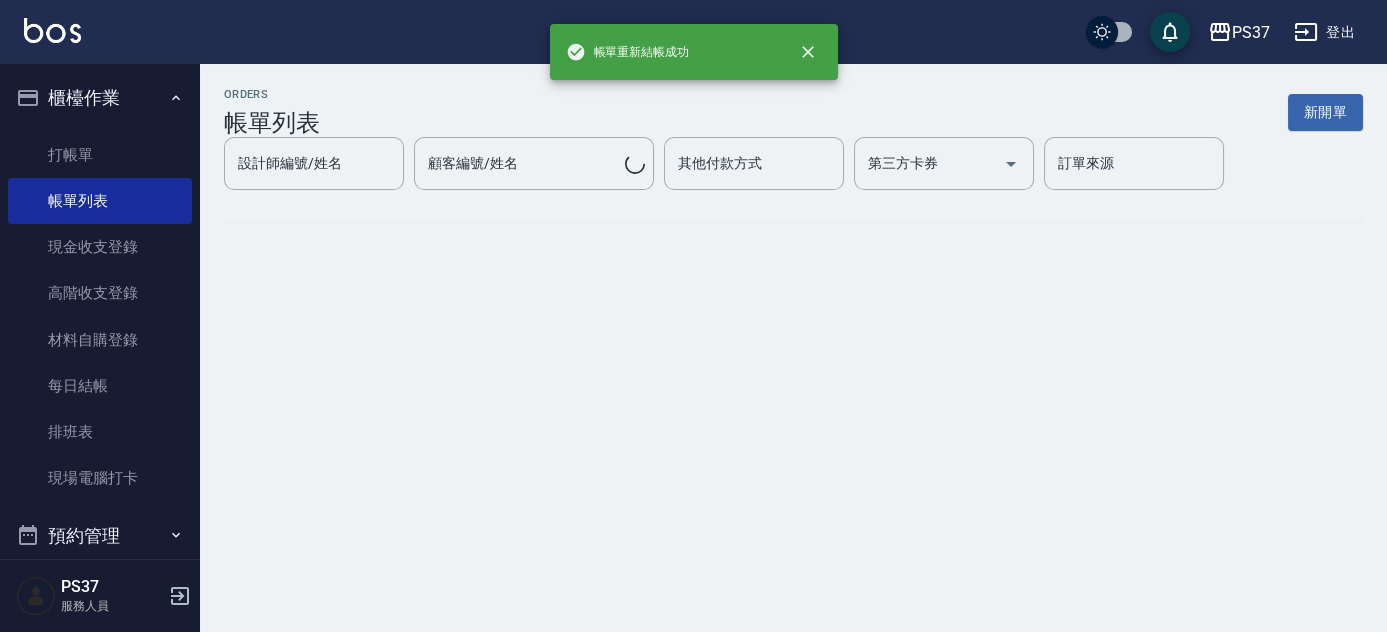 scroll, scrollTop: 0, scrollLeft: 0, axis: both 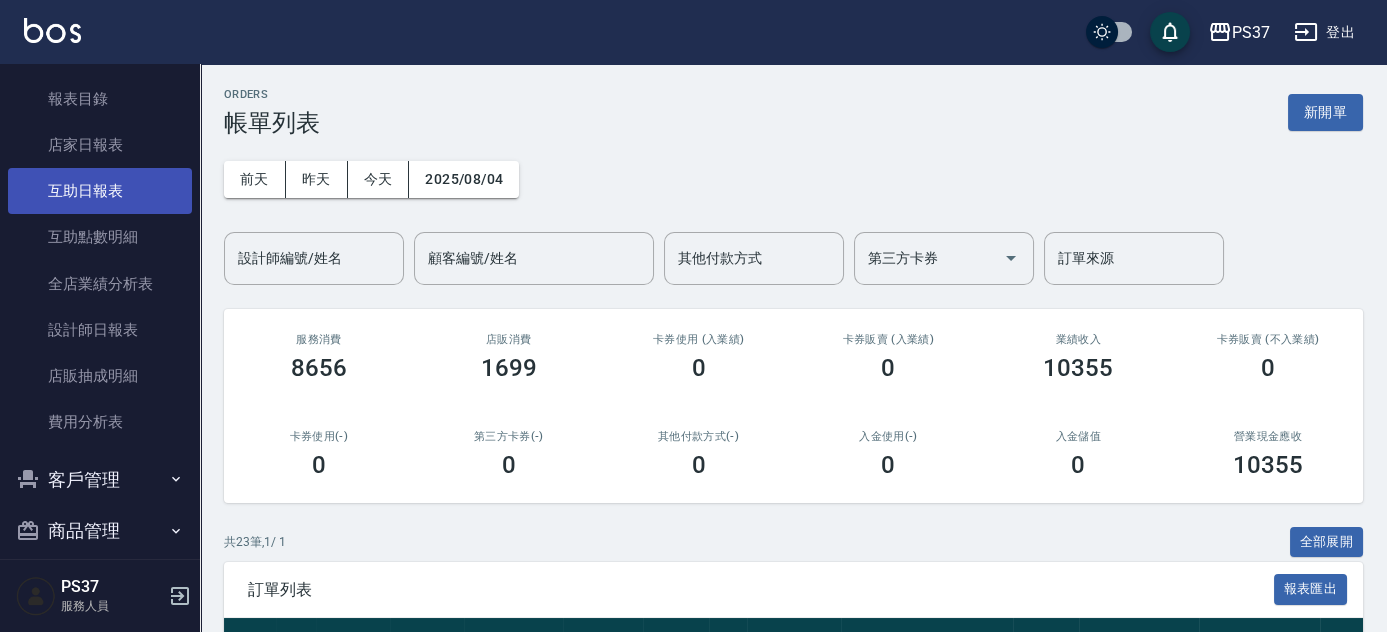 click on "互助日報表" at bounding box center [100, 191] 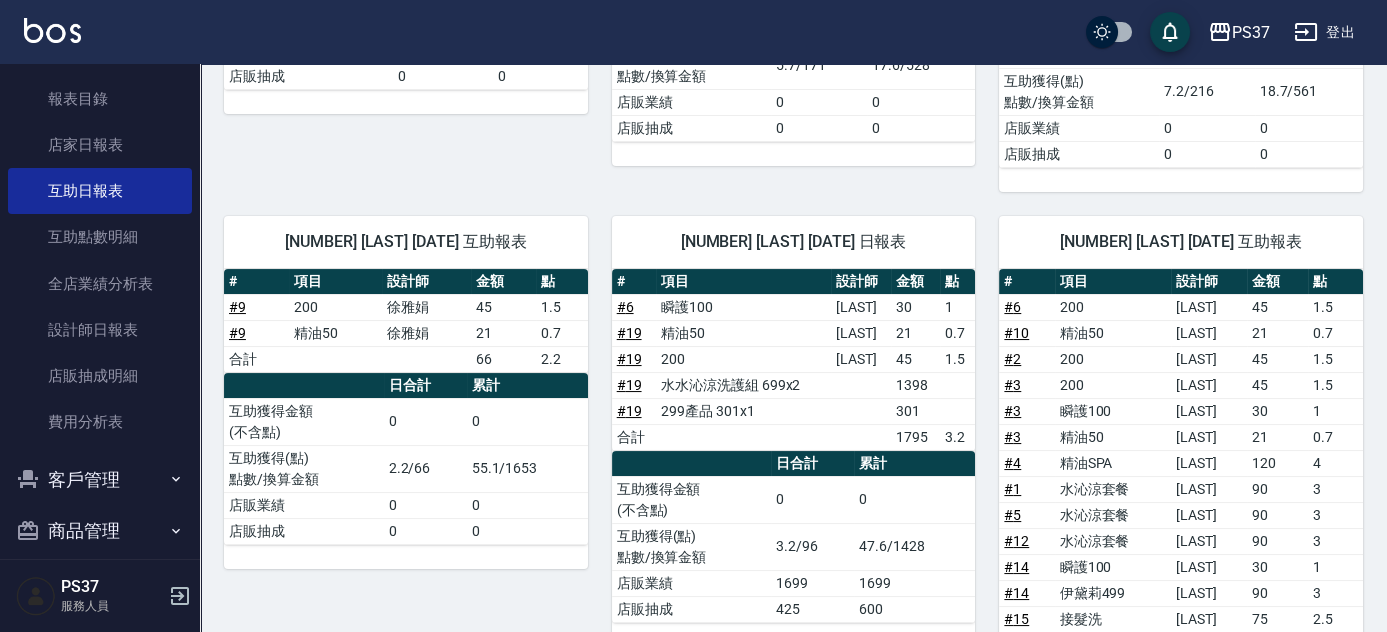 scroll, scrollTop: 363, scrollLeft: 0, axis: vertical 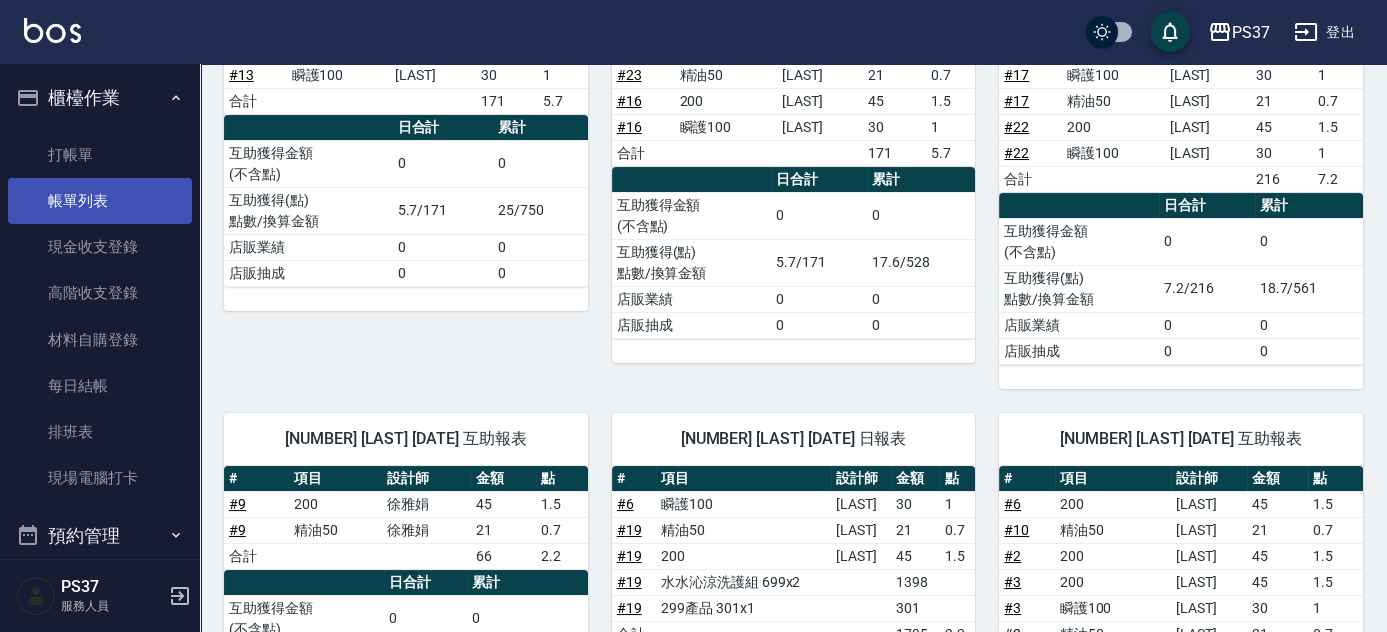 click on "帳單列表" at bounding box center [100, 201] 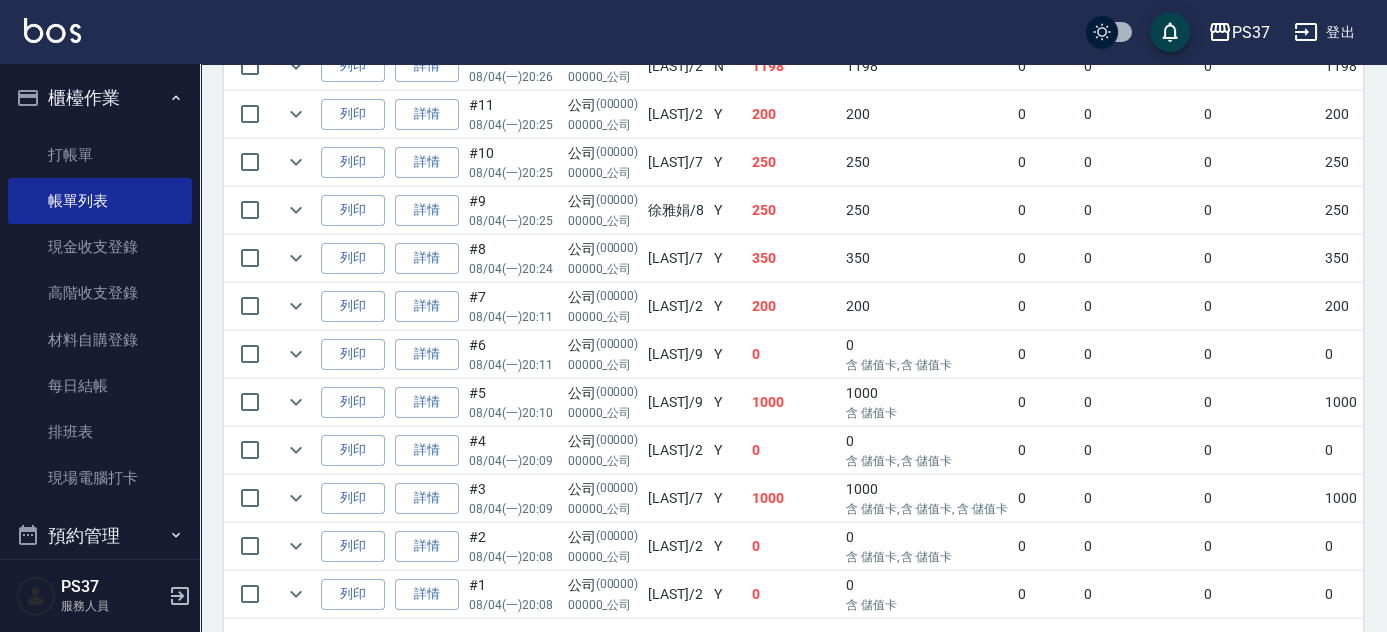 scroll, scrollTop: 1034, scrollLeft: 0, axis: vertical 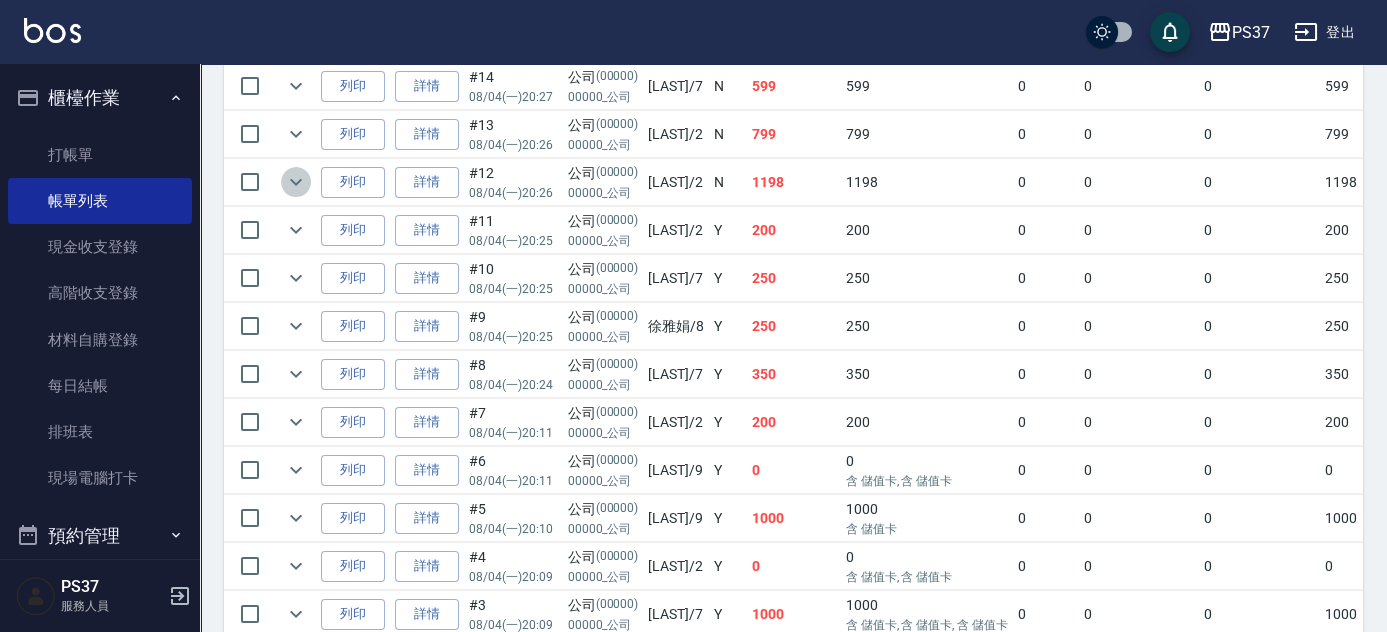 click 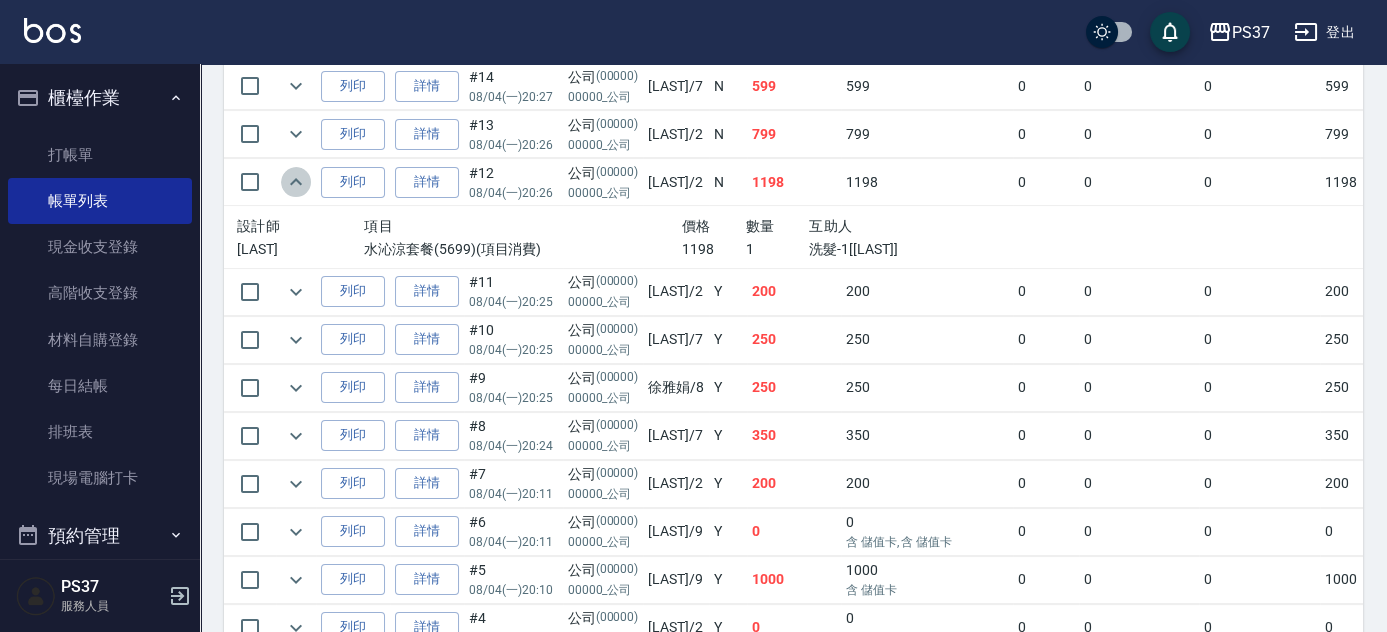 click 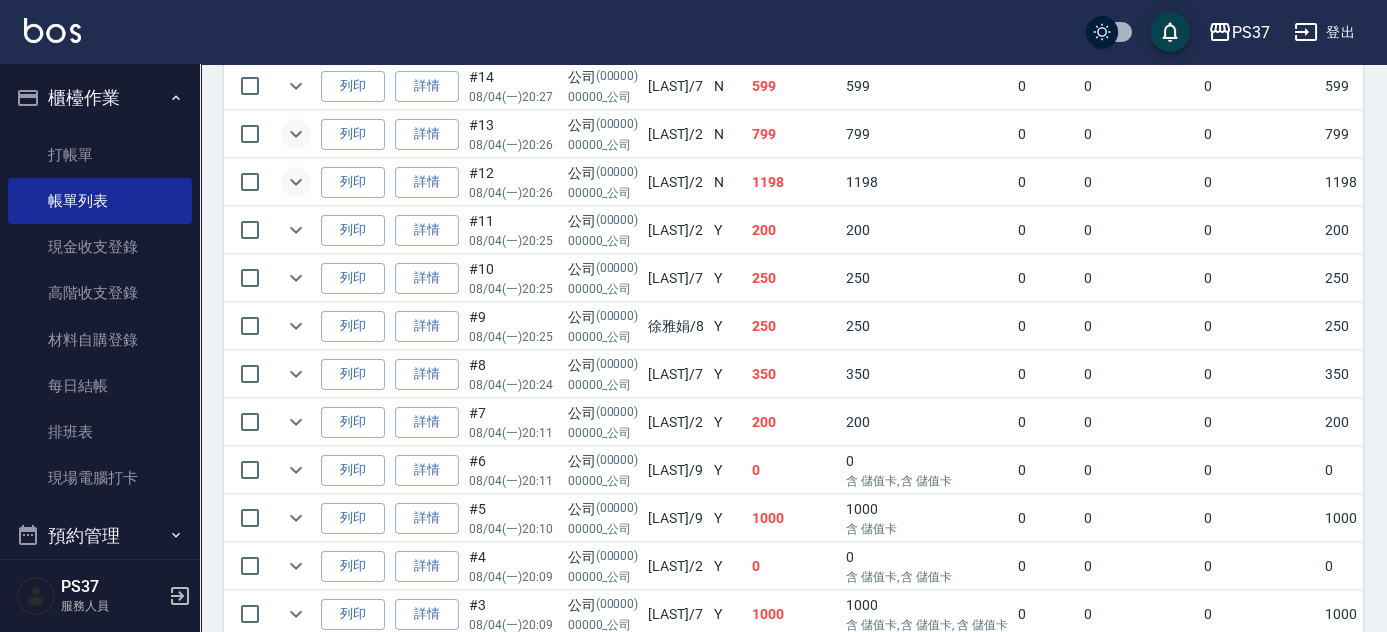 click 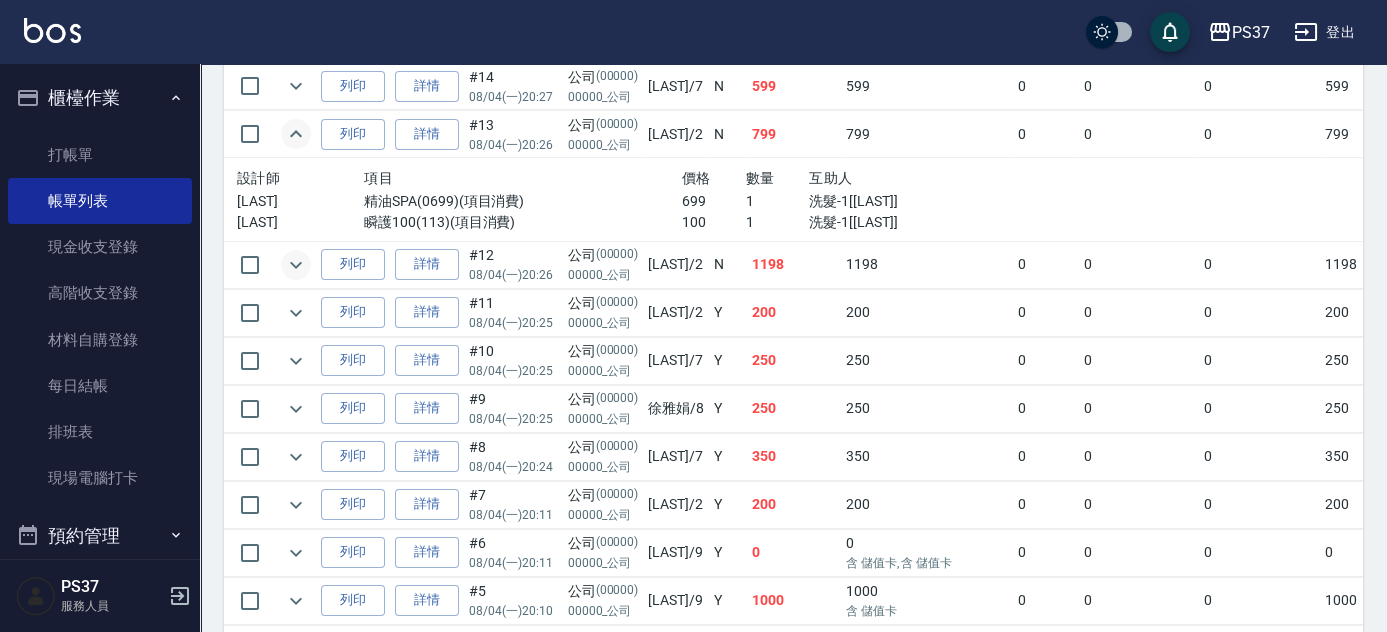 click 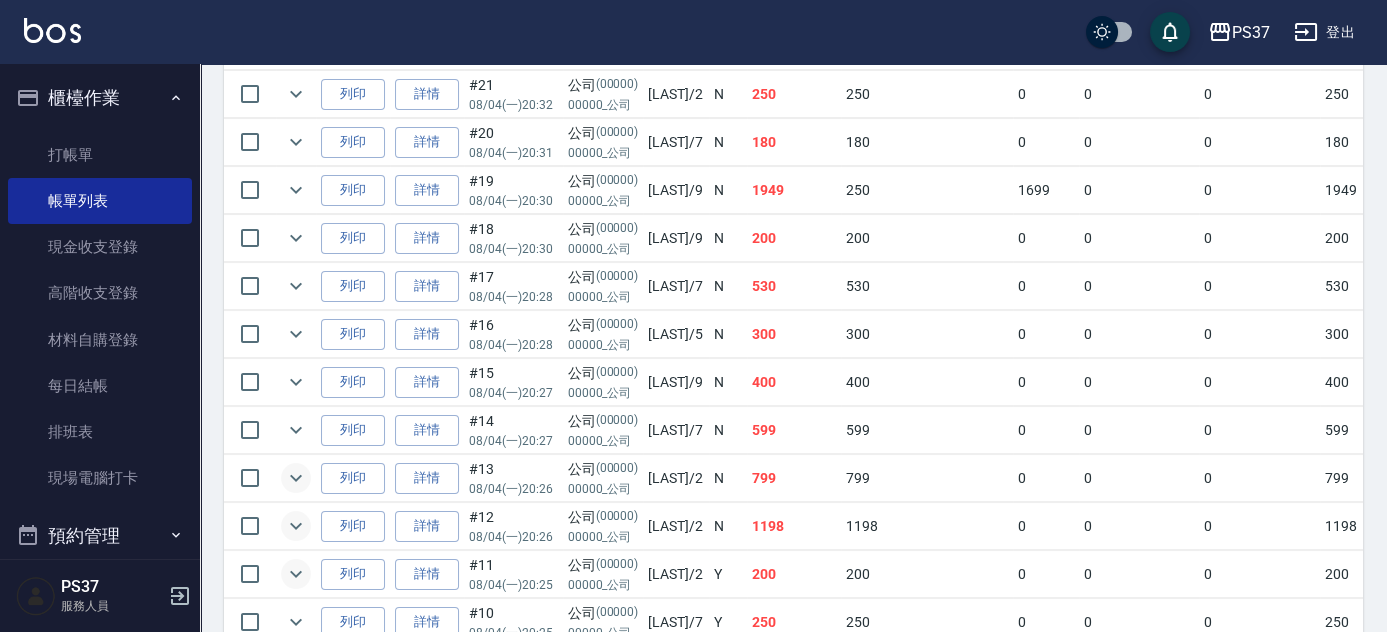 scroll, scrollTop: 579, scrollLeft: 0, axis: vertical 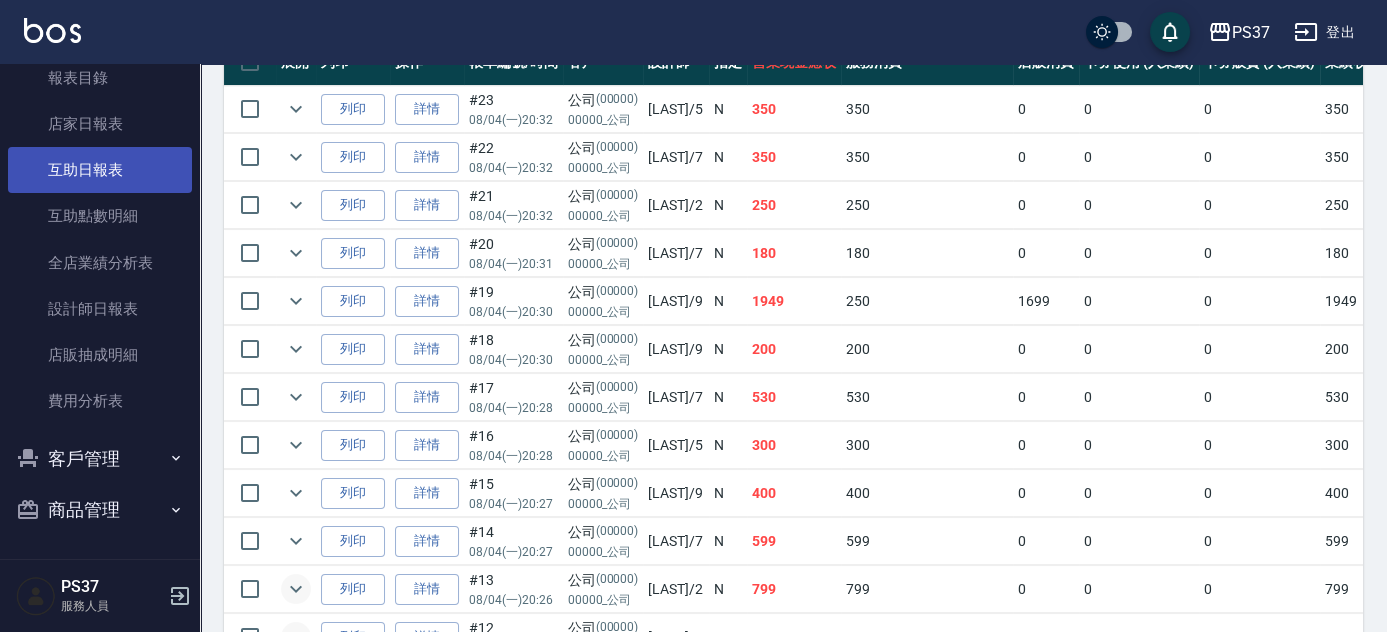 click on "互助日報表" at bounding box center [100, 170] 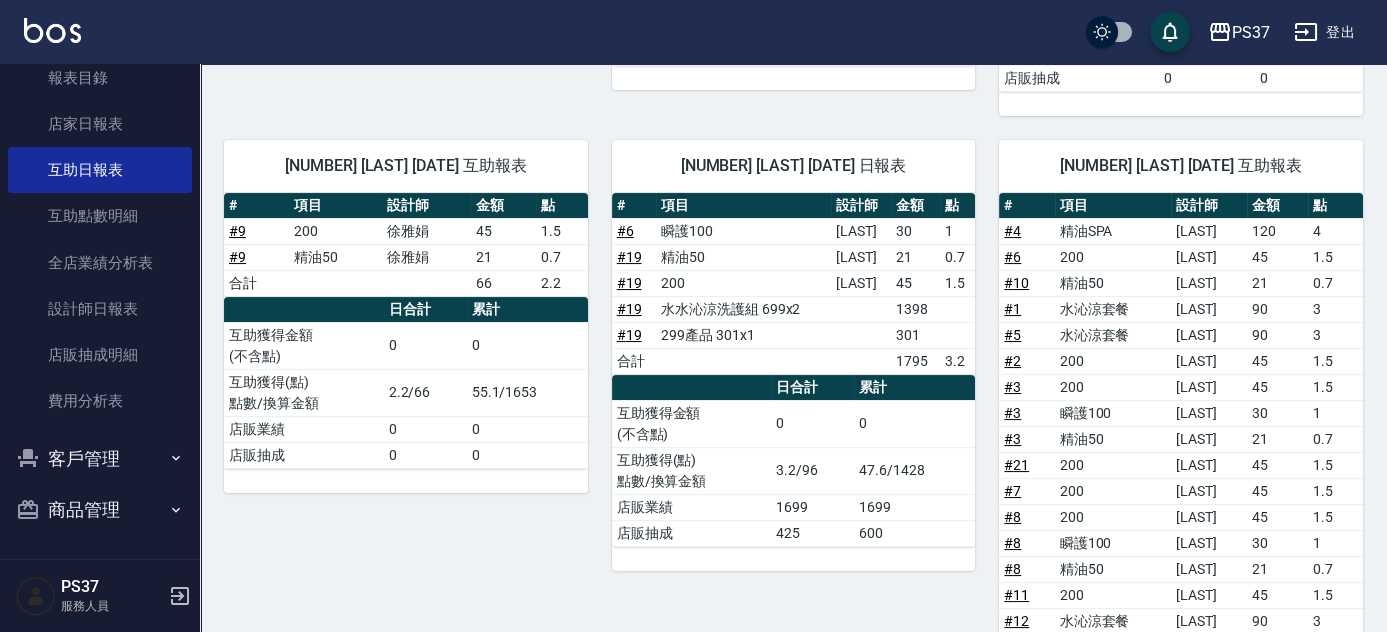scroll, scrollTop: 1002, scrollLeft: 0, axis: vertical 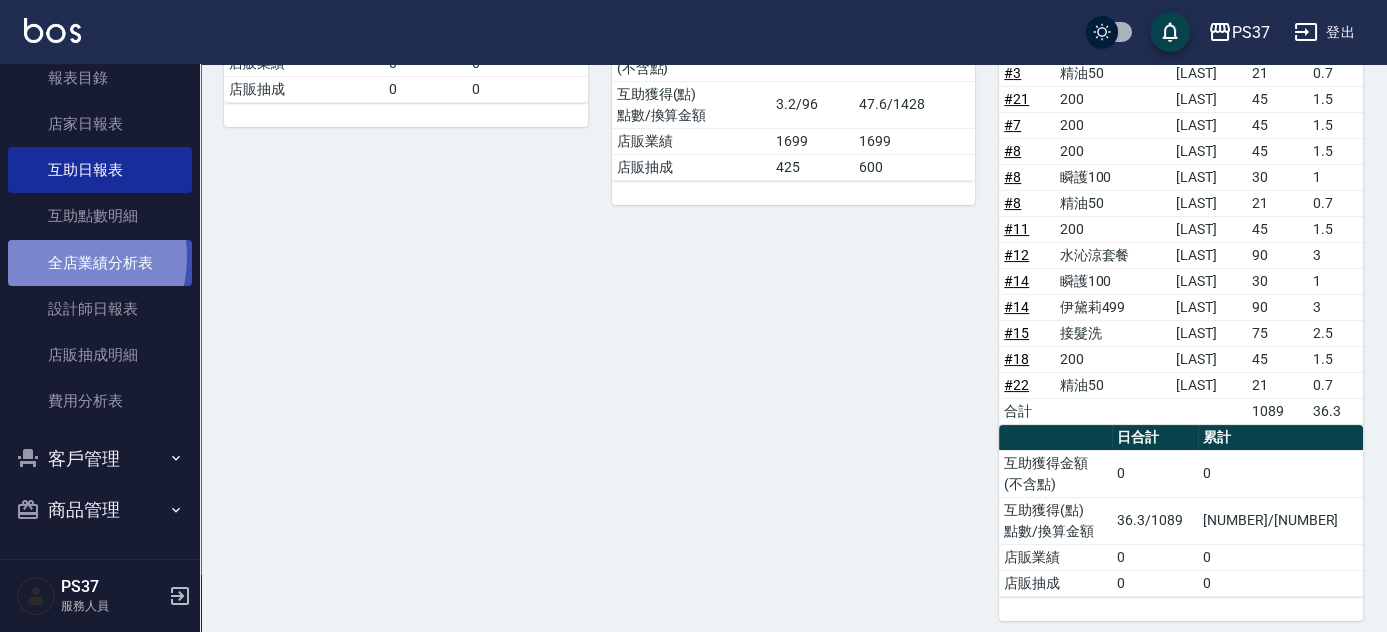 click on "全店業績分析表" at bounding box center [100, 263] 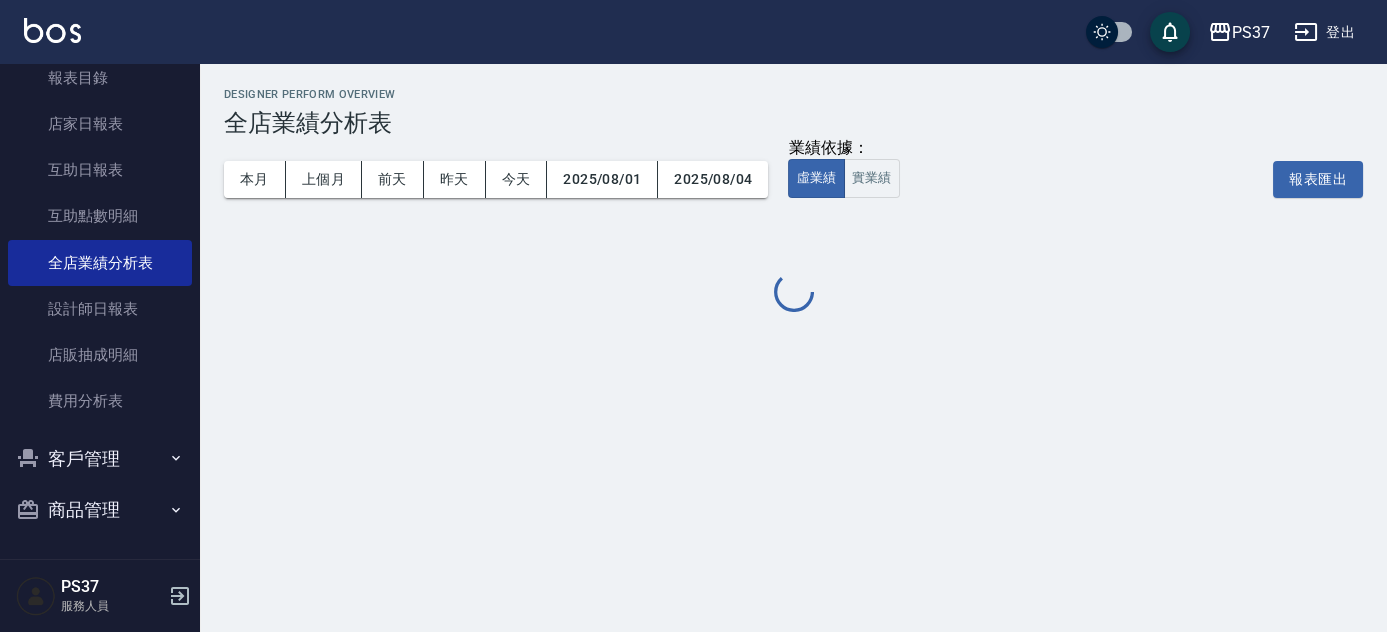 scroll, scrollTop: 0, scrollLeft: 0, axis: both 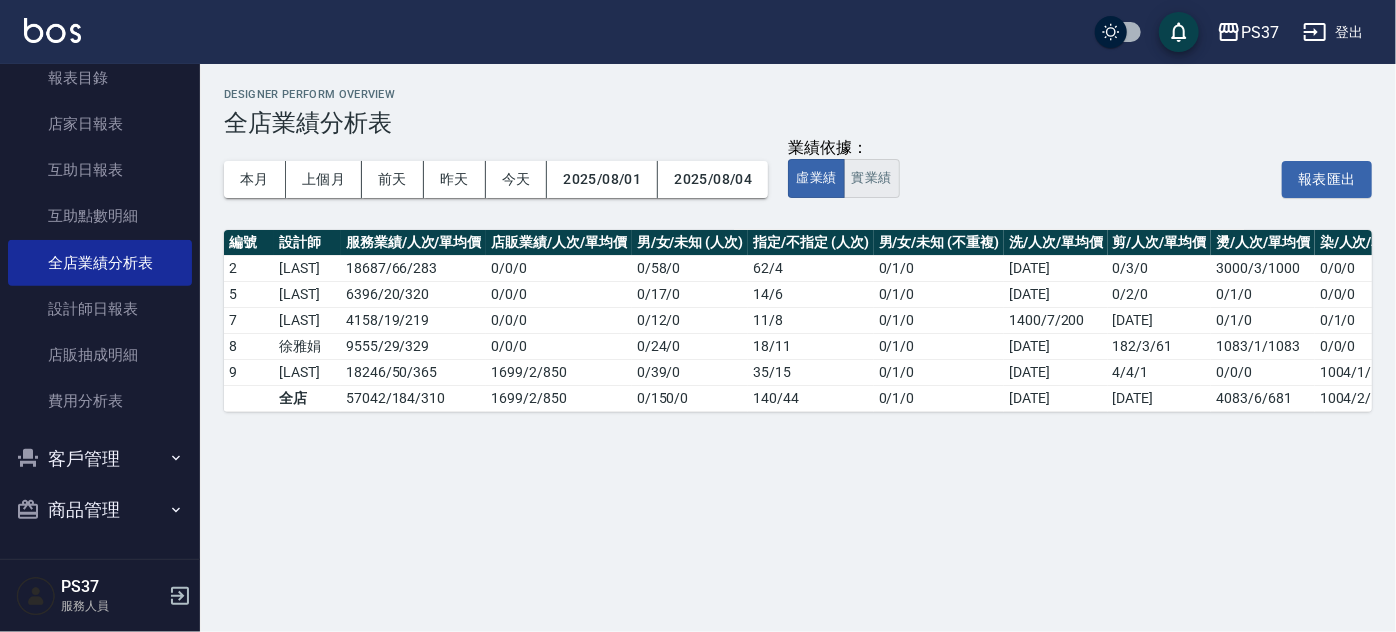 click on "實業績" at bounding box center [872, 178] 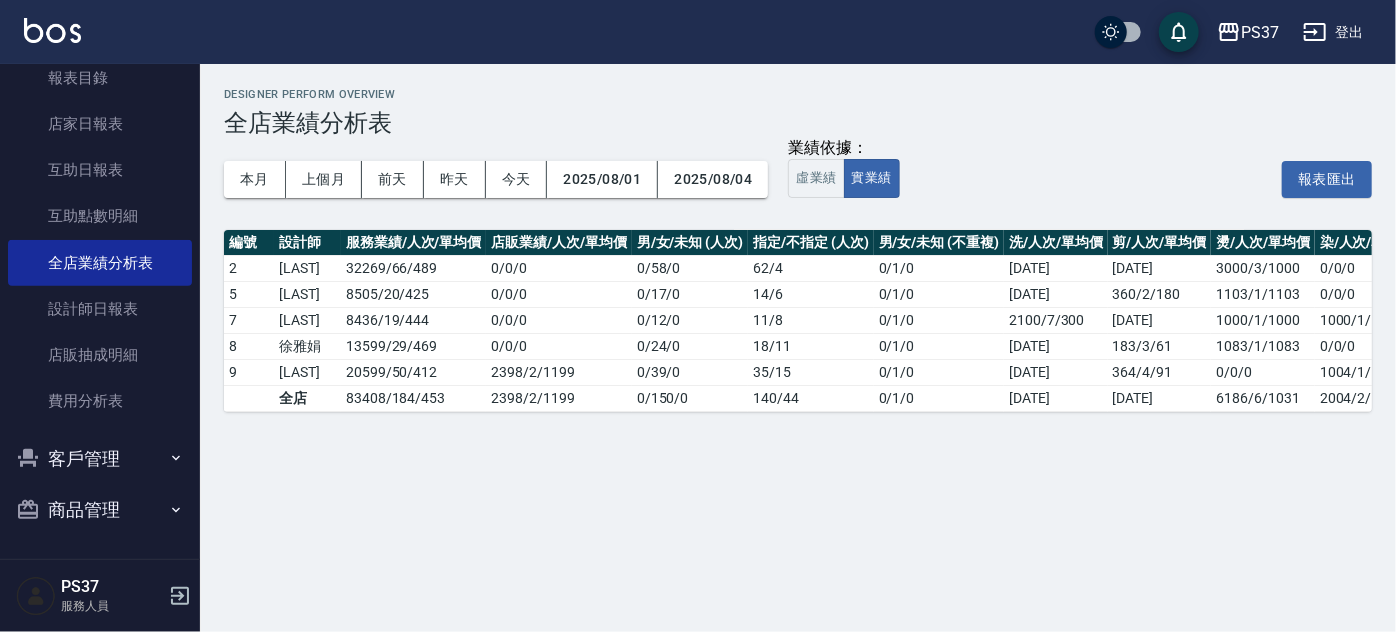click on "本月 上個月 前天 昨天 今天 2025/08/01 2025/08/04" at bounding box center (496, 179) 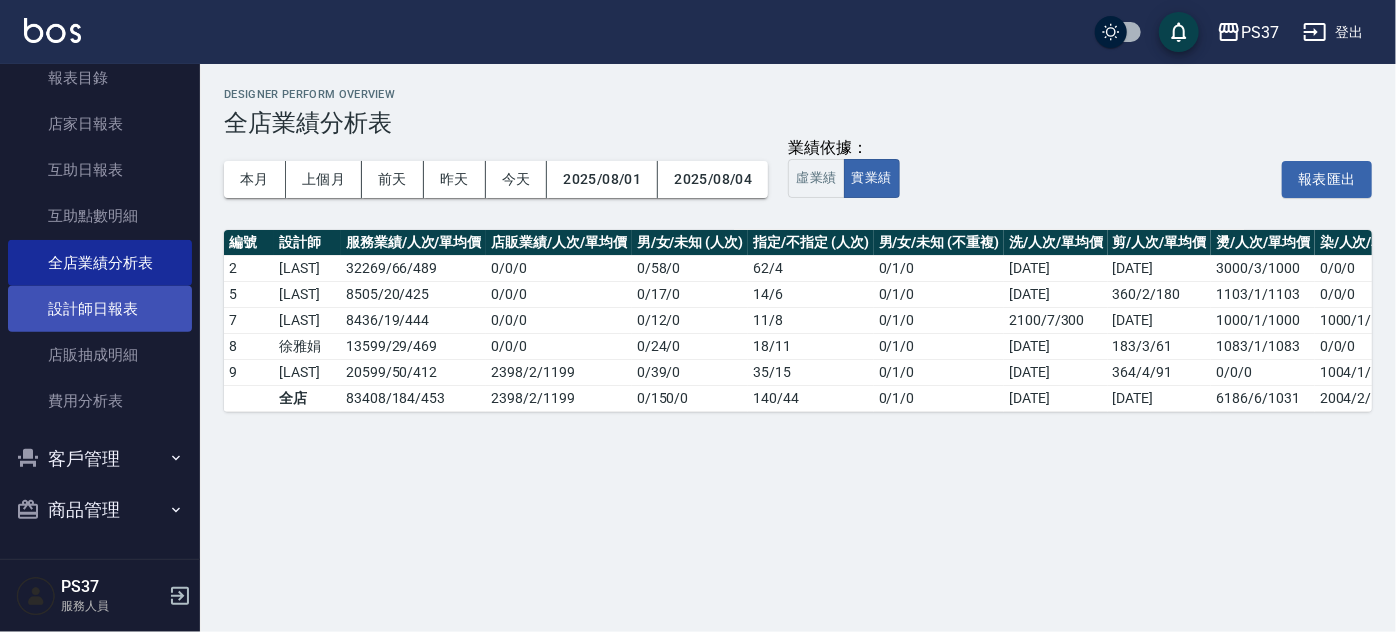 click on "設計師日報表" at bounding box center [100, 309] 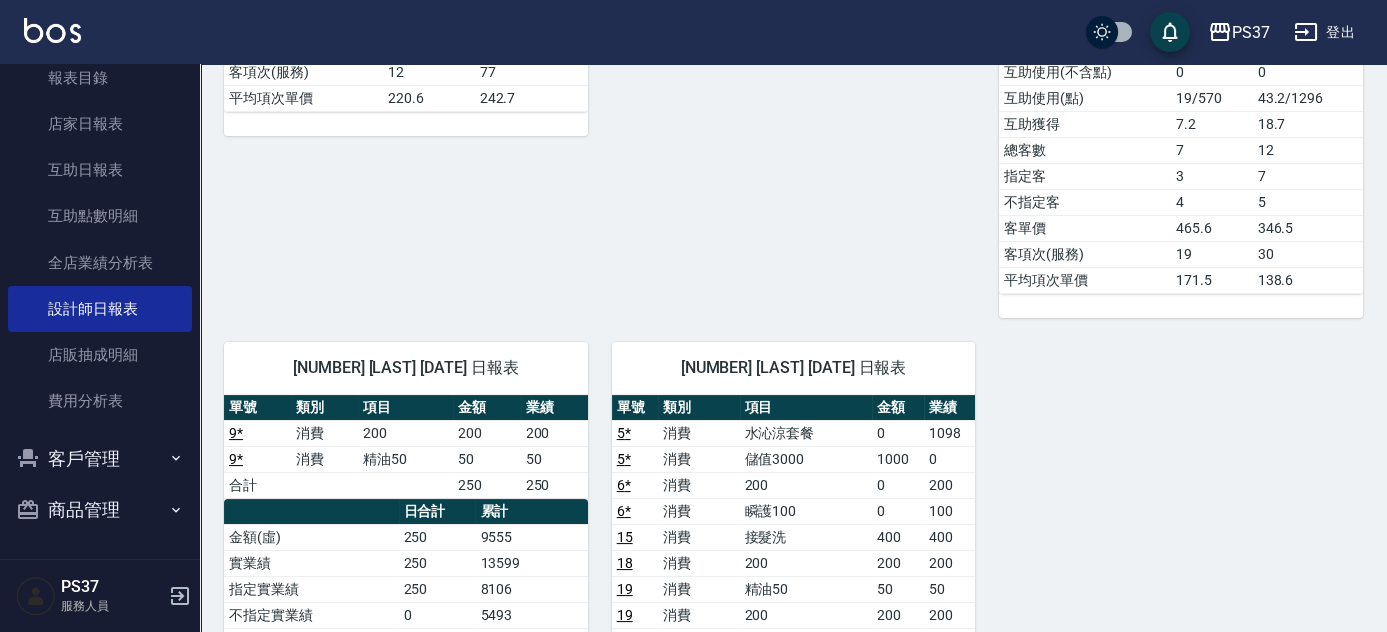 scroll, scrollTop: 424, scrollLeft: 0, axis: vertical 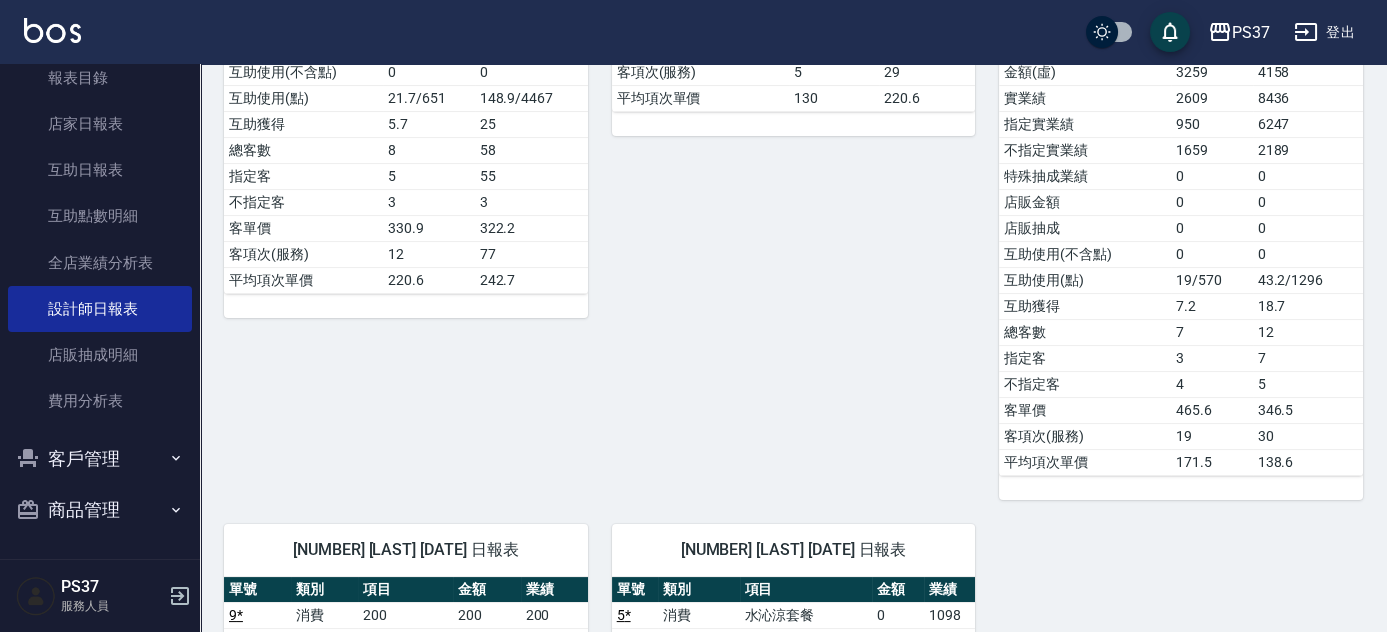click on "客戶管理" at bounding box center [100, 459] 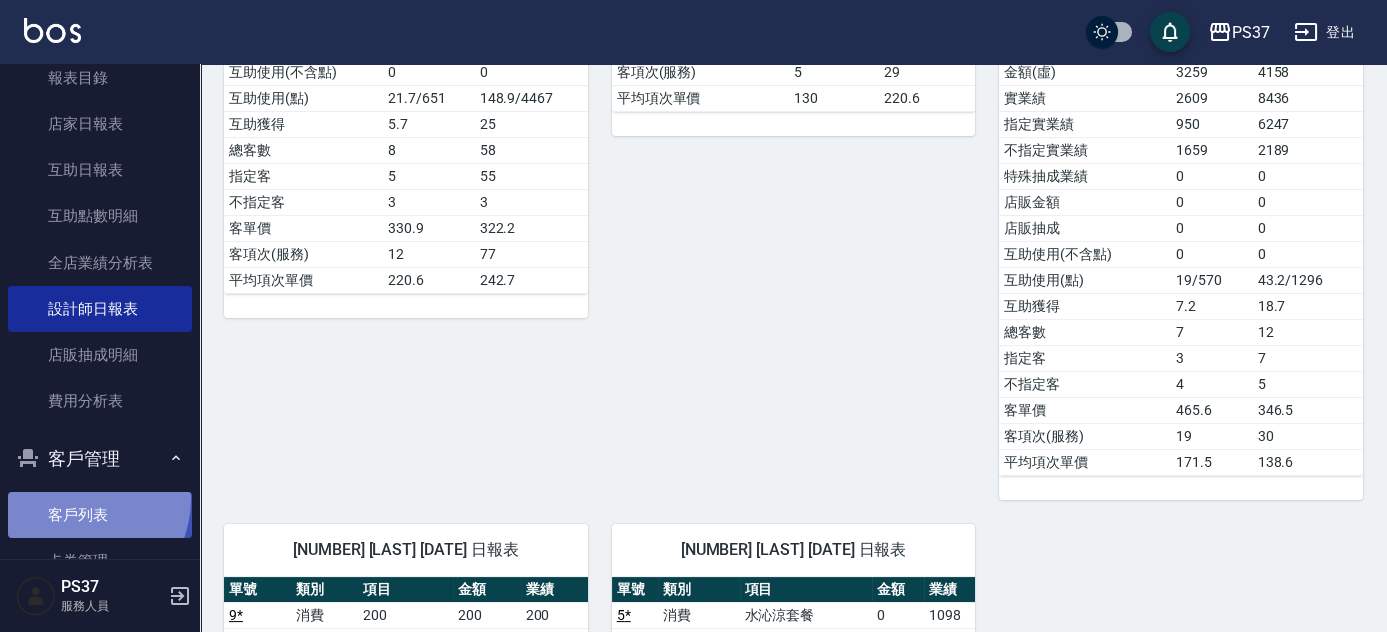 click on "客戶列表" at bounding box center (100, 515) 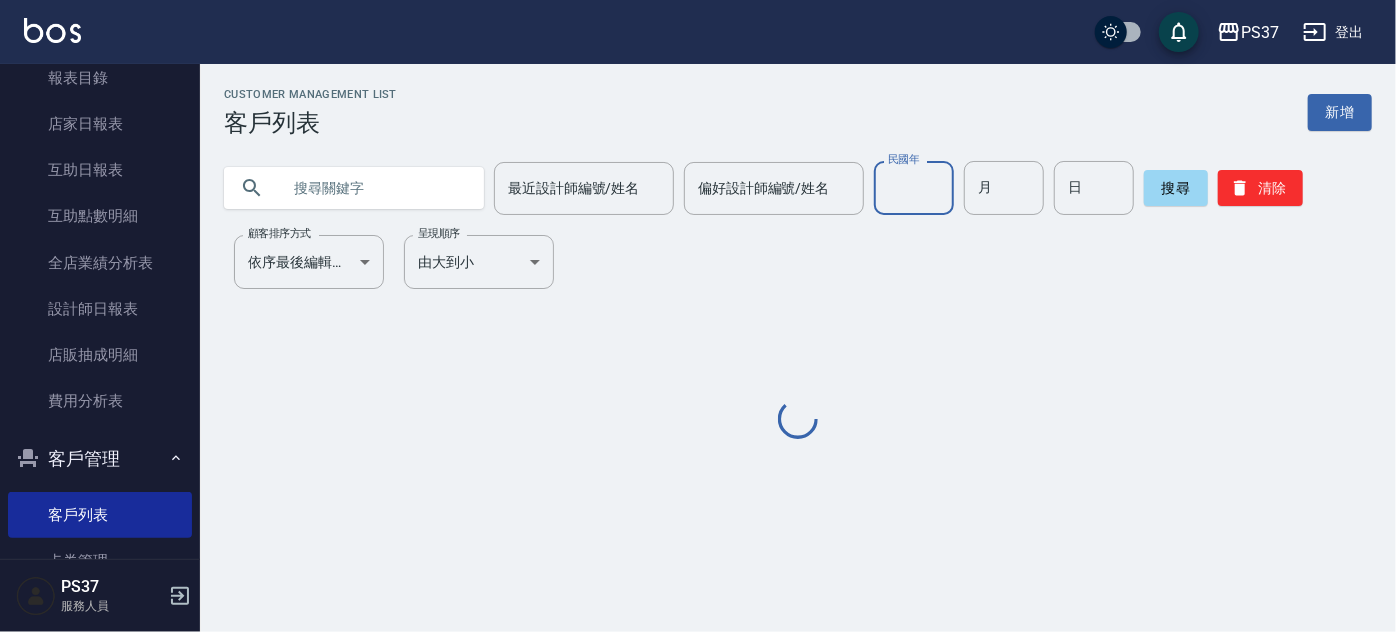 click on "民國年" at bounding box center [914, 188] 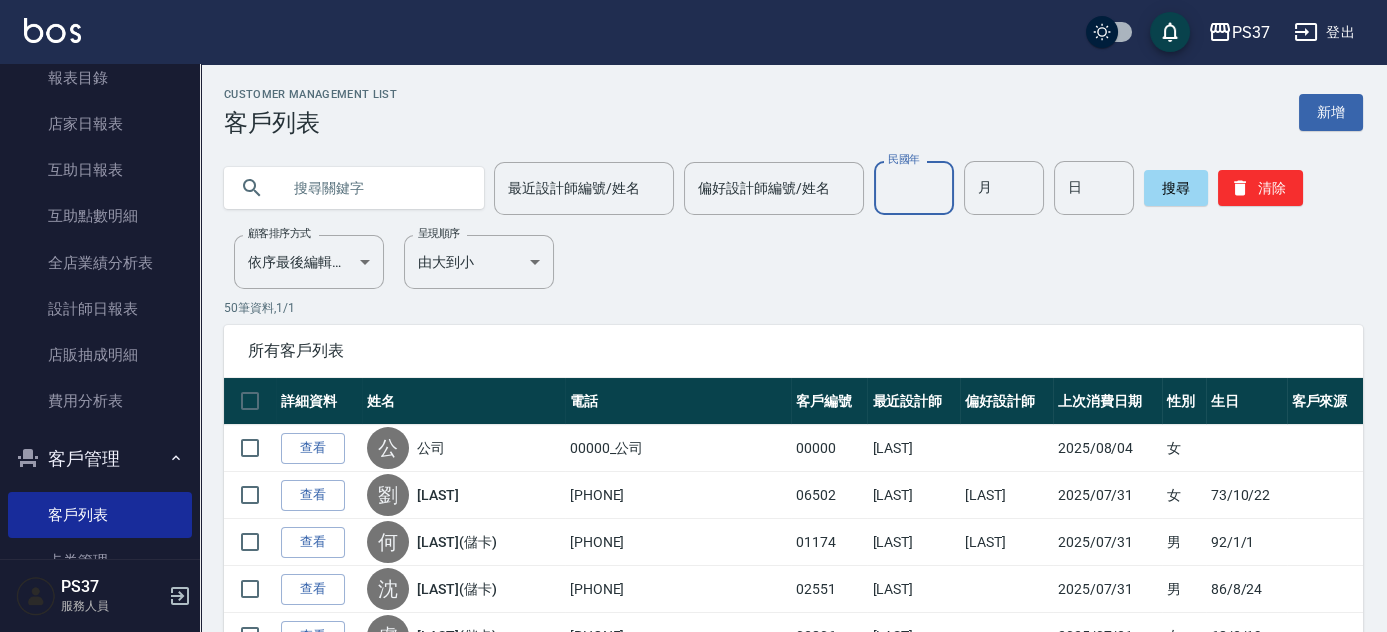 click on "民國年" at bounding box center (914, 188) 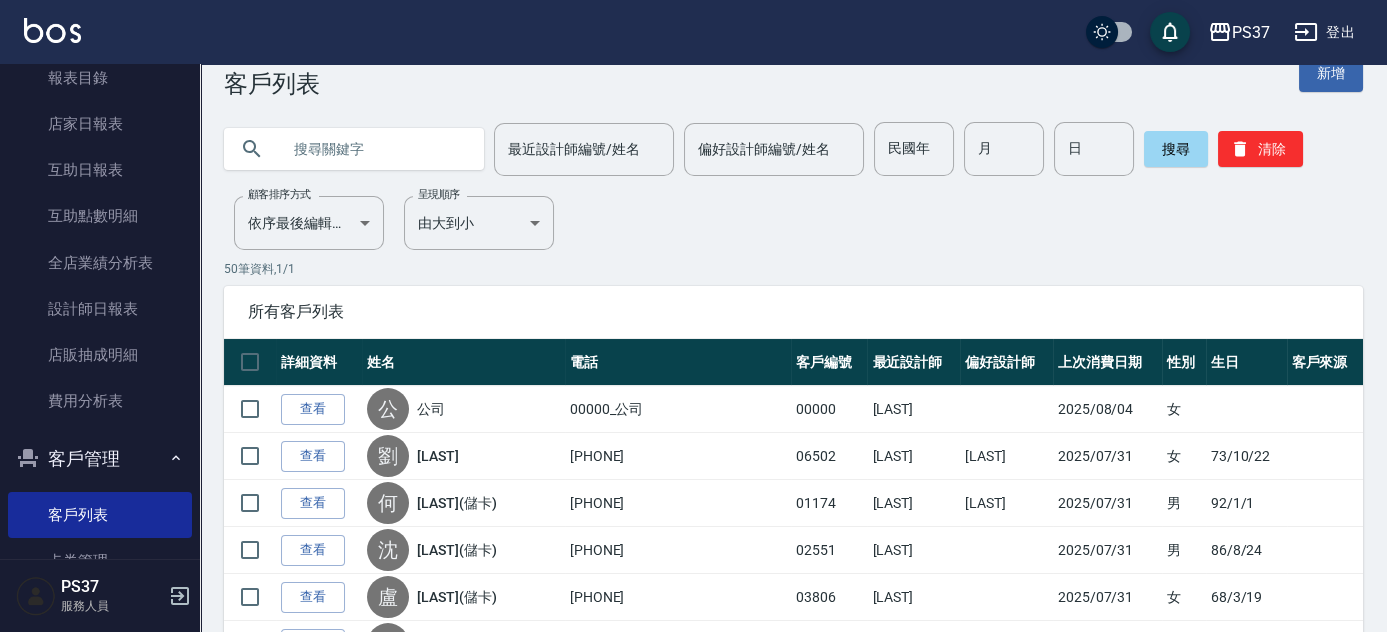 scroll, scrollTop: 0, scrollLeft: 0, axis: both 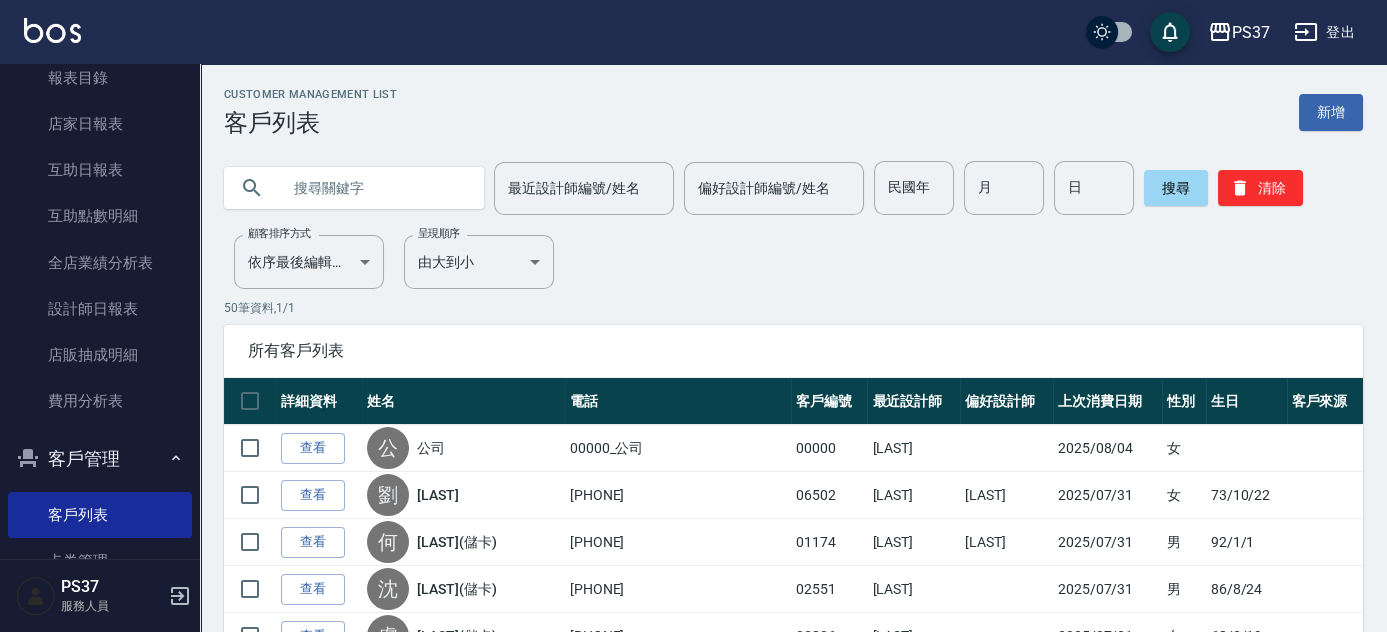click at bounding box center (374, 188) 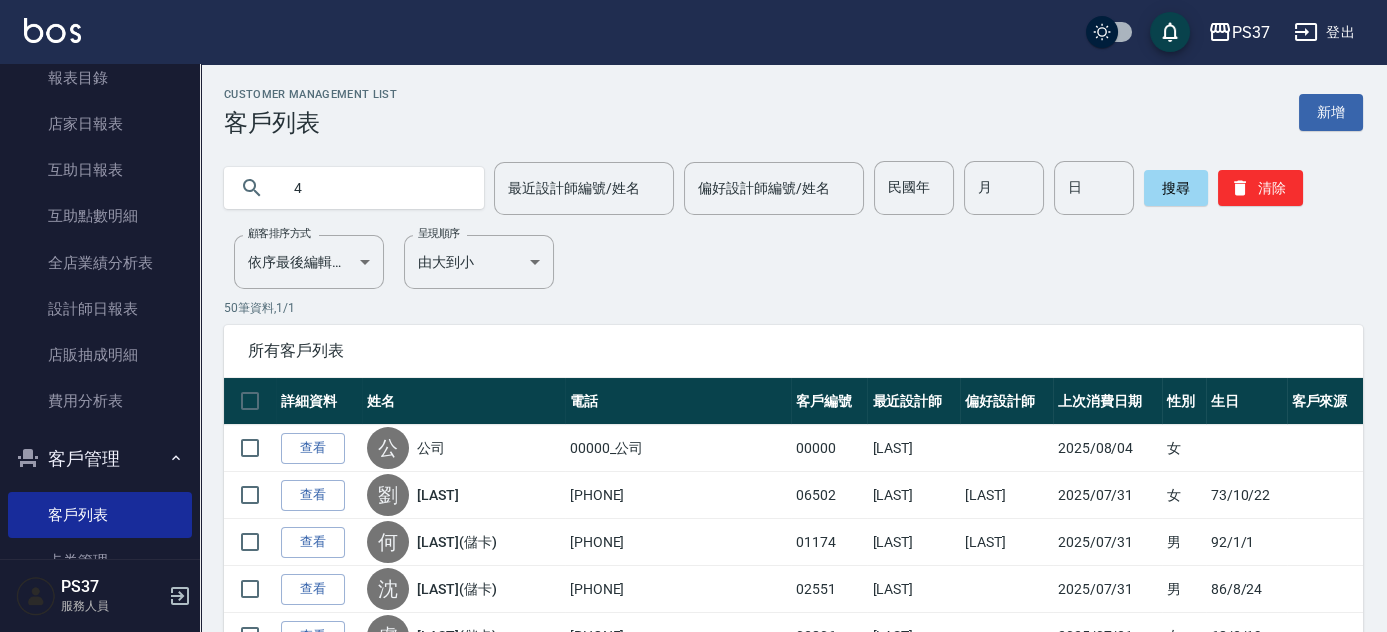 click on "4" at bounding box center [374, 188] 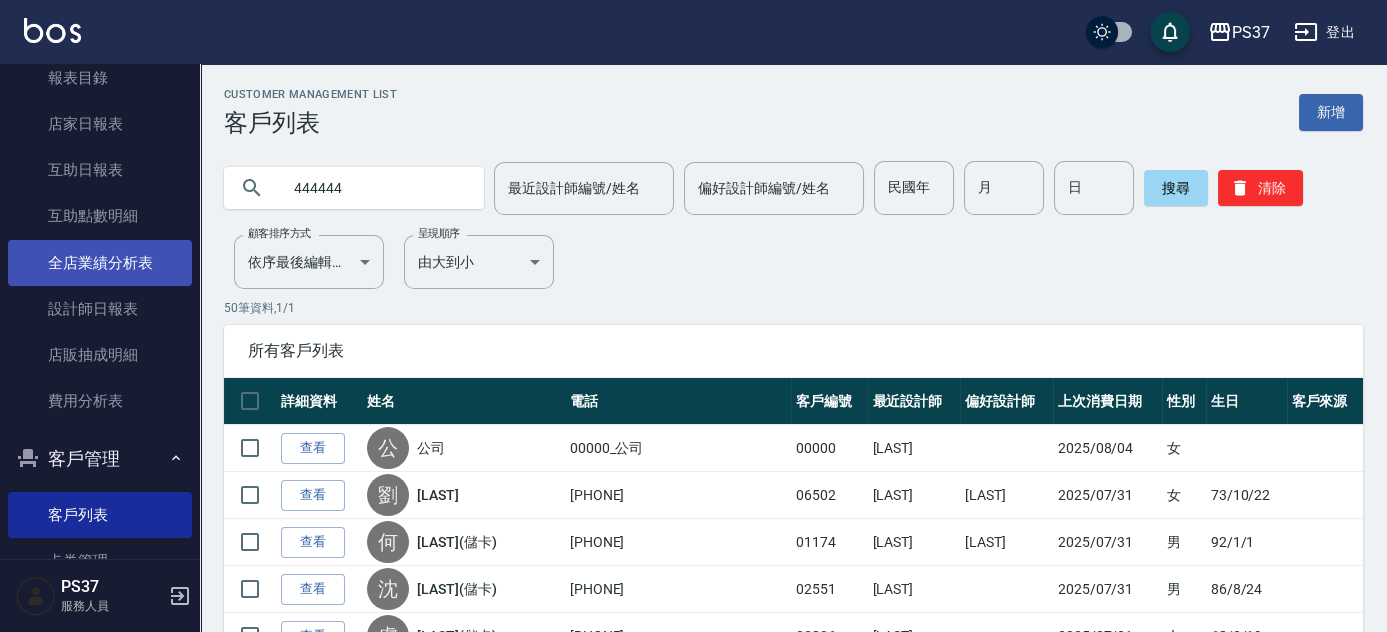 click on "全店業績分析表" at bounding box center [100, 263] 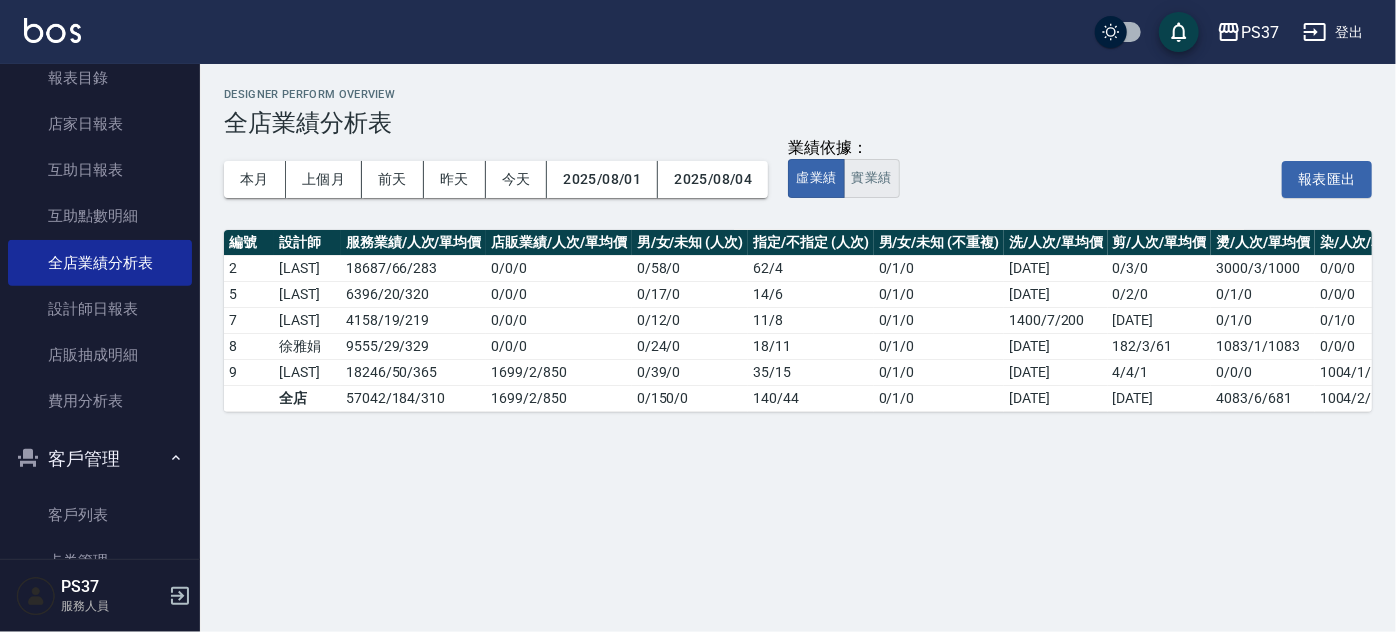 click on "實業績" at bounding box center (872, 178) 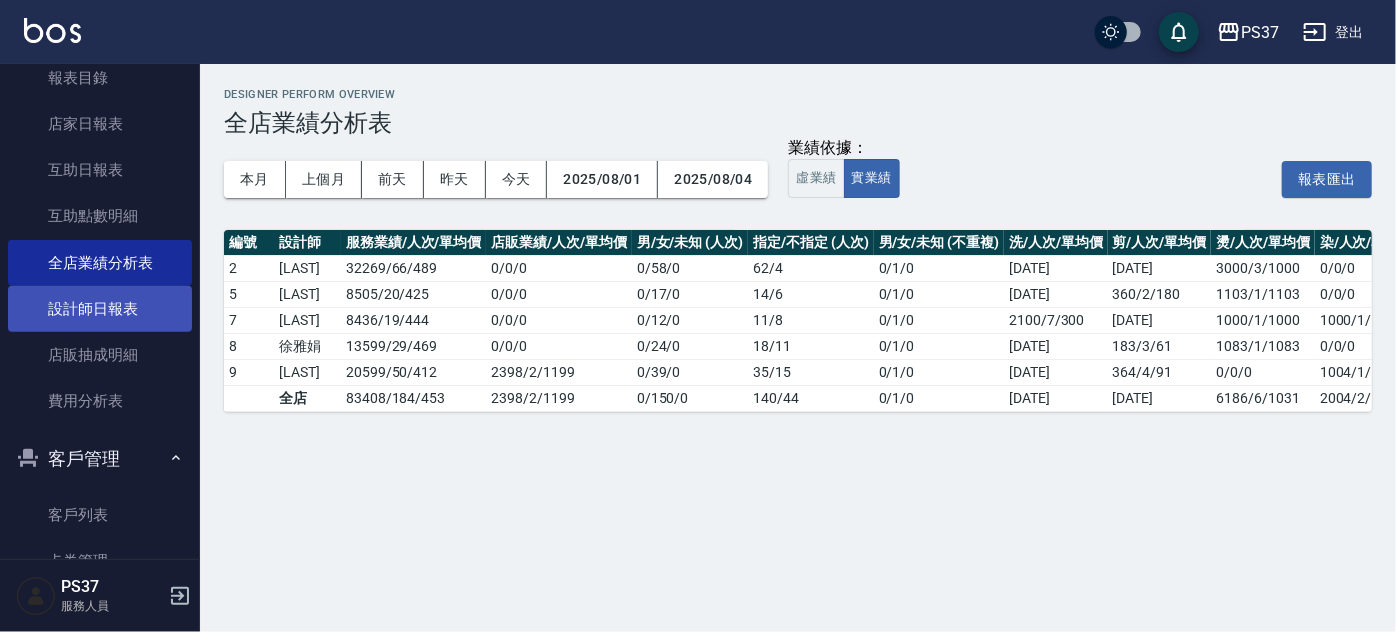 click on "設計師日報表" at bounding box center [100, 309] 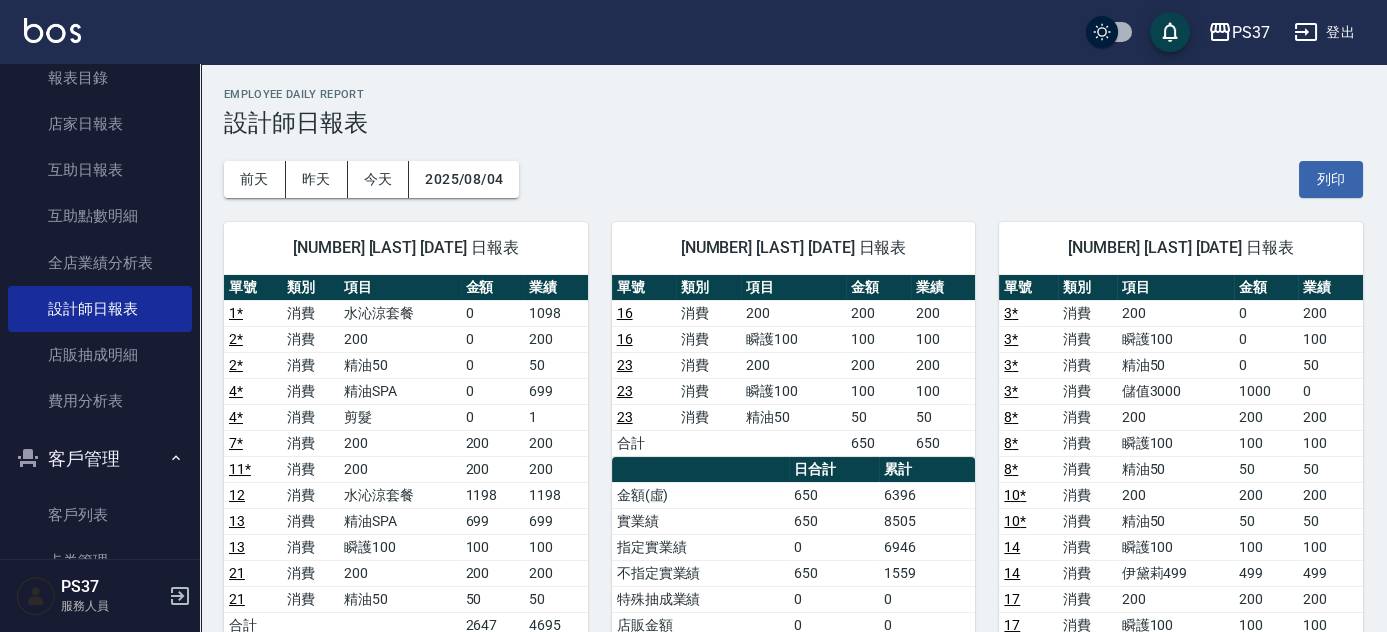 click on "Employee Daily Report" at bounding box center [793, 94] 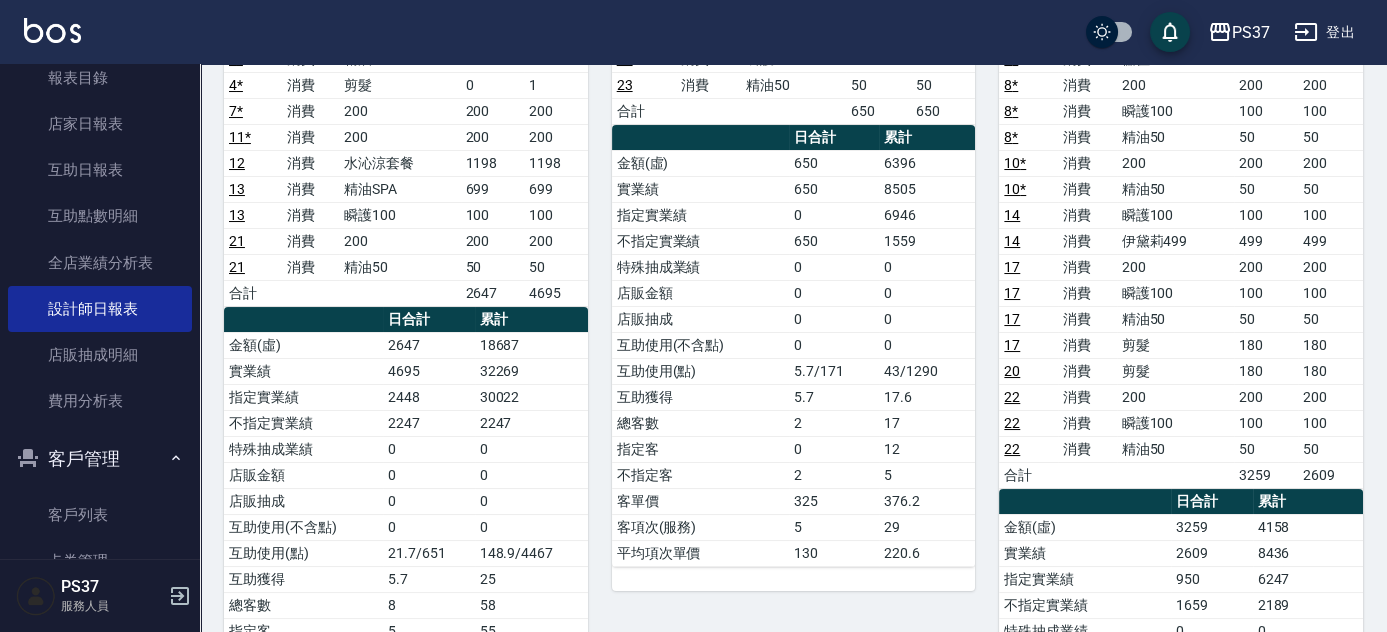 scroll, scrollTop: 363, scrollLeft: 0, axis: vertical 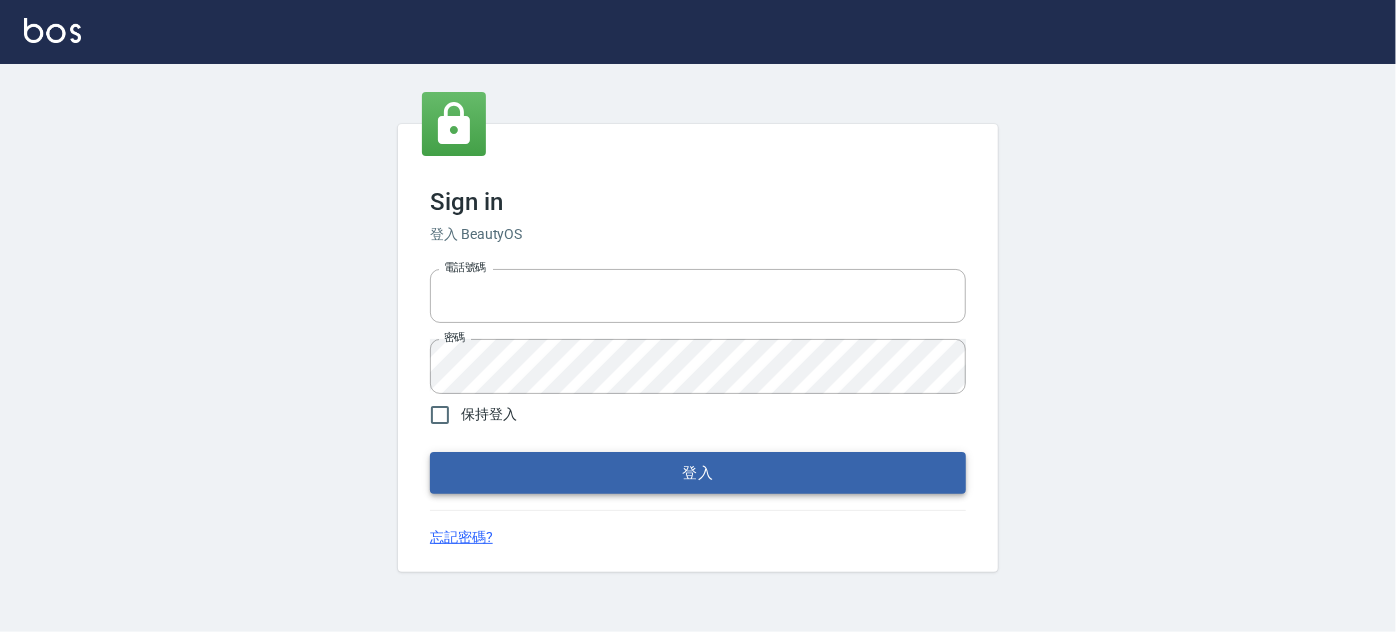 type on "[NUMBER]" 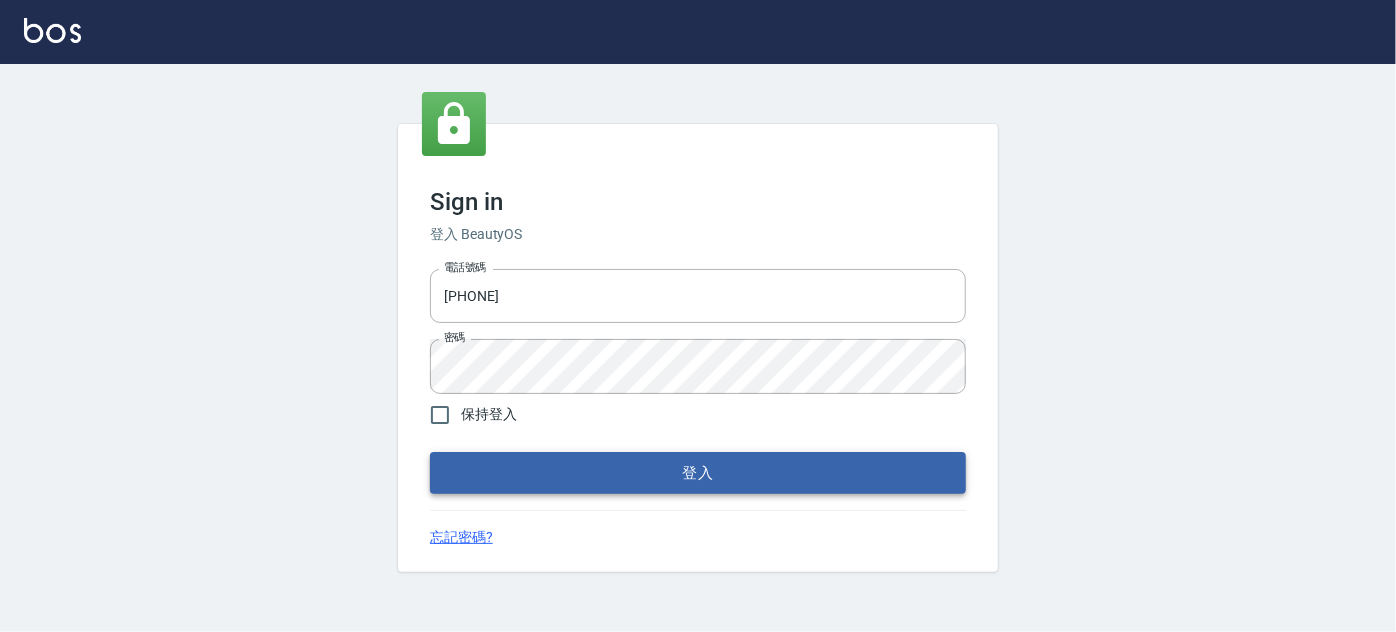 click on "登入" at bounding box center (698, 473) 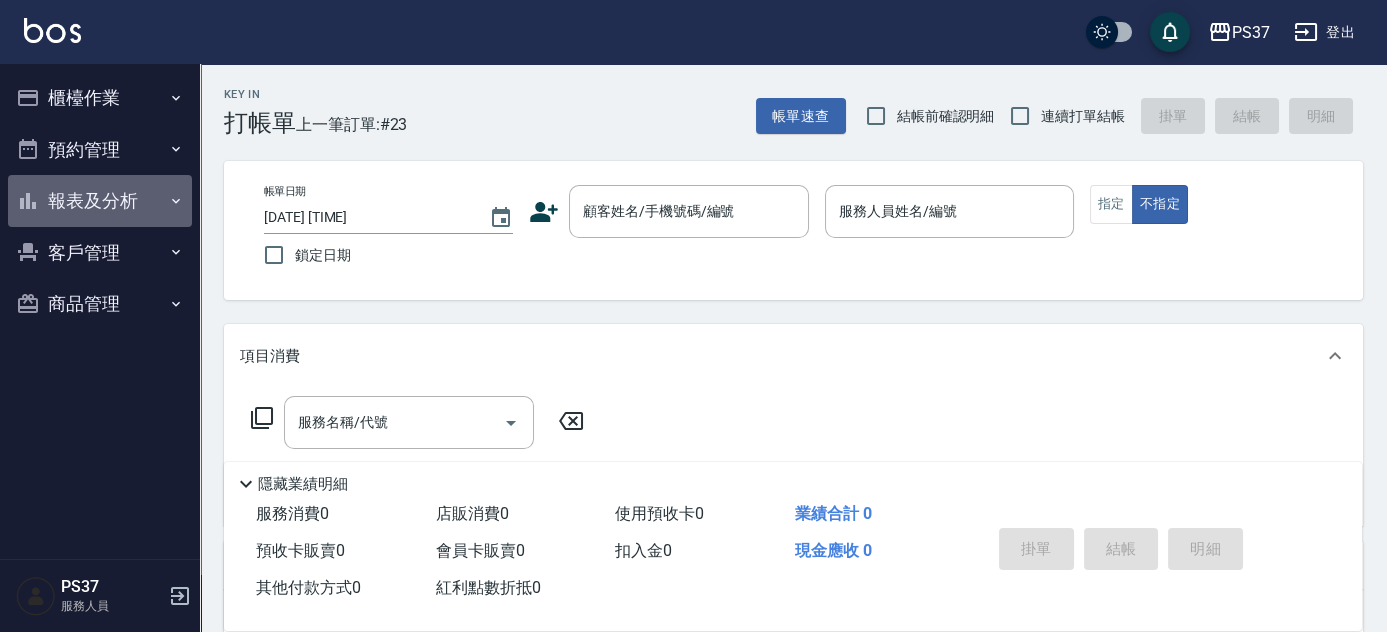 click on "報表及分析" at bounding box center [100, 201] 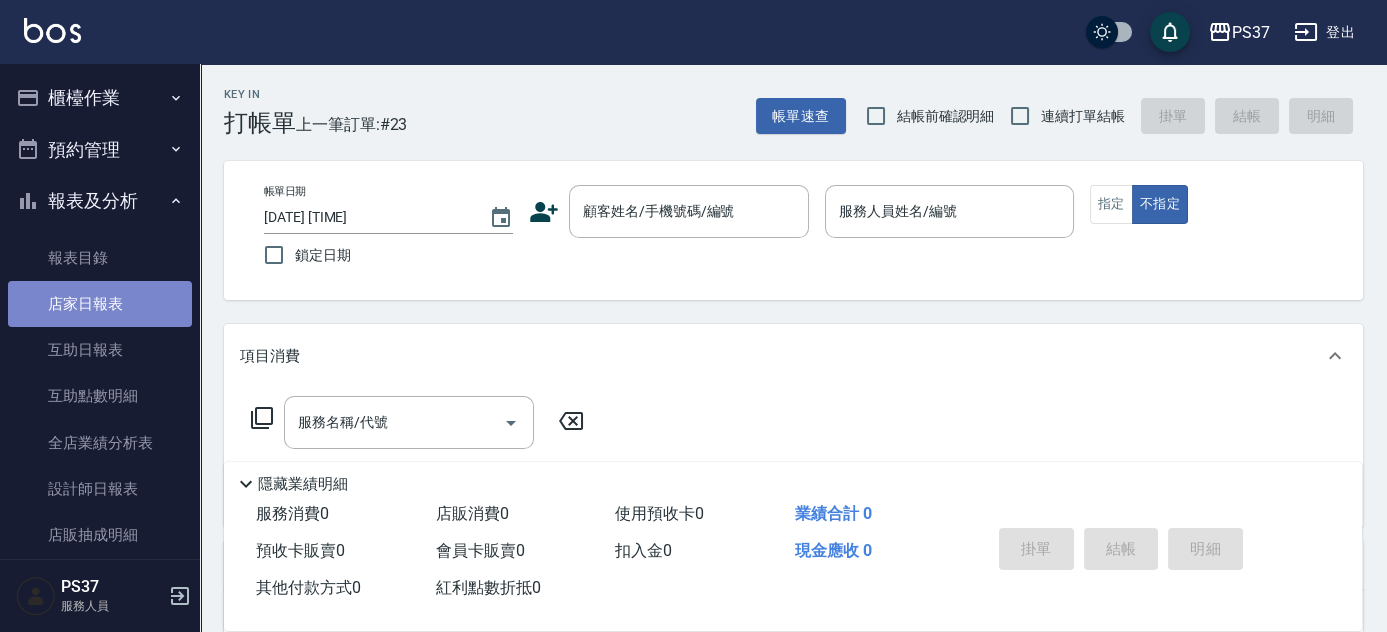 click on "店家日報表" at bounding box center [100, 304] 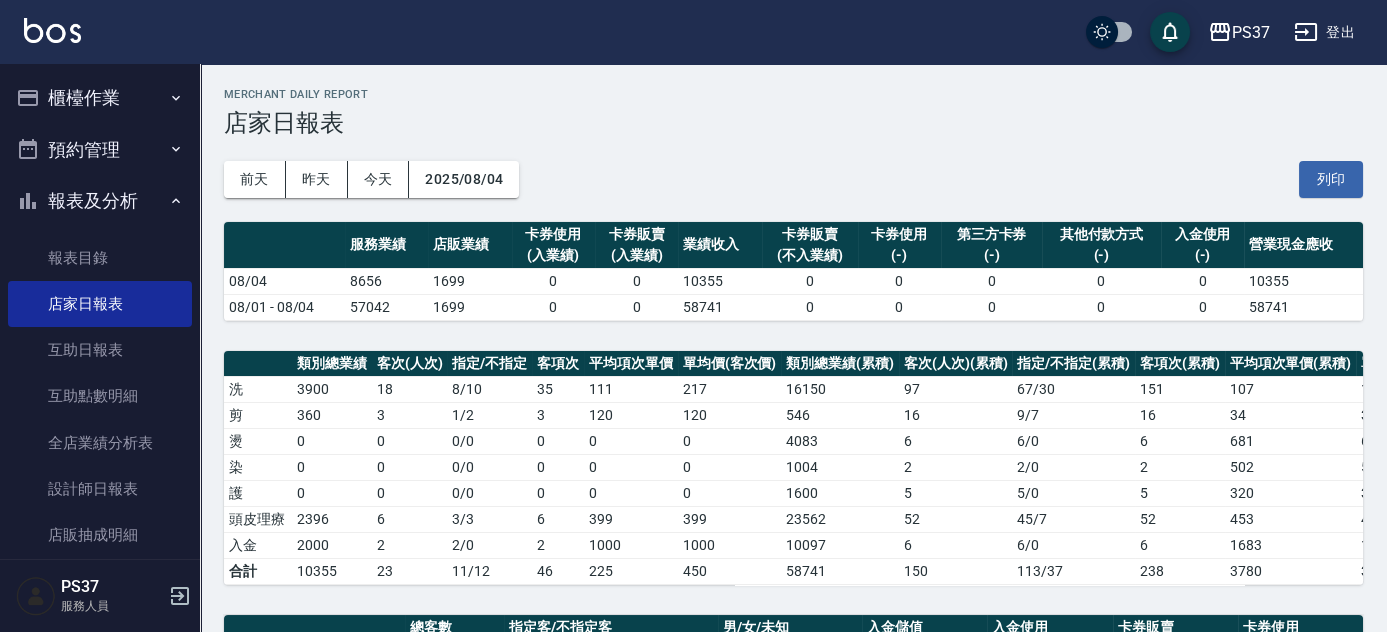 click on "前天 昨天 今天 2025/08/04 列印" at bounding box center [793, 179] 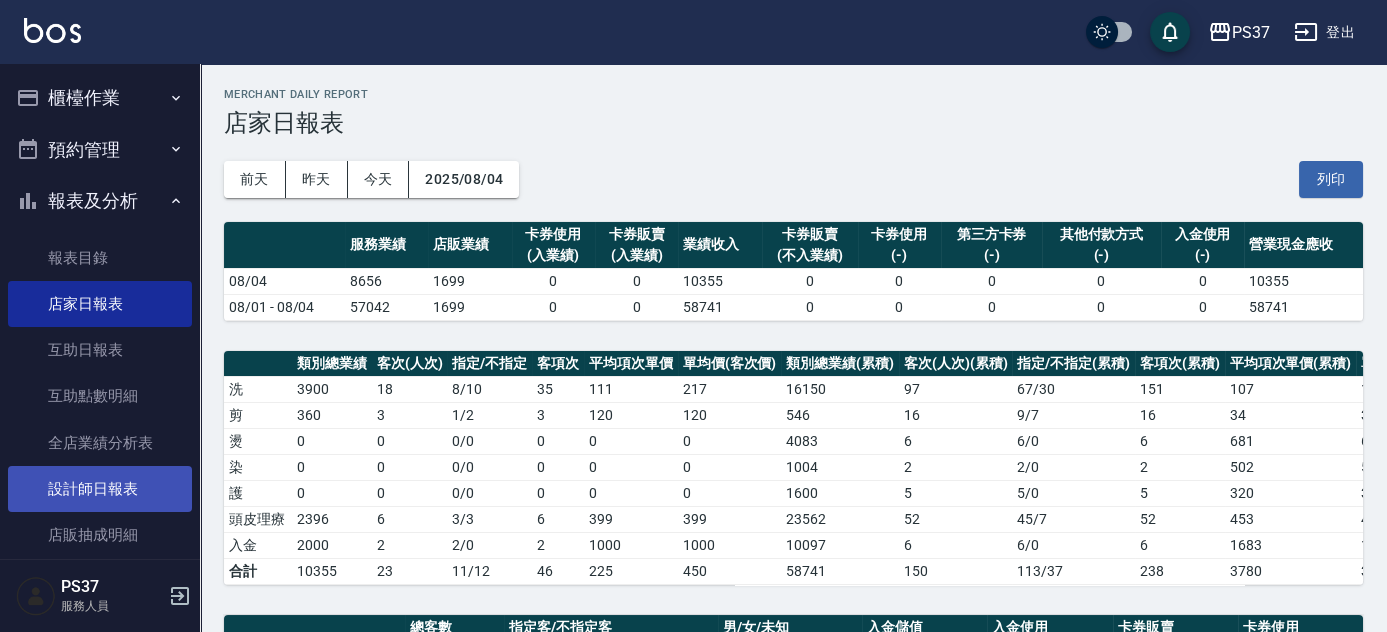click on "設計師日報表" at bounding box center (100, 489) 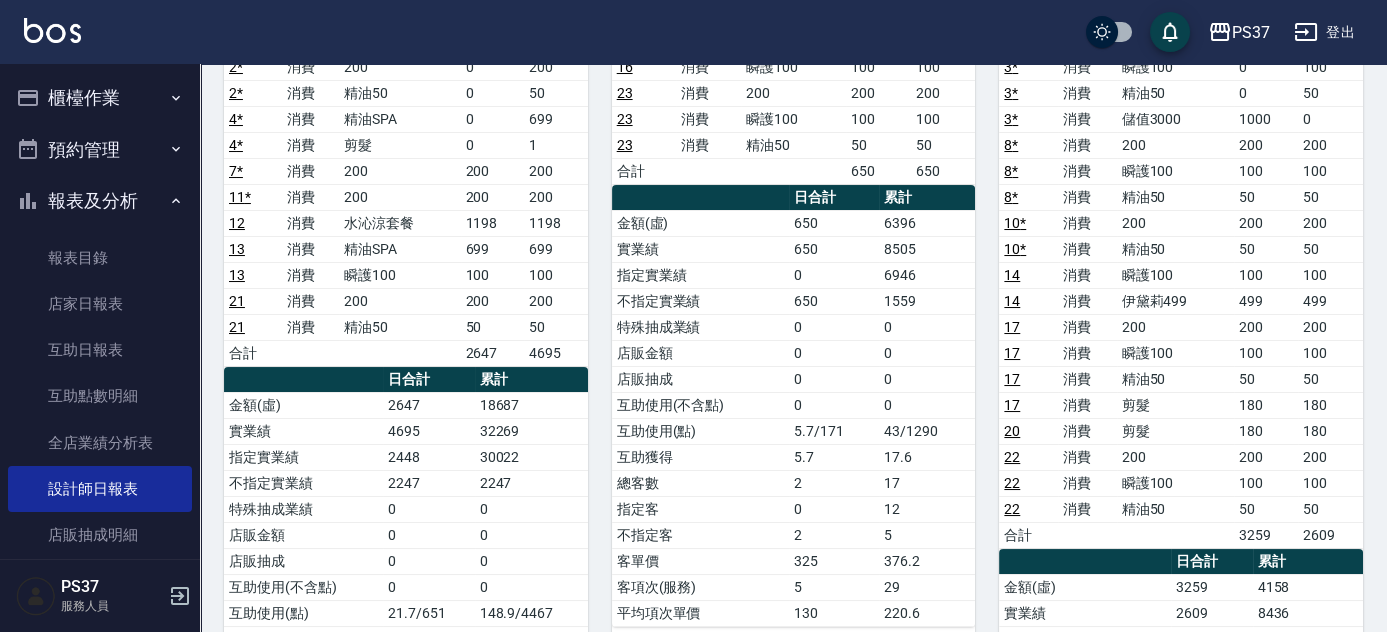 scroll, scrollTop: 90, scrollLeft: 0, axis: vertical 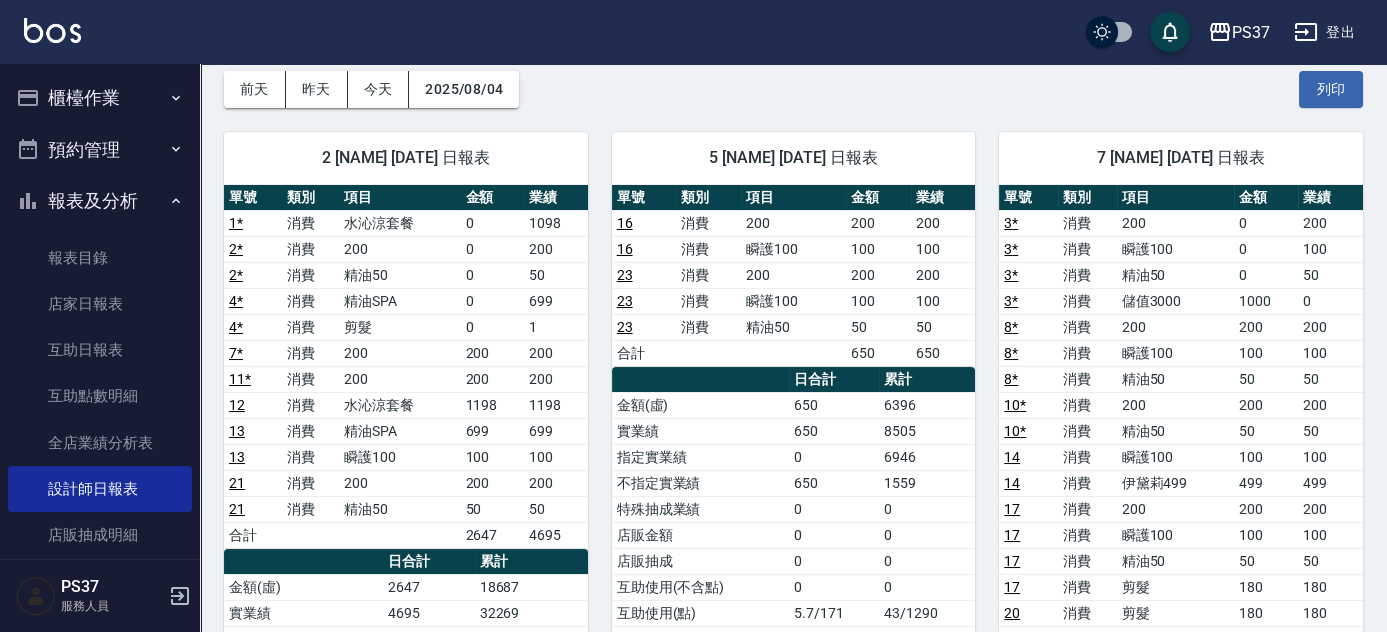 click on "13" at bounding box center (237, 431) 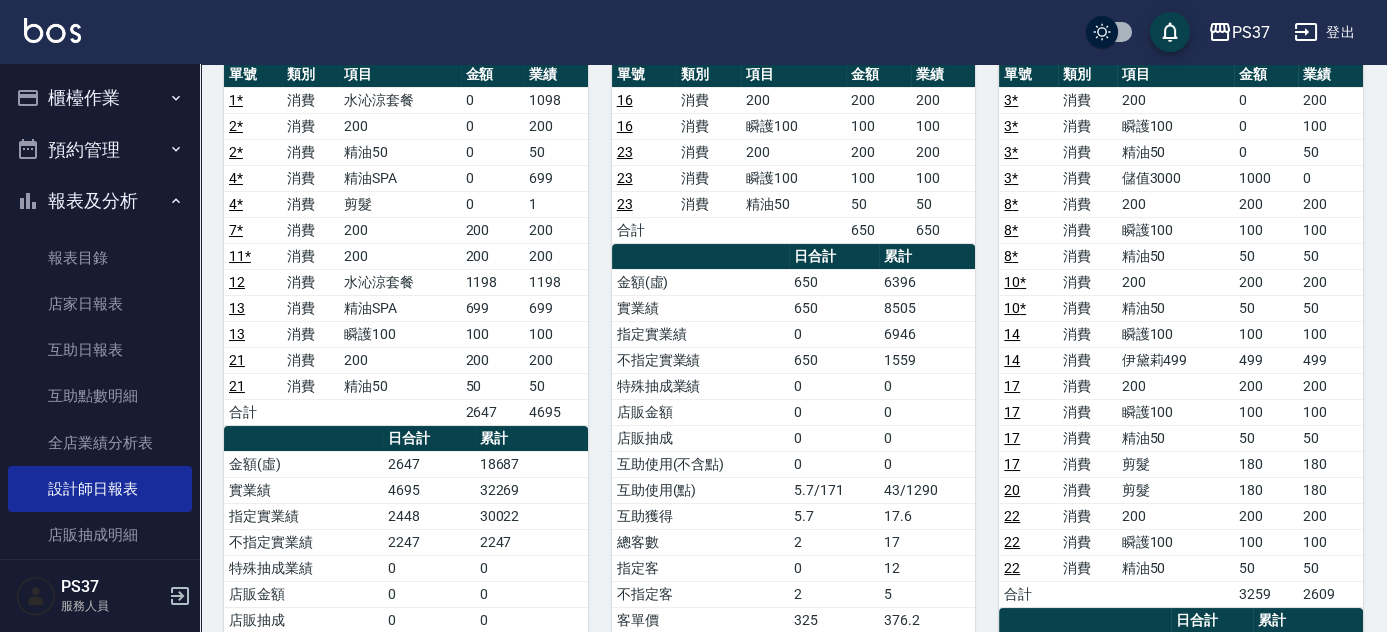 scroll, scrollTop: 181, scrollLeft: 0, axis: vertical 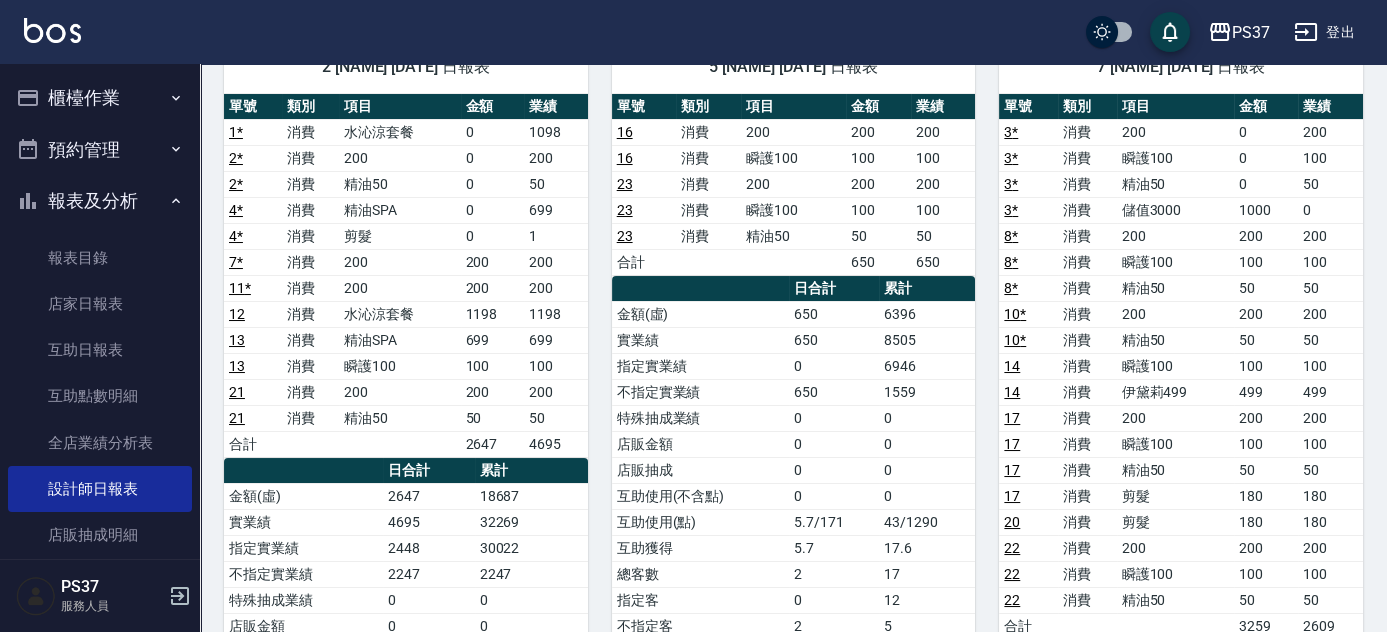 click on "14" at bounding box center (1012, 392) 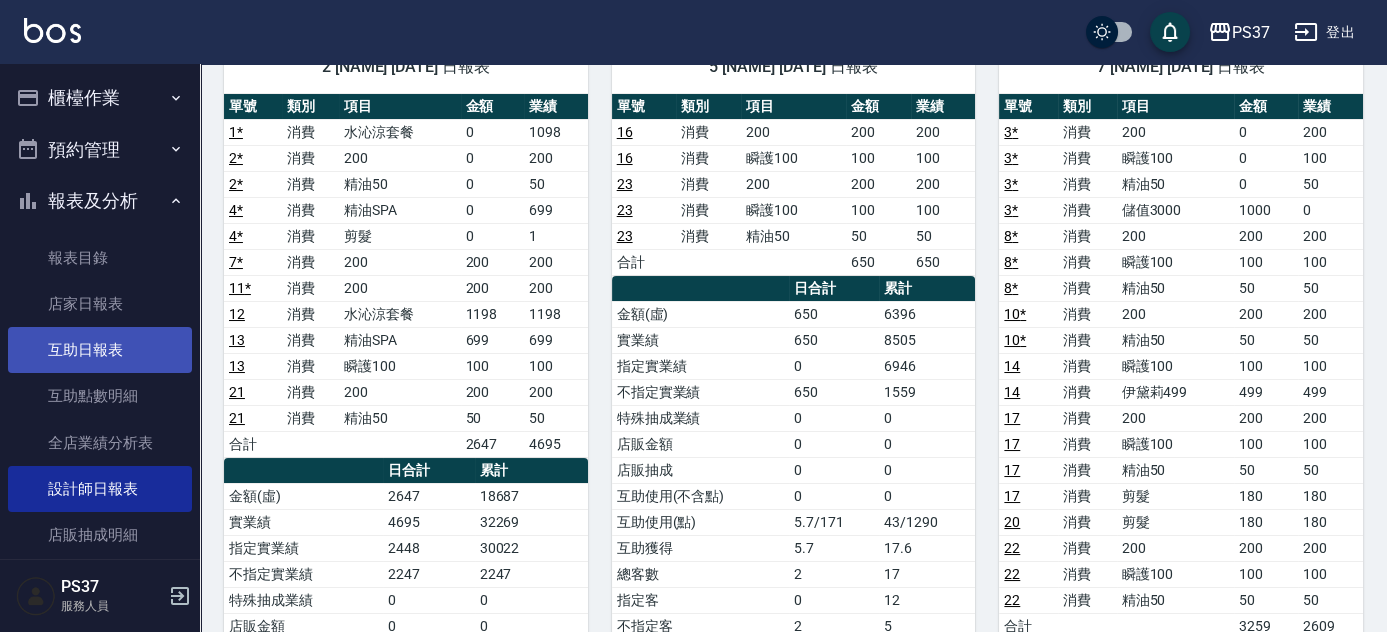 click on "互助日報表" at bounding box center (100, 350) 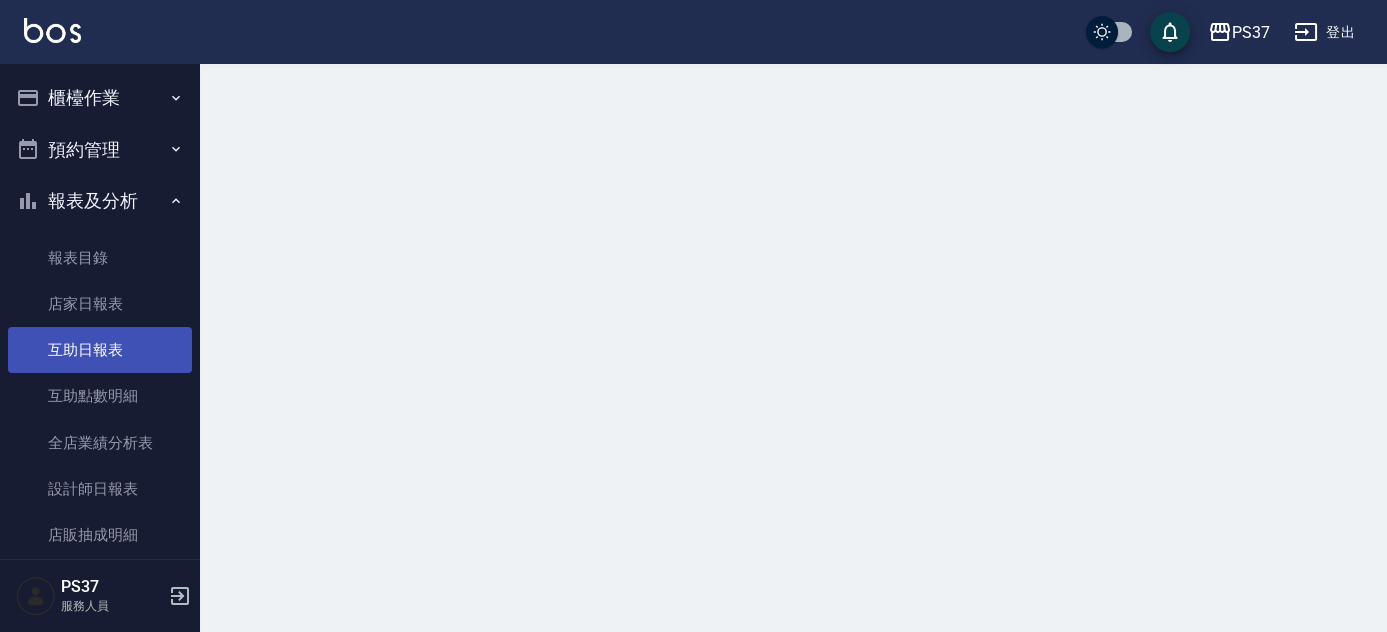 scroll, scrollTop: 0, scrollLeft: 0, axis: both 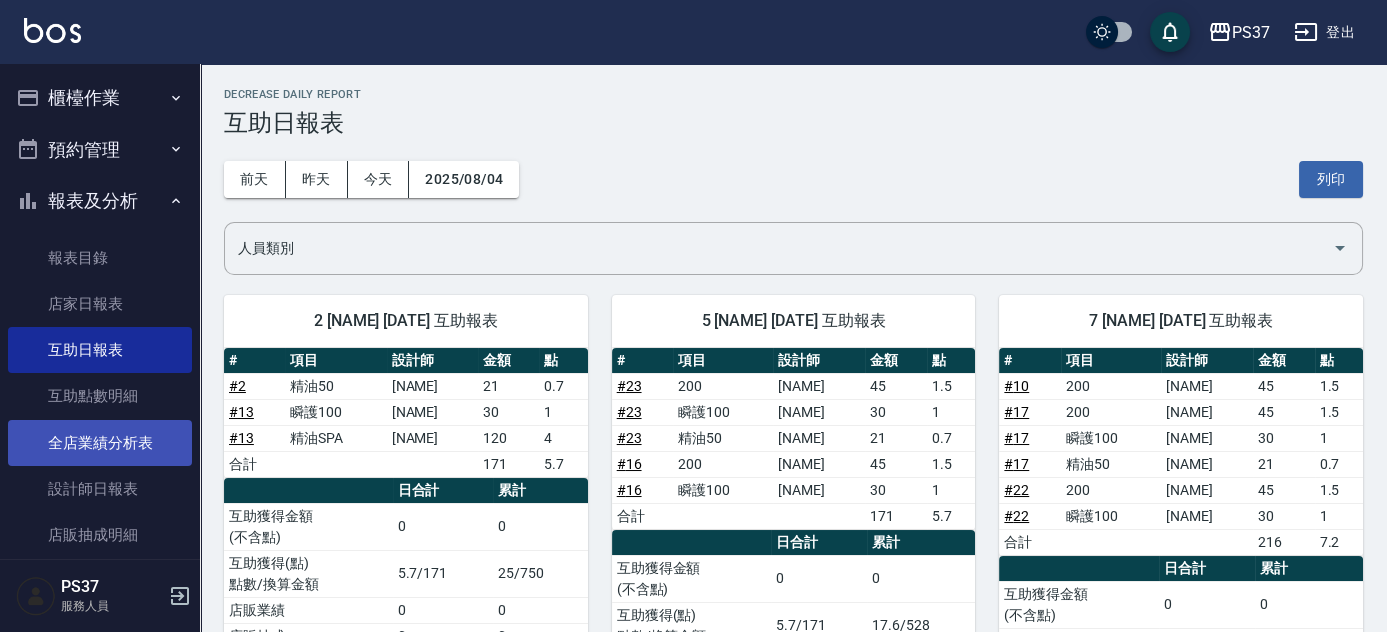 click on "全店業績分析表" at bounding box center [100, 443] 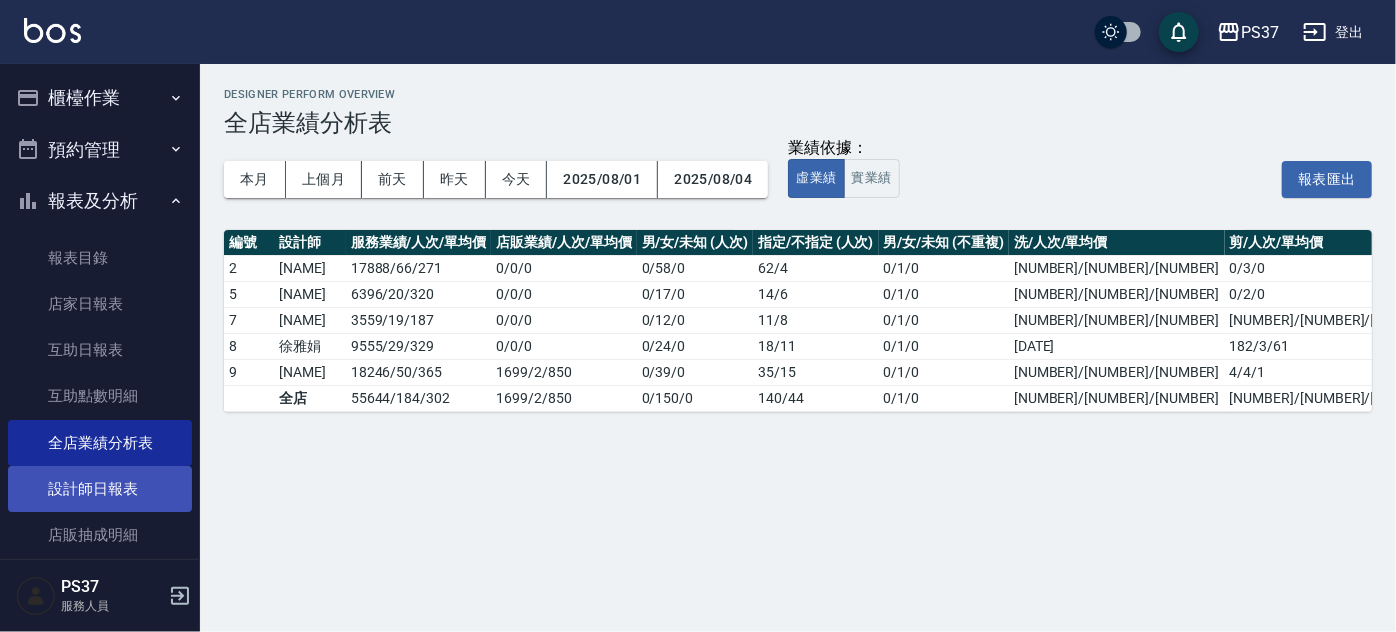 click on "設計師日報表" at bounding box center [100, 489] 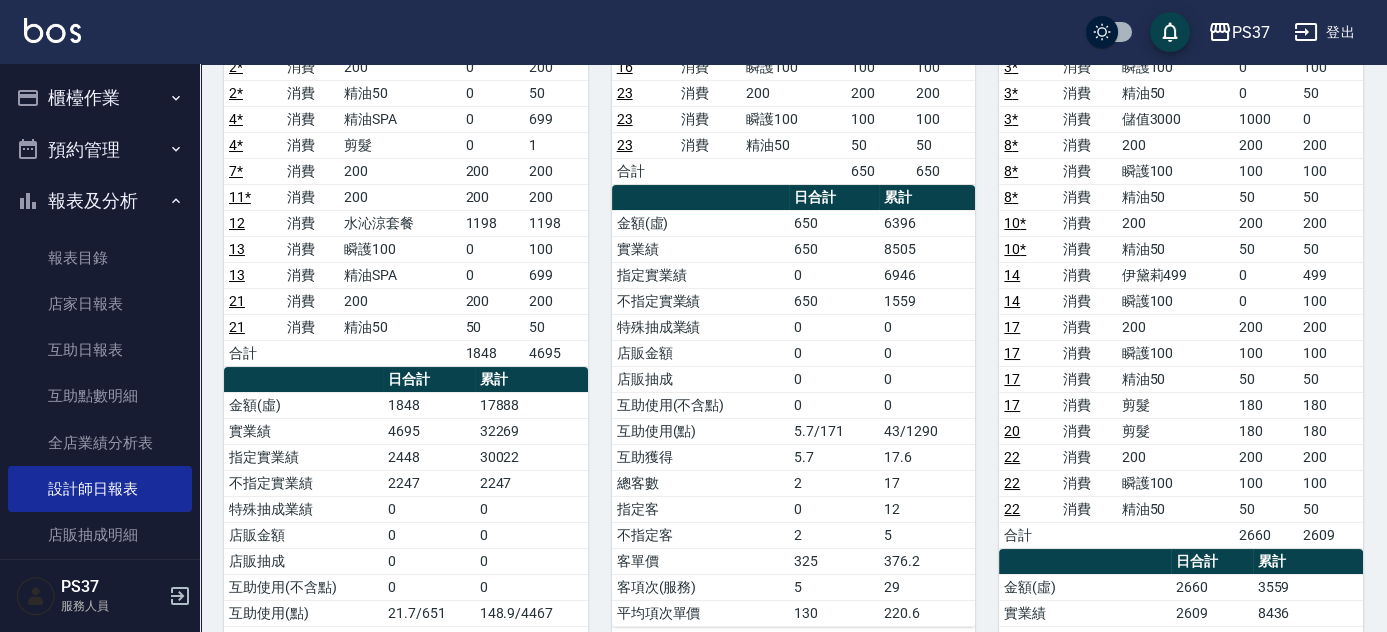 scroll, scrollTop: 90, scrollLeft: 0, axis: vertical 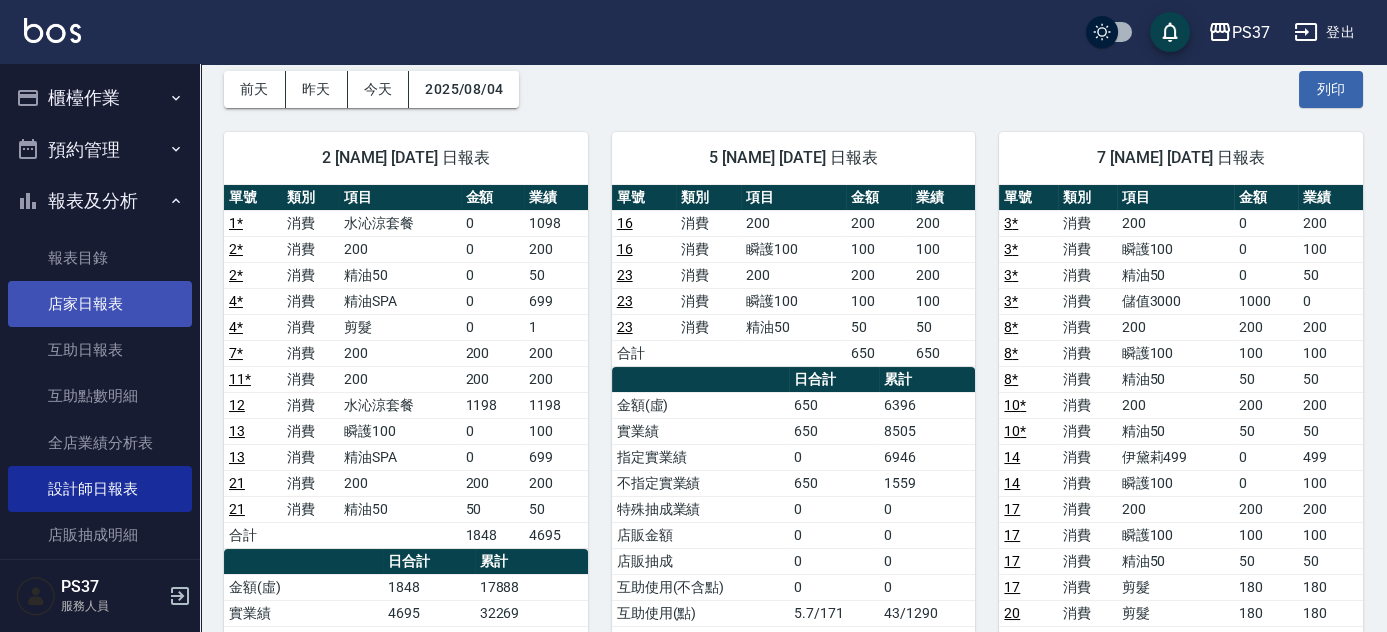 click on "店家日報表" at bounding box center [100, 304] 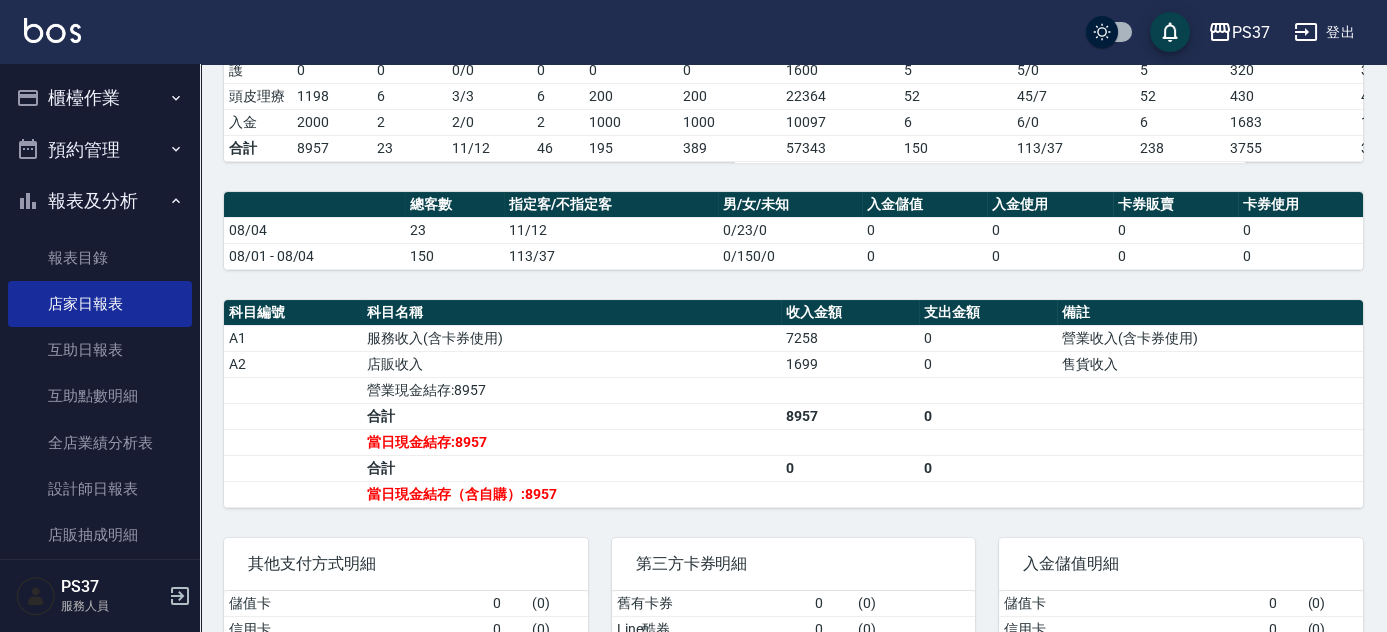 scroll, scrollTop: 565, scrollLeft: 0, axis: vertical 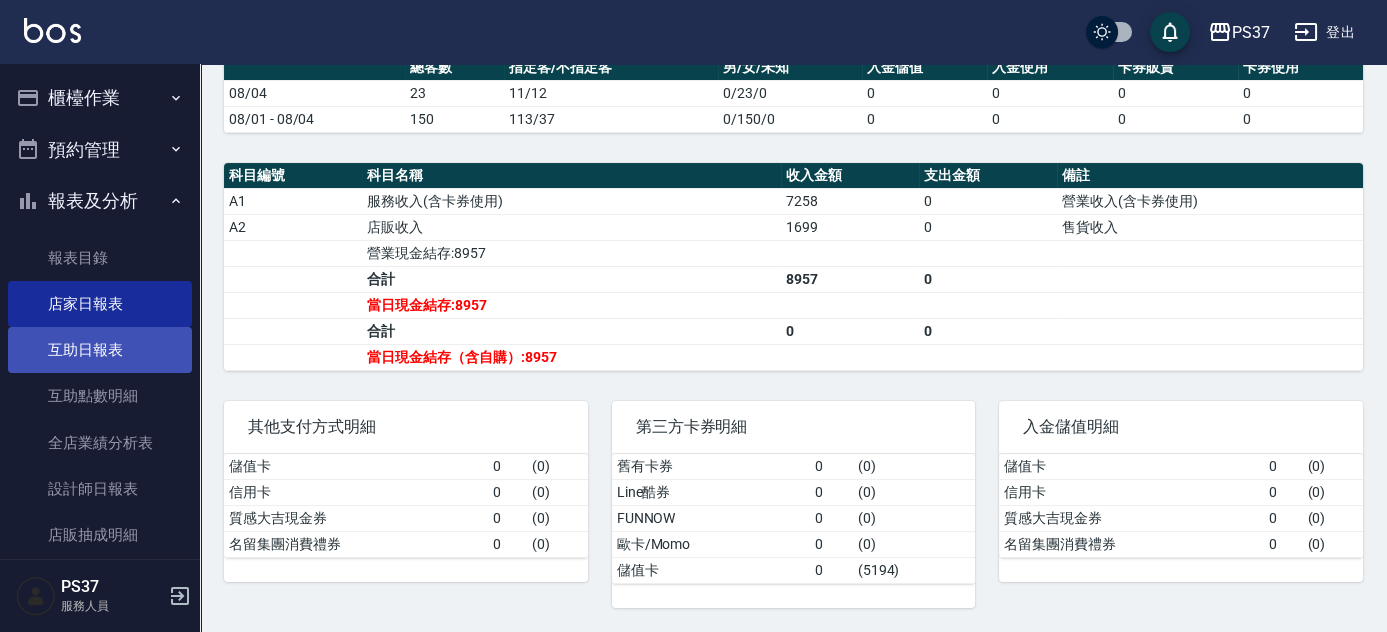 click on "互助日報表" at bounding box center (100, 350) 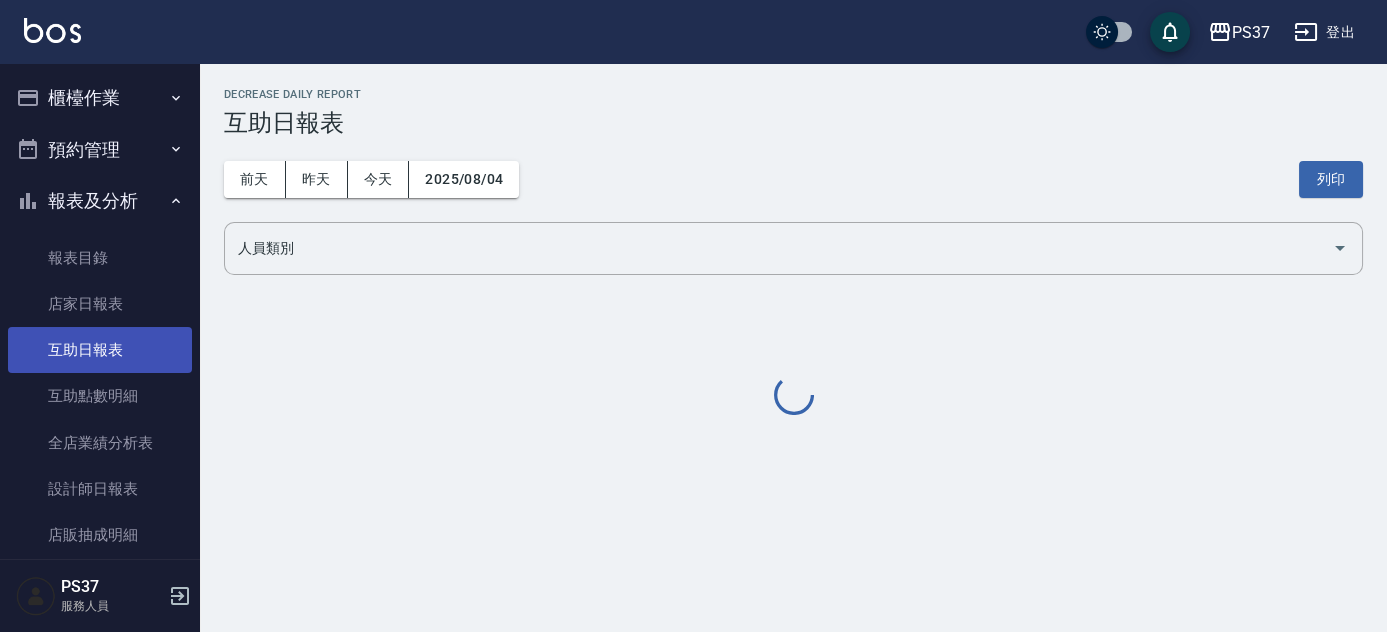 scroll, scrollTop: 0, scrollLeft: 0, axis: both 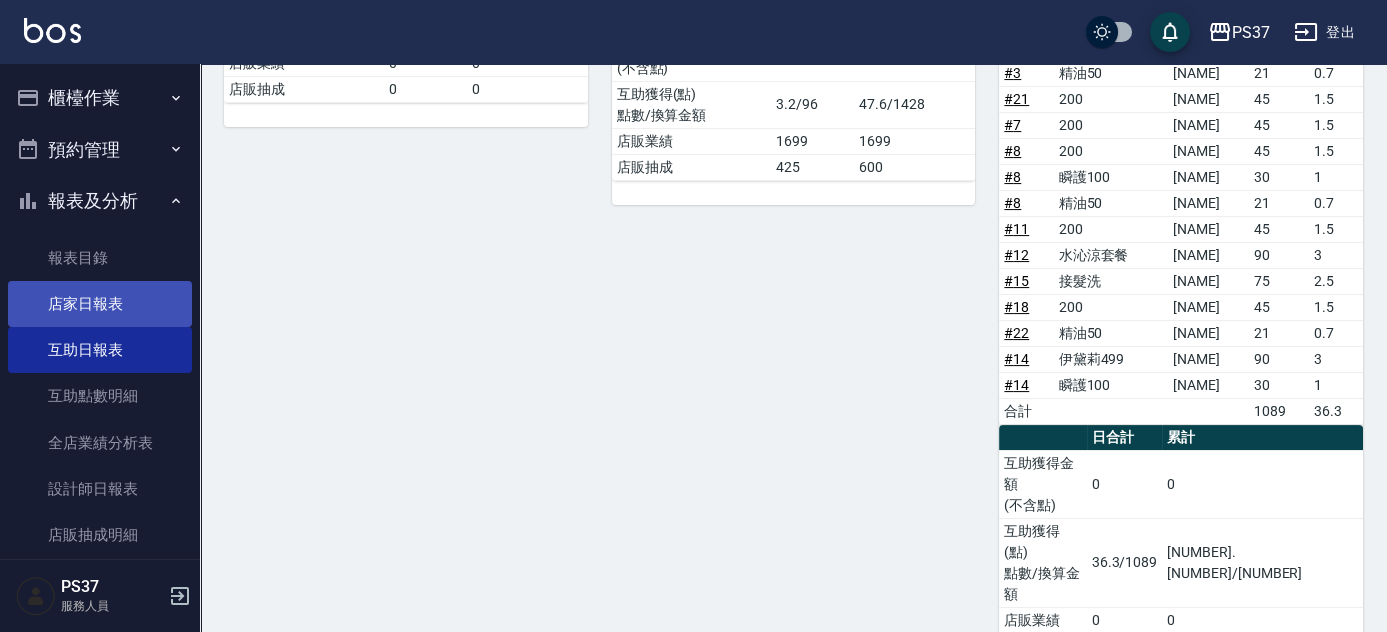 click on "店家日報表" at bounding box center (100, 304) 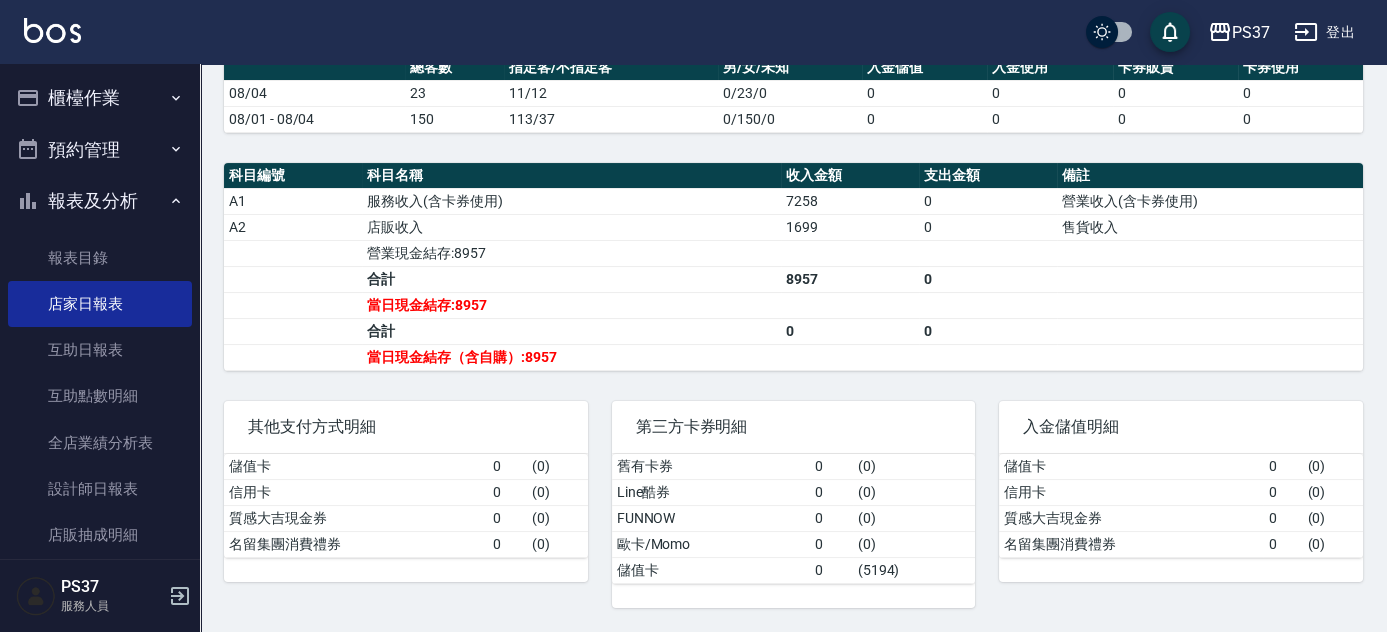 scroll, scrollTop: 201, scrollLeft: 0, axis: vertical 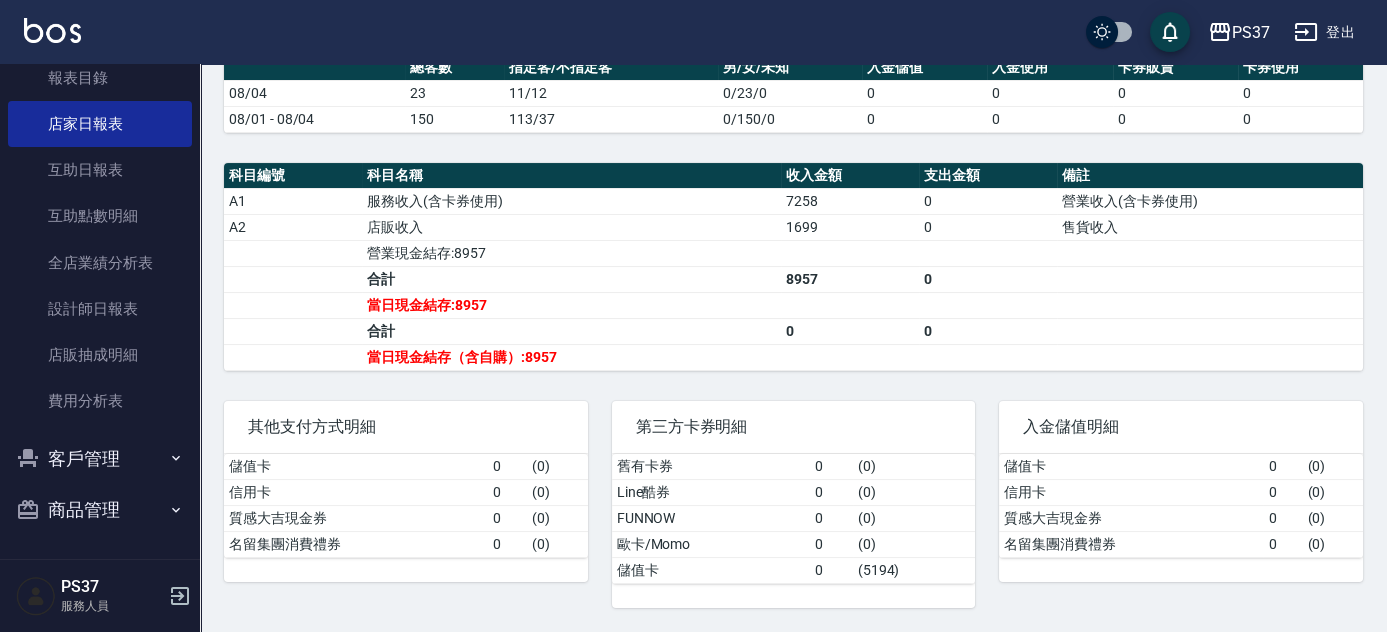 click on "客戶管理" at bounding box center [100, 459] 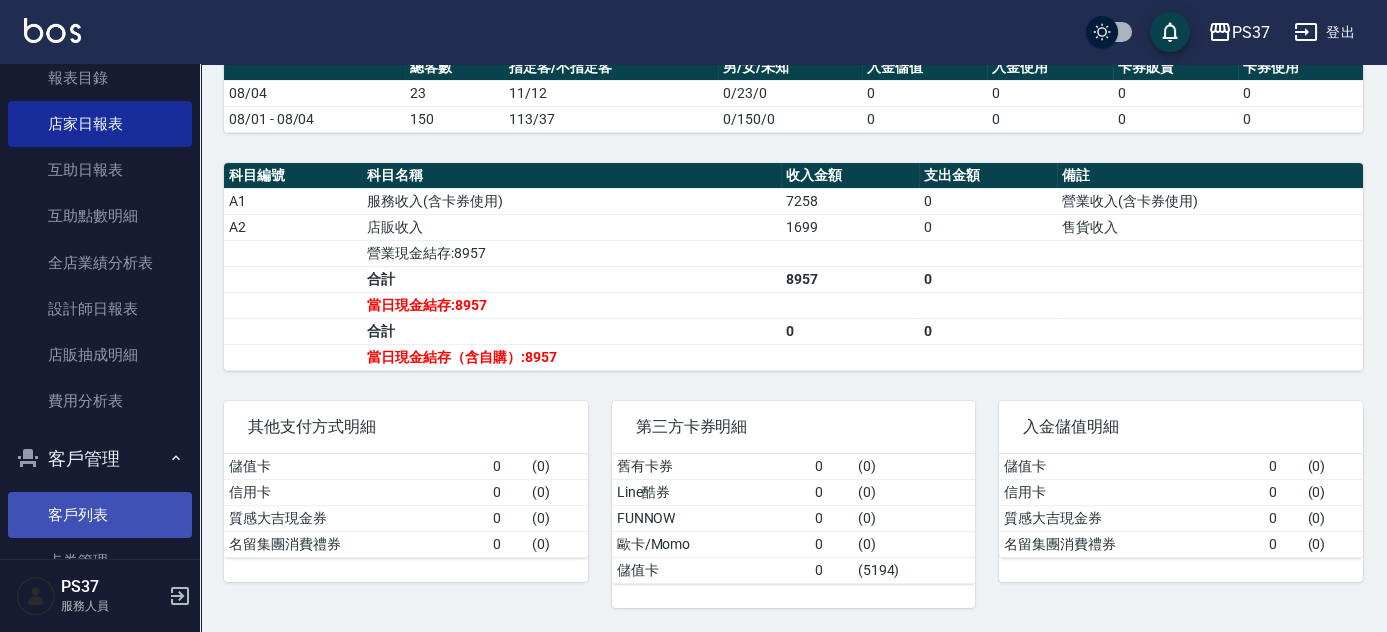 click on "客戶列表" at bounding box center [100, 515] 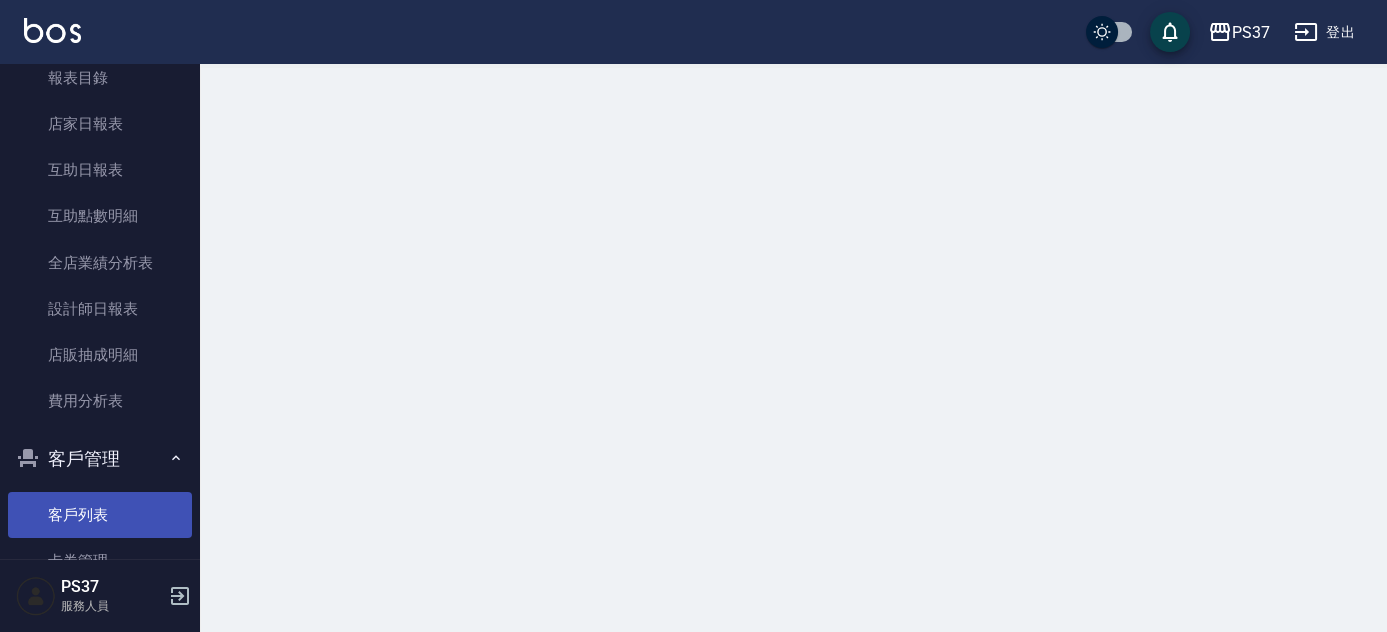 scroll, scrollTop: 0, scrollLeft: 0, axis: both 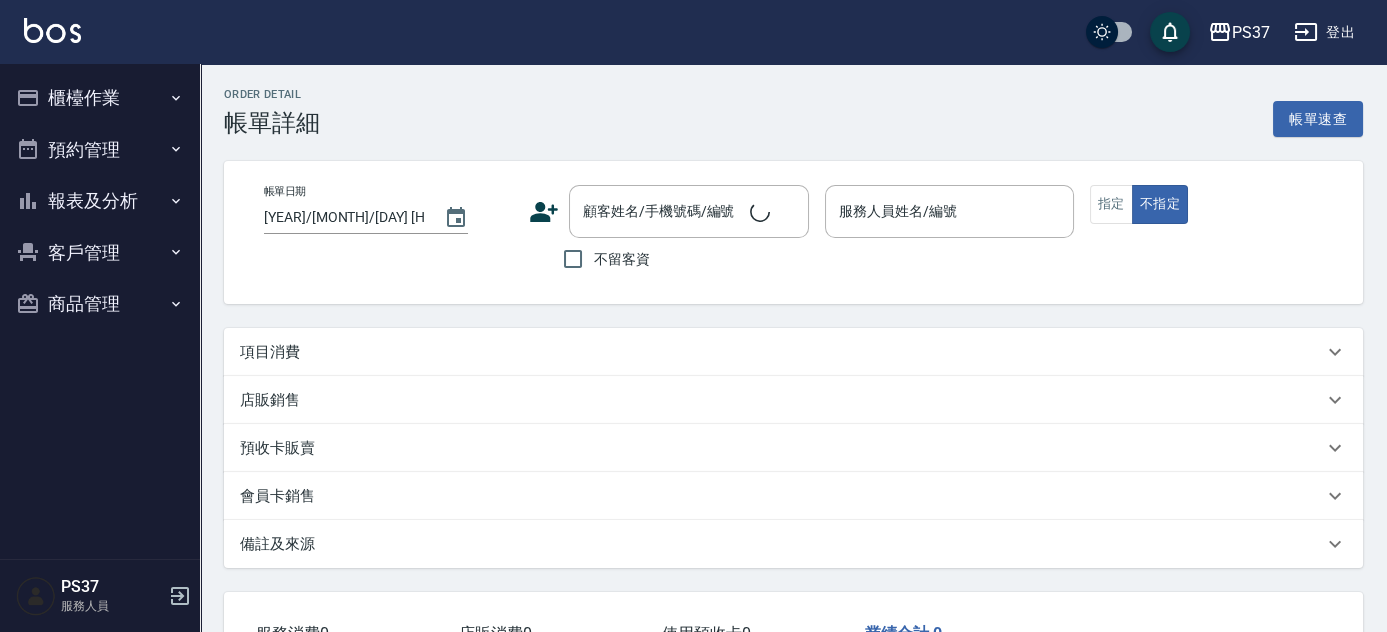 type on "2025/08/04 20:26" 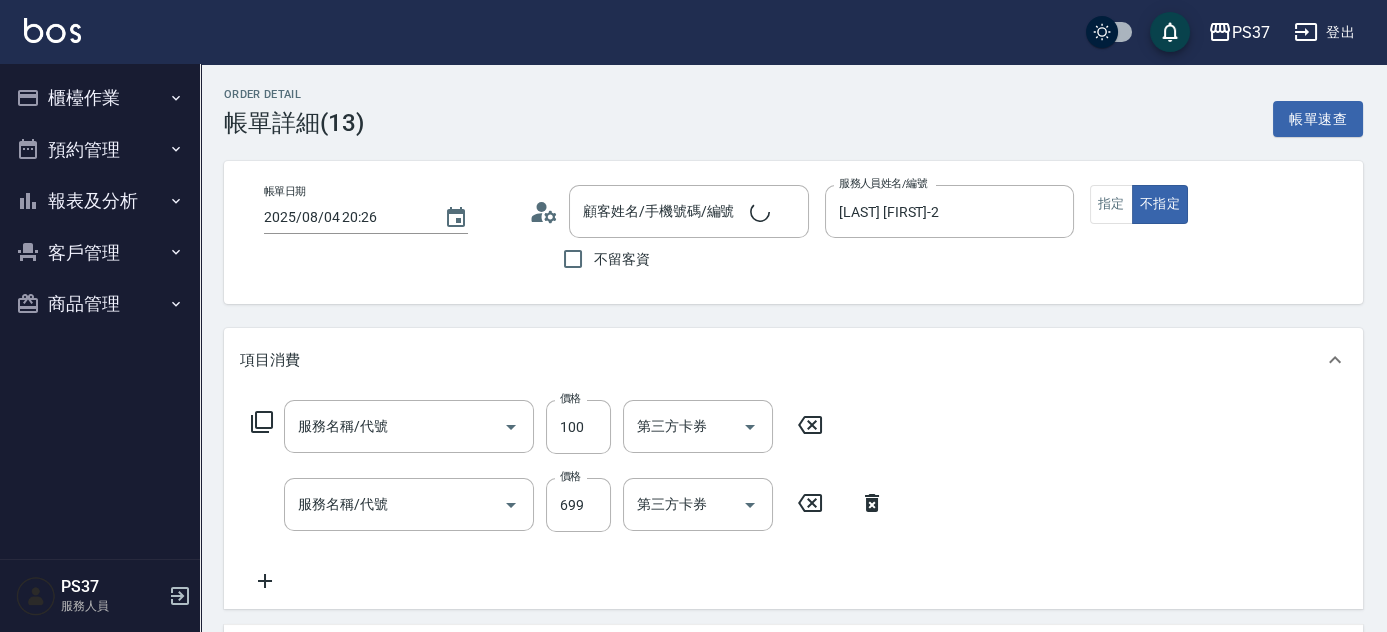 type on "公司/00000_公司/00000" 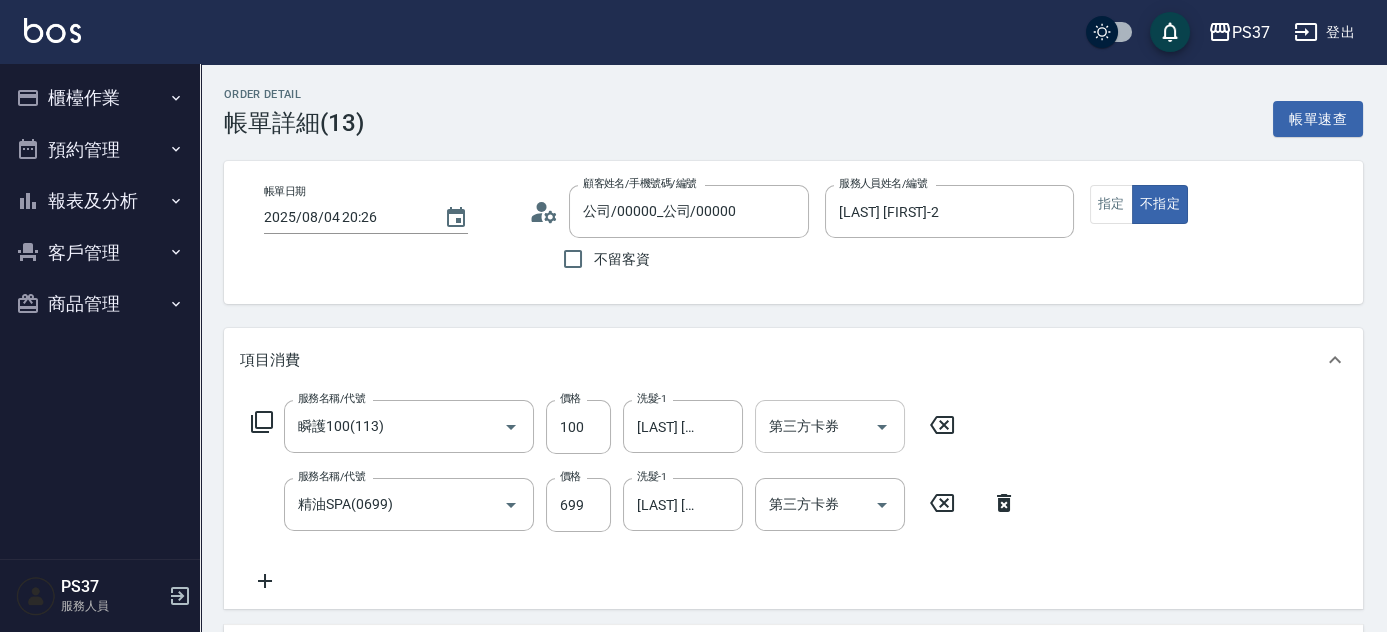 click 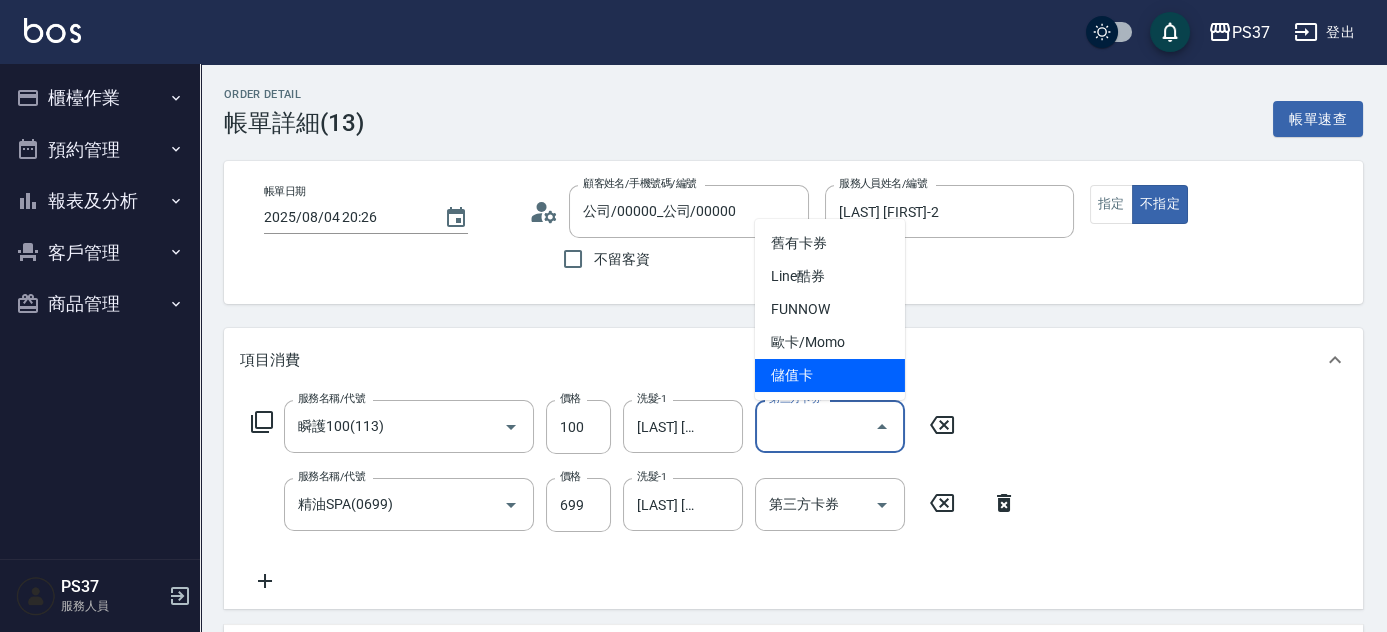click on "儲值卡" at bounding box center [830, 375] 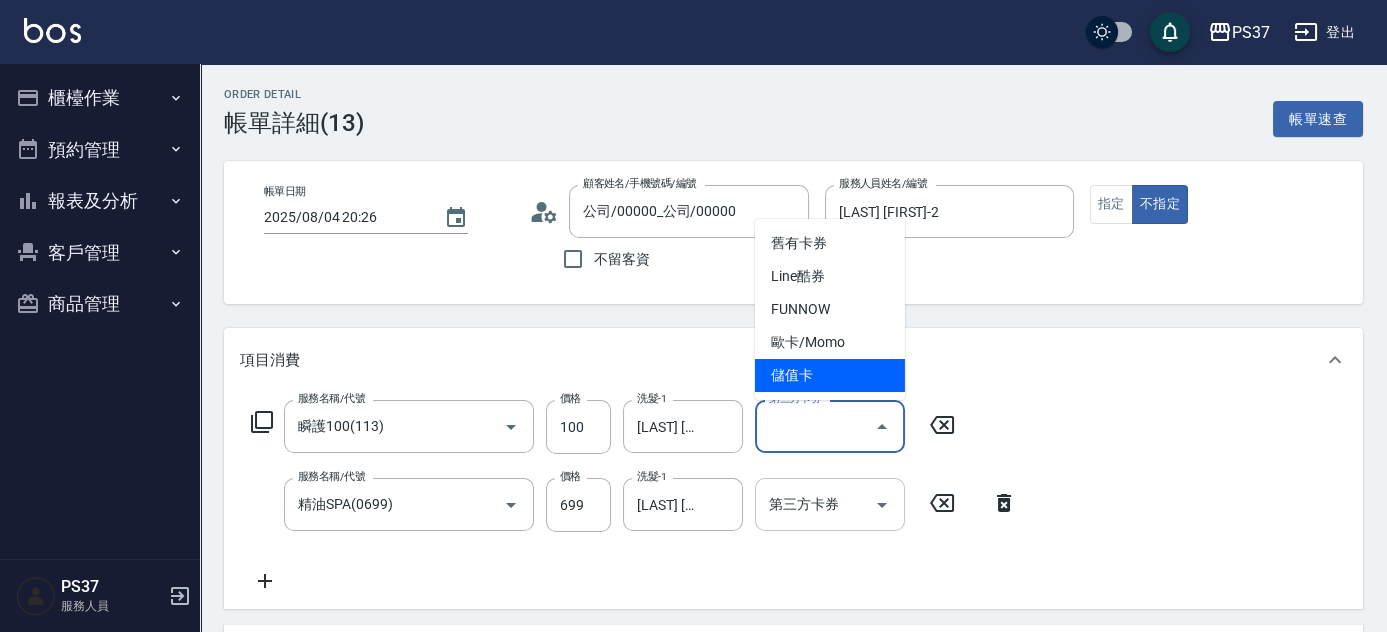 type on "儲值卡" 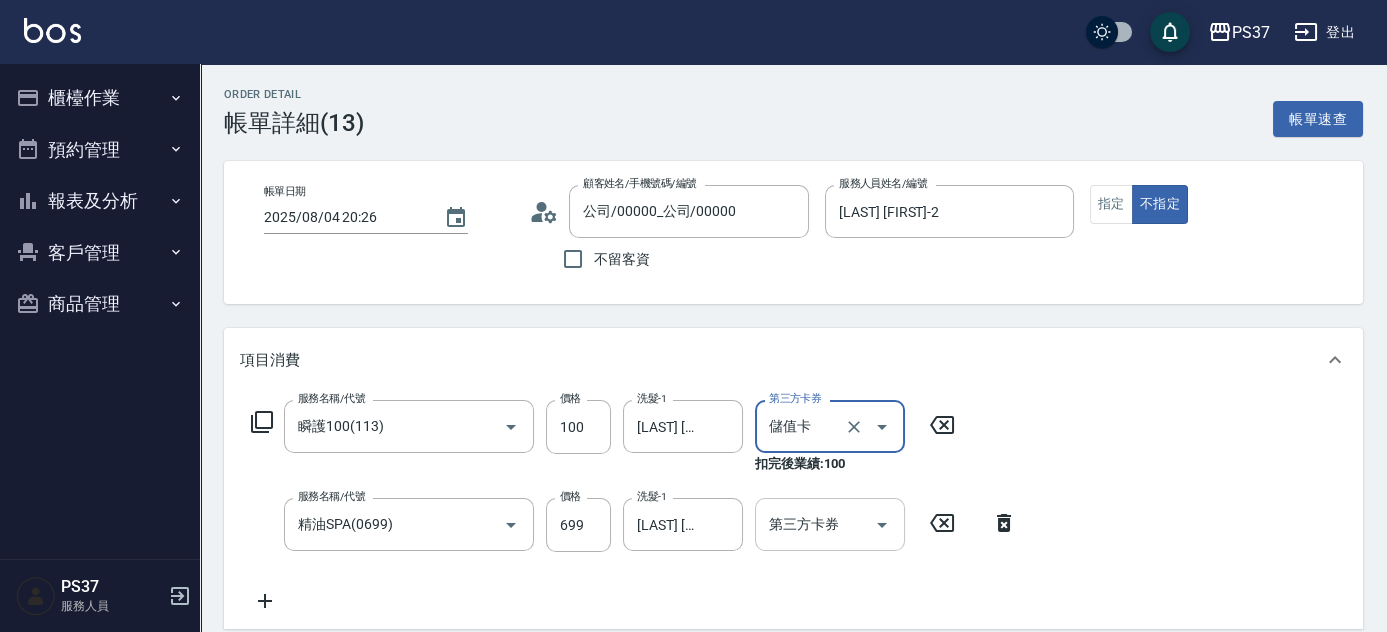 click 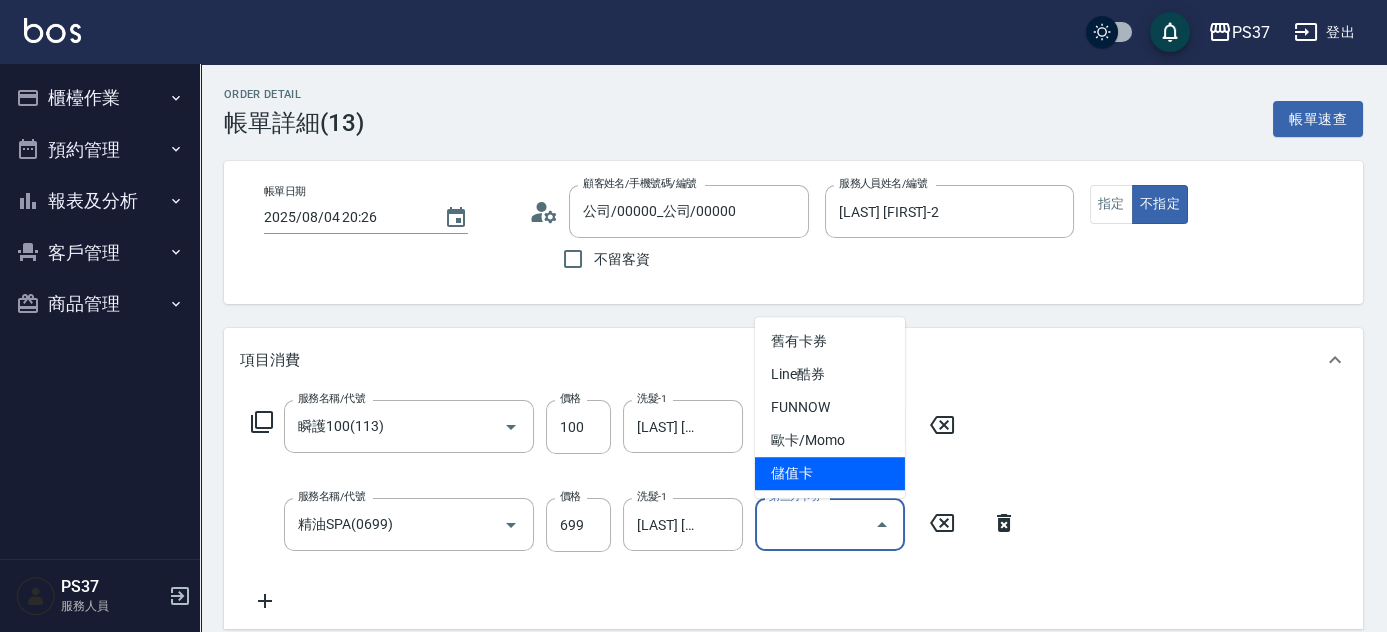 click on "儲值卡" at bounding box center (830, 473) 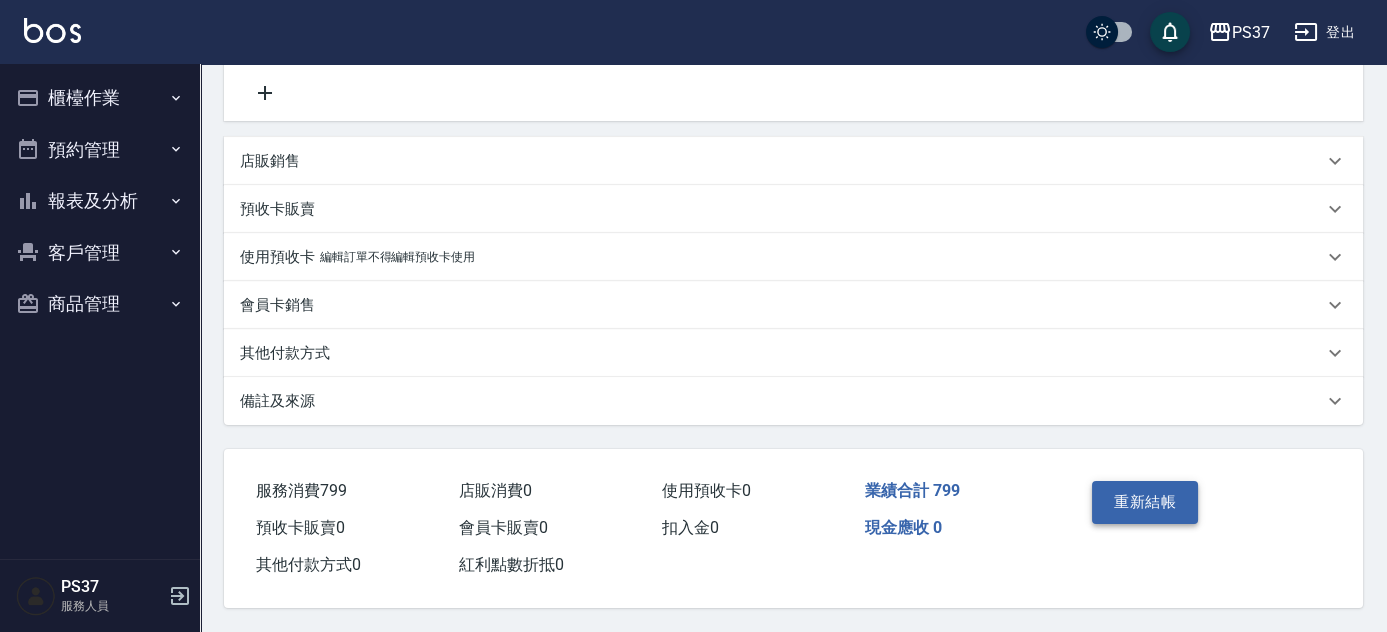 scroll, scrollTop: 535, scrollLeft: 0, axis: vertical 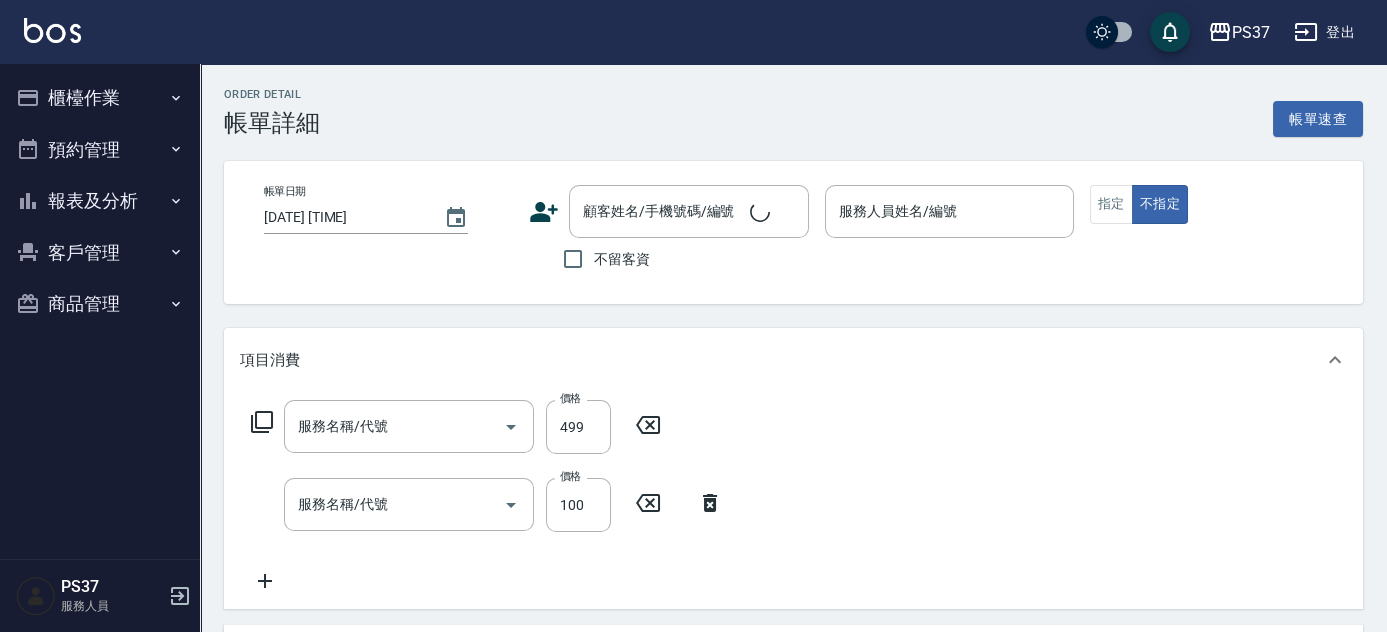 type on "伊黛莉499(0499)" 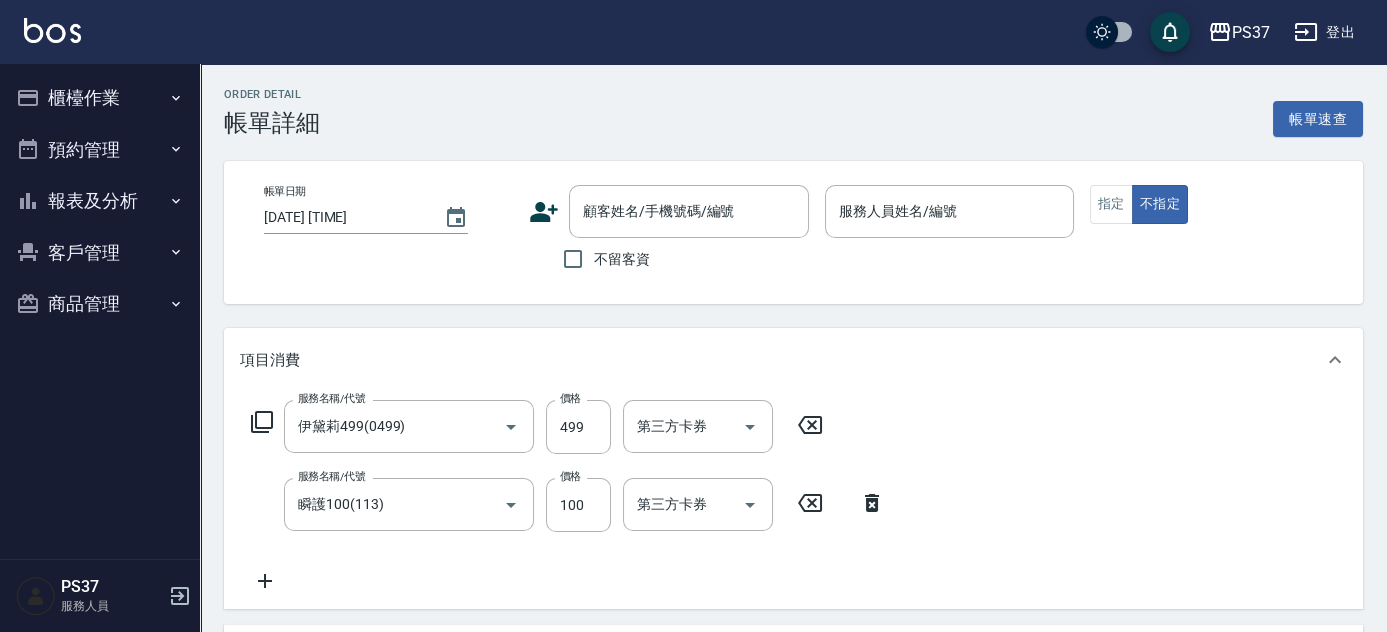 type on "2025/08/04 20:27" 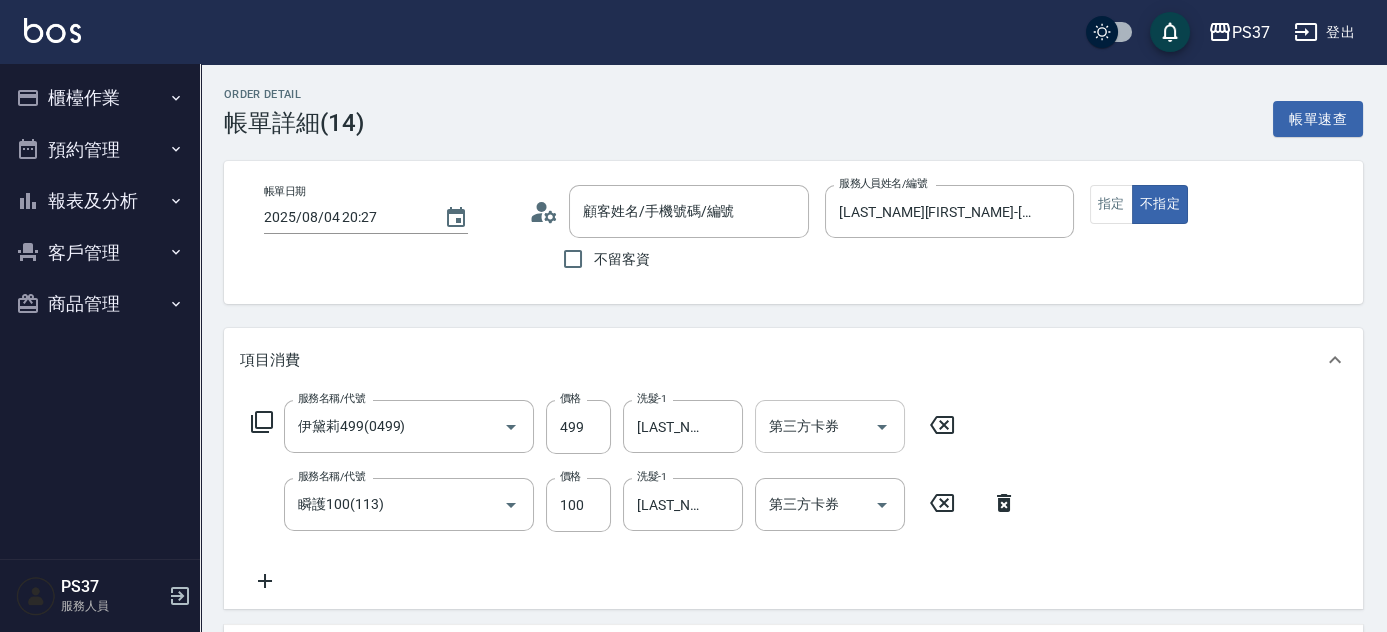 type on "公司/00000_公司/00000" 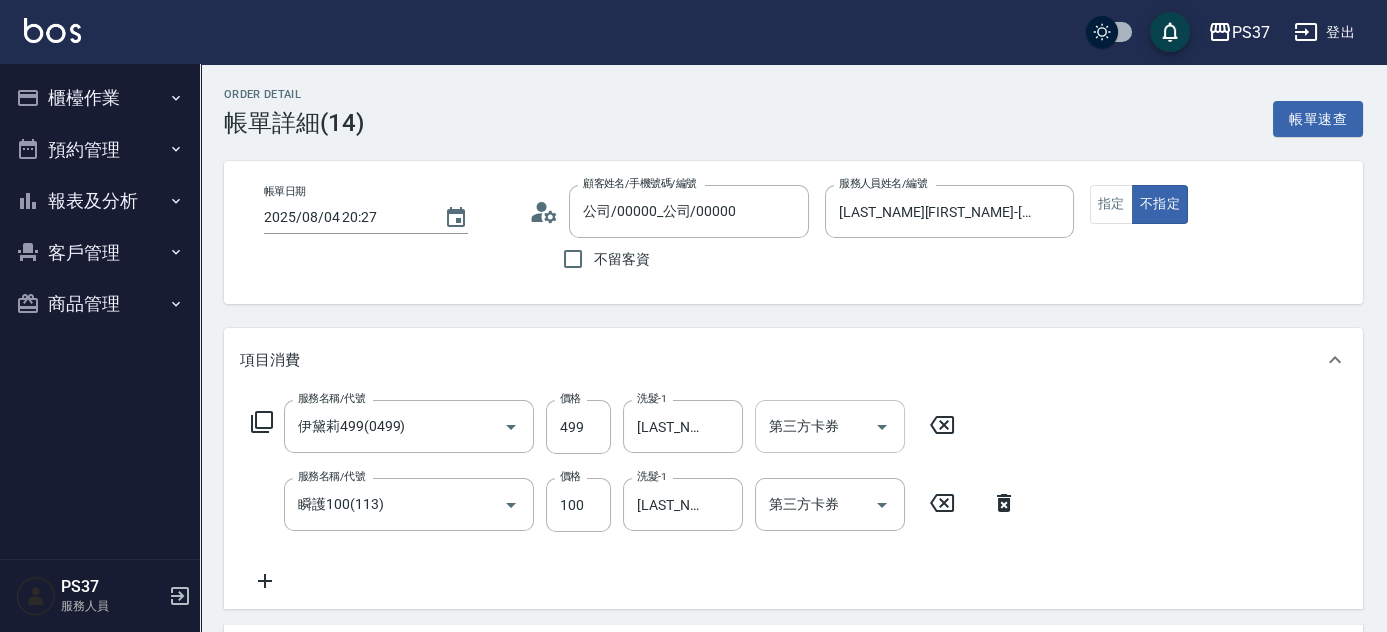 click 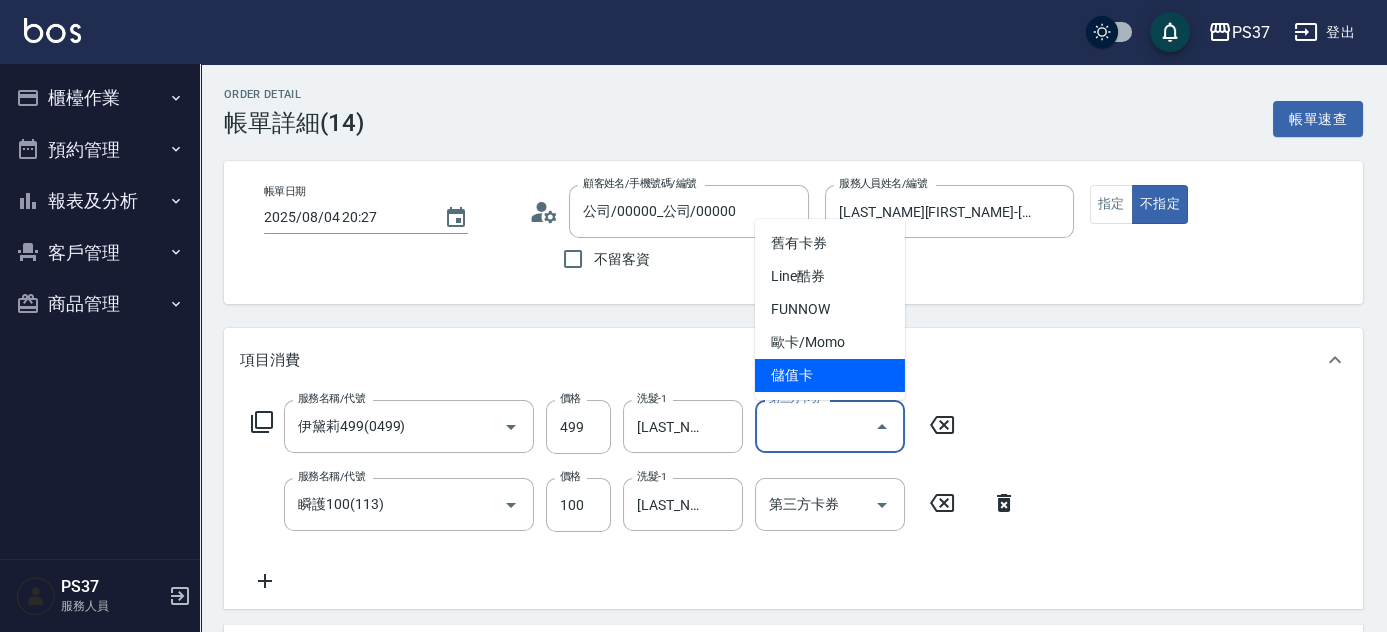 click on "儲值卡" at bounding box center (830, 375) 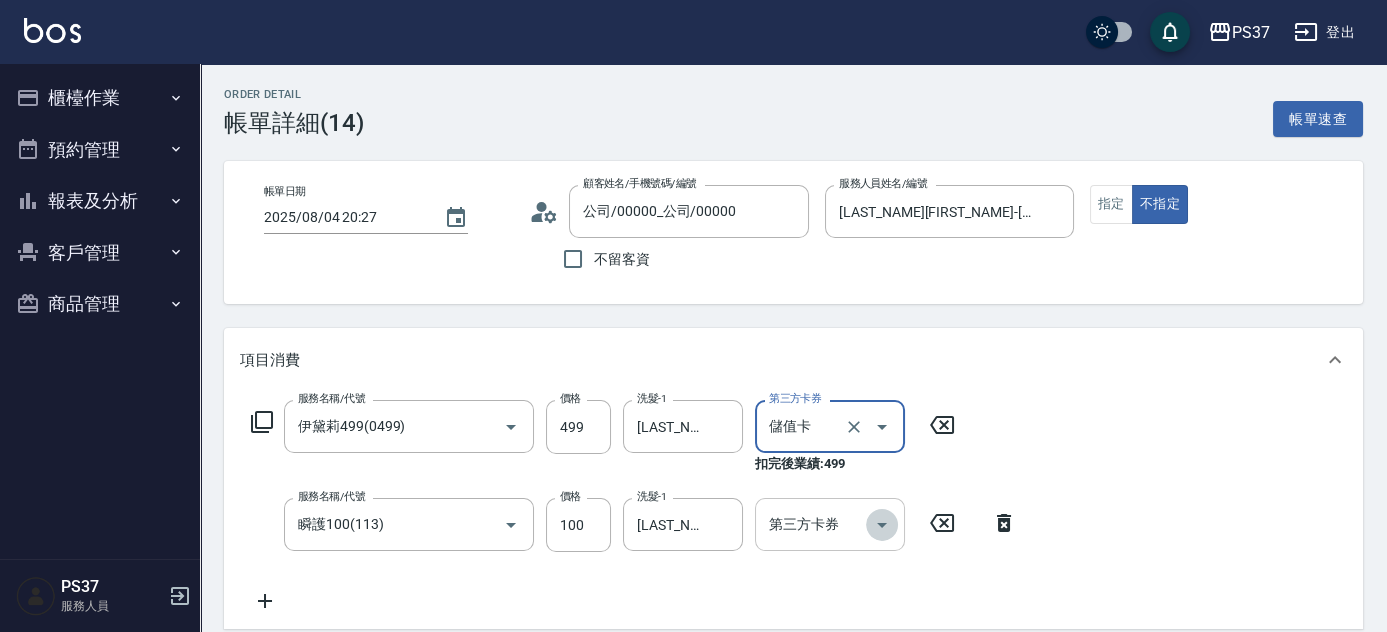 click 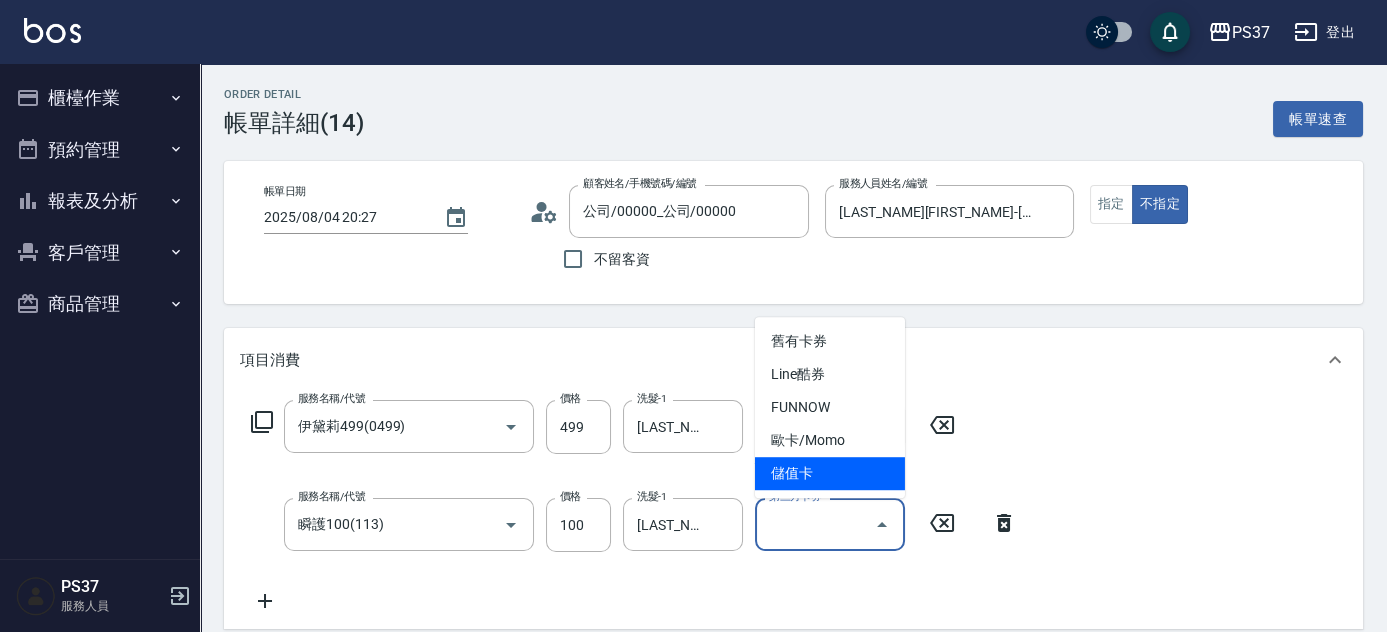 click on "儲值卡" at bounding box center (830, 473) 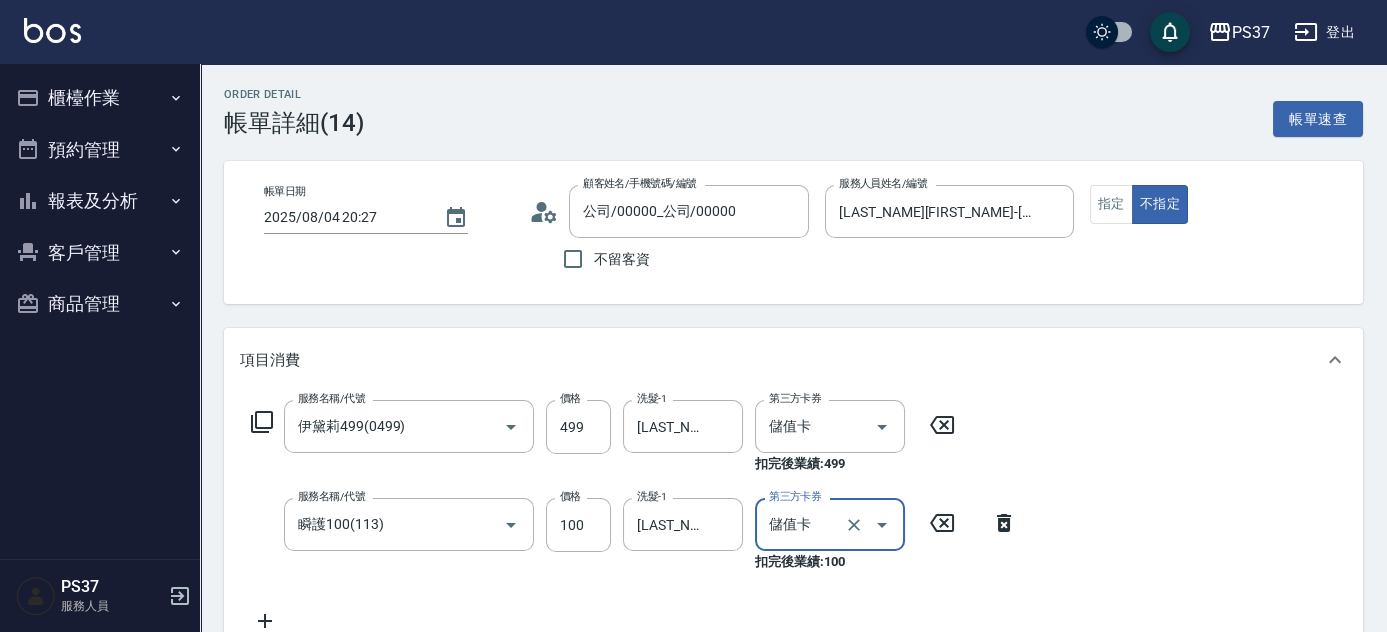 scroll, scrollTop: 535, scrollLeft: 0, axis: vertical 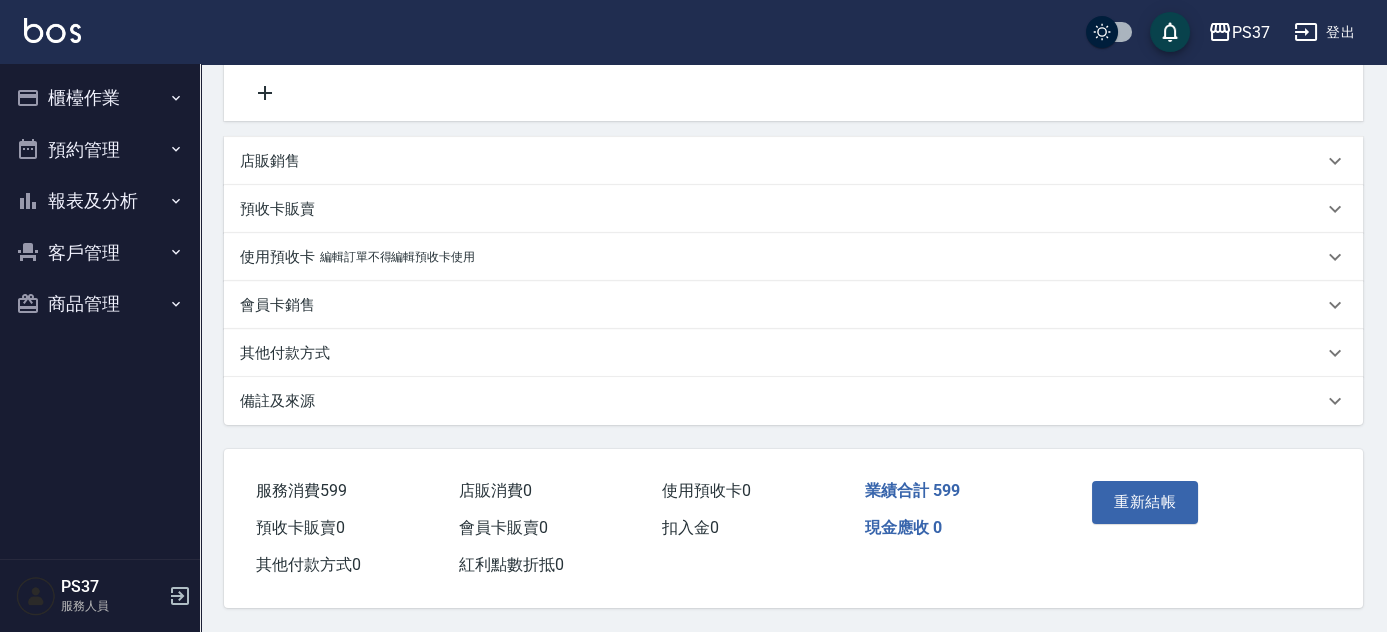 click on "重新結帳" at bounding box center [1145, 502] 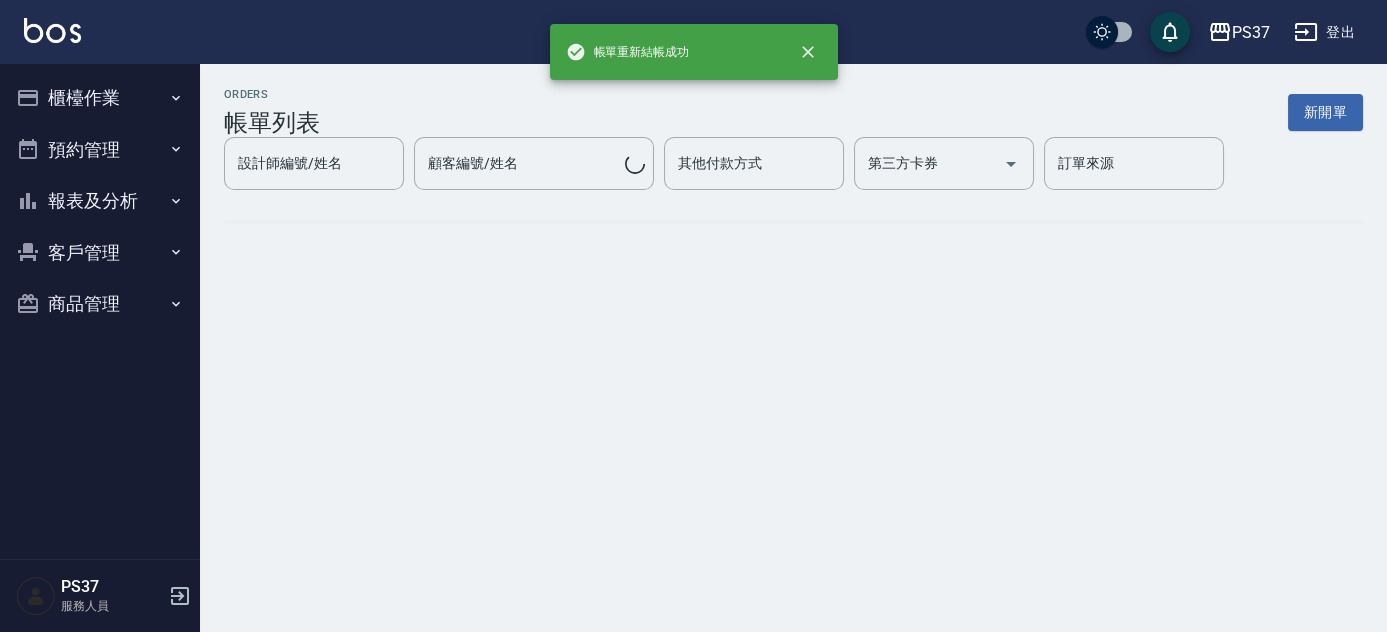 scroll, scrollTop: 0, scrollLeft: 0, axis: both 